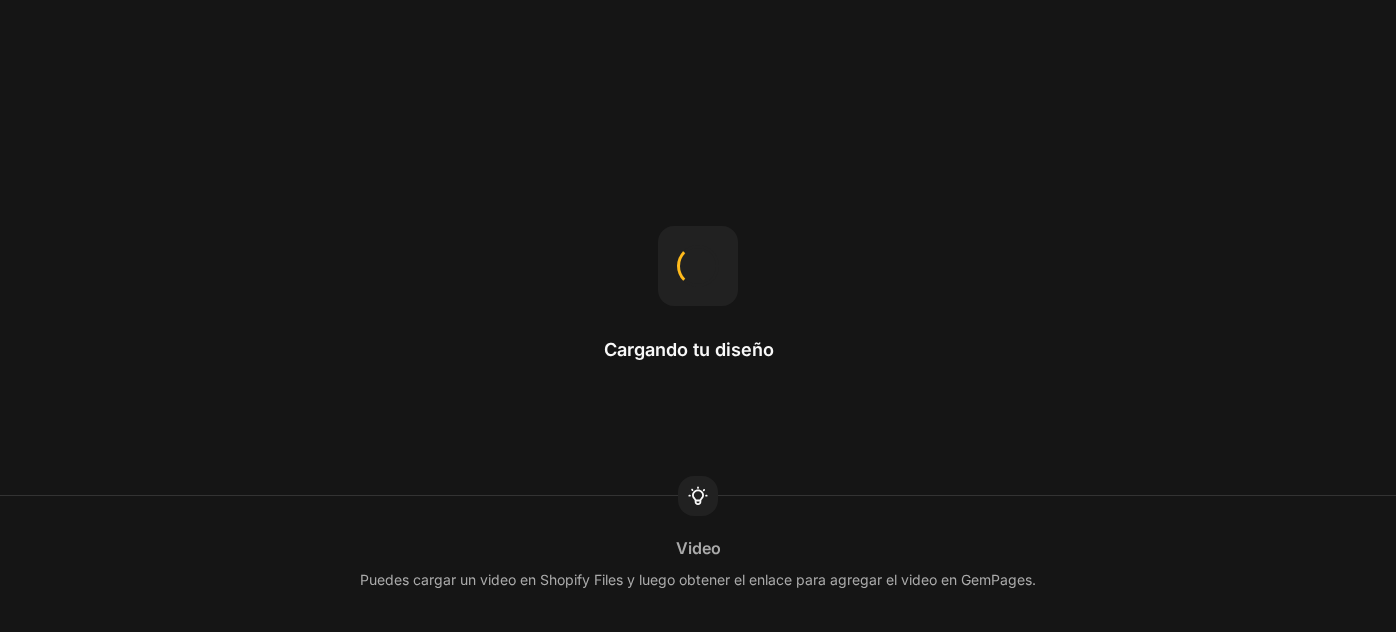 scroll, scrollTop: 0, scrollLeft: 0, axis: both 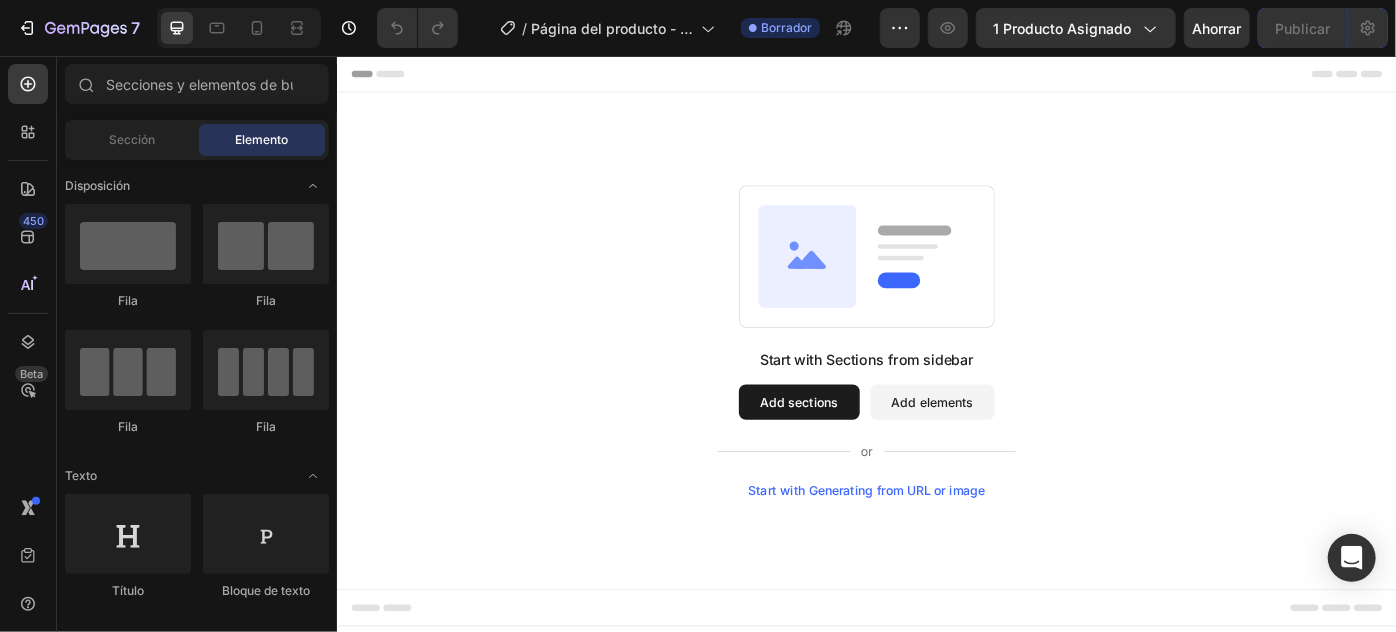 click on "Add elements" at bounding box center (1010, 447) 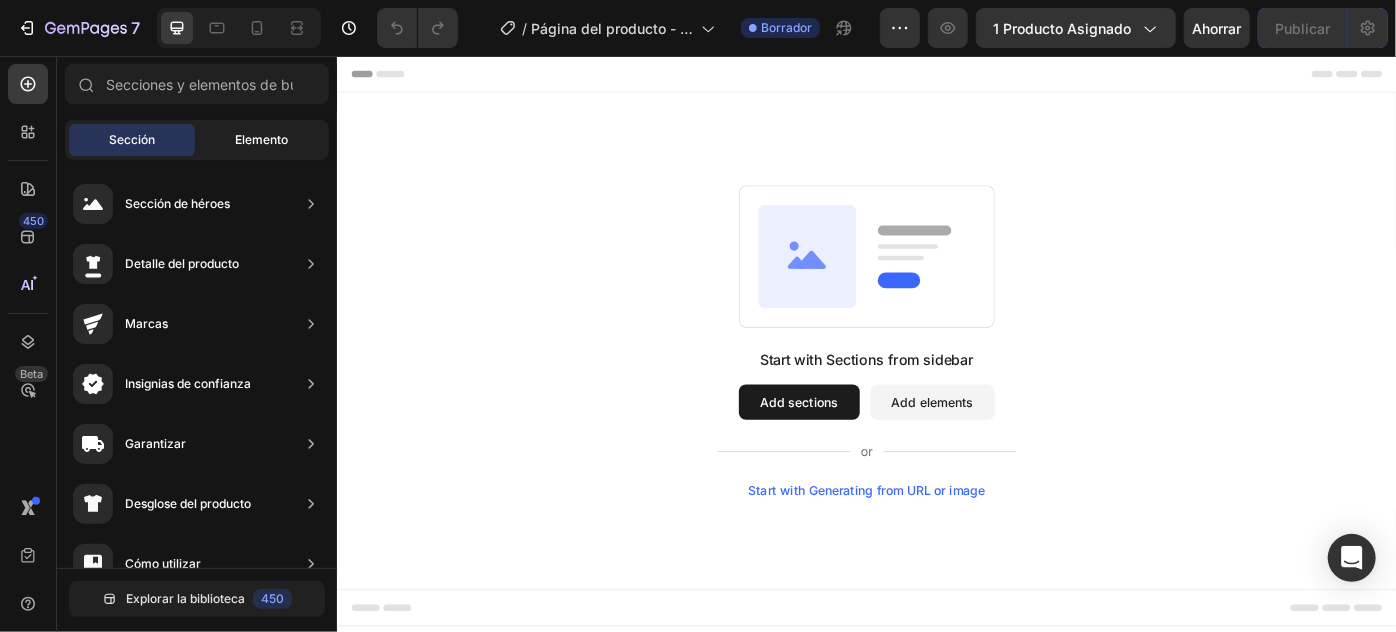 click on "Elemento" at bounding box center [262, 139] 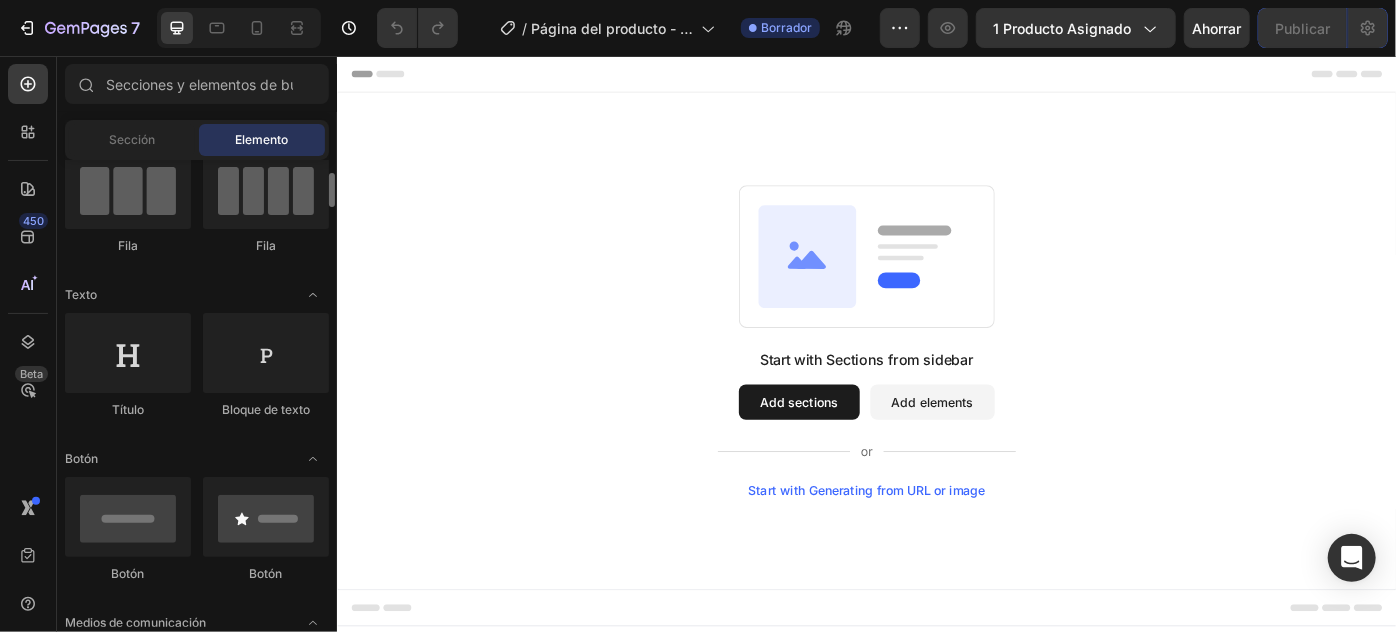 scroll, scrollTop: 363, scrollLeft: 0, axis: vertical 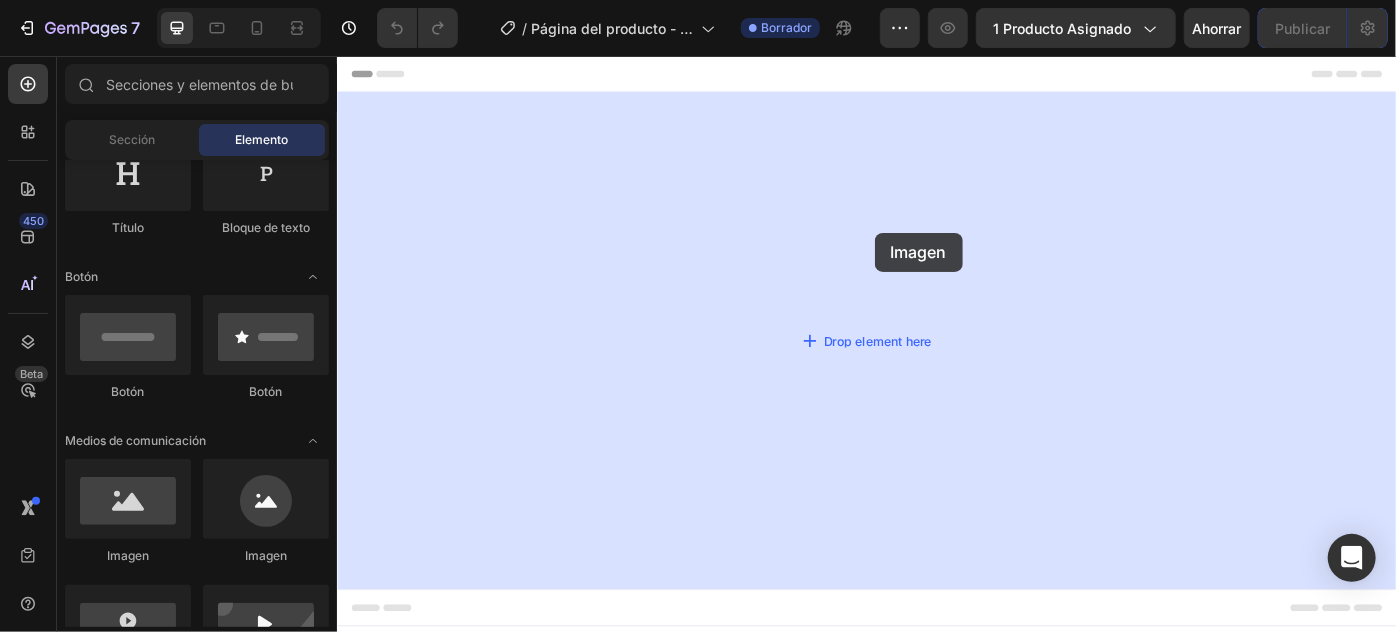 drag, startPoint x: 495, startPoint y: 562, endPoint x: 883, endPoint y: 242, distance: 502.9354 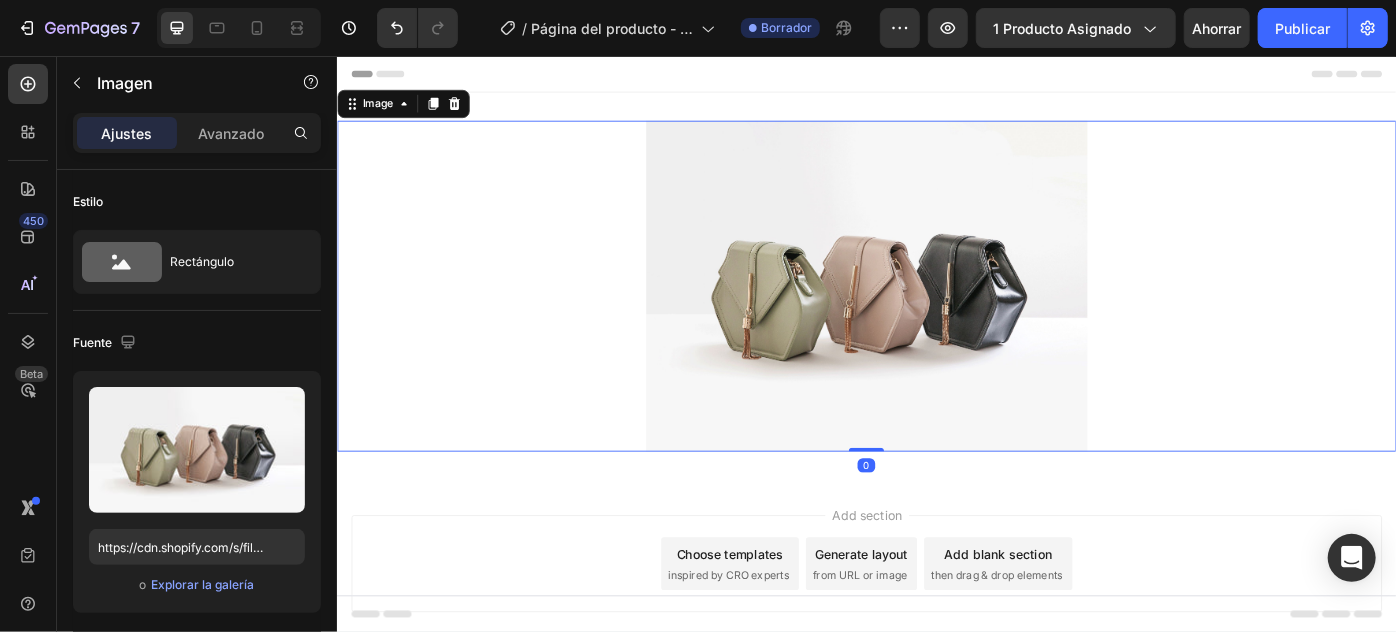 click at bounding box center [936, 315] 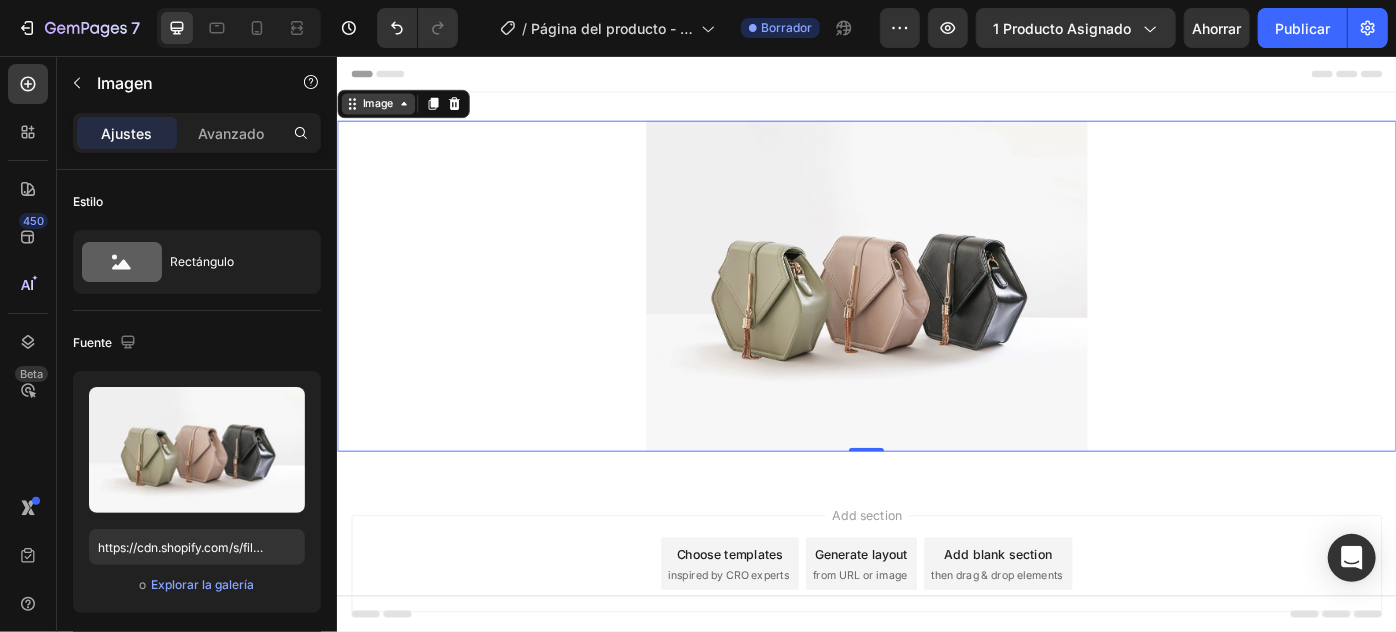 click on "Image" at bounding box center (382, 109) 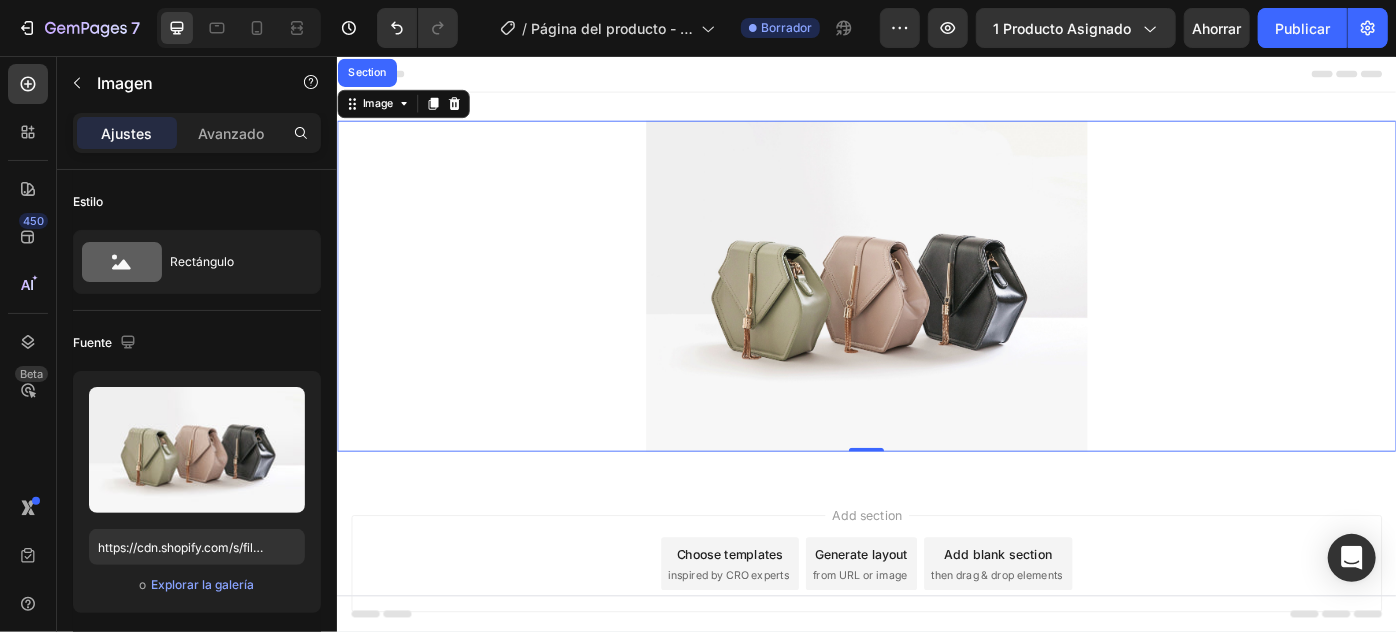 click at bounding box center (936, 315) 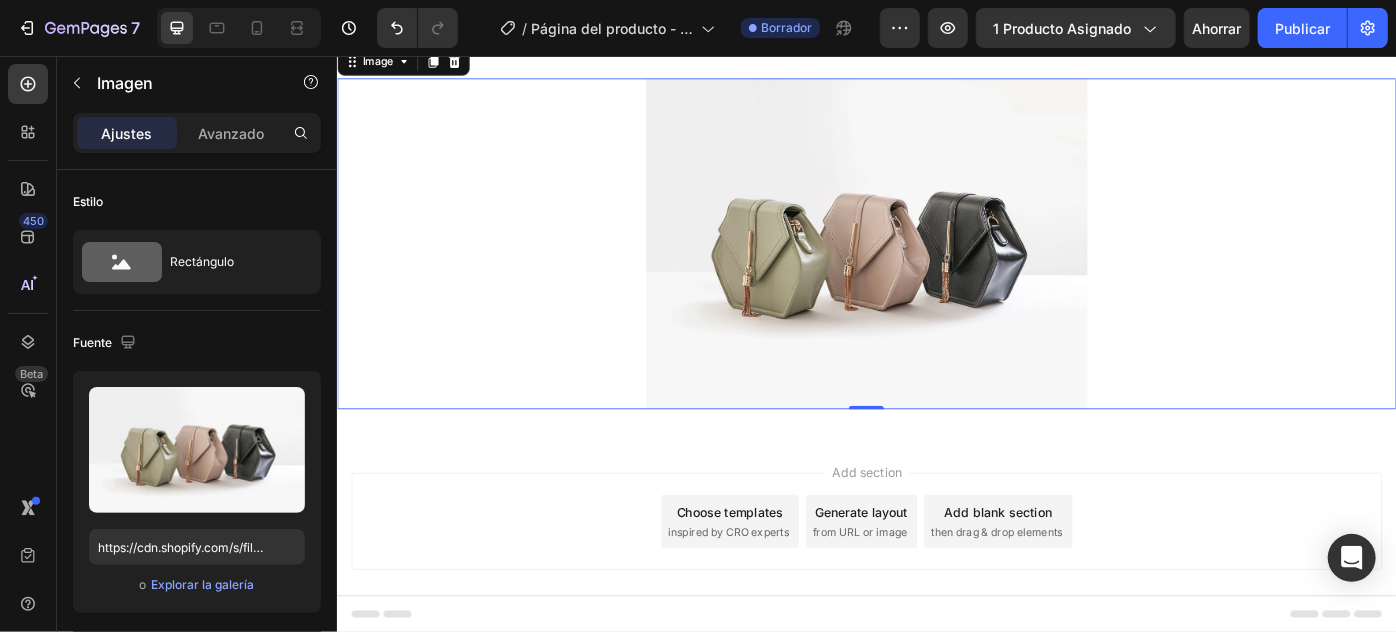 scroll, scrollTop: 72, scrollLeft: 0, axis: vertical 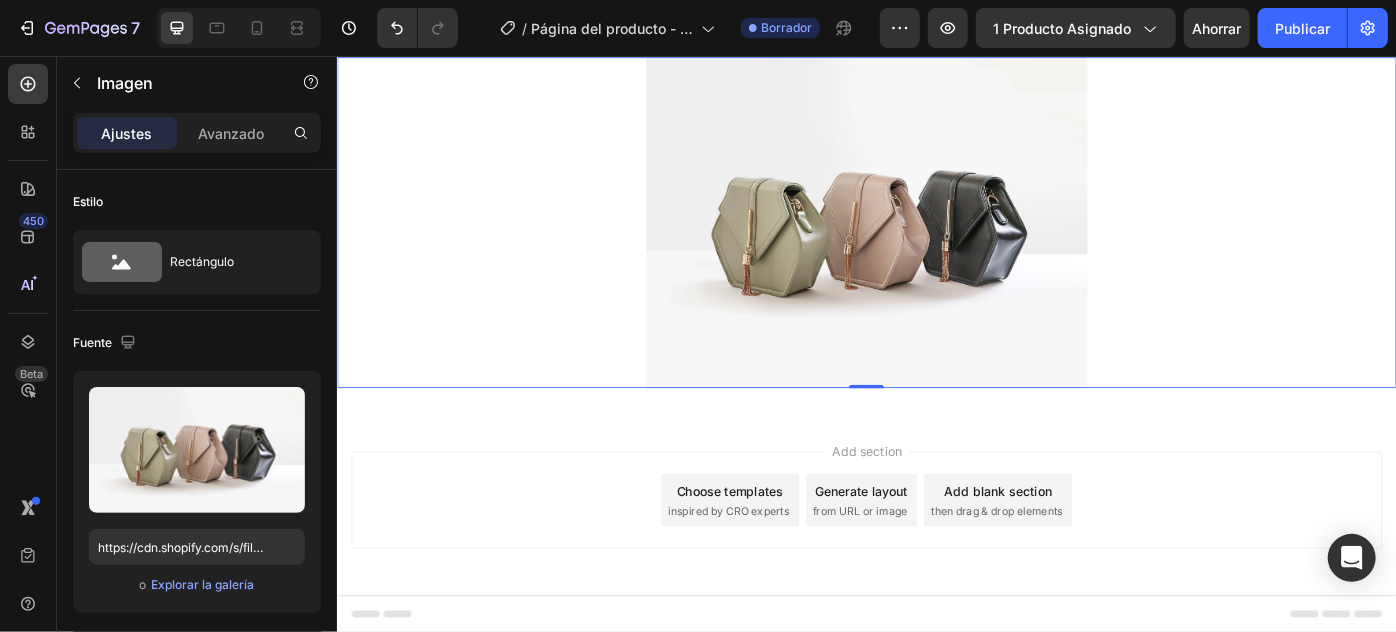click at bounding box center (936, 243) 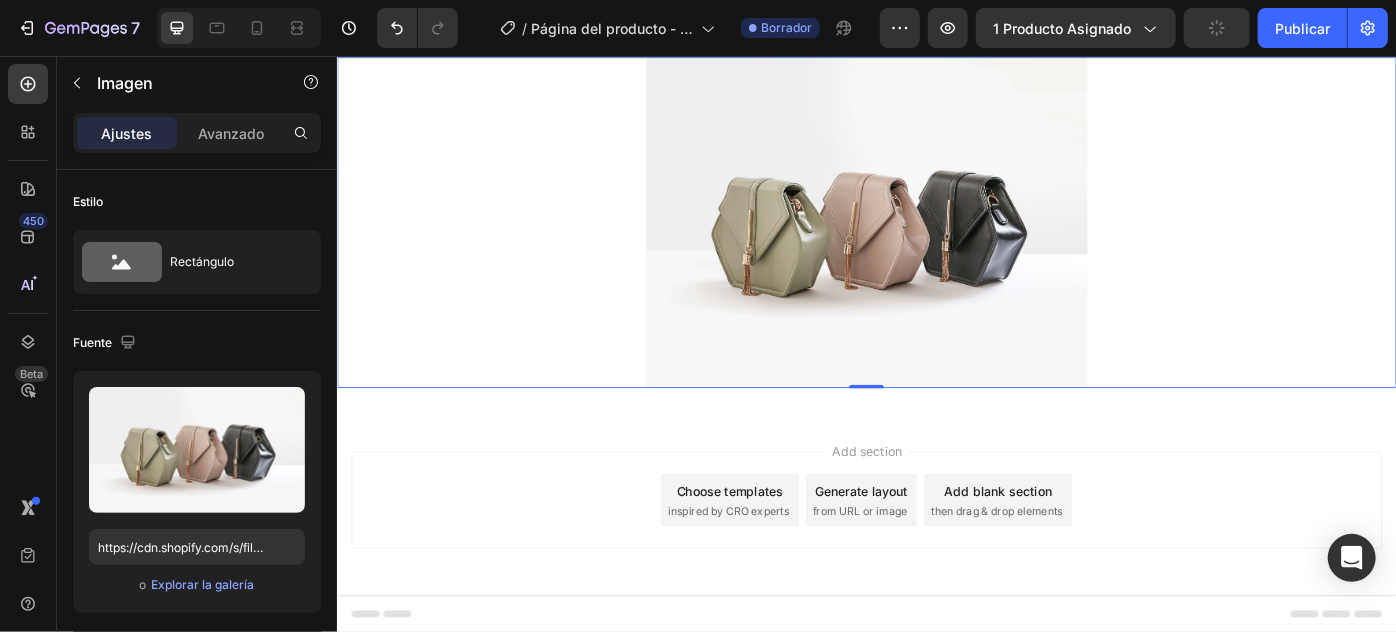 scroll, scrollTop: 0, scrollLeft: 0, axis: both 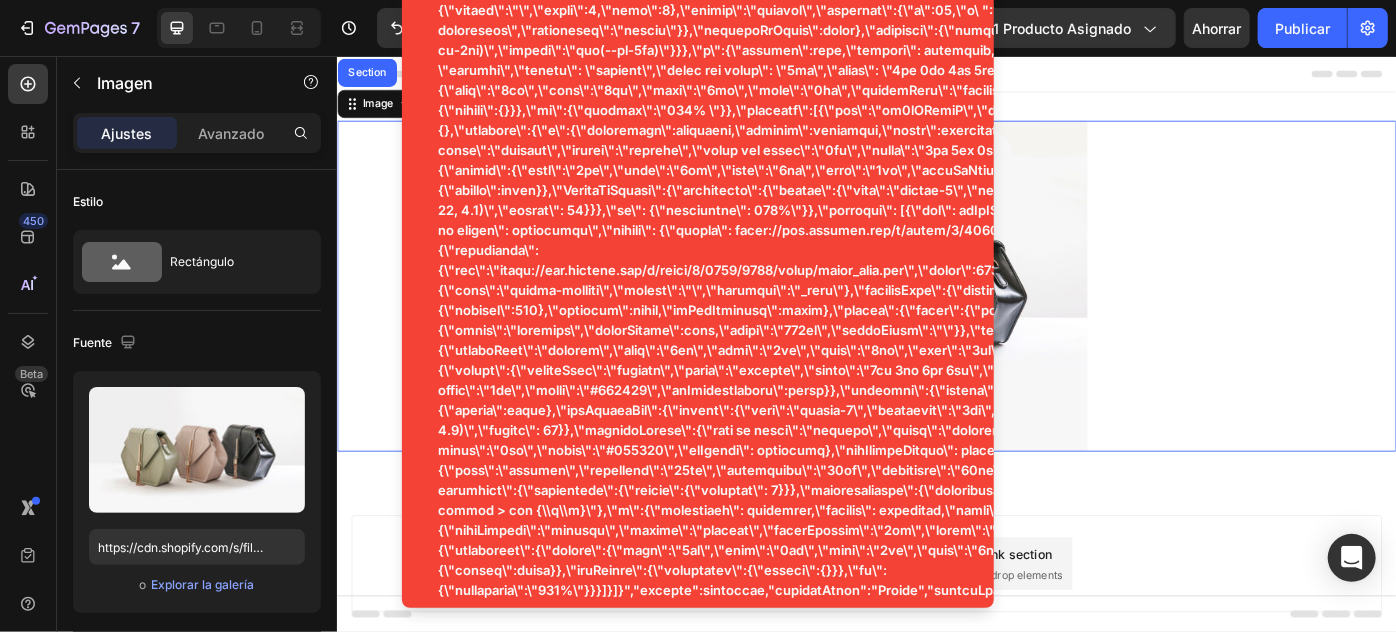 click at bounding box center (936, 315) 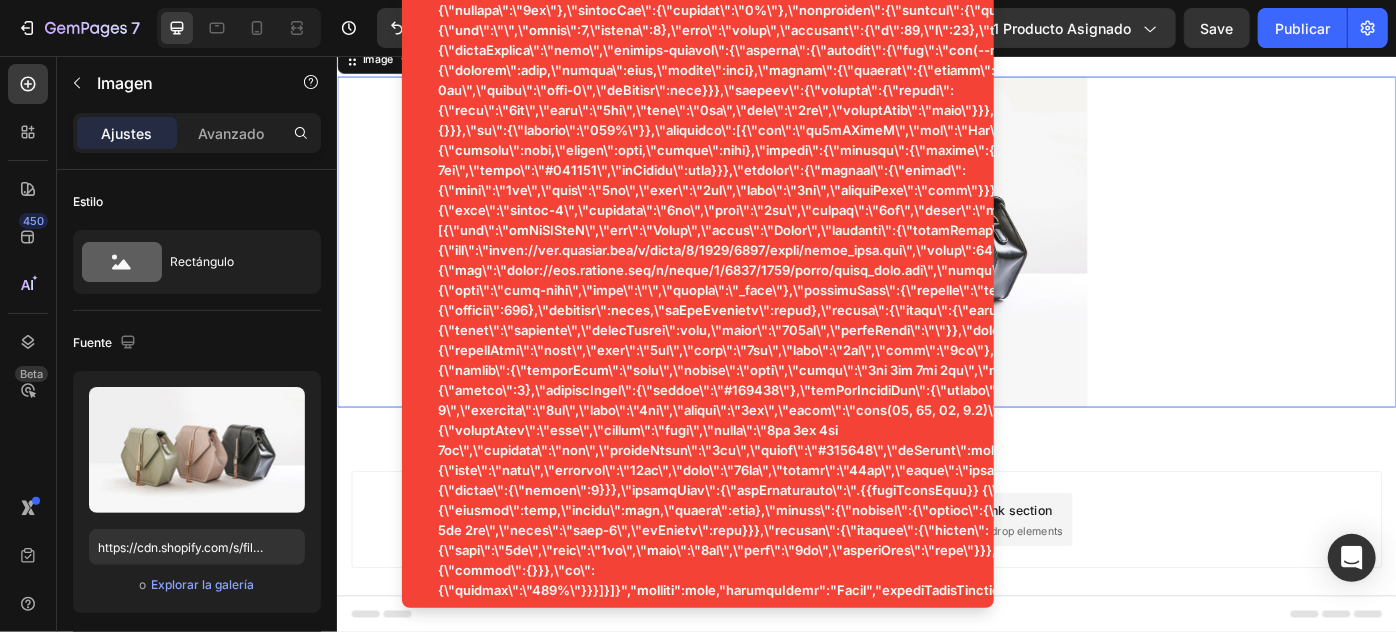 scroll, scrollTop: 72, scrollLeft: 0, axis: vertical 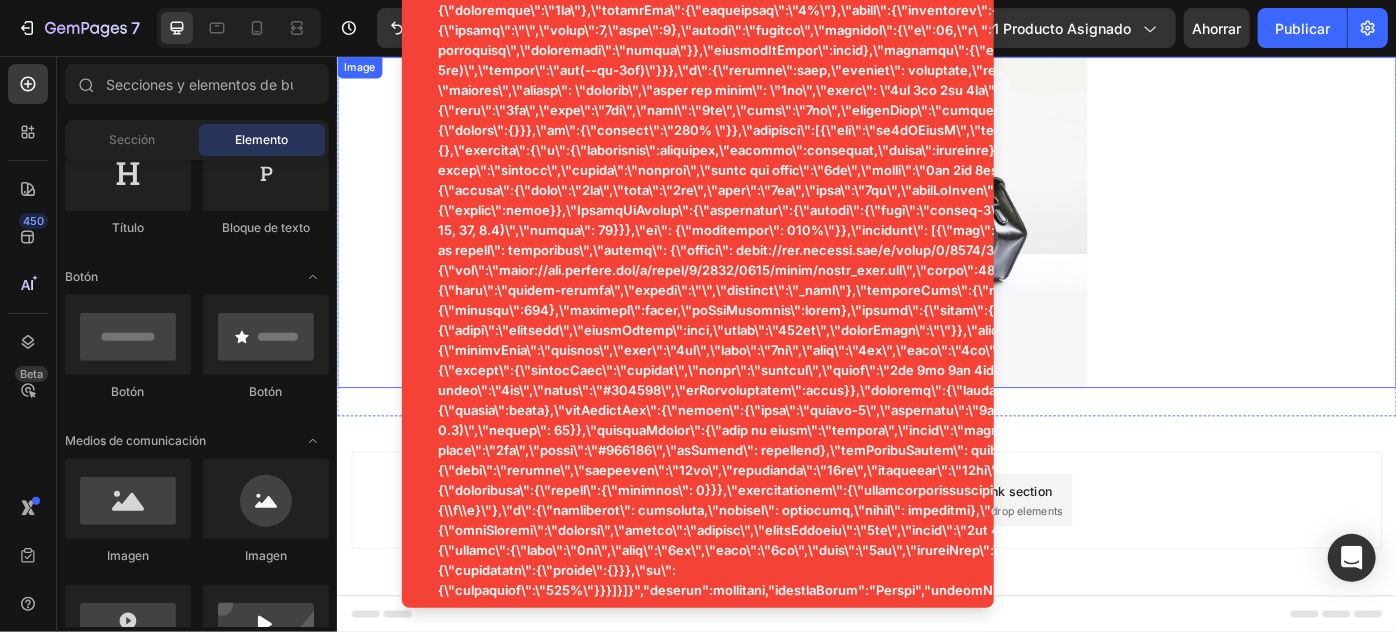 click at bounding box center (936, 243) 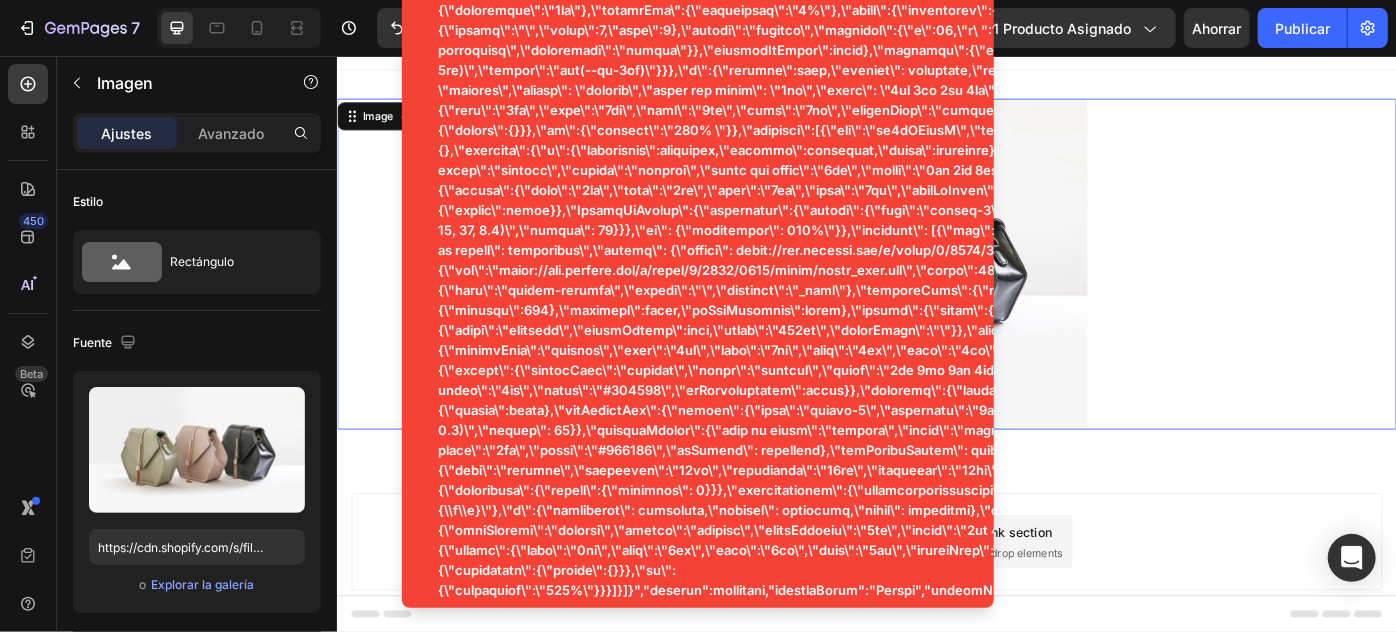 scroll, scrollTop: 0, scrollLeft: 0, axis: both 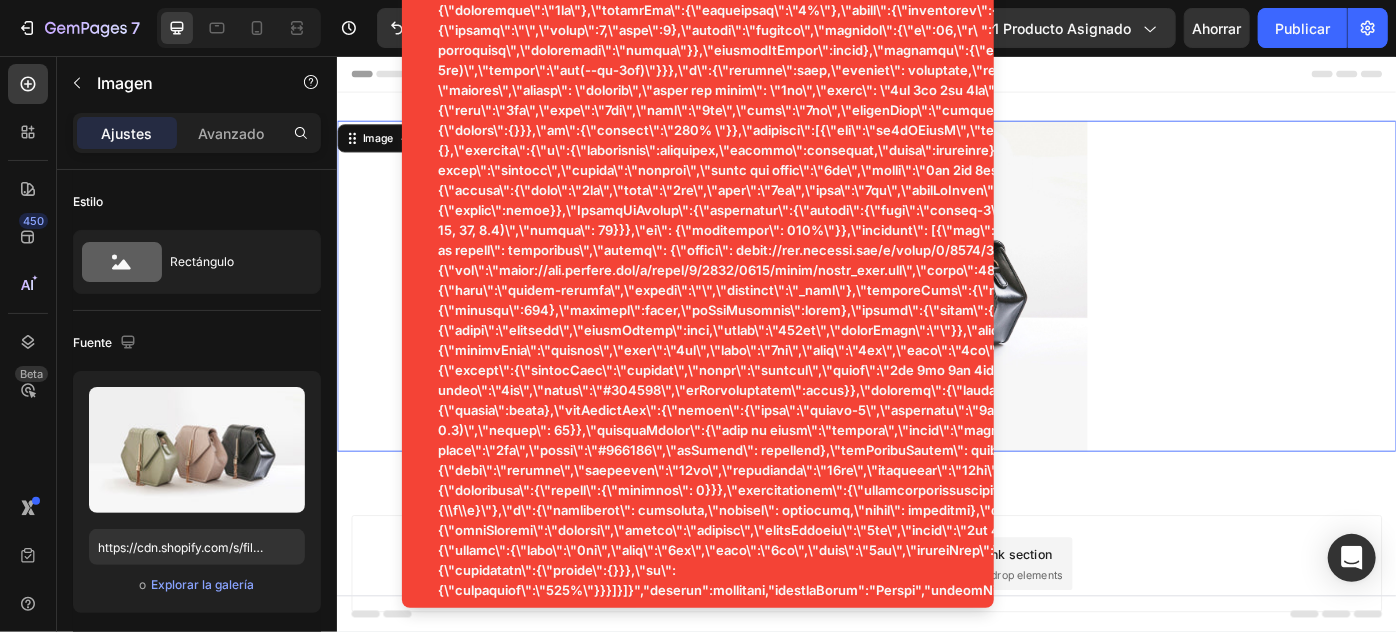 click at bounding box center [936, 315] 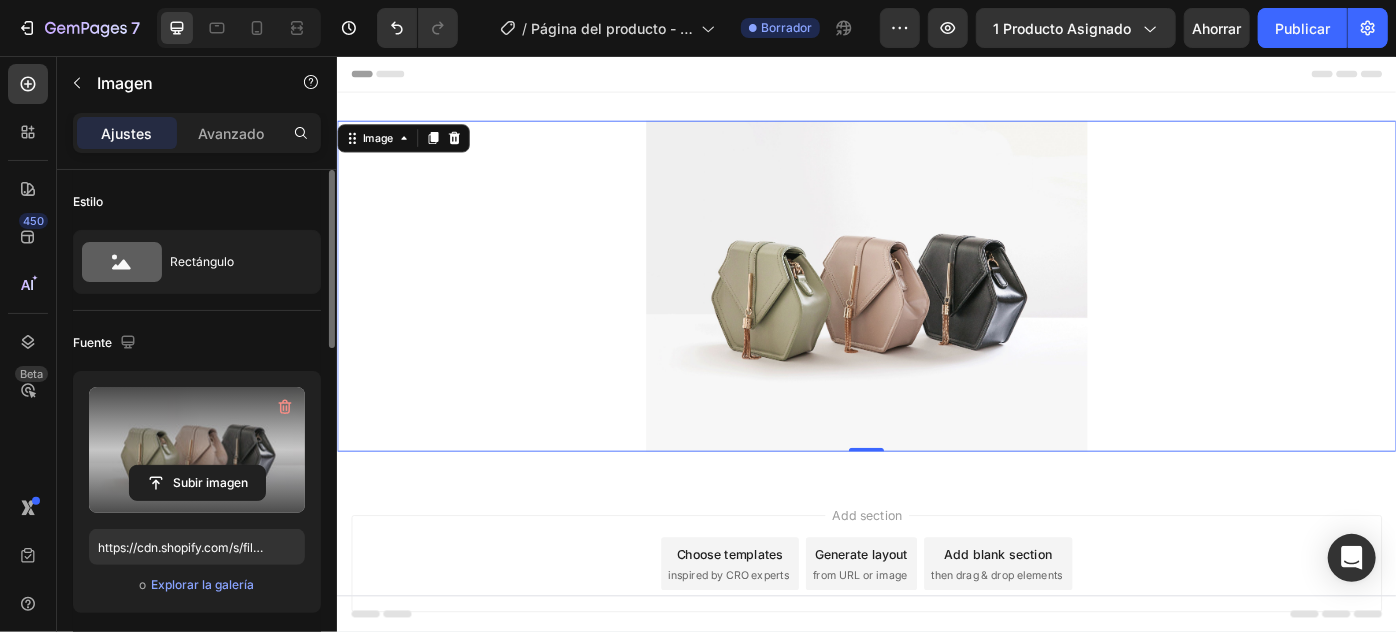 scroll, scrollTop: 90, scrollLeft: 0, axis: vertical 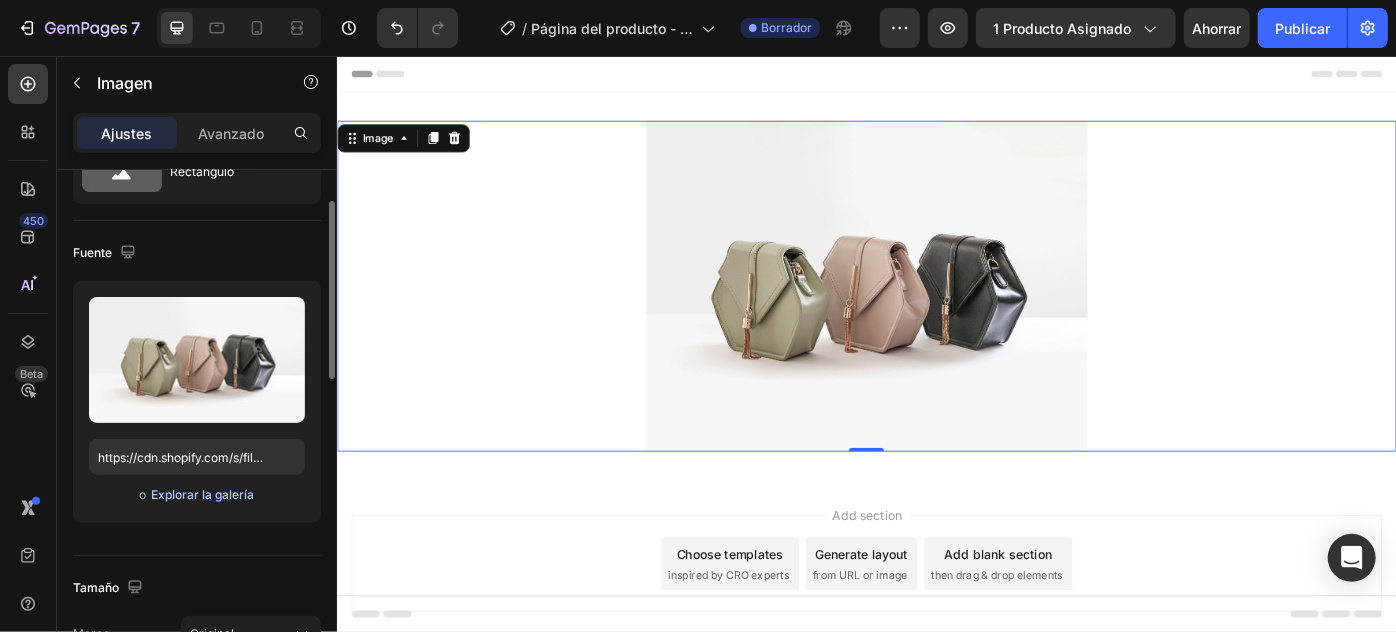 click on "Explorar la galería" at bounding box center (202, 494) 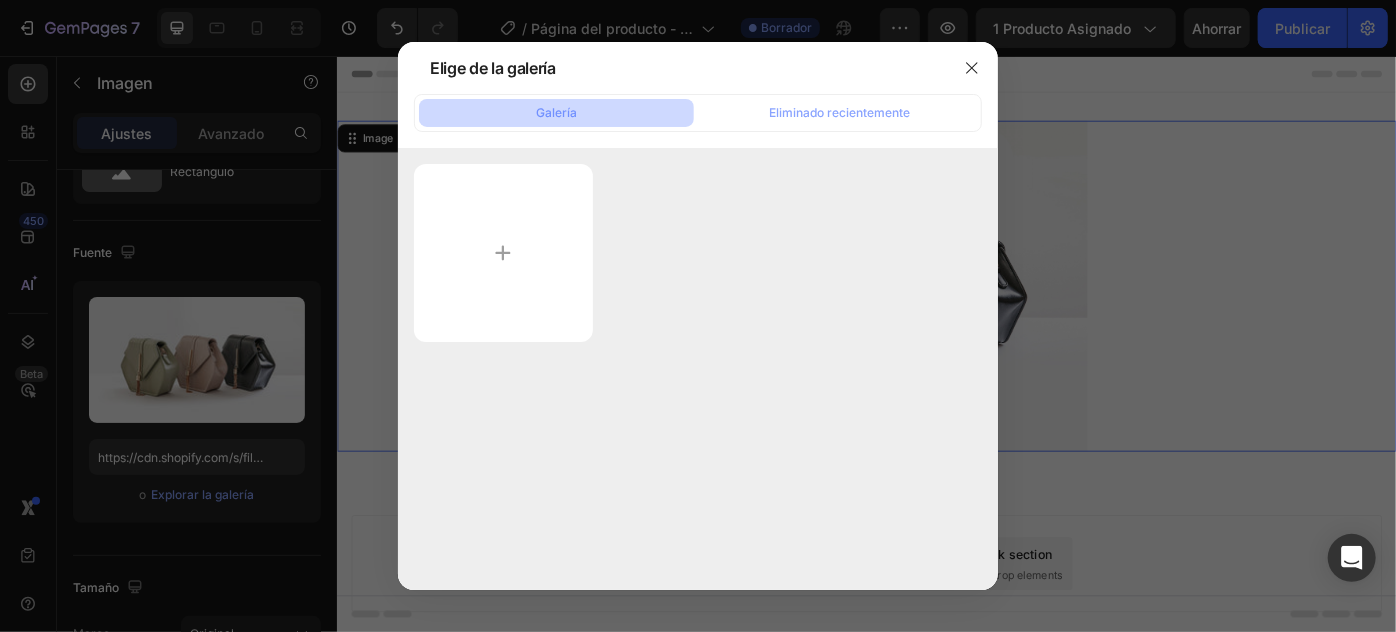 click at bounding box center [698, 316] 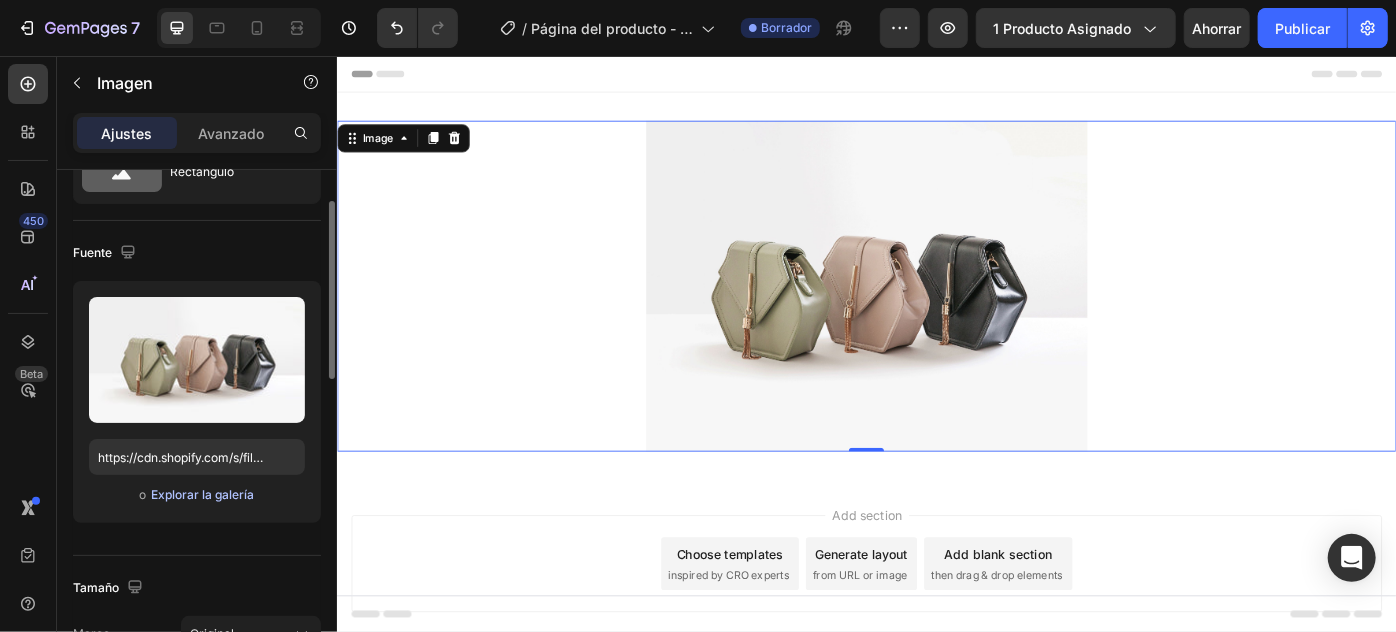 click on "Explorar la galería" at bounding box center [202, 494] 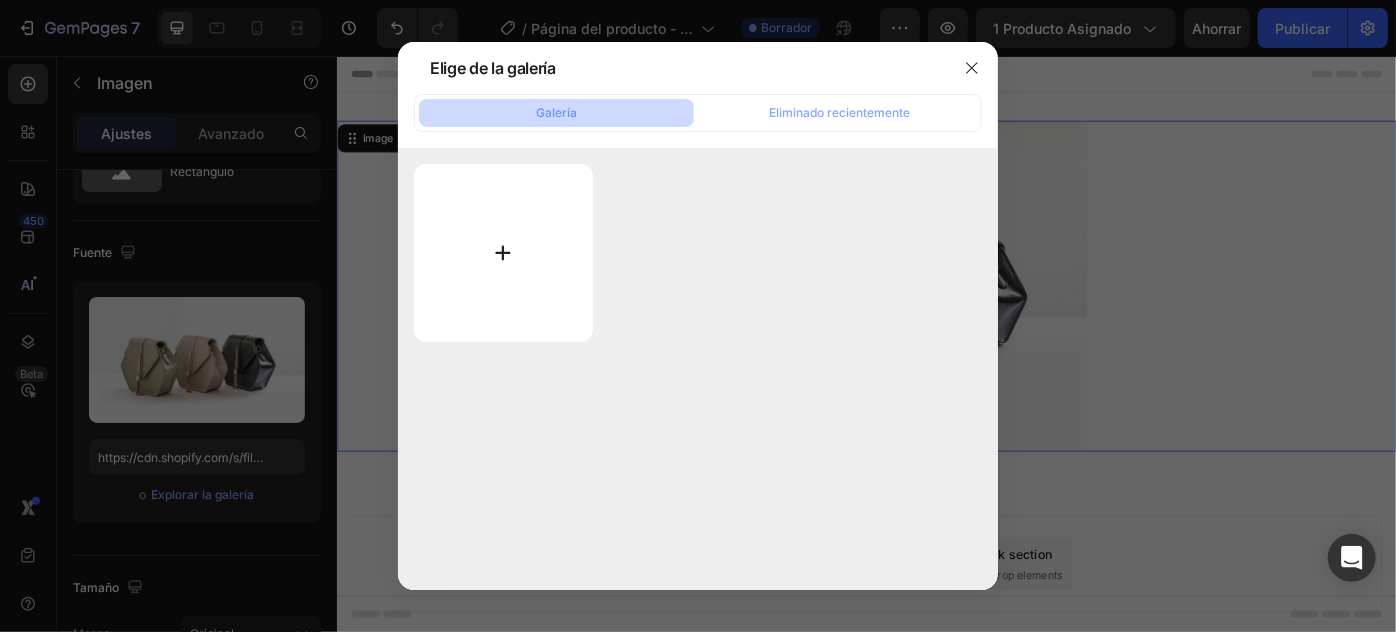 click at bounding box center [503, 253] 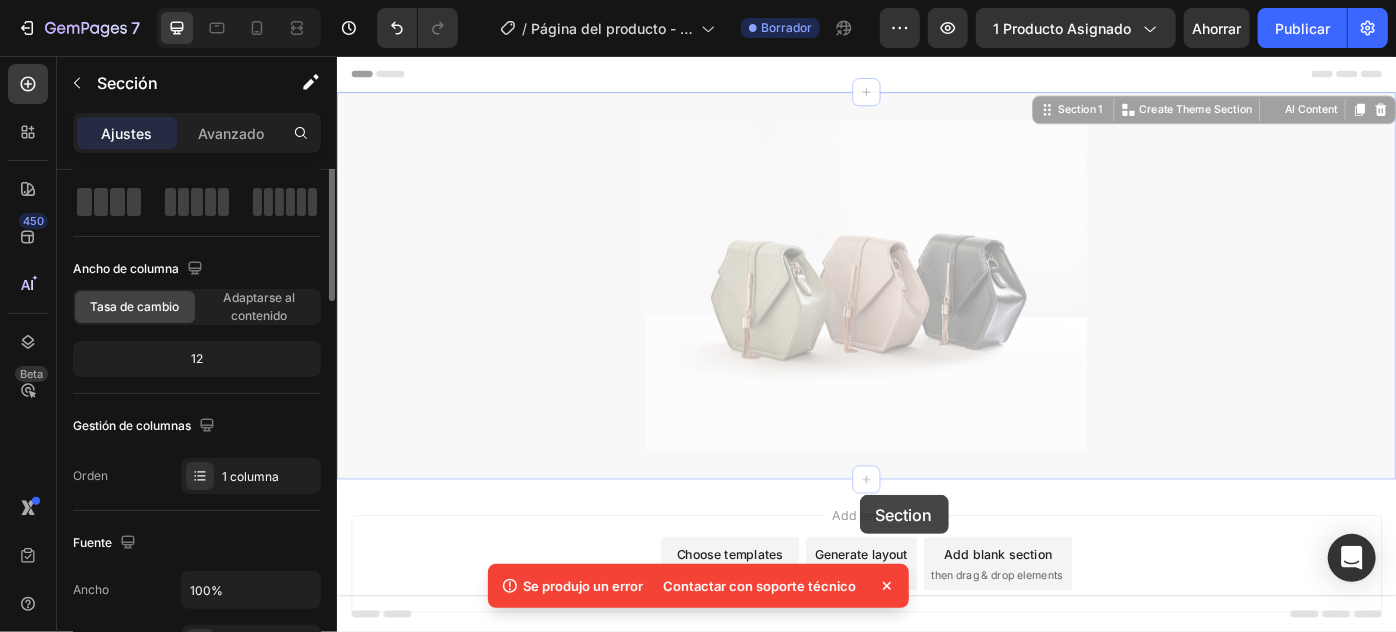 scroll, scrollTop: 0, scrollLeft: 0, axis: both 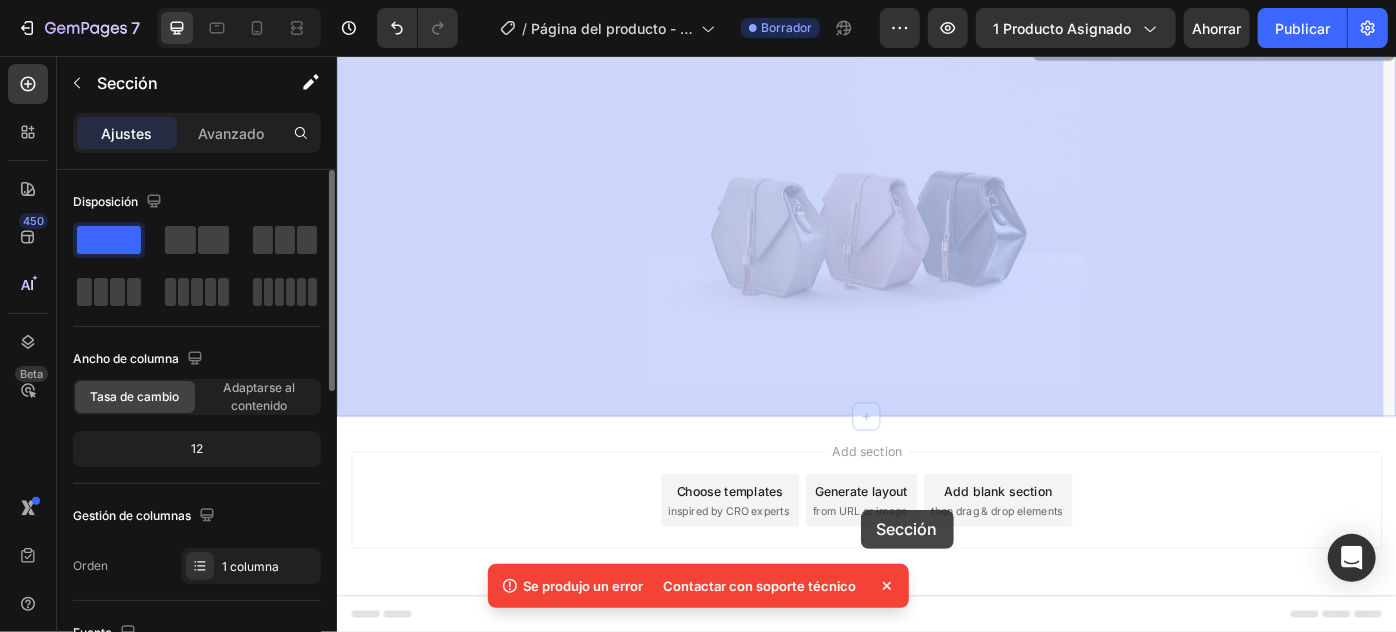 drag, startPoint x: 927, startPoint y: 523, endPoint x: 929, endPoint y: 569, distance: 46.043457 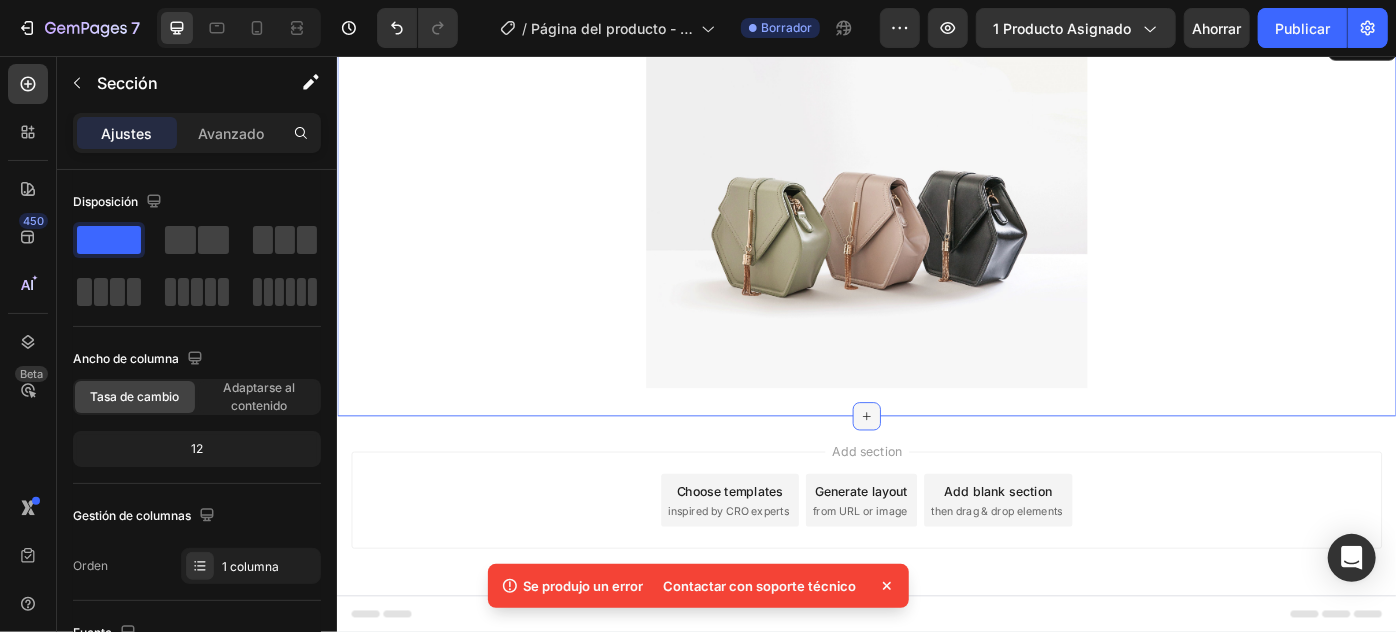 scroll, scrollTop: 0, scrollLeft: 0, axis: both 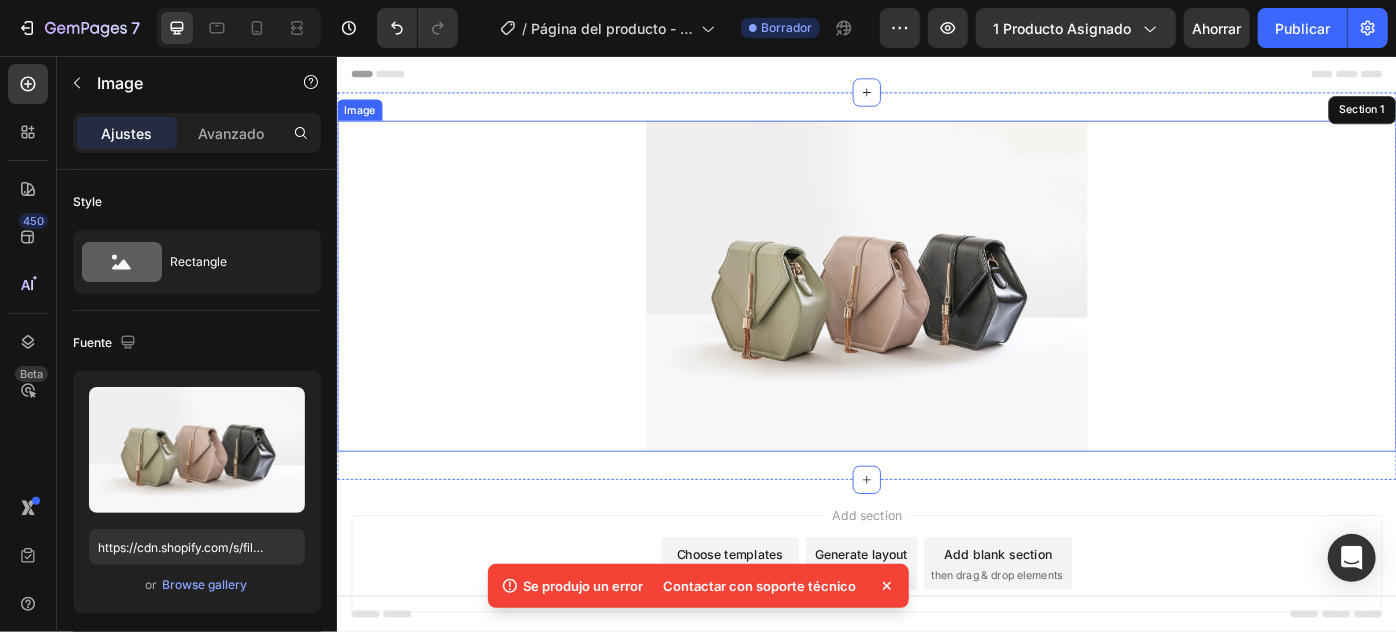 click at bounding box center (936, 315) 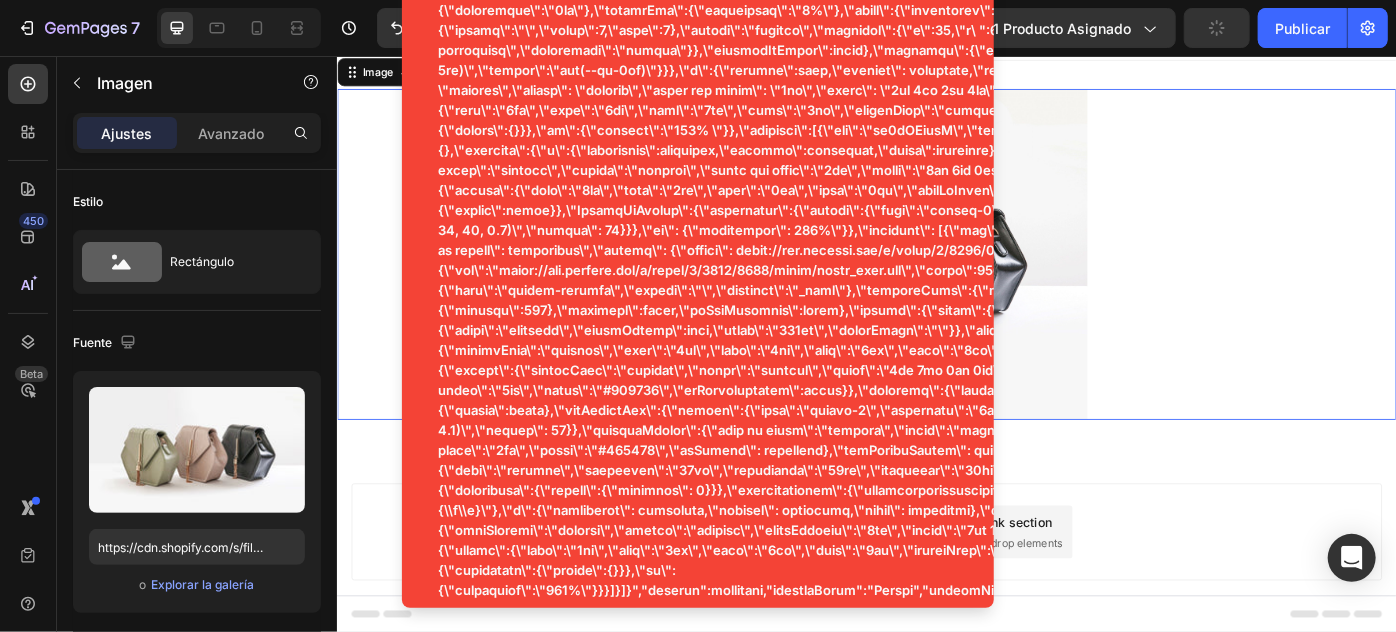 scroll, scrollTop: 72, scrollLeft: 0, axis: vertical 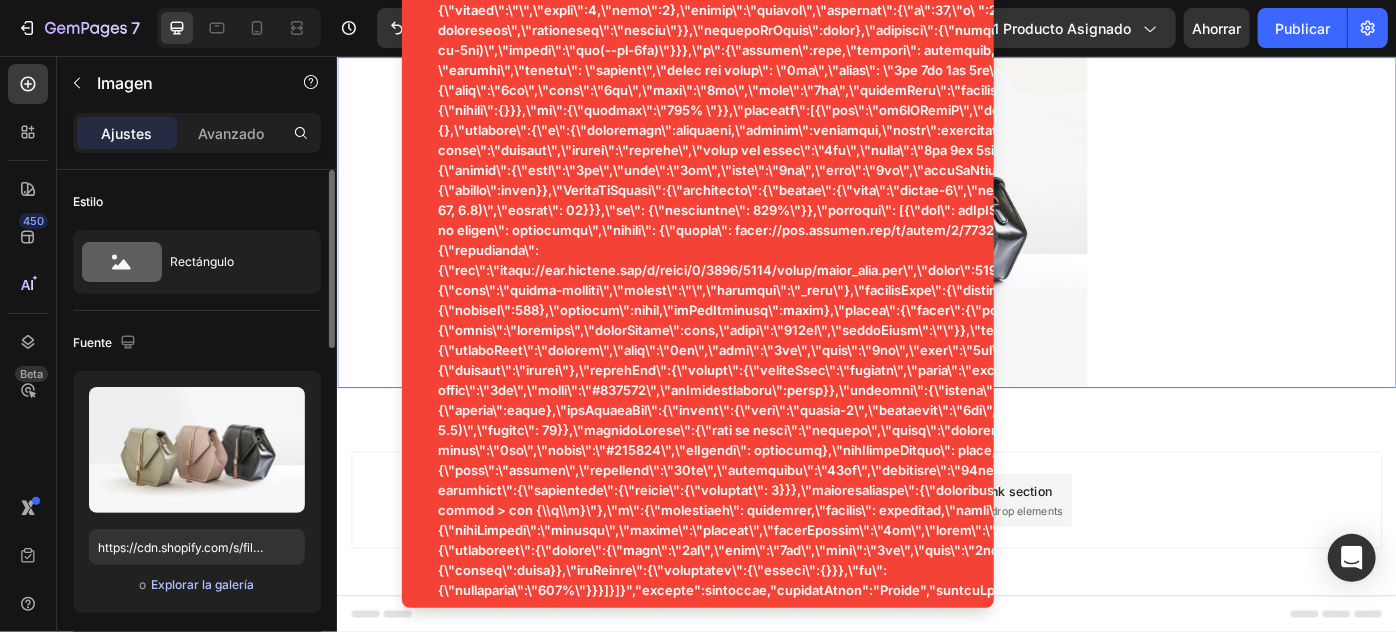 click on "Explorar la galería" at bounding box center [202, 584] 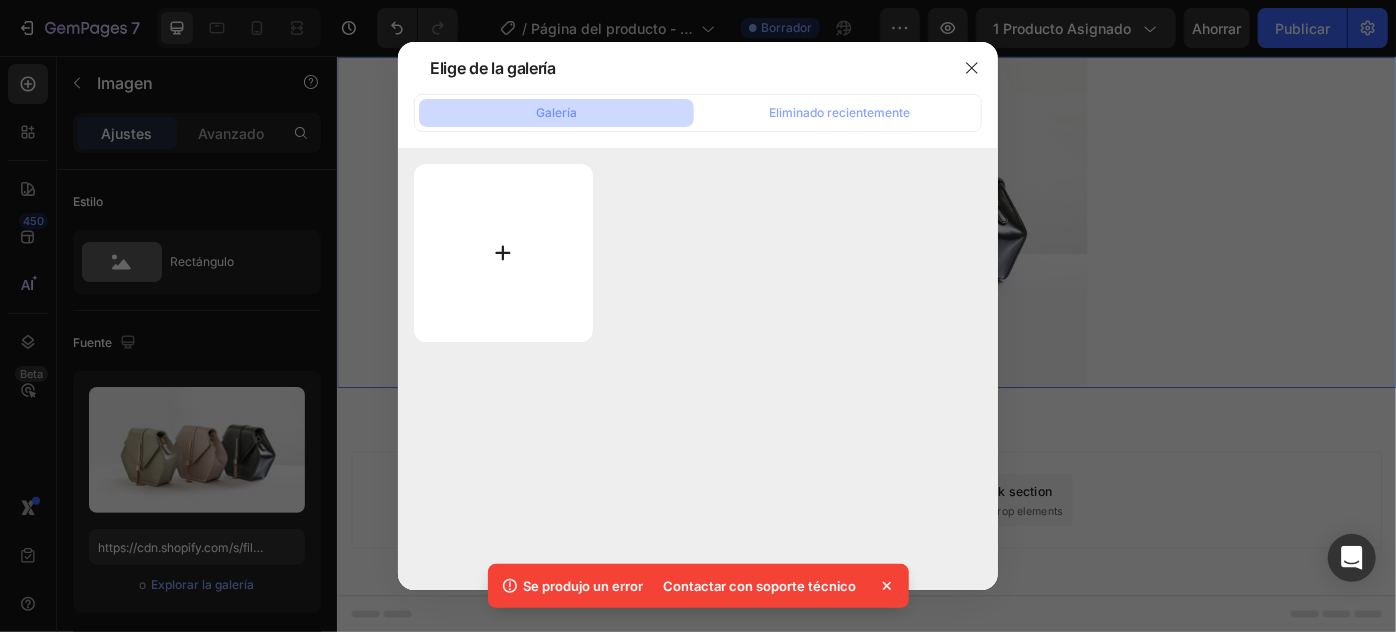 click at bounding box center [503, 253] 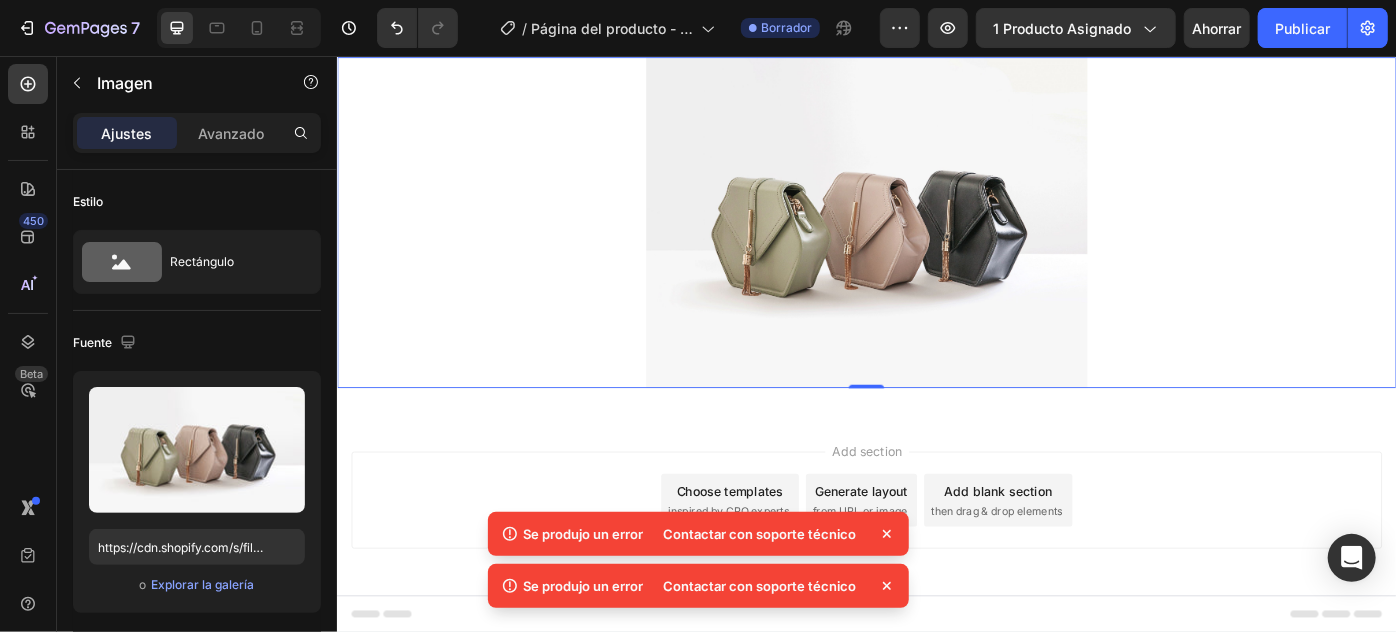 click 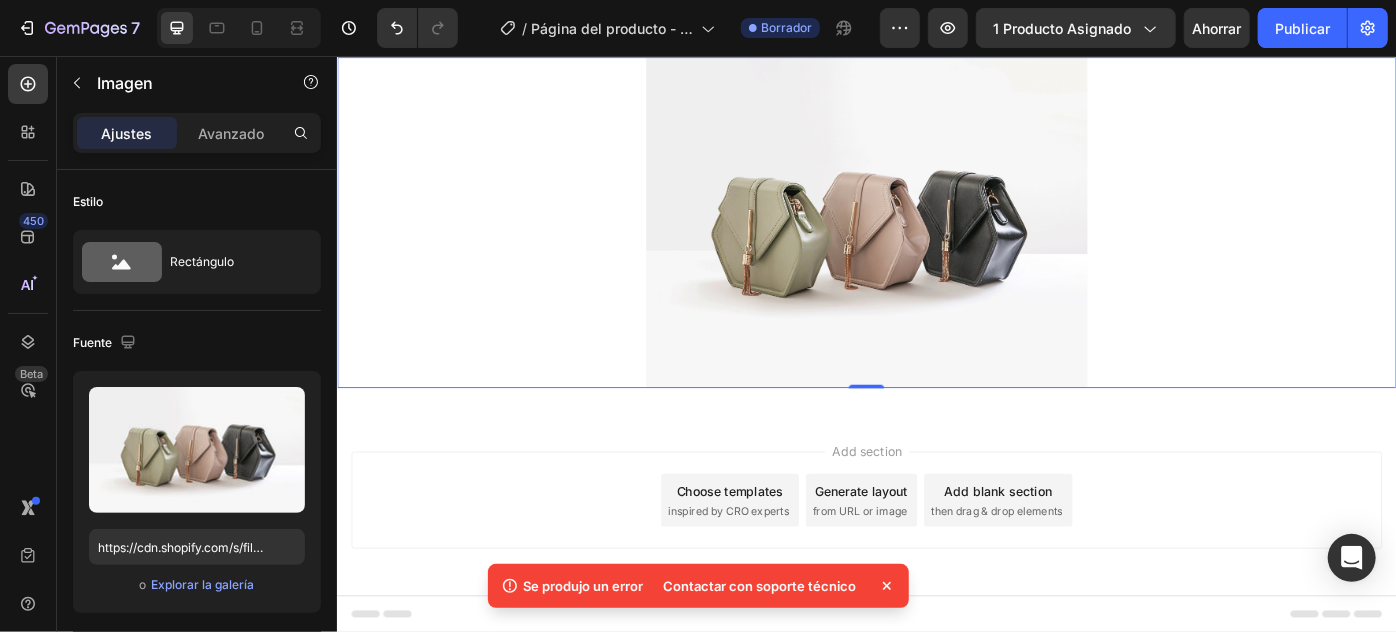 click 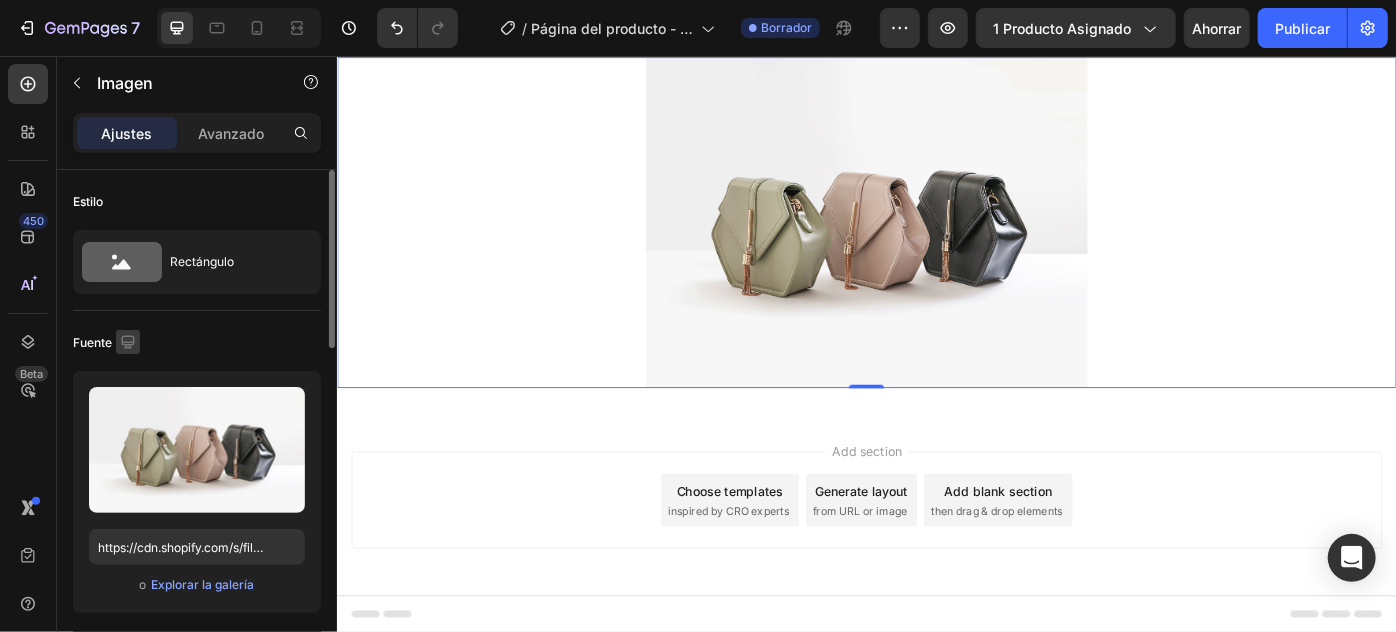 click 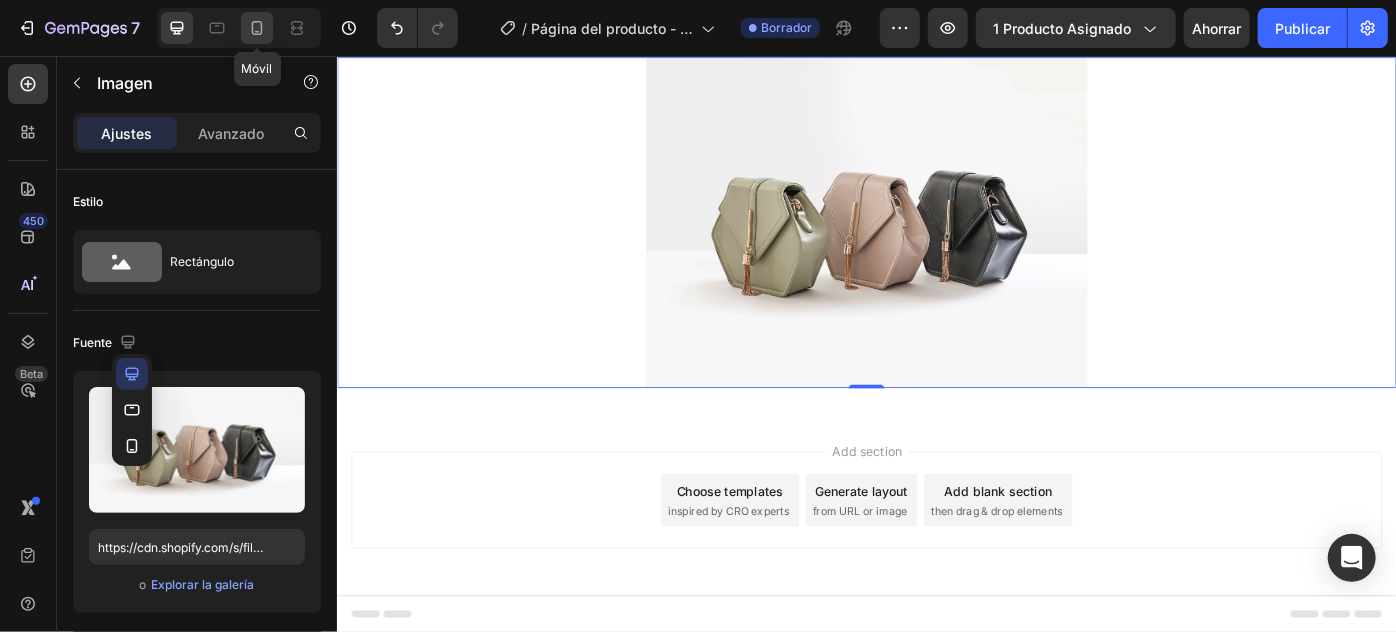 click 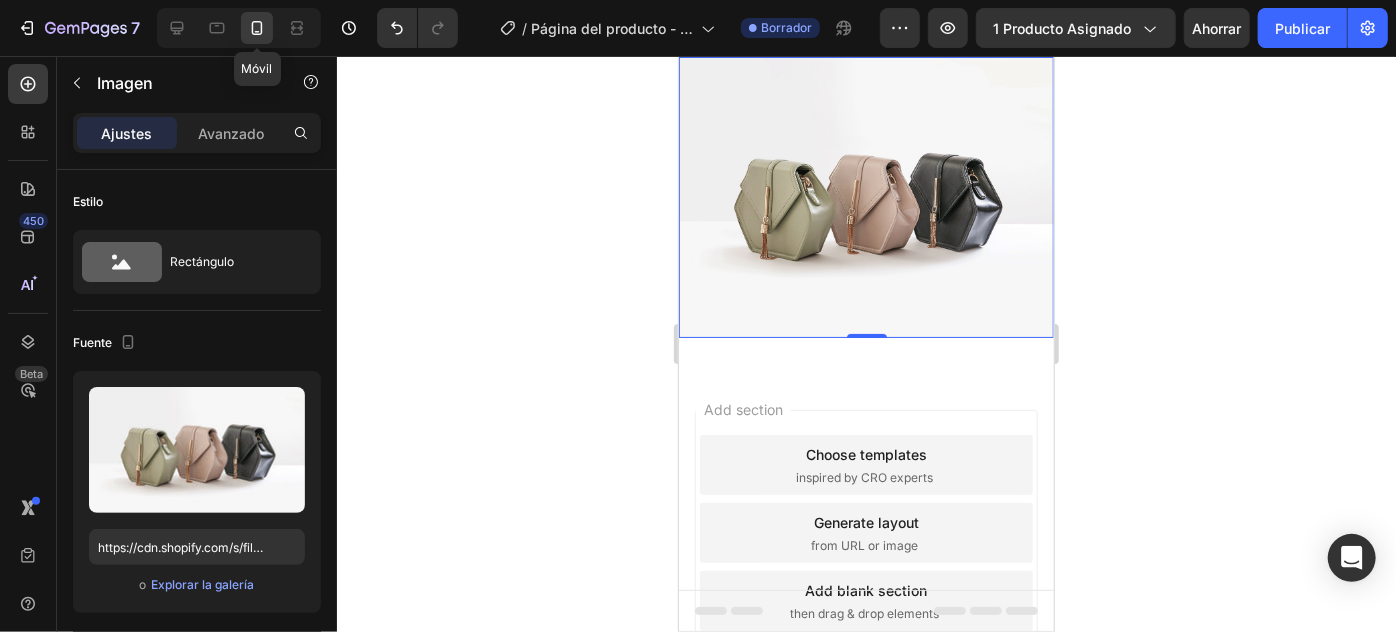 scroll, scrollTop: 2, scrollLeft: 0, axis: vertical 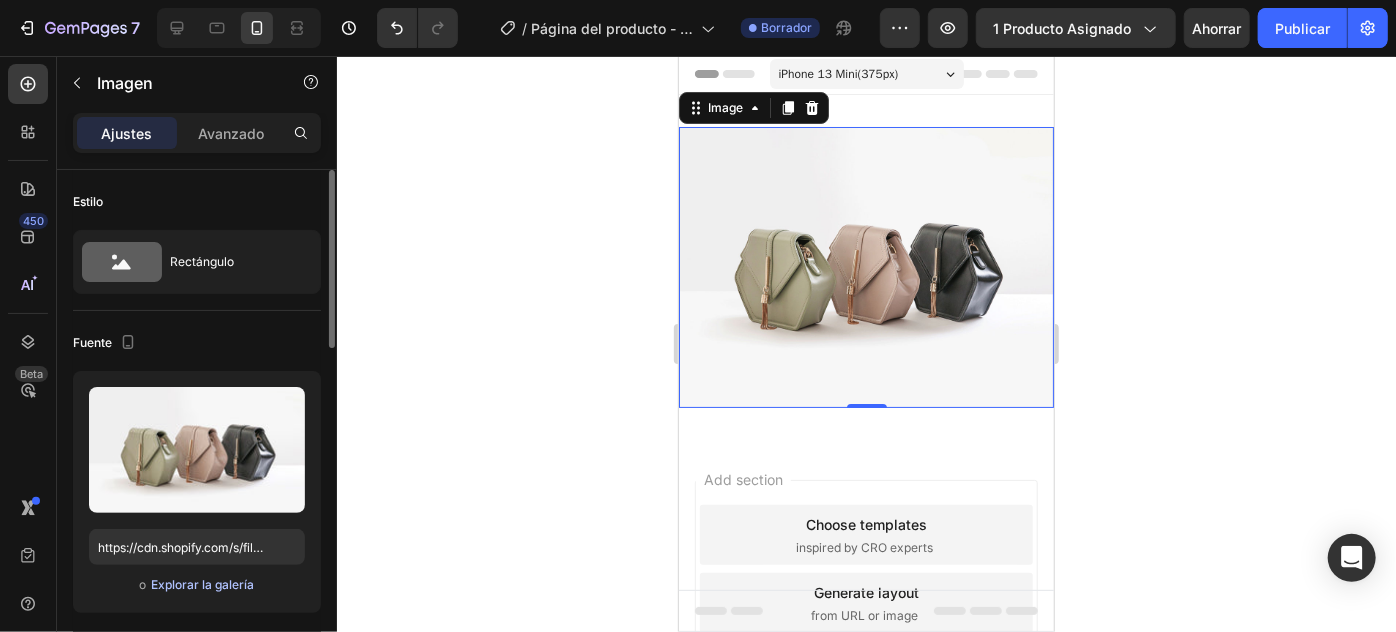click on "Explorar la galería" at bounding box center (202, 584) 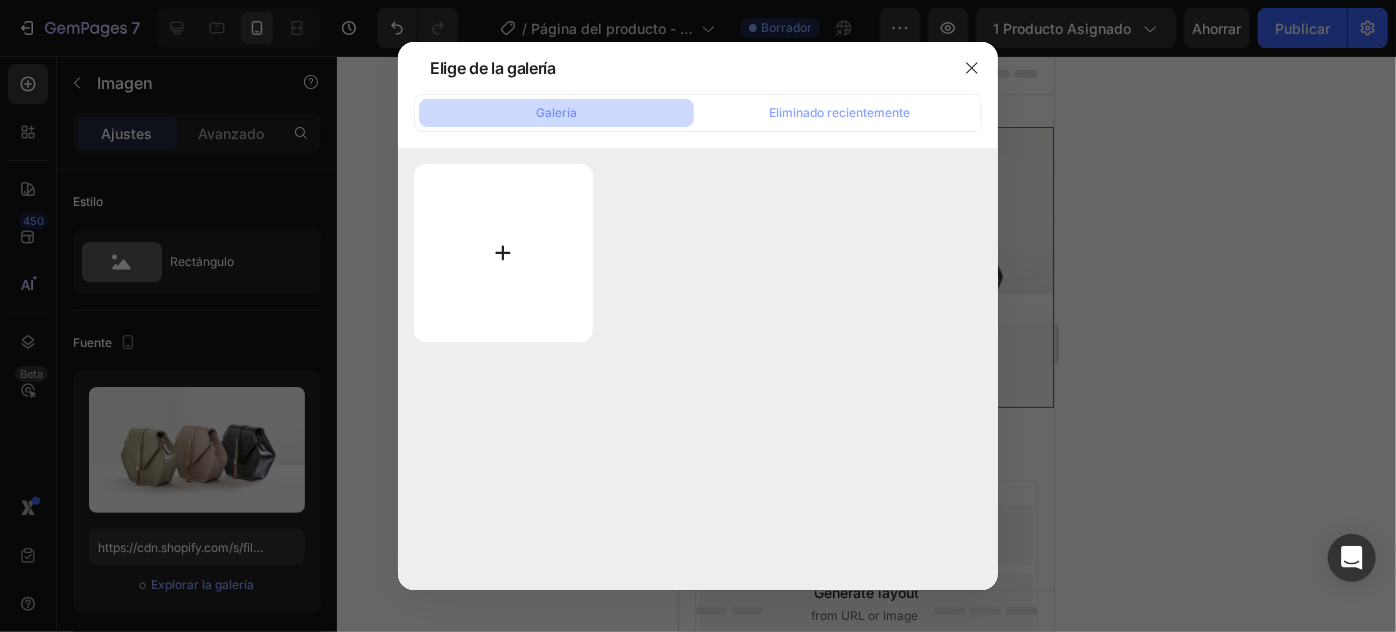 click at bounding box center (503, 253) 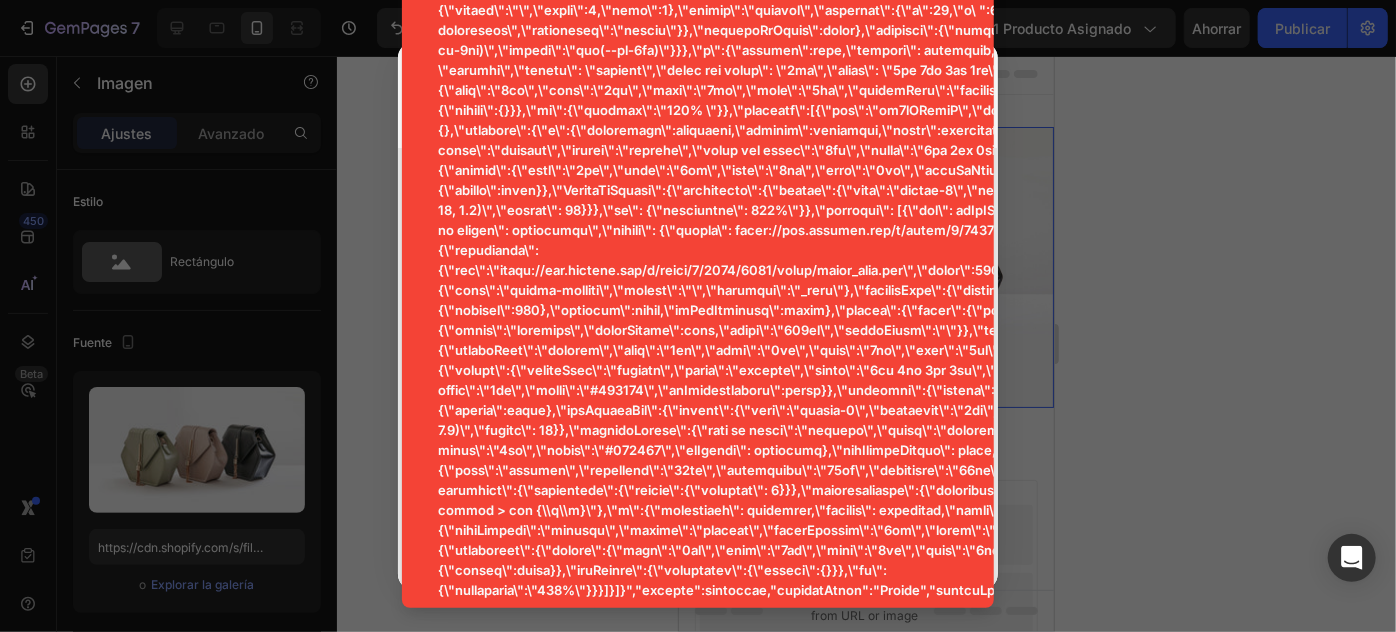 type on "C:\fakepath\IMAGEN 2.jpeg" 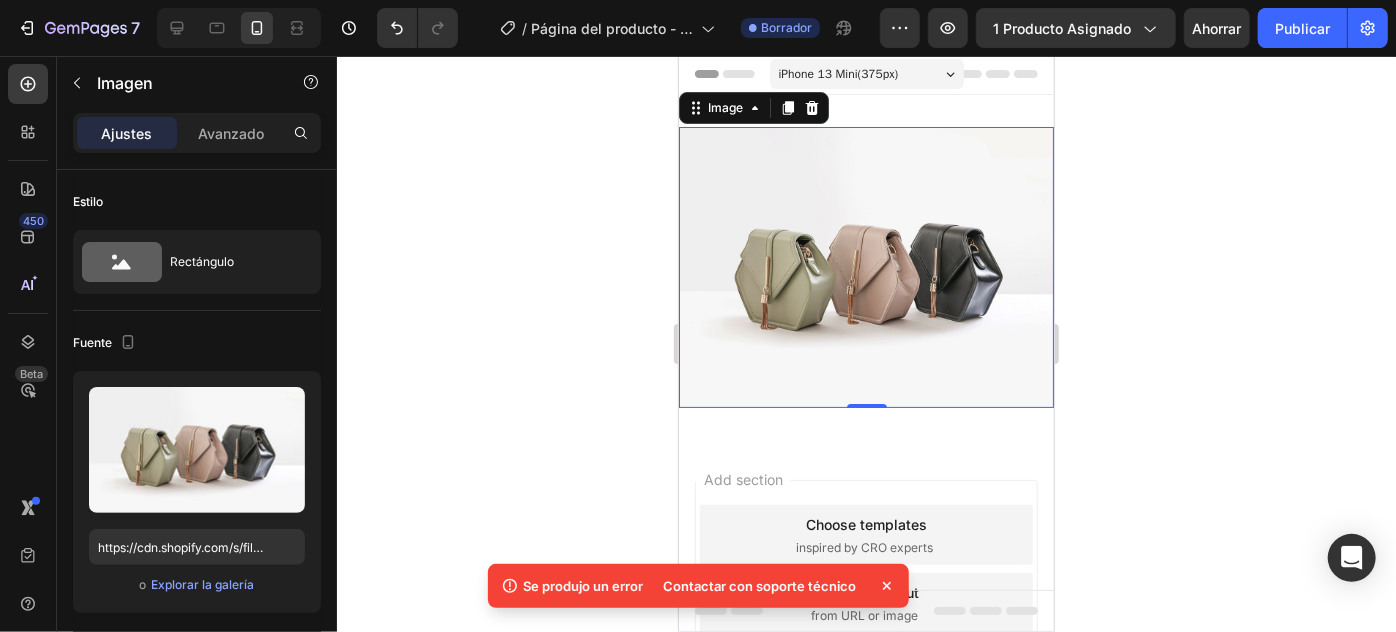 click at bounding box center (865, 266) 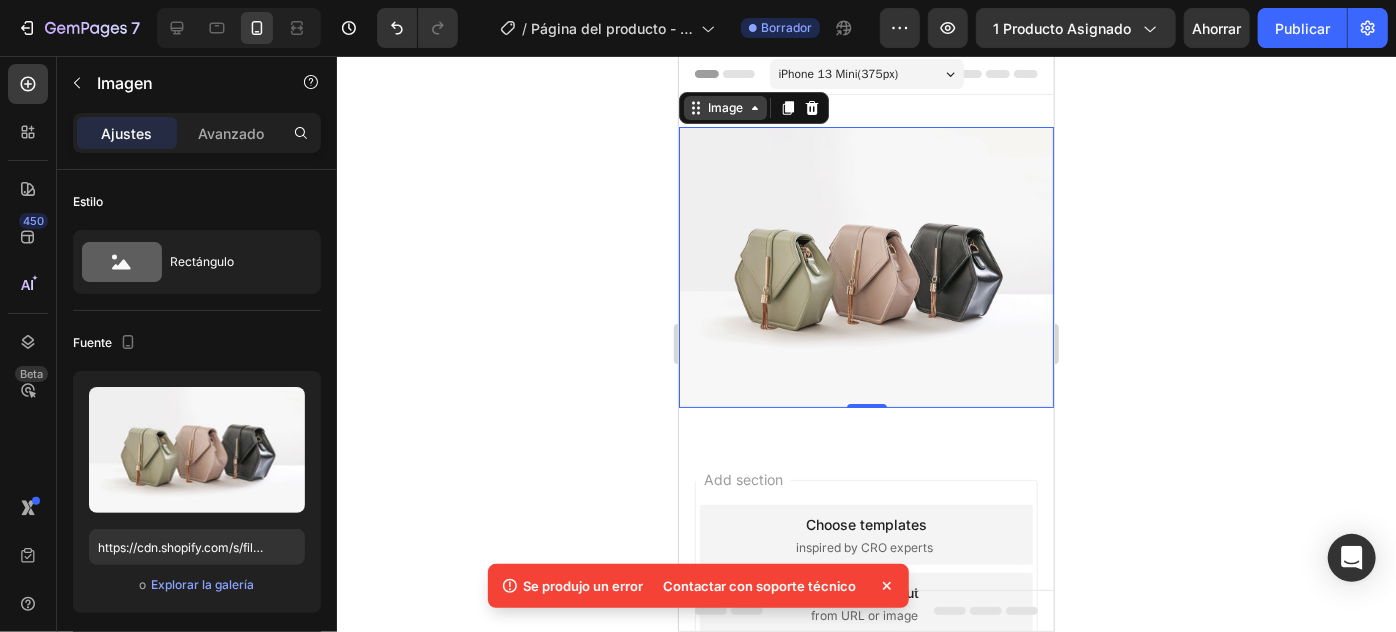 click on "Image" at bounding box center [724, 107] 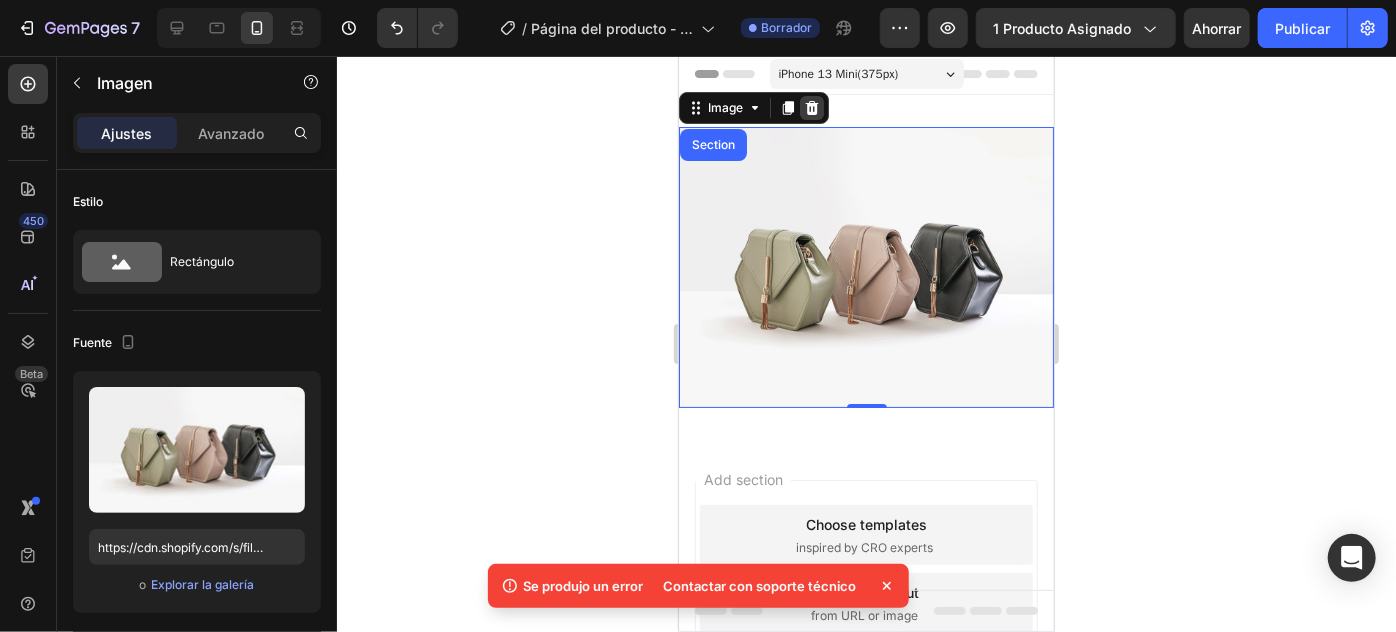 click 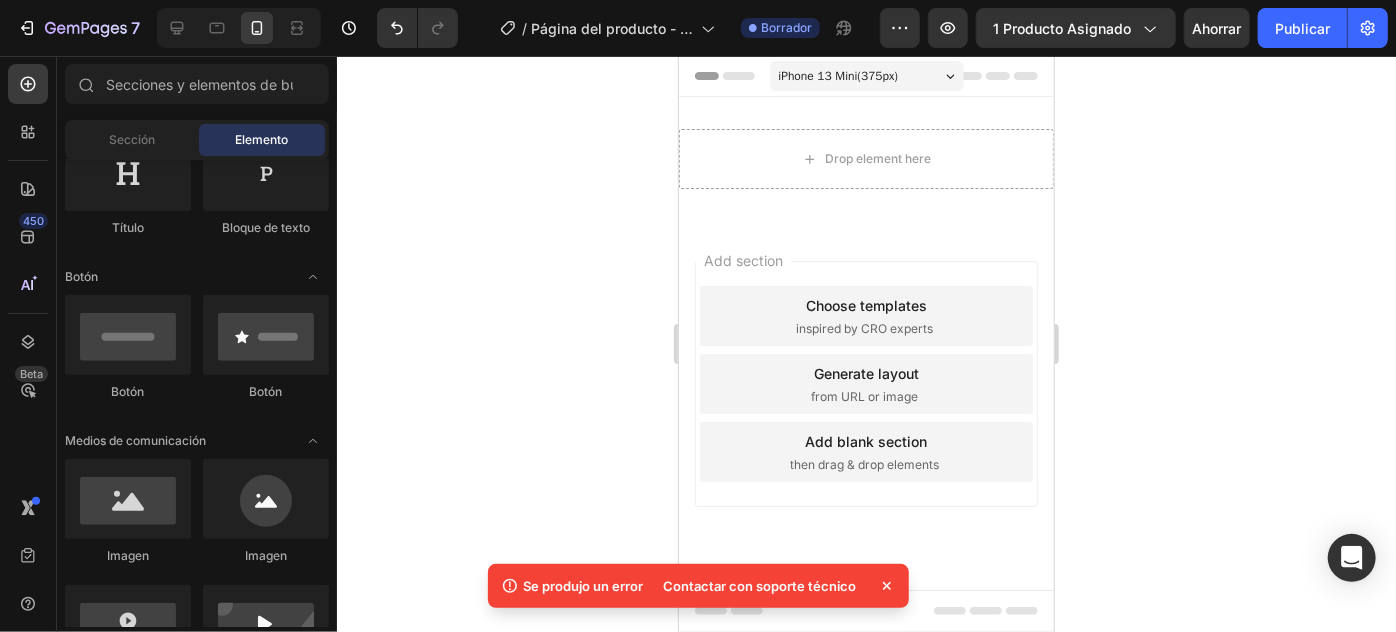 scroll, scrollTop: 0, scrollLeft: 0, axis: both 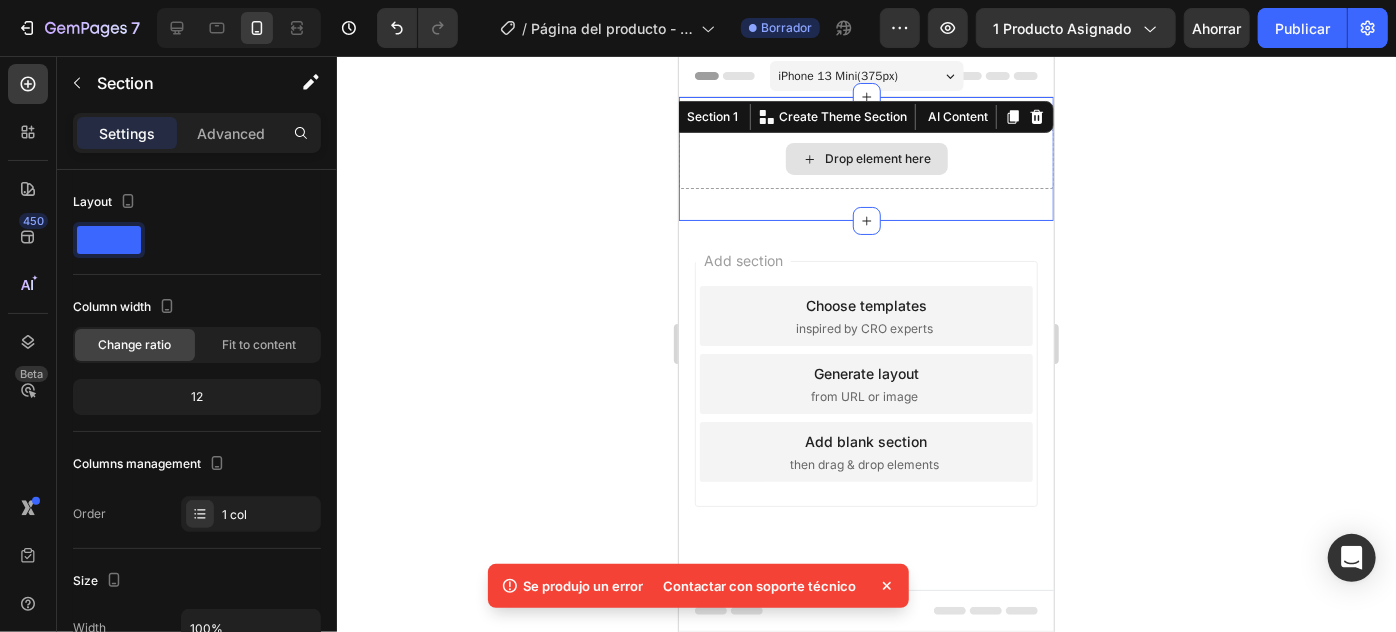 click on "Drop element here" at bounding box center (865, 158) 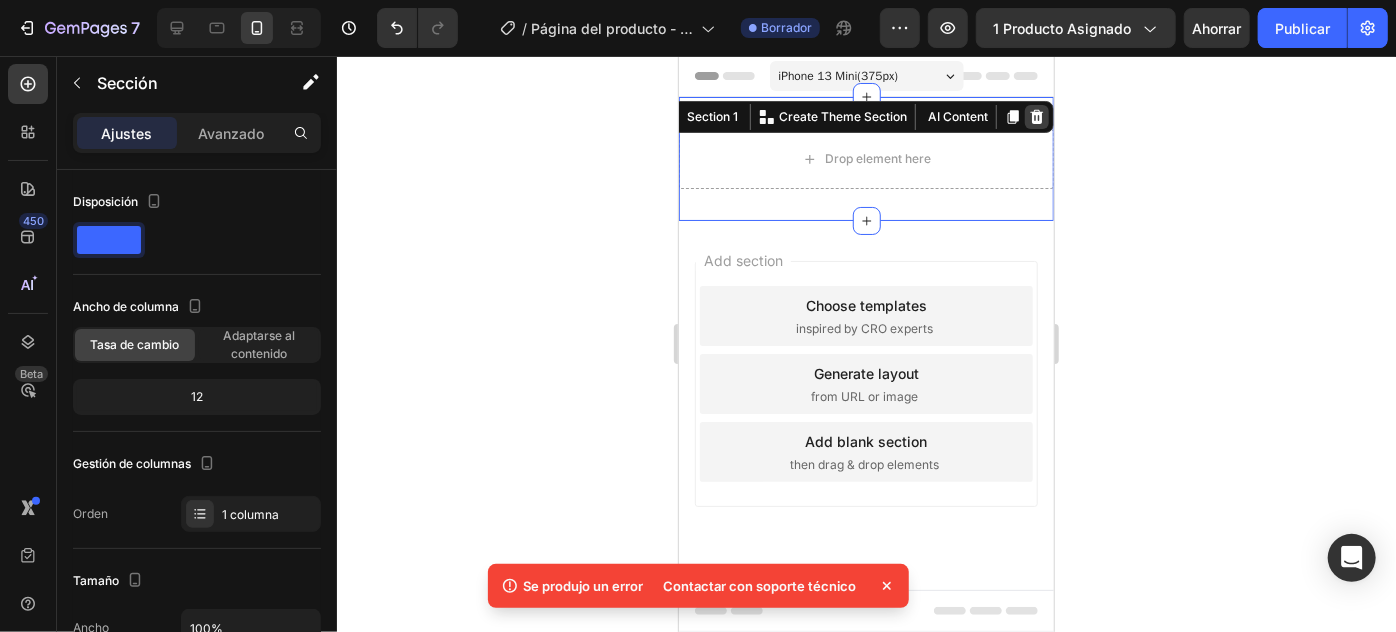 click 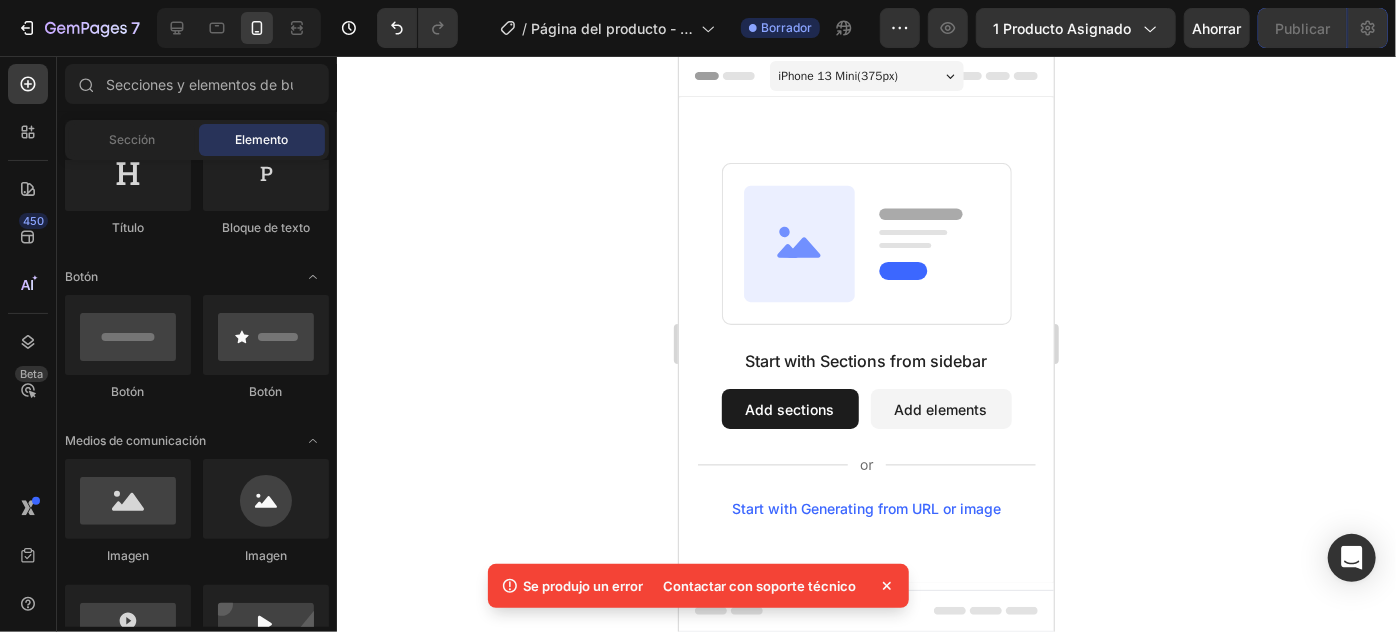 click on "iPhone 13 Mini  ( 375 px)" at bounding box center [866, 75] 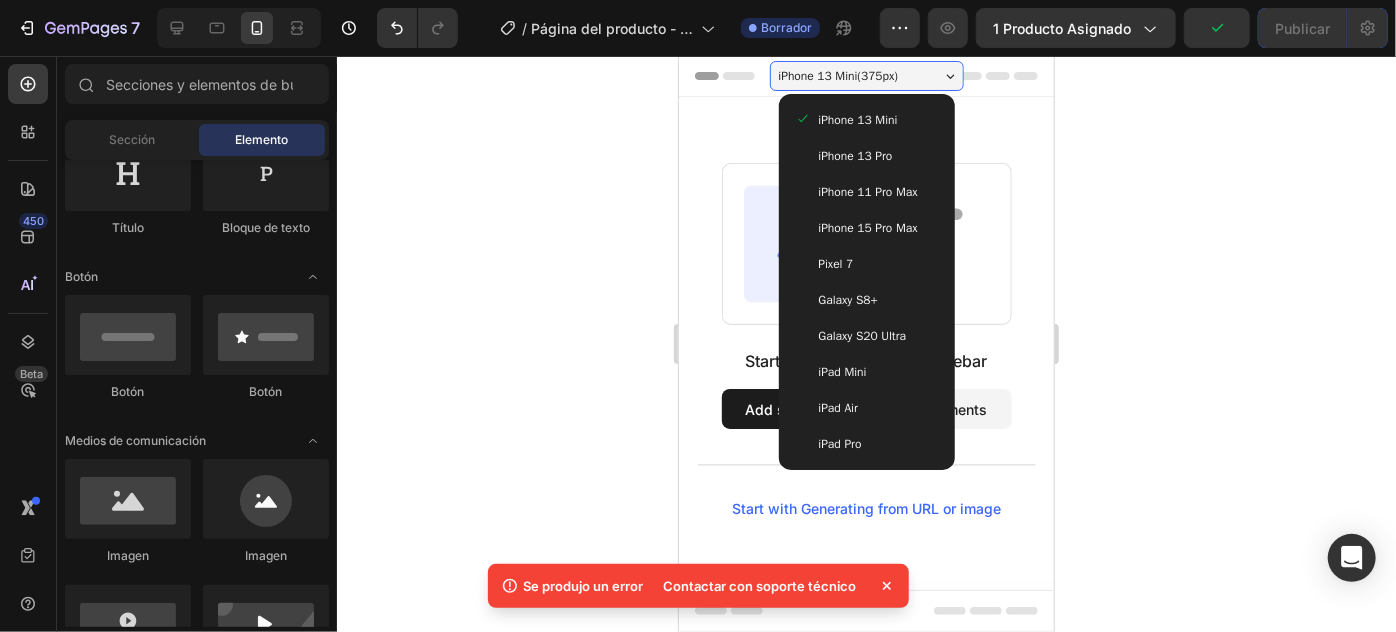 click on "iPhone 15 Pro Max" at bounding box center (867, 227) 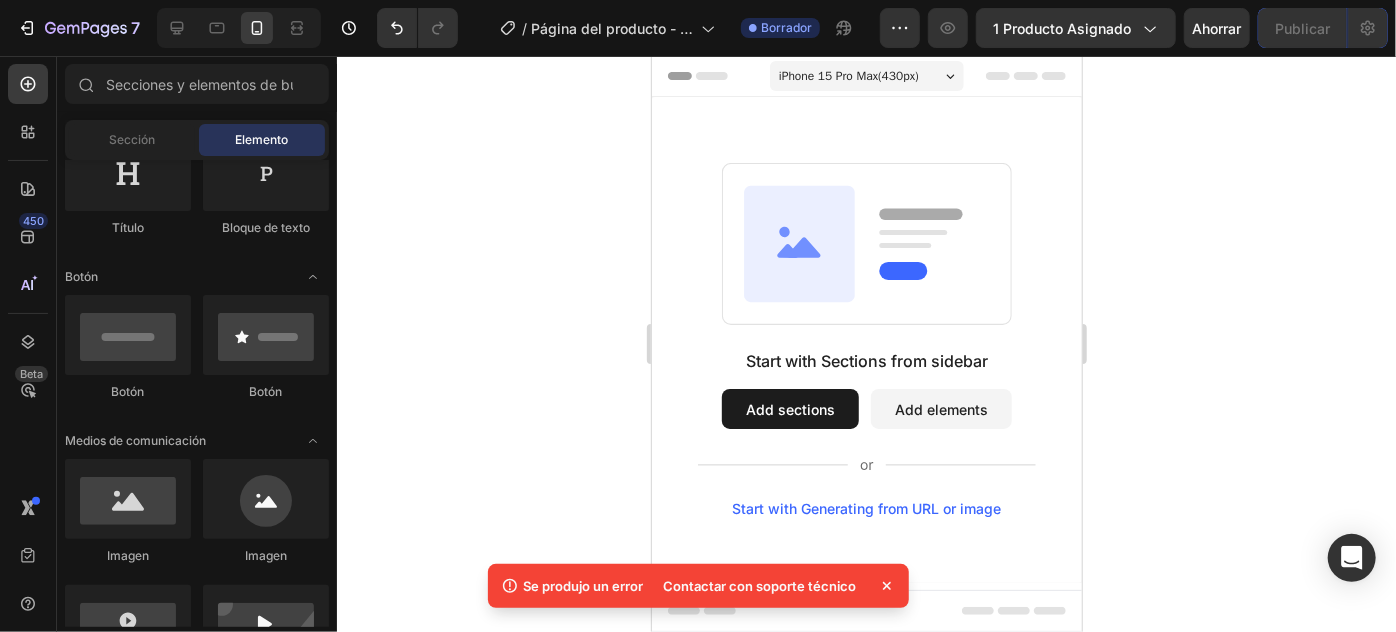click on "iPhone 15 Pro Max  ( 430 px)" at bounding box center (848, 75) 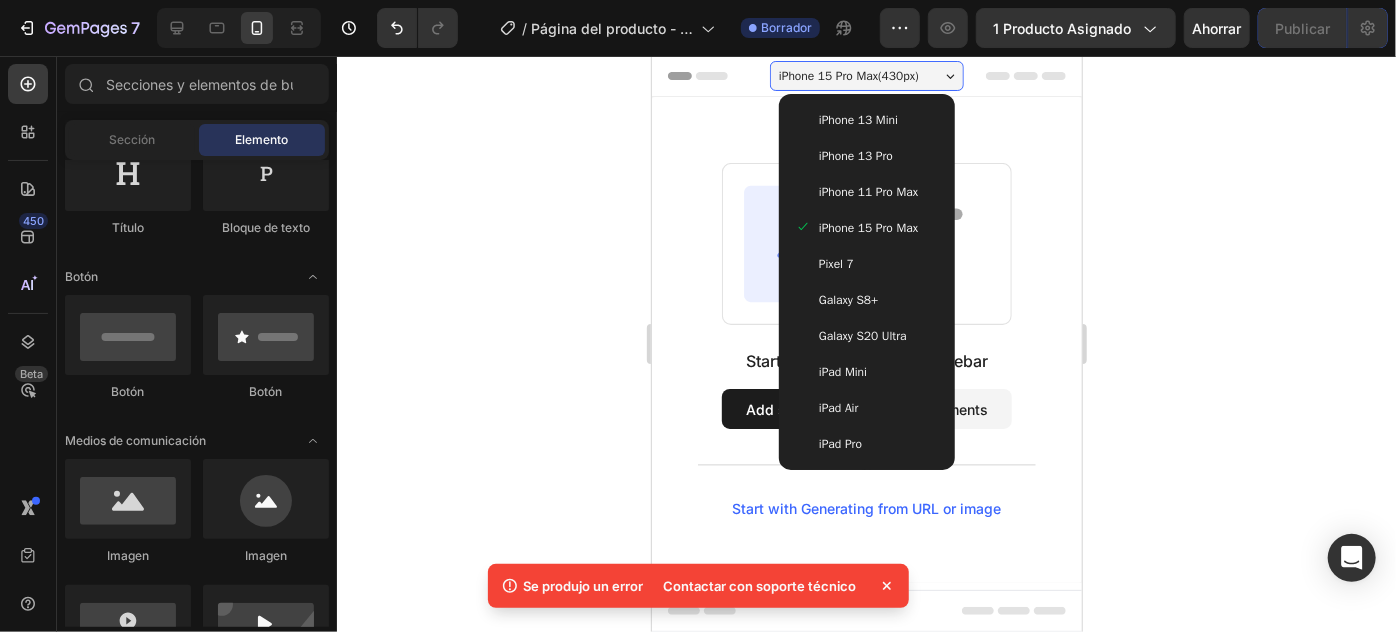 click on "Pixel 7" at bounding box center [866, 263] 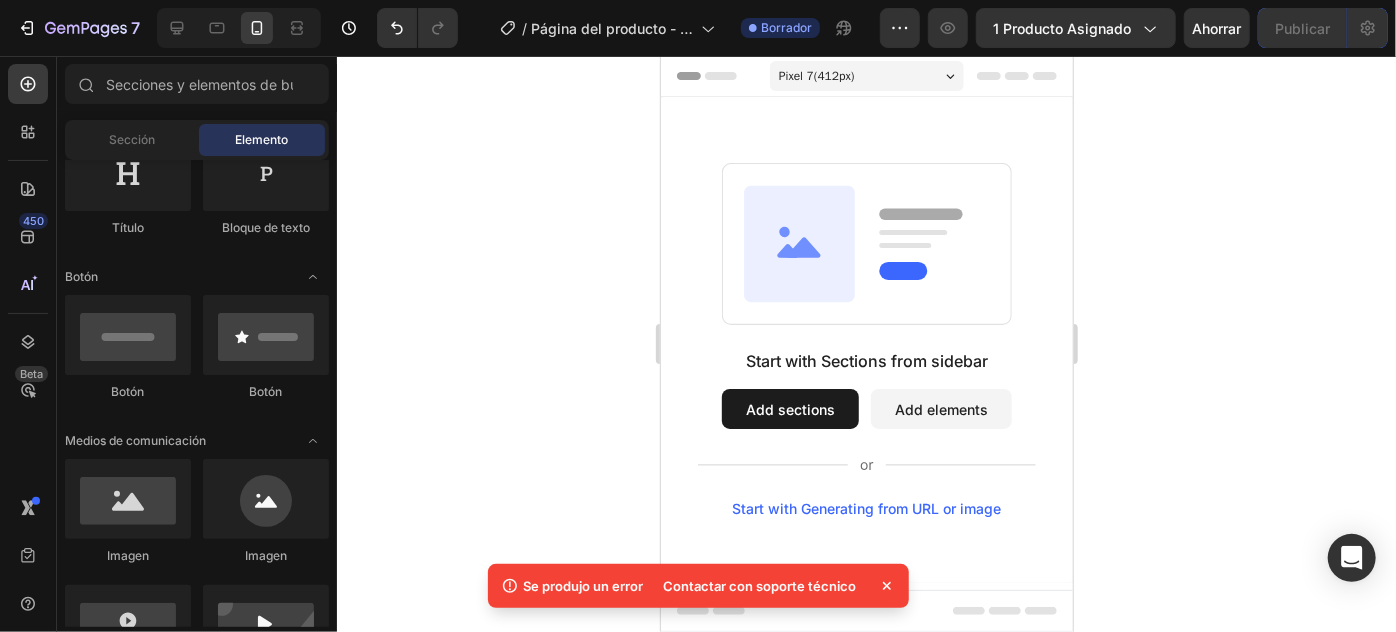 click on "Pixel 7  ( 412 px)" at bounding box center (816, 75) 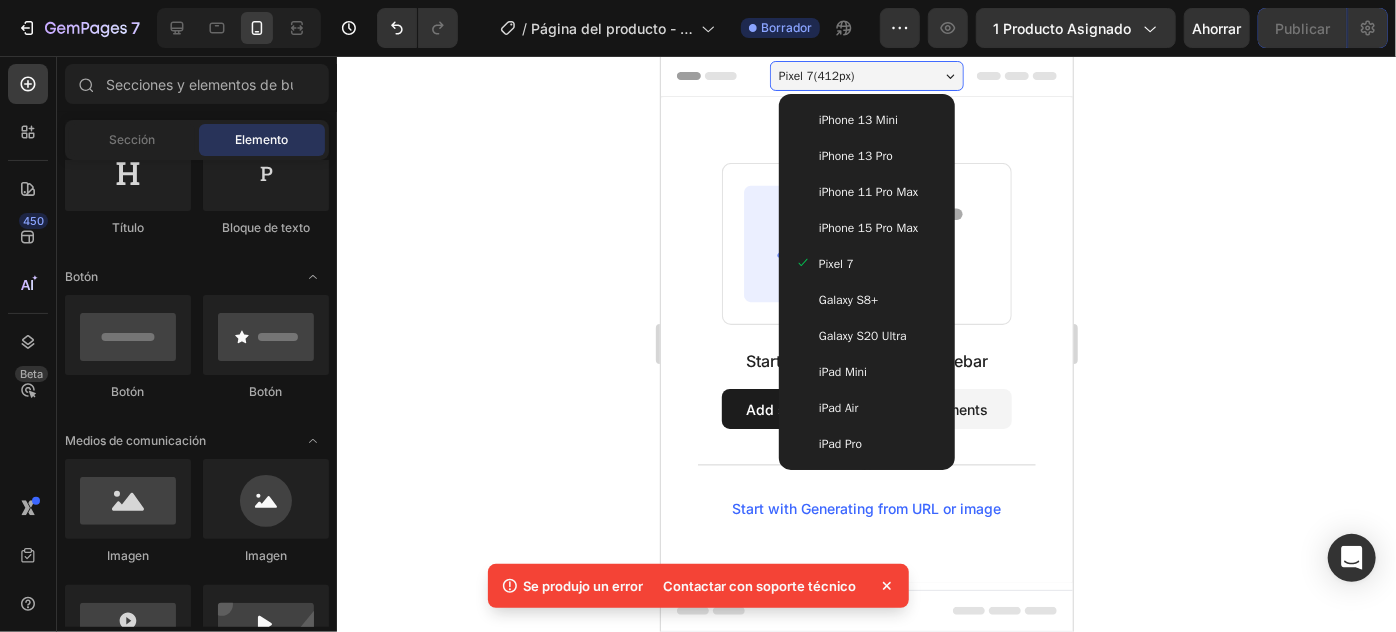 click on "iPhone 13 Mini" at bounding box center [857, 119] 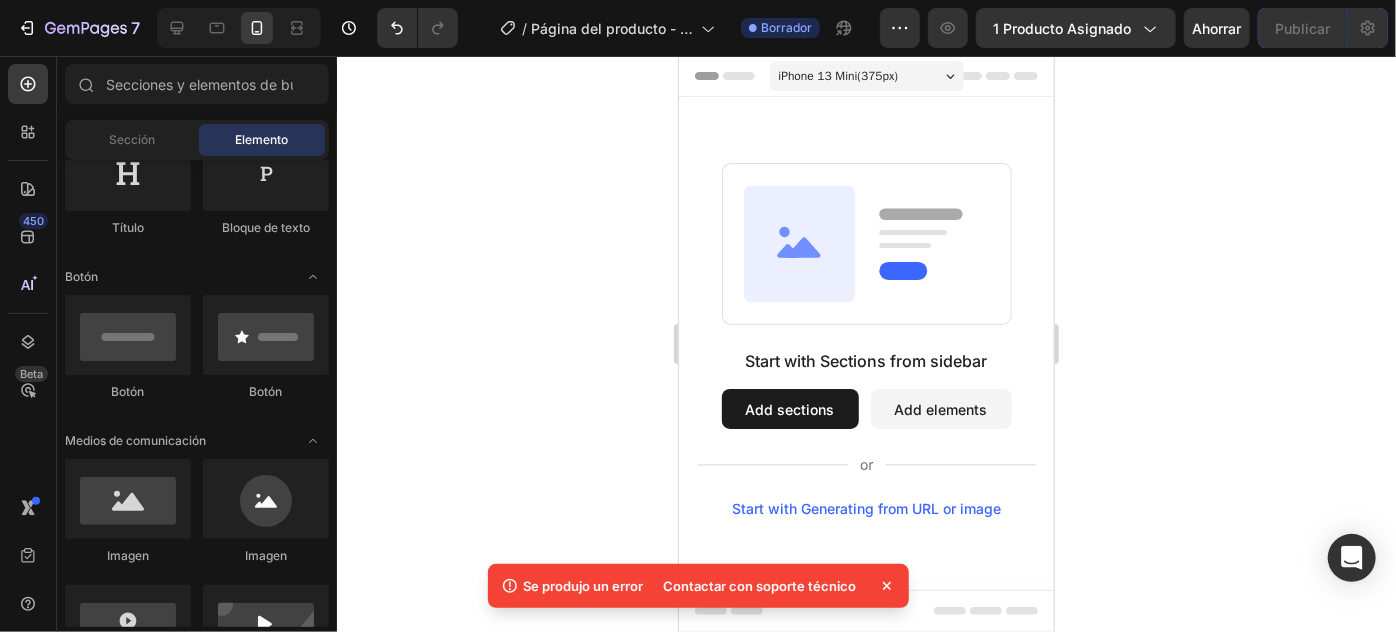 click on "iPhone 13 Mini  ( 375 px)" at bounding box center [838, 75] 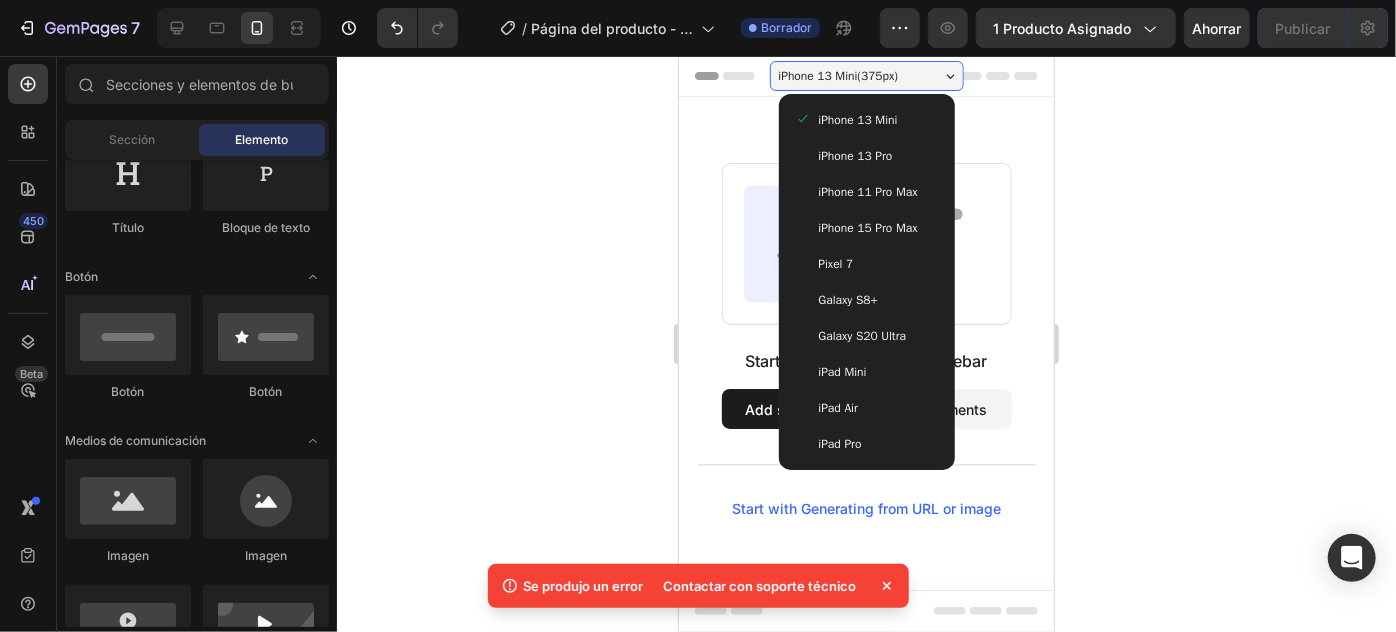 click on "iPhone 15 Pro Max" at bounding box center [867, 227] 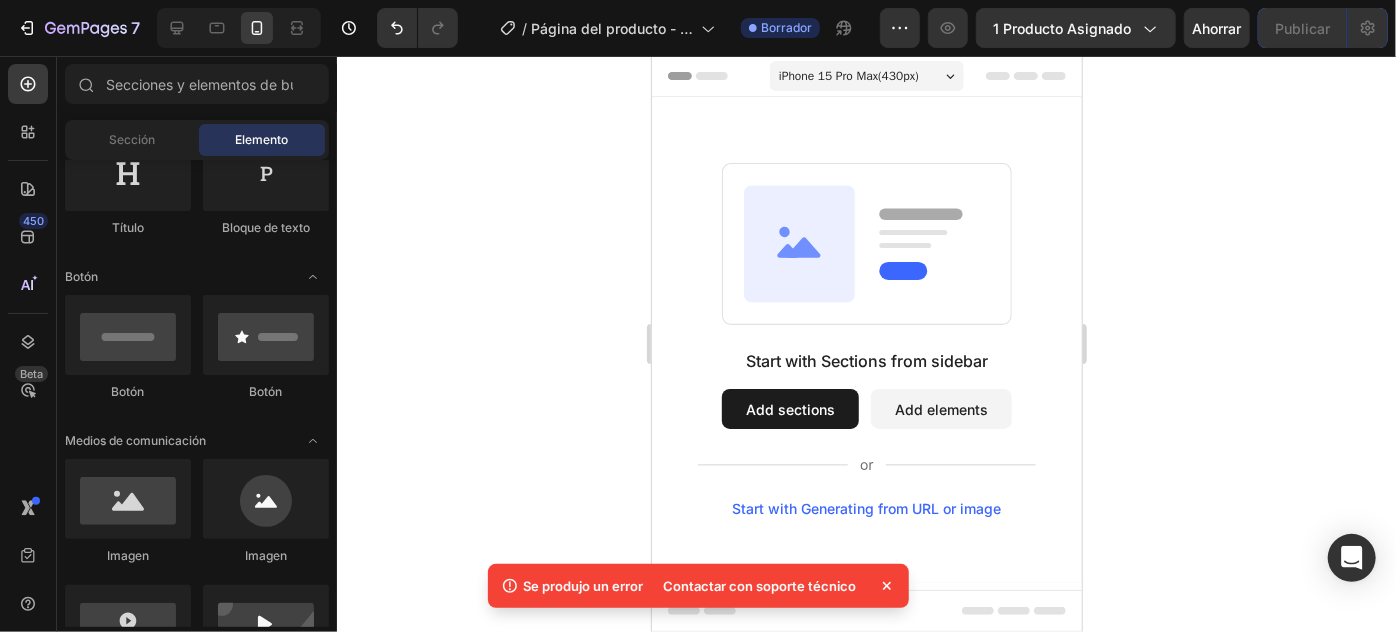 click on "Add sections" at bounding box center [789, 408] 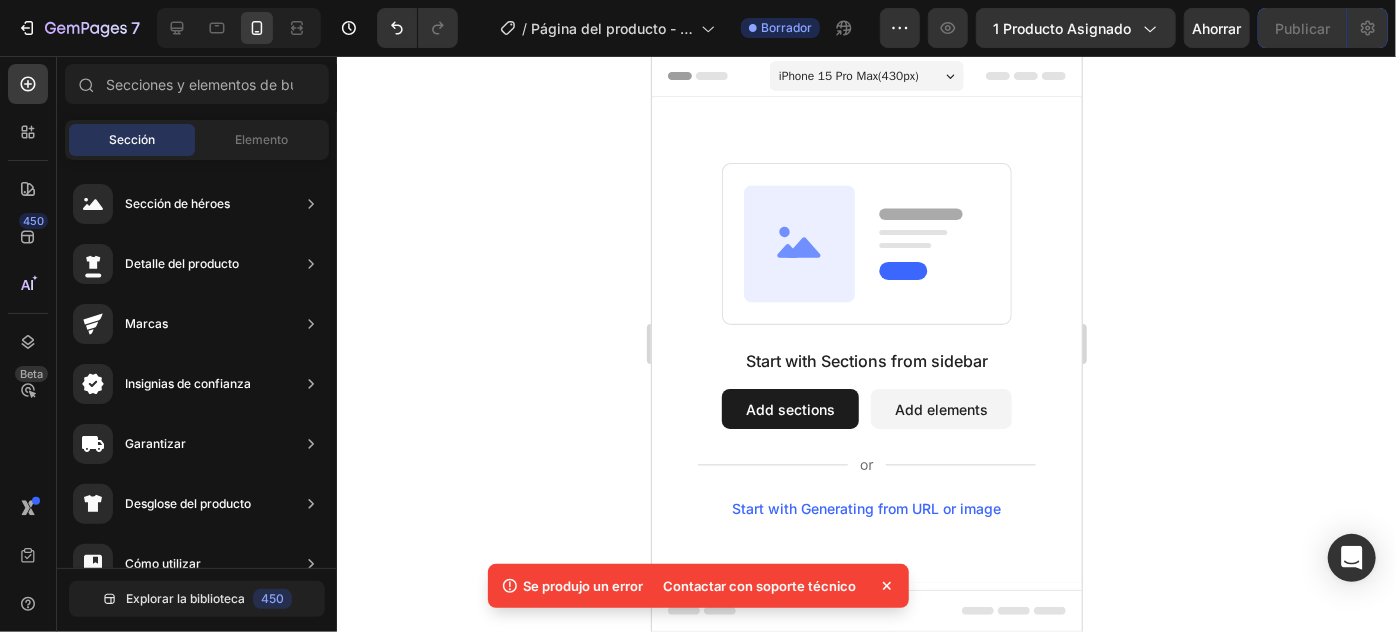 click on "Add elements" at bounding box center [940, 408] 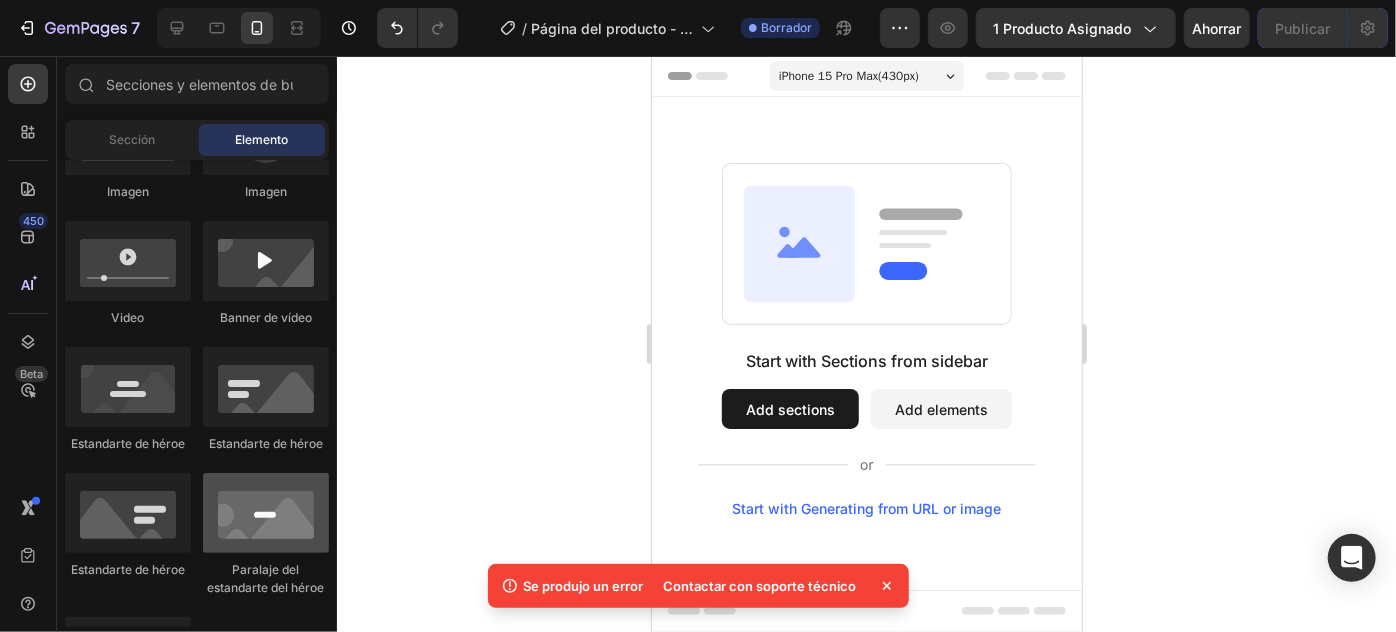 scroll, scrollTop: 545, scrollLeft: 0, axis: vertical 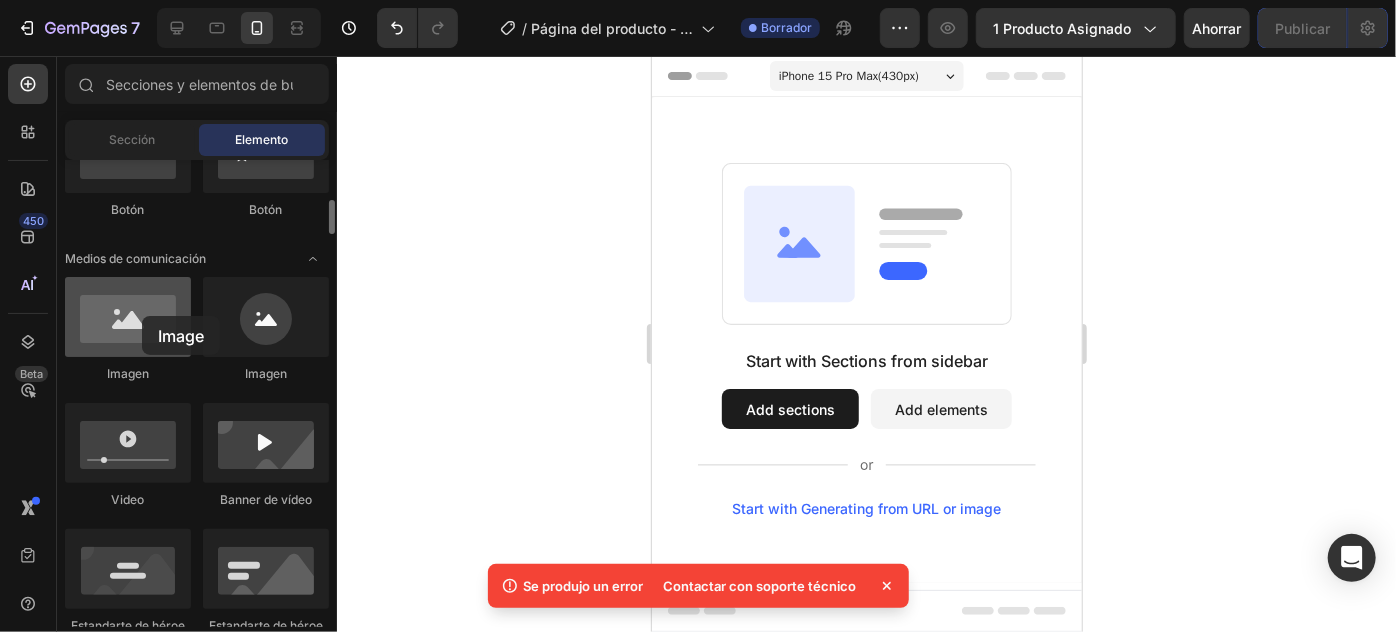 click at bounding box center (128, 317) 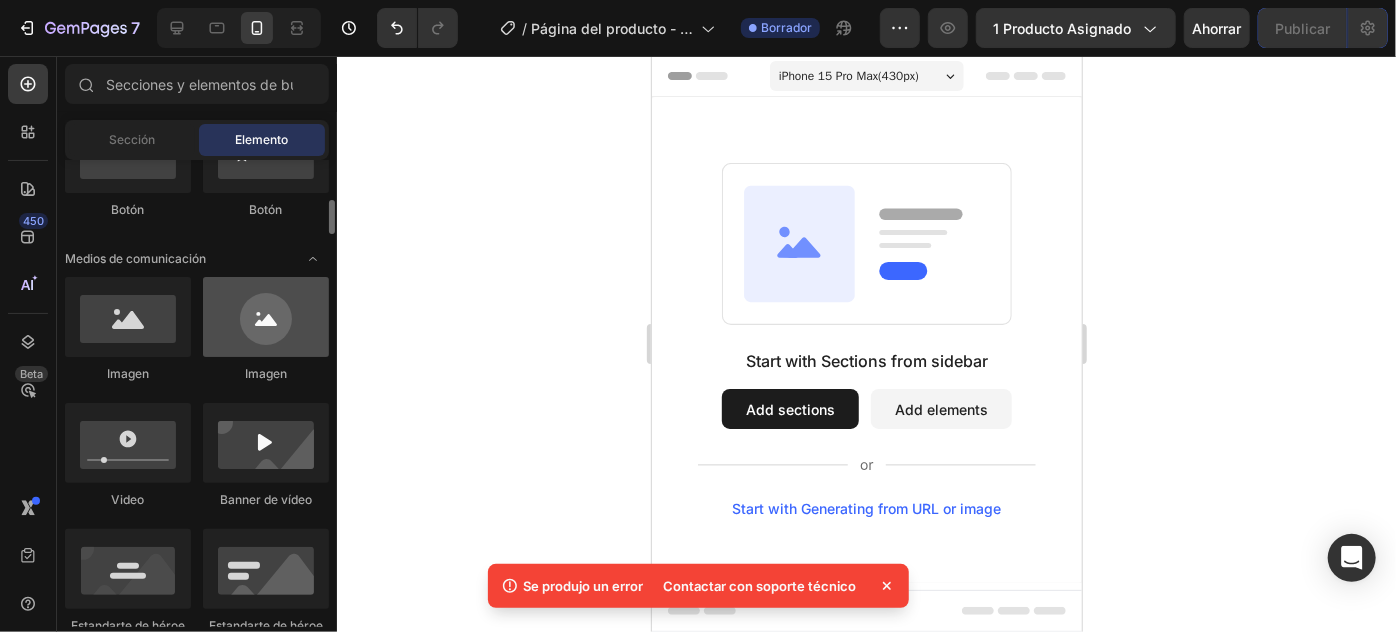 click at bounding box center (266, 317) 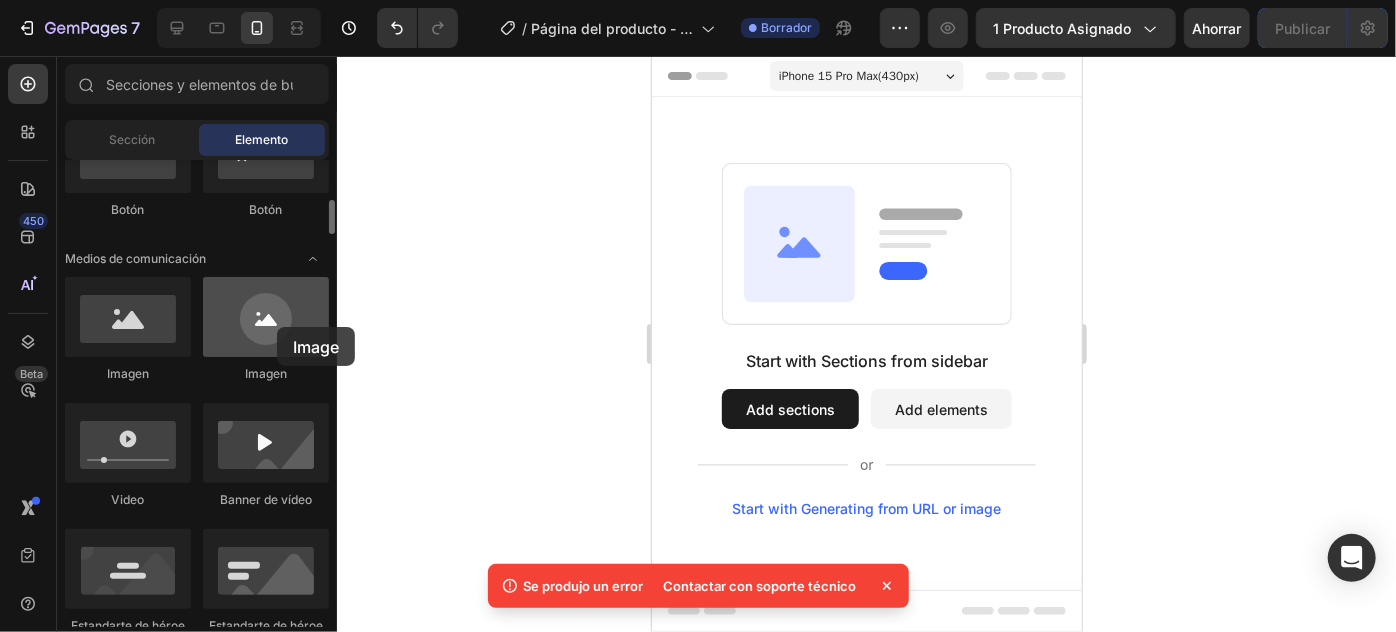 click at bounding box center (266, 317) 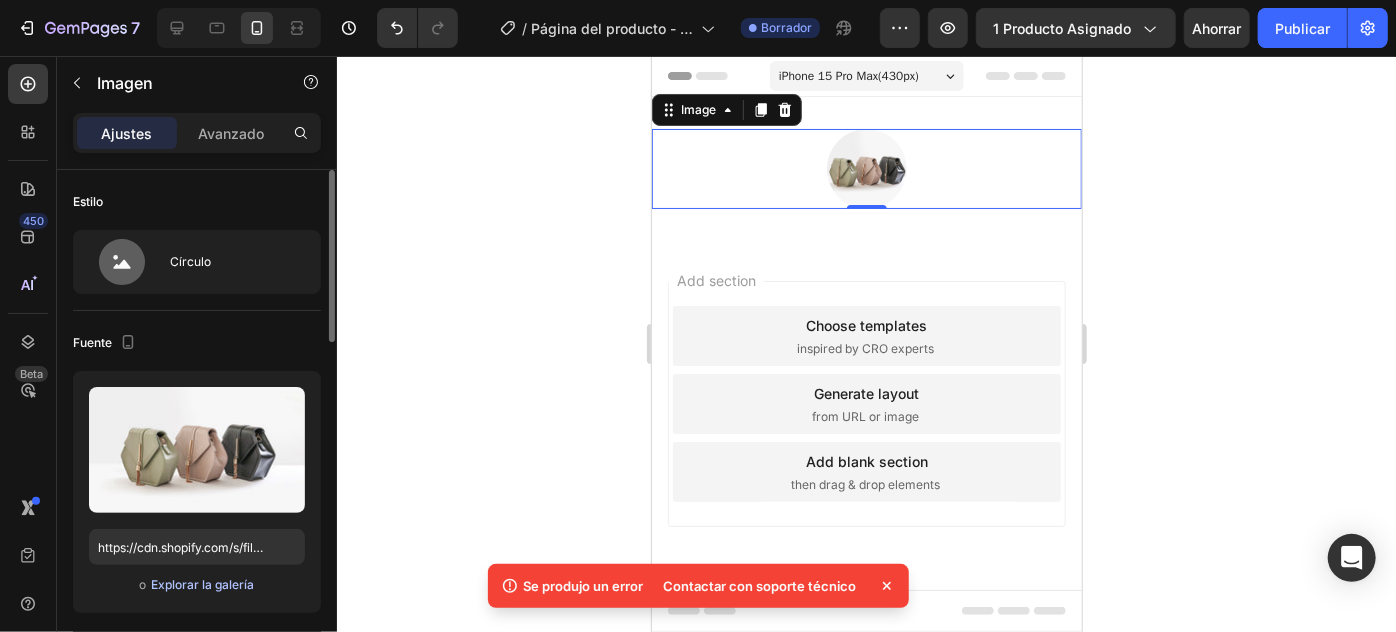 click on "Explorar la galería" 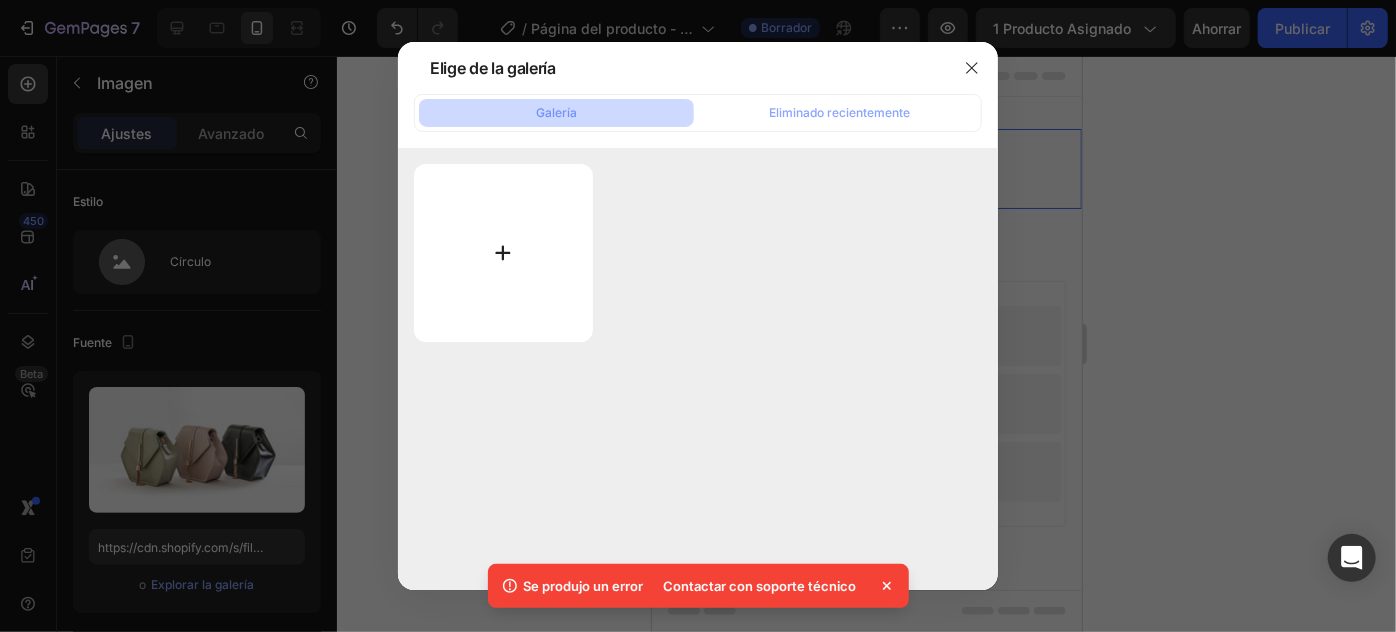 click at bounding box center [503, 253] 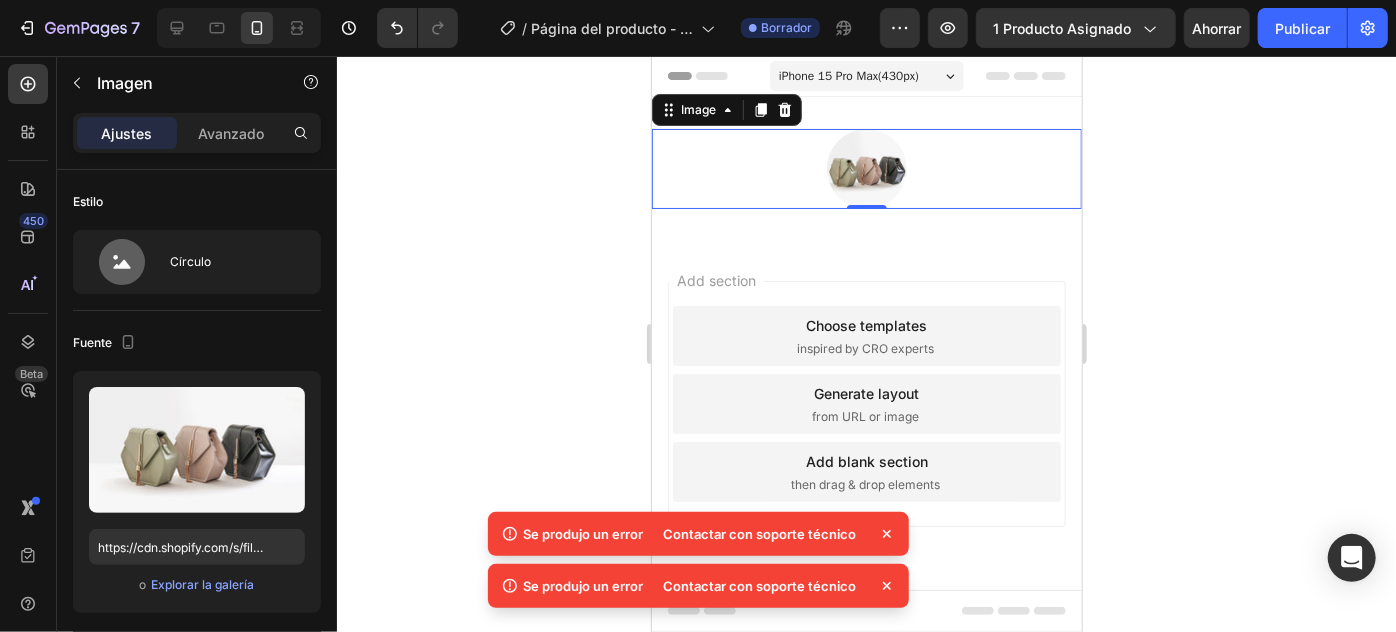 click 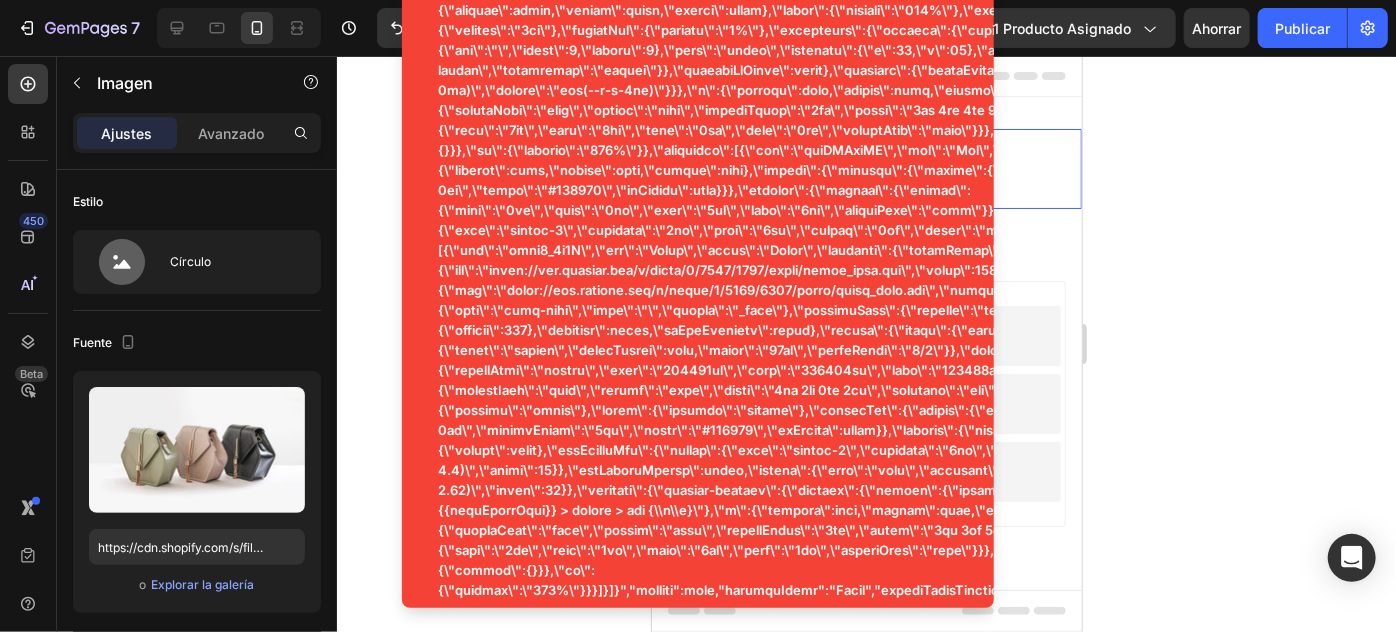 click at bounding box center (993, 220) 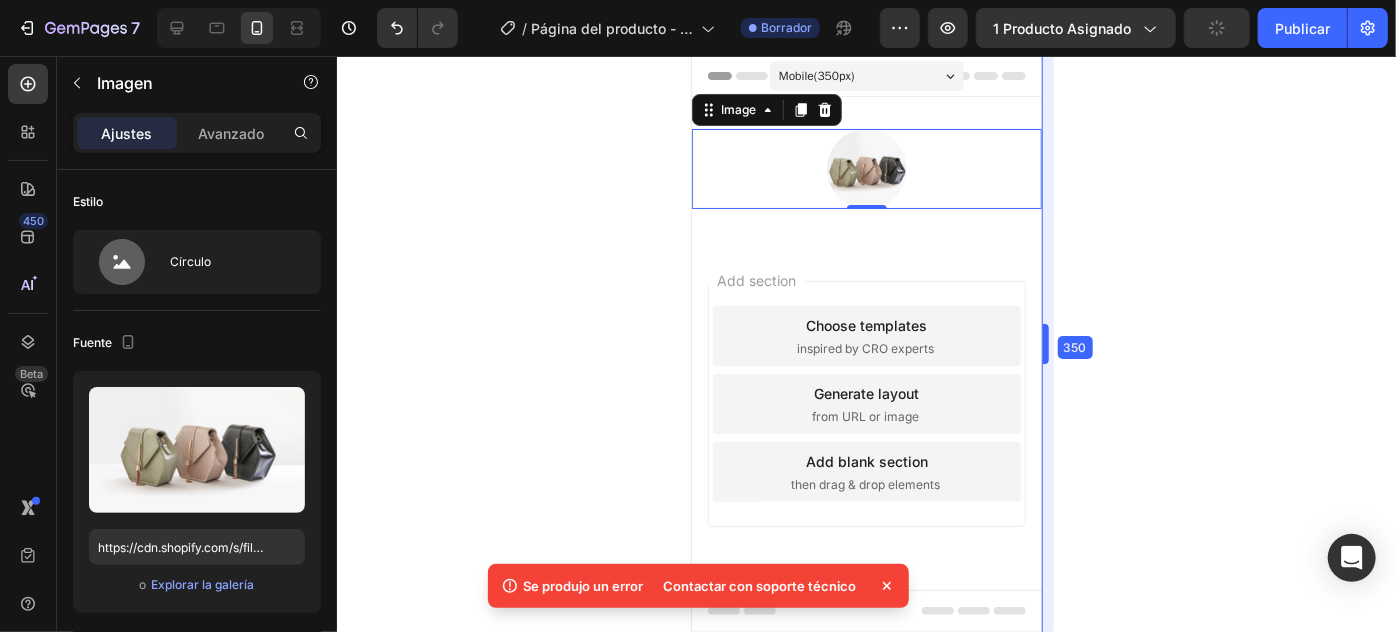 drag, startPoint x: 1085, startPoint y: 319, endPoint x: 1005, endPoint y: 330, distance: 80.75271 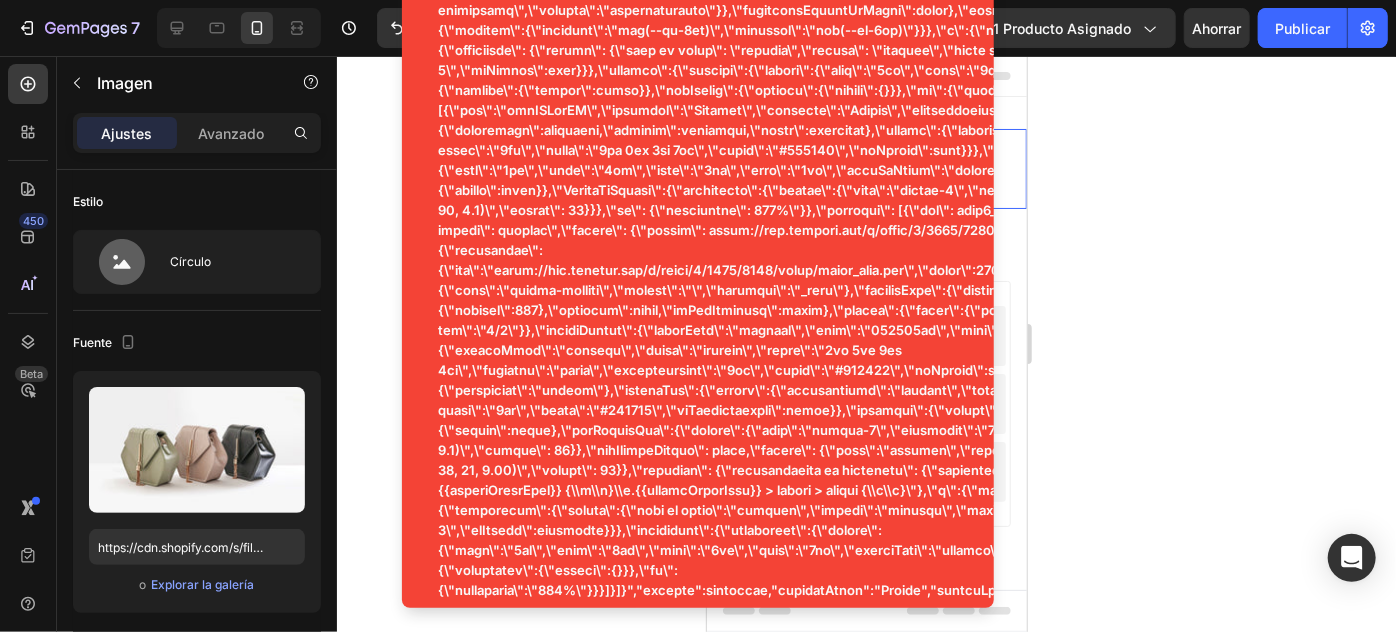 click 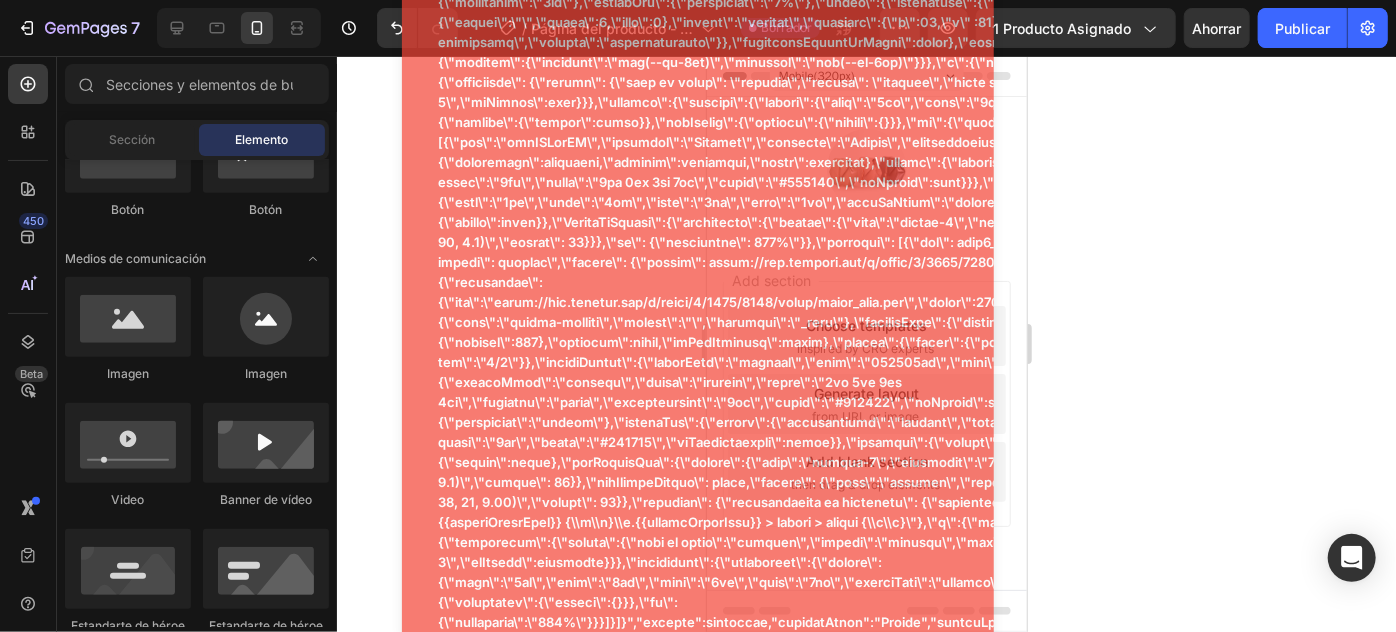 click 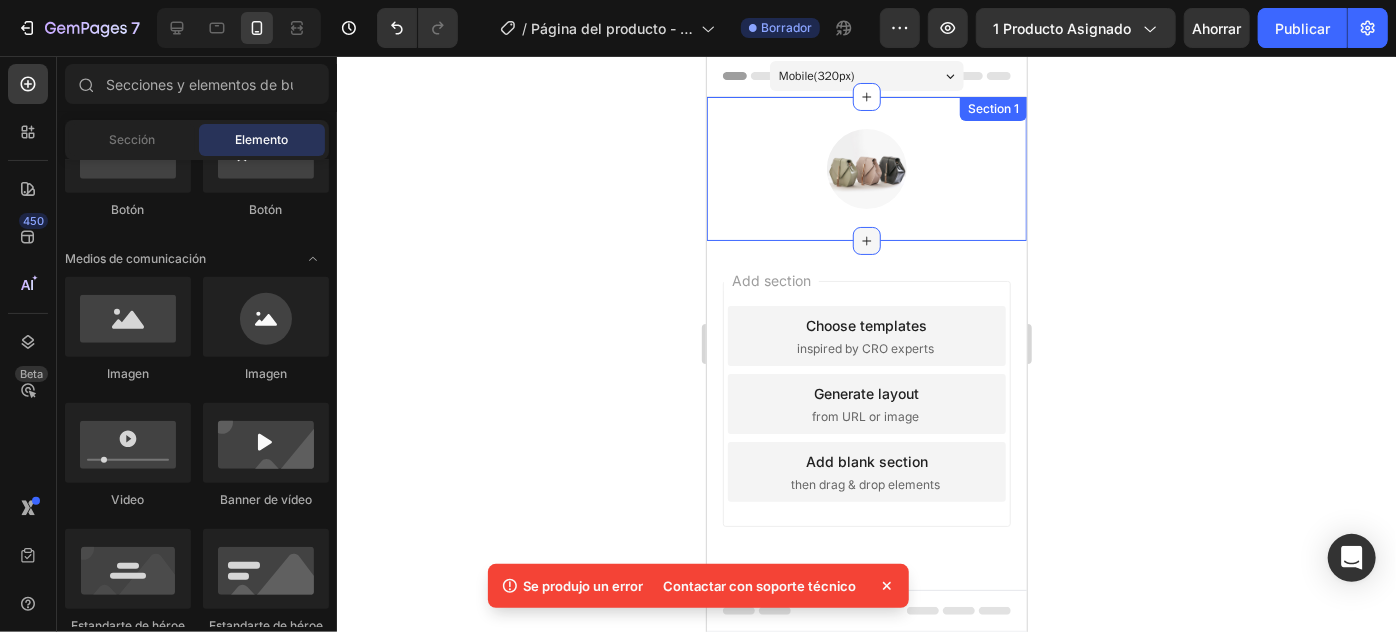 click 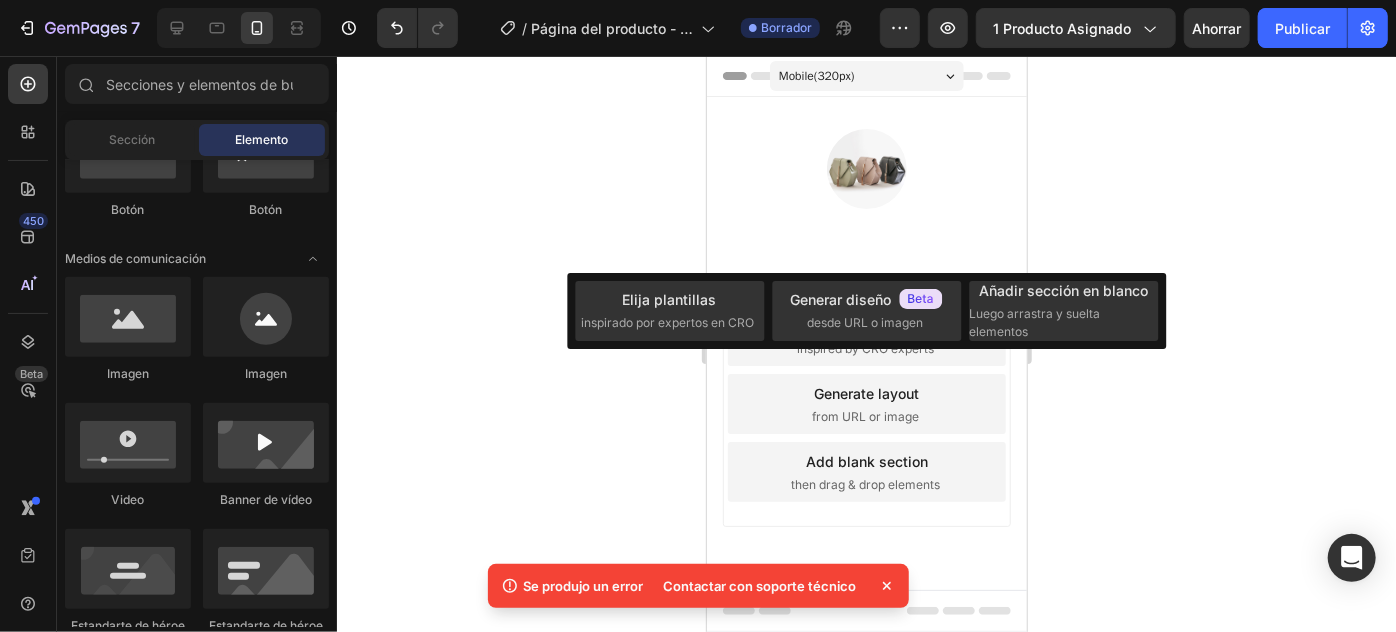 click 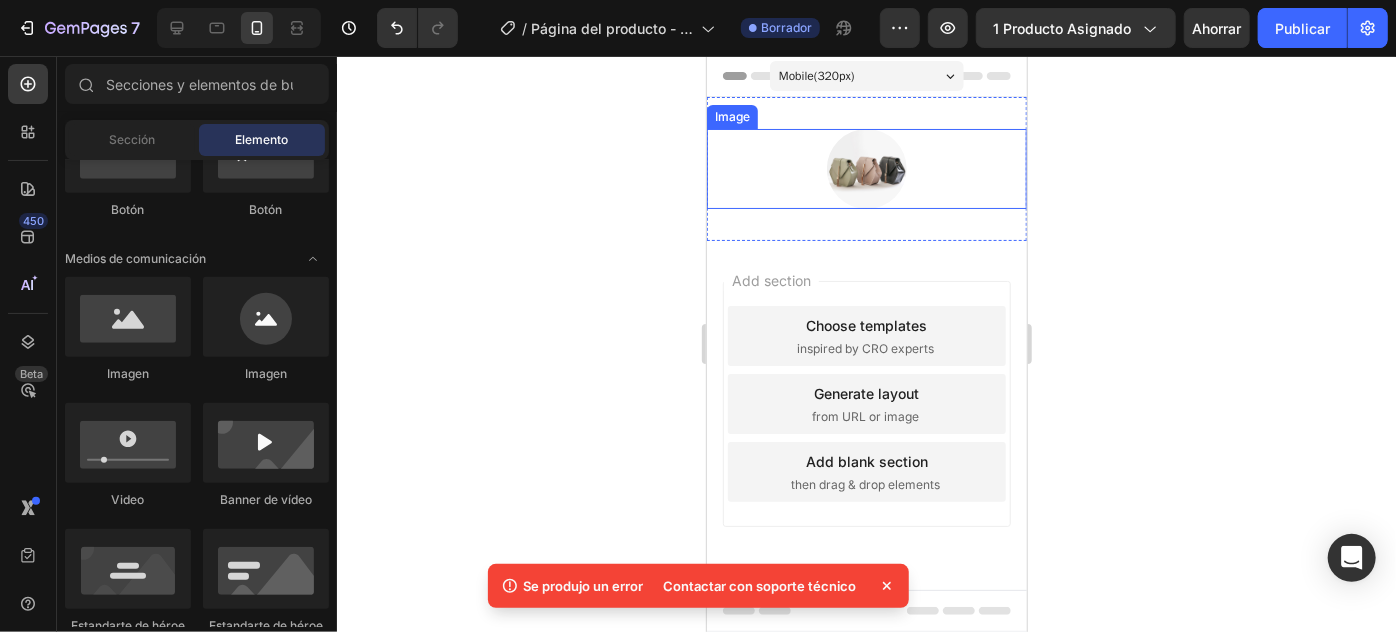 click at bounding box center (866, 168) 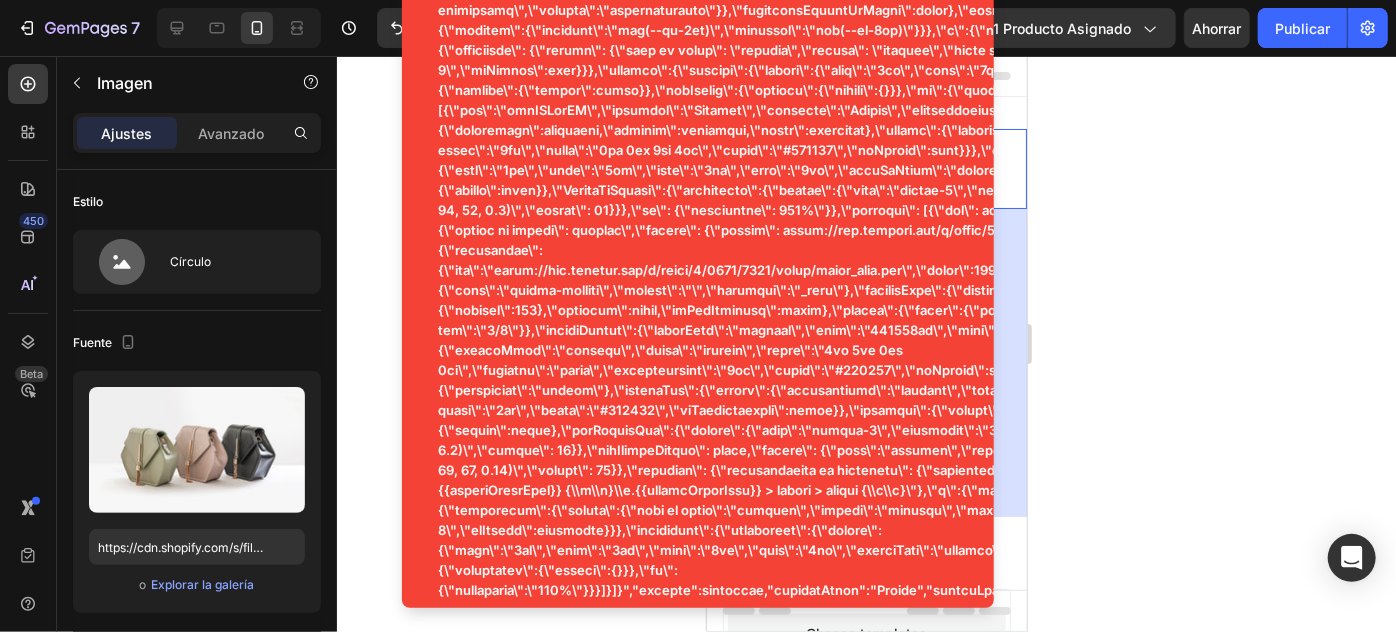 drag, startPoint x: 872, startPoint y: 262, endPoint x: 866, endPoint y: 513, distance: 251.0717 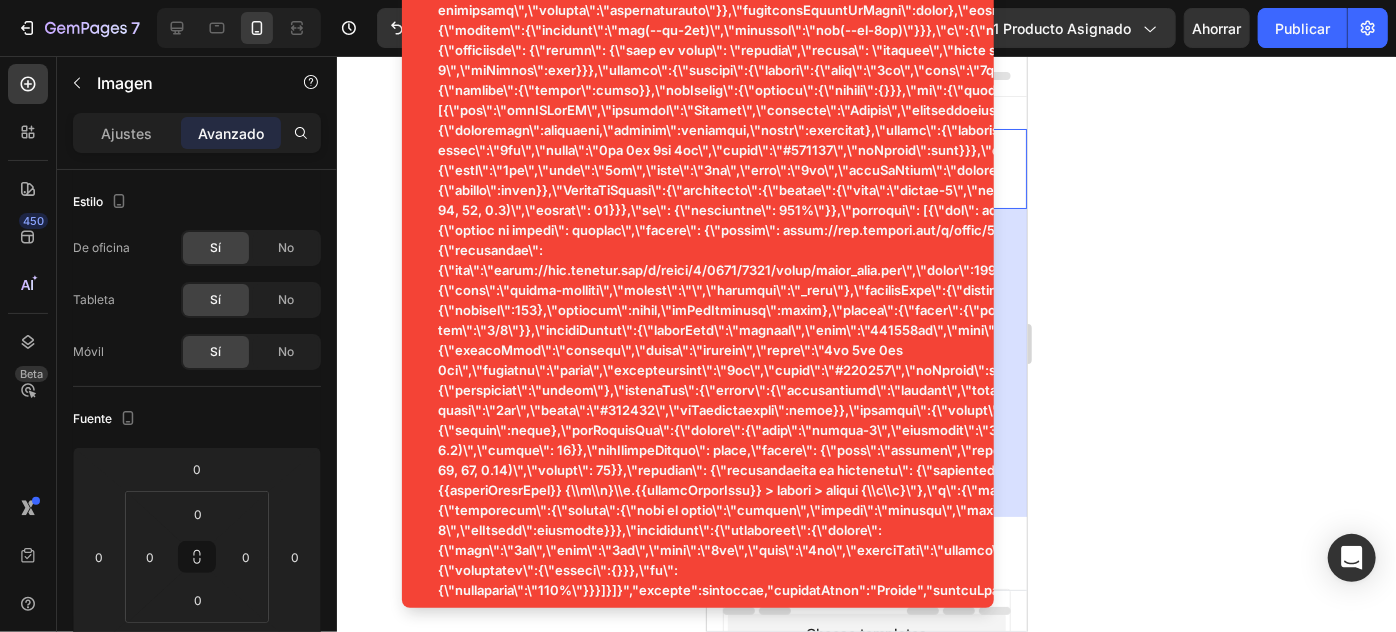 click 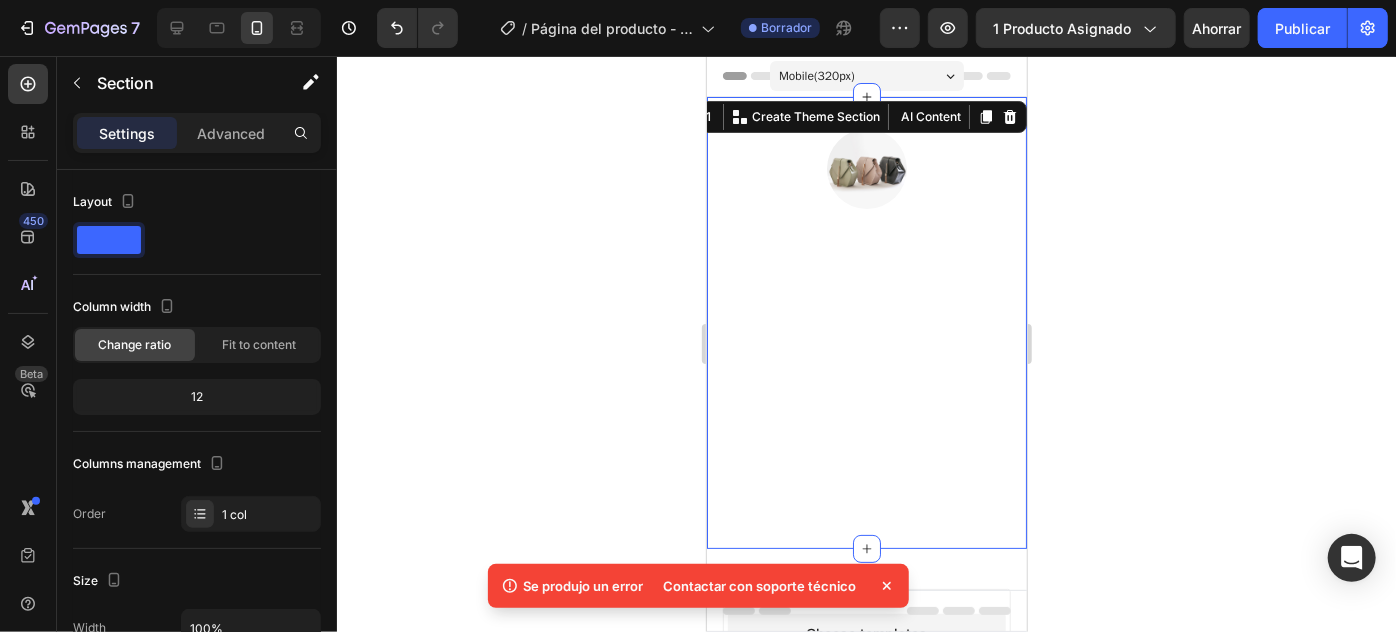 click on "Image" at bounding box center [866, 322] 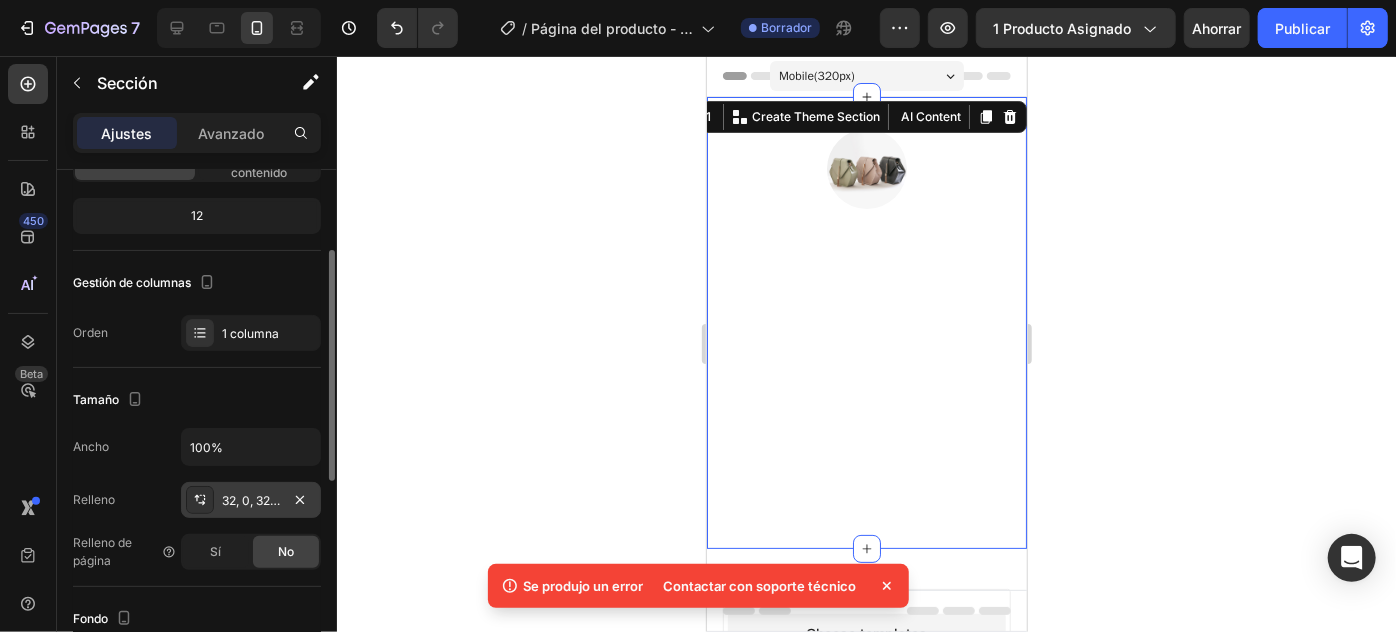 scroll, scrollTop: 0, scrollLeft: 0, axis: both 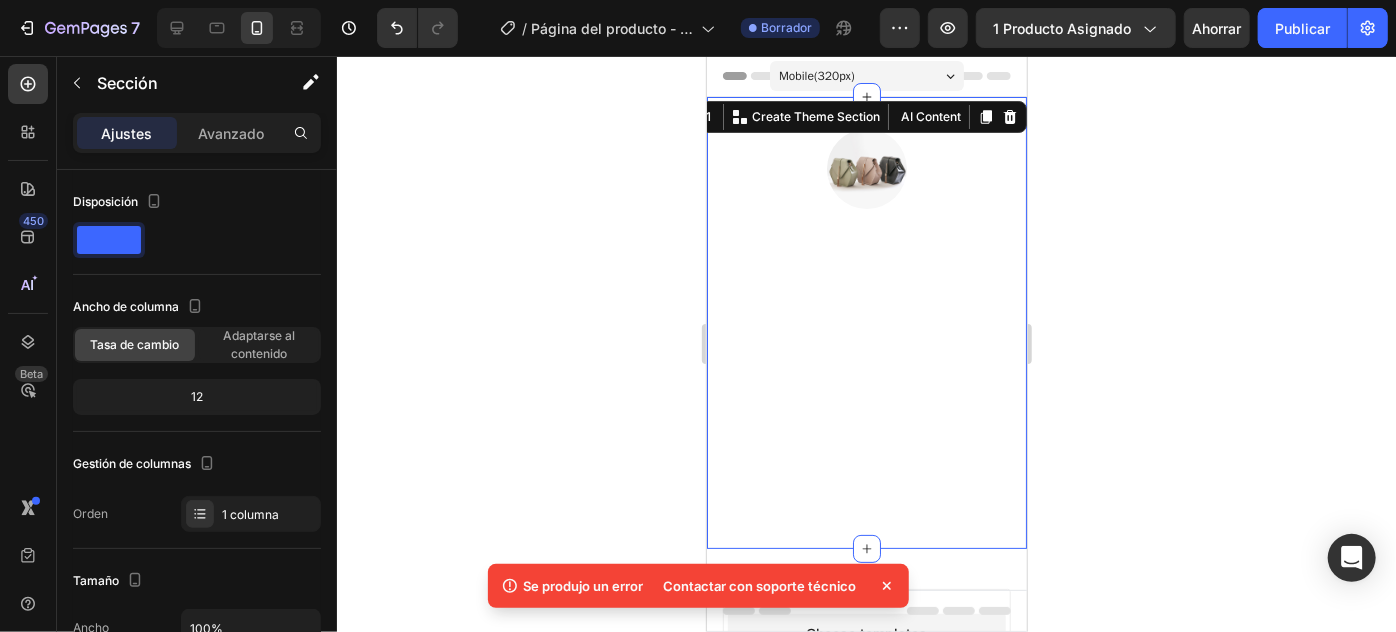 click on "Image" at bounding box center [866, 322] 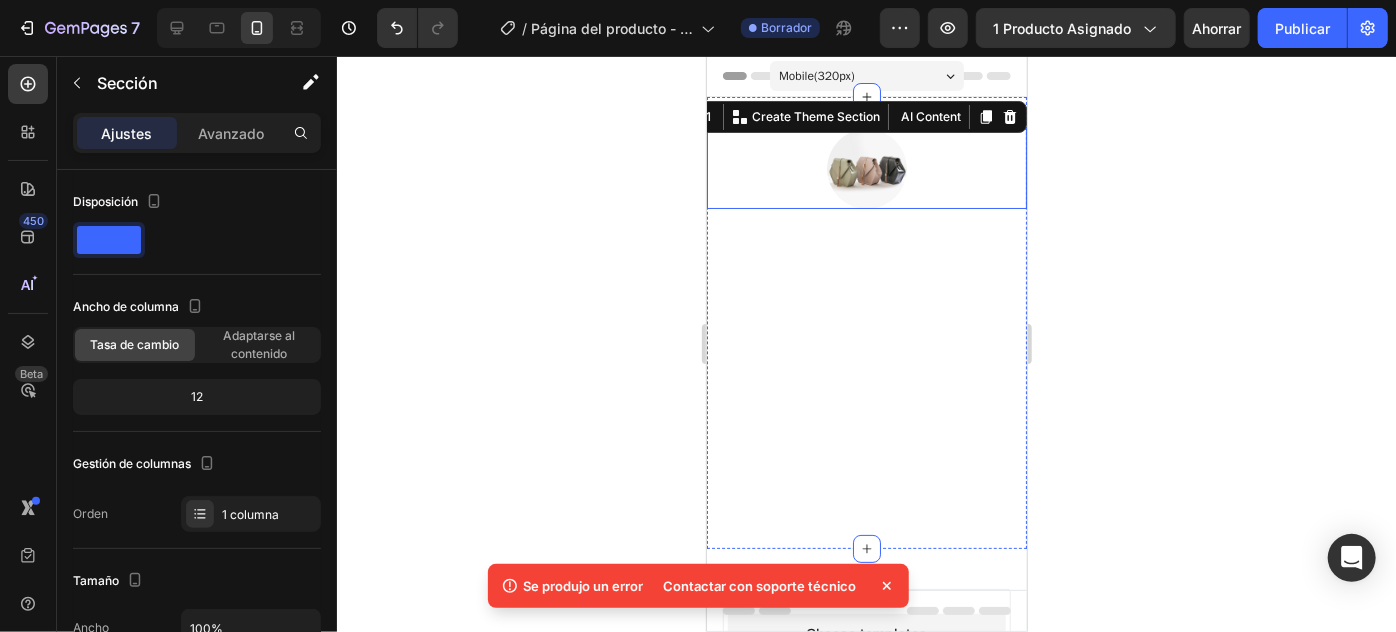 click at bounding box center [866, 168] 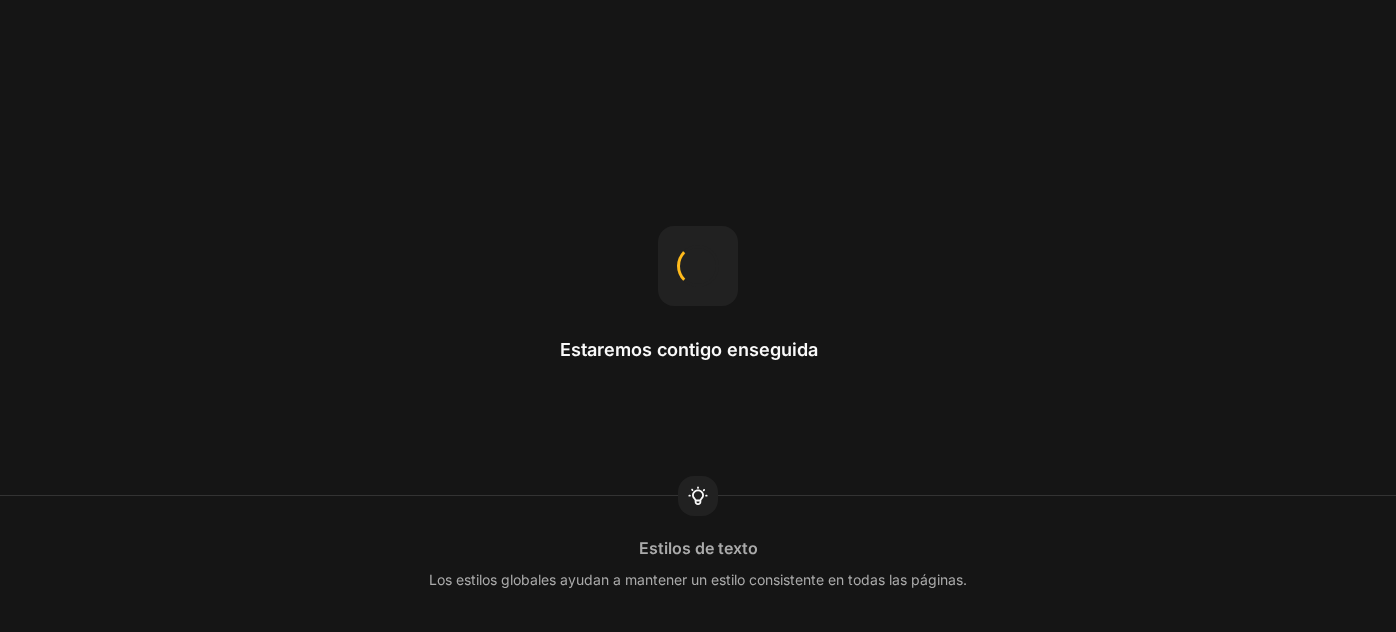 scroll, scrollTop: 0, scrollLeft: 0, axis: both 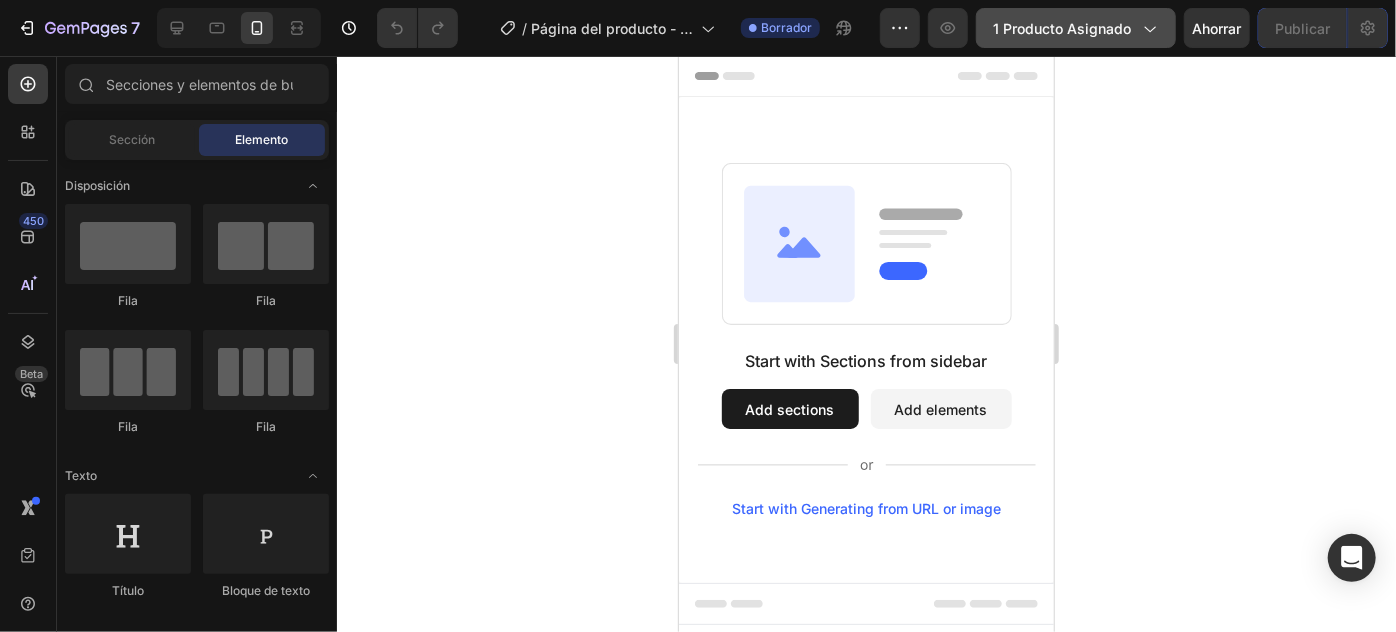 click on "1 producto asignado" at bounding box center [1062, 28] 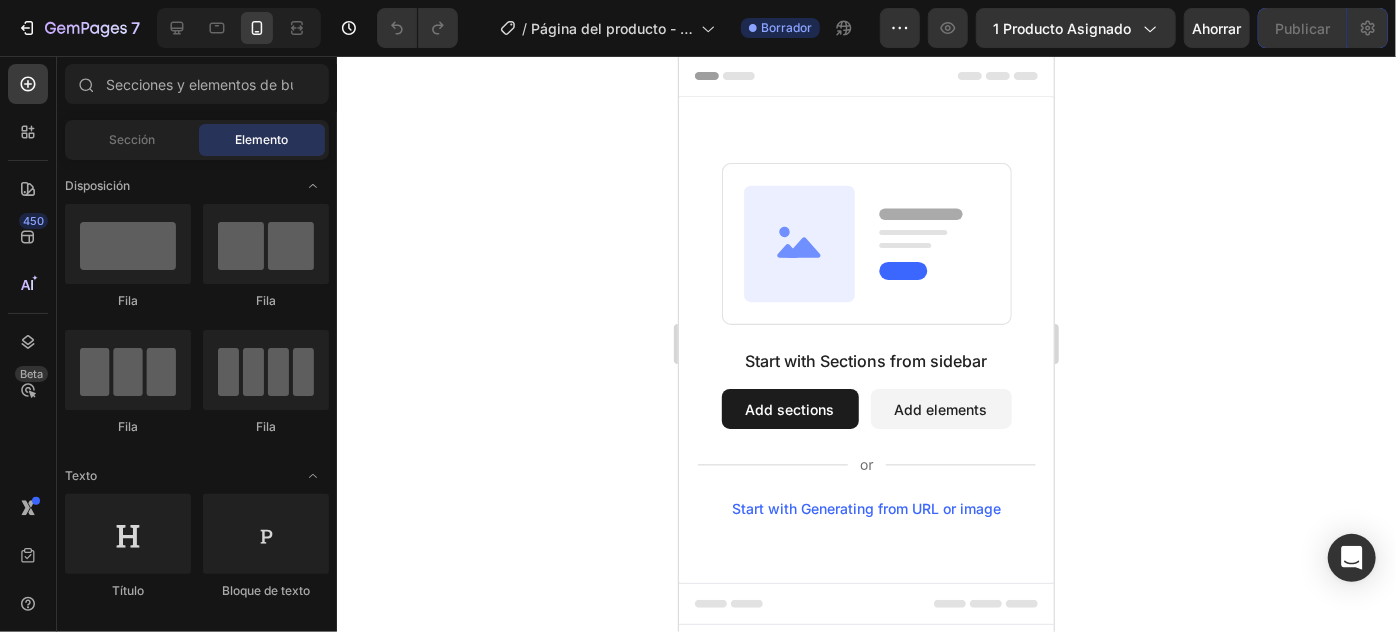 click 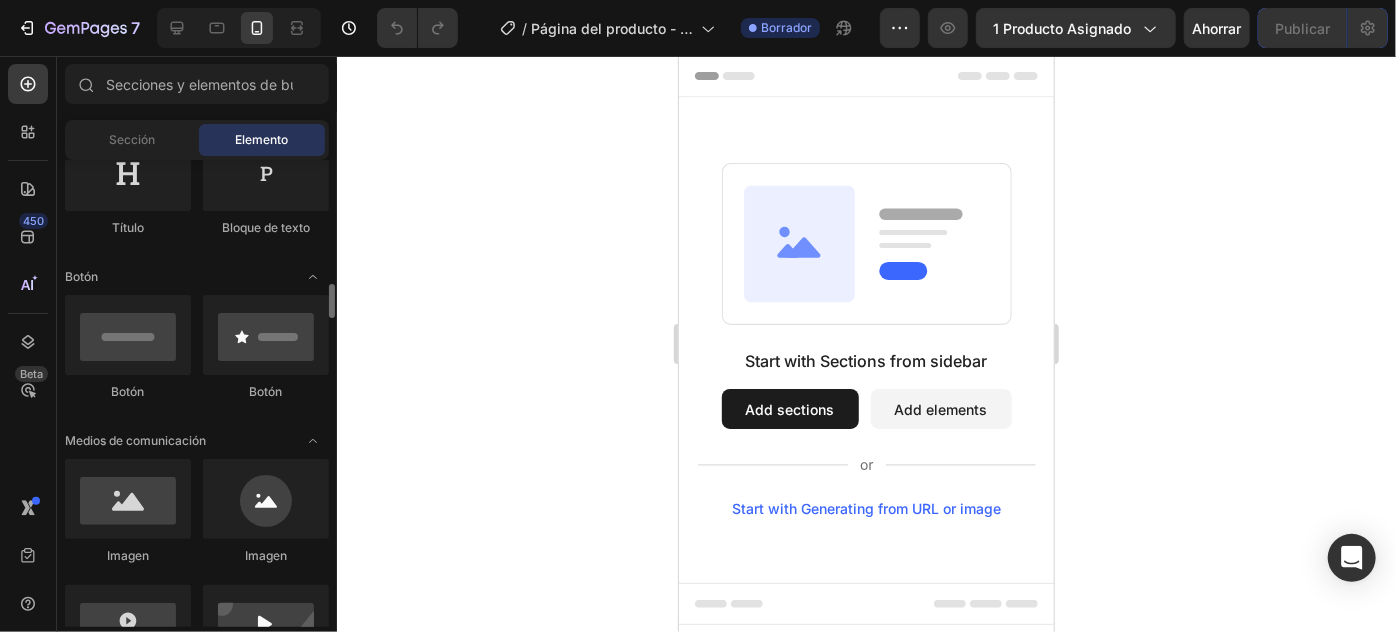 scroll, scrollTop: 454, scrollLeft: 0, axis: vertical 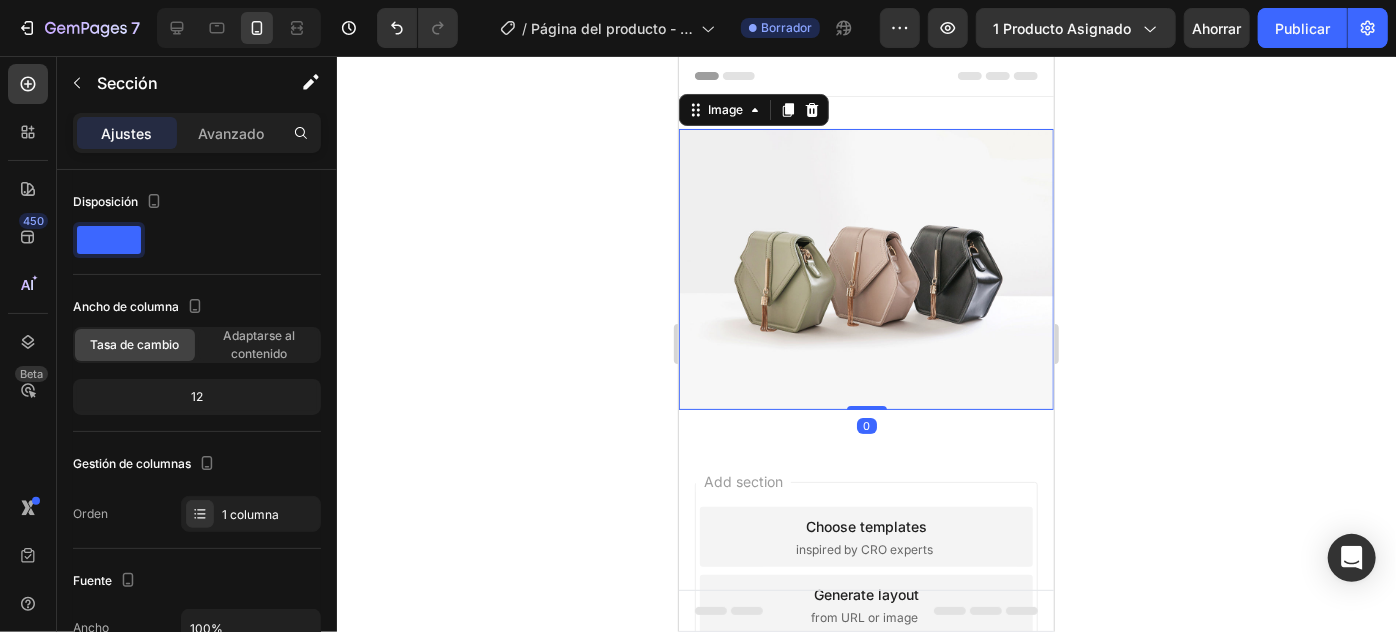 click at bounding box center [865, 268] 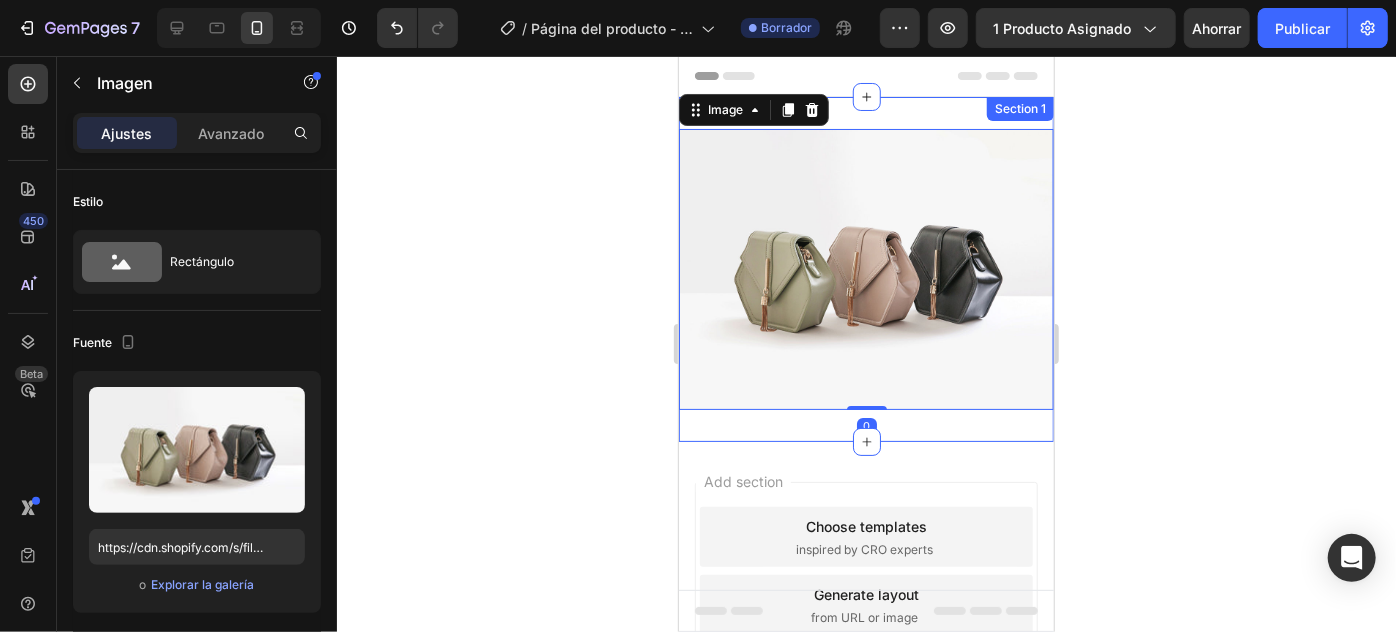 click on "Image   0 Section 1" at bounding box center [865, 268] 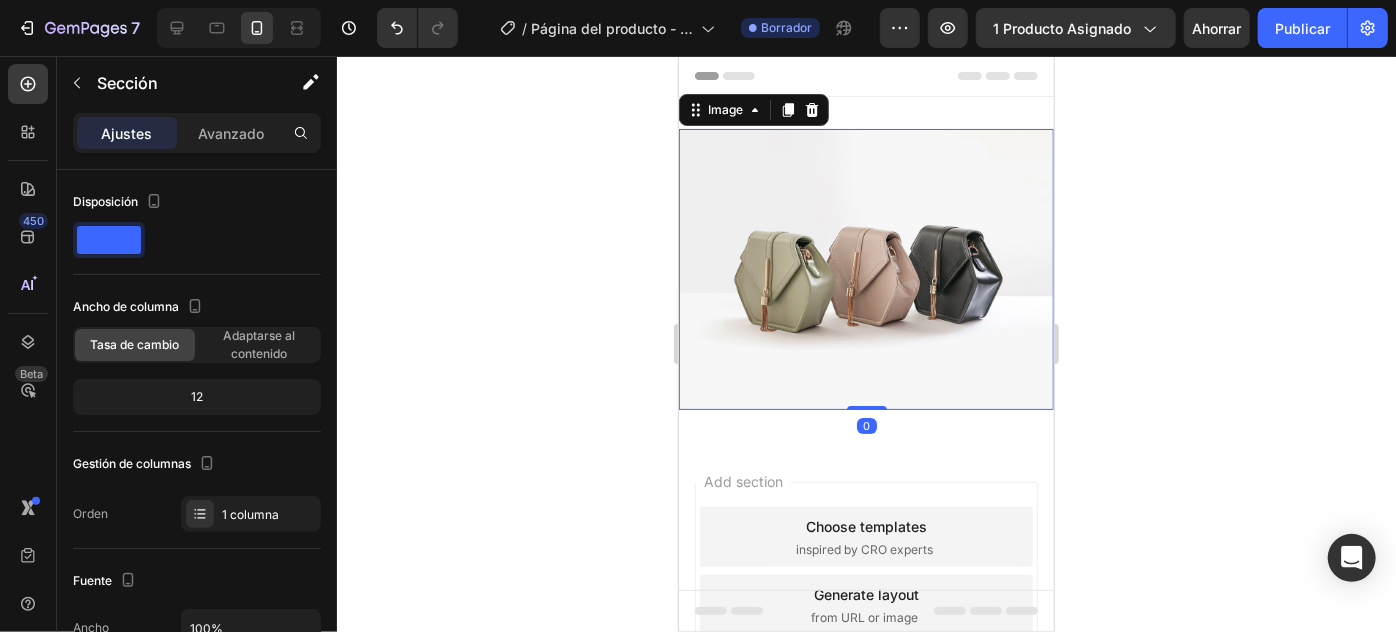 click at bounding box center [865, 268] 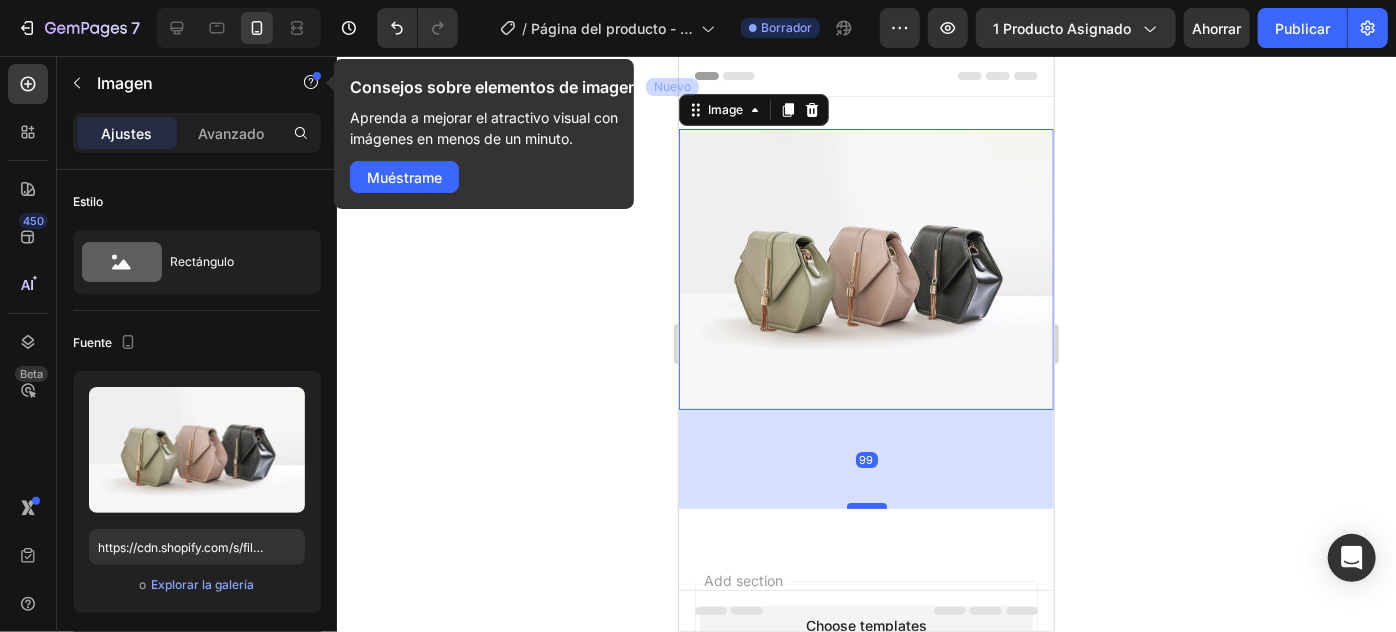 drag, startPoint x: 863, startPoint y: 395, endPoint x: 867, endPoint y: 495, distance: 100.07997 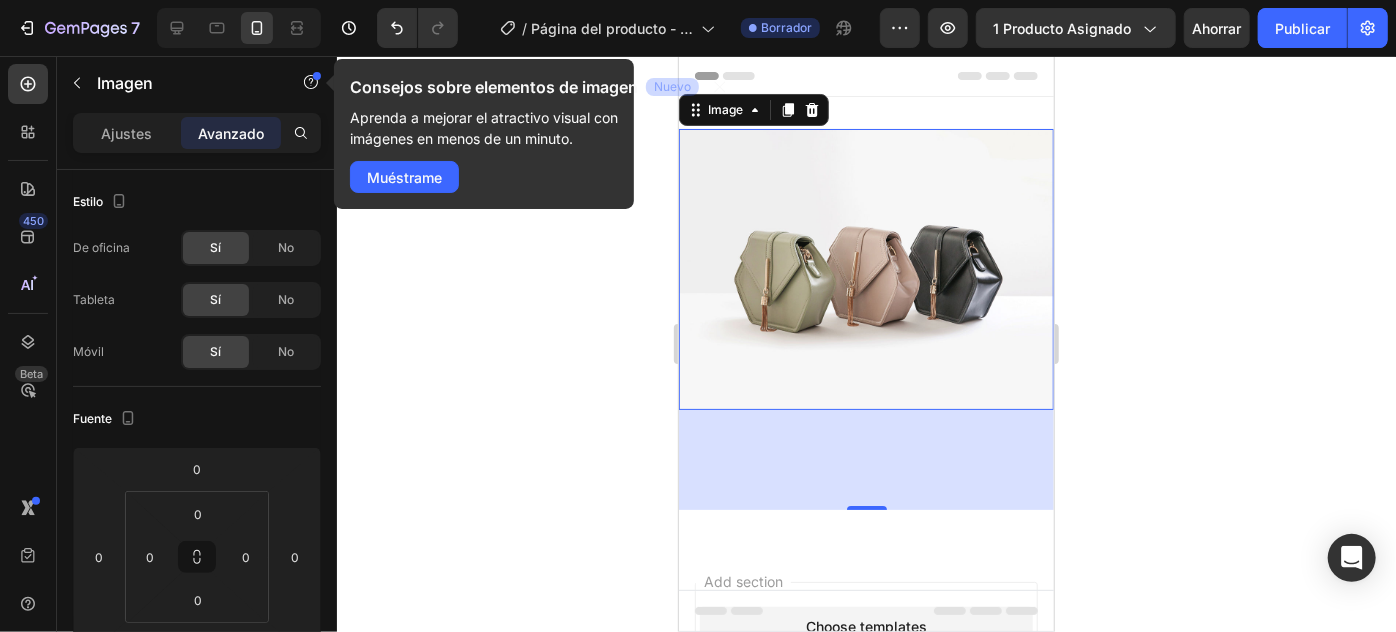 click 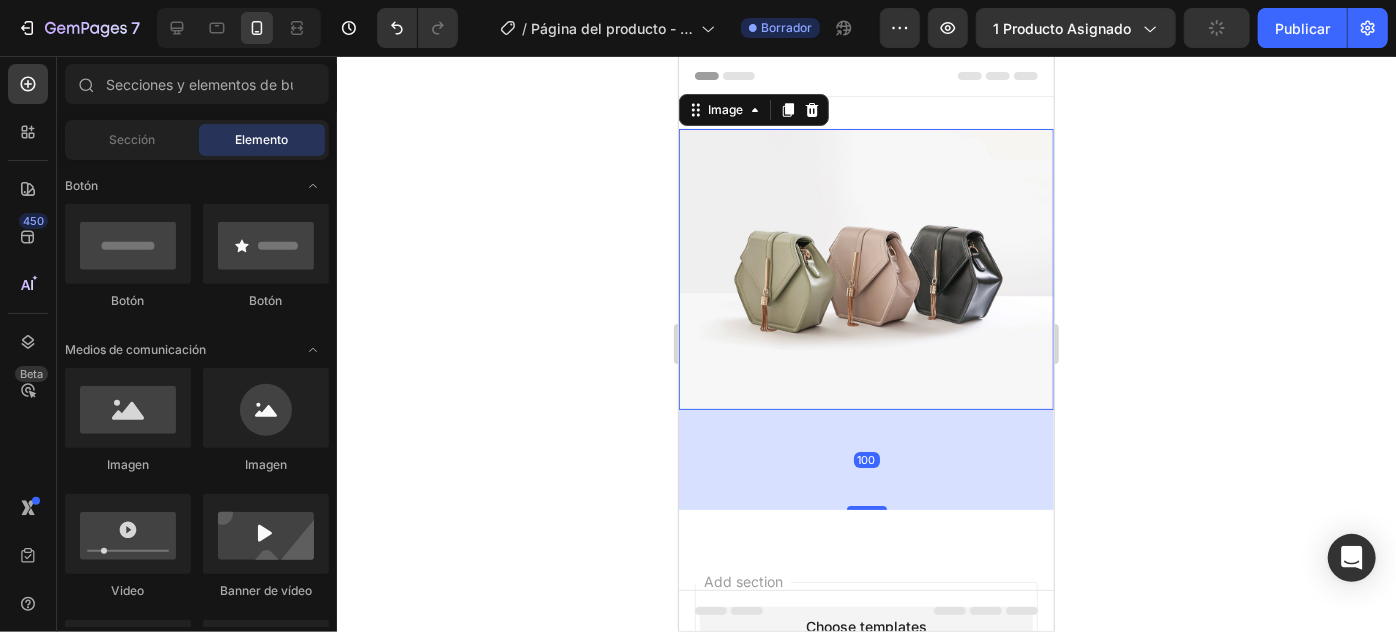 click at bounding box center (865, 268) 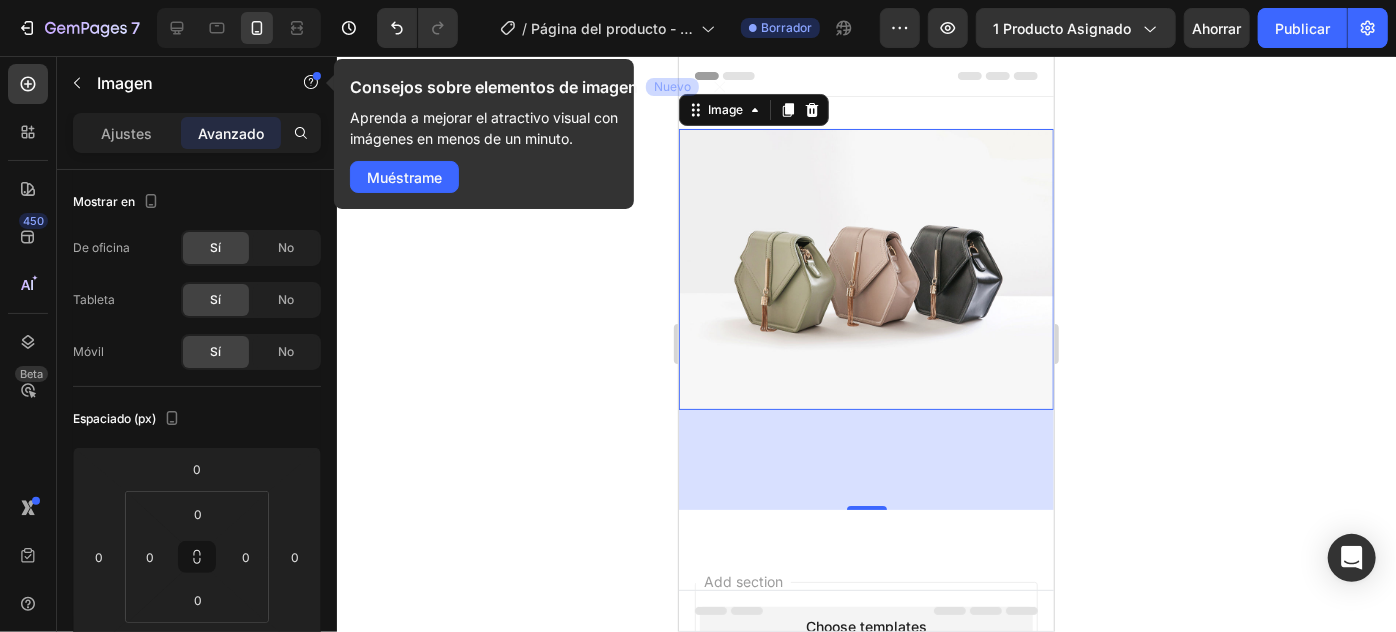 click at bounding box center (865, 268) 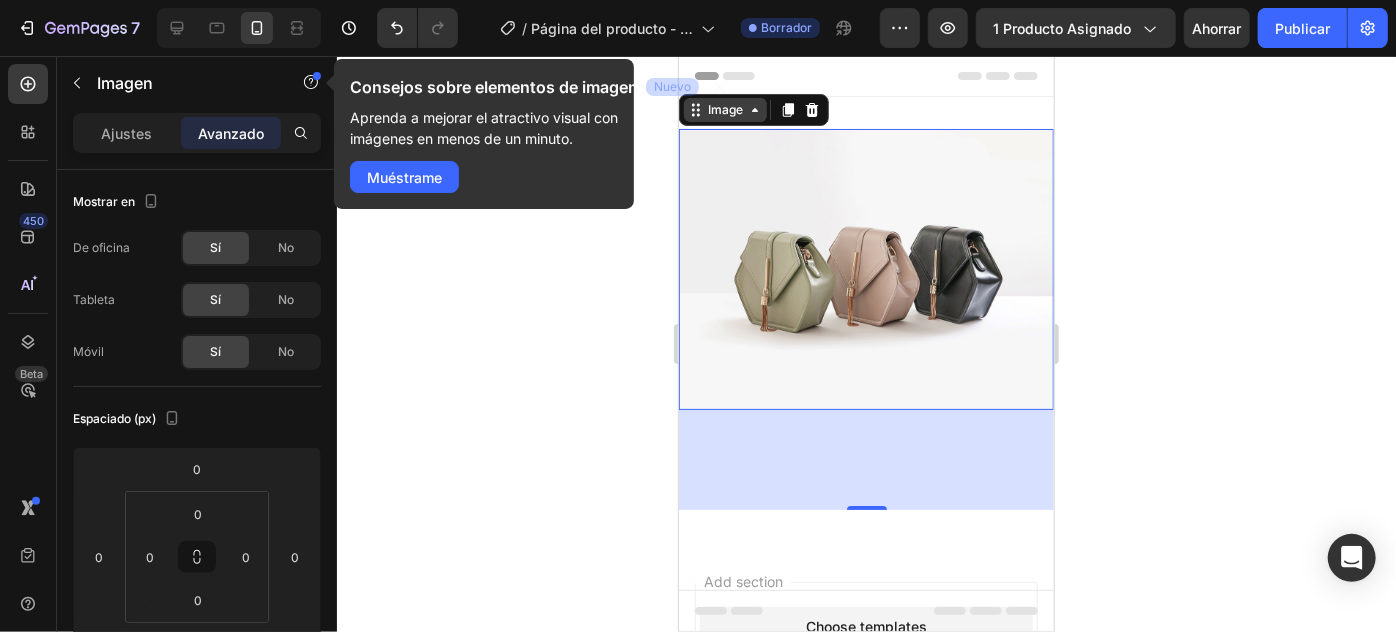 click 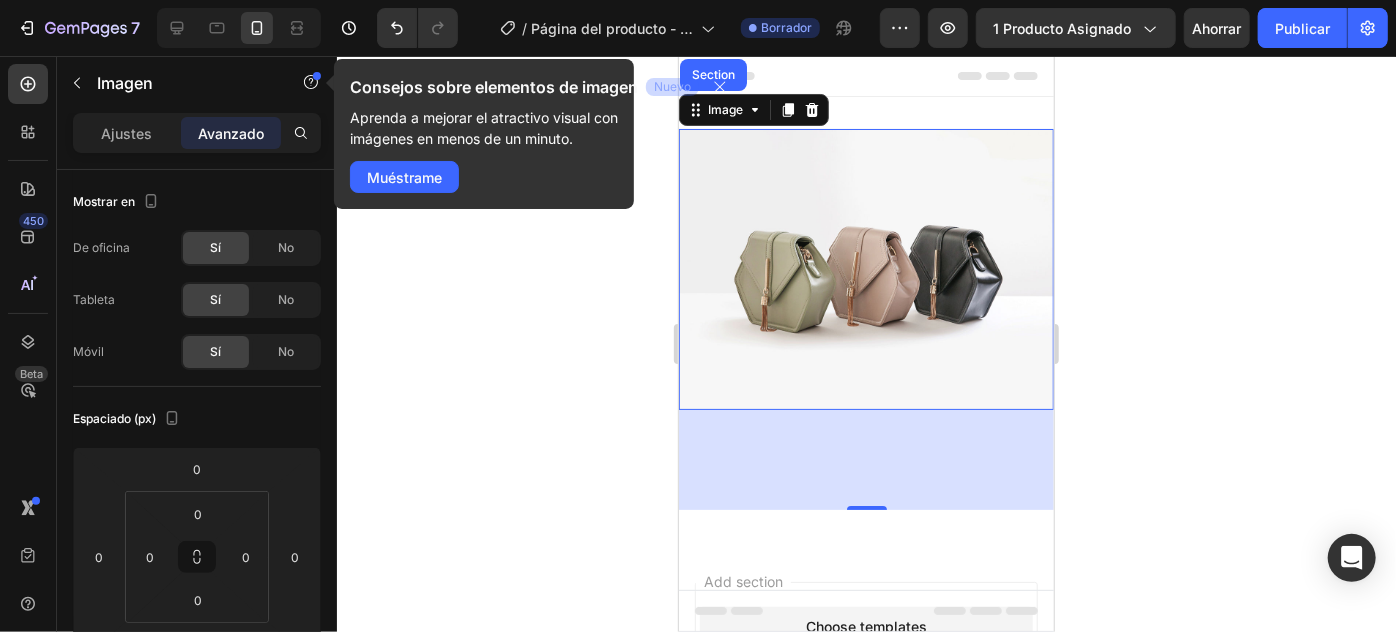 click at bounding box center [865, 268] 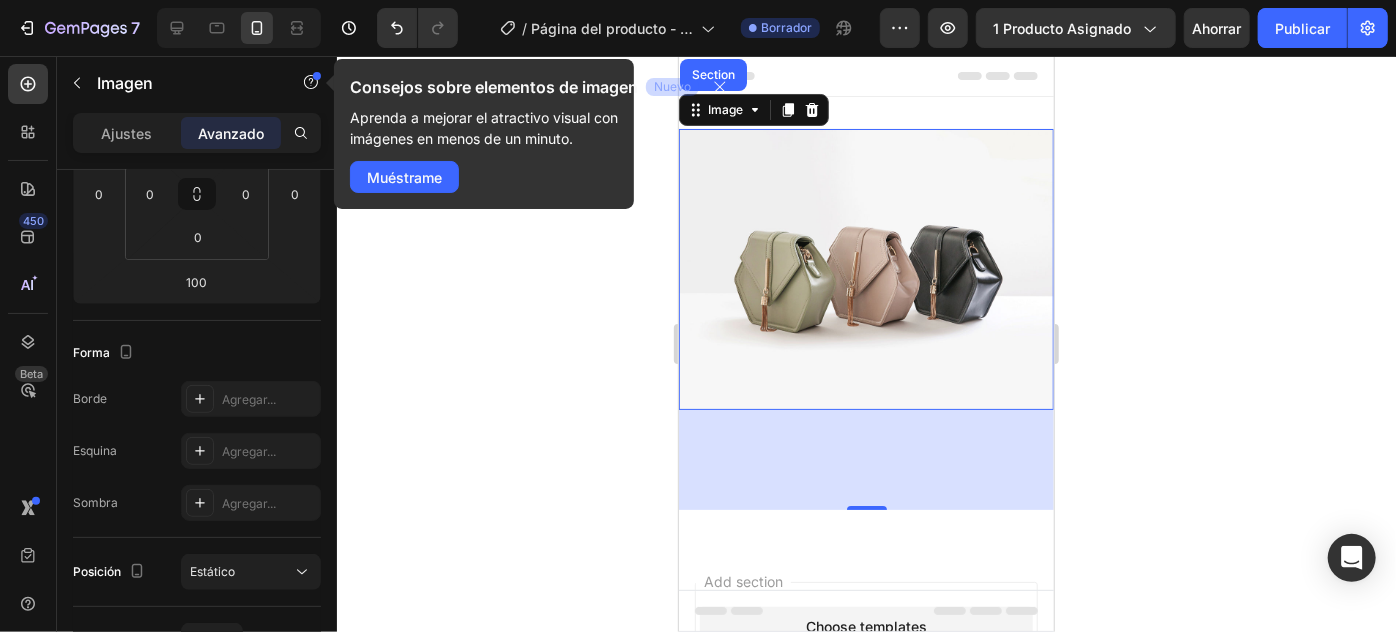 scroll, scrollTop: 0, scrollLeft: 0, axis: both 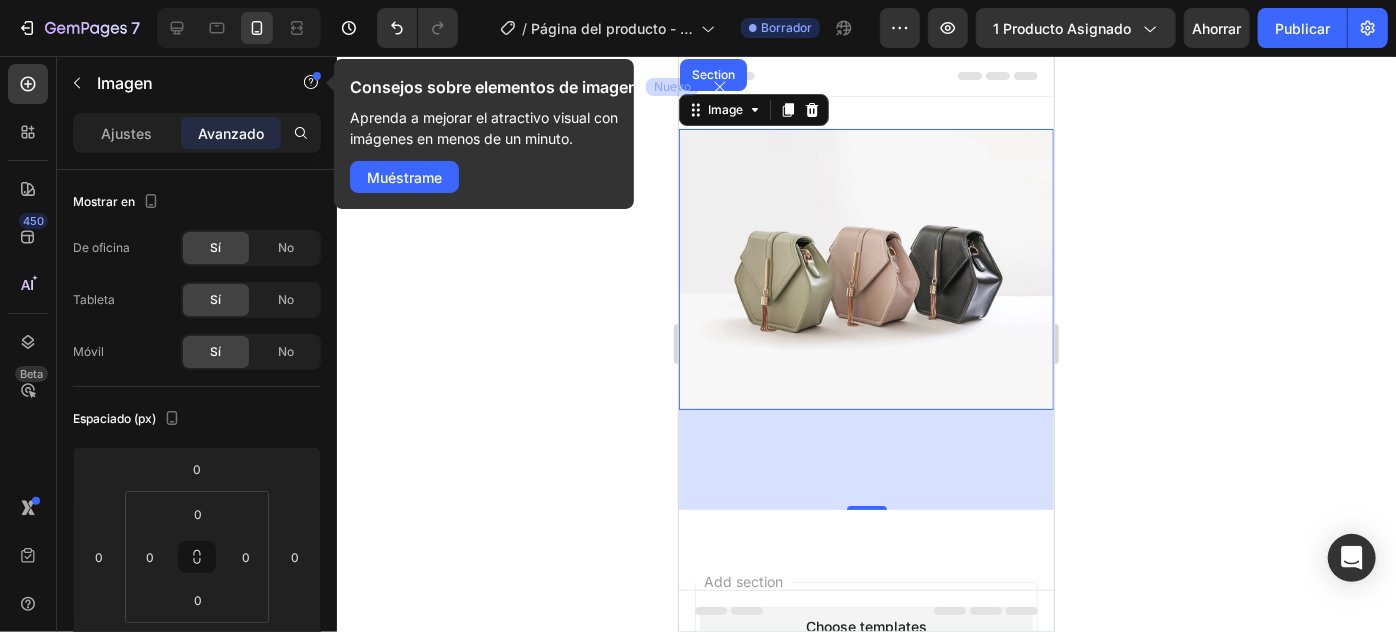 click at bounding box center (865, 268) 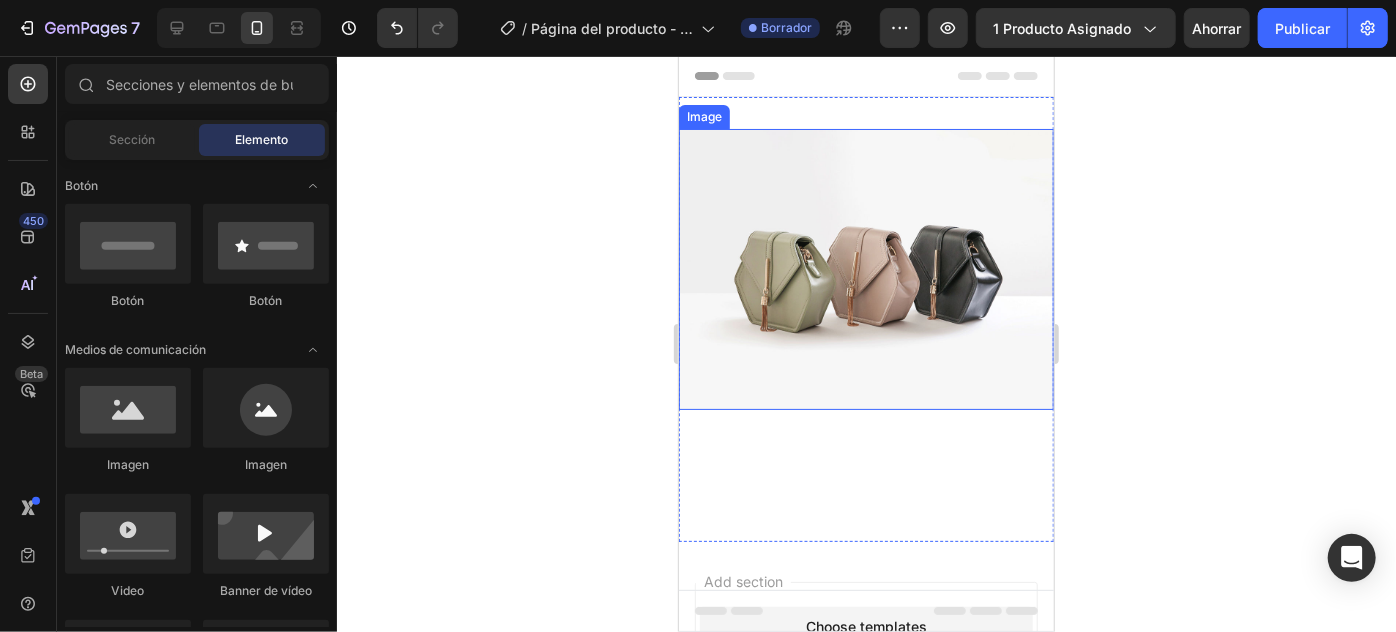 click at bounding box center [865, 268] 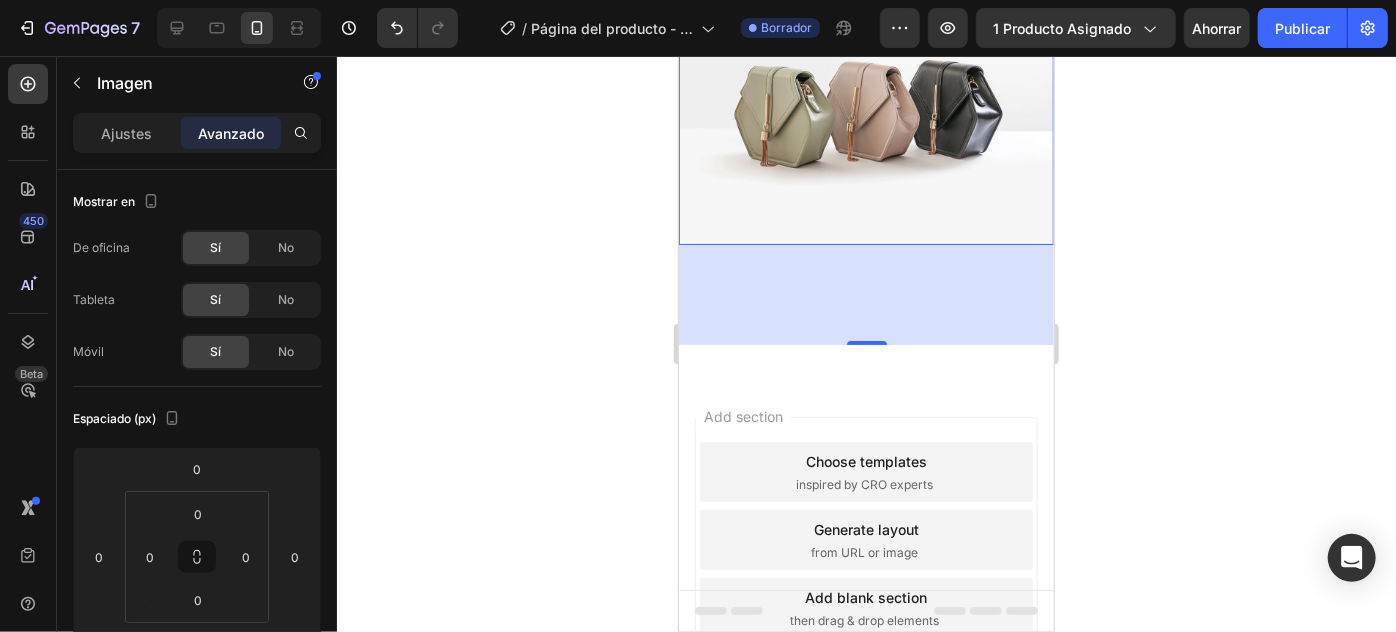 scroll, scrollTop: 183, scrollLeft: 0, axis: vertical 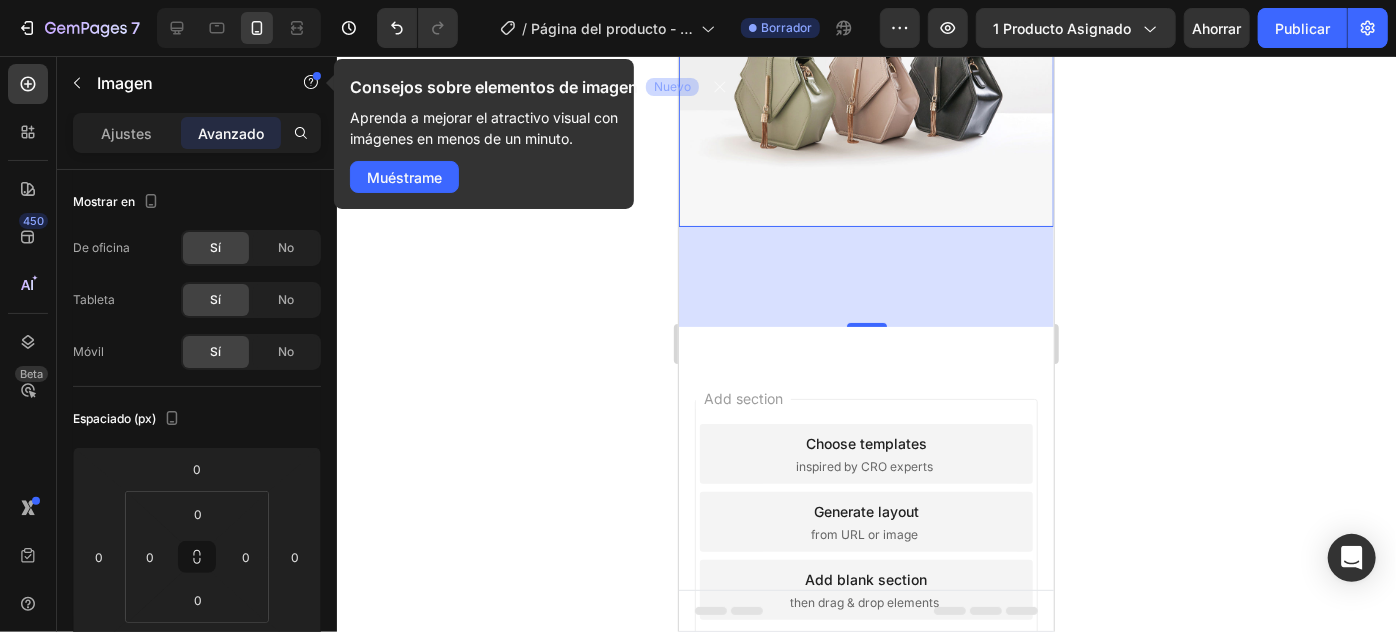 click at bounding box center (865, 85) 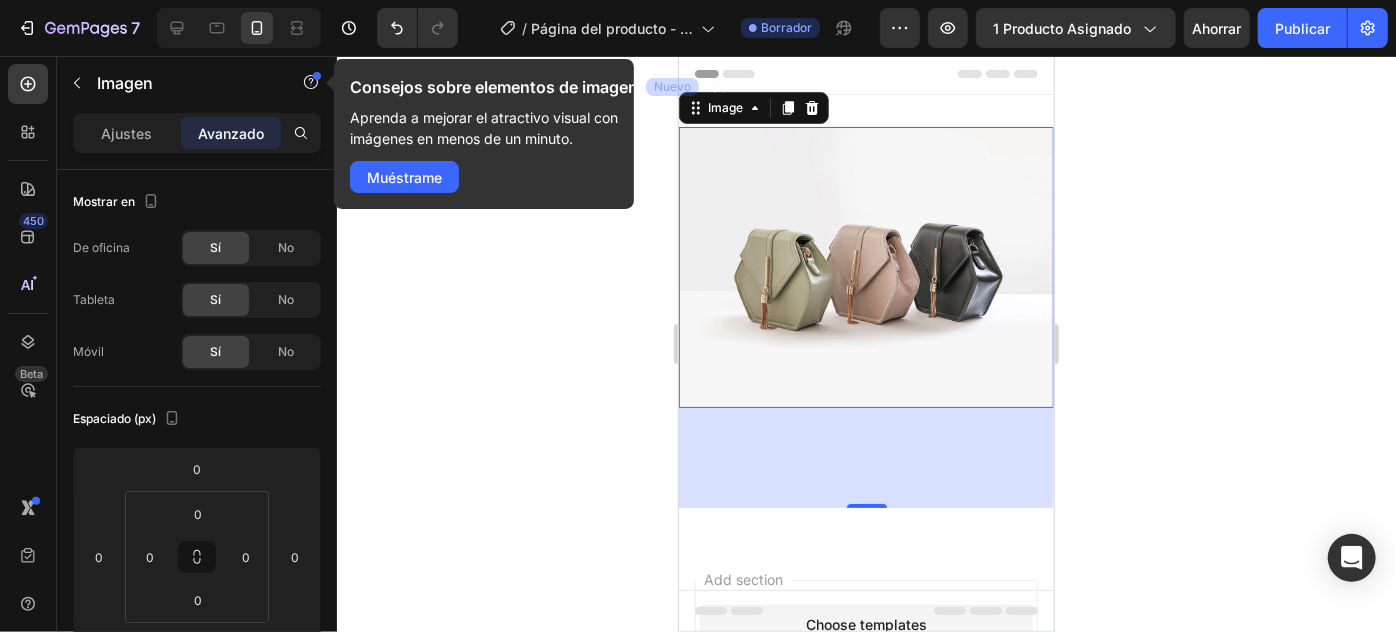 scroll, scrollTop: 1, scrollLeft: 0, axis: vertical 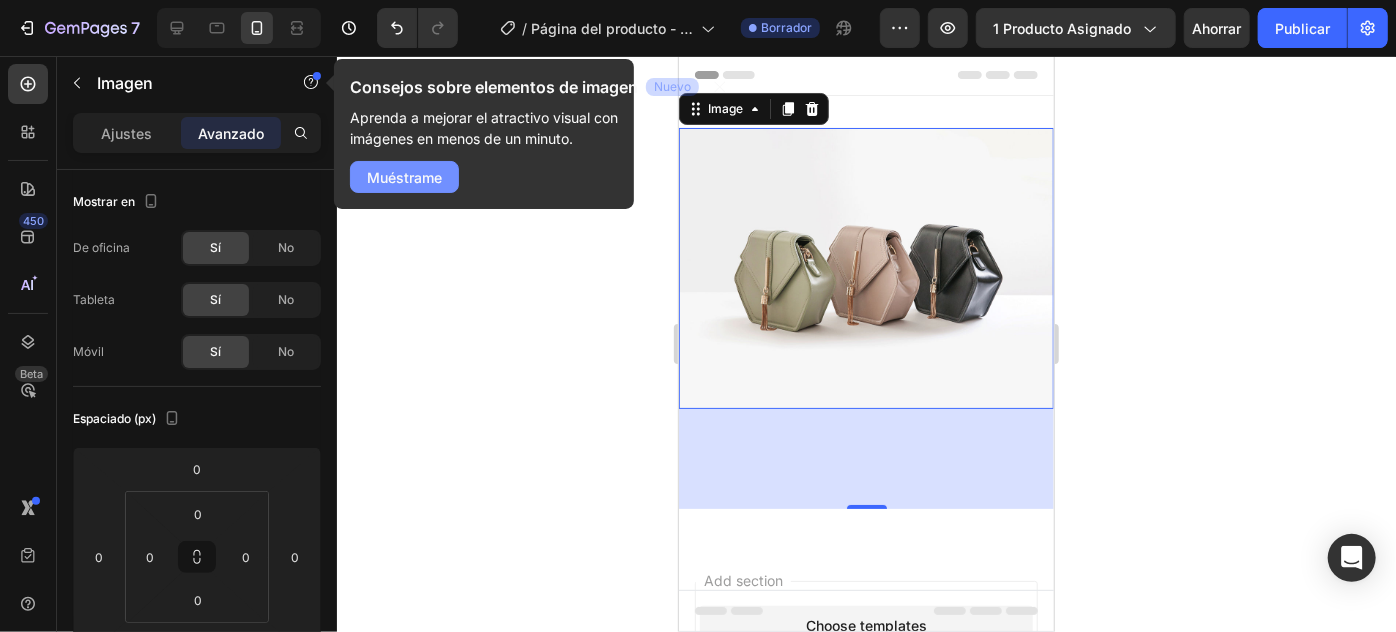 click on "Muéstrame" at bounding box center [404, 177] 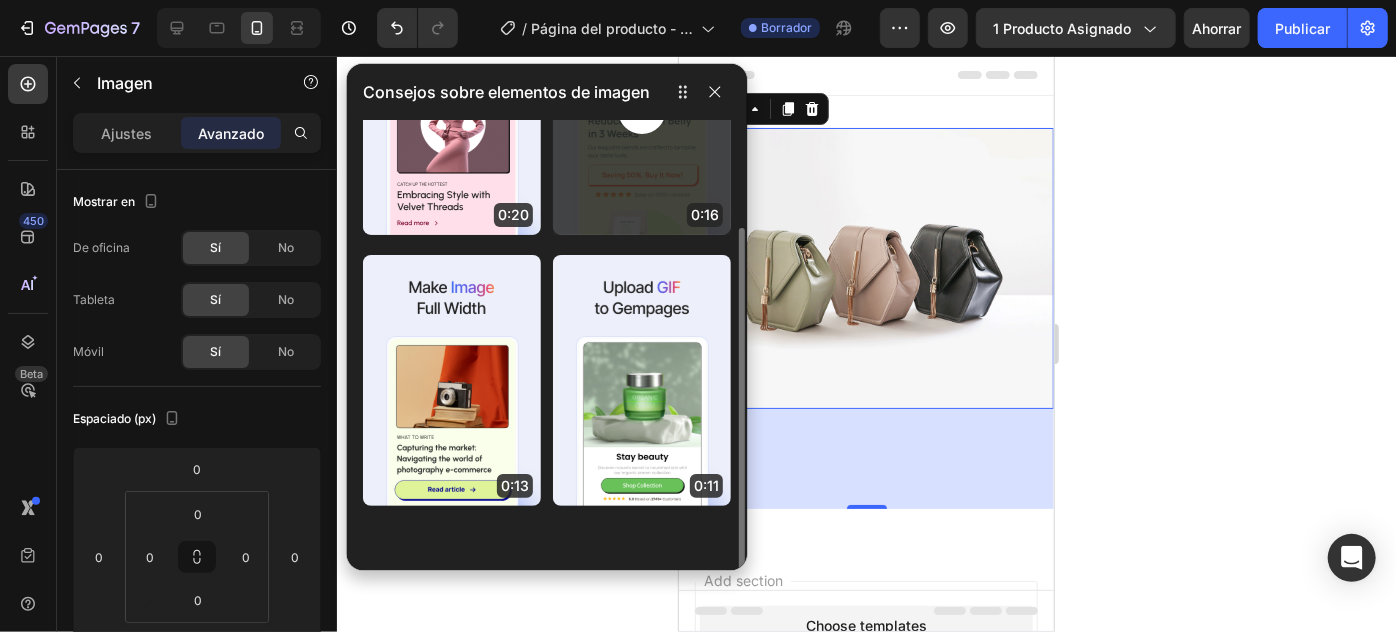 scroll, scrollTop: 0, scrollLeft: 0, axis: both 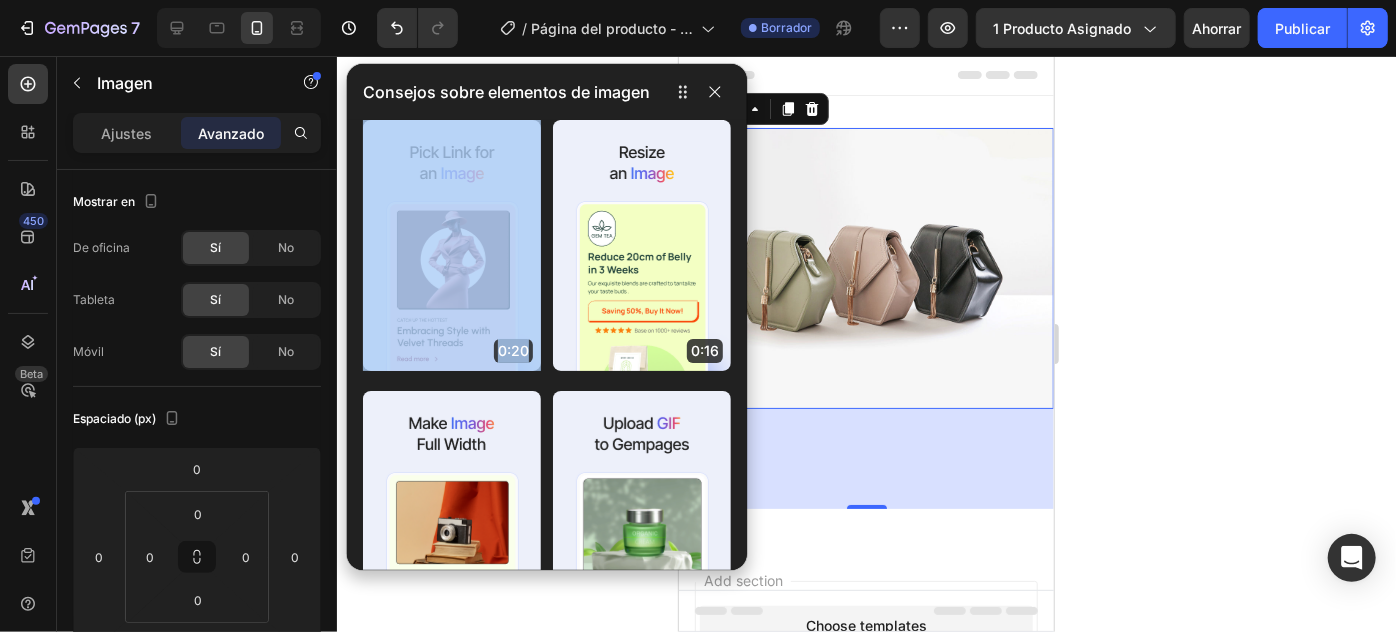 drag, startPoint x: 1304, startPoint y: 278, endPoint x: 833, endPoint y: 221, distance: 474.4365 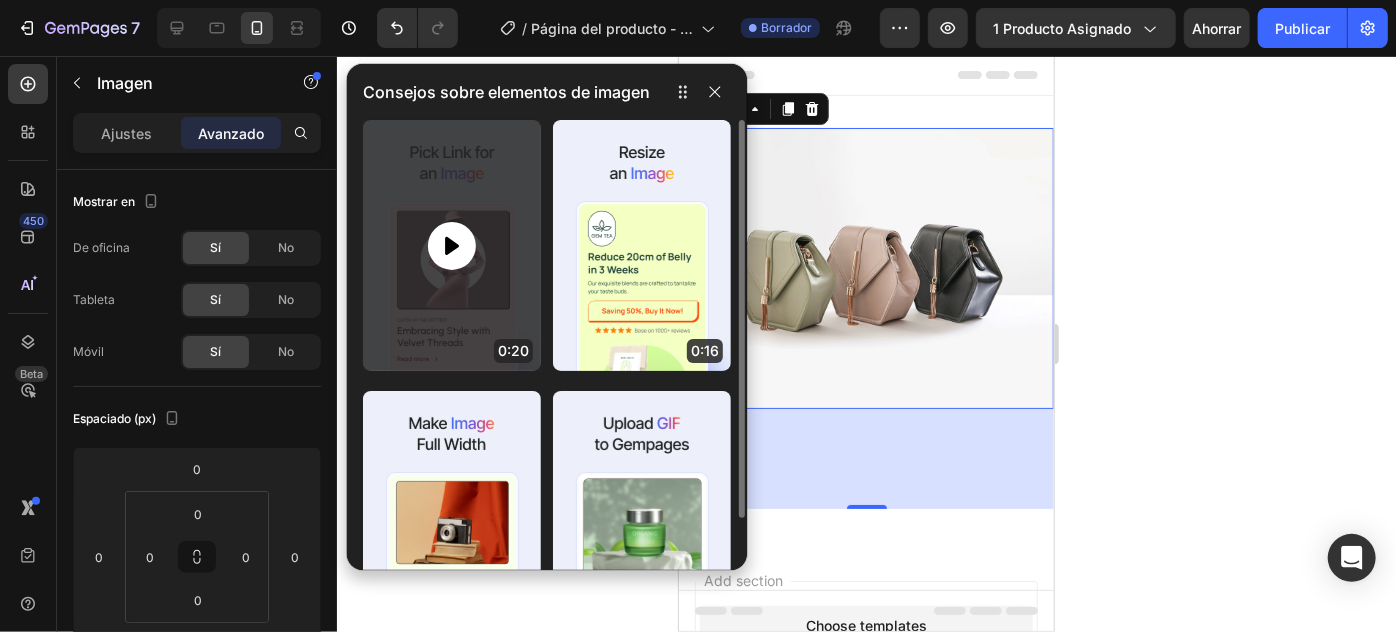 click at bounding box center [452, 246] 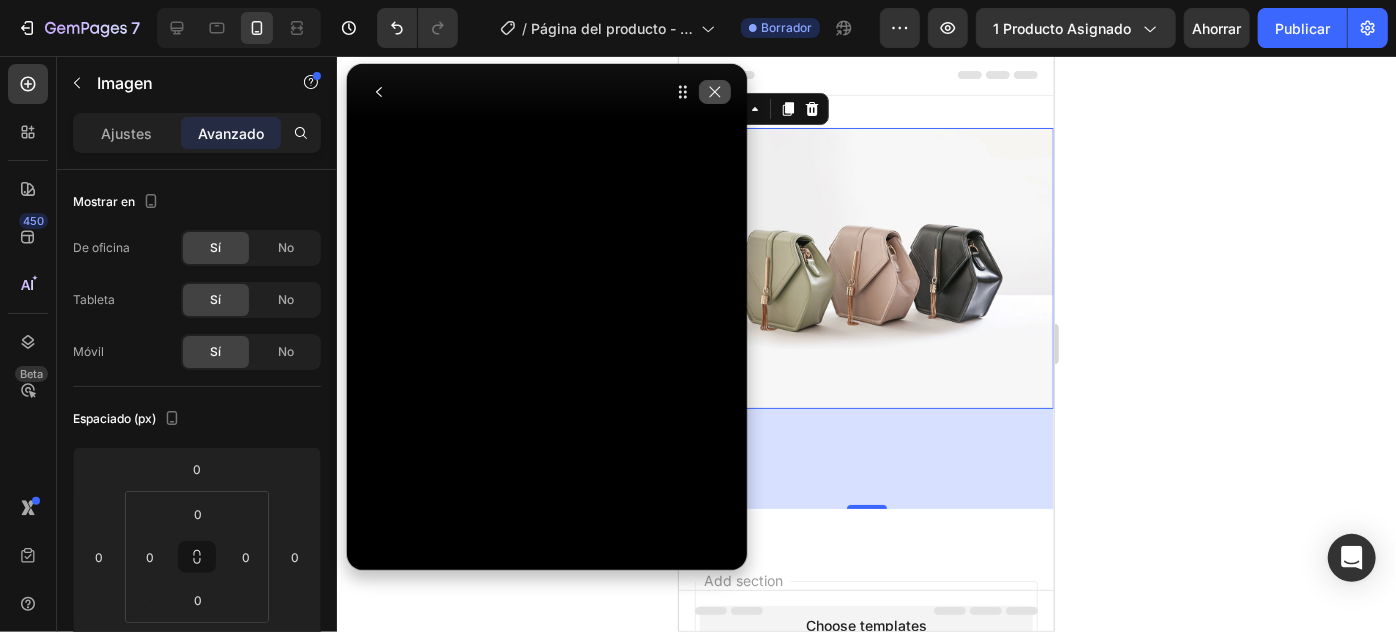 click 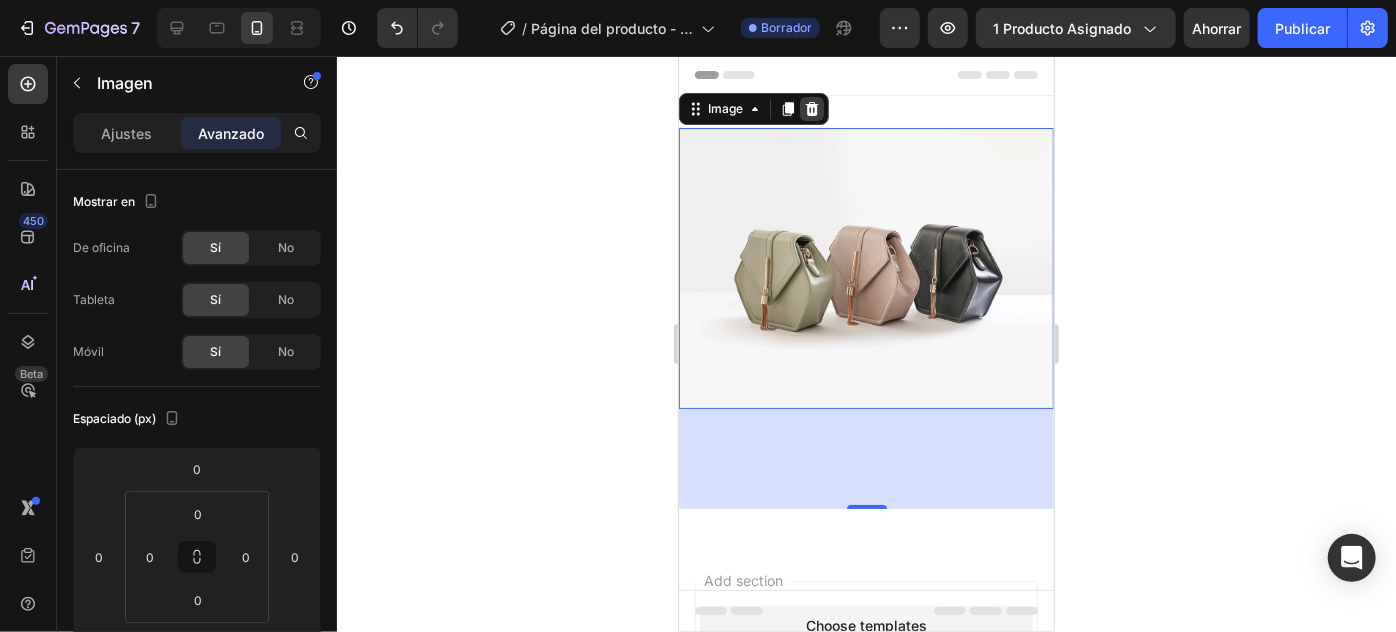 click 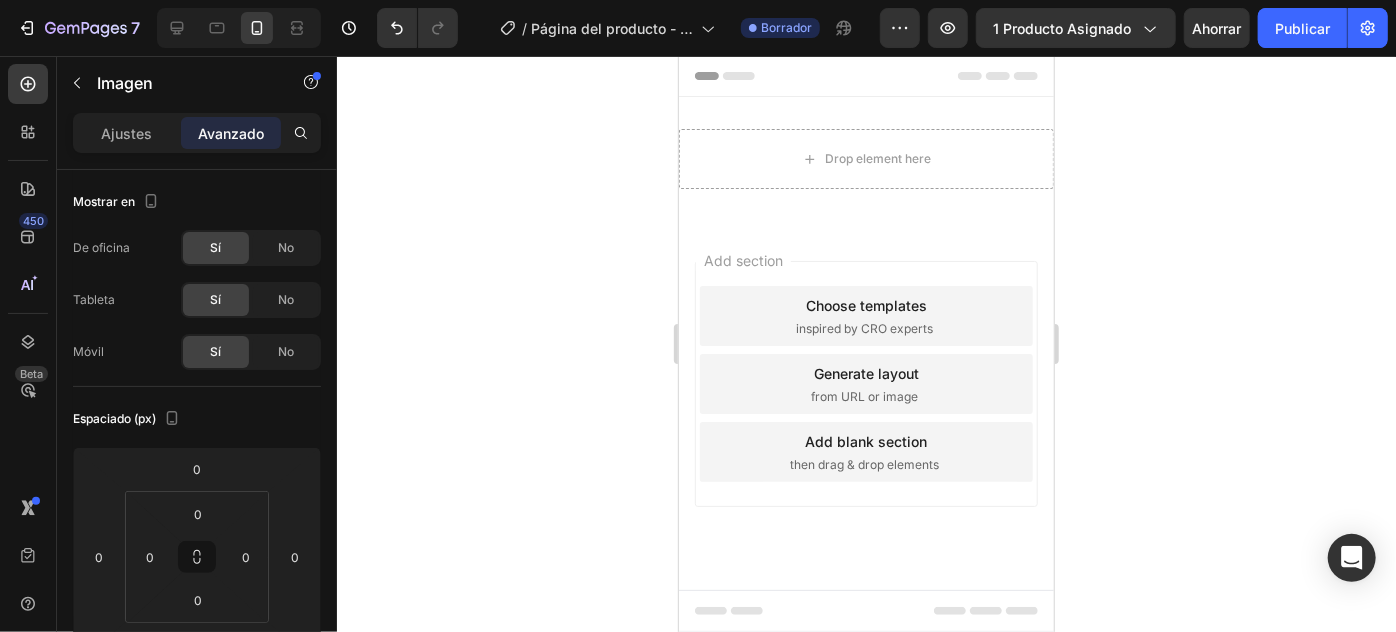 scroll, scrollTop: 0, scrollLeft: 0, axis: both 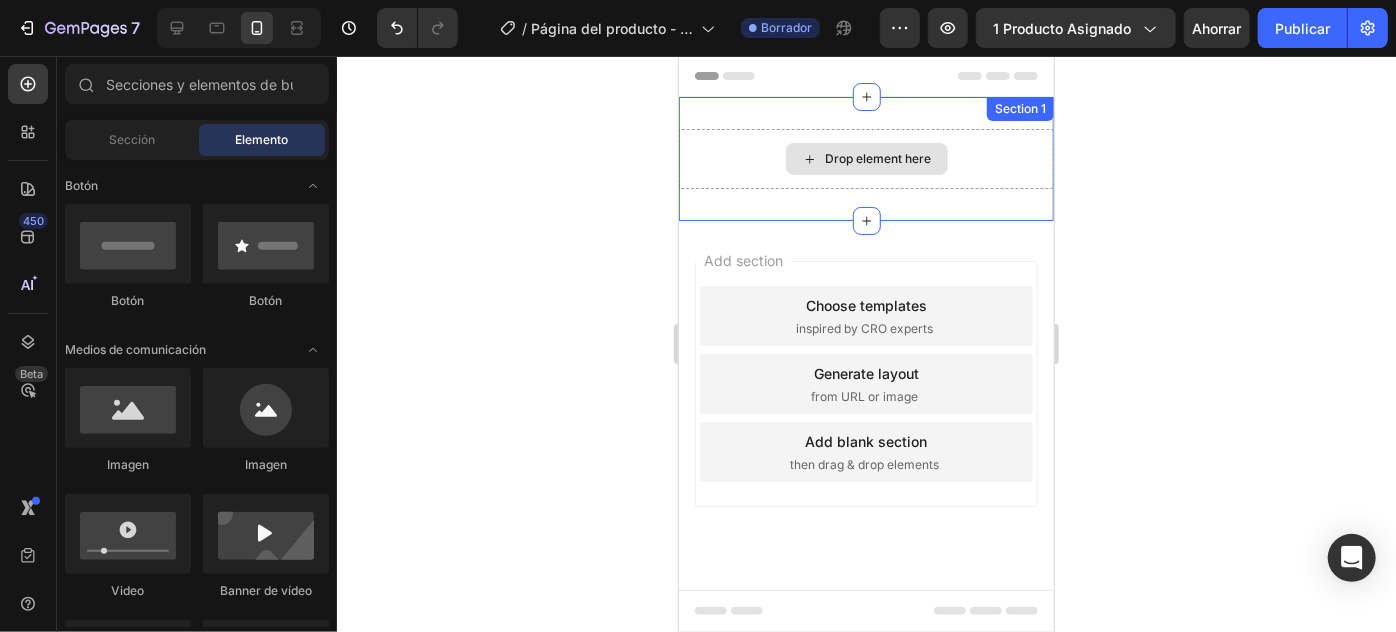 click on "Drop element here" at bounding box center (866, 158) 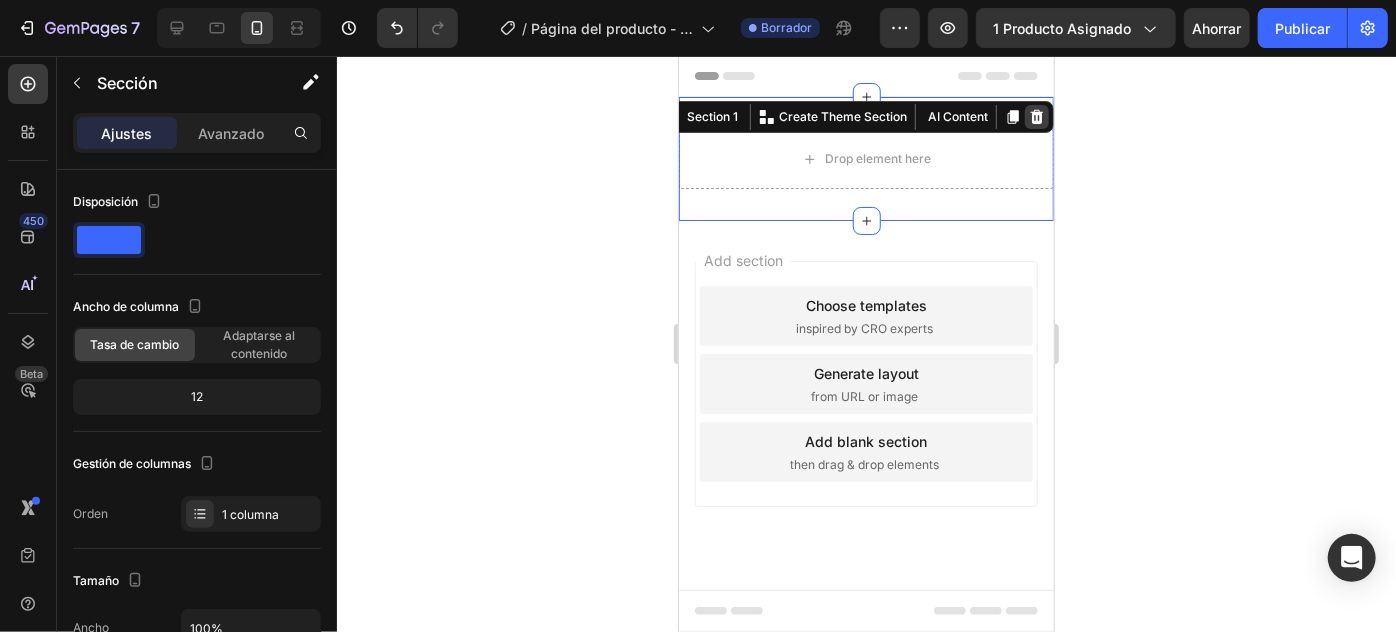 click 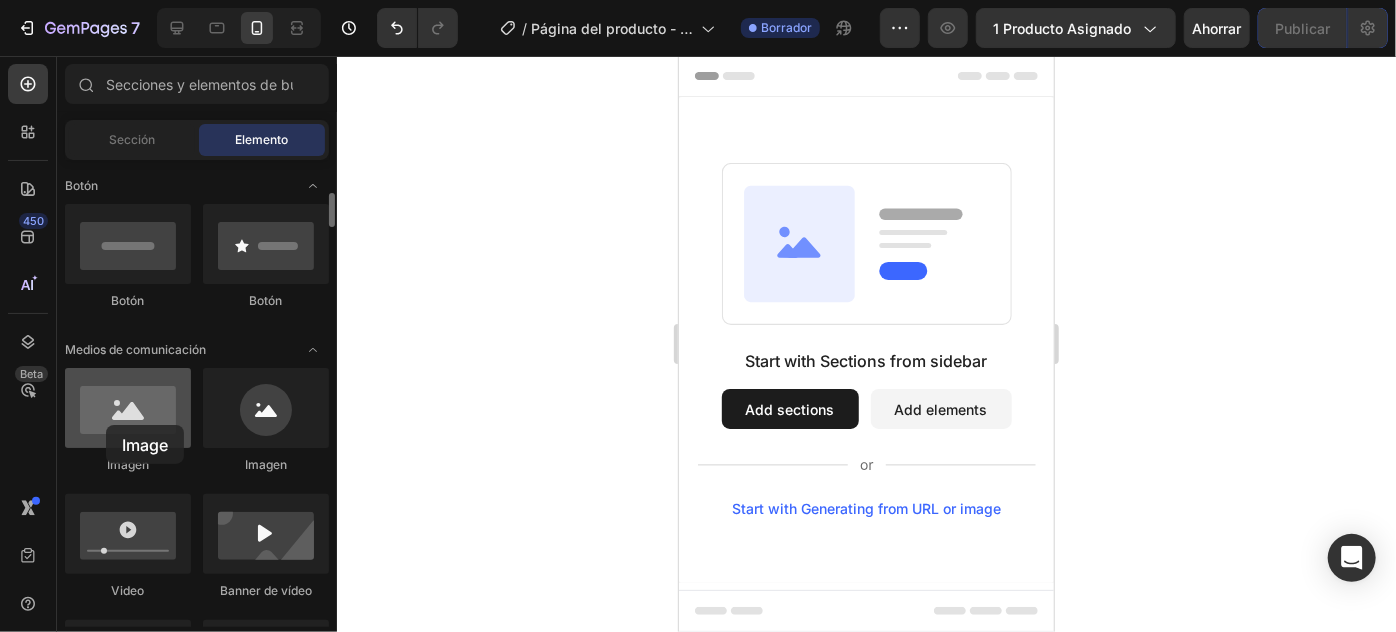 click at bounding box center [128, 408] 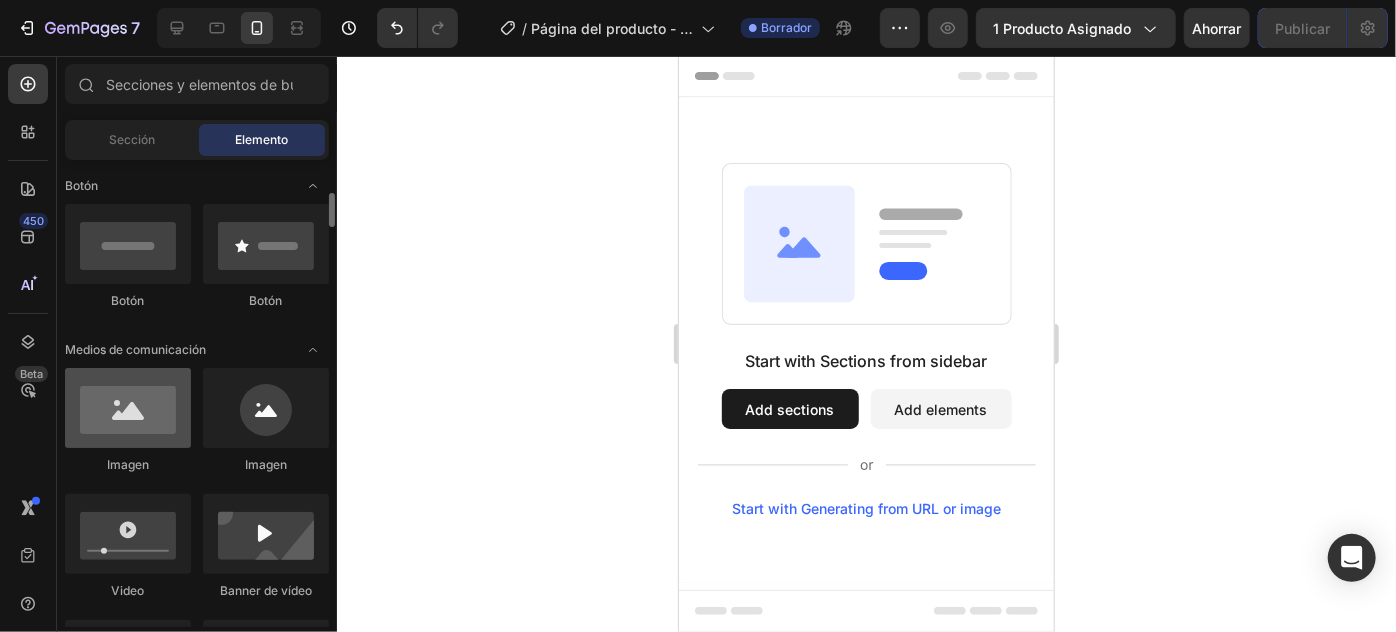 click at bounding box center (128, 408) 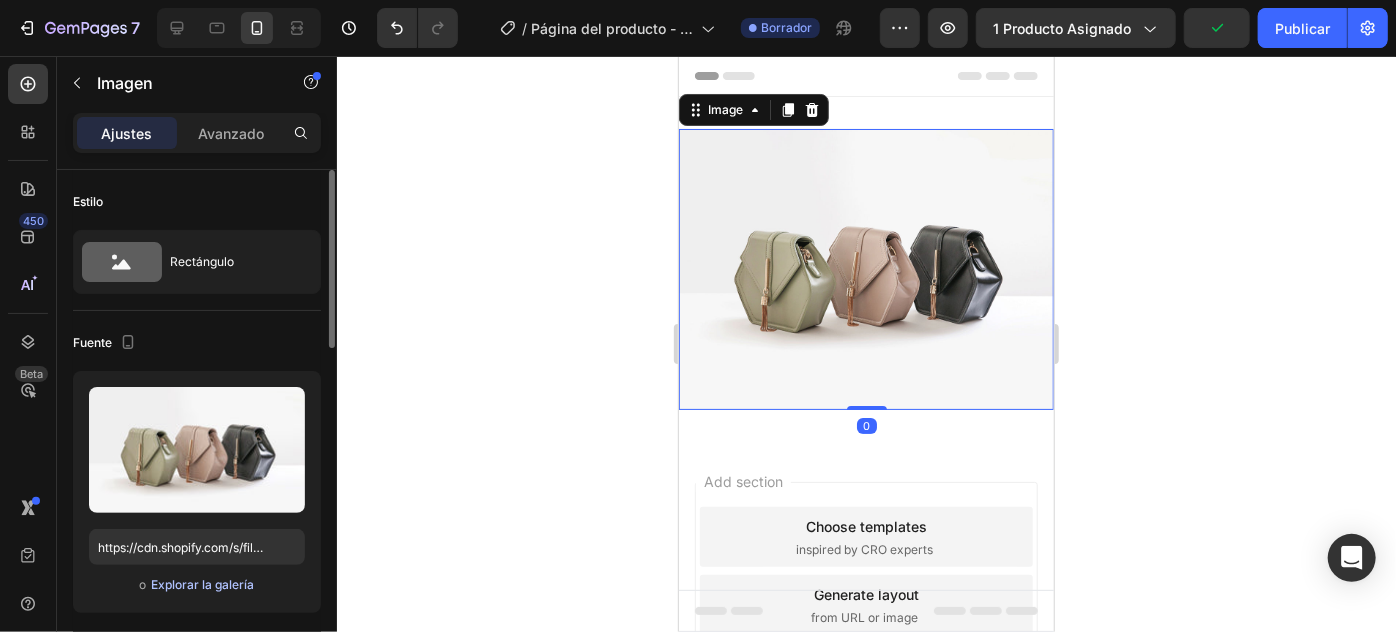 click on "Explorar la galería" at bounding box center (202, 584) 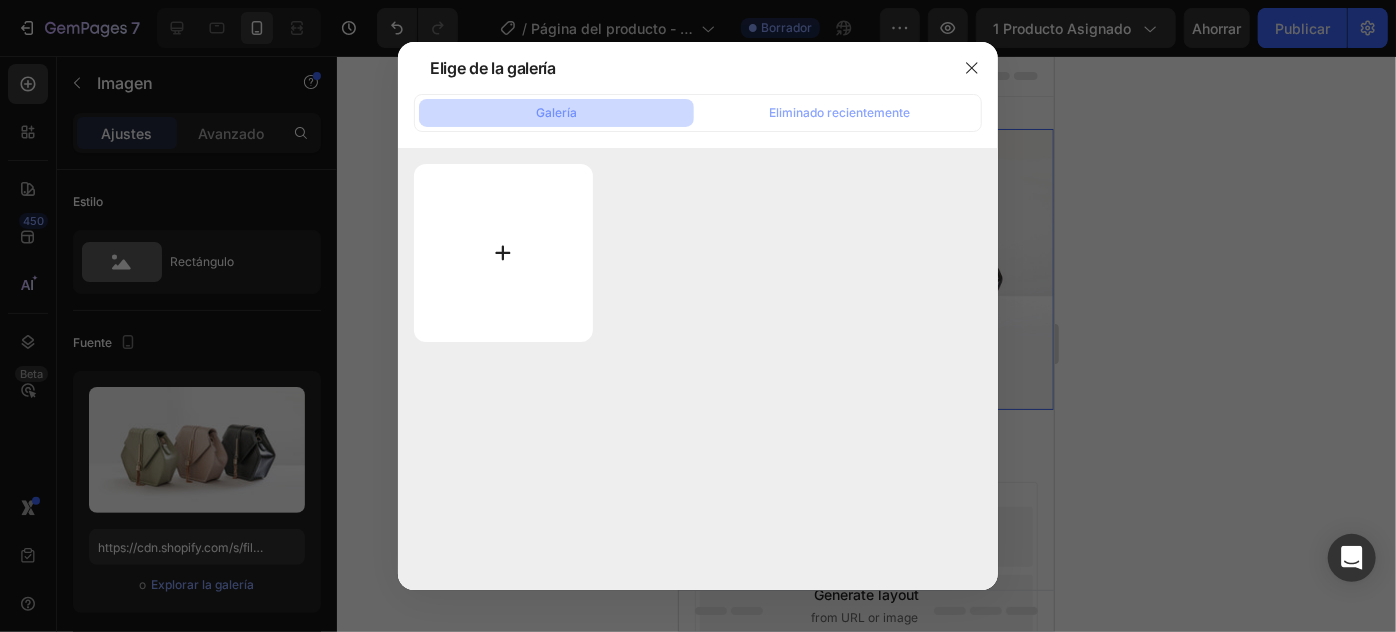 click at bounding box center [503, 253] 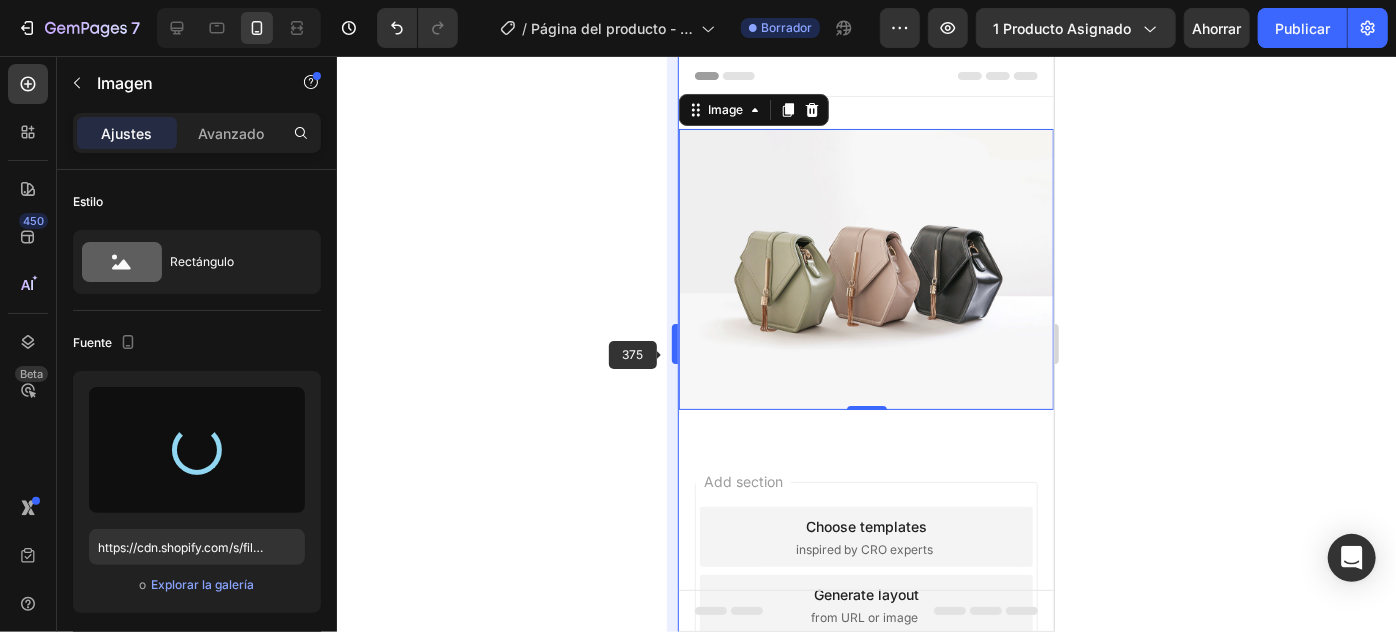 type on "https://cdn.shopify.com/s/files/1/0940/3272/4278/files/gempages_577936503804527378-85c14e54-f6c8-4932-8773-bd301aa7fcc0.jpg" 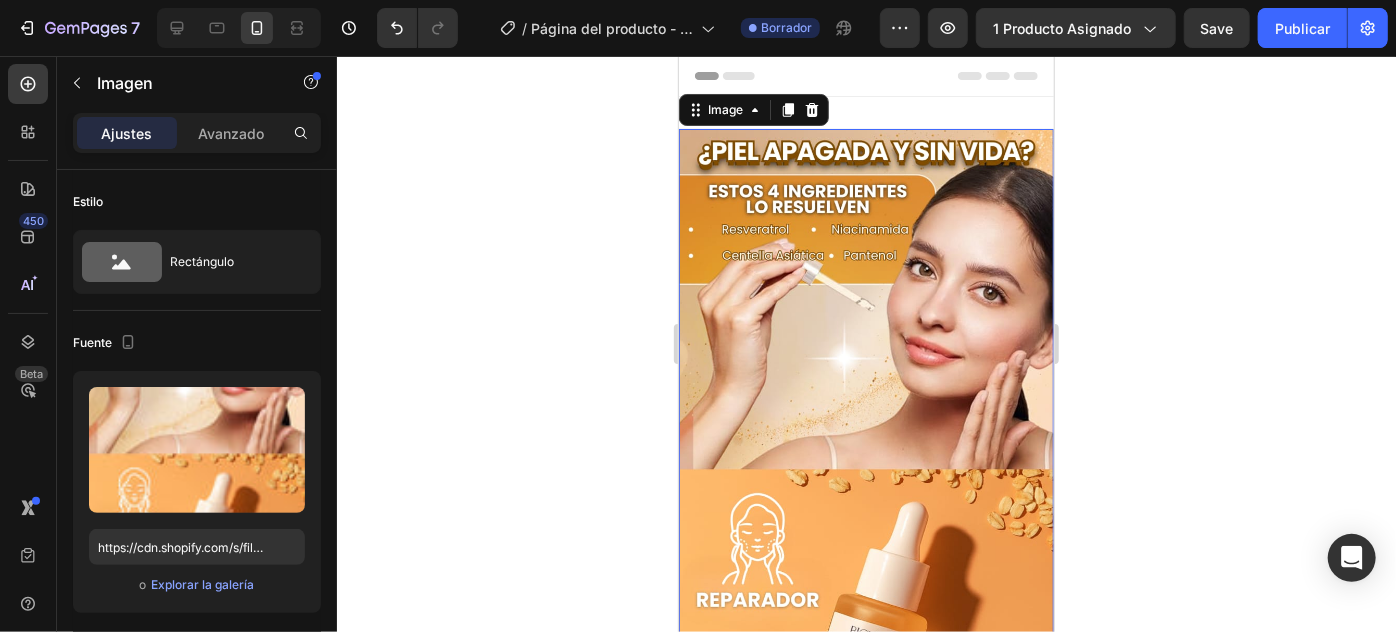click at bounding box center [865, 461] 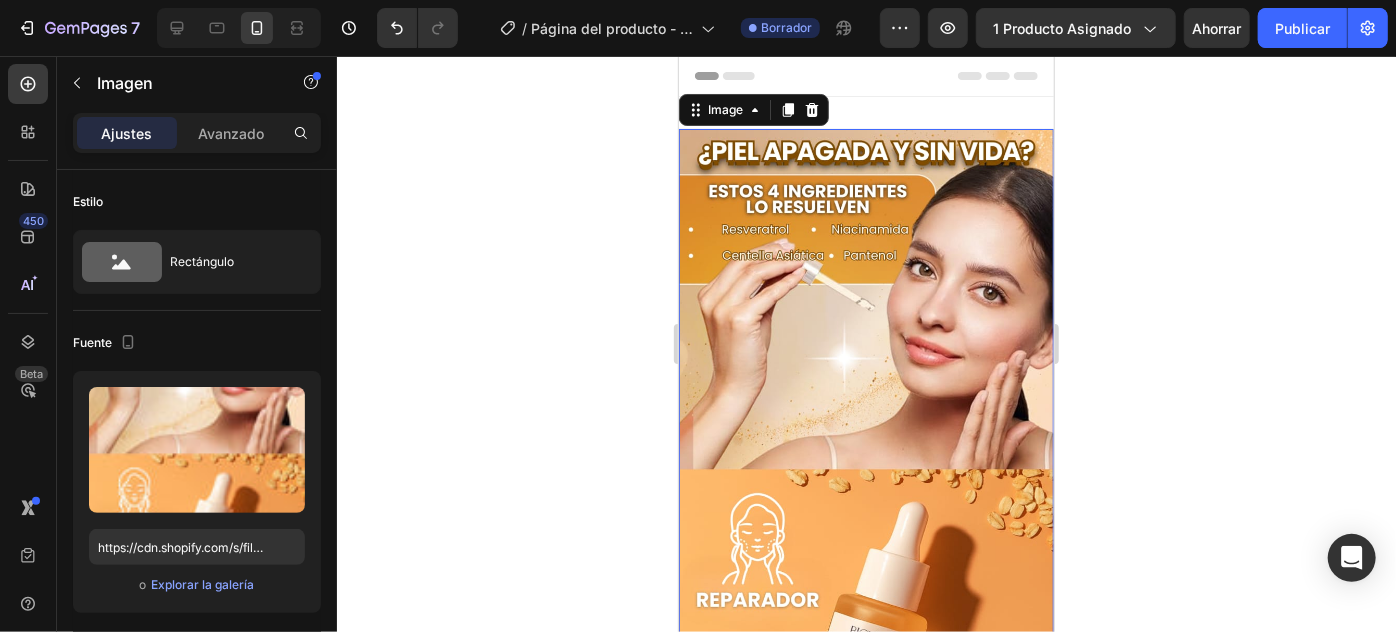 click 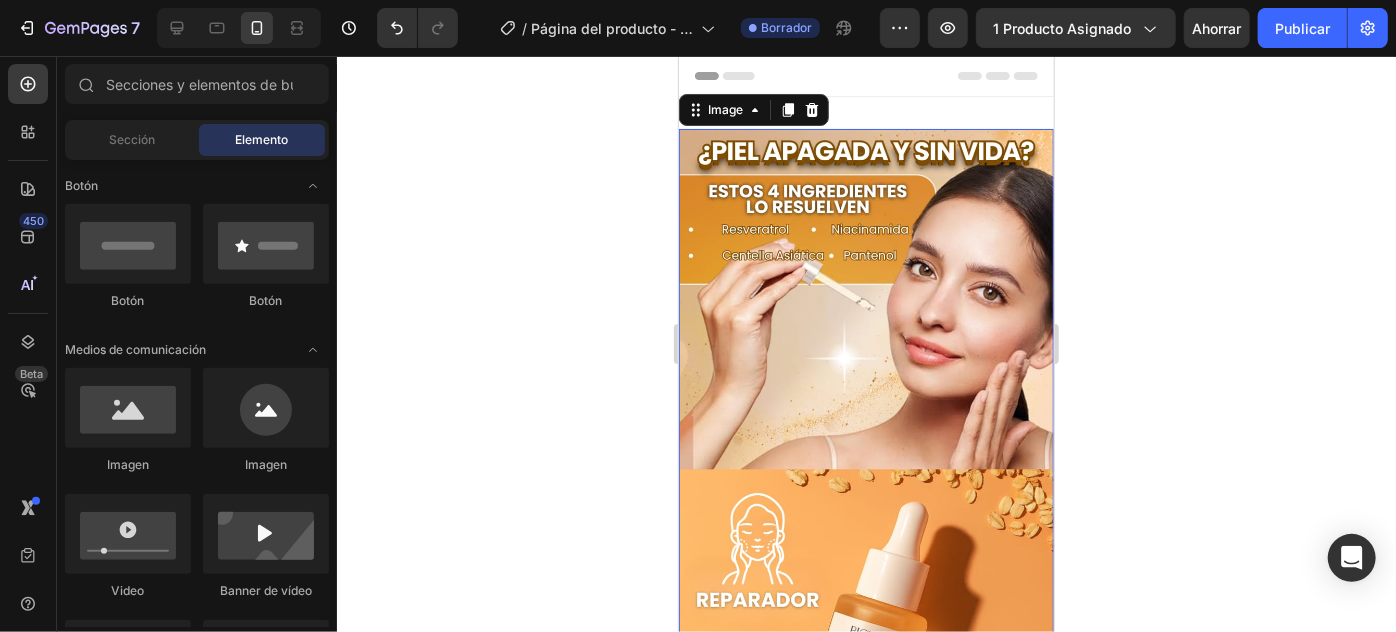 drag, startPoint x: 941, startPoint y: 206, endPoint x: 933, endPoint y: 179, distance: 28.160255 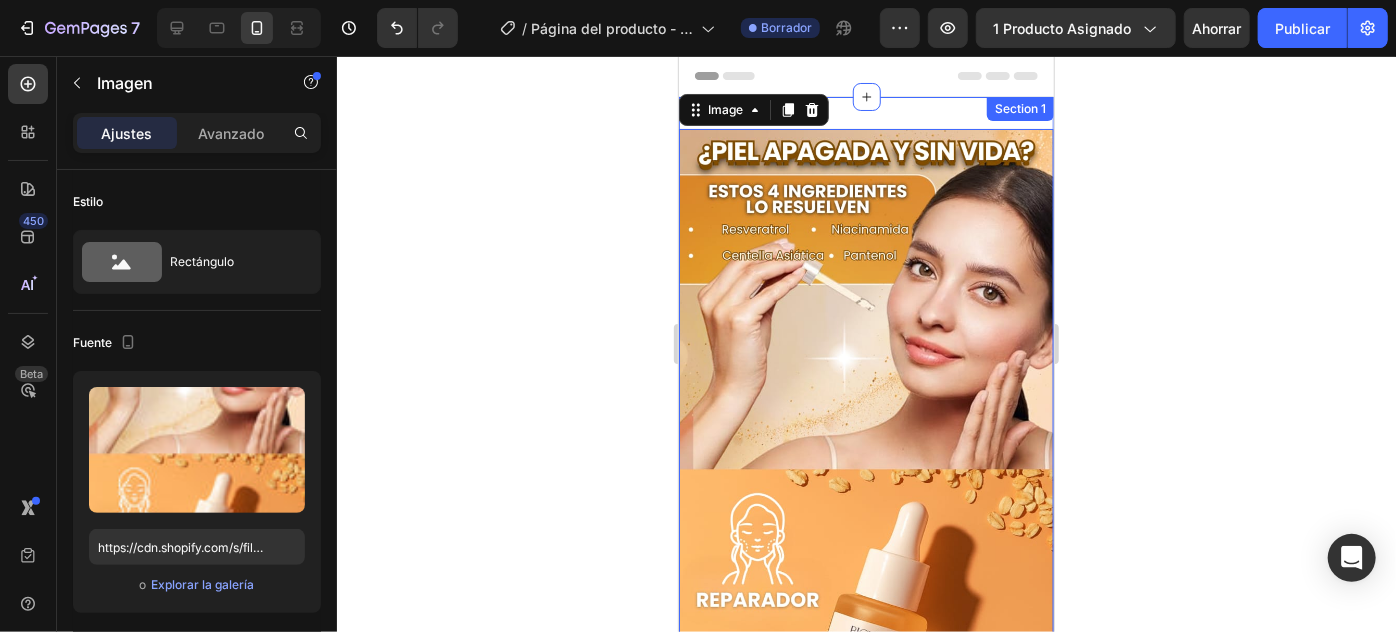 click on "Image   0 Section 1" at bounding box center (865, 461) 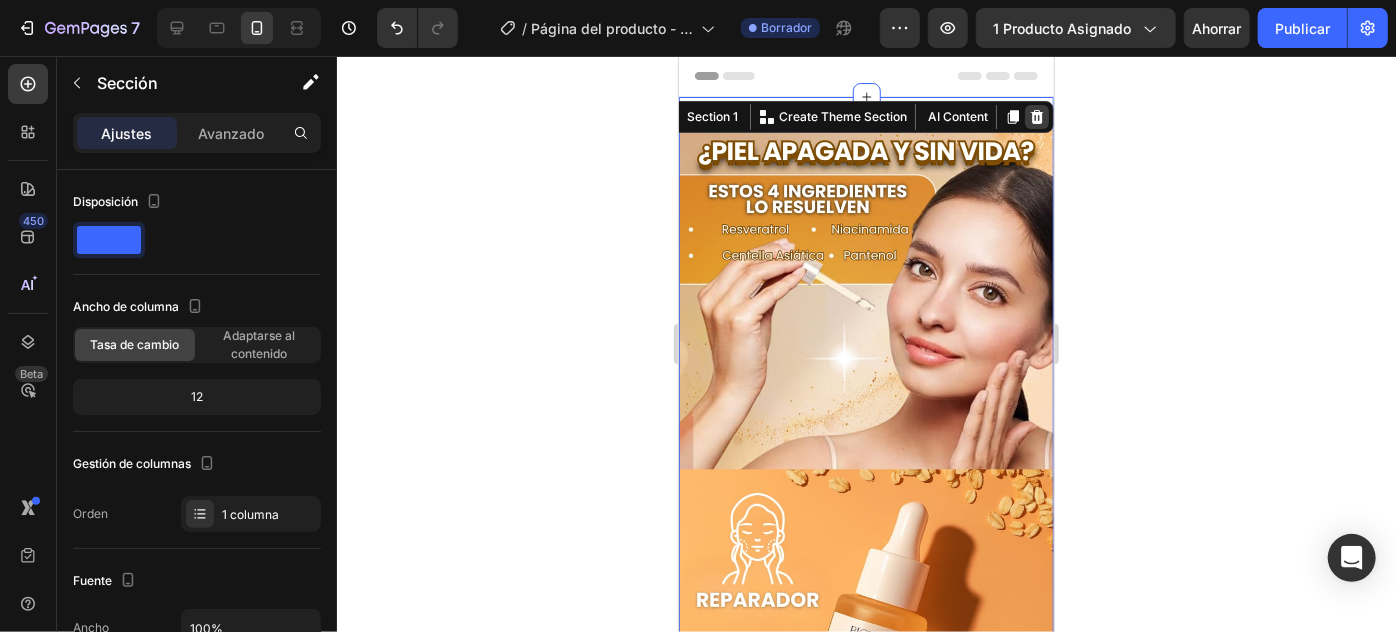 click at bounding box center [1036, 116] 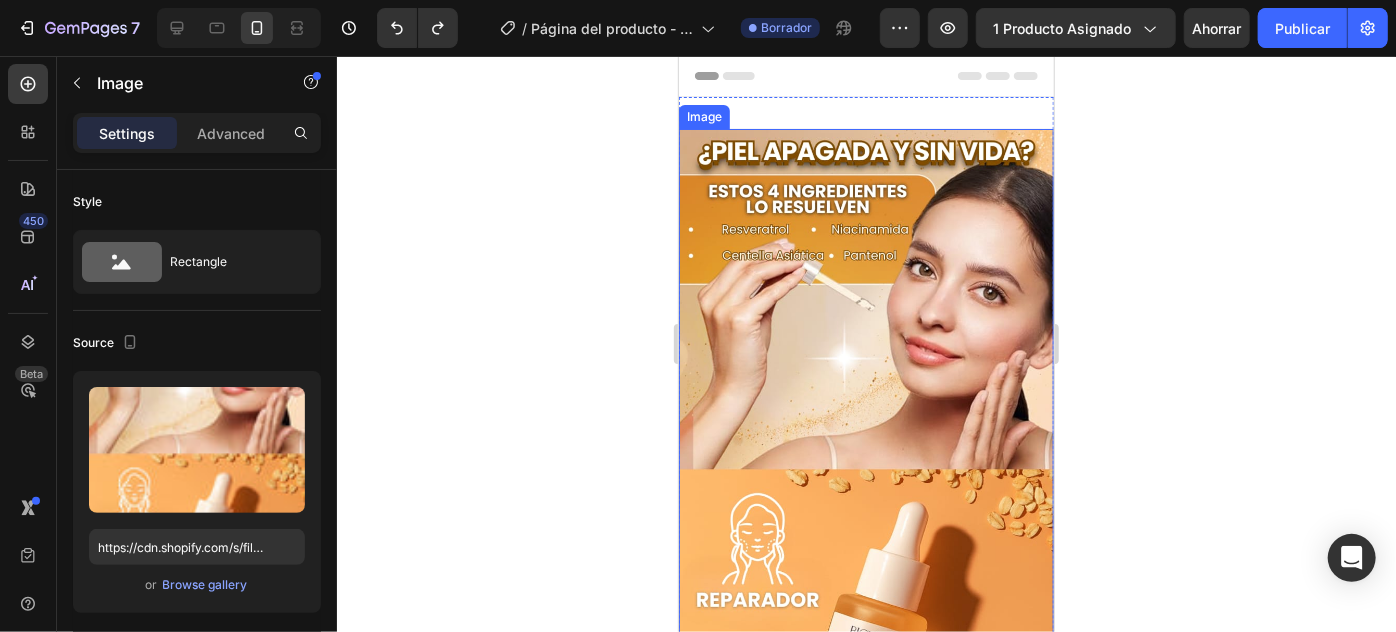 drag, startPoint x: 881, startPoint y: 208, endPoint x: 883, endPoint y: 175, distance: 33.06055 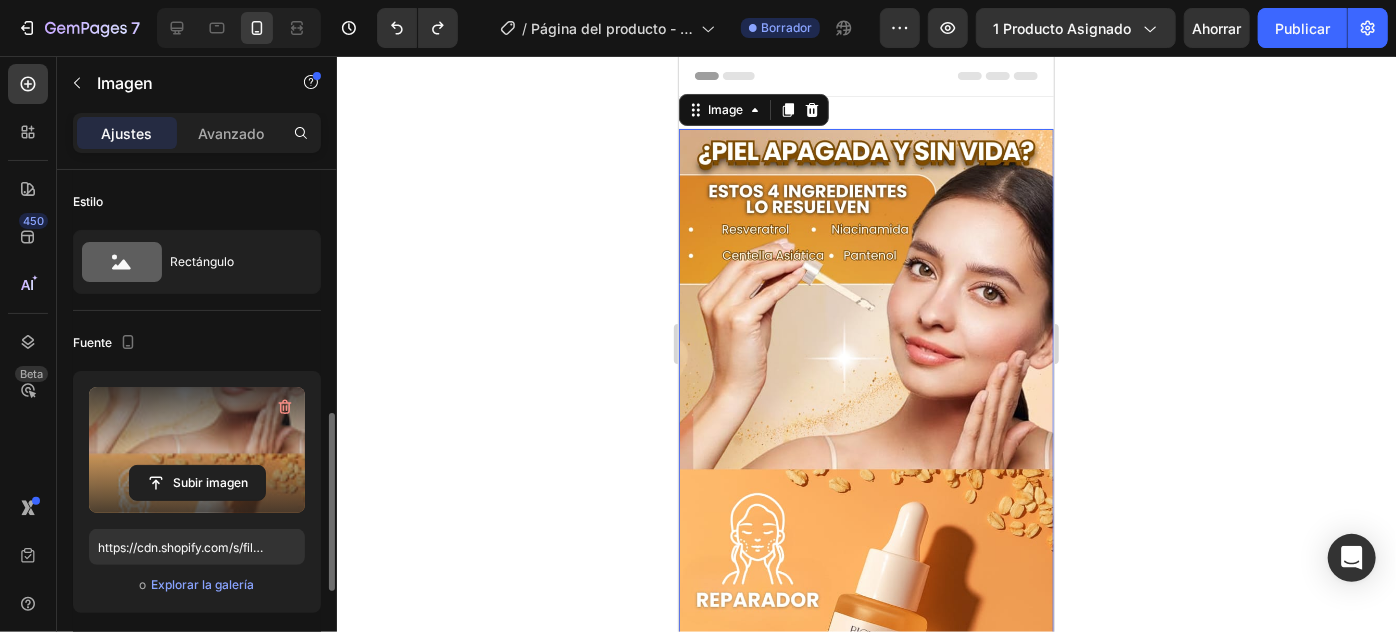 scroll, scrollTop: 272, scrollLeft: 0, axis: vertical 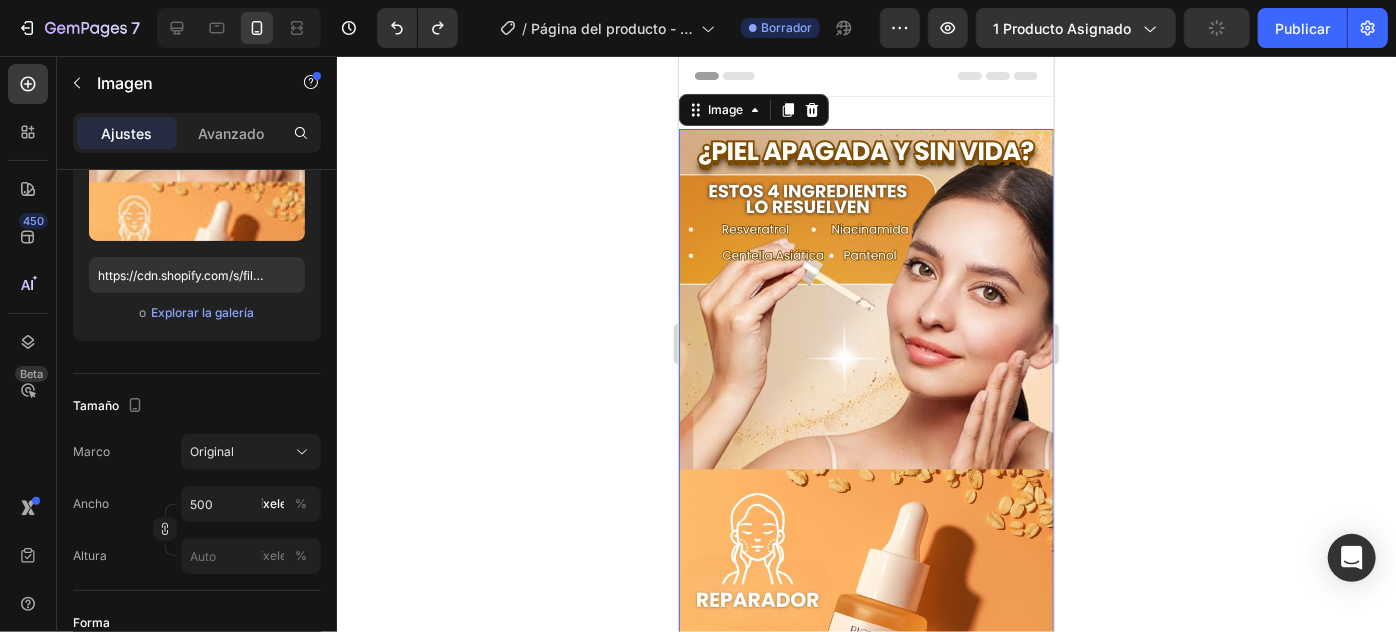 click at bounding box center [865, 461] 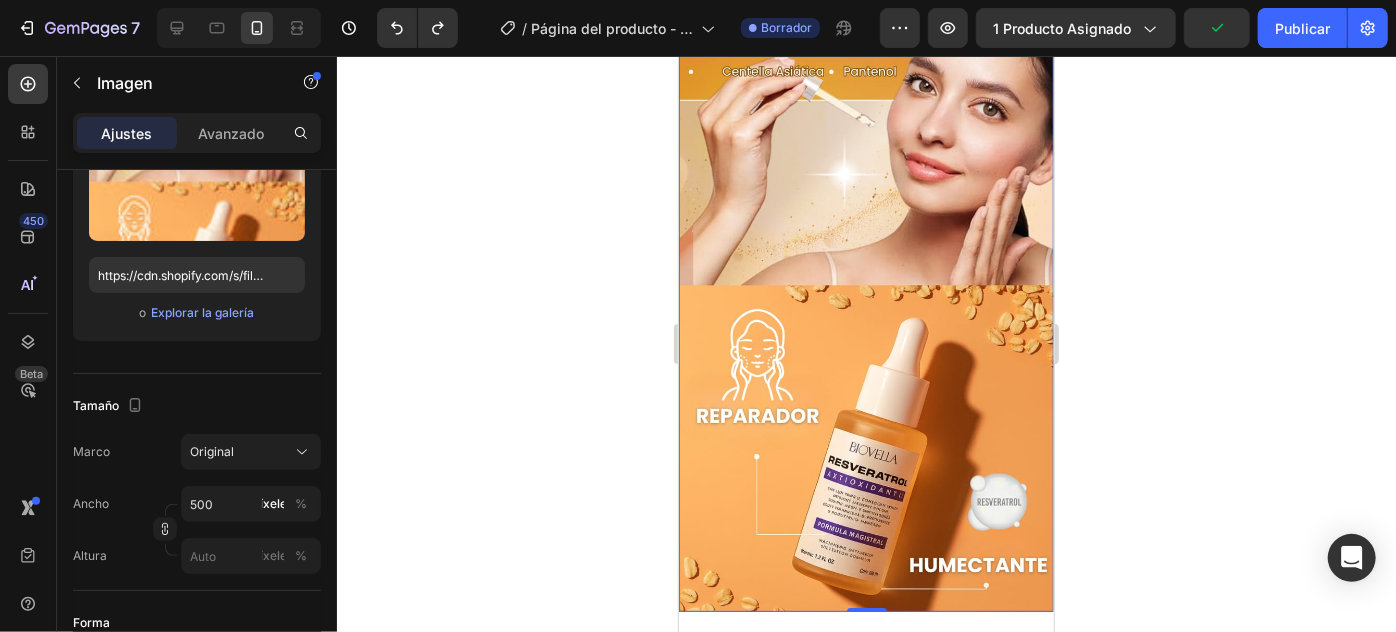 scroll, scrollTop: 0, scrollLeft: 0, axis: both 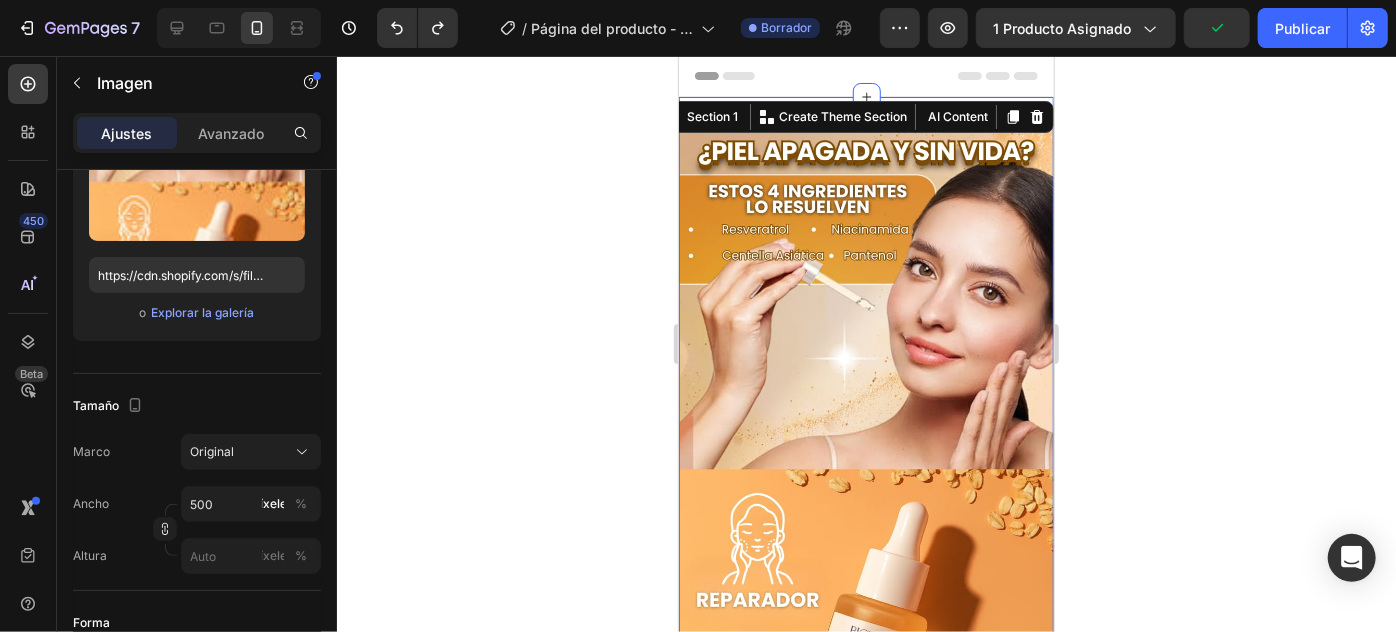 click on "Image Section 1   You can create reusable sections Create Theme Section AI Content Write with GemAI What would you like to describe here? Tone and Voice Persuasive Product kit Rejuvenecedor Anti-manchas Show more Generate" at bounding box center (865, 461) 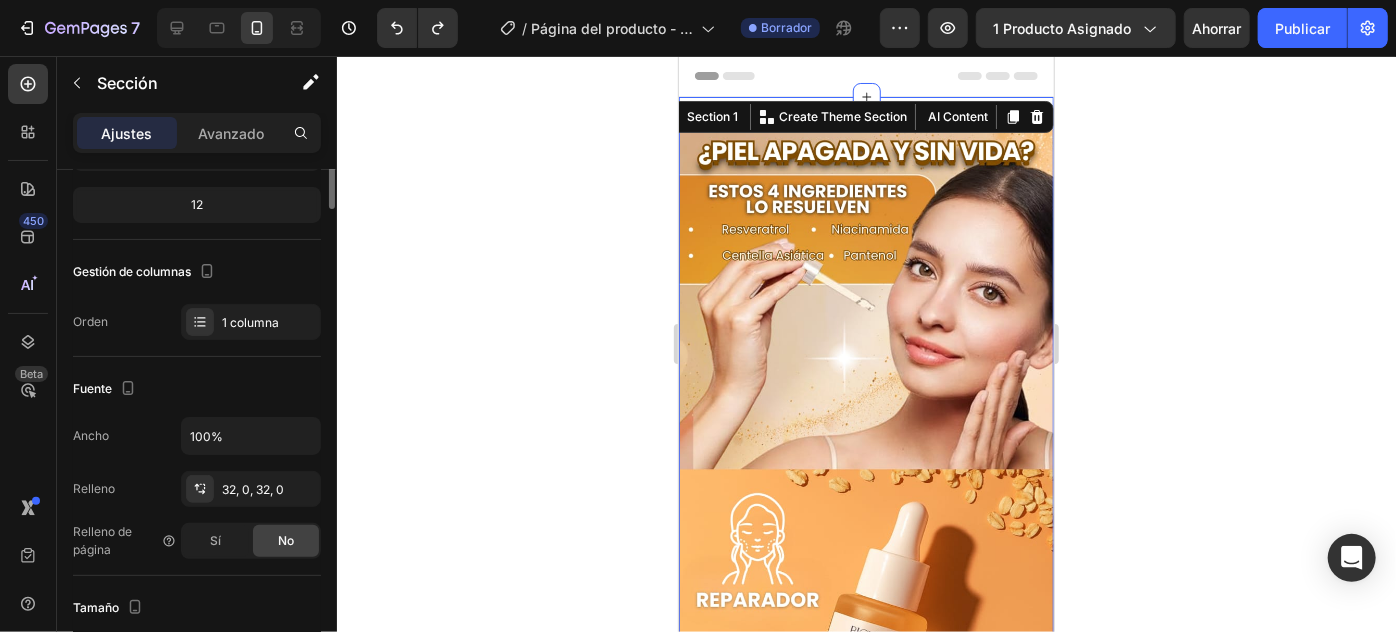 scroll, scrollTop: 0, scrollLeft: 0, axis: both 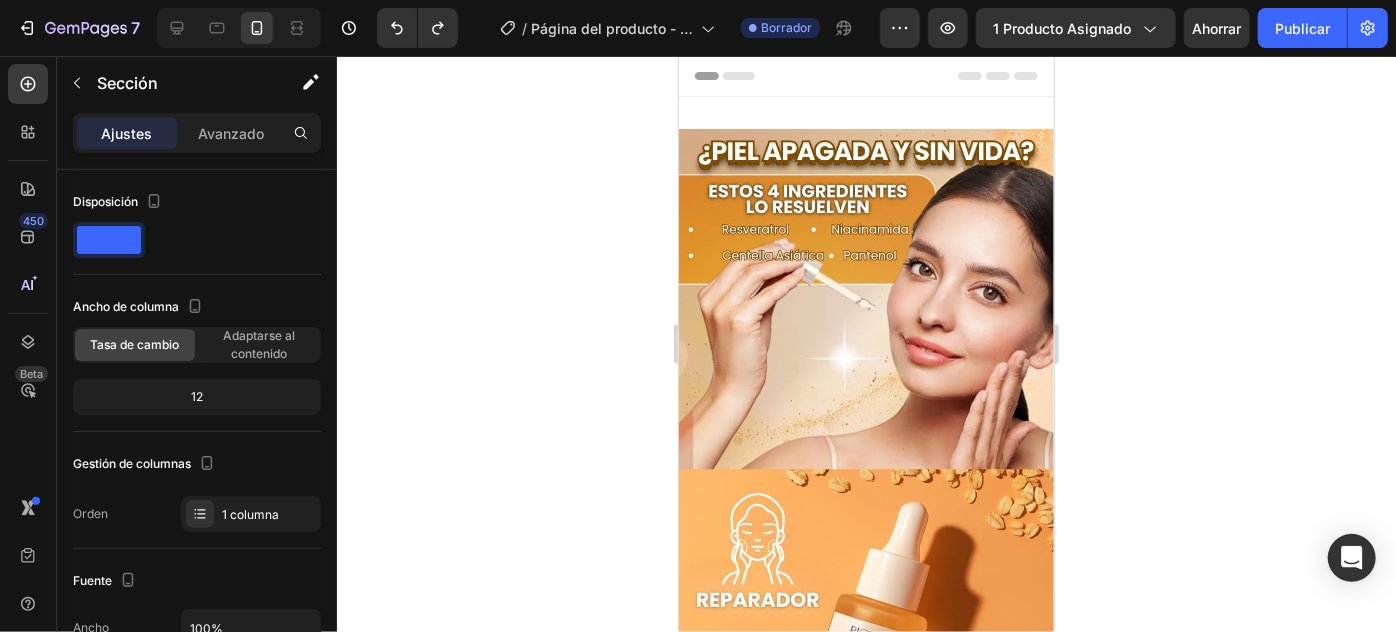 click on "Header" at bounding box center [865, 75] 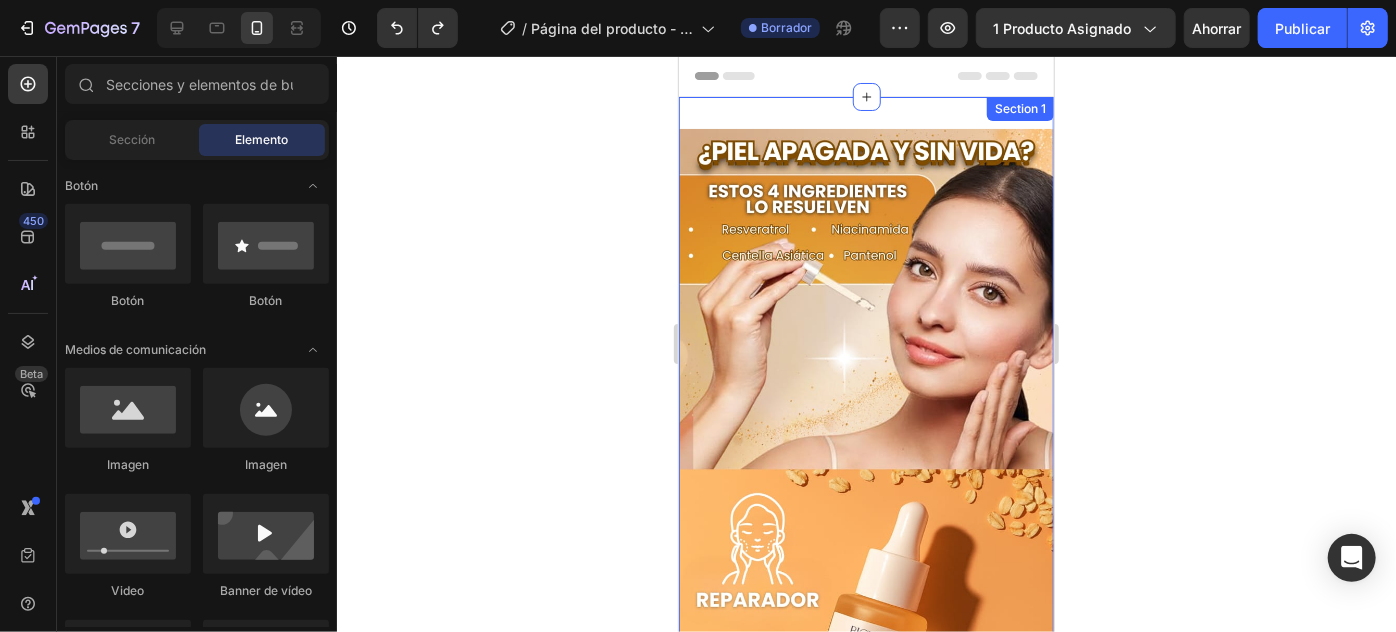 click on "Image Section 1" at bounding box center (865, 461) 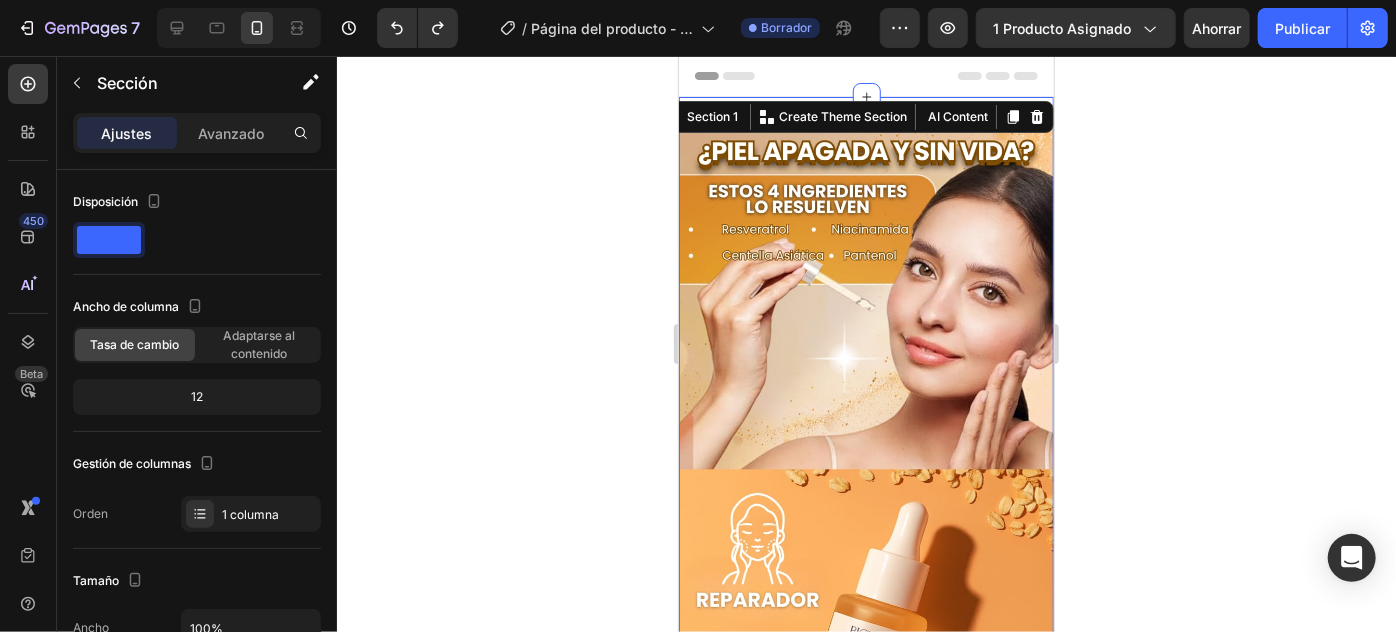 click 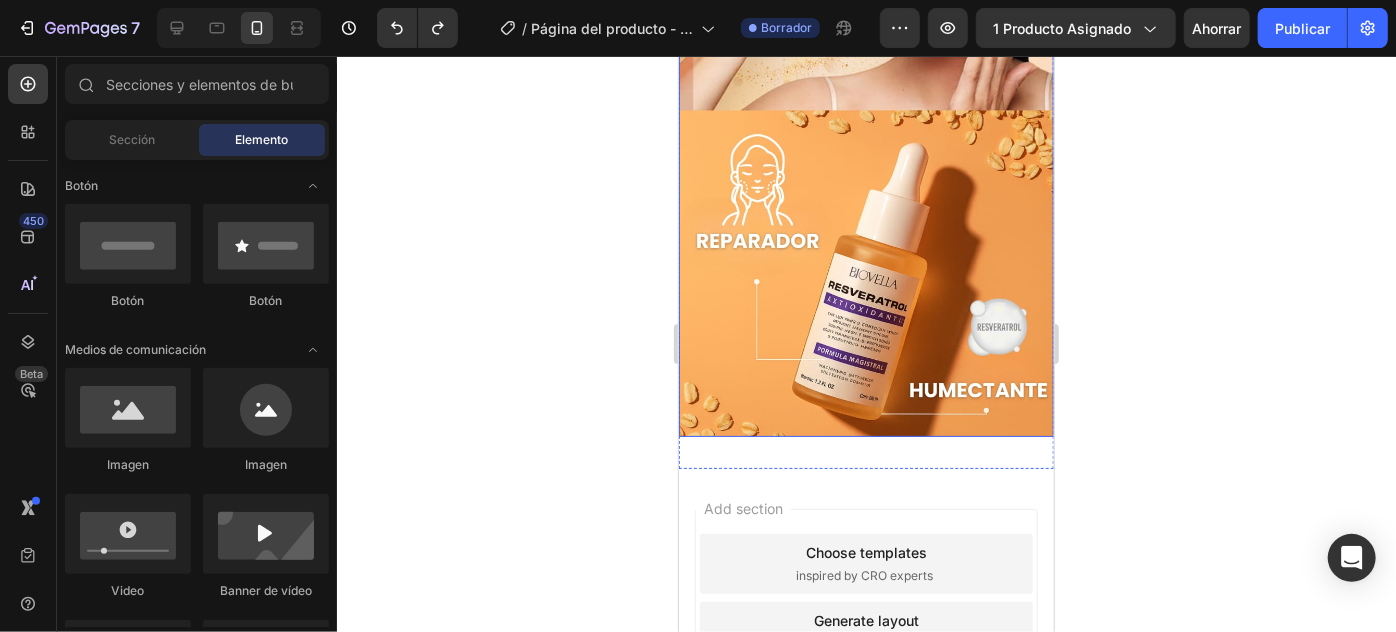 scroll, scrollTop: 496, scrollLeft: 0, axis: vertical 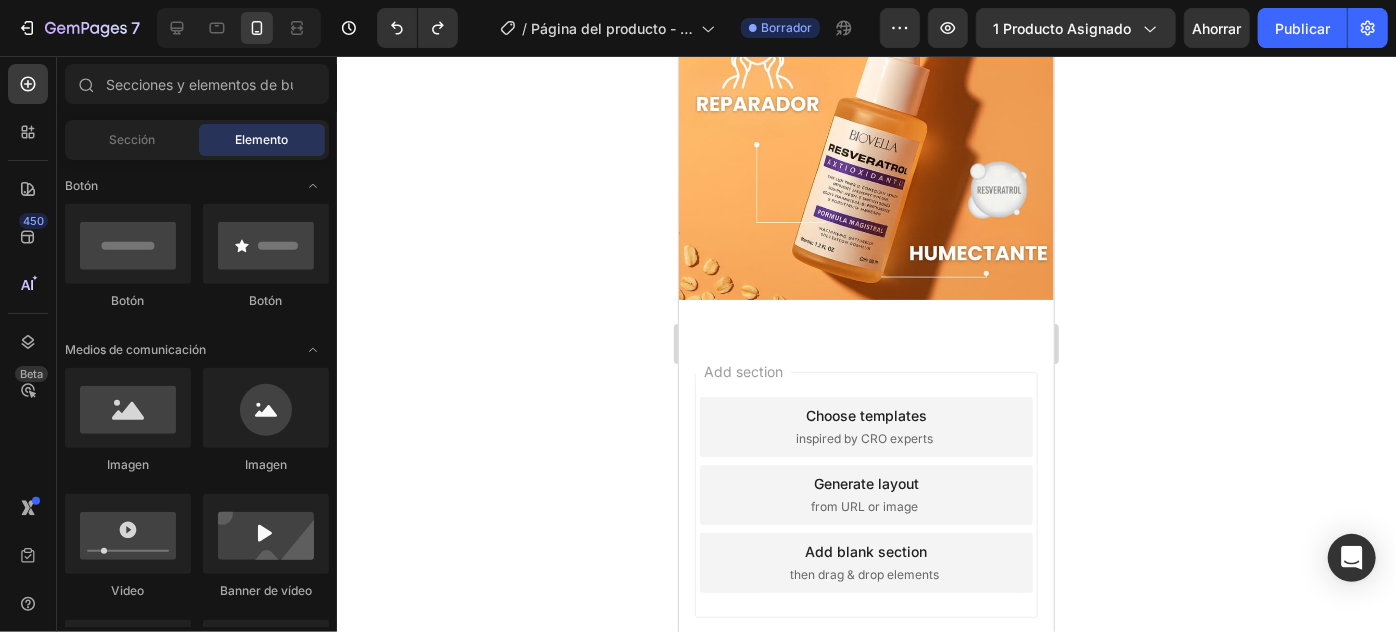 drag, startPoint x: 886, startPoint y: 312, endPoint x: 891, endPoint y: 303, distance: 10.29563 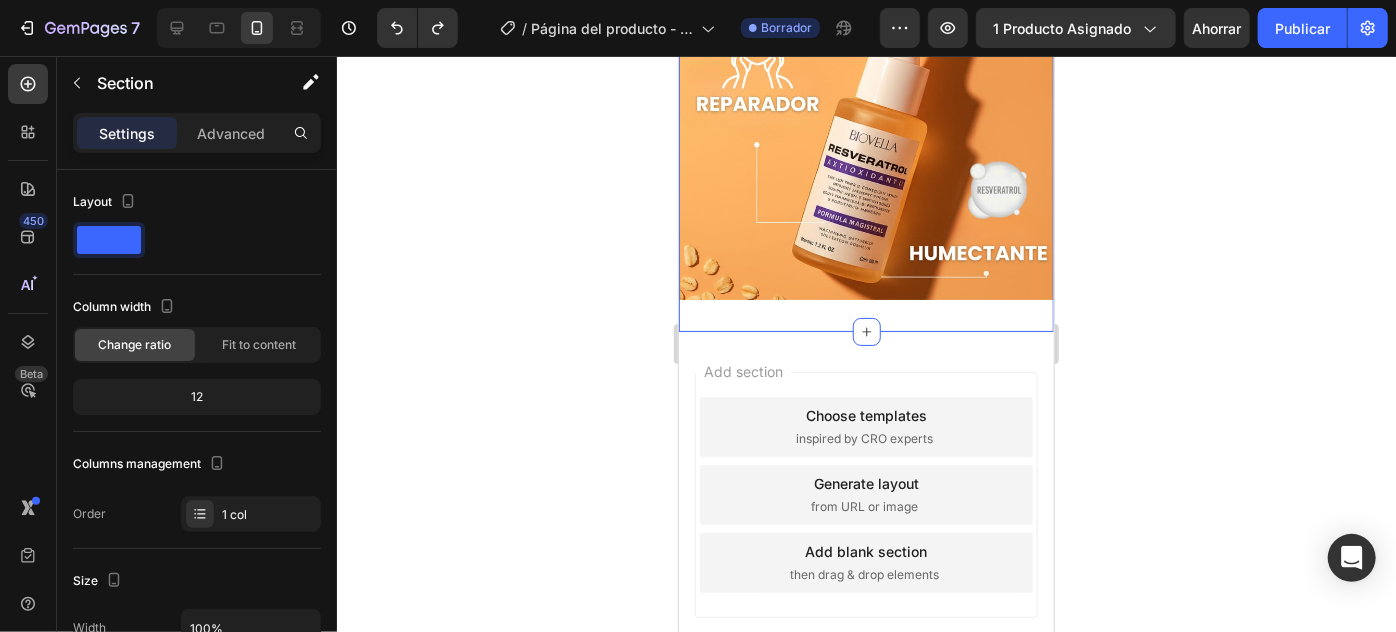 click on "Image Section 1" at bounding box center (865, -35) 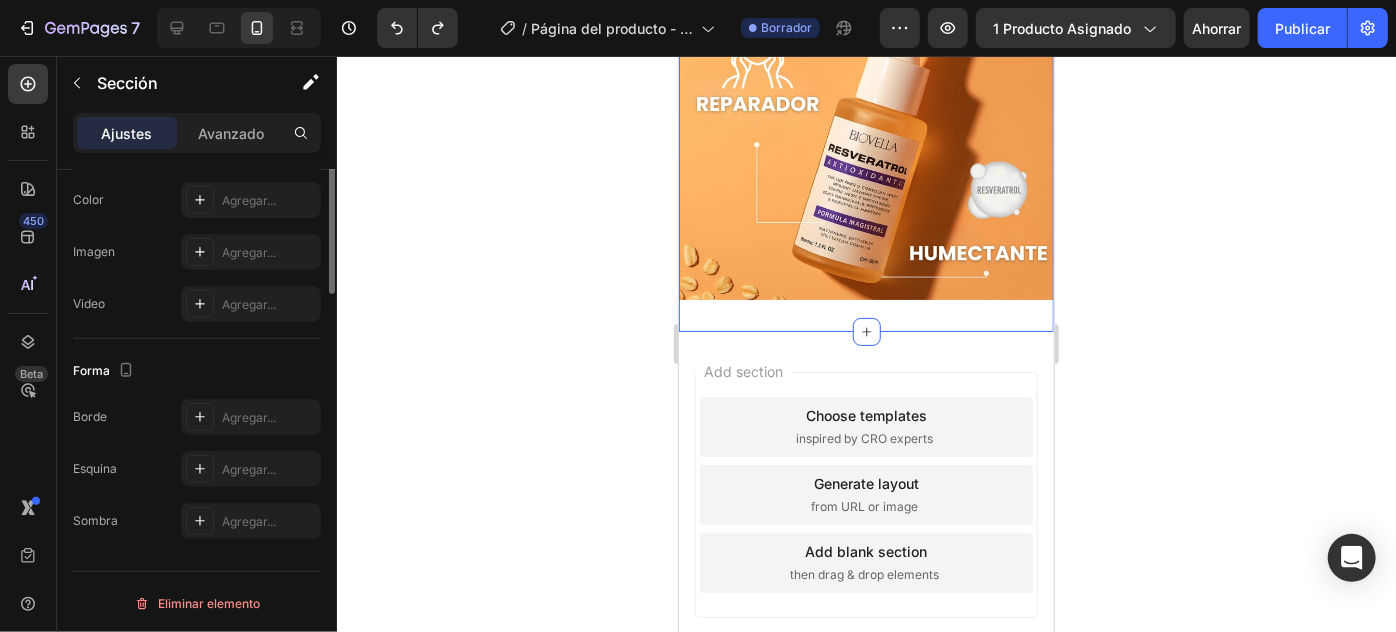 scroll, scrollTop: 192, scrollLeft: 0, axis: vertical 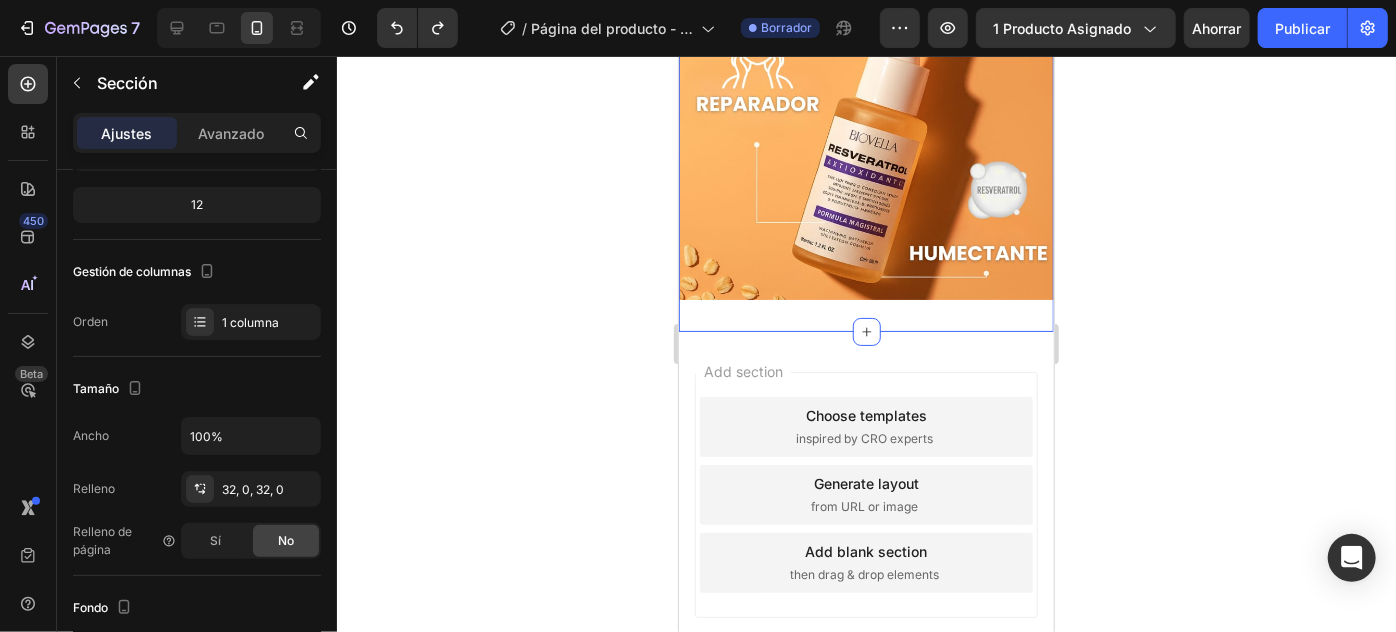 click on "Ajustes Avanzado" at bounding box center (197, 133) 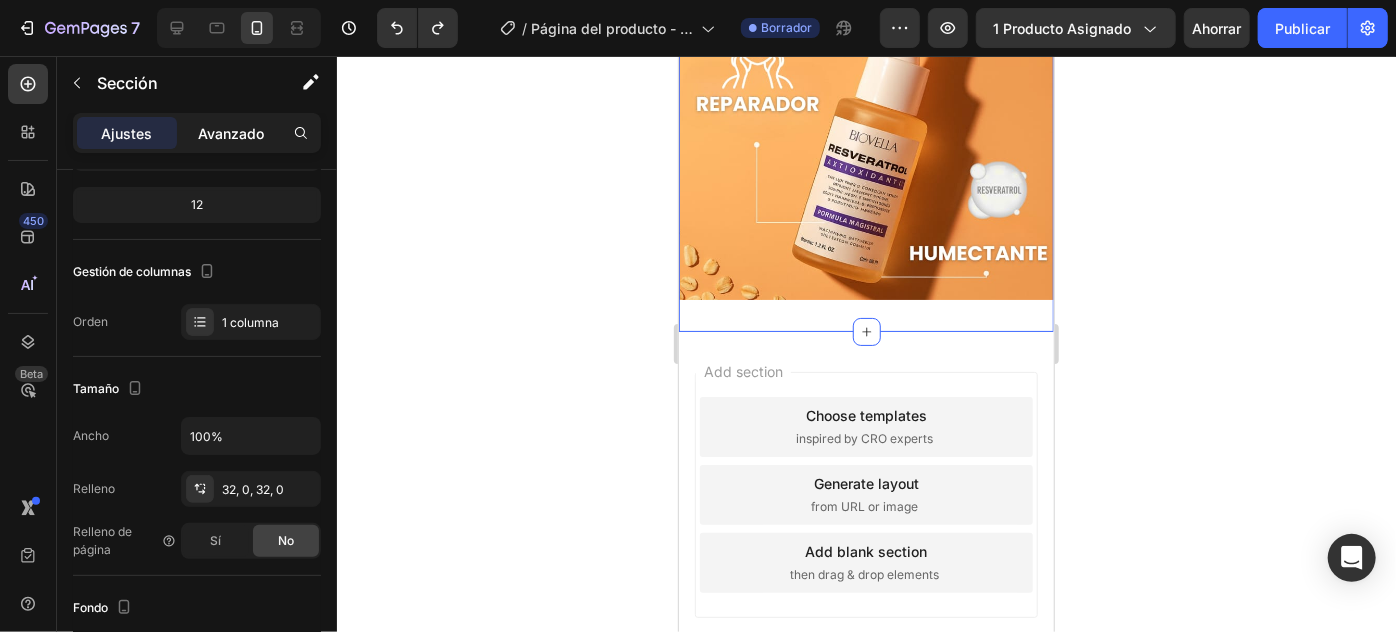 click on "Avanzado" at bounding box center [231, 133] 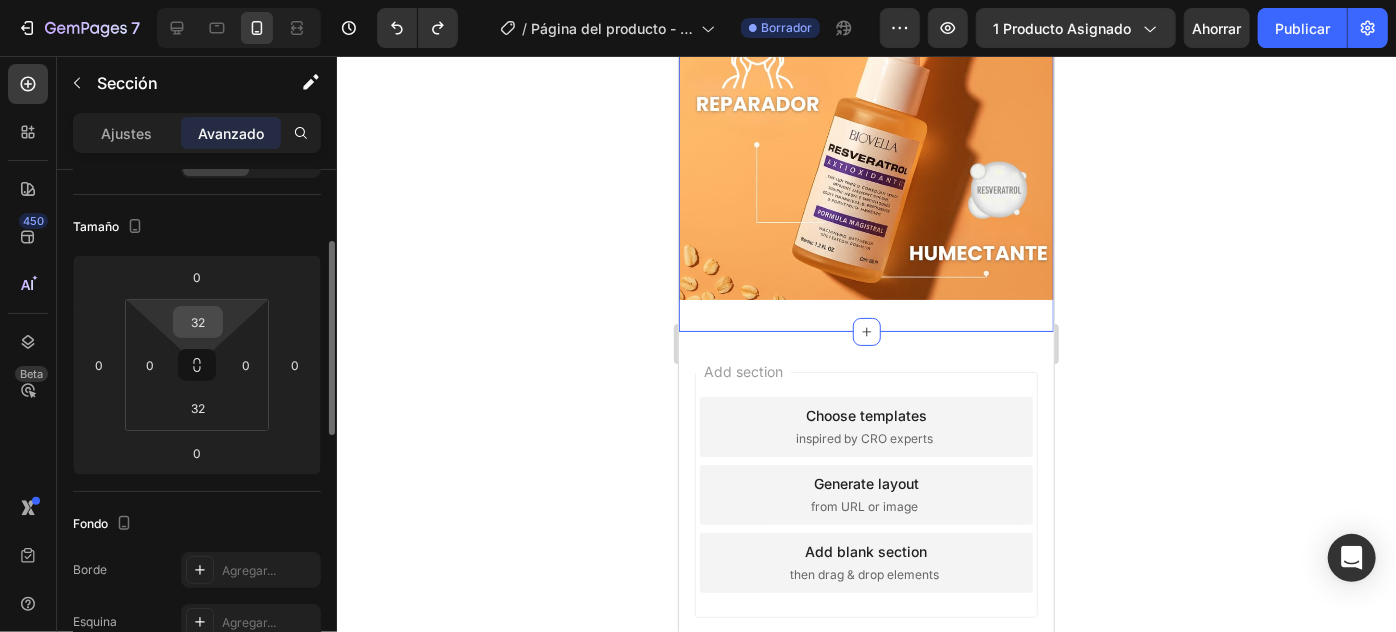 click on "32" at bounding box center [198, 322] 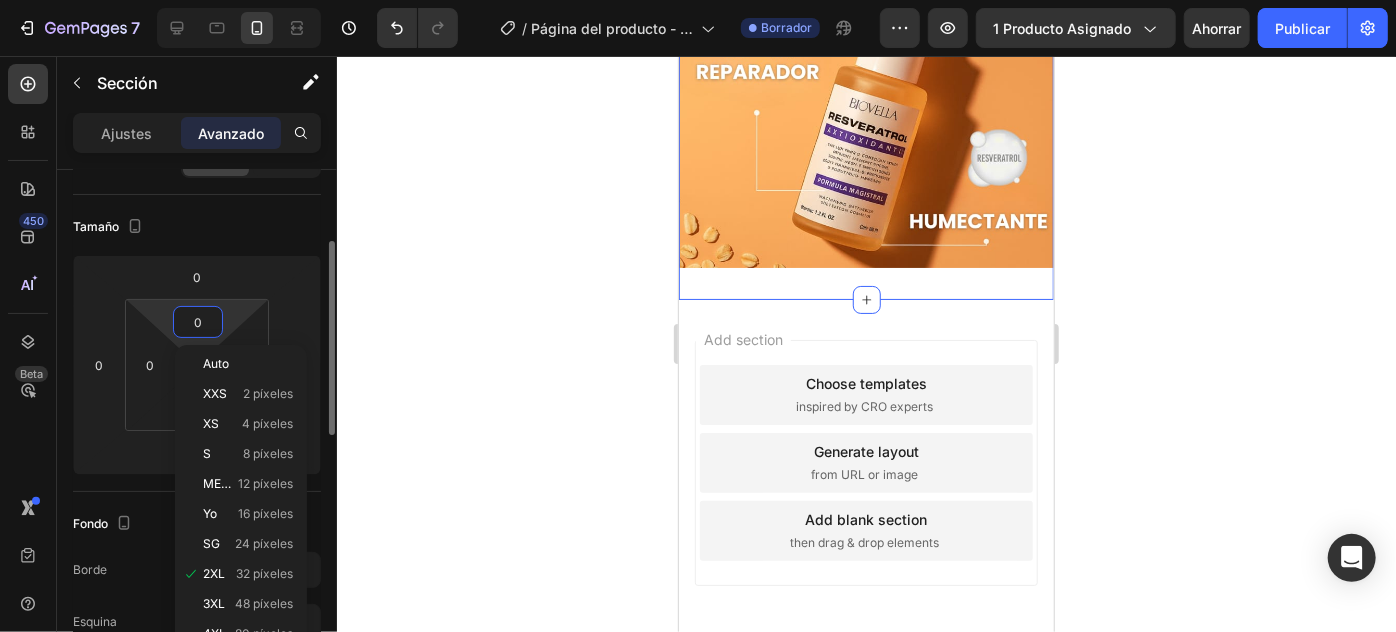 scroll, scrollTop: 464, scrollLeft: 0, axis: vertical 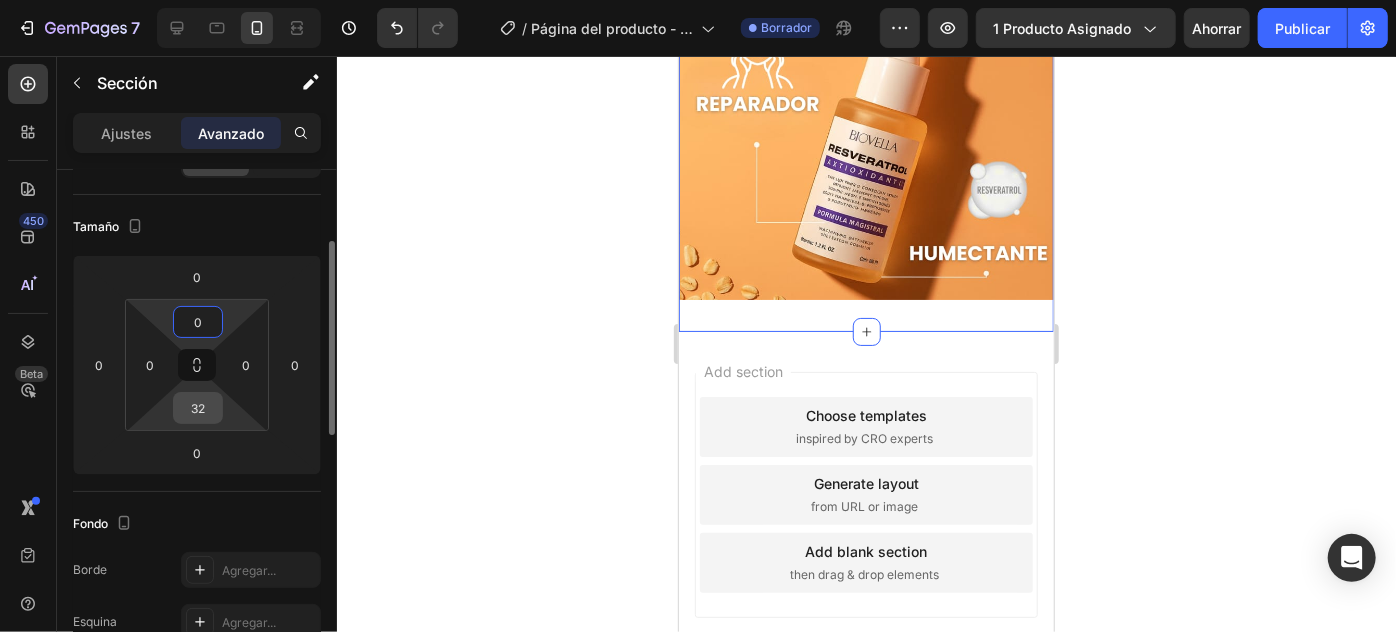 type on "0" 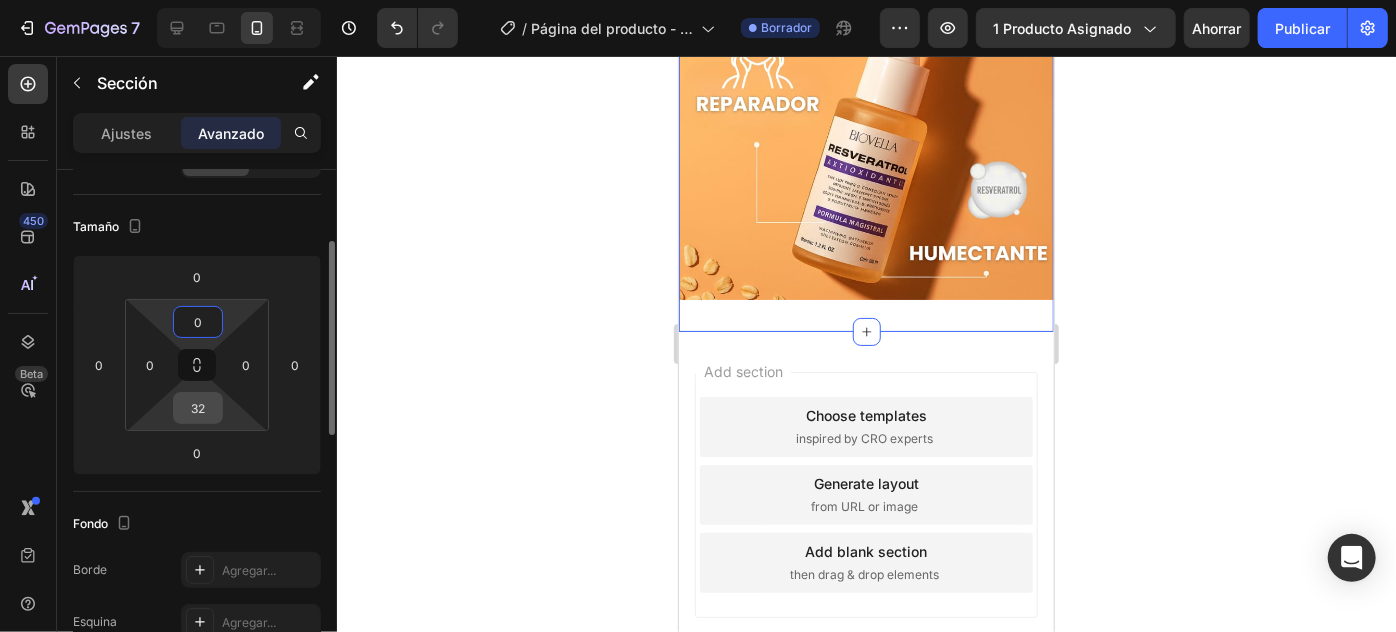 click on "32" at bounding box center [198, 408] 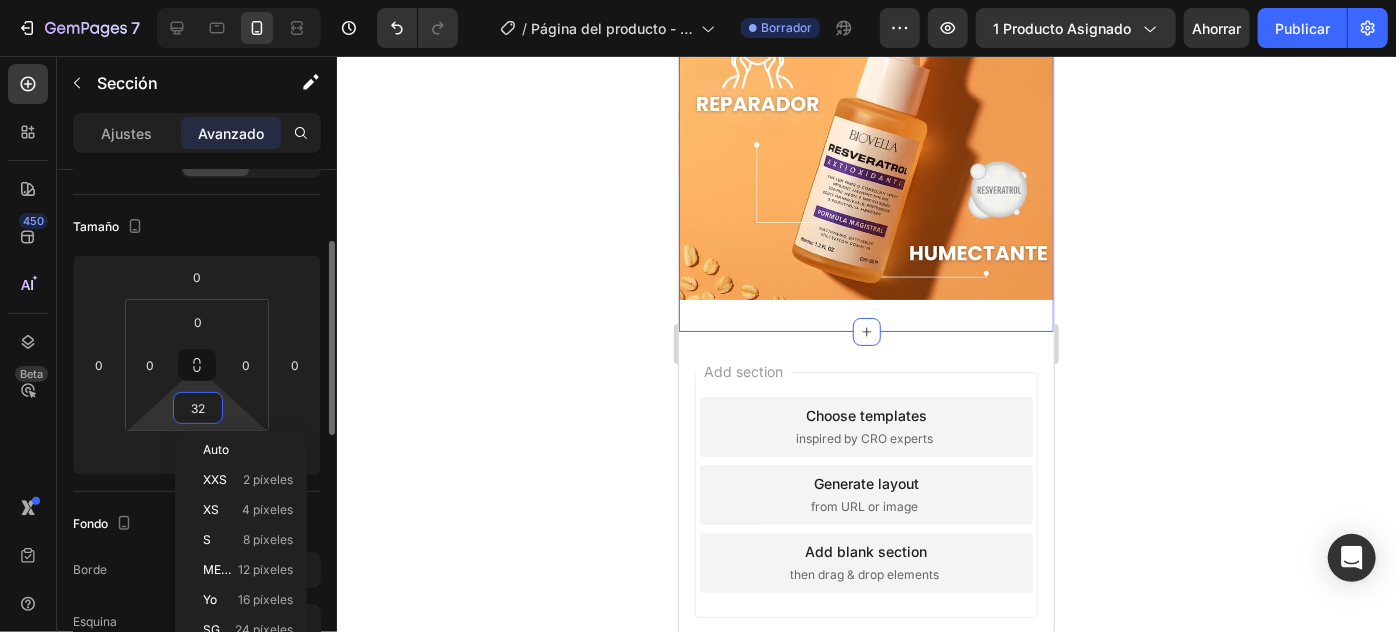 type on "0" 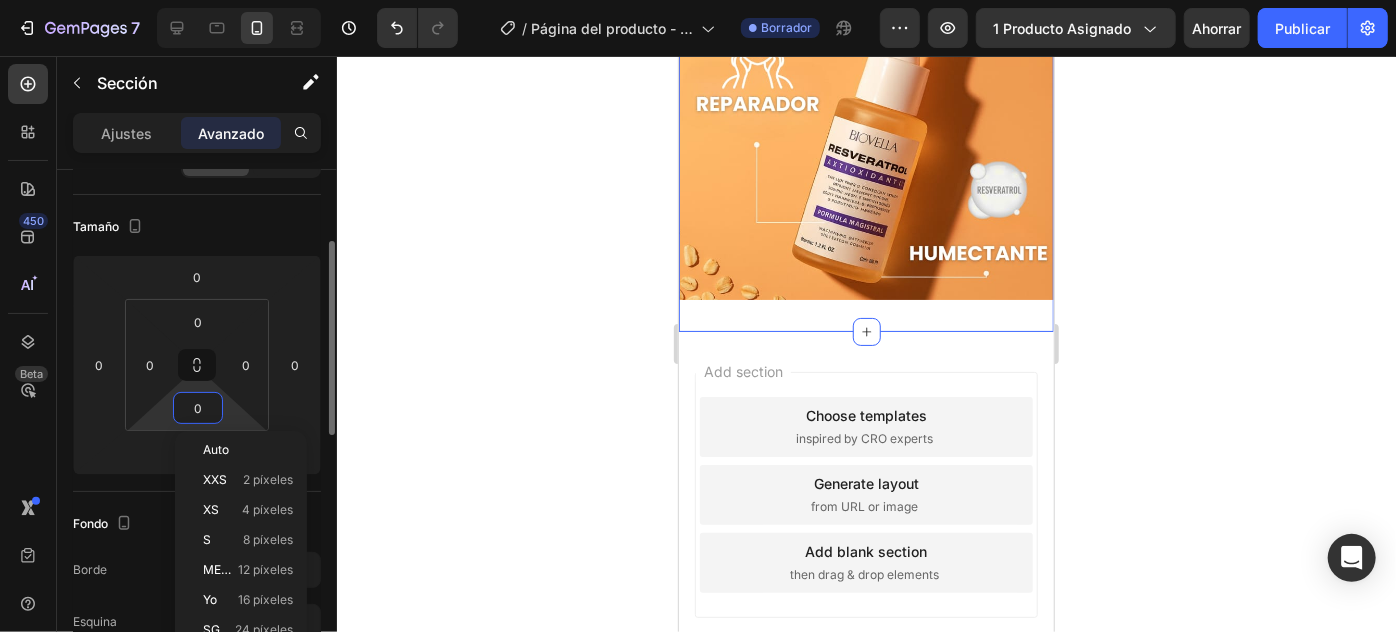 scroll, scrollTop: 432, scrollLeft: 0, axis: vertical 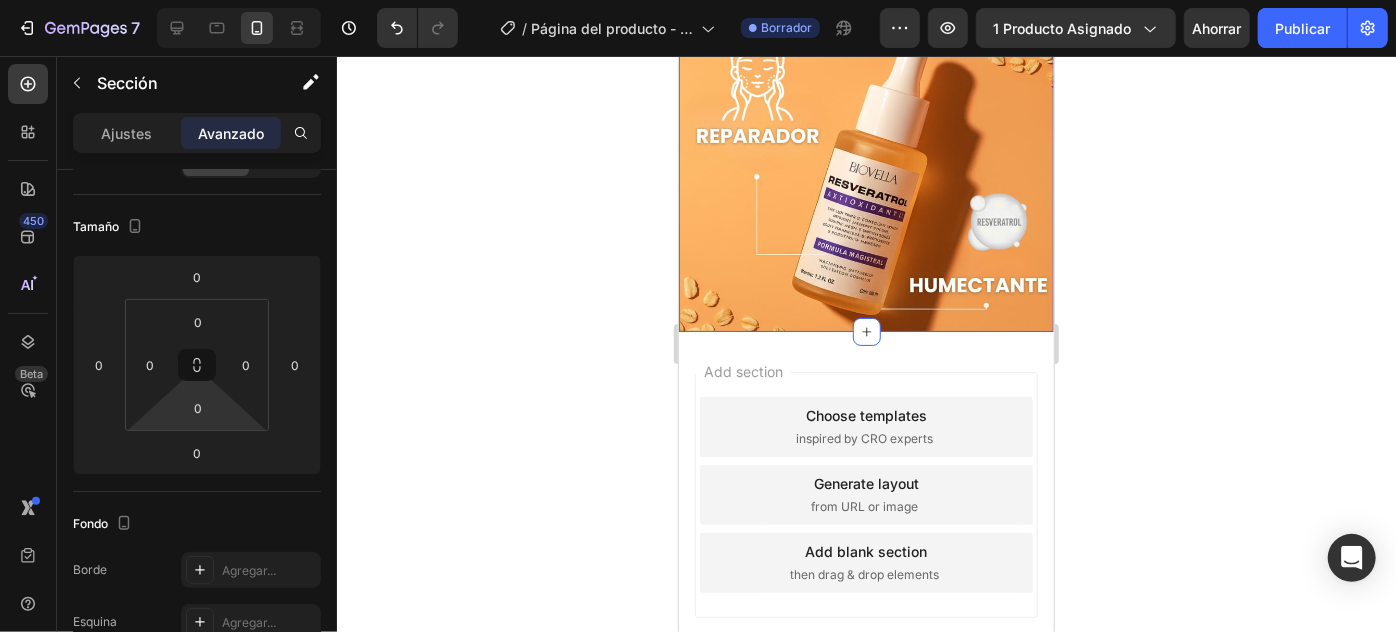 click 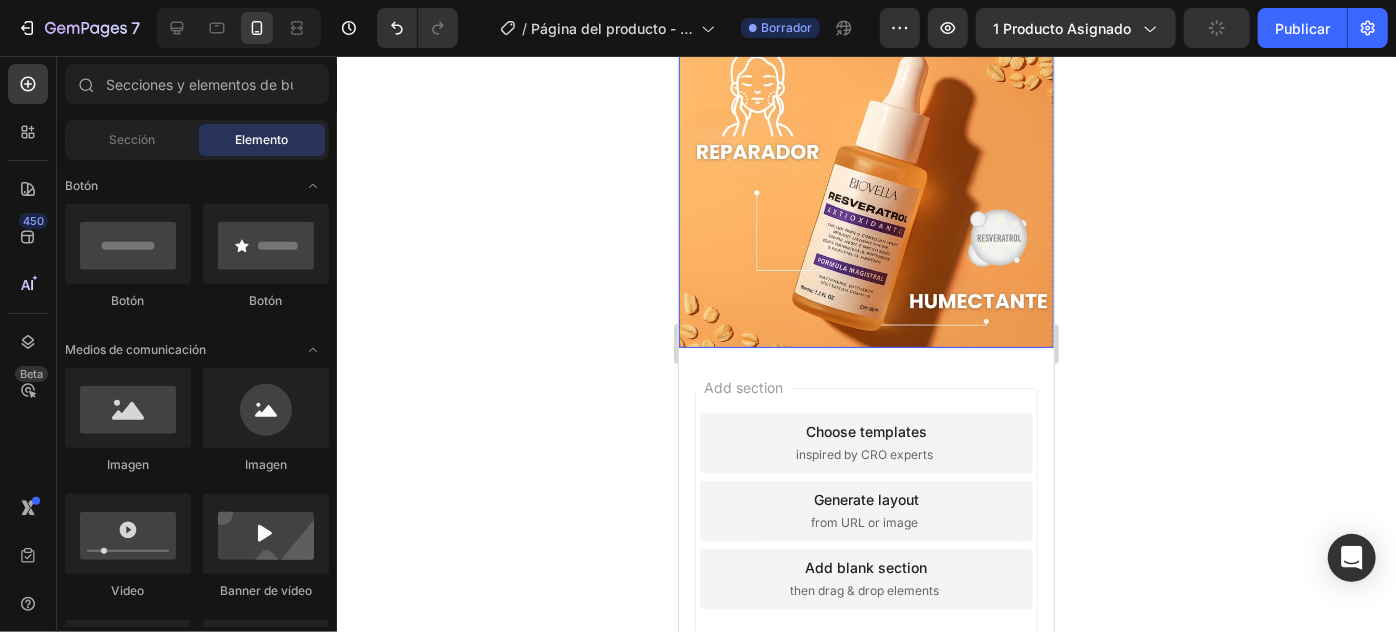 scroll, scrollTop: 432, scrollLeft: 0, axis: vertical 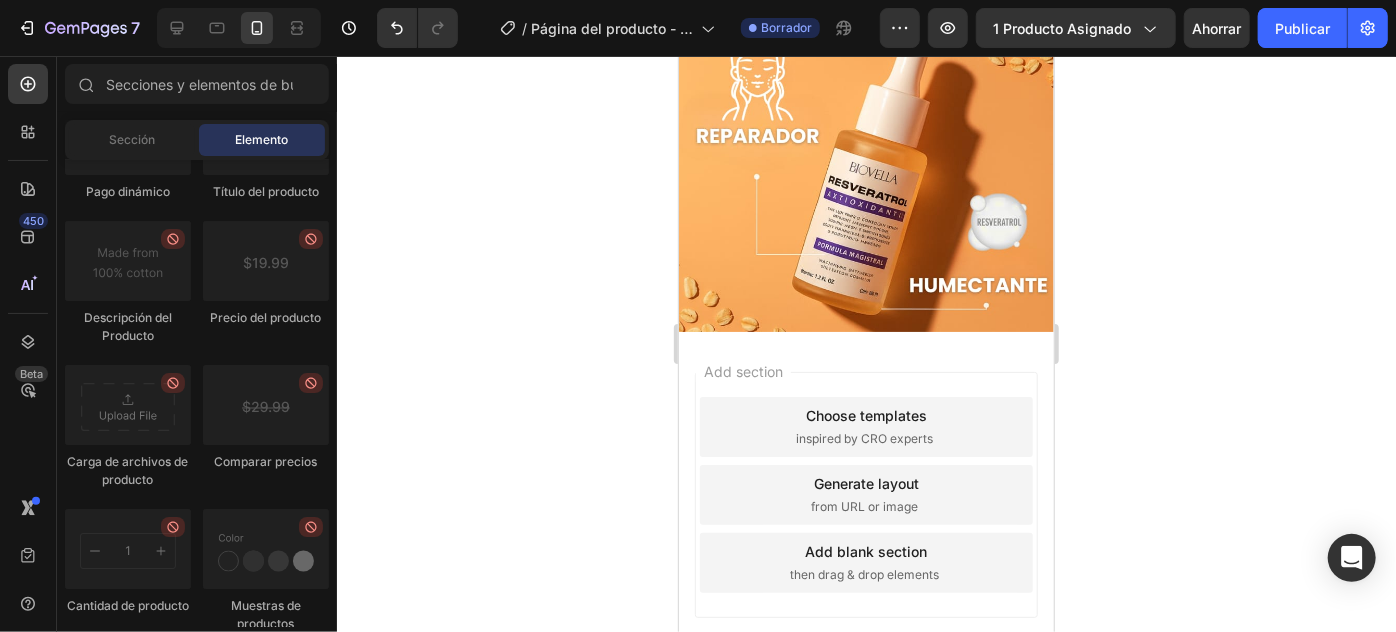 click on "Add section Choose templates inspired by CRO experts Generate layout from URL or image Add blank section then drag & drop elements" at bounding box center (865, 522) 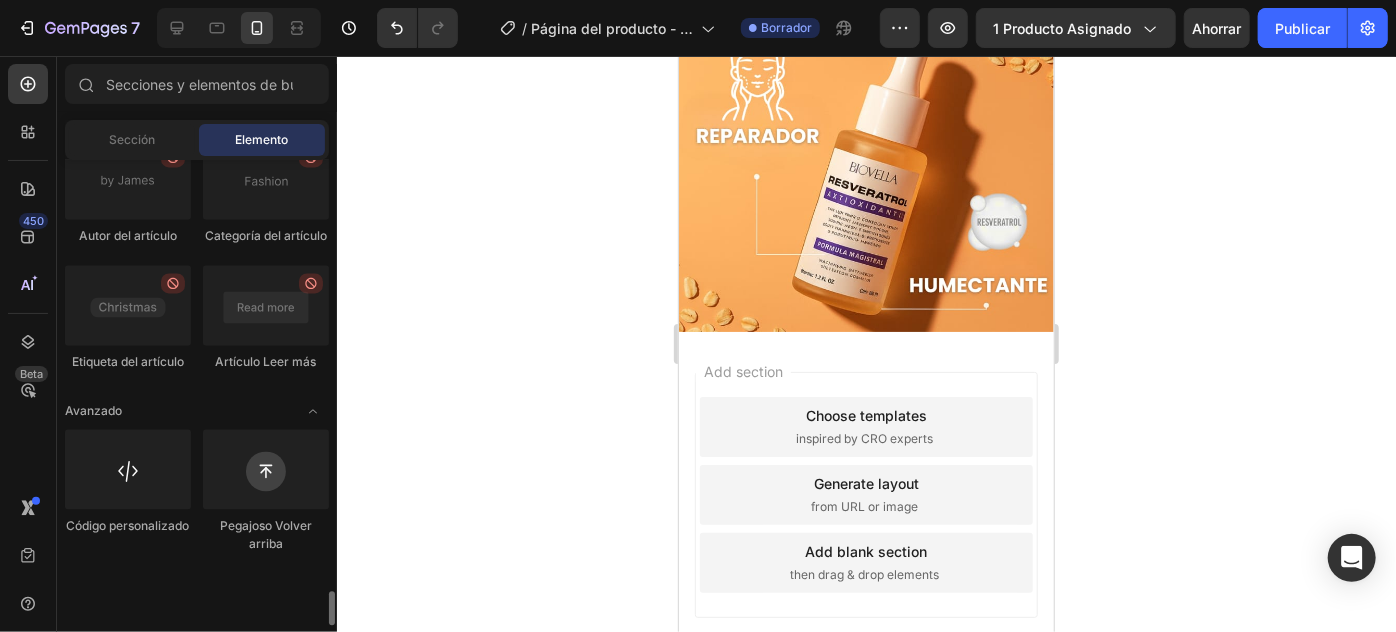 scroll, scrollTop: 5353, scrollLeft: 0, axis: vertical 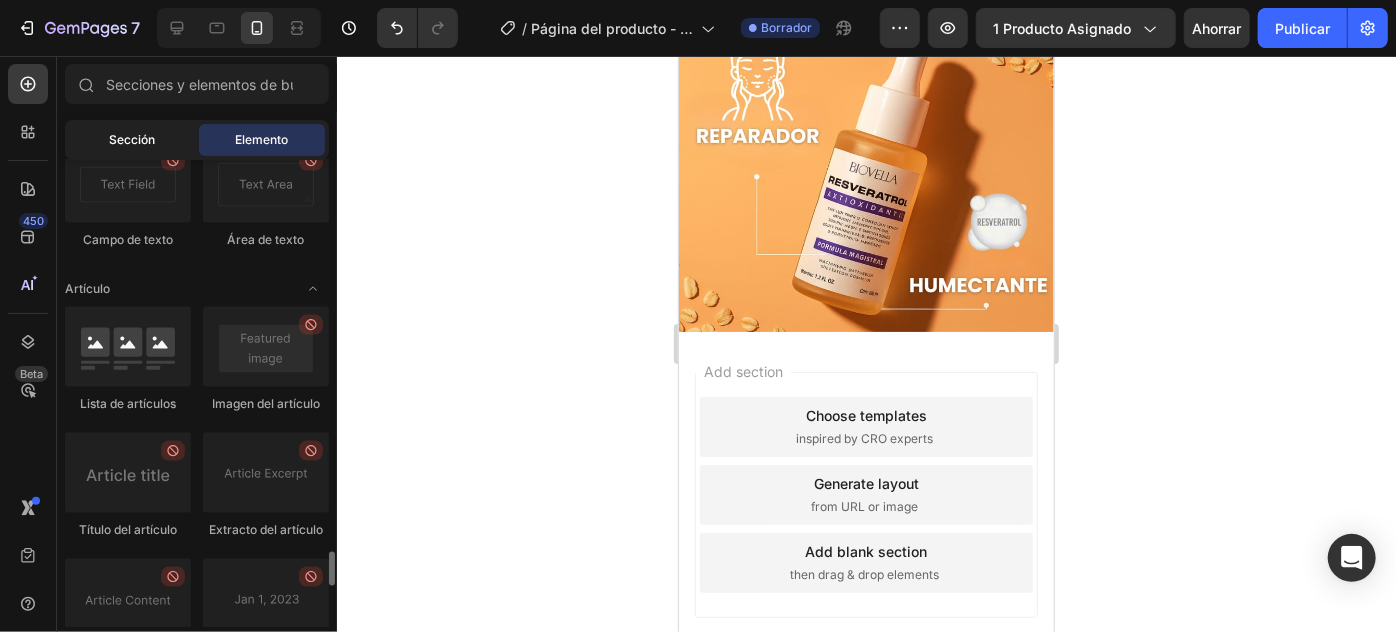 click on "Sección" 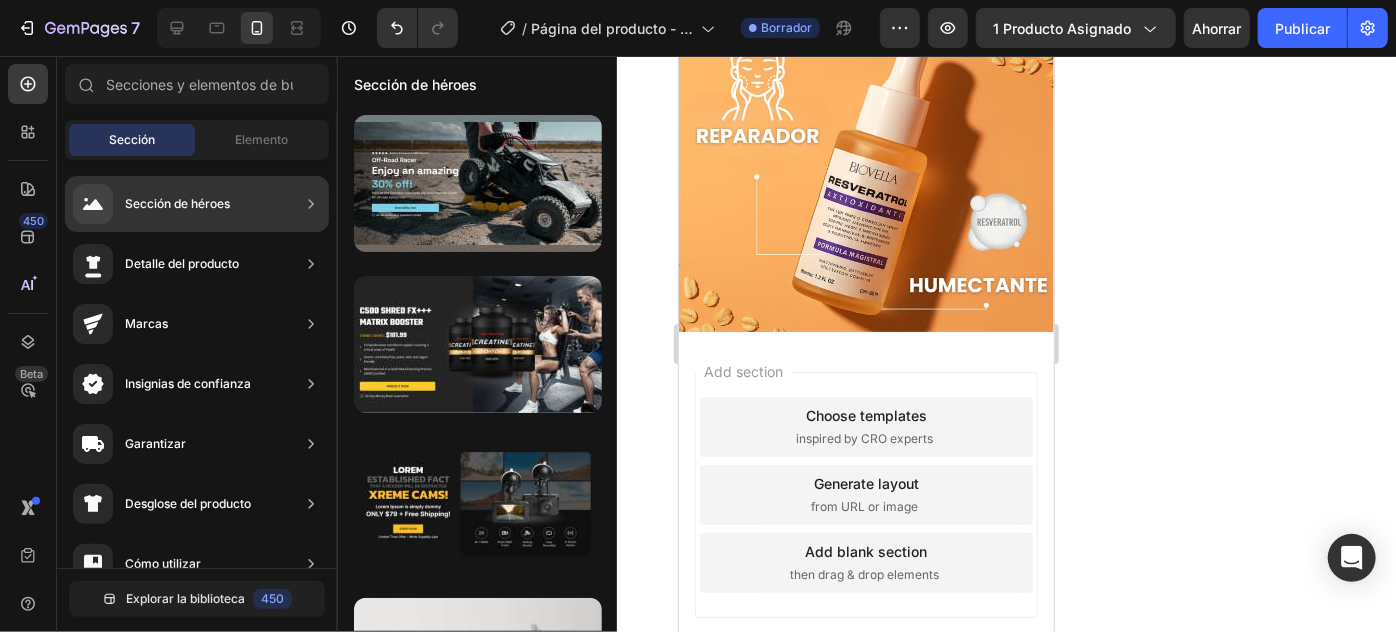 click on "Sección de héroes" at bounding box center [177, 203] 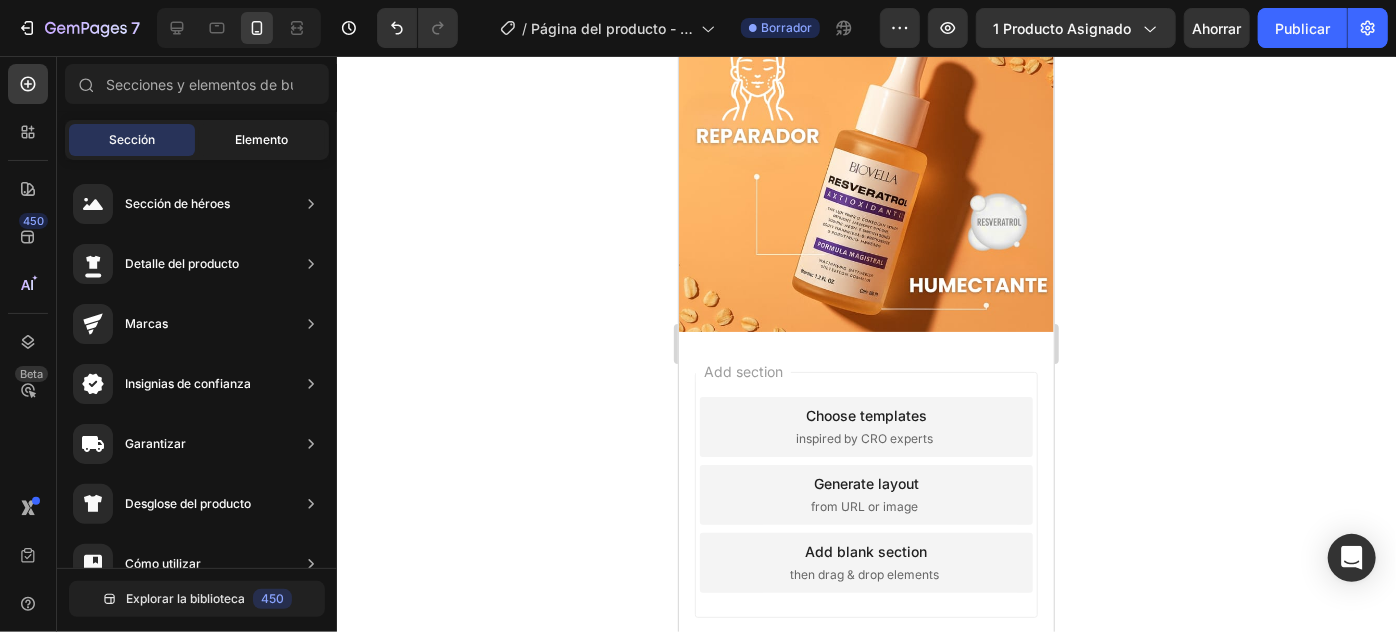 click on "Elemento" at bounding box center [262, 139] 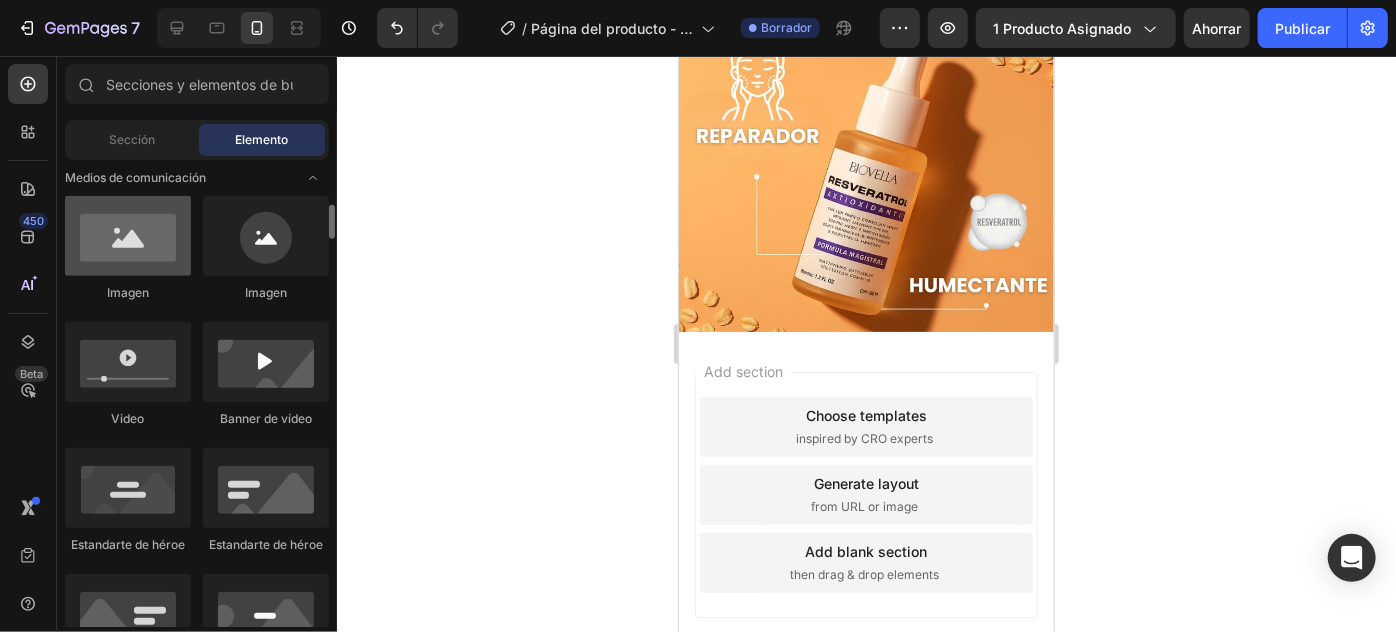 scroll, scrollTop: 535, scrollLeft: 0, axis: vertical 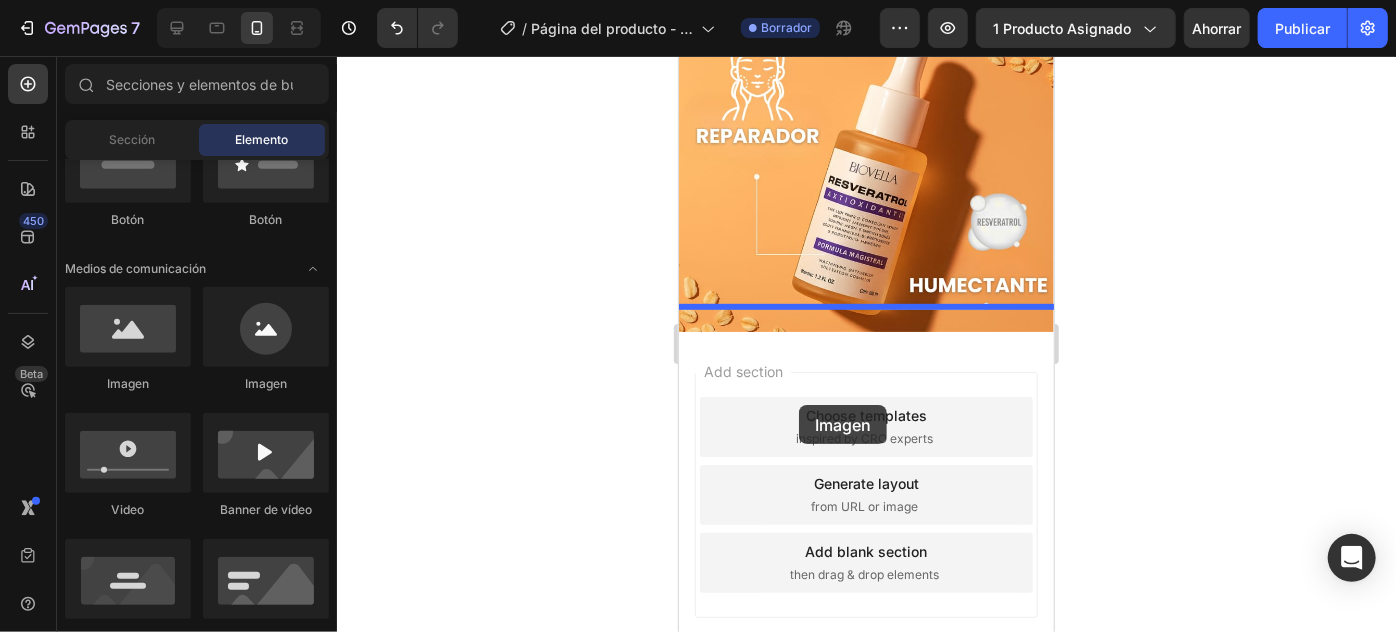 drag, startPoint x: 897, startPoint y: 392, endPoint x: 779, endPoint y: 398, distance: 118.15244 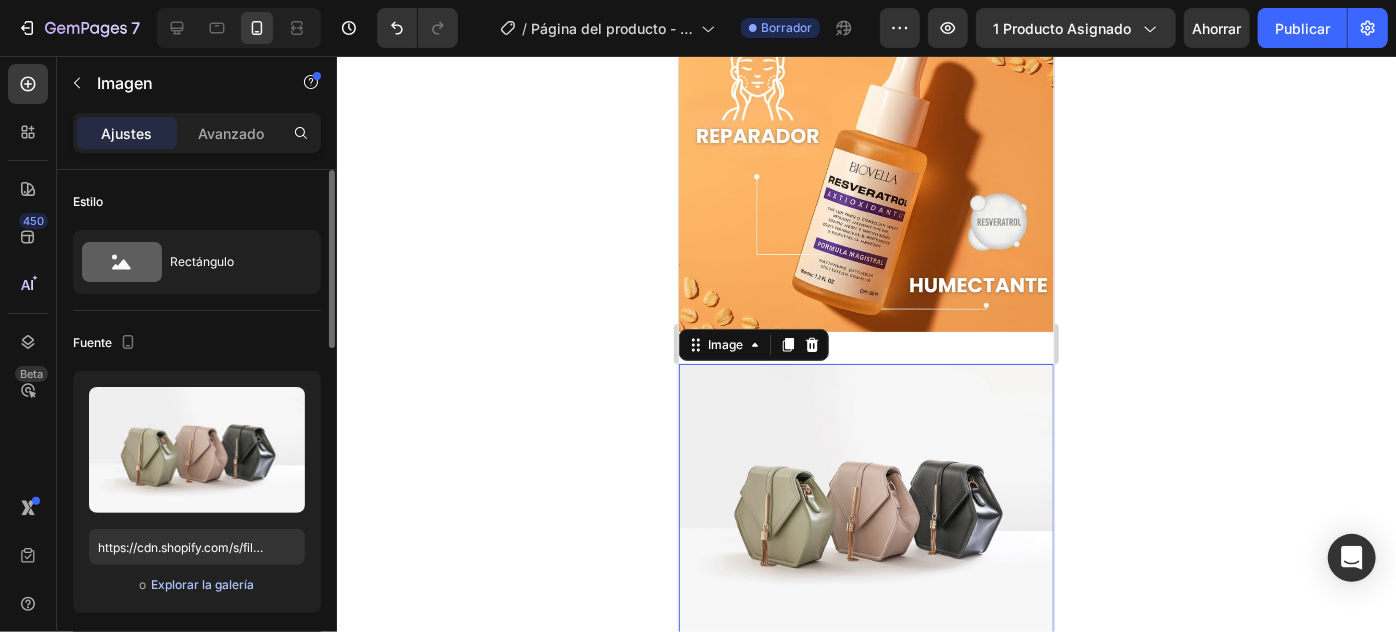 click on "Explorar la galería" at bounding box center [202, 584] 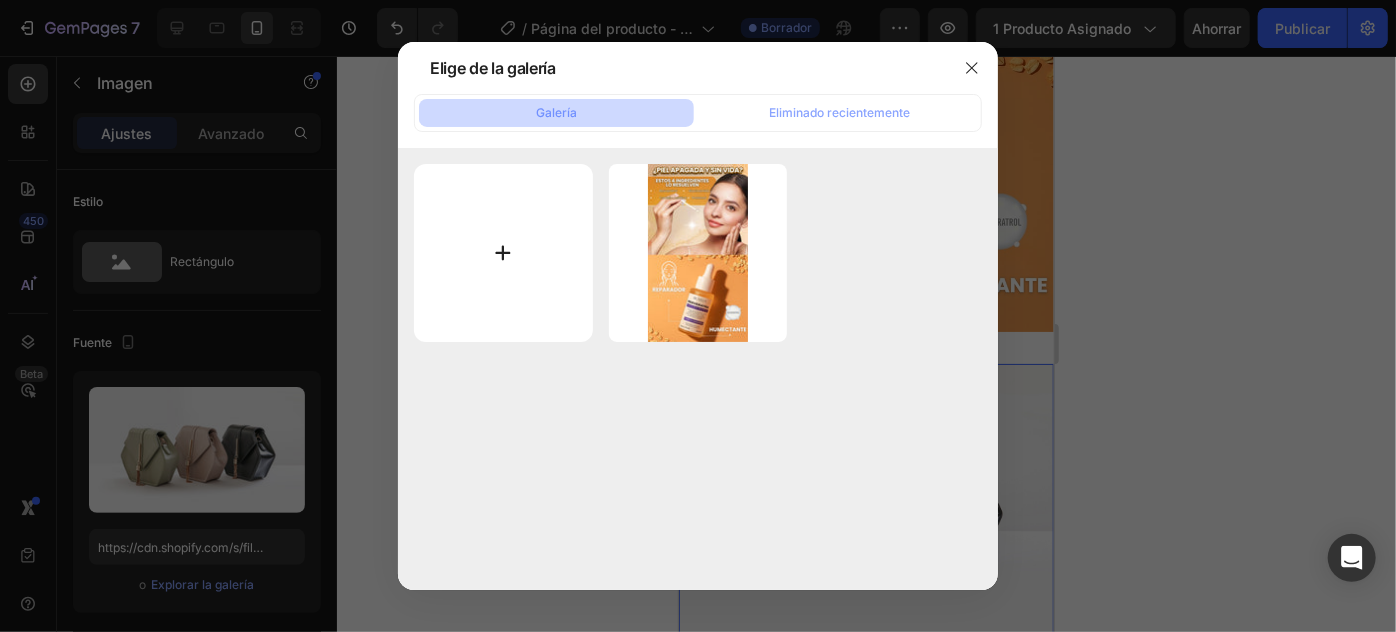 click at bounding box center (503, 253) 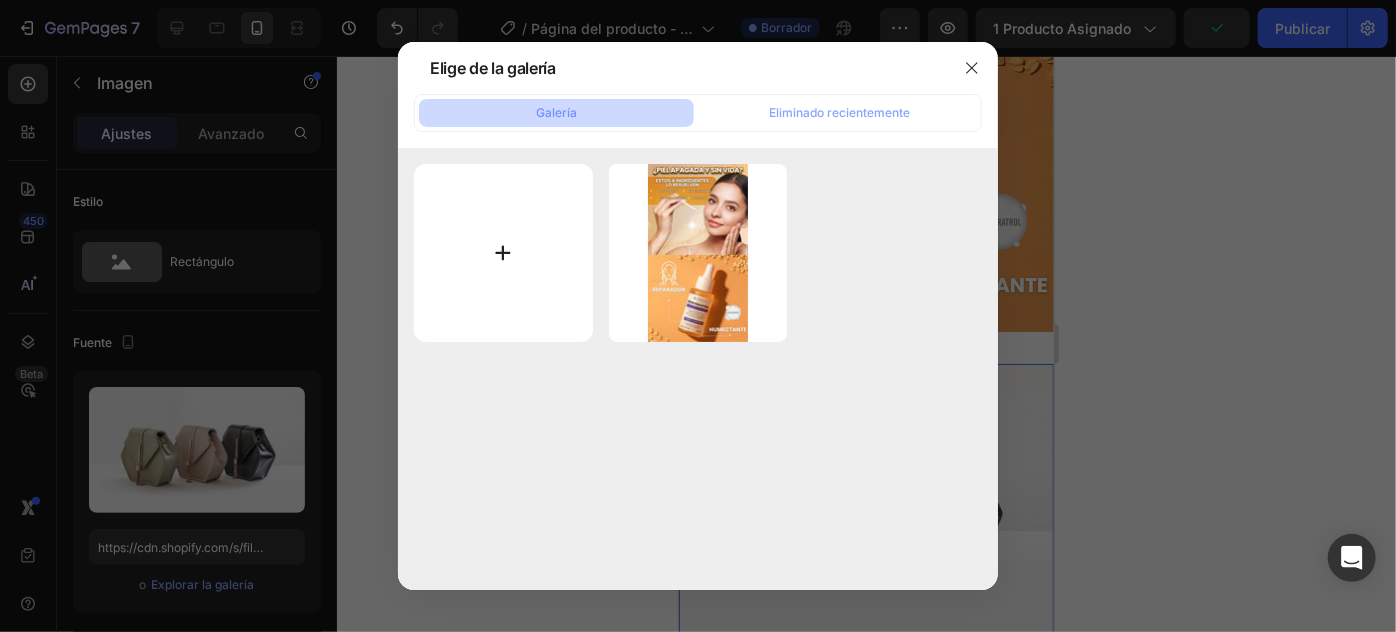 type on "C:\fakepath\IMAGEN 2.jpeg" 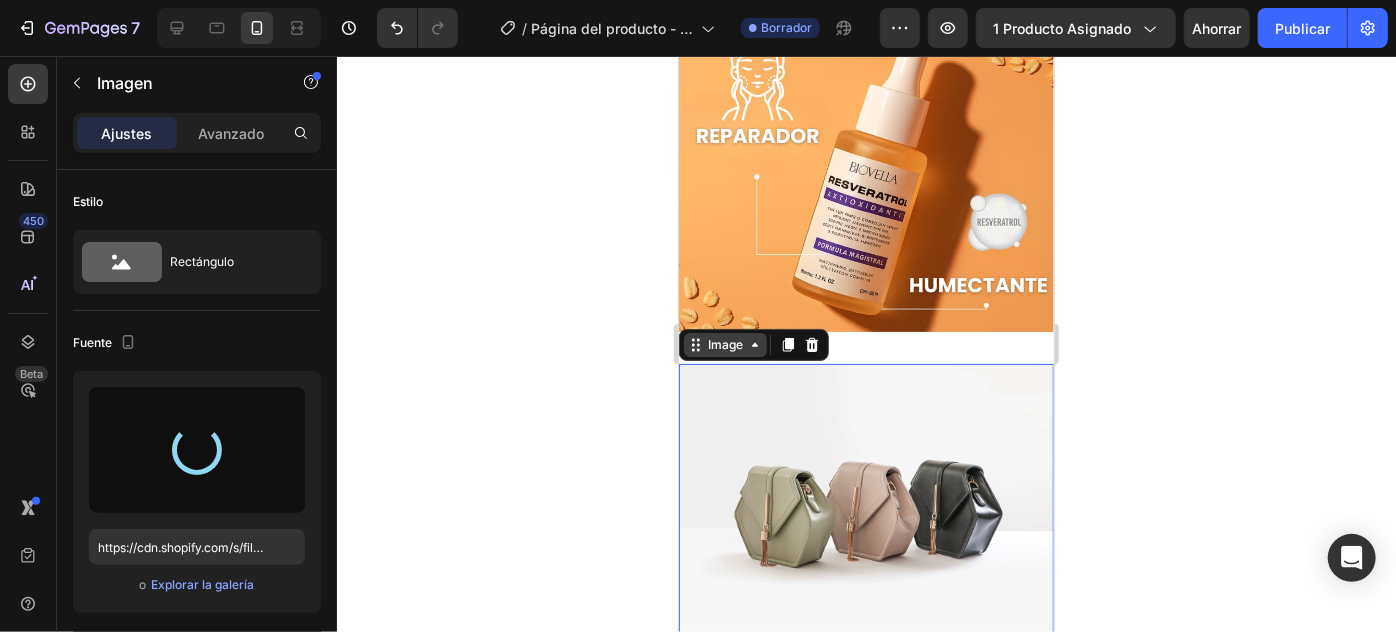 type on "https://cdn.shopify.com/s/files/1/0940/3272/4278/files/gempages_577936503804527378-f4a58eb3-2161-42f5-8d69-36da0c001b67.jpg" 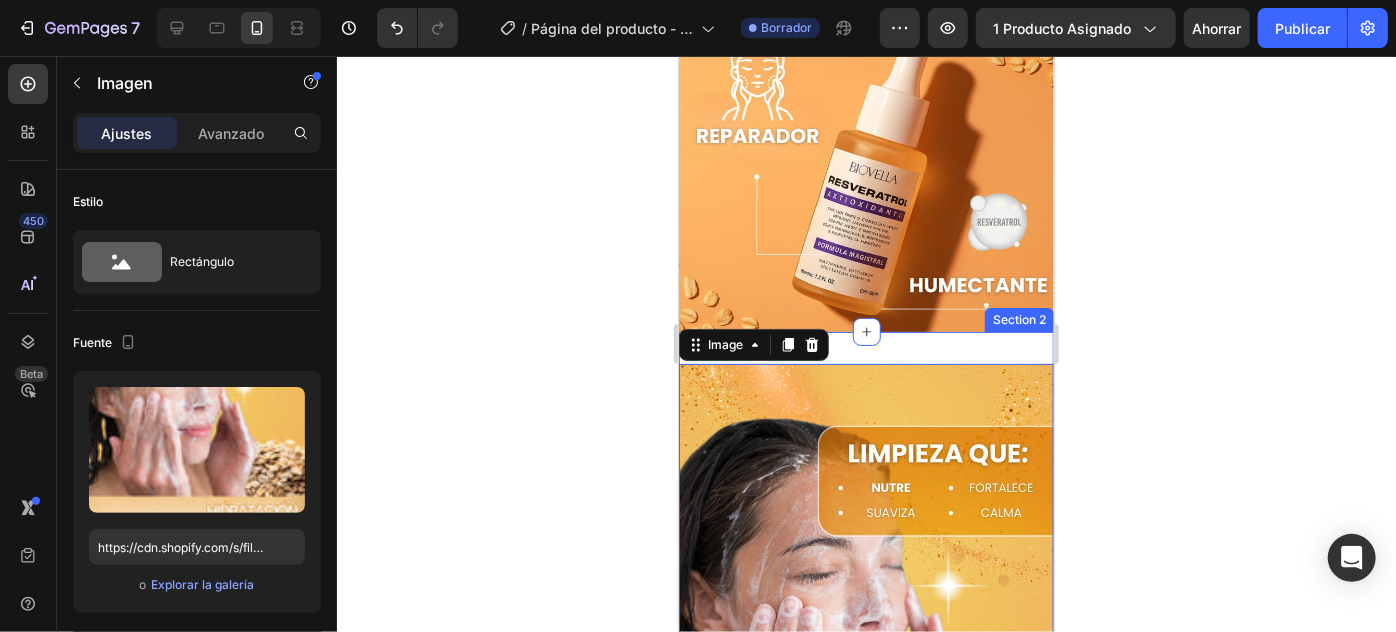 click on "Image   0 Section 2" at bounding box center [865, 696] 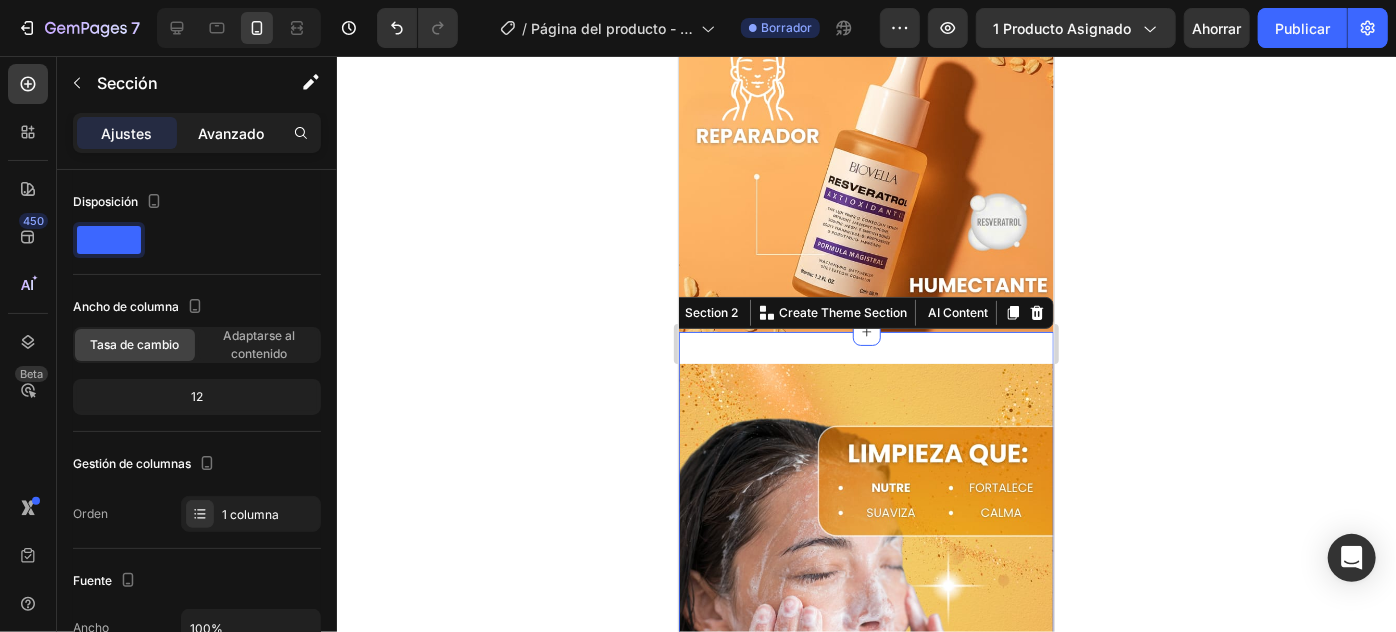 click on "Avanzado" 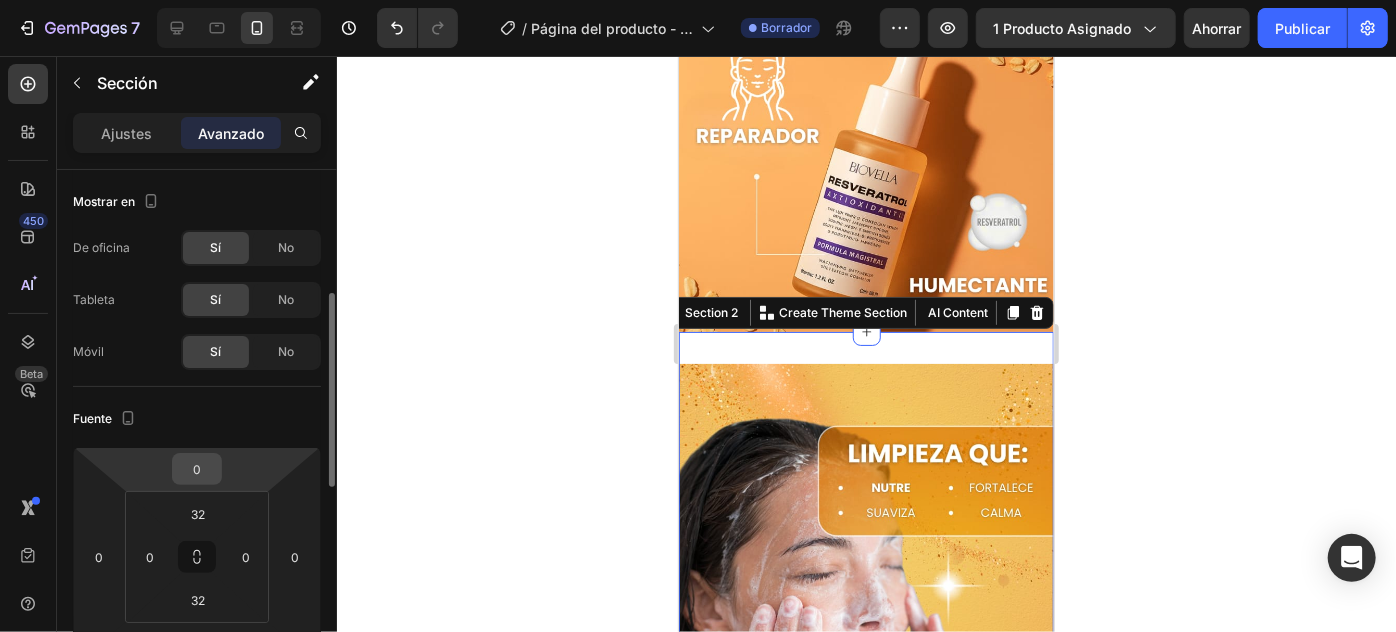 scroll, scrollTop: 181, scrollLeft: 0, axis: vertical 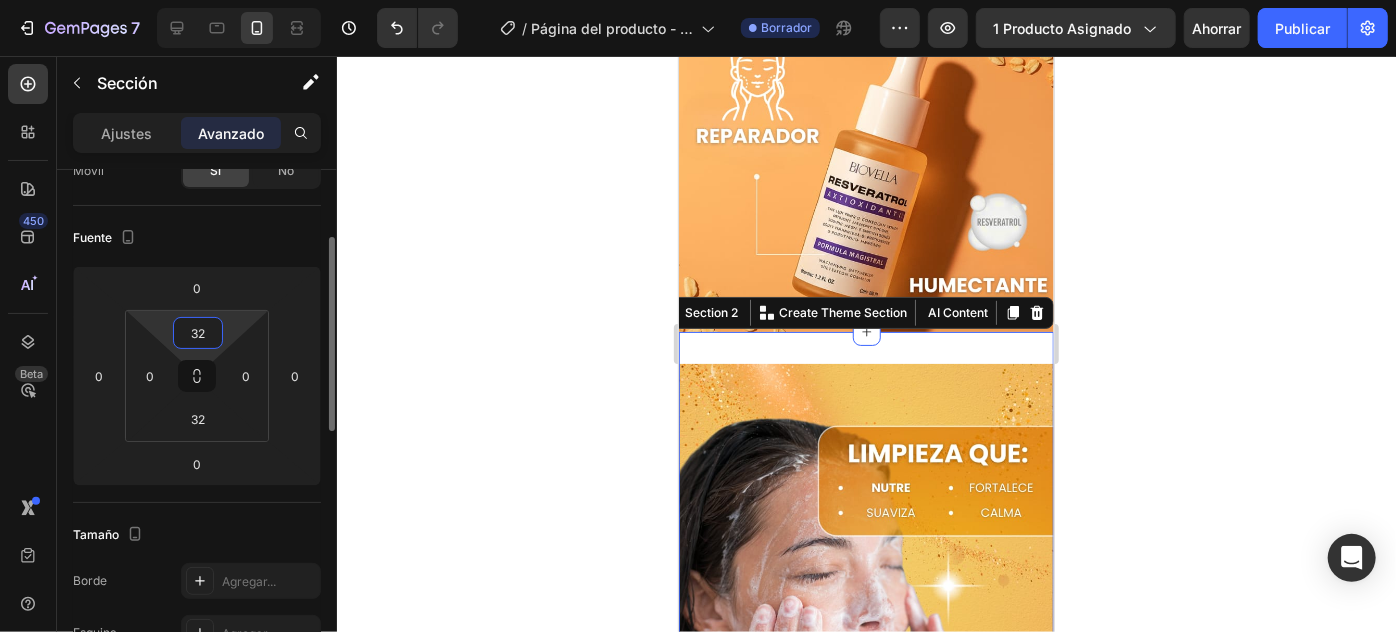 click on "32" at bounding box center [198, 333] 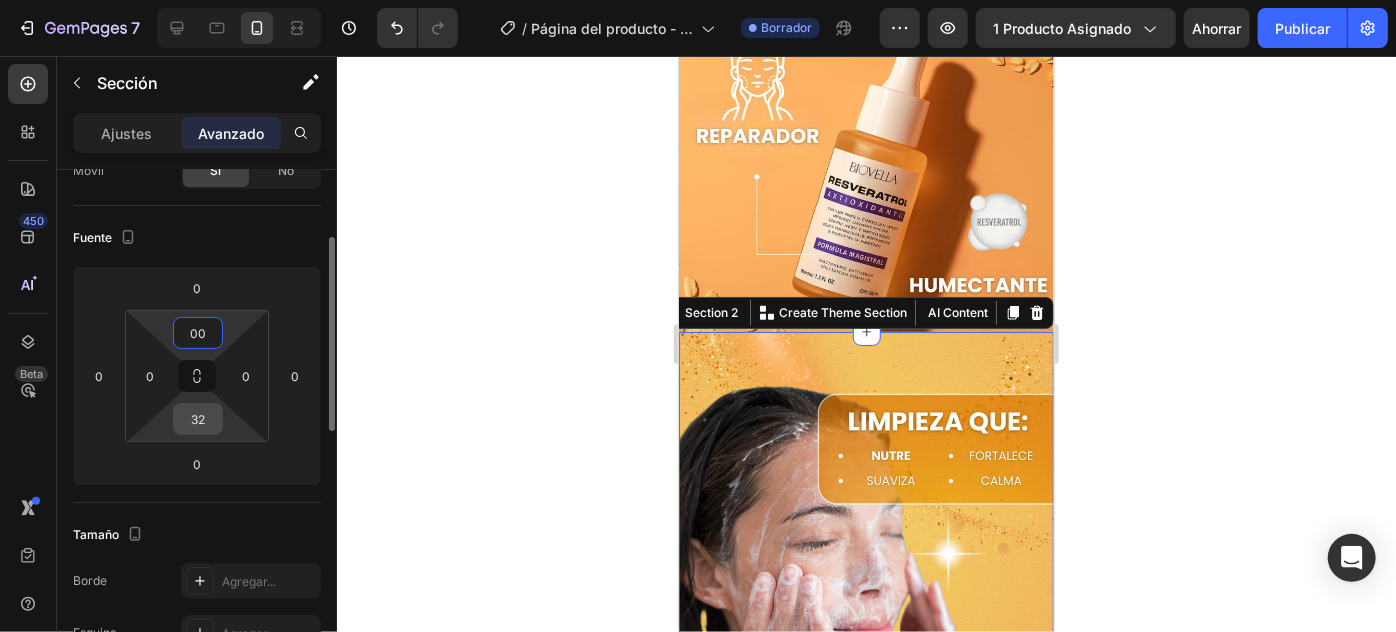 type on "0" 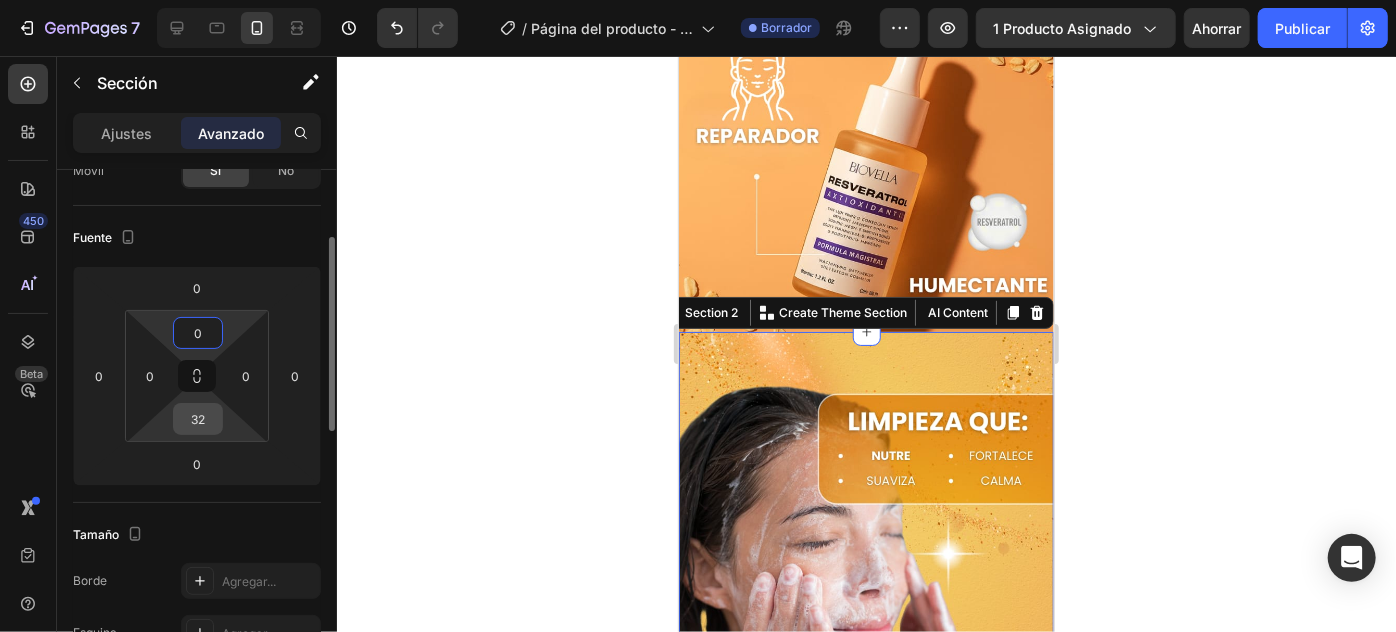 click on "32" at bounding box center [198, 419] 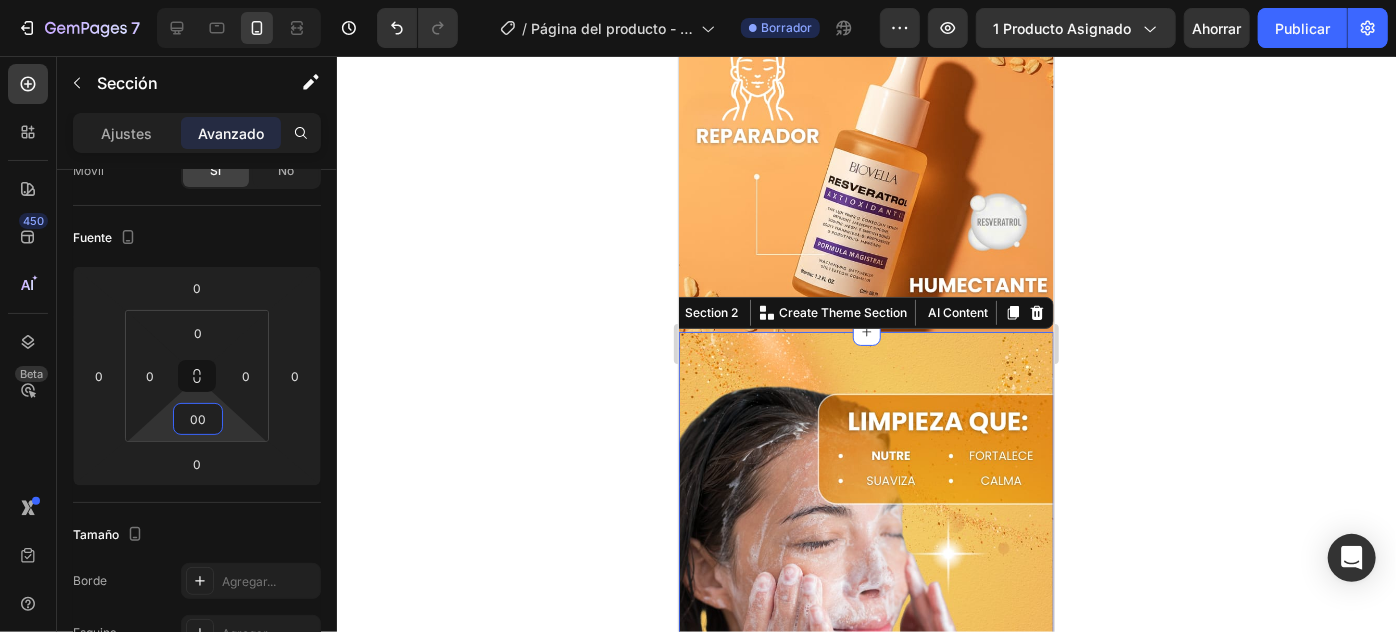 type on "0" 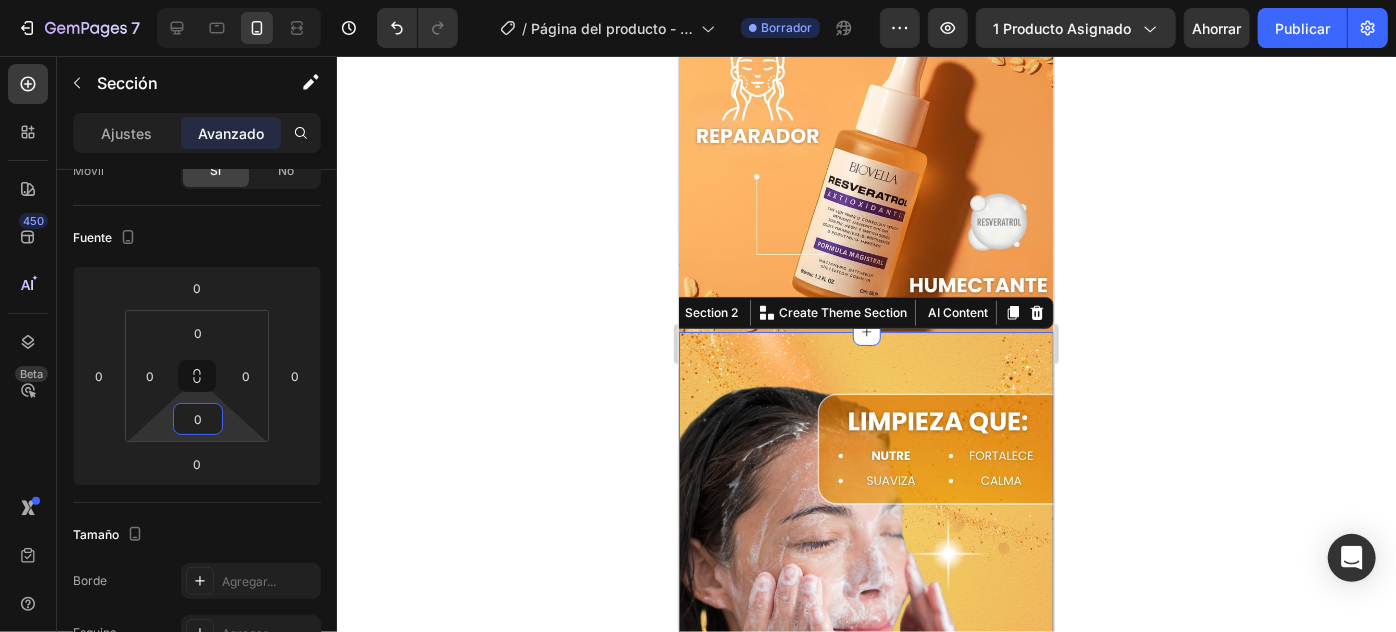 click 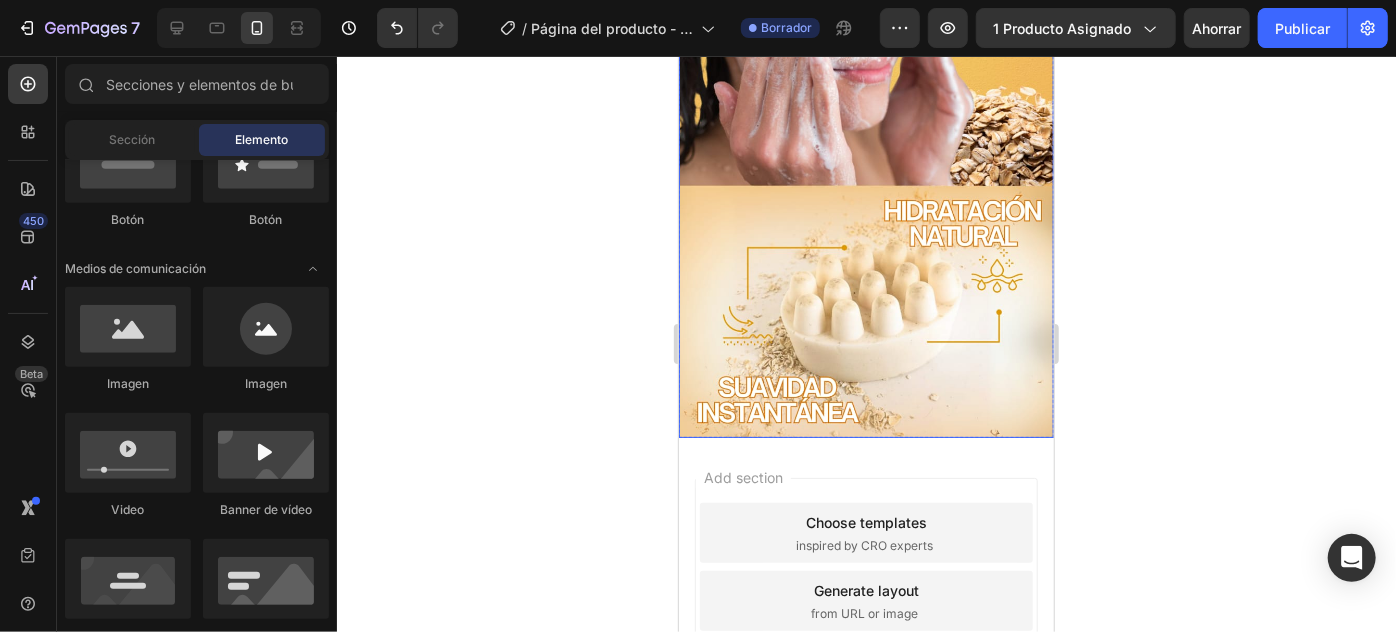 scroll, scrollTop: 1074, scrollLeft: 0, axis: vertical 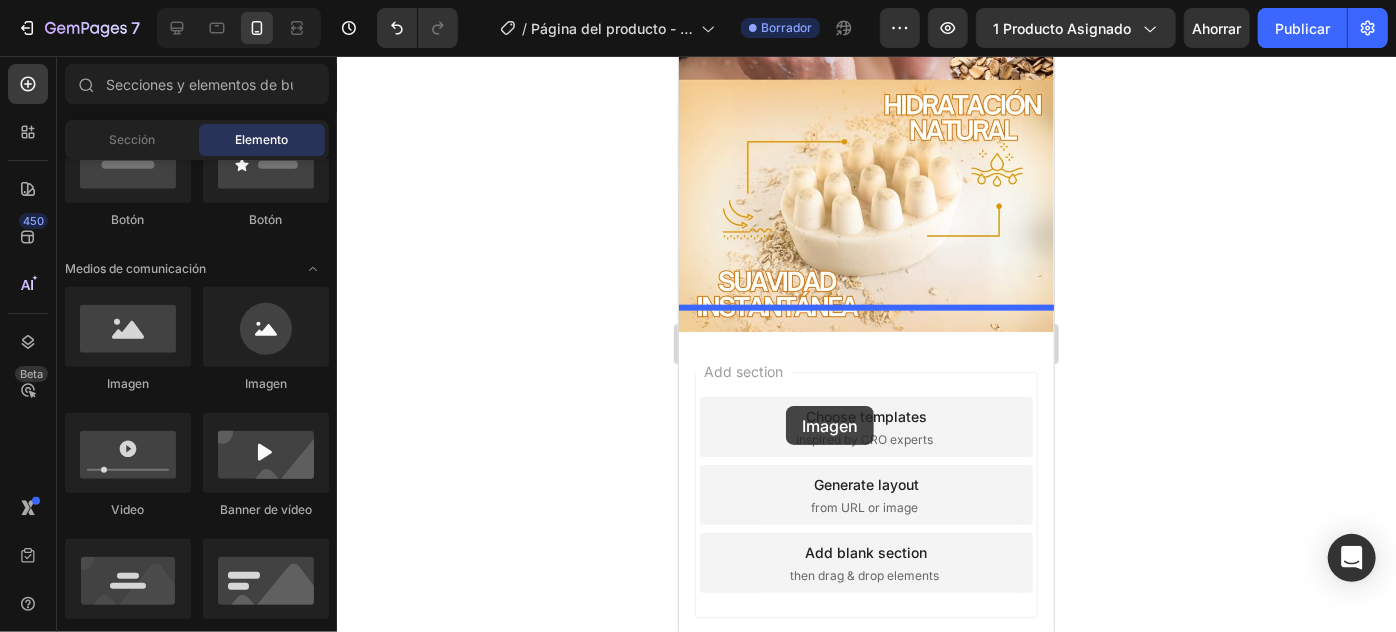 drag, startPoint x: 795, startPoint y: 403, endPoint x: 785, endPoint y: 405, distance: 10.198039 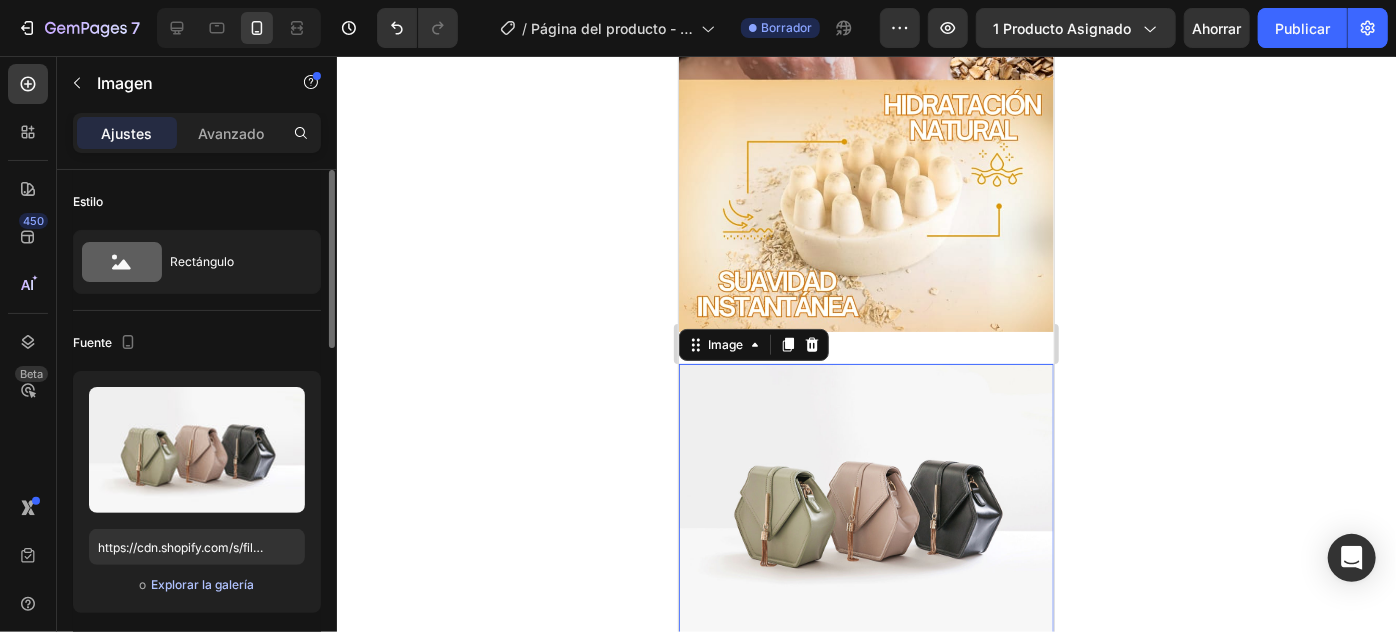 click on "Explorar la galería" at bounding box center (202, 584) 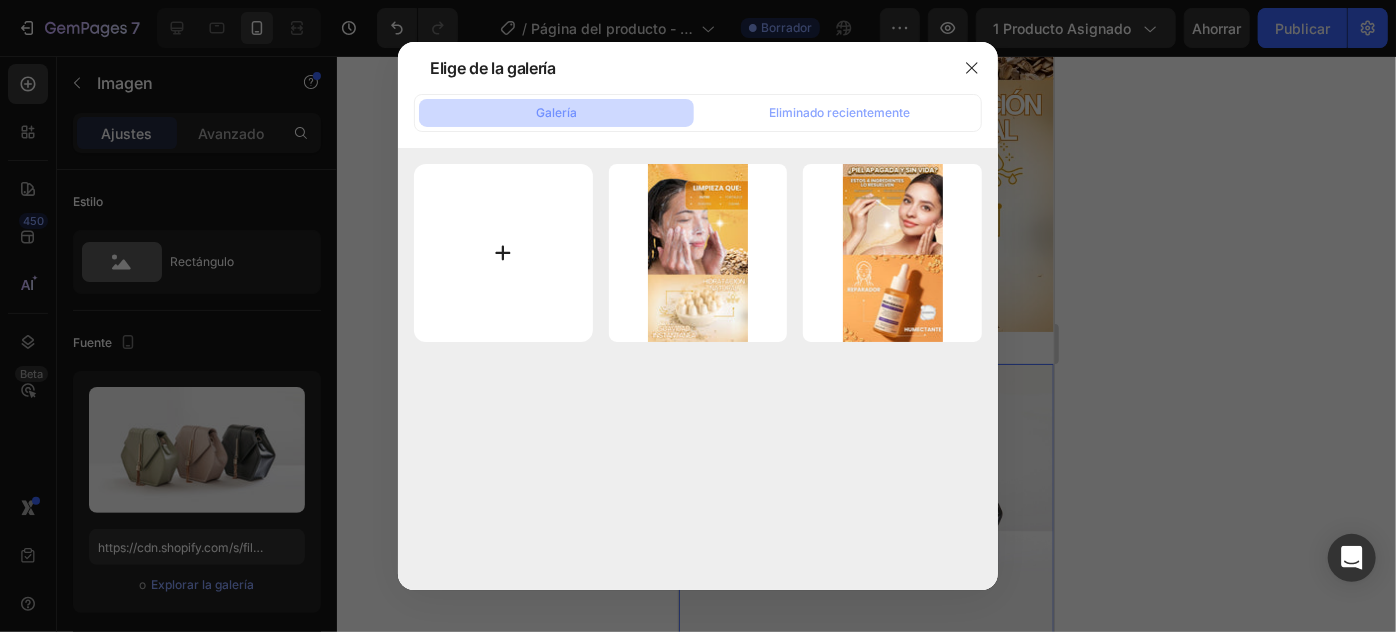 click at bounding box center [503, 253] 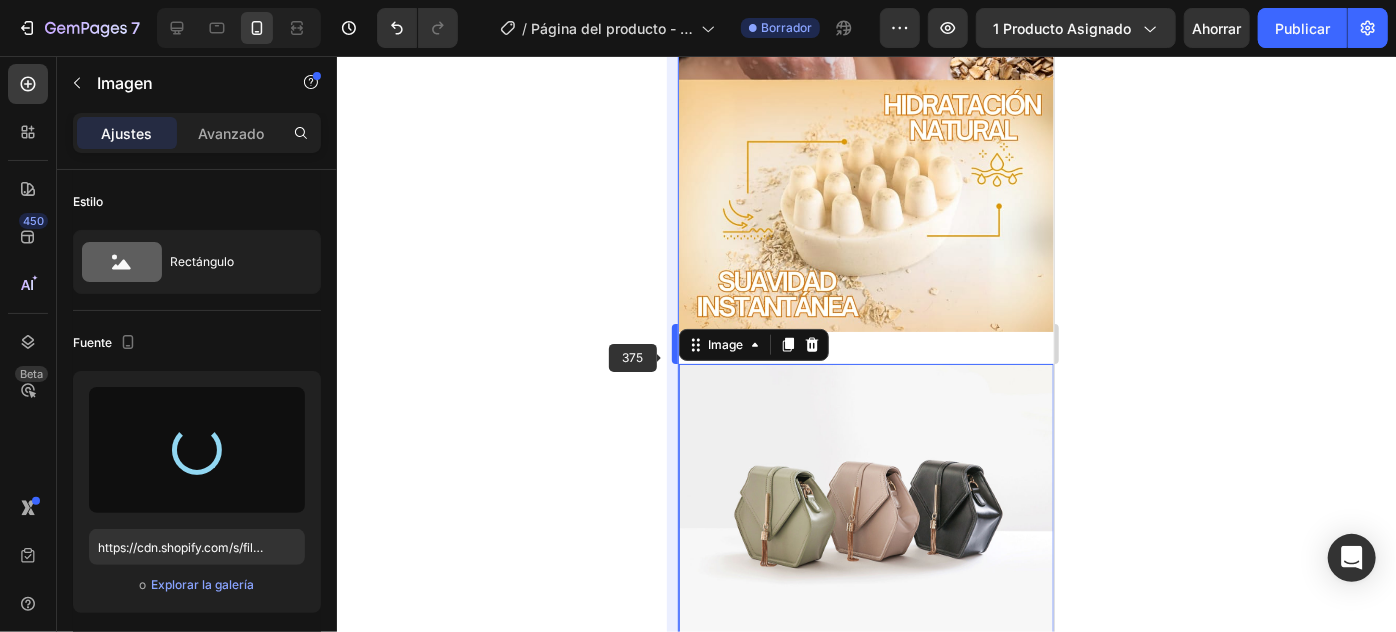 type on "https://cdn.shopify.com/s/files/1/0940/3272/4278/files/gempages_577936503804527378-0f767eb7-ae86-4526-8637-1ca7a25a7093.png" 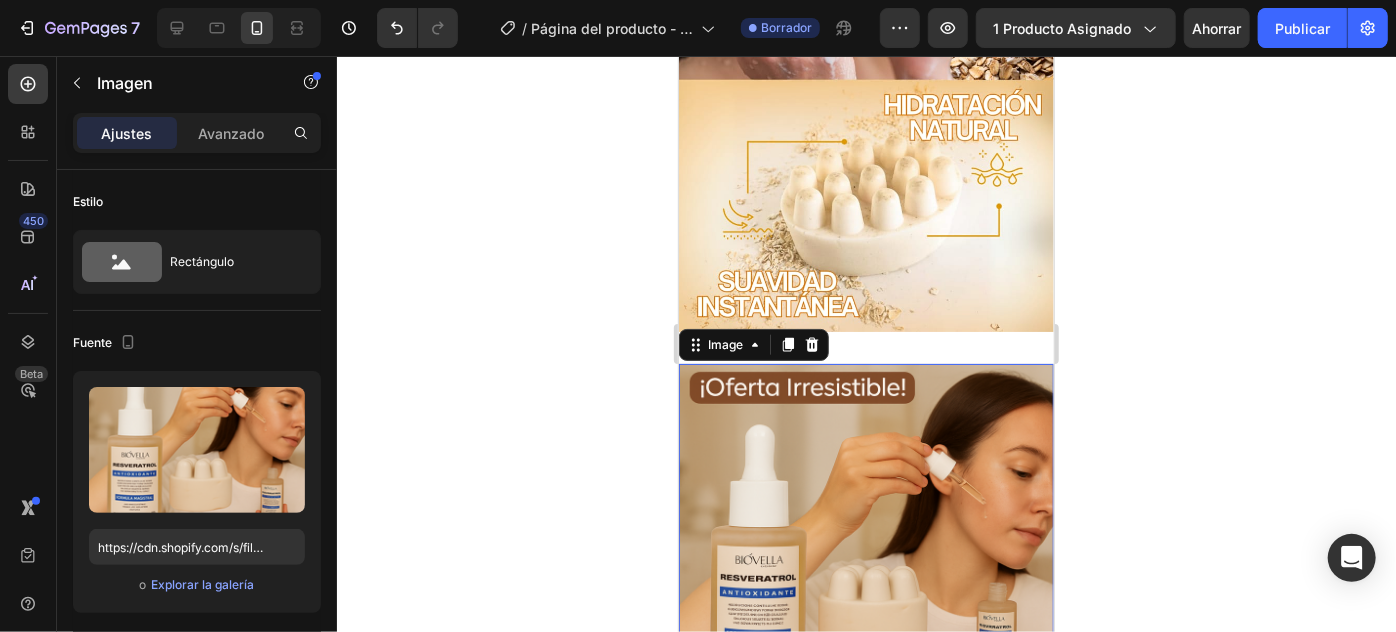 click at bounding box center [865, 550] 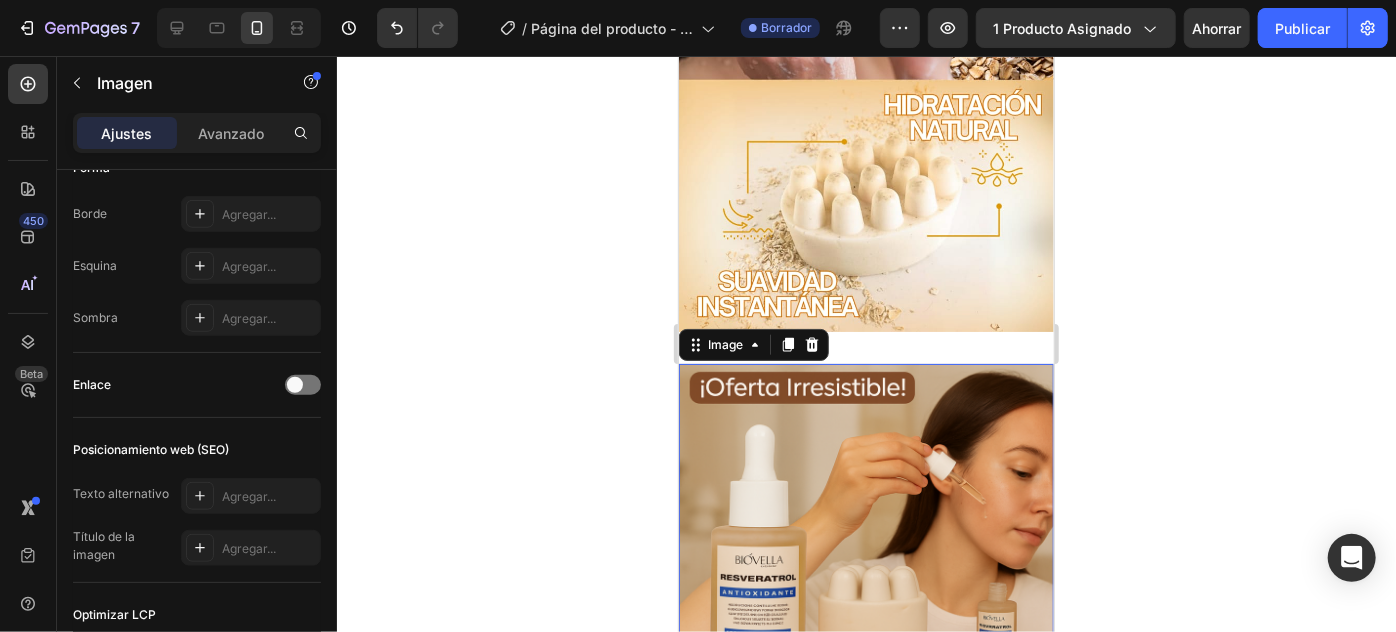 scroll, scrollTop: 989, scrollLeft: 0, axis: vertical 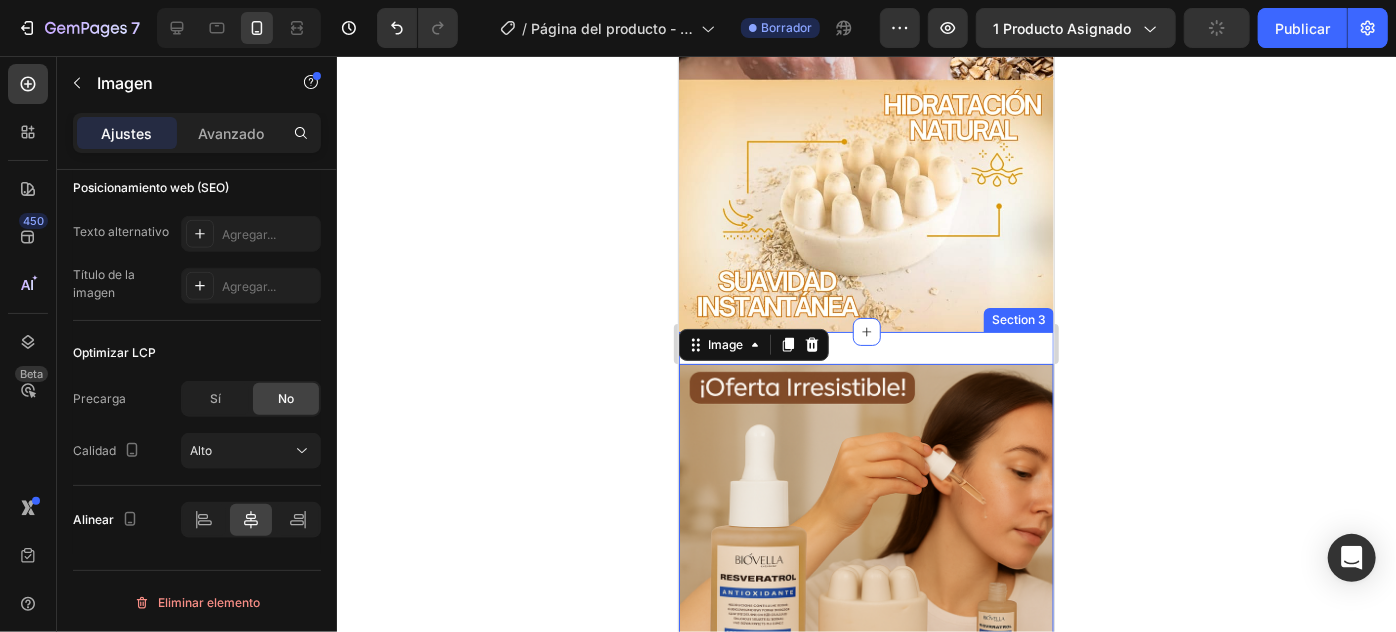 click on "Image   0 Section 3" at bounding box center (865, 550) 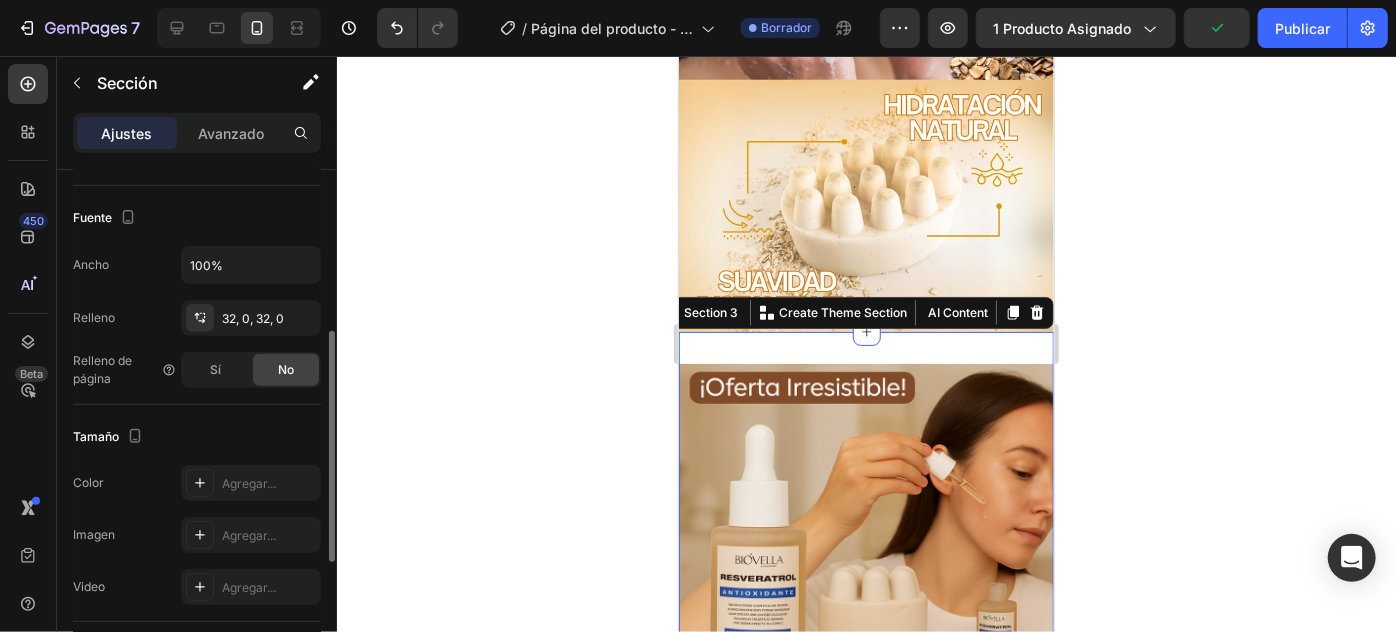 scroll, scrollTop: 646, scrollLeft: 0, axis: vertical 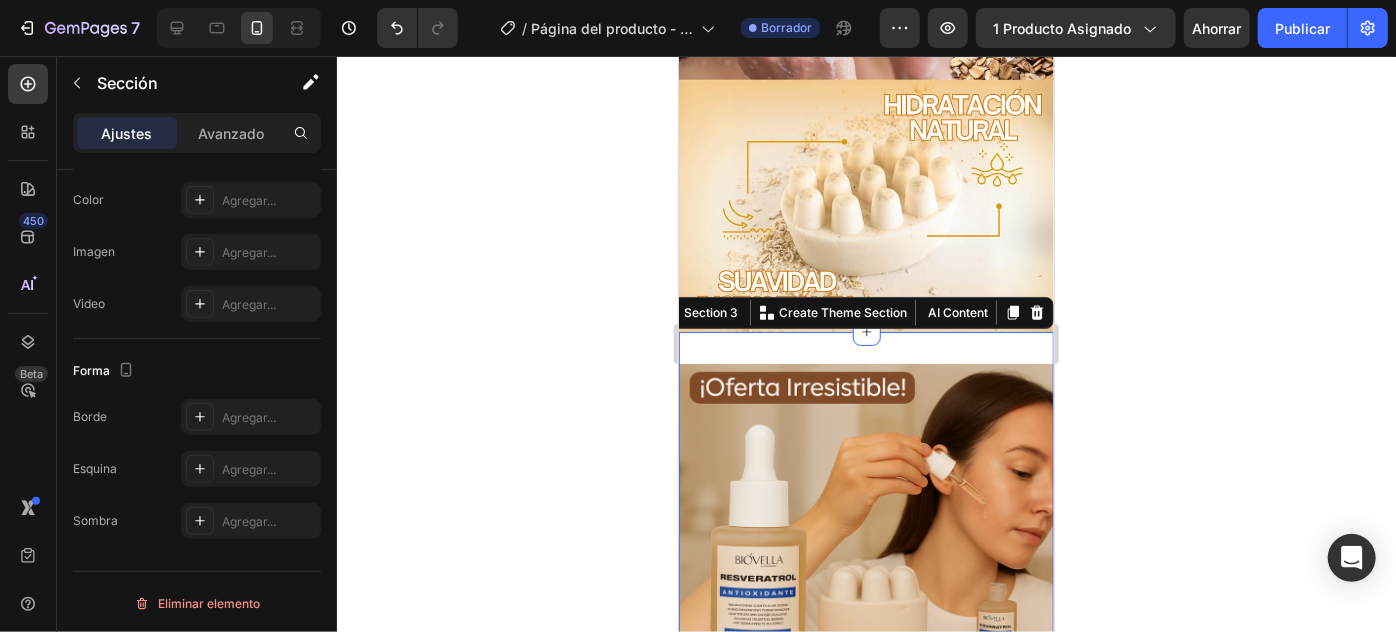 click on "Image Section 3   You can create reusable sections Create Theme Section AI Content Write with GemAI What would you like to describe here? Tone and Voice Persuasive Product kit Rejuvenecedor Anti-manchas Show more Generate" at bounding box center (865, 550) 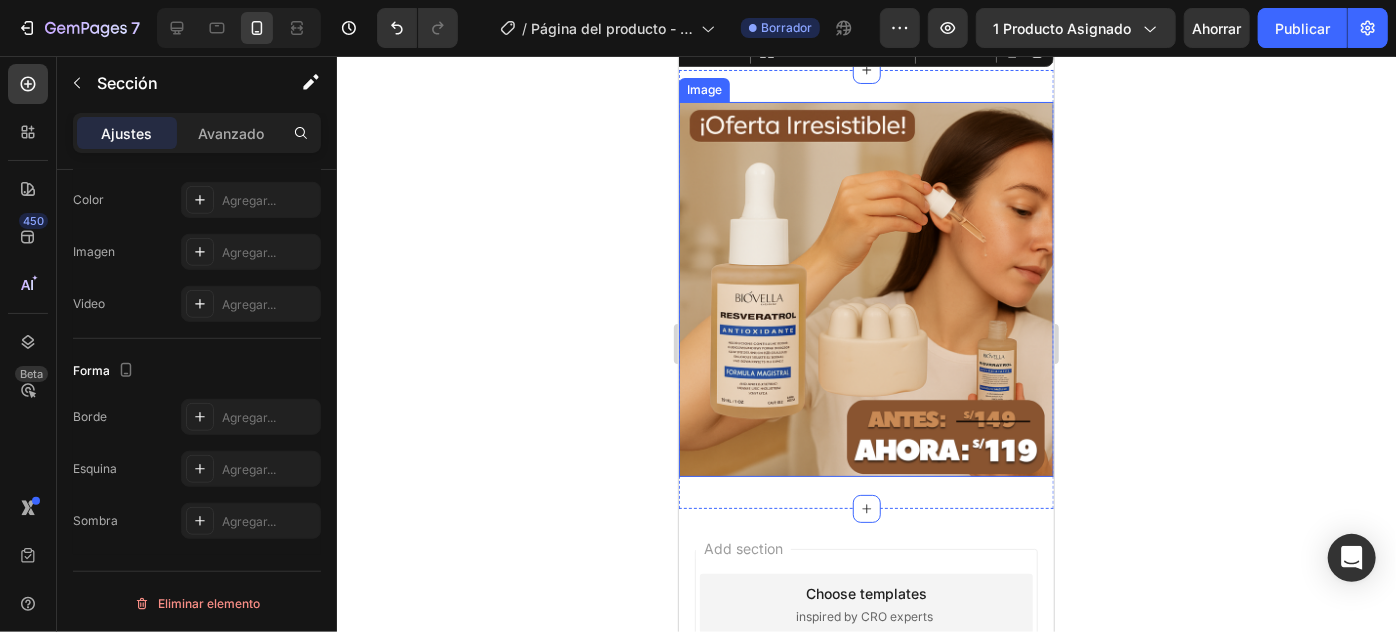 scroll, scrollTop: 1500, scrollLeft: 0, axis: vertical 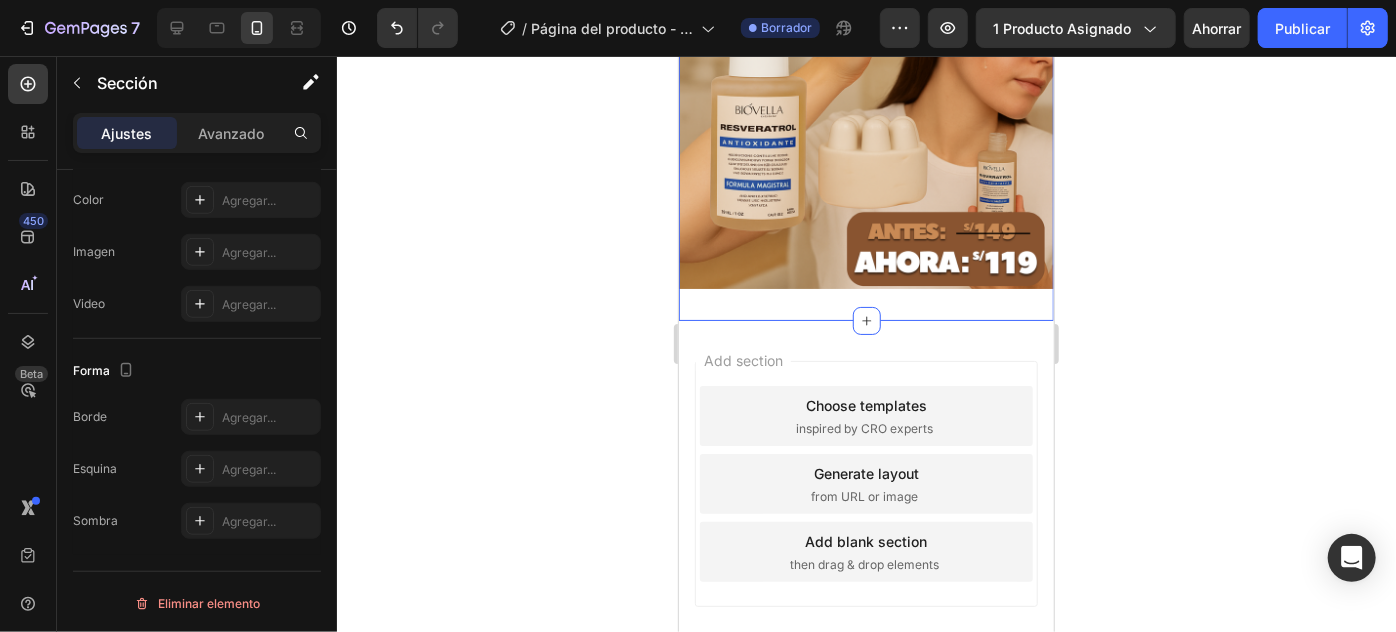 click on "Image Section 3   You can create reusable sections Create Theme Section AI Content Write with GemAI What would you like to describe here? Tone and Voice Persuasive Product kit Rejuvenecedor Anti-manchas Show more Generate" at bounding box center (865, 100) 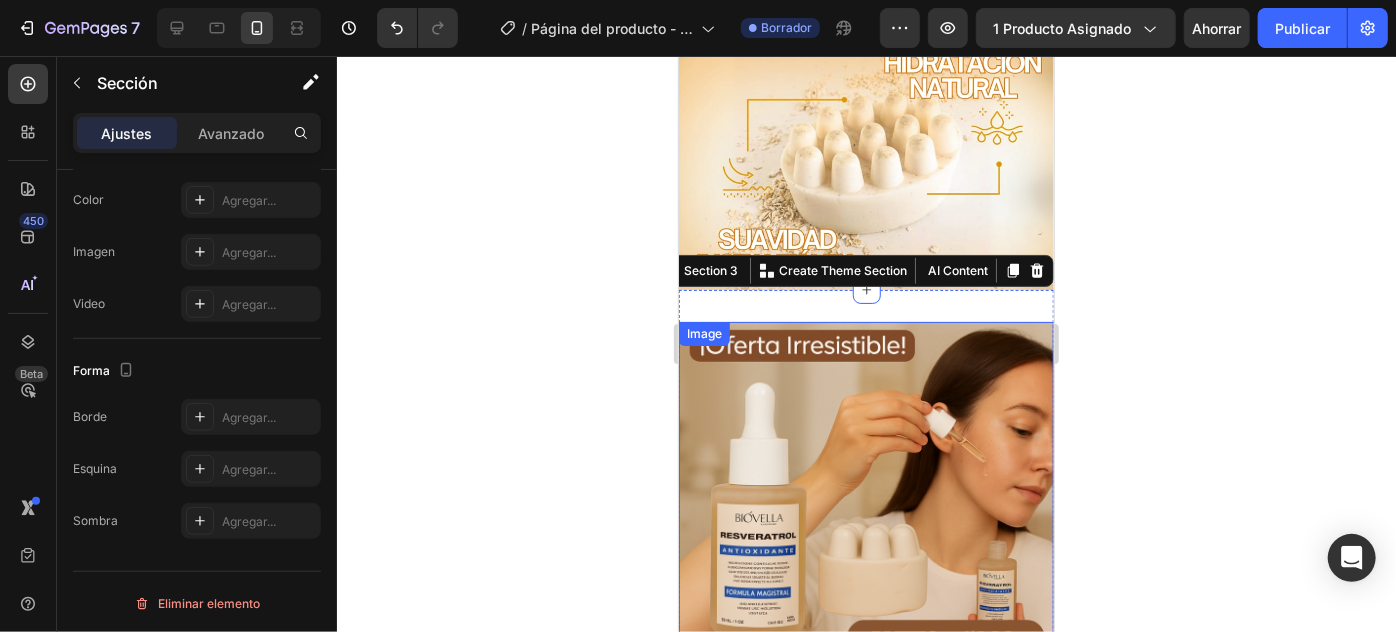 scroll, scrollTop: 1045, scrollLeft: 0, axis: vertical 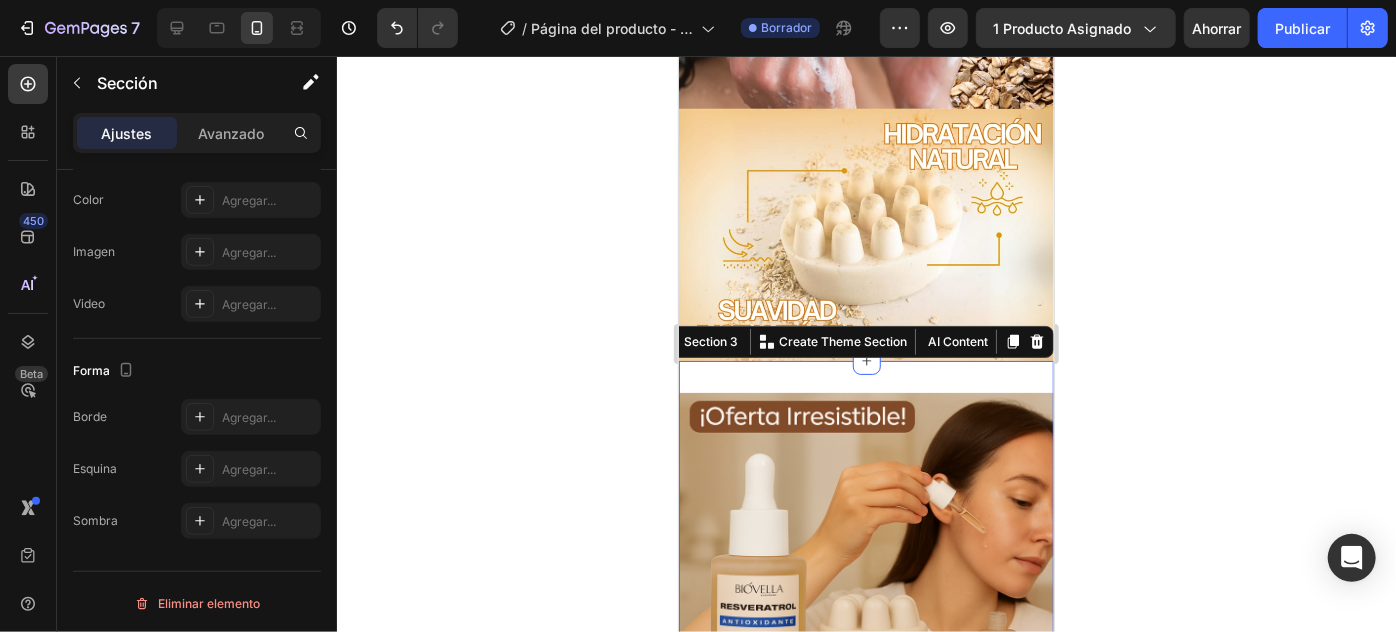 click on "Ajustes Avanzado" at bounding box center [197, 133] 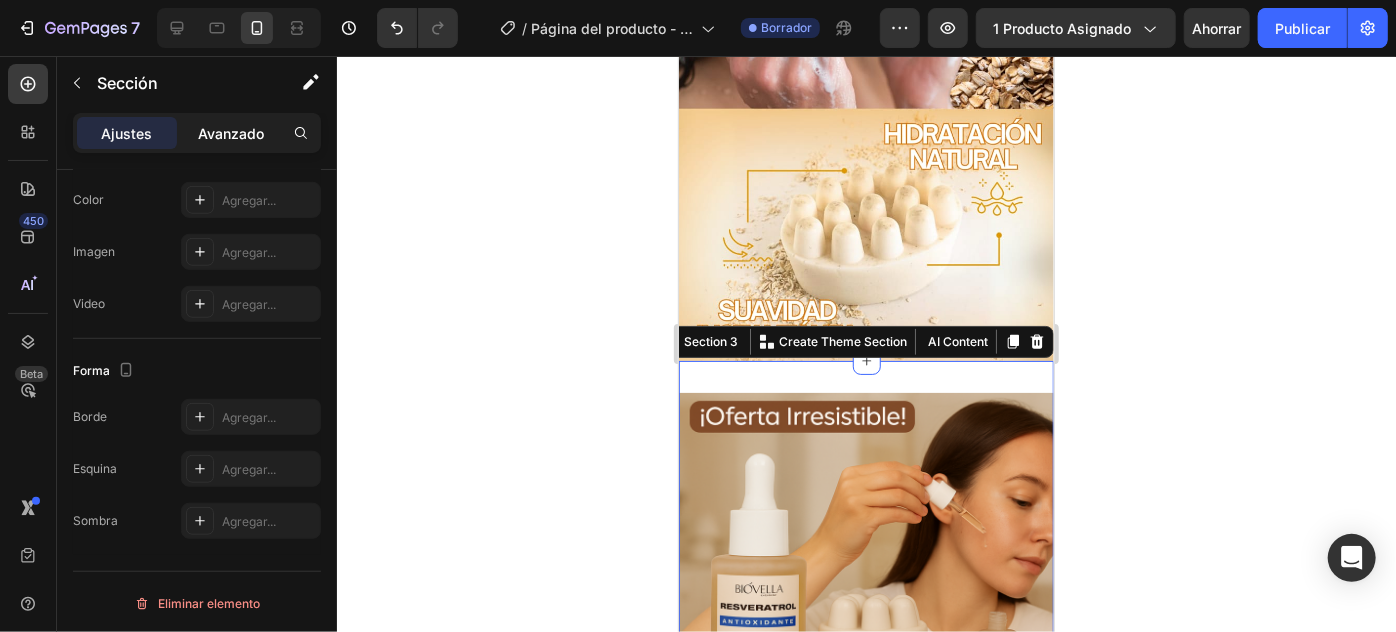 click on "Avanzado" at bounding box center (231, 133) 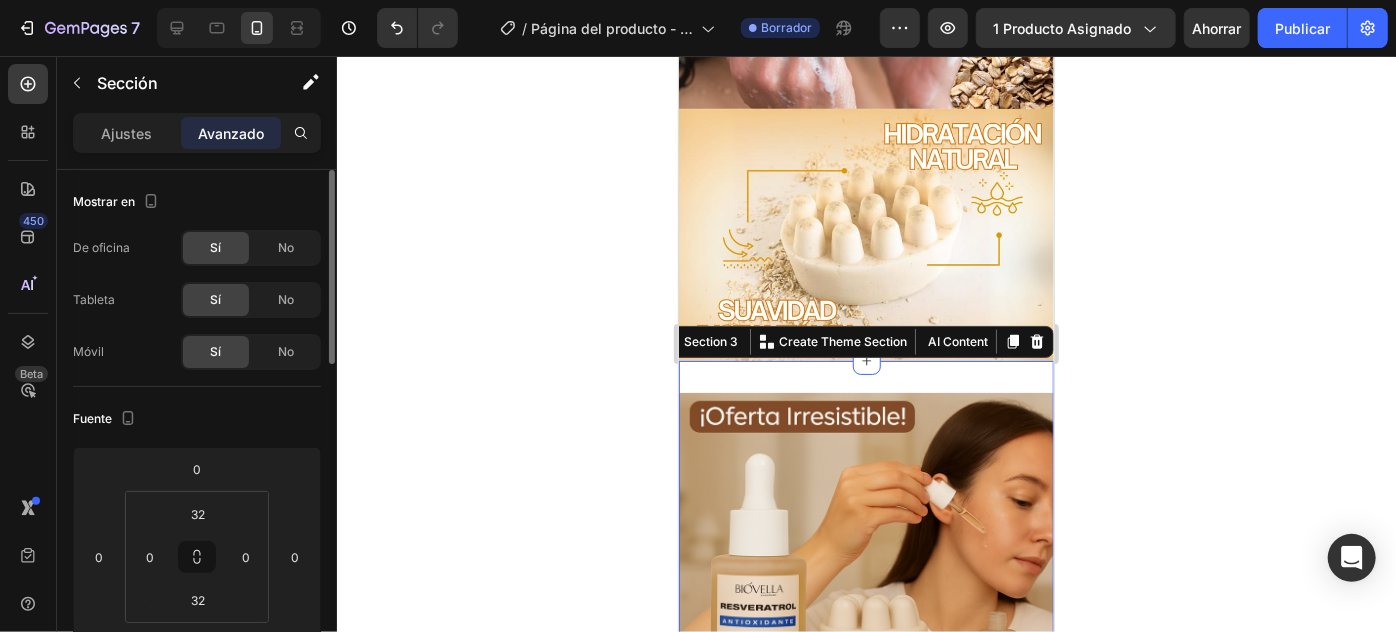 scroll, scrollTop: 90, scrollLeft: 0, axis: vertical 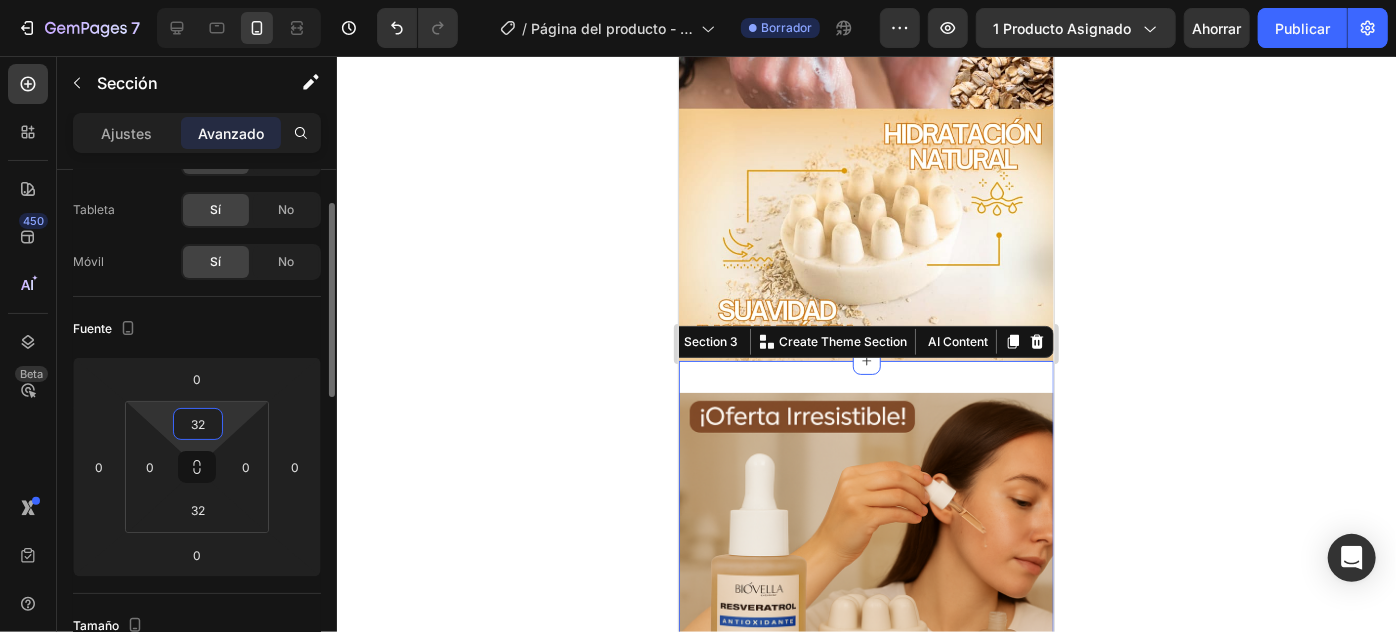click on "32" at bounding box center (198, 424) 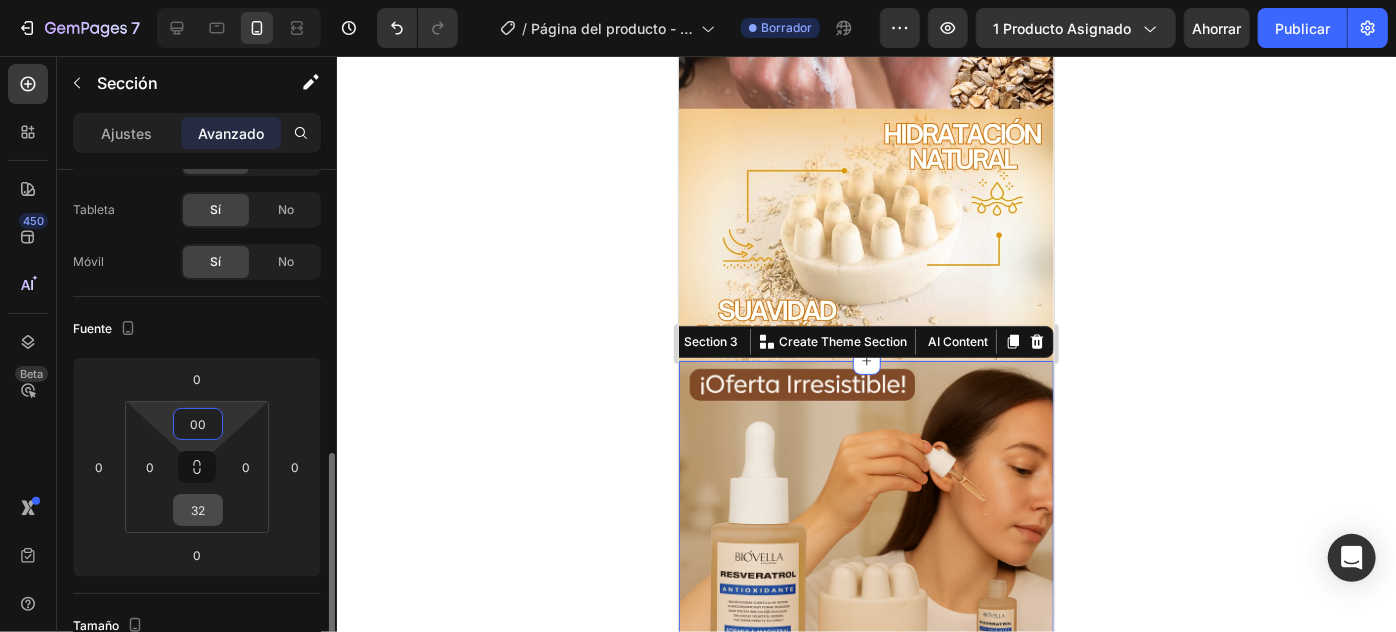 scroll, scrollTop: 272, scrollLeft: 0, axis: vertical 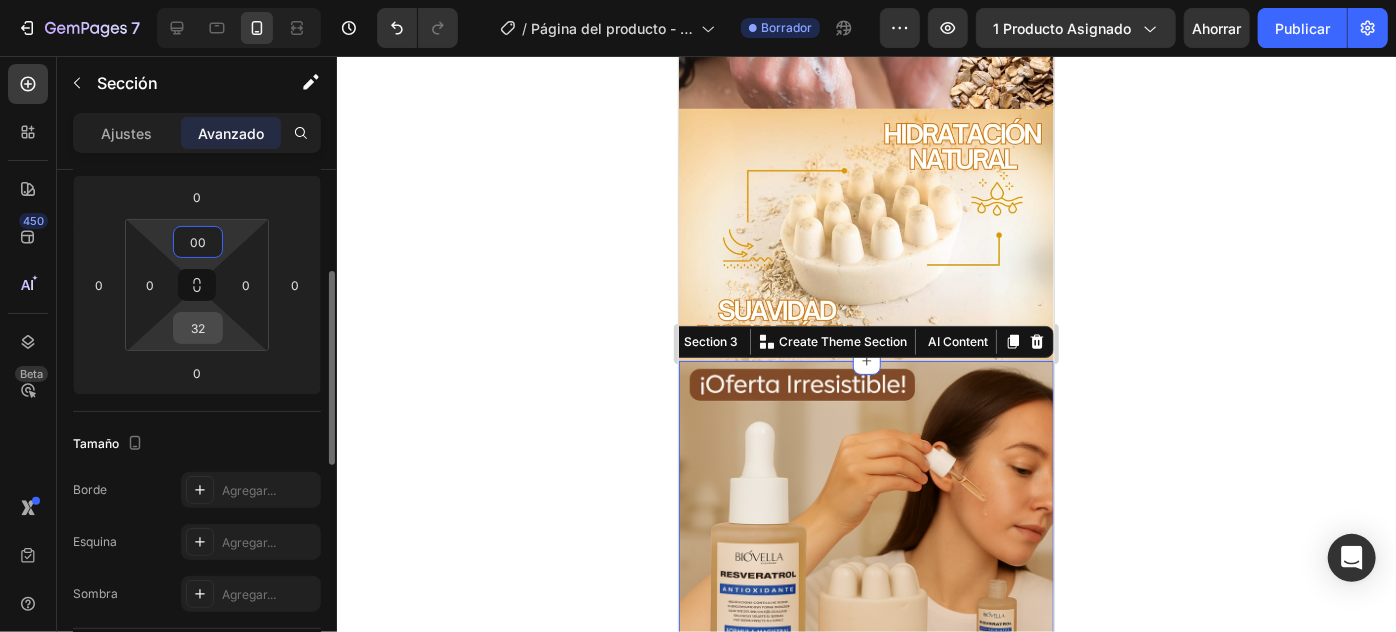 type on "0" 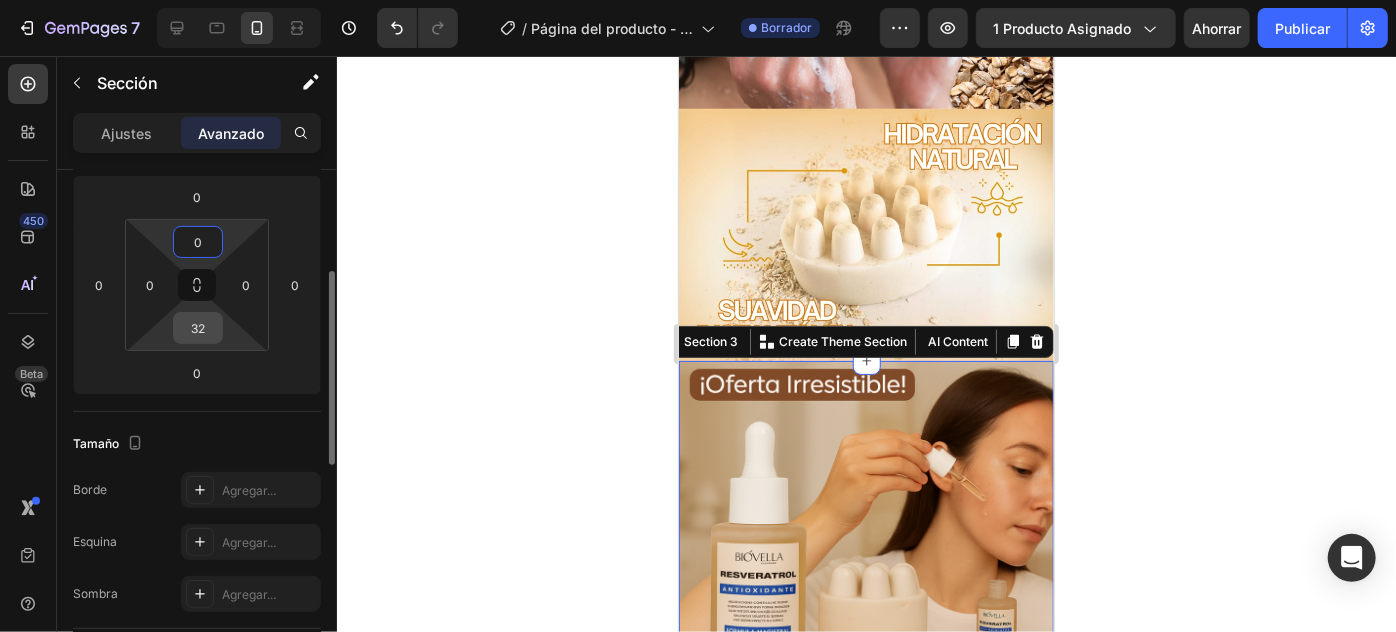 click on "32" at bounding box center (198, 328) 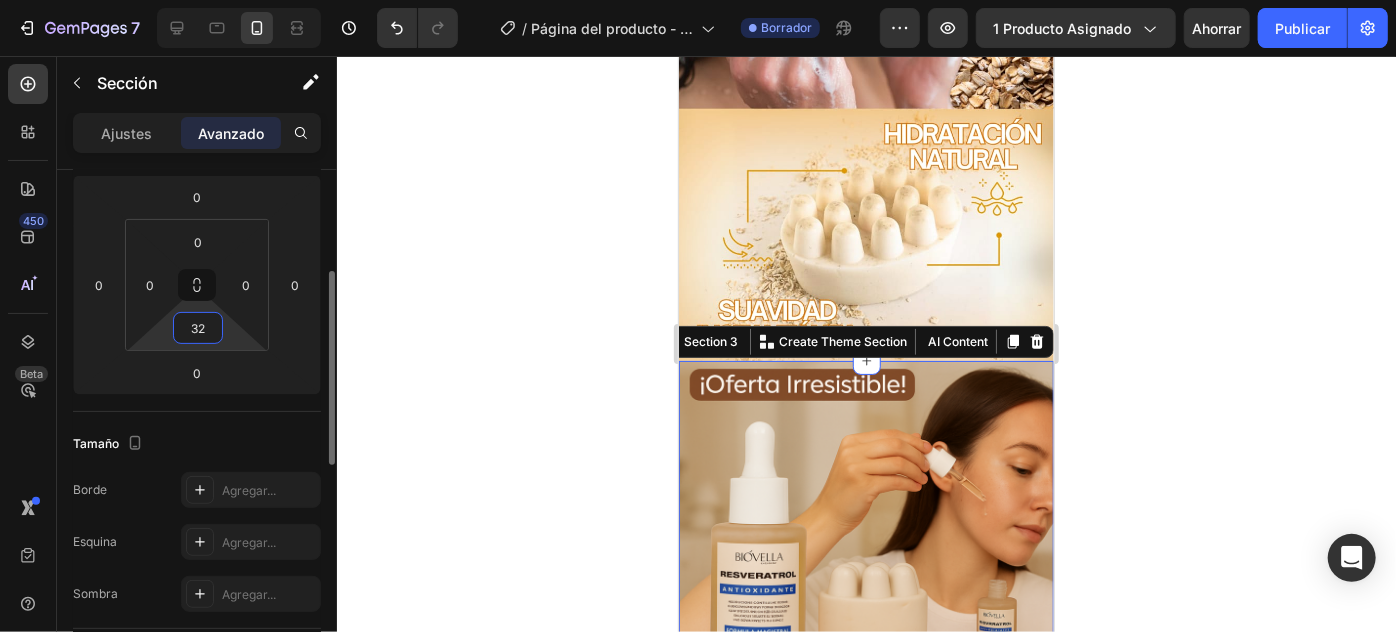 click on "32" at bounding box center (198, 328) 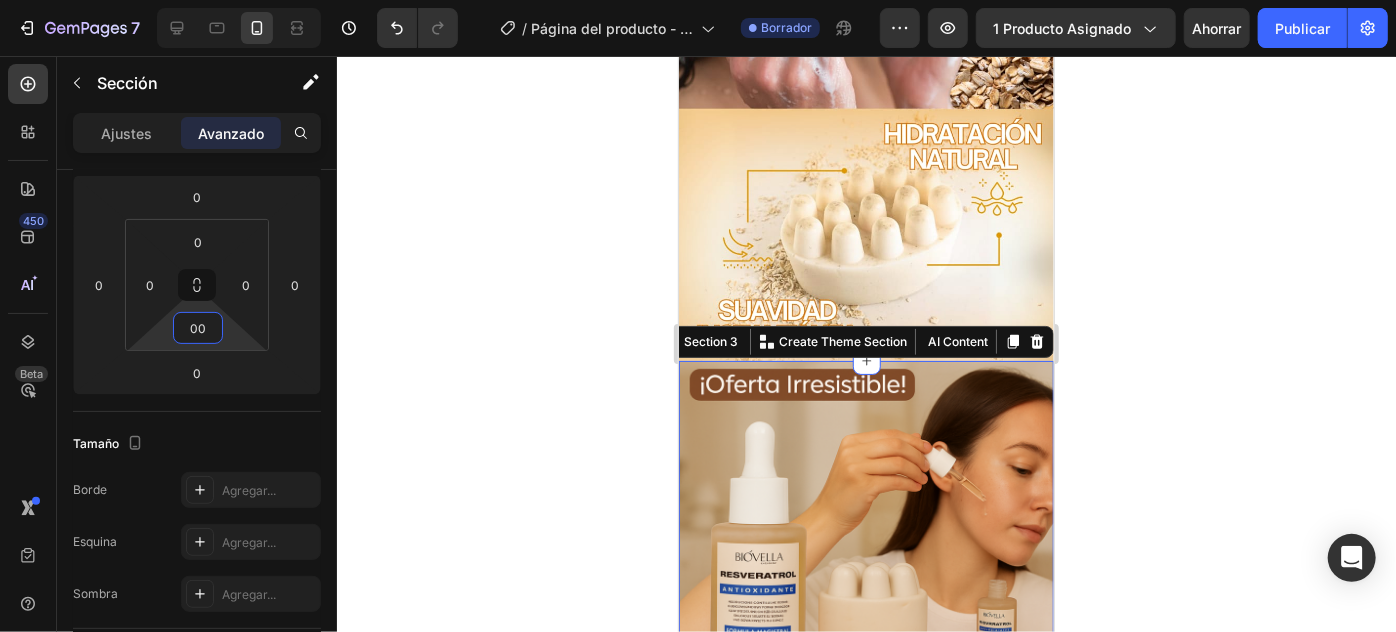 type on "0" 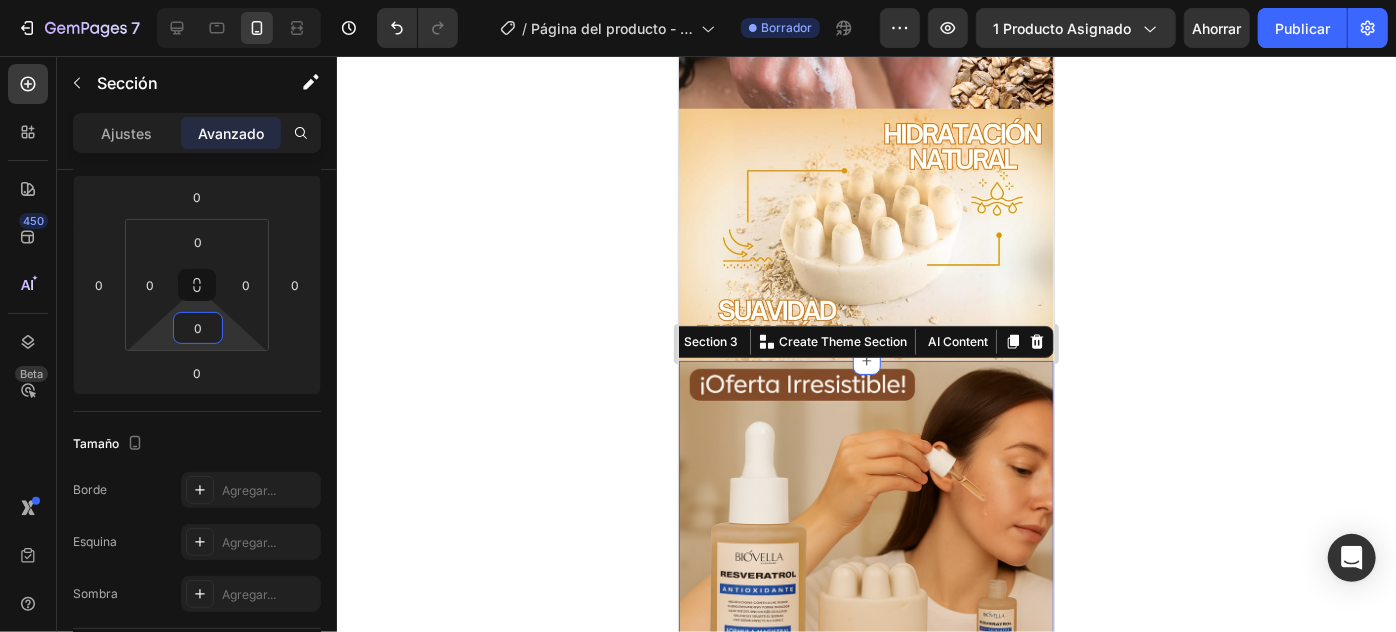 click 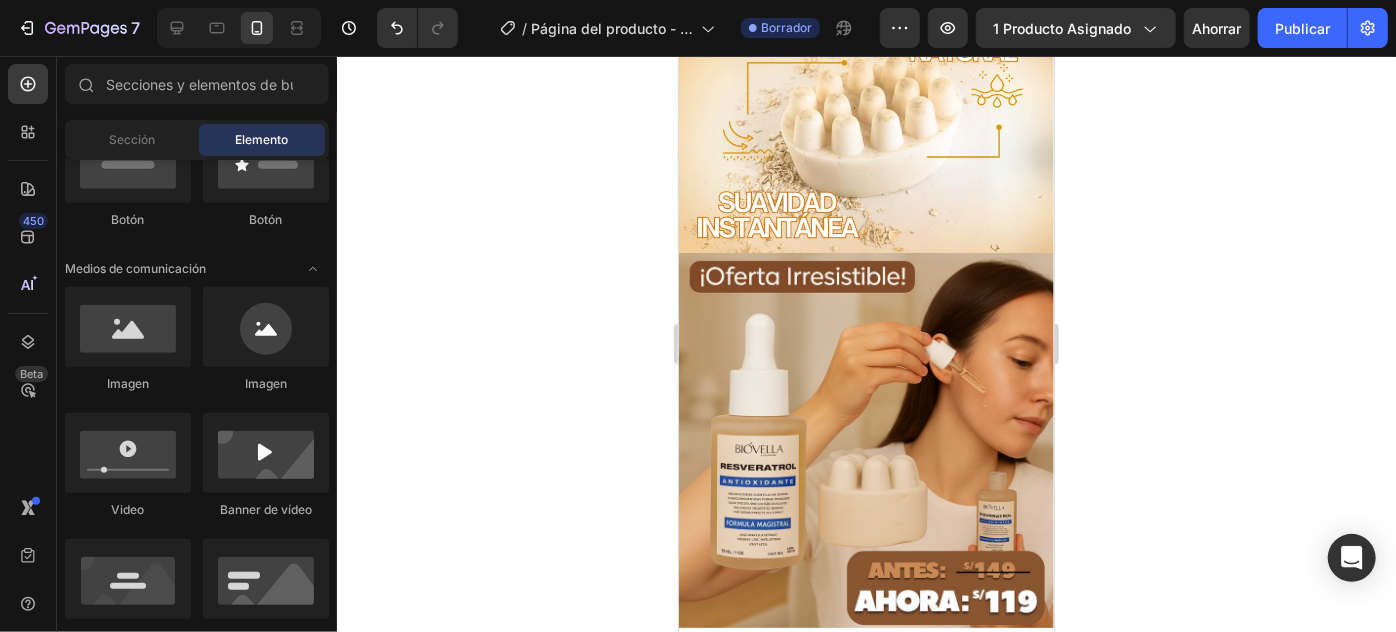 scroll, scrollTop: 1181, scrollLeft: 0, axis: vertical 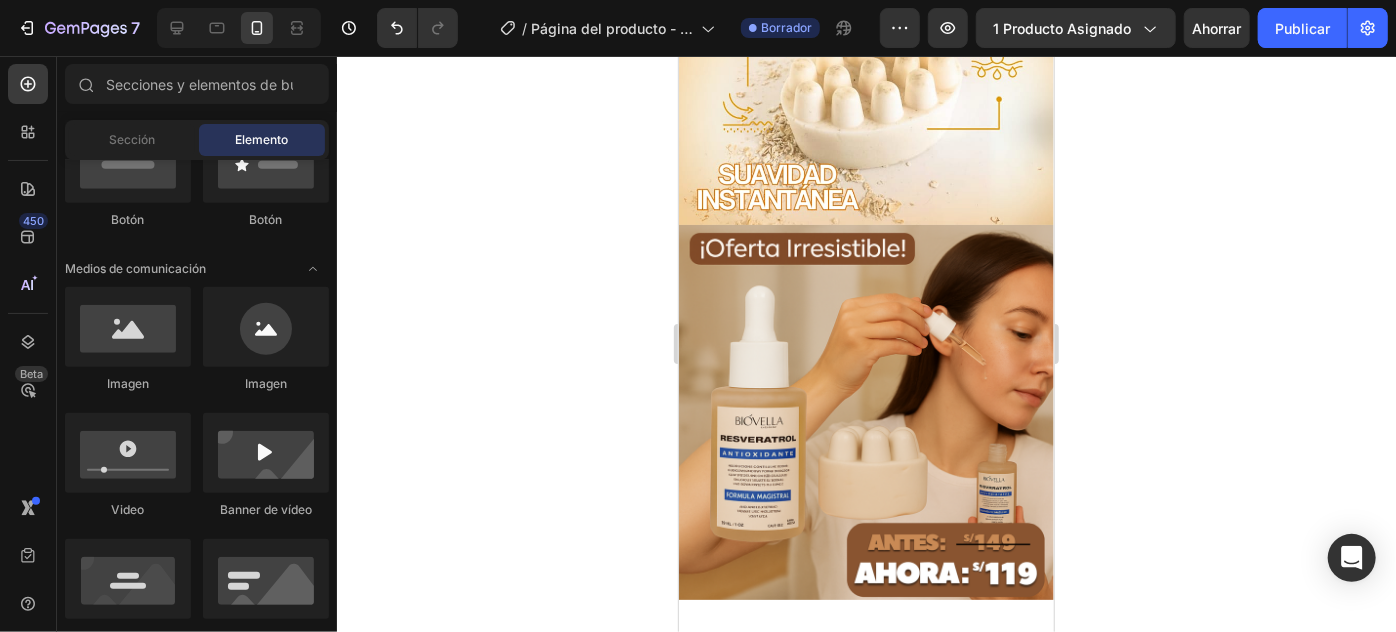 click 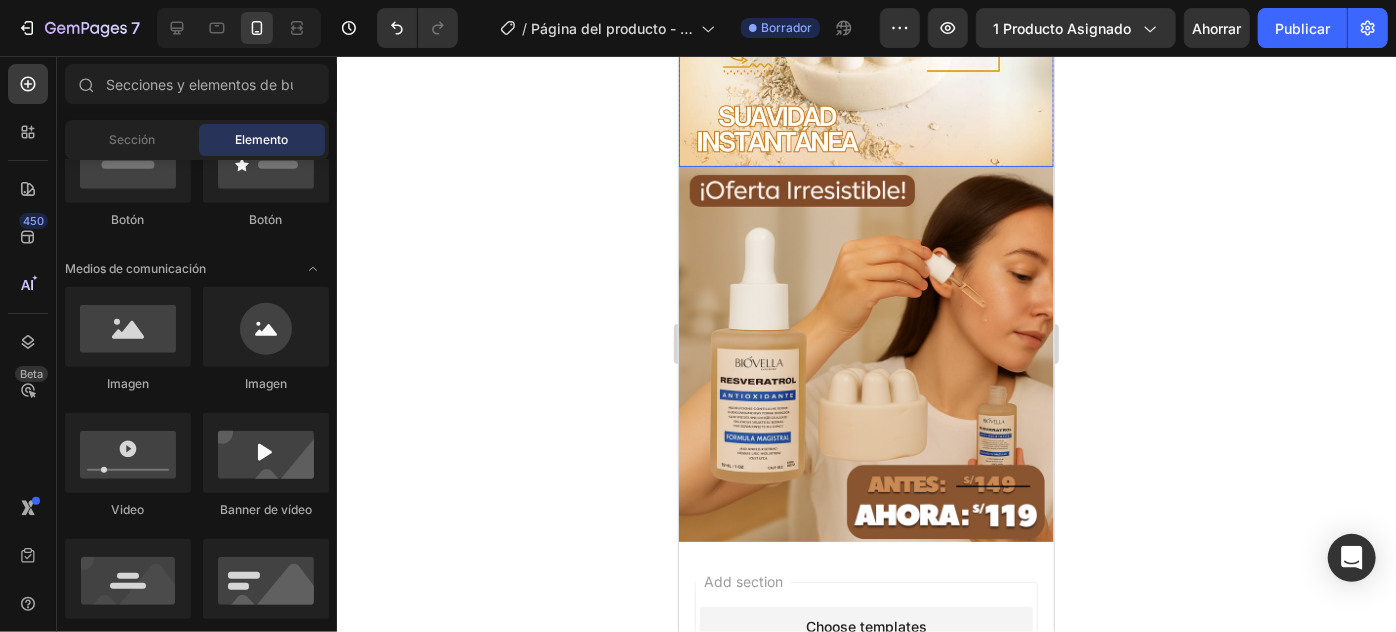 scroll, scrollTop: 1254, scrollLeft: 0, axis: vertical 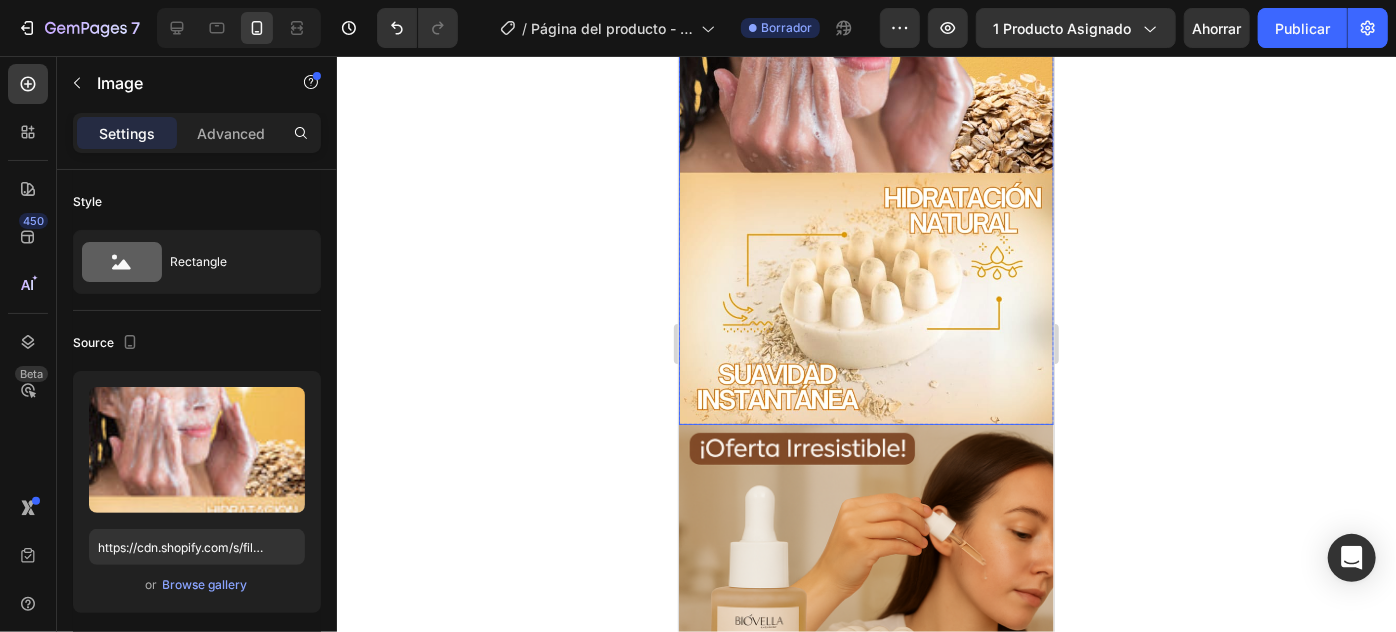 click at bounding box center (865, 91) 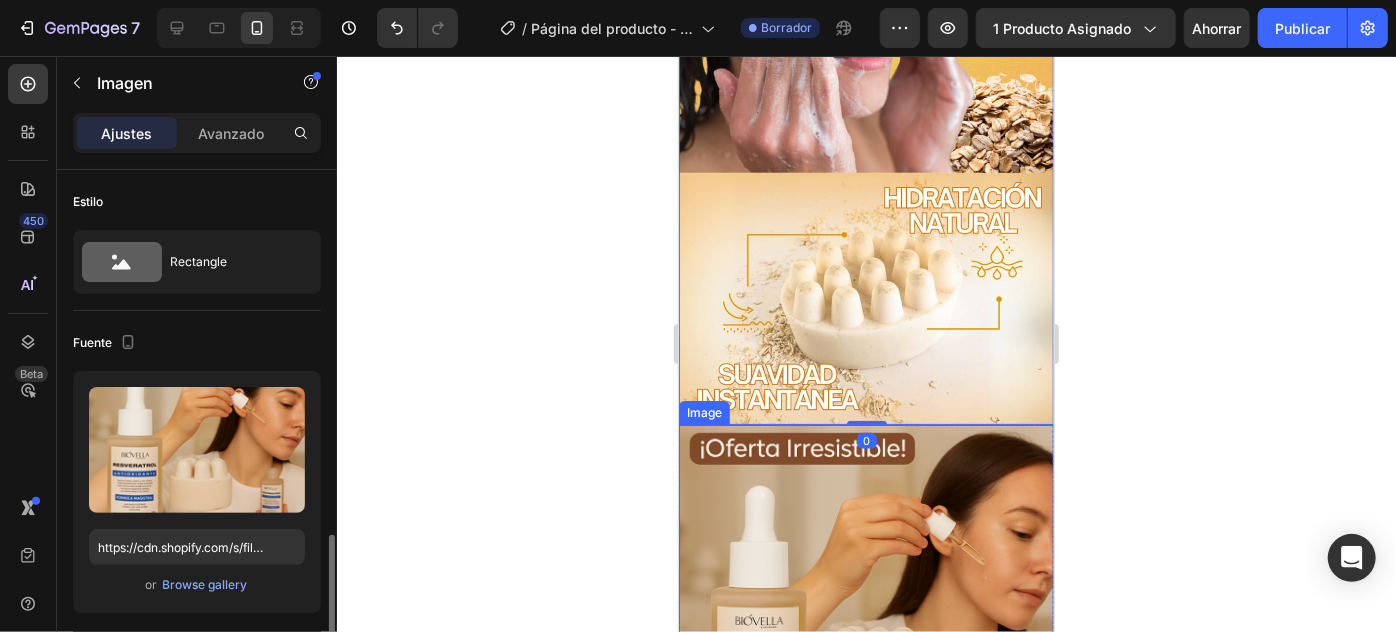 click at bounding box center [865, 611] 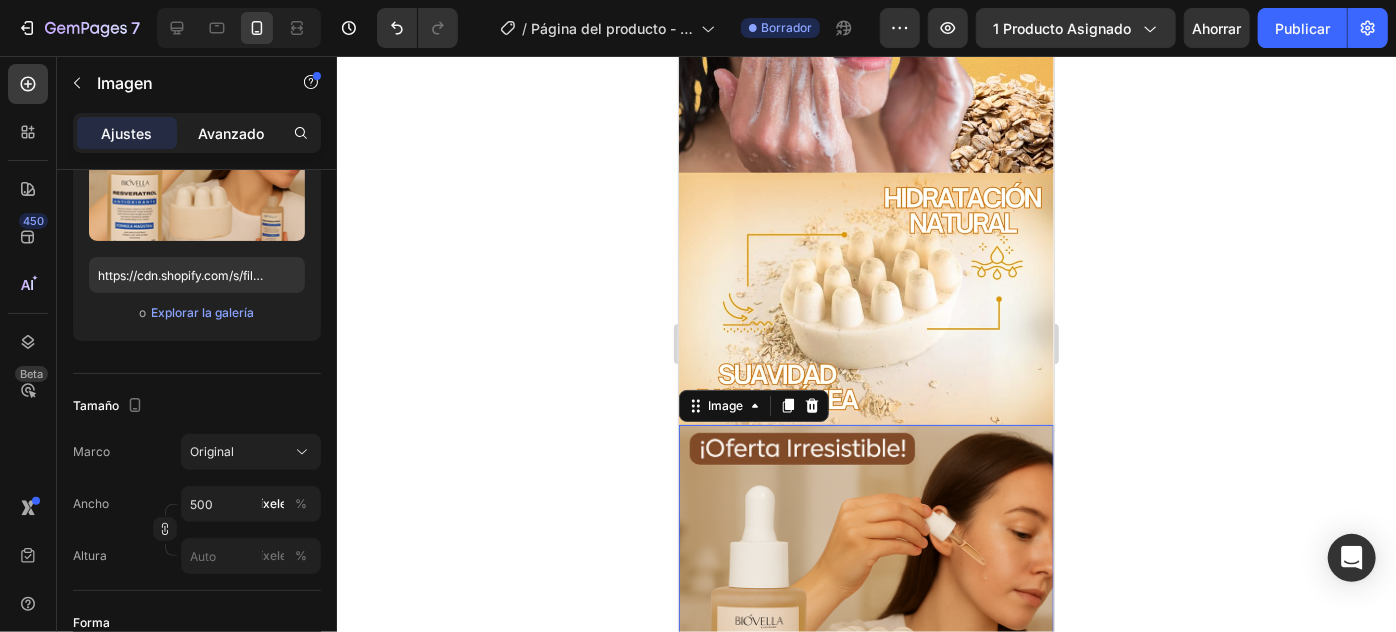 click on "Avanzado" at bounding box center [231, 133] 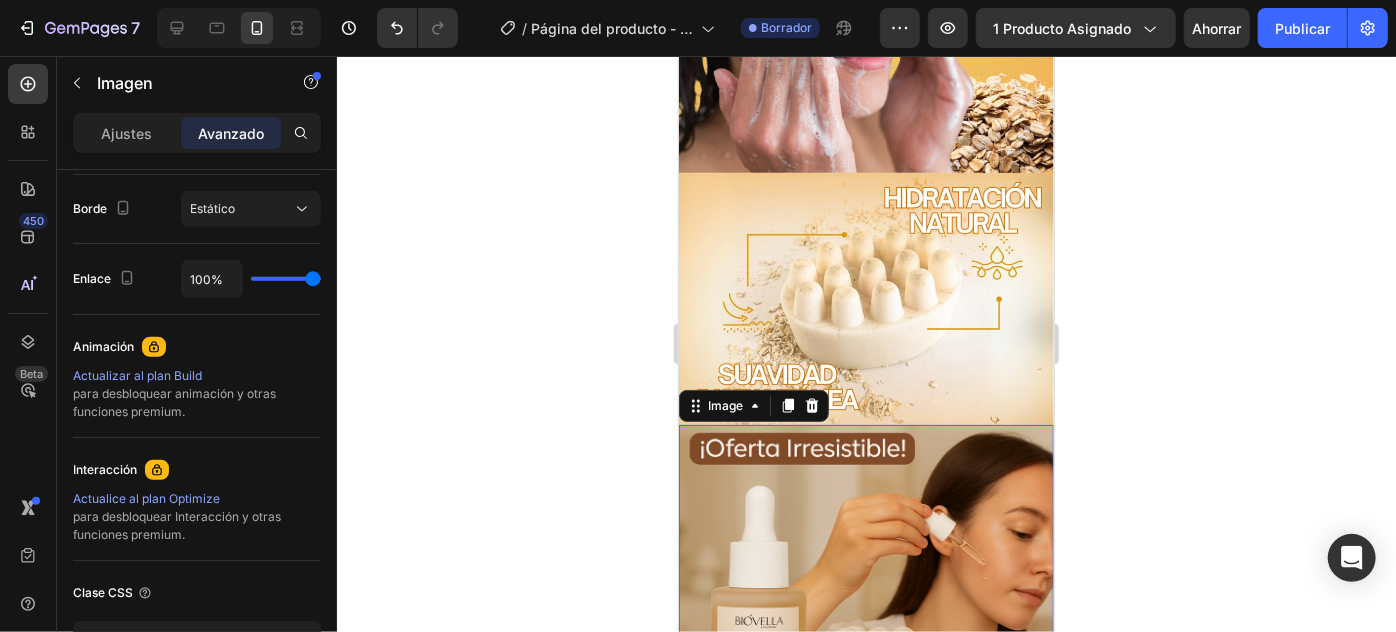 scroll, scrollTop: 866, scrollLeft: 0, axis: vertical 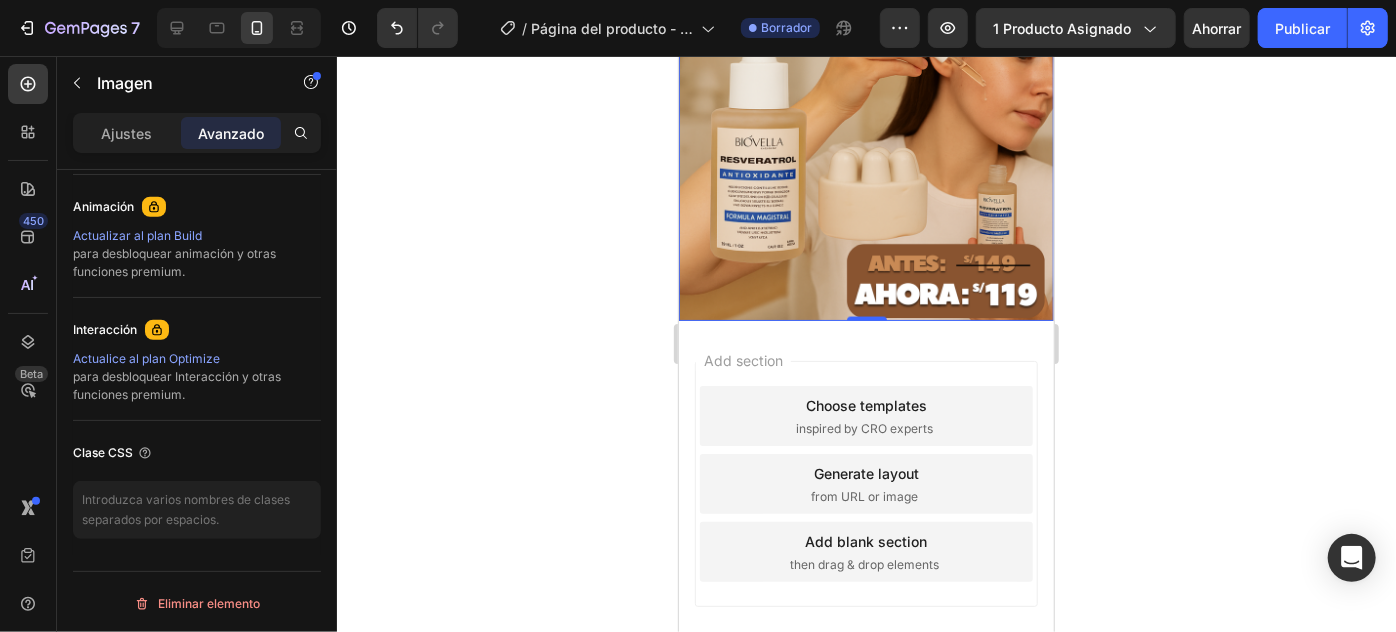 click on "Add section Choose templates inspired by CRO experts Generate layout from URL or image Add blank section then drag & drop elements" at bounding box center [865, 511] 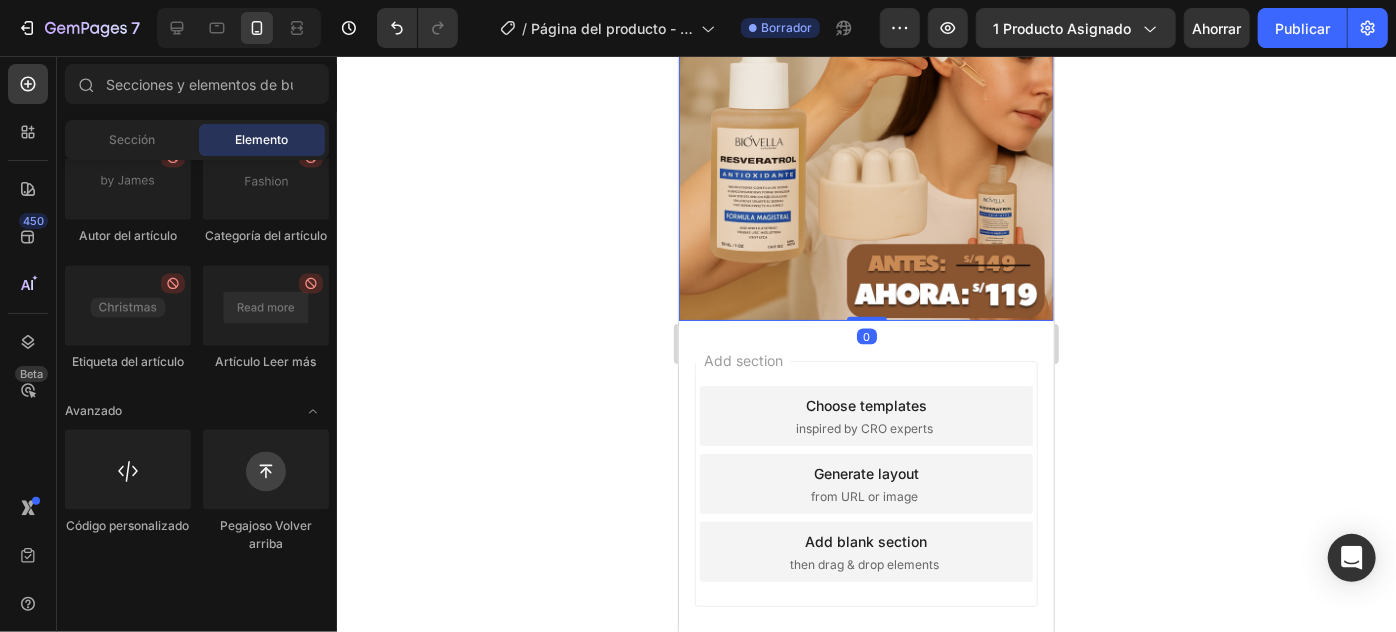 click at bounding box center [865, 132] 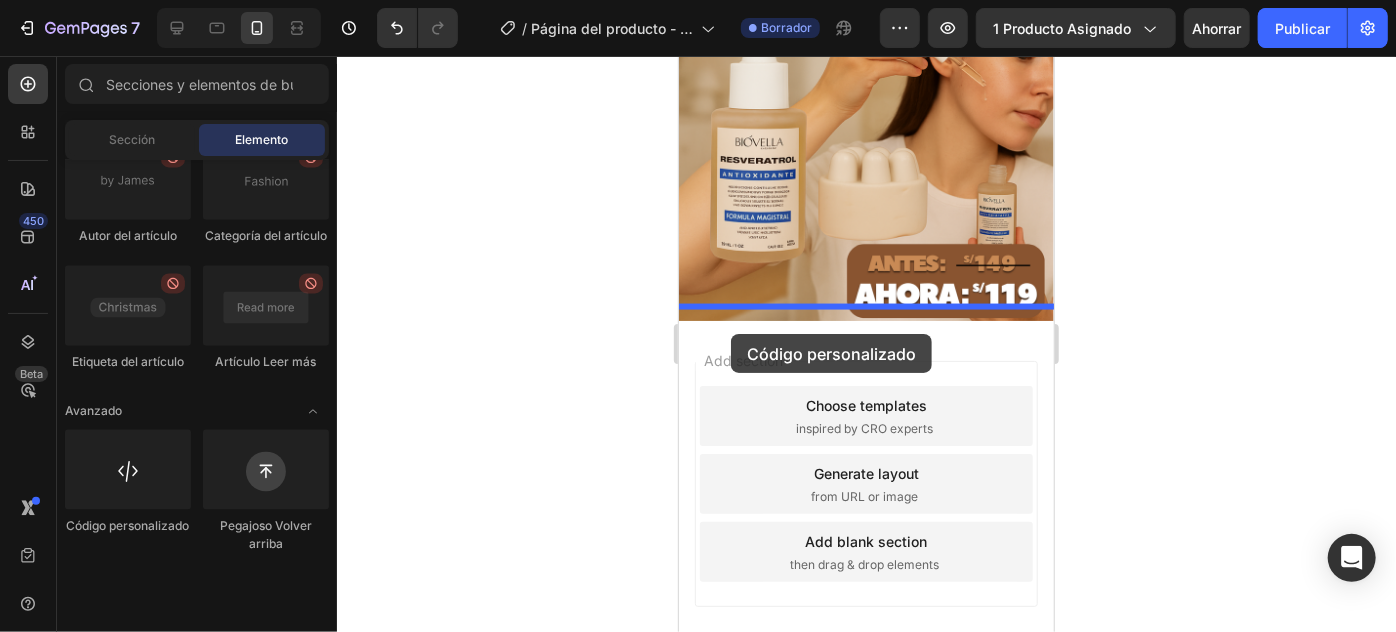 drag, startPoint x: 827, startPoint y: 581, endPoint x: 730, endPoint y: 333, distance: 266.29495 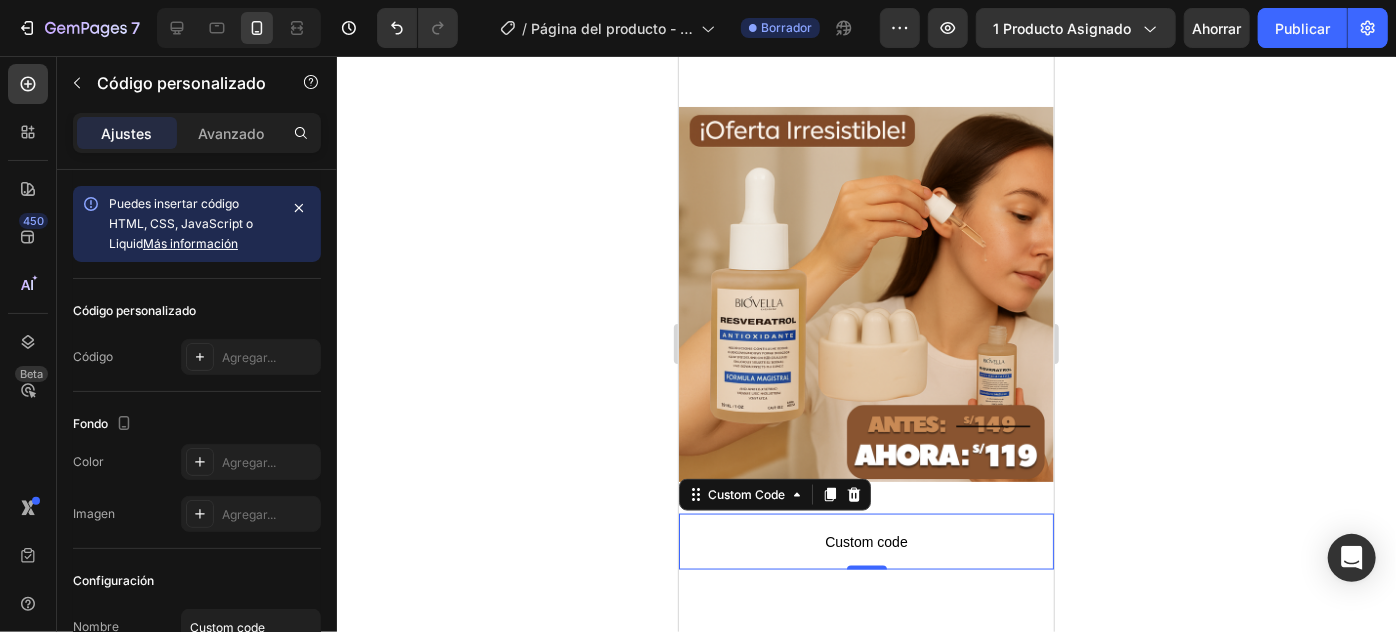 scroll, scrollTop: 1254, scrollLeft: 0, axis: vertical 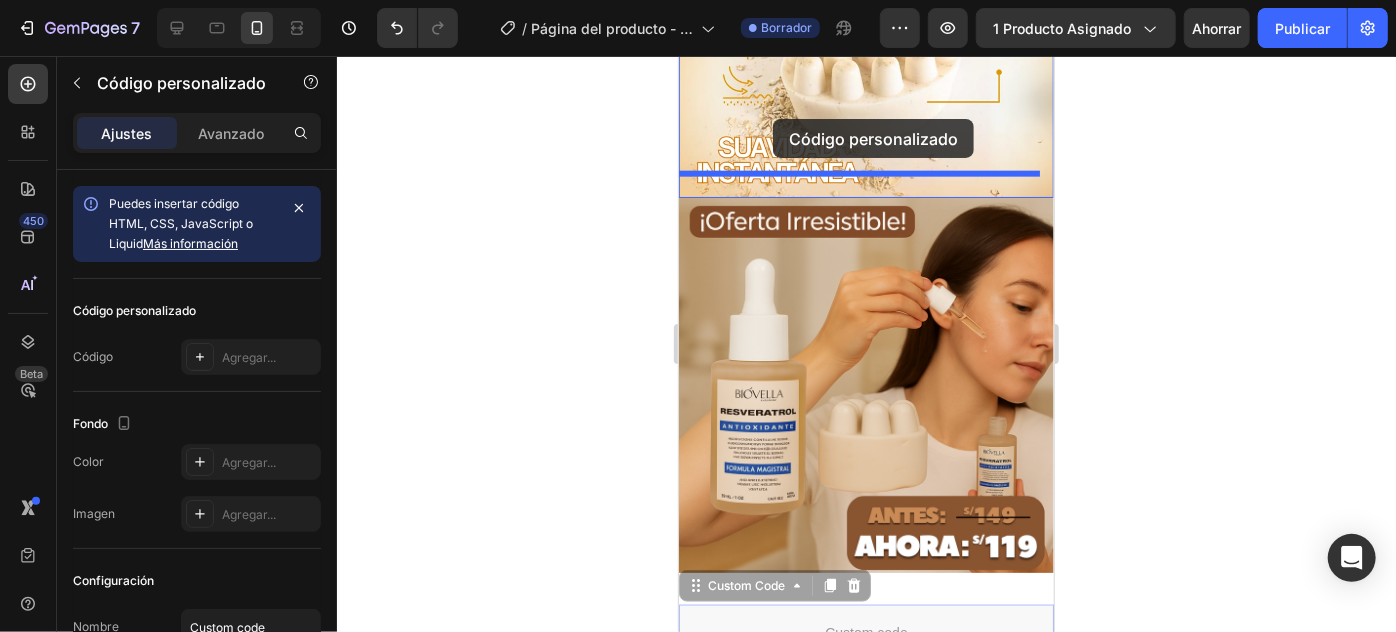 drag, startPoint x: 745, startPoint y: 472, endPoint x: 772, endPoint y: 118, distance: 355.02817 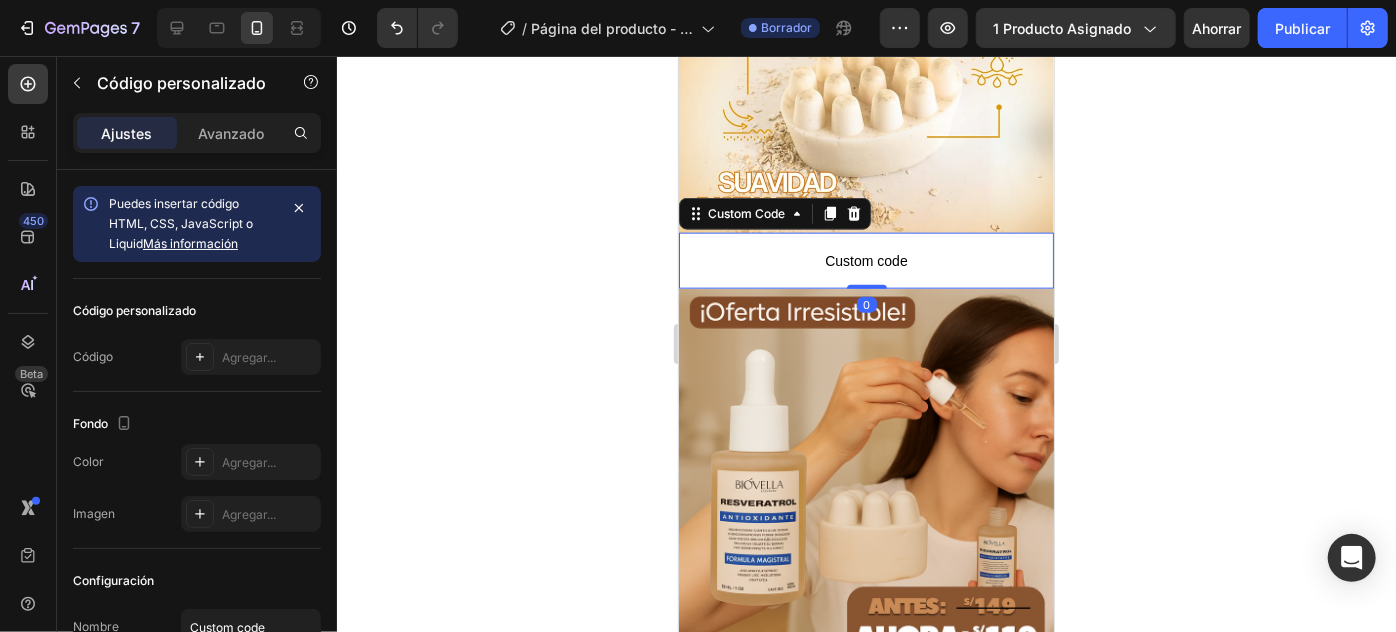 click on "Custom code" at bounding box center (865, 260) 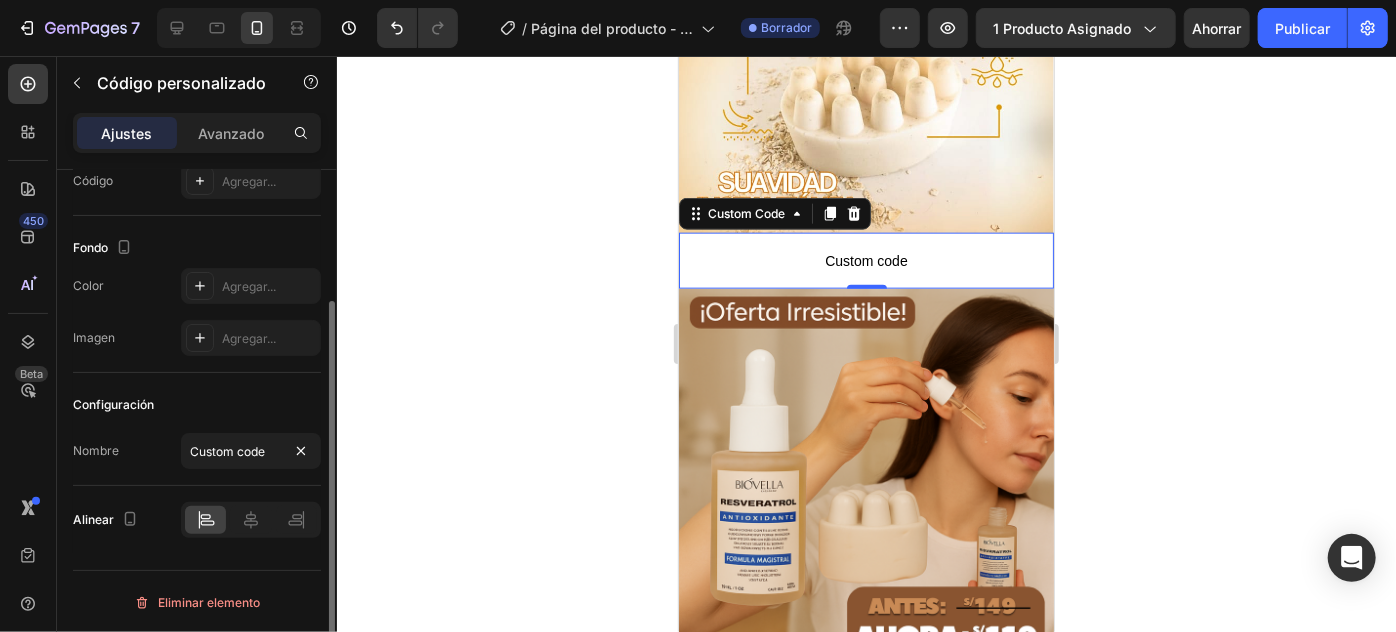 scroll, scrollTop: 0, scrollLeft: 0, axis: both 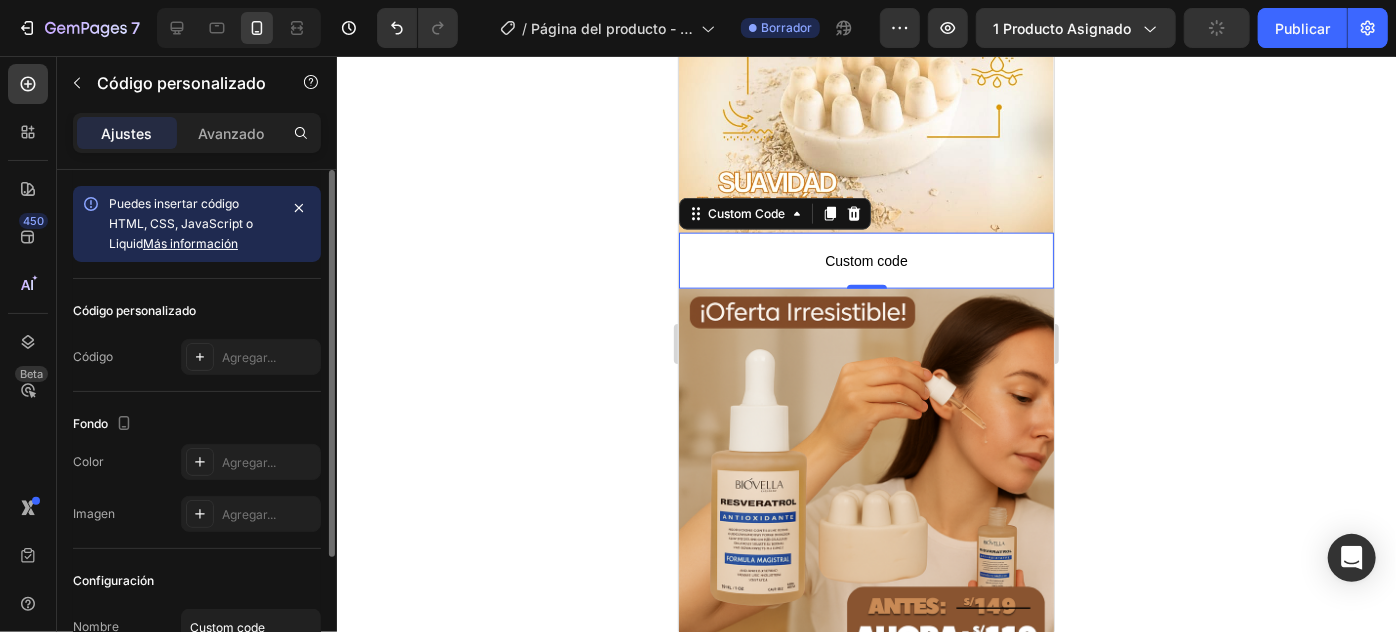 click on "Custom code" at bounding box center (865, 260) 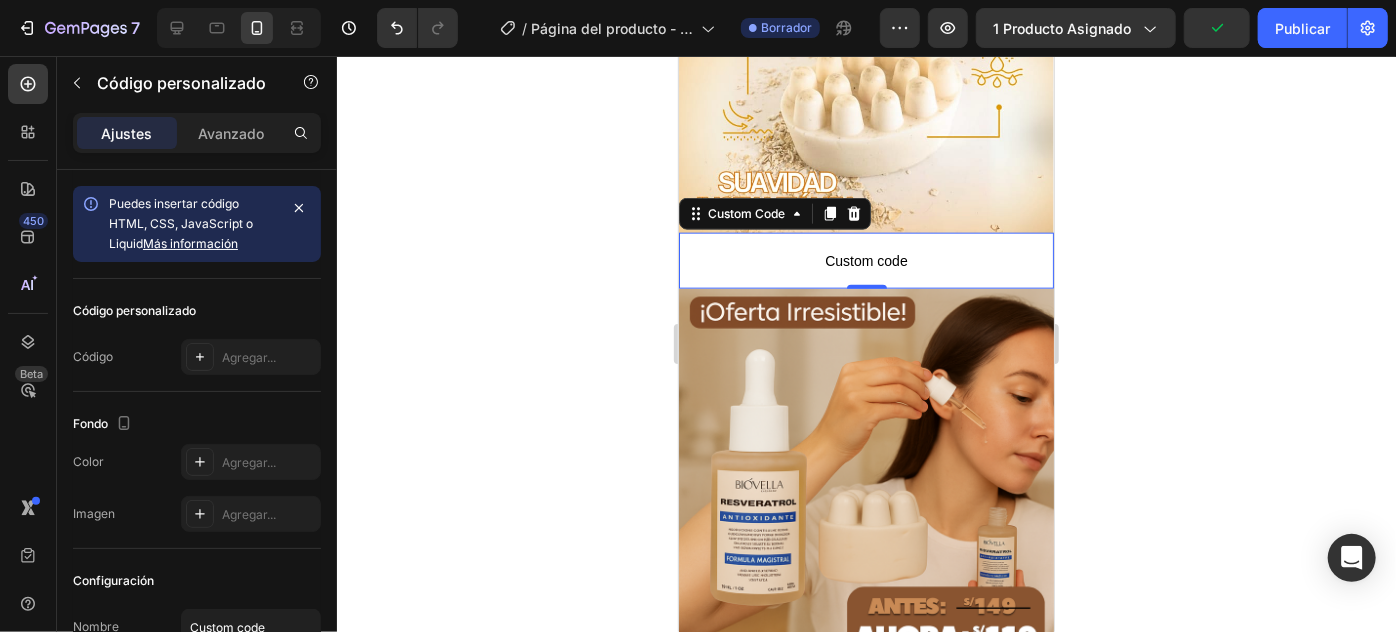 click on "Custom code" at bounding box center [865, 260] 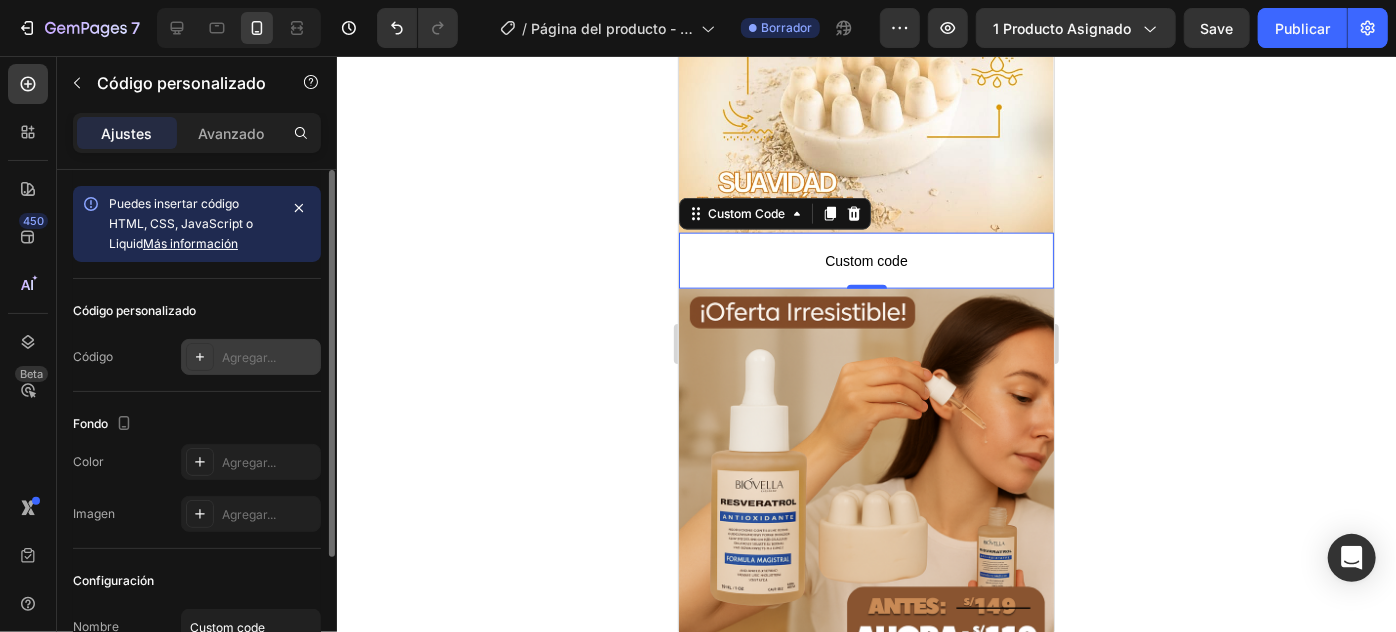 click on "Agregar..." at bounding box center [249, 357] 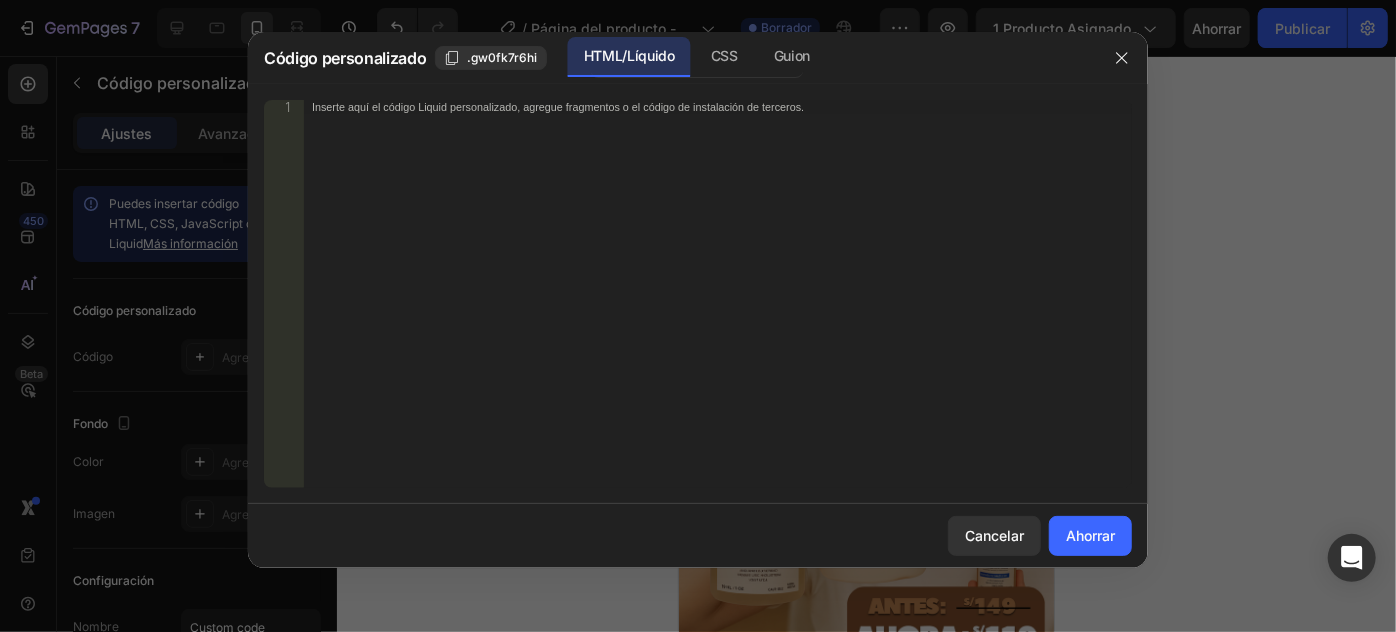 type 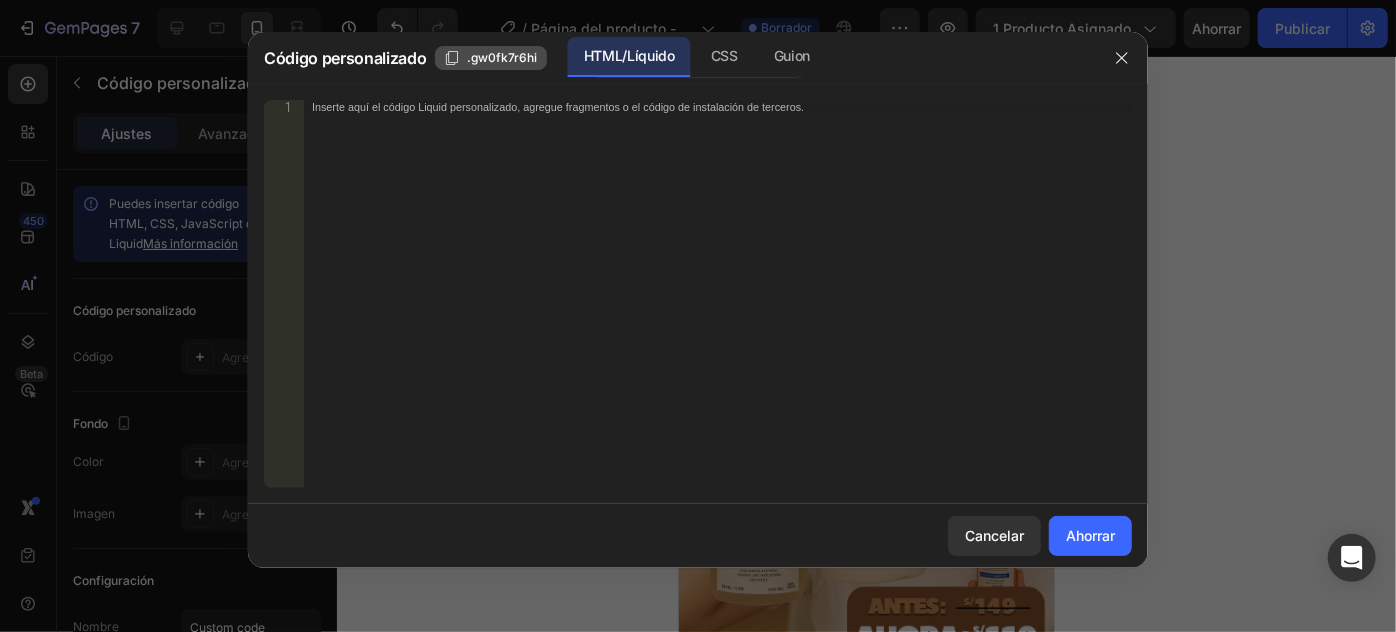 click on ".gw0fk7r6hi" 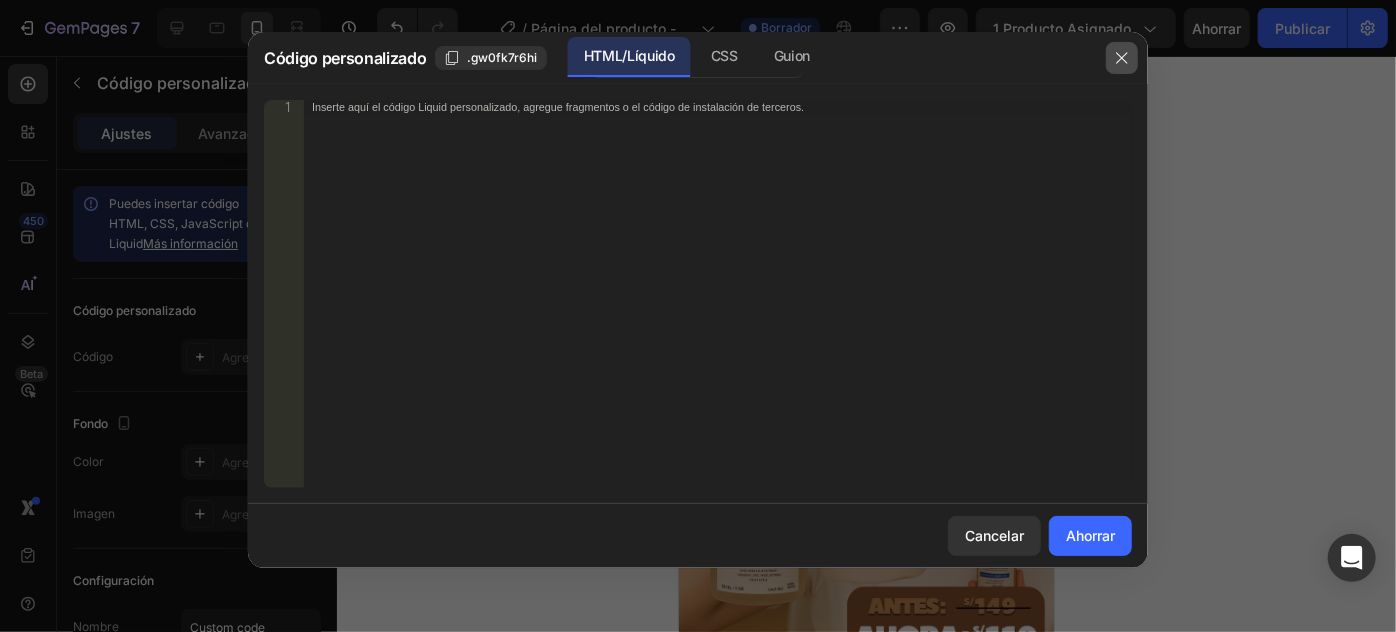 click 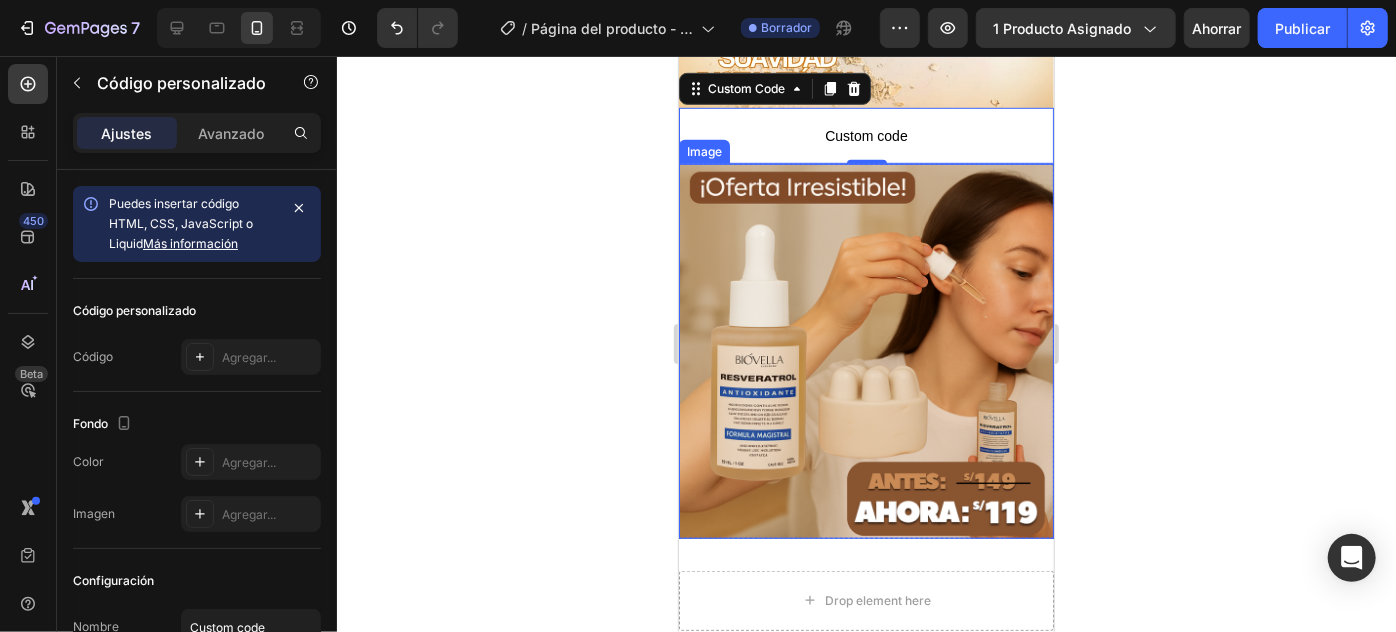 scroll, scrollTop: 627, scrollLeft: 0, axis: vertical 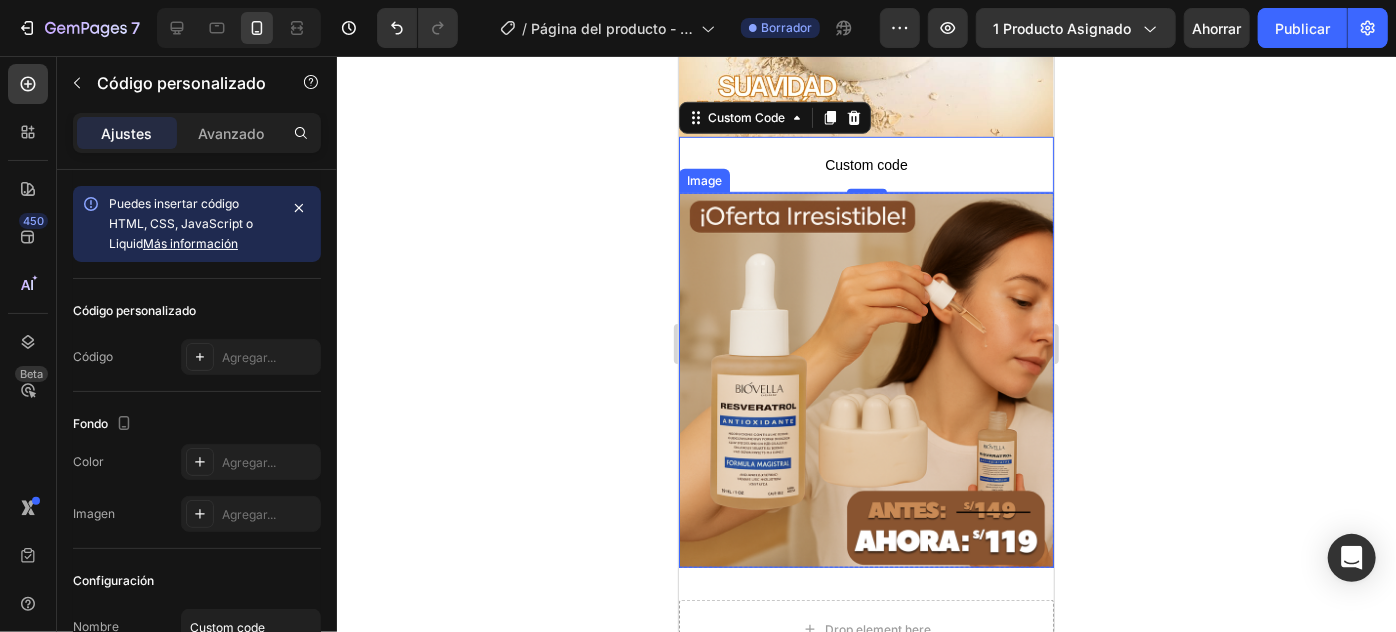 click at bounding box center (865, 379) 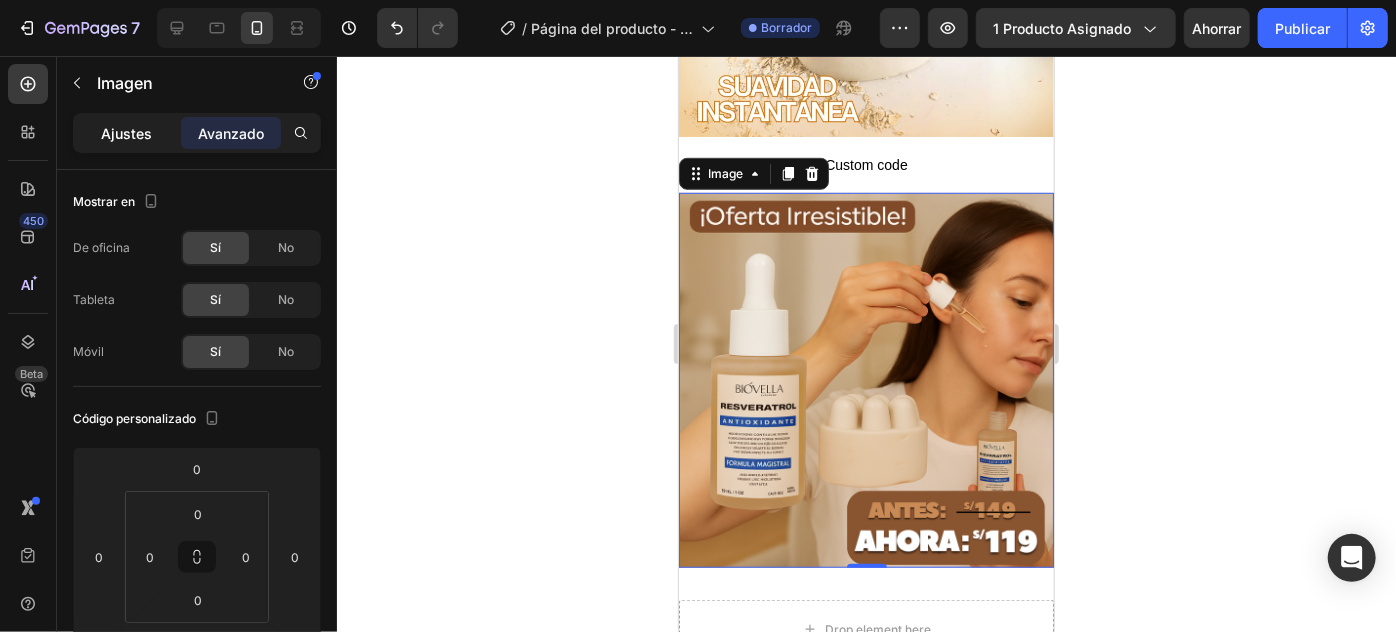 click on "Ajustes" 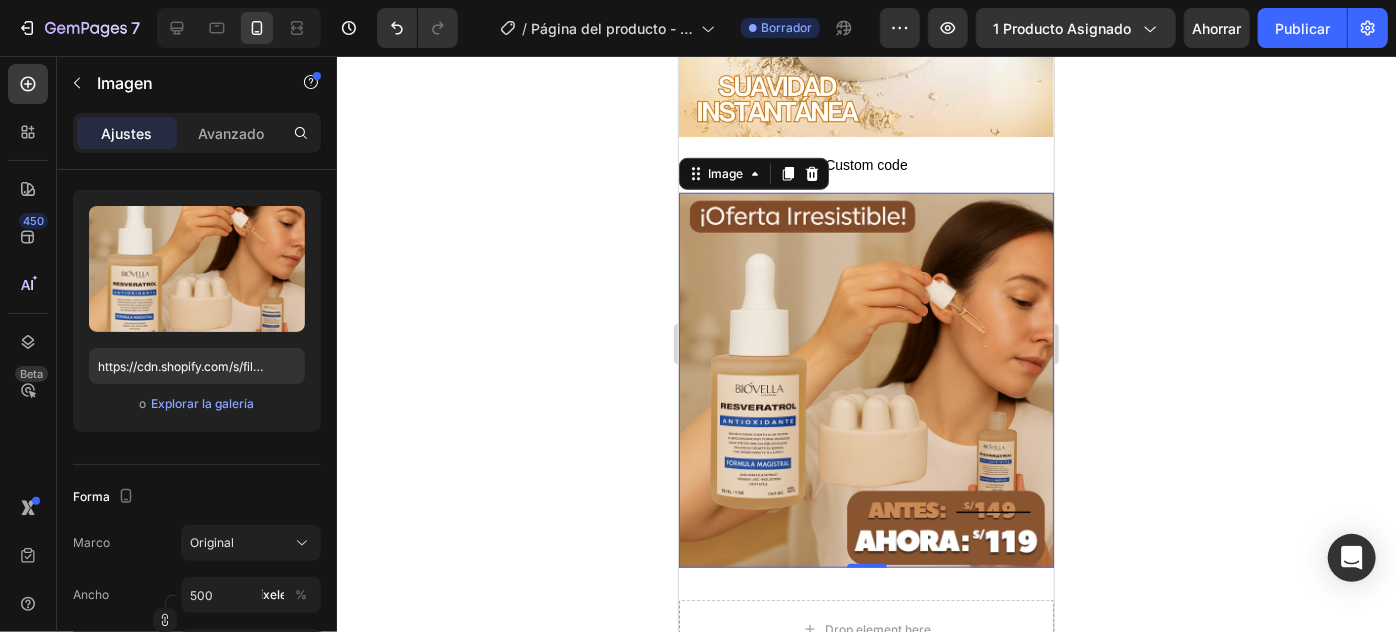 scroll, scrollTop: 0, scrollLeft: 0, axis: both 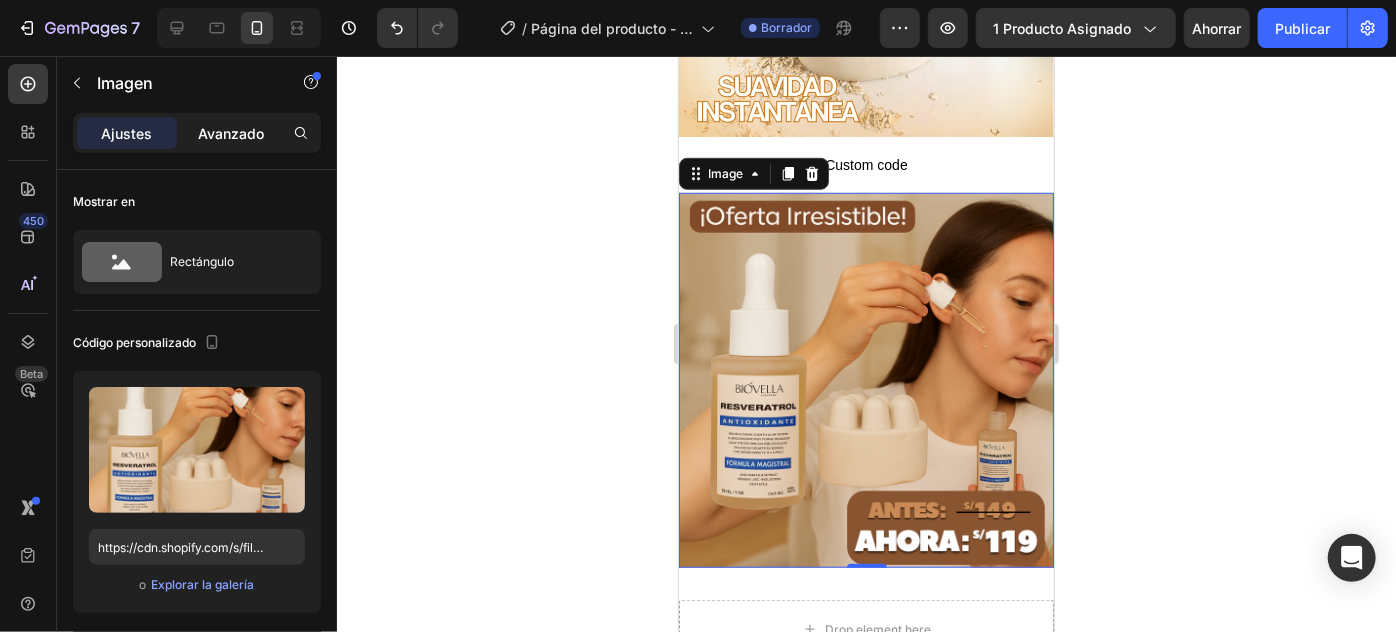 click on "Avanzado" at bounding box center [231, 133] 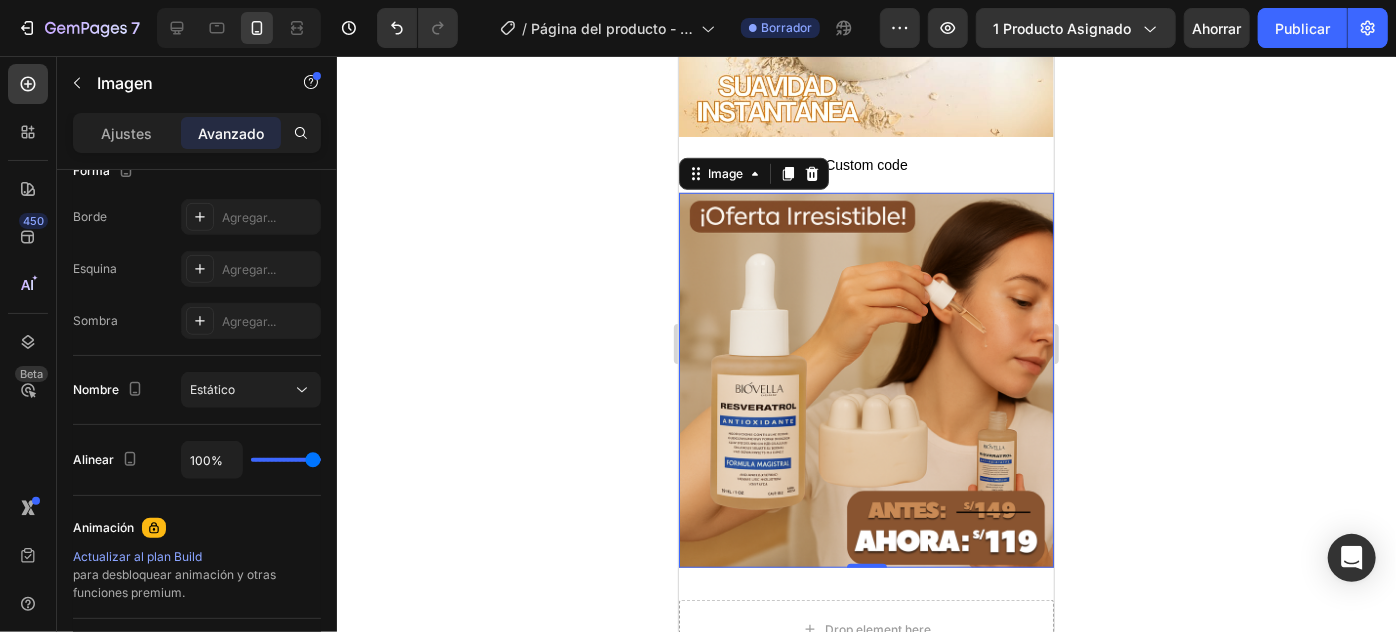 scroll, scrollTop: 818, scrollLeft: 0, axis: vertical 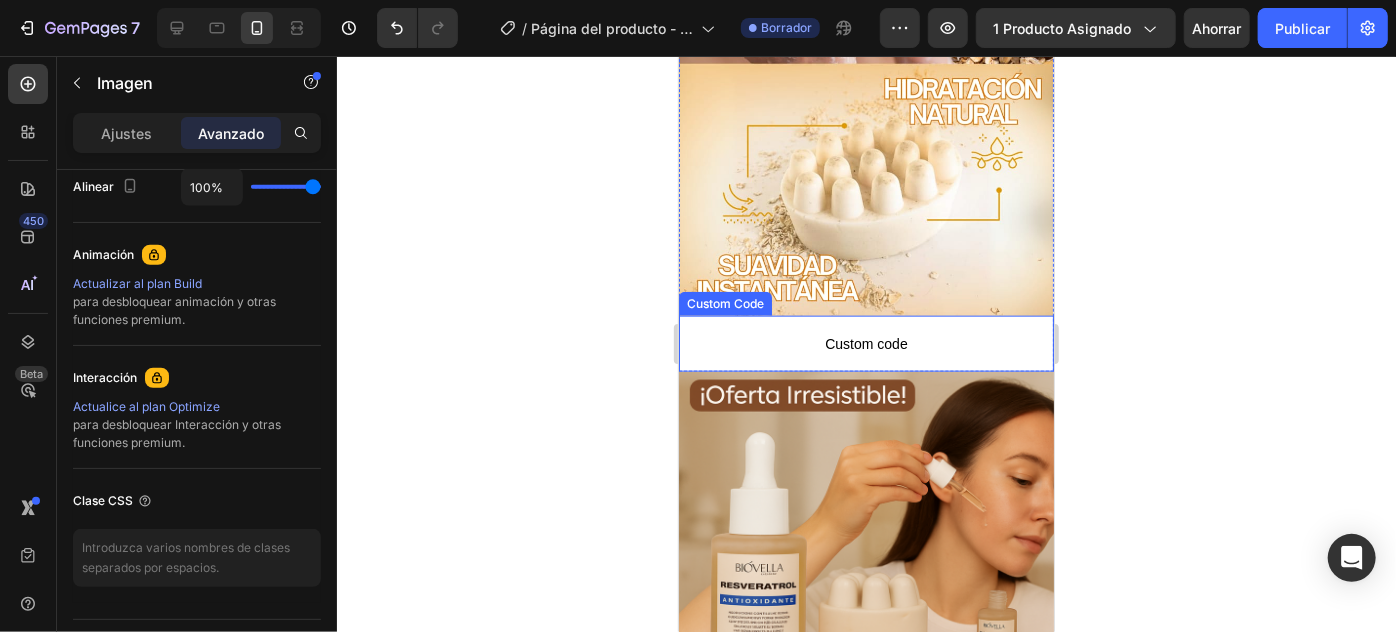 click on "Custom code" at bounding box center (865, 343) 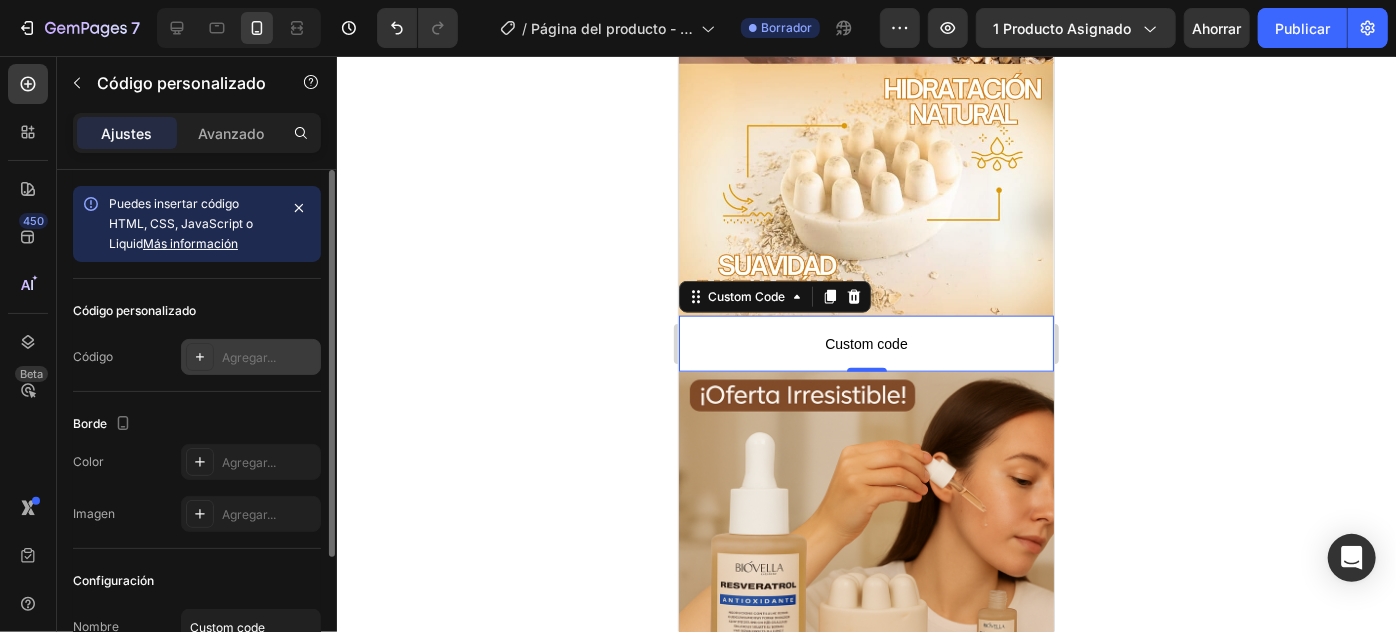 scroll, scrollTop: 176, scrollLeft: 0, axis: vertical 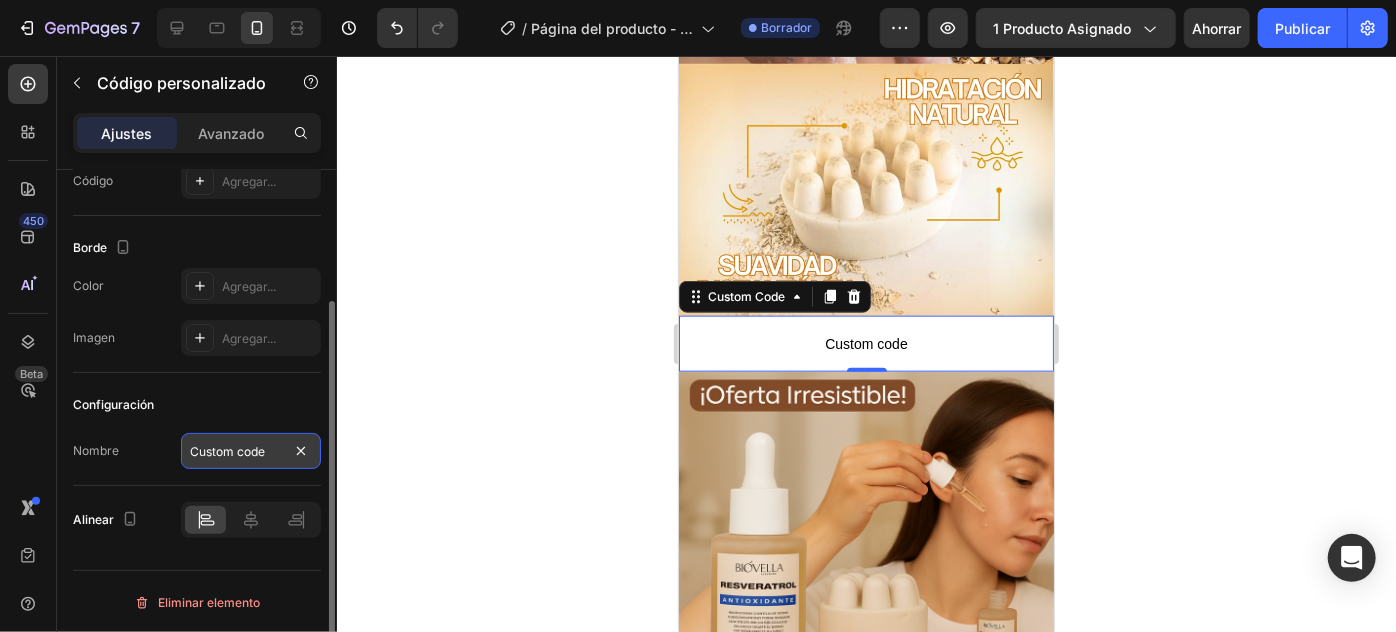 click on "Custom code" at bounding box center [251, 451] 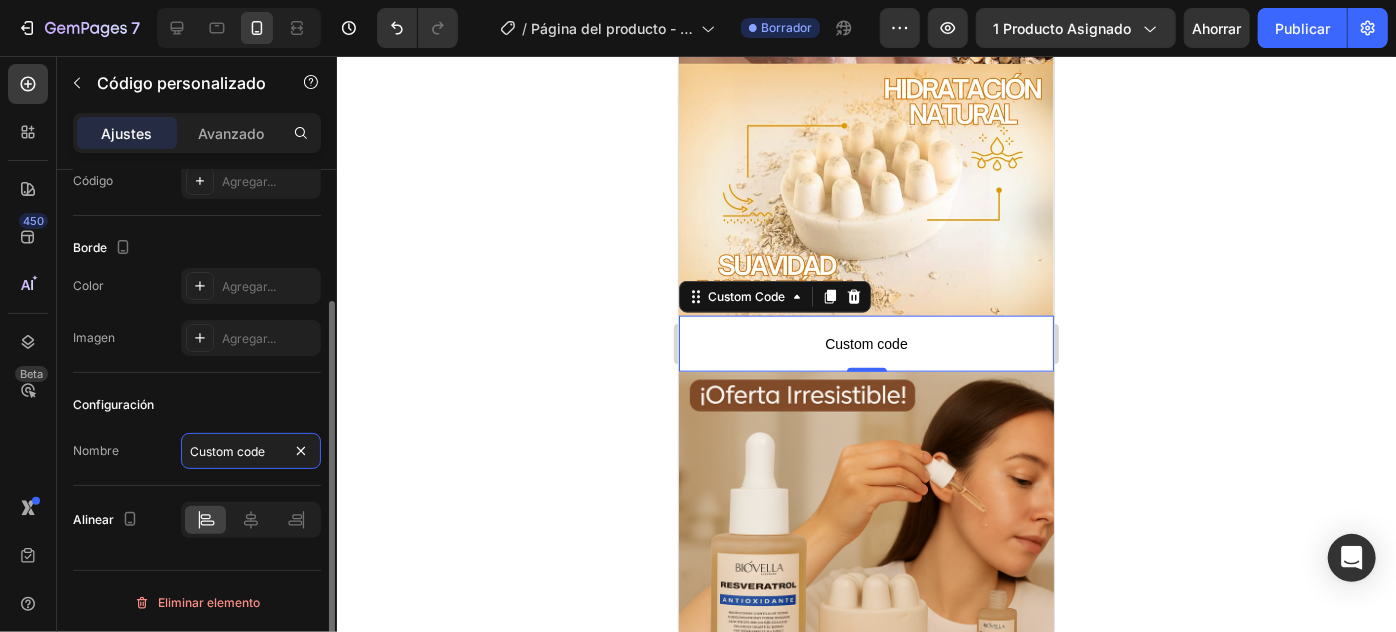 scroll, scrollTop: 0, scrollLeft: 0, axis: both 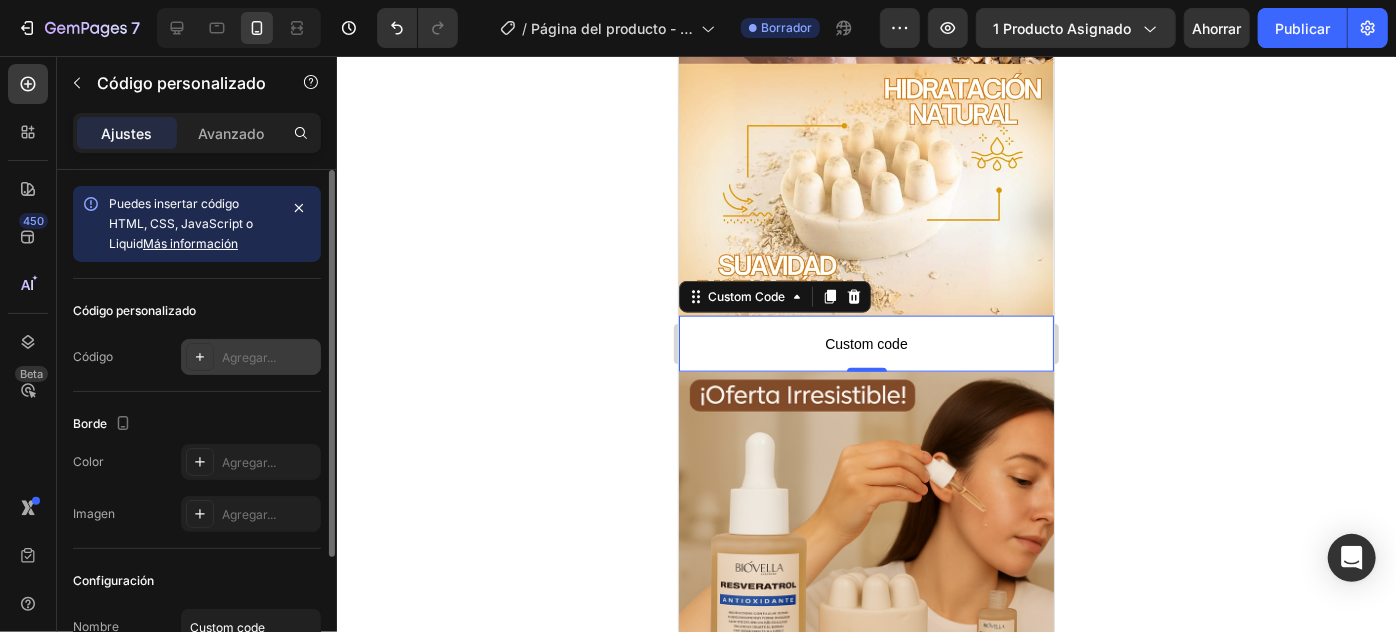 click on "Agregar..." at bounding box center (249, 357) 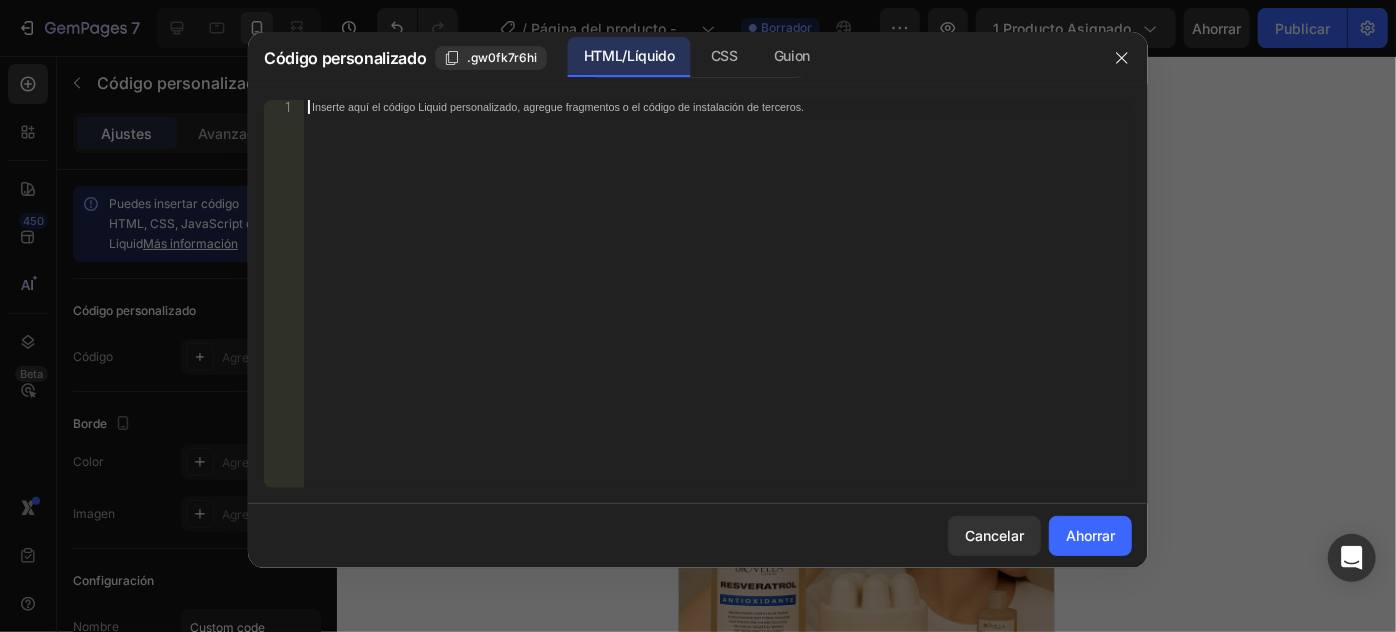 click on "Inserte aquí el código Liquid personalizado, agregue fragmentos o el código de instalación de terceros." at bounding box center (718, 308) 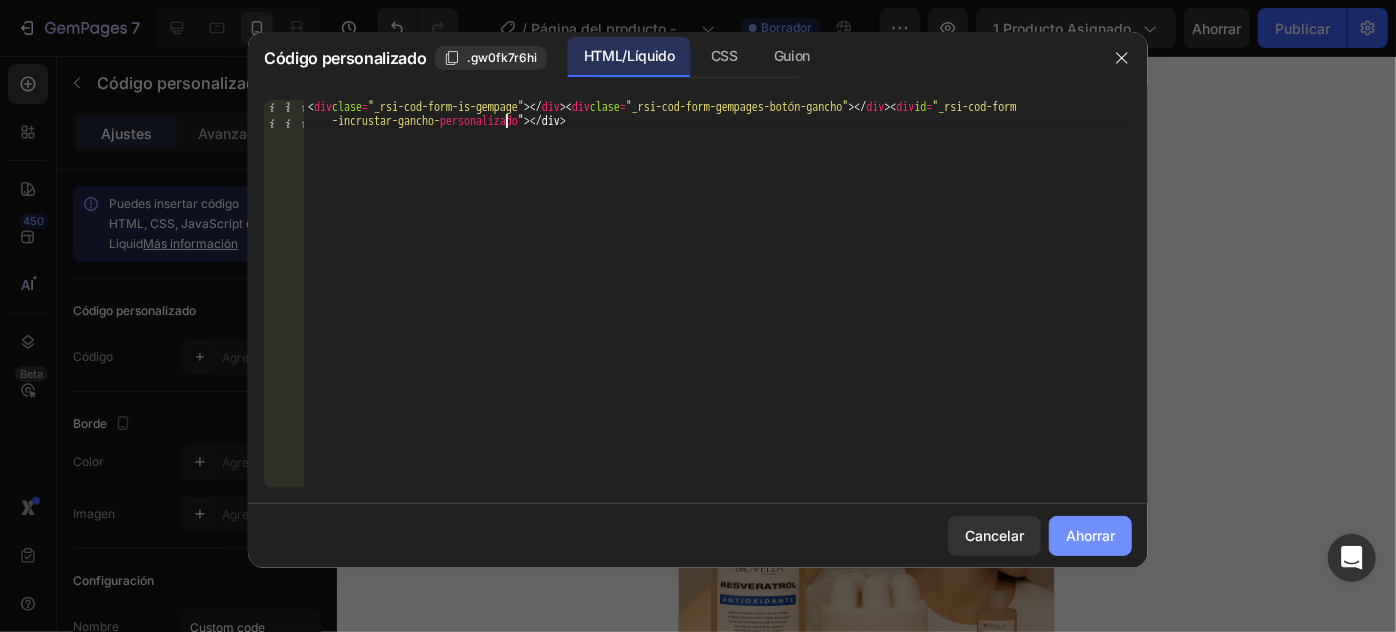 click on "Ahorrar" at bounding box center (1090, 535) 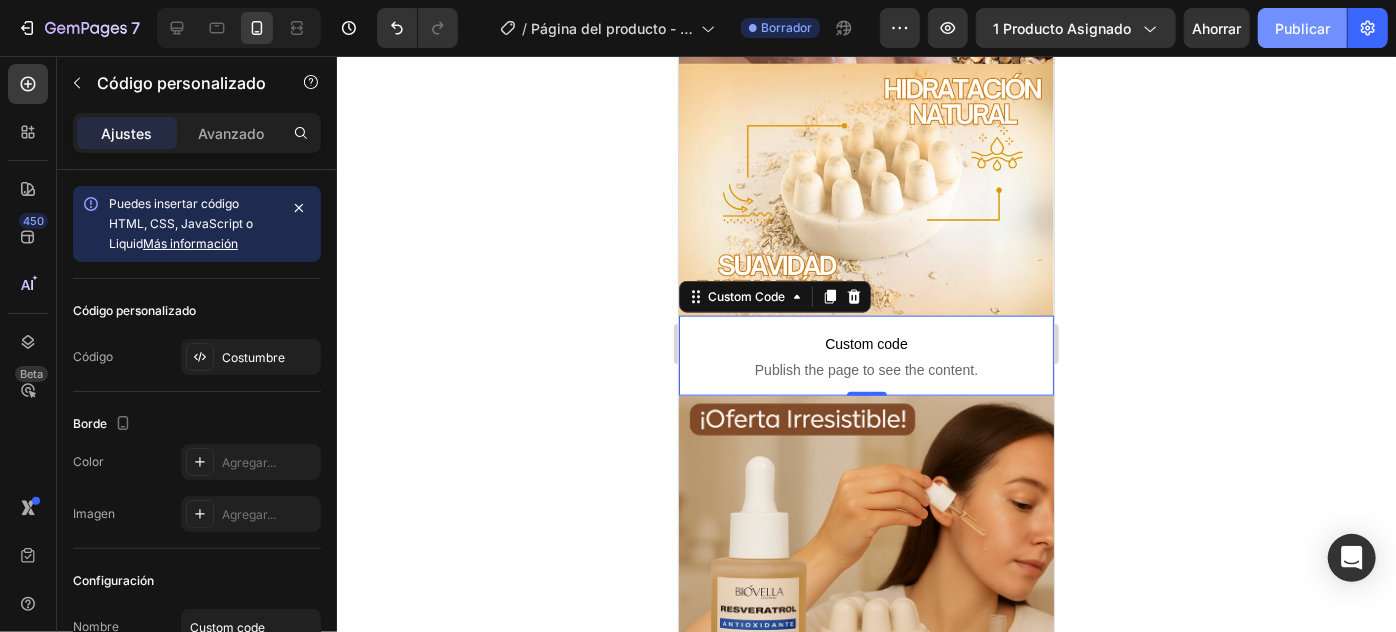 click on "Publicar" at bounding box center [1302, 28] 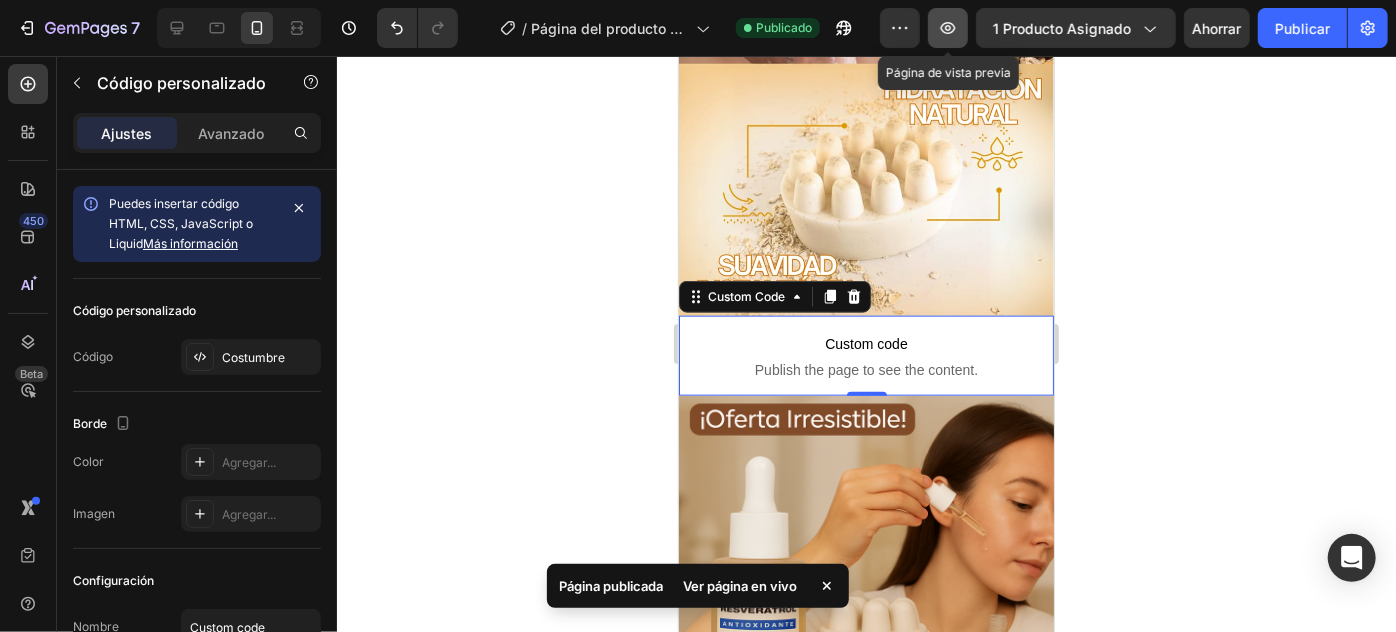 click 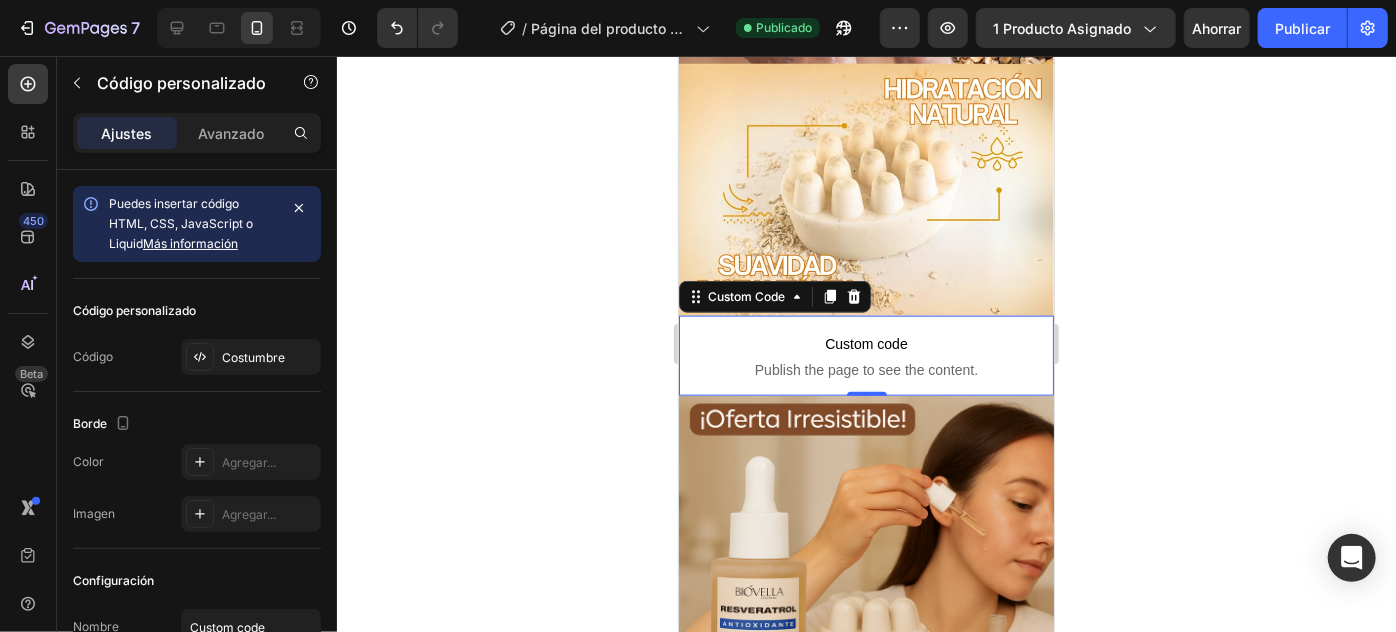 click 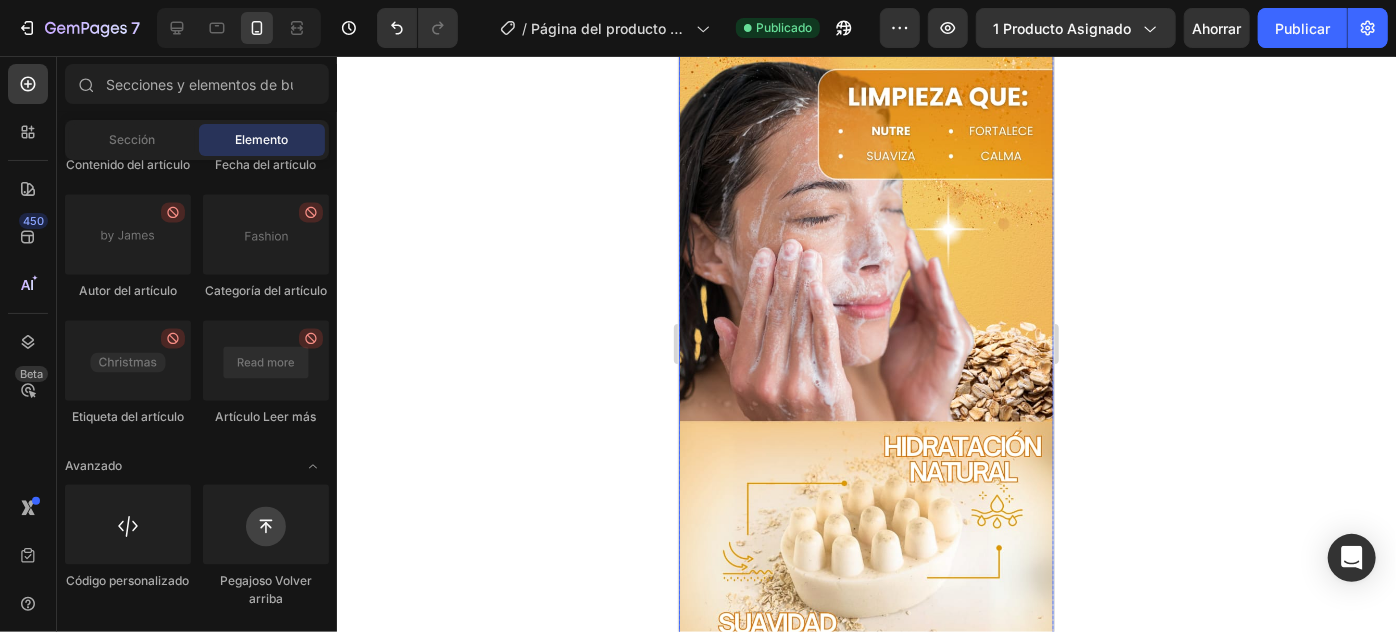 scroll, scrollTop: 0, scrollLeft: 0, axis: both 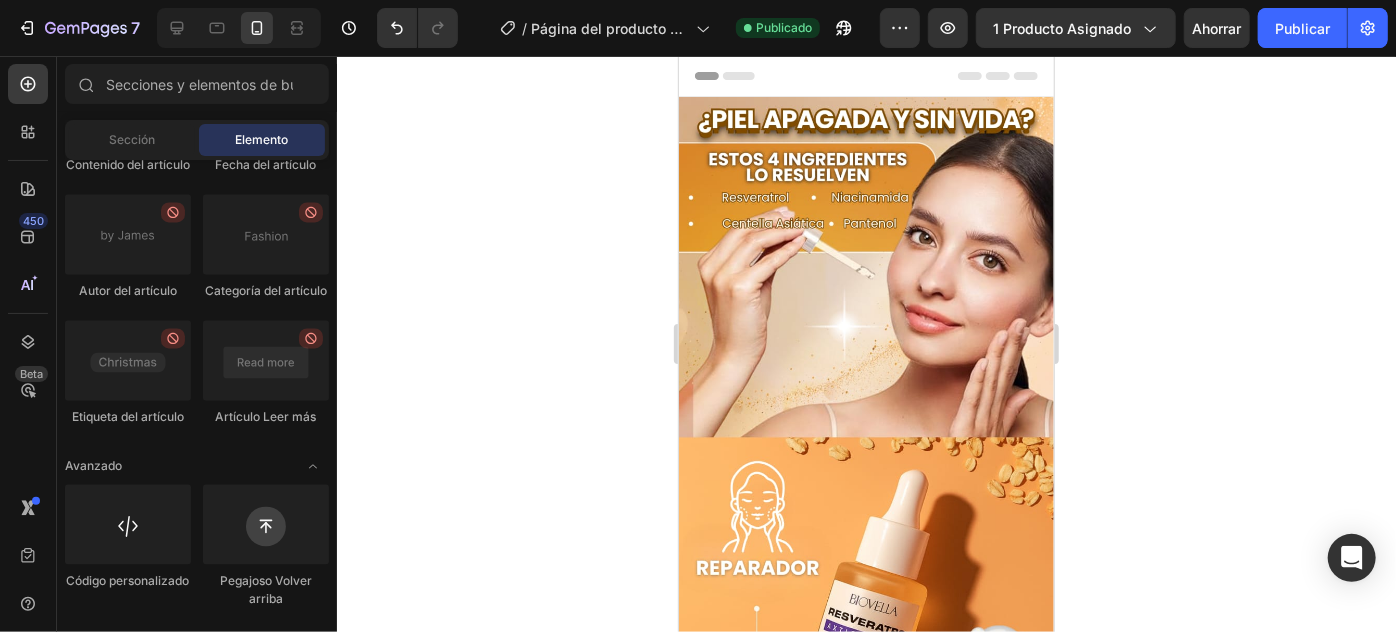 click on "Header" at bounding box center [865, 75] 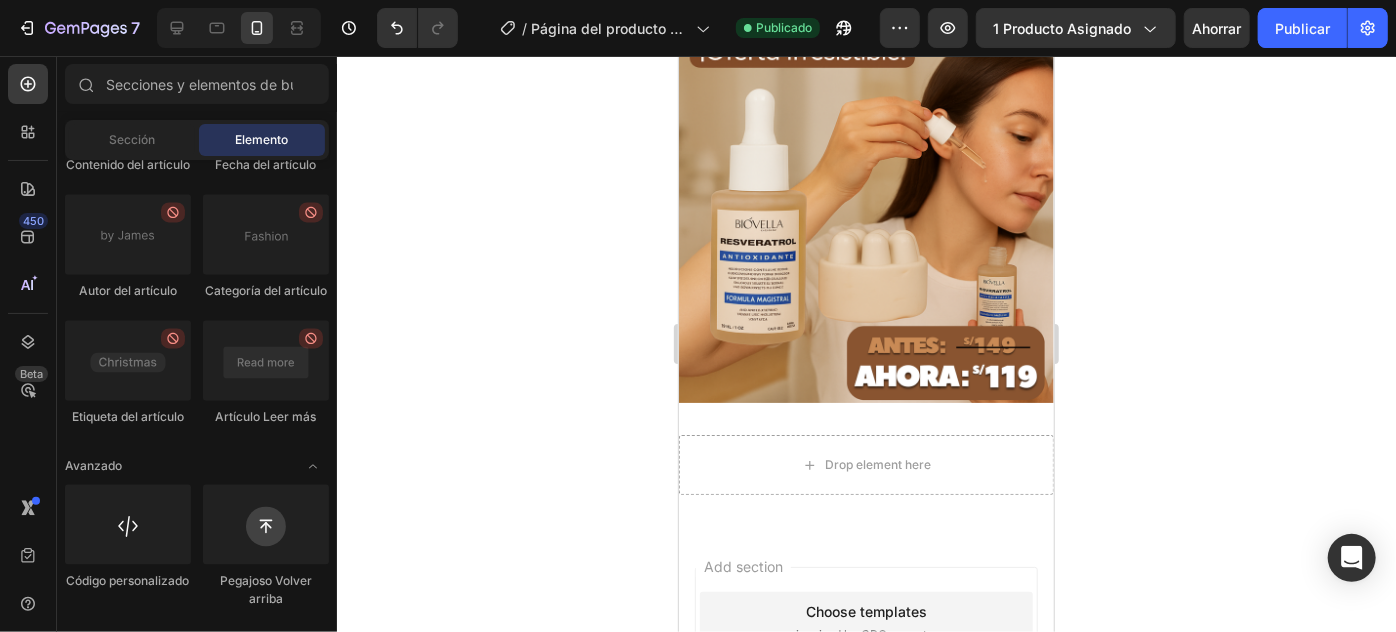 scroll, scrollTop: 1454, scrollLeft: 0, axis: vertical 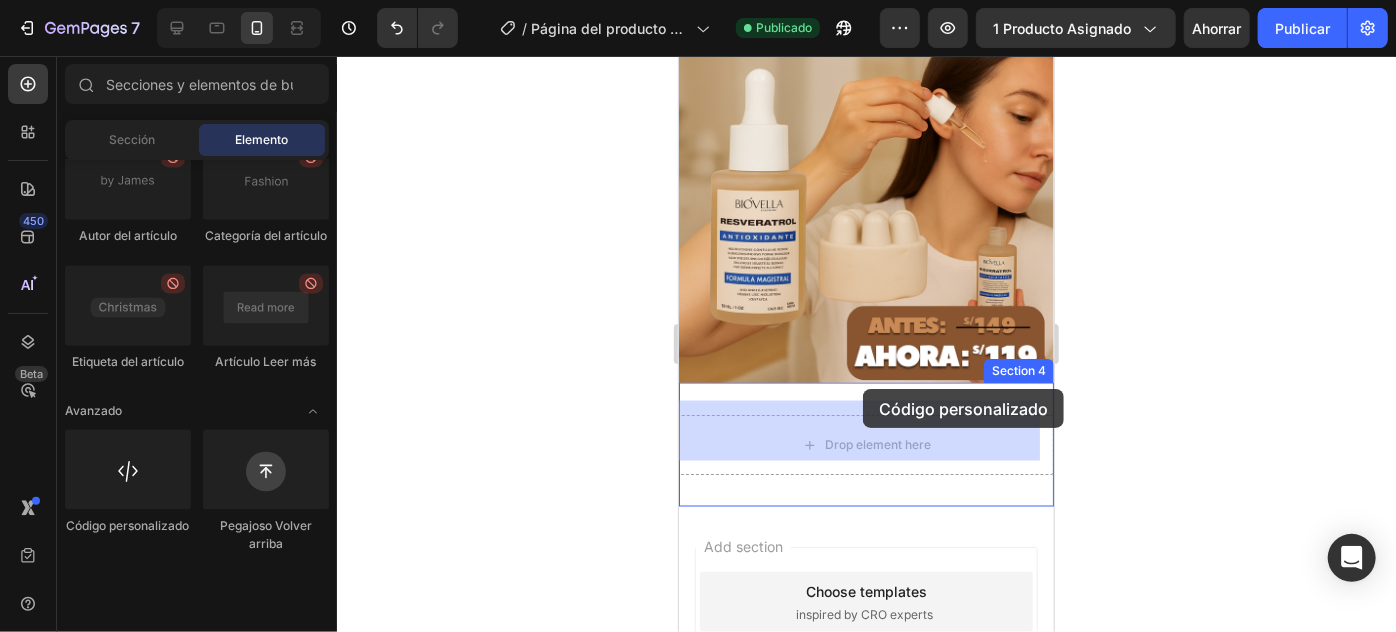 drag, startPoint x: 820, startPoint y: 581, endPoint x: 862, endPoint y: 388, distance: 197.51709 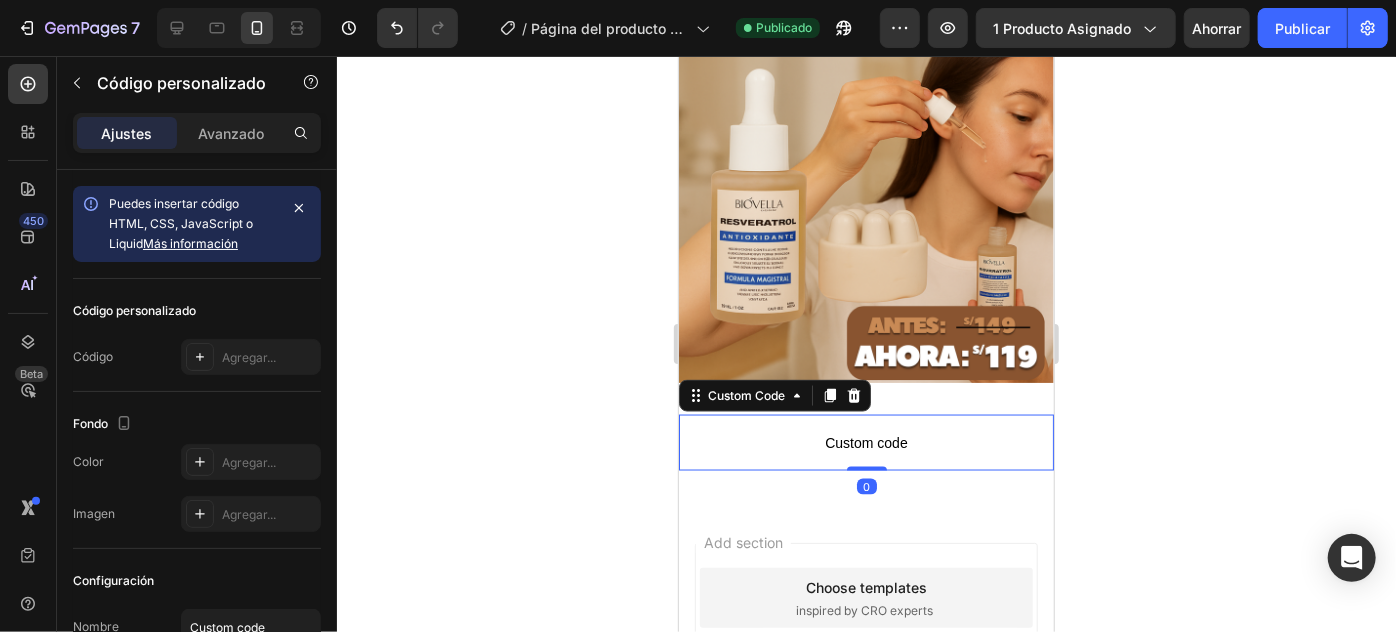 click on "Custom code" at bounding box center (865, 442) 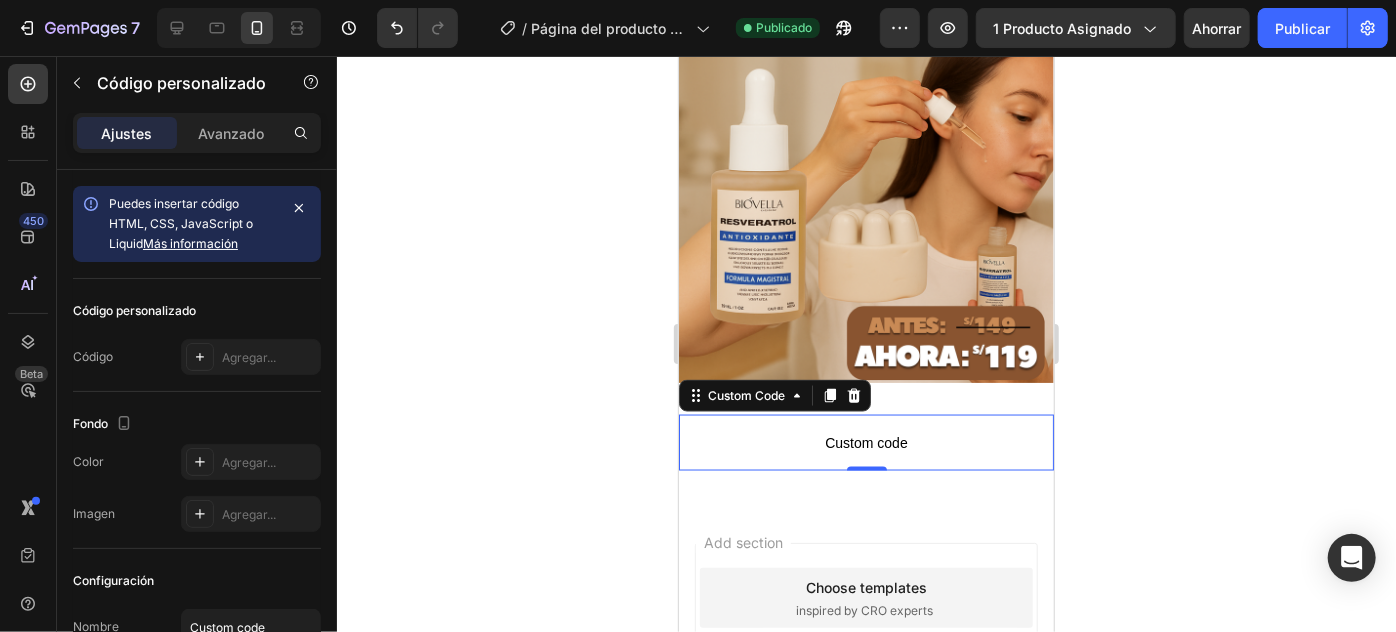click on "Custom code" at bounding box center (865, 442) 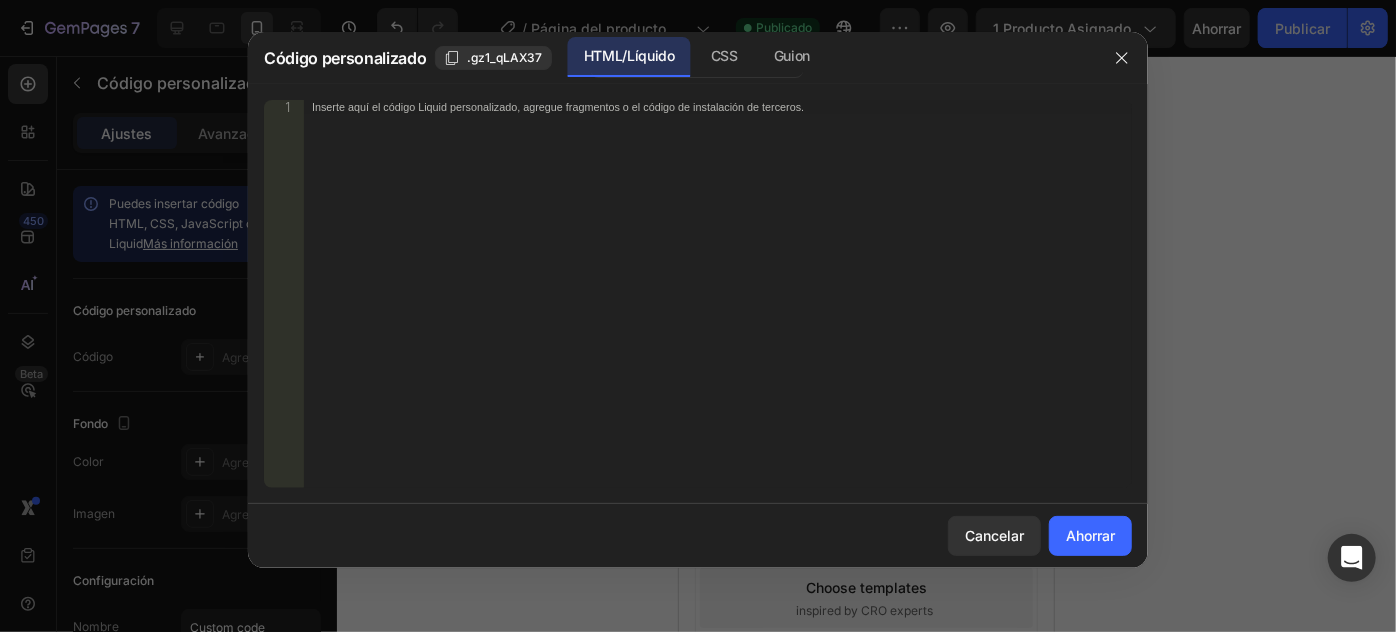 click on "Inserte aquí el código Liquid personalizado, agregue fragmentos o el código de instalación de terceros." at bounding box center [718, 308] 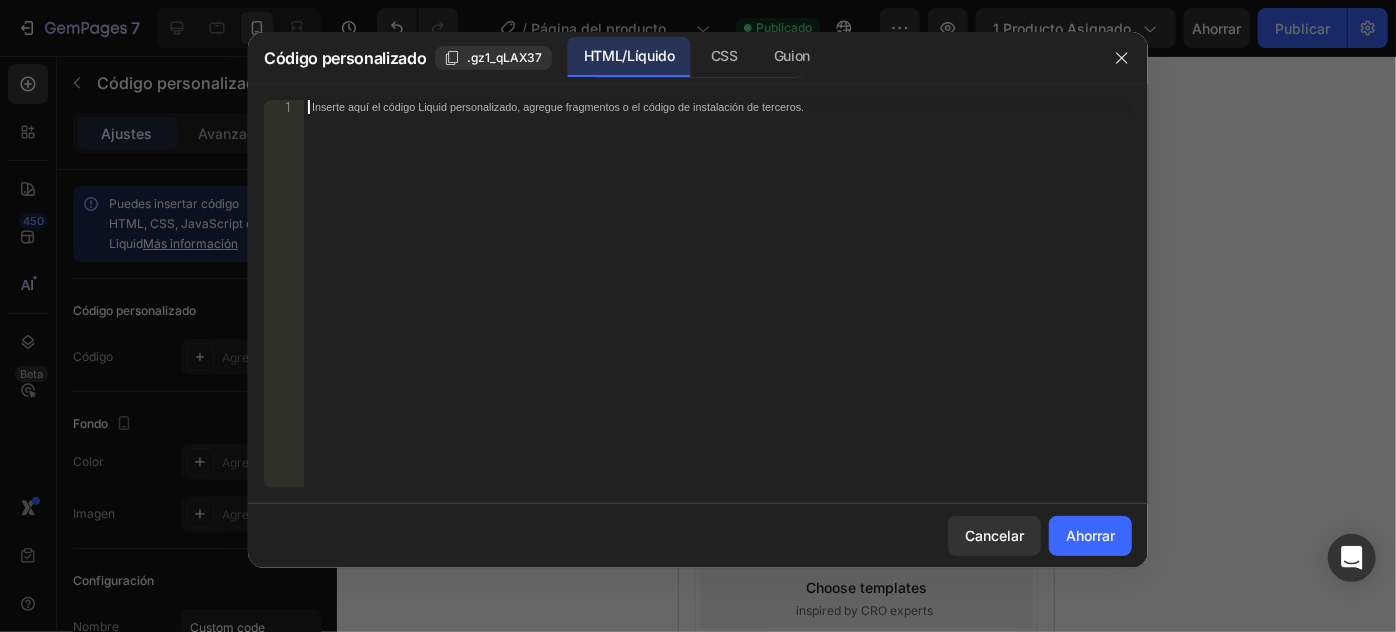 paste on "<div class="_rsi-cod-form-is-gempage"></div><div class="_rsi-cod-form-gempages-button-hook"></div><div id="_rsi-cod-form-embed-custom-hook"></div>" 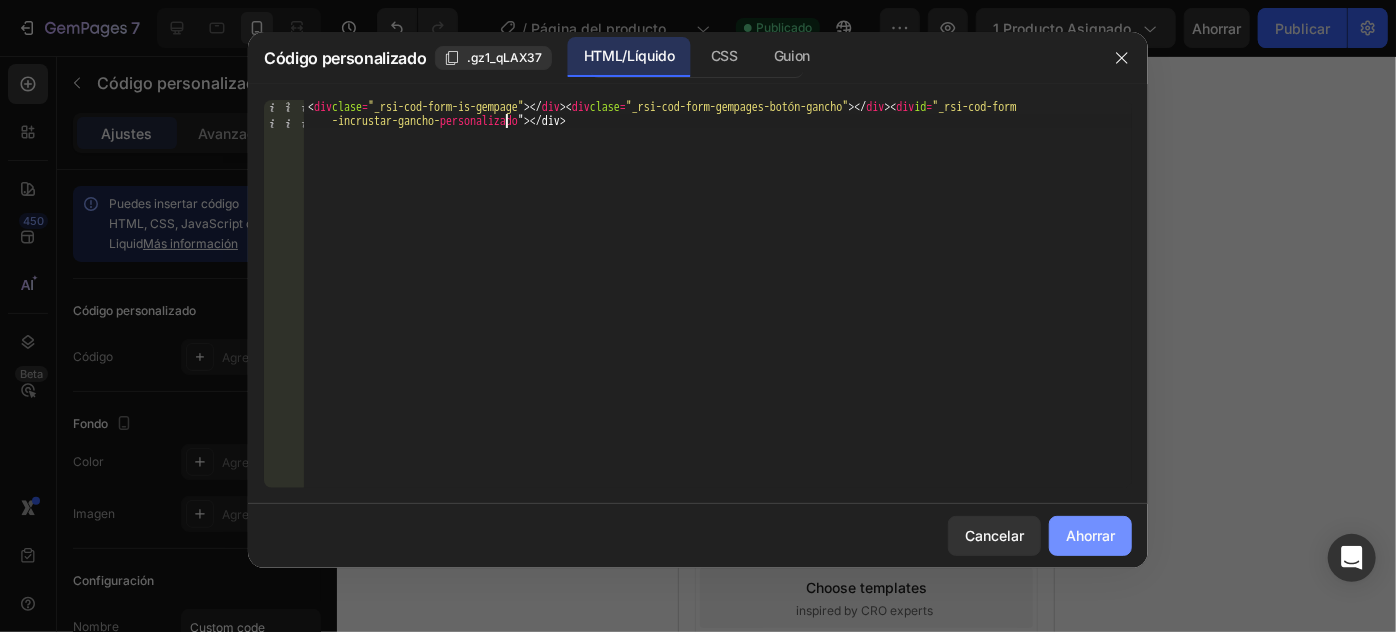 click on "Ahorrar" at bounding box center (1090, 535) 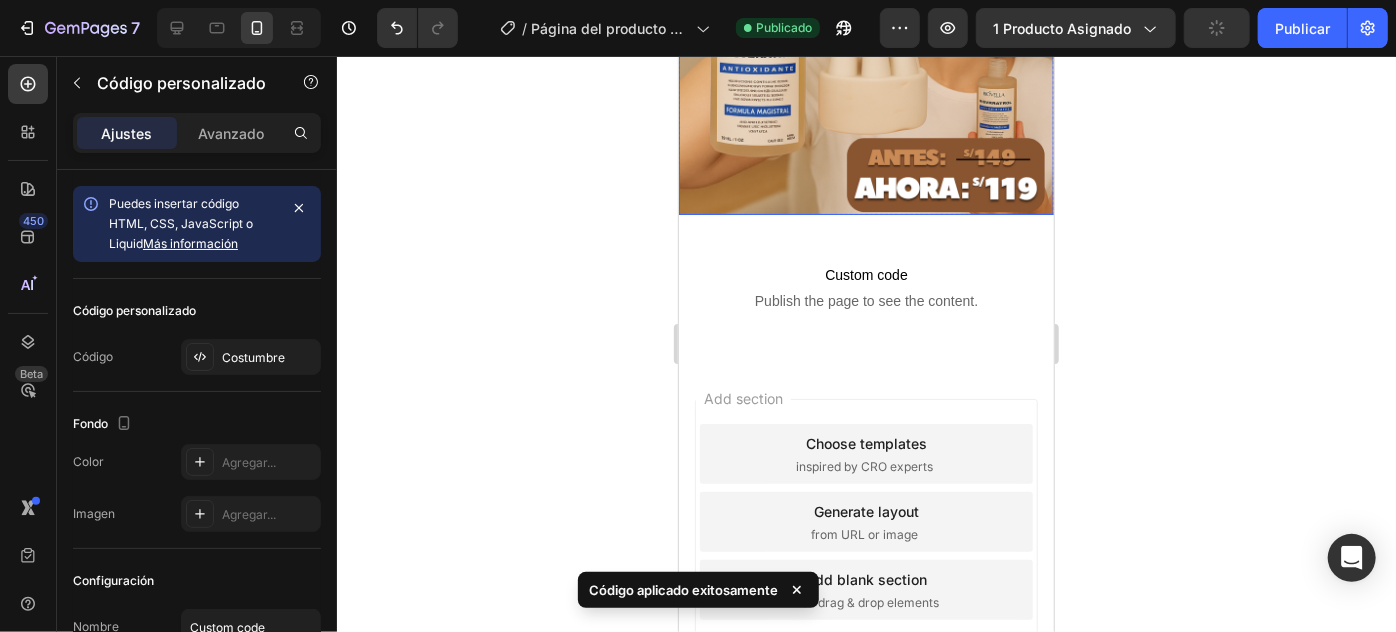 scroll, scrollTop: 1660, scrollLeft: 0, axis: vertical 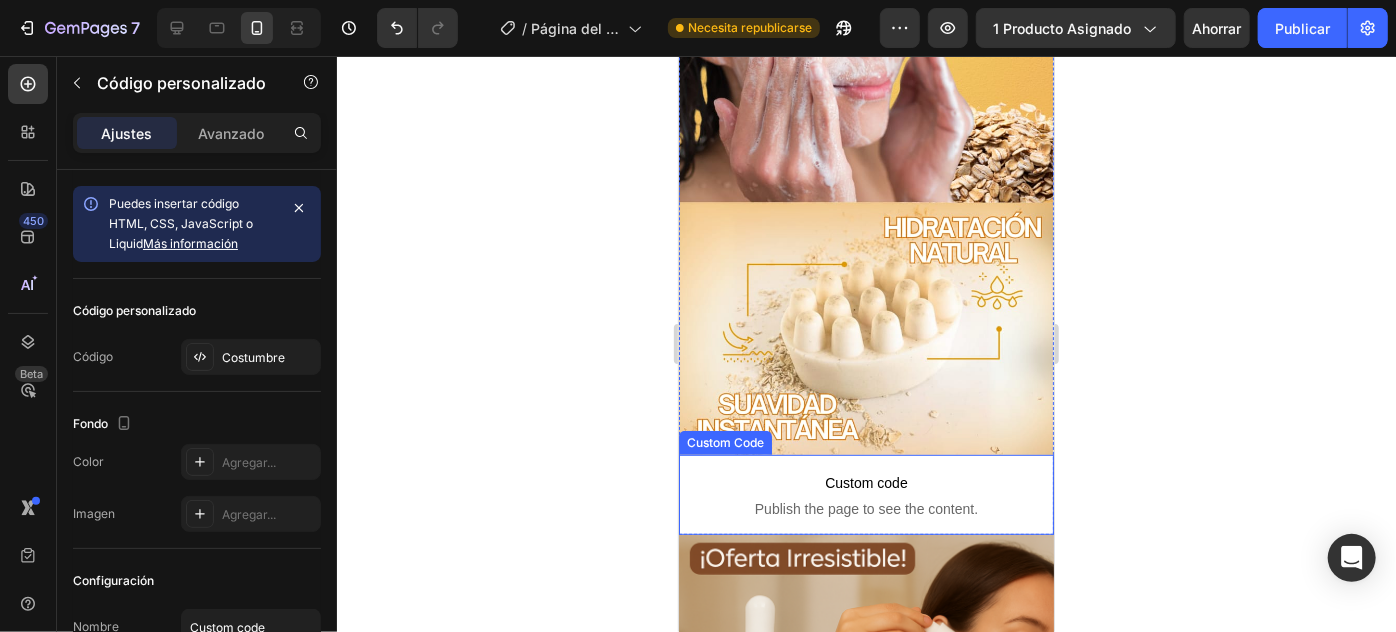 click on "Publish the page to see the content." at bounding box center [865, 508] 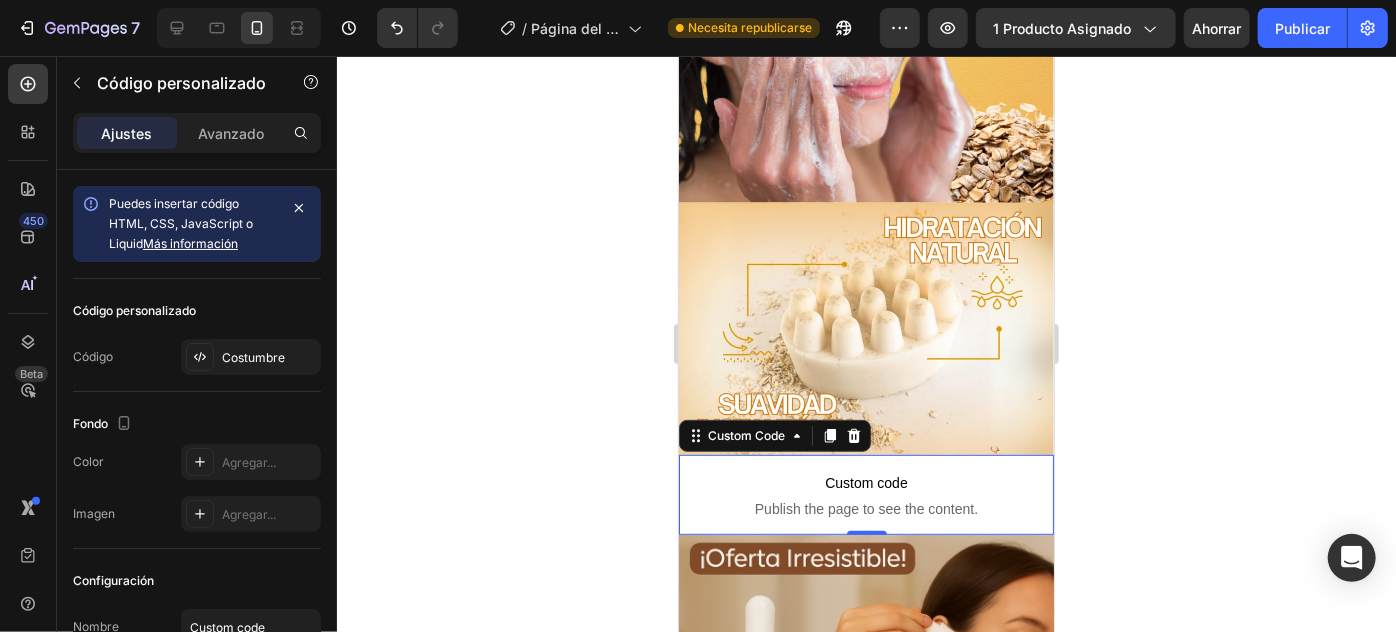 click 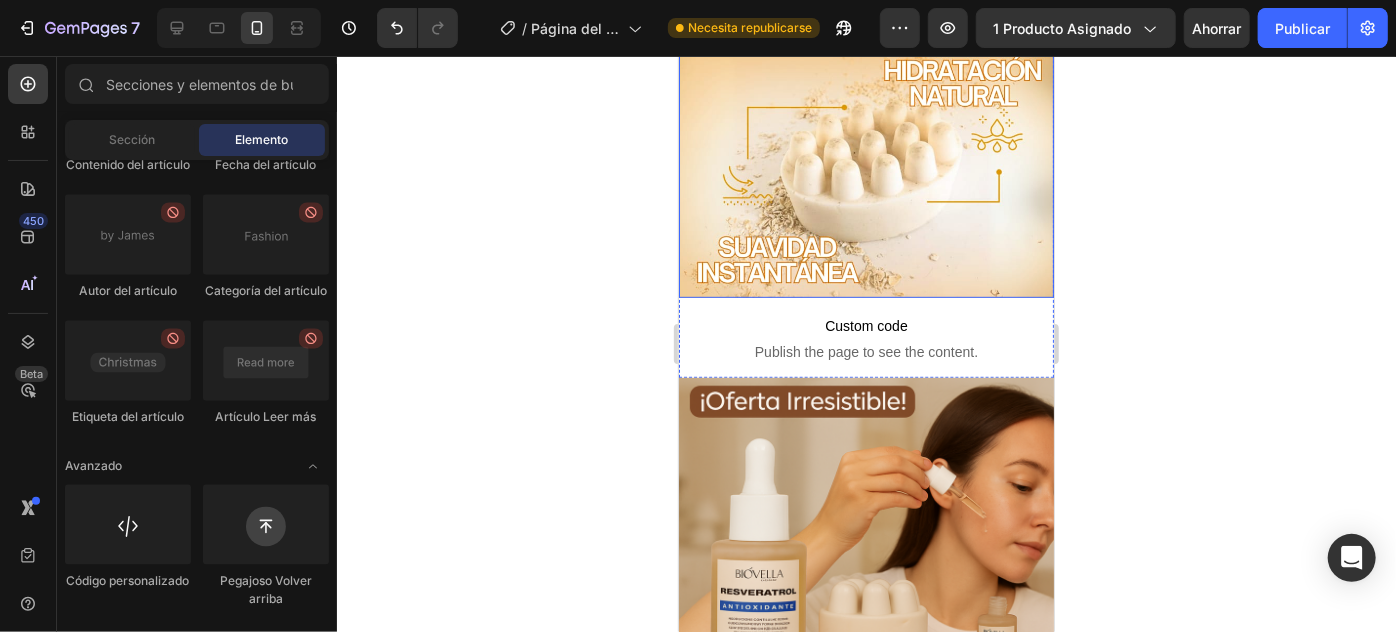 scroll, scrollTop: 491, scrollLeft: 0, axis: vertical 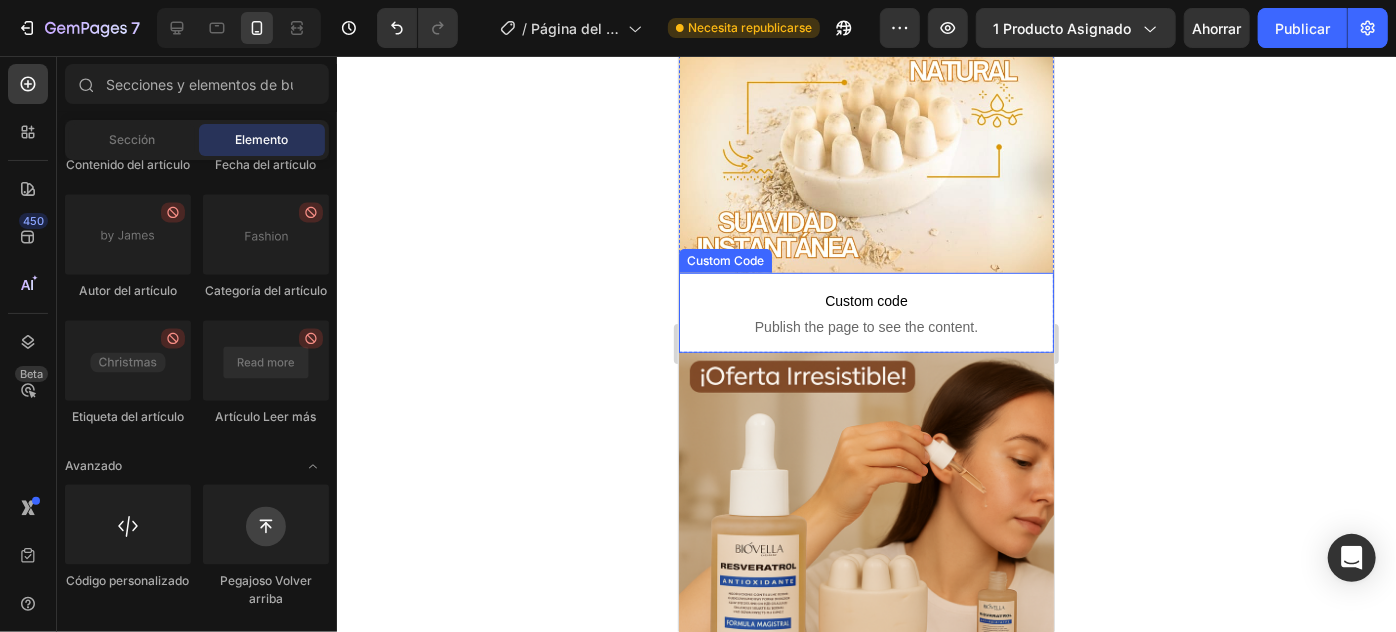 click on "Custom code" at bounding box center (865, 300) 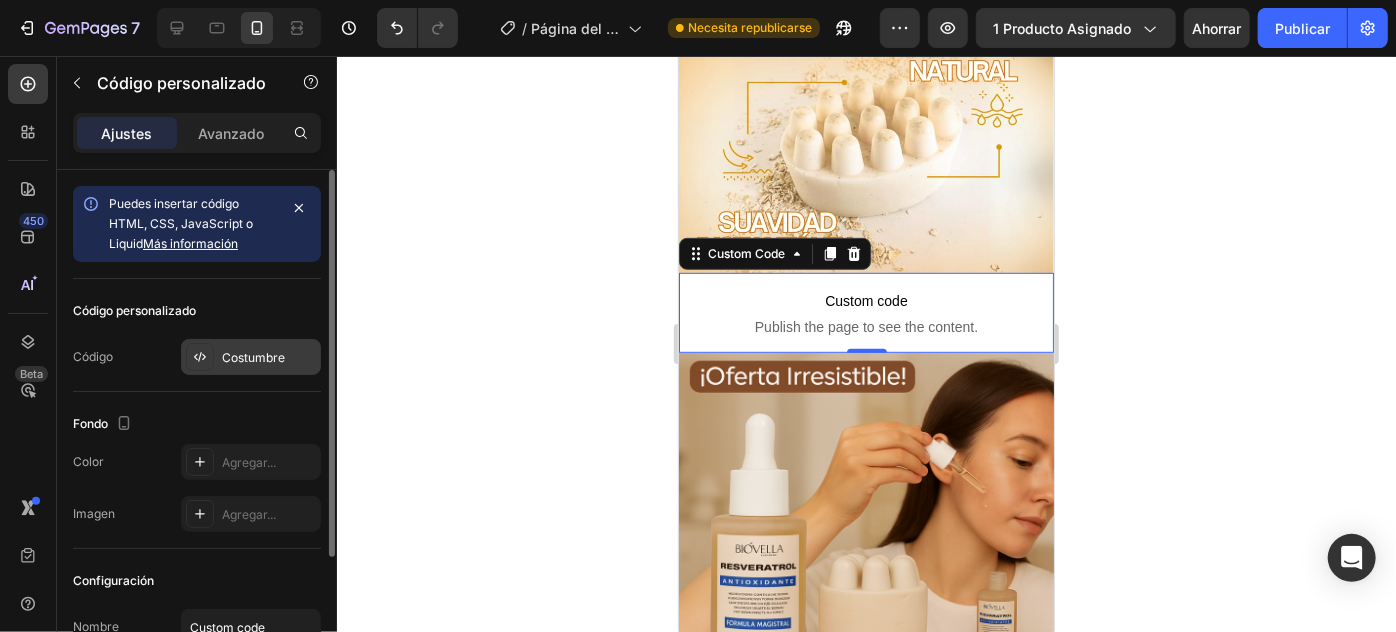 scroll, scrollTop: 176, scrollLeft: 0, axis: vertical 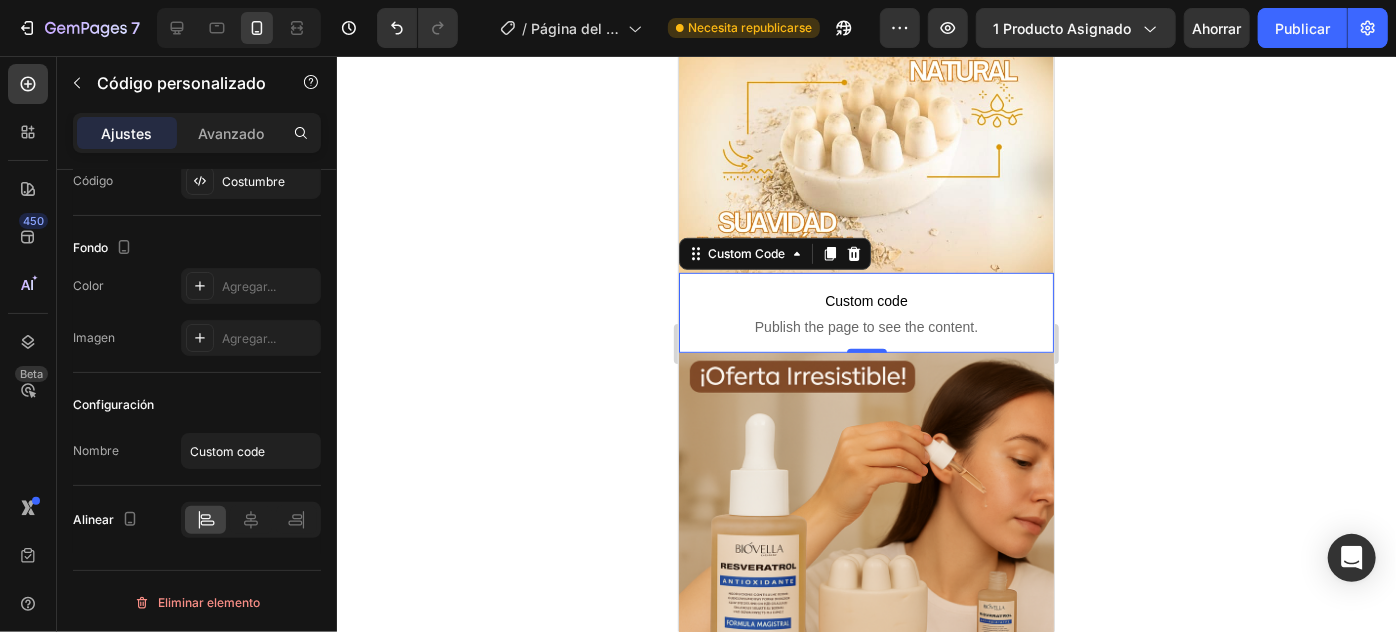click on "Ajustes Avanzado" at bounding box center [197, 133] 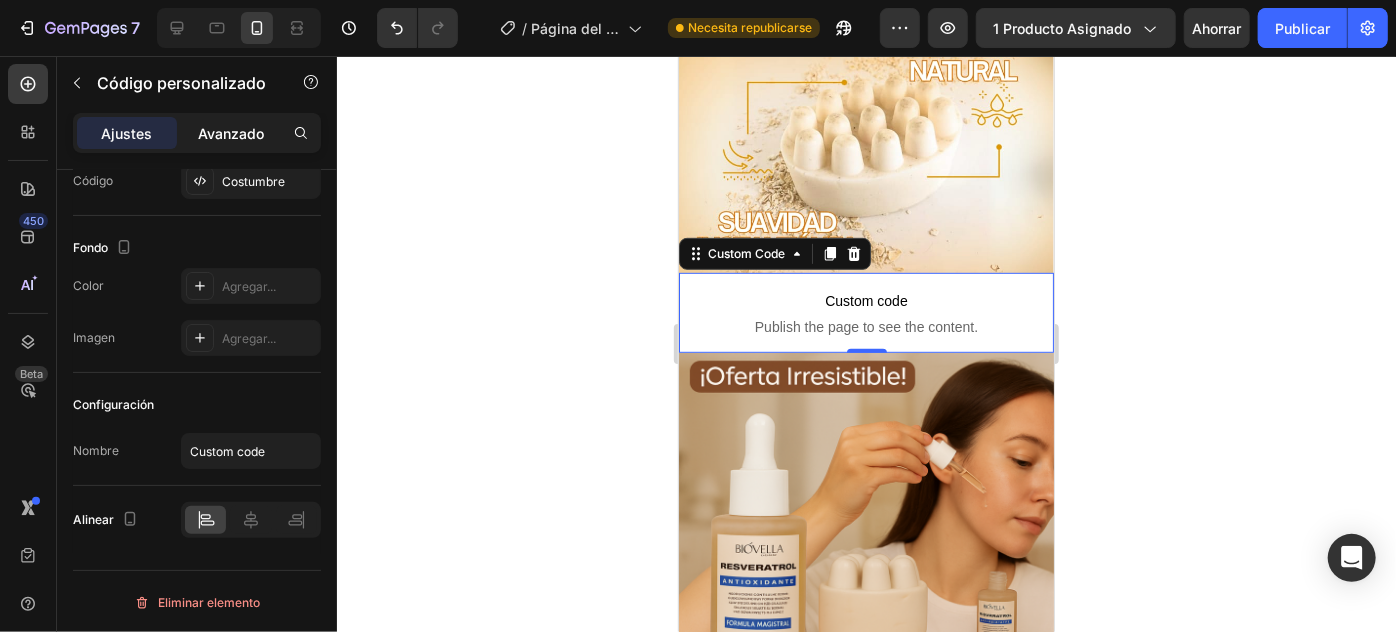 click on "Avanzado" 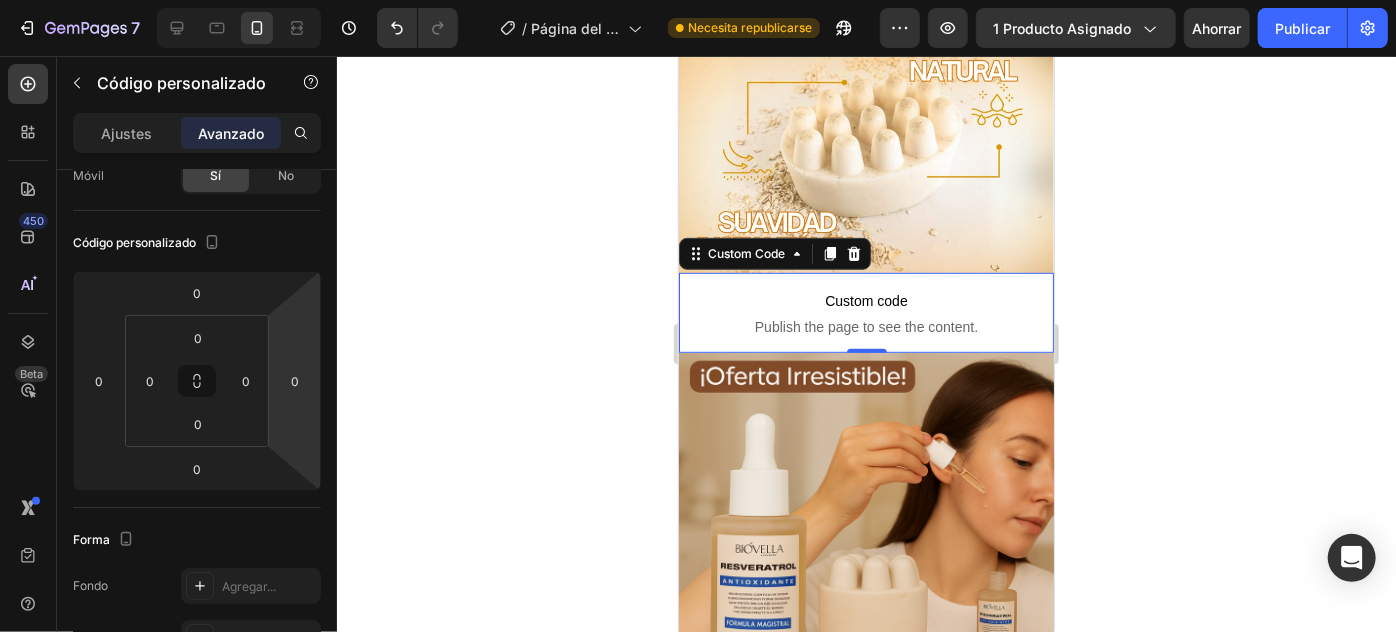 click on "Custom code
Publish the page to see the content." at bounding box center (865, 312) 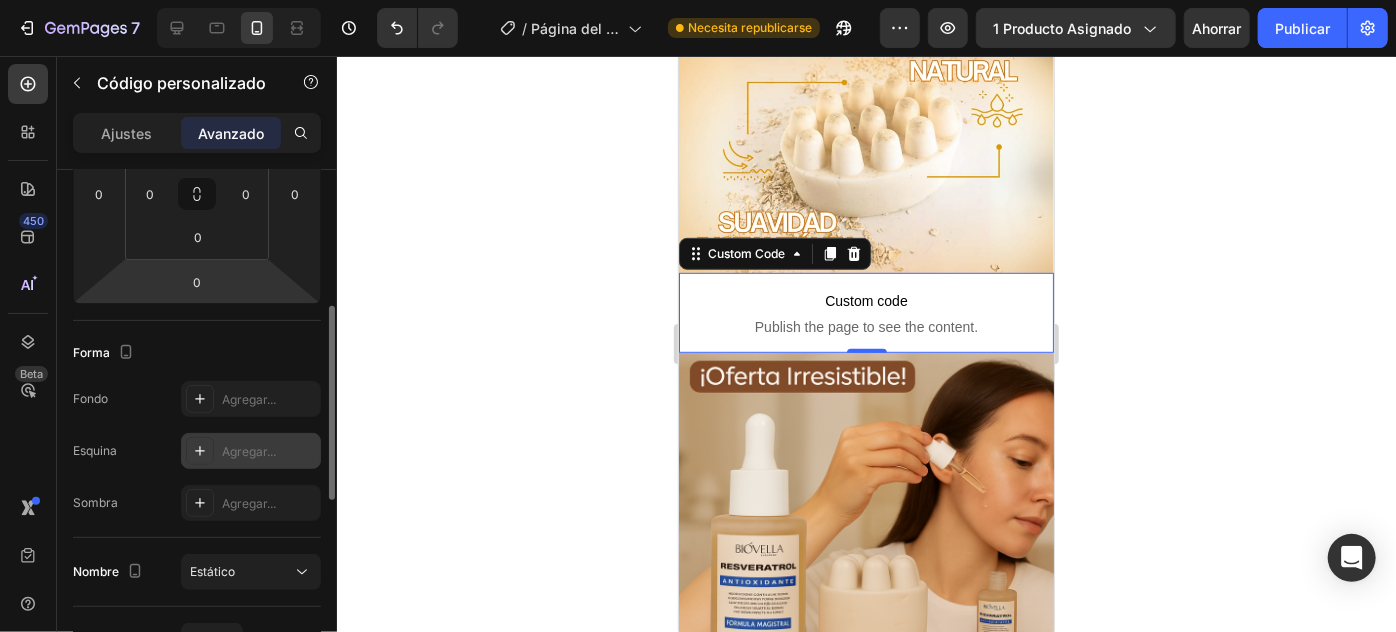 scroll, scrollTop: 454, scrollLeft: 0, axis: vertical 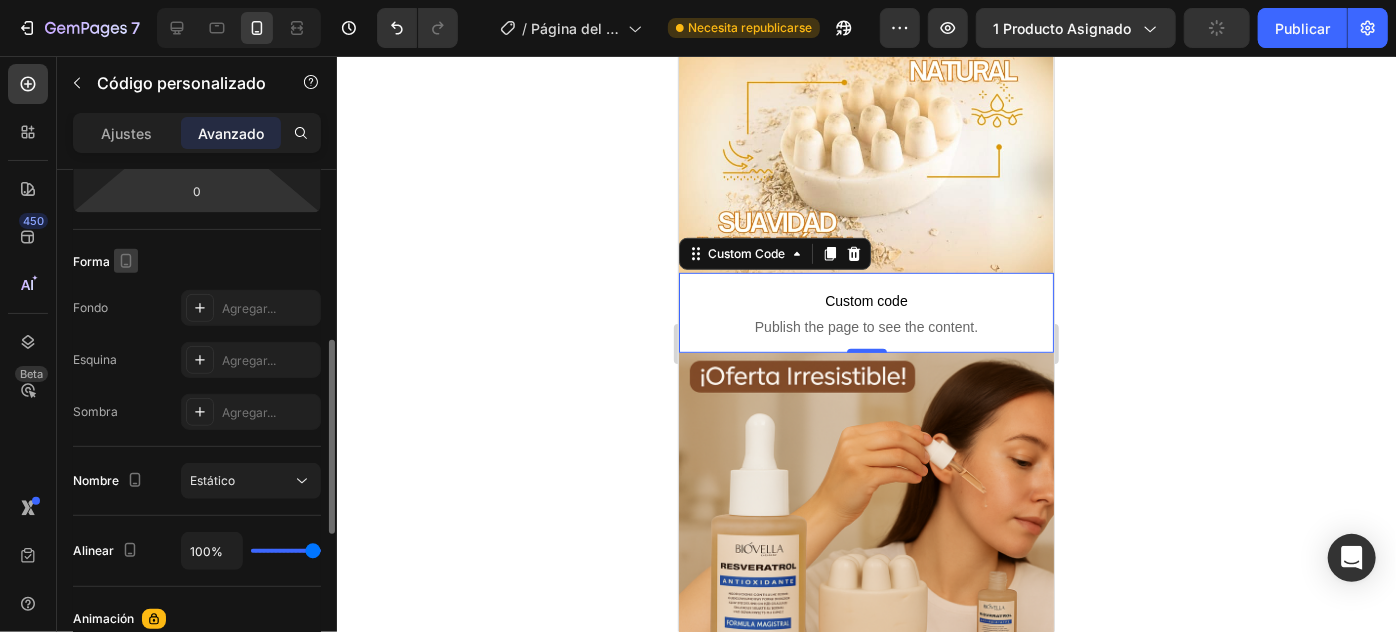 click 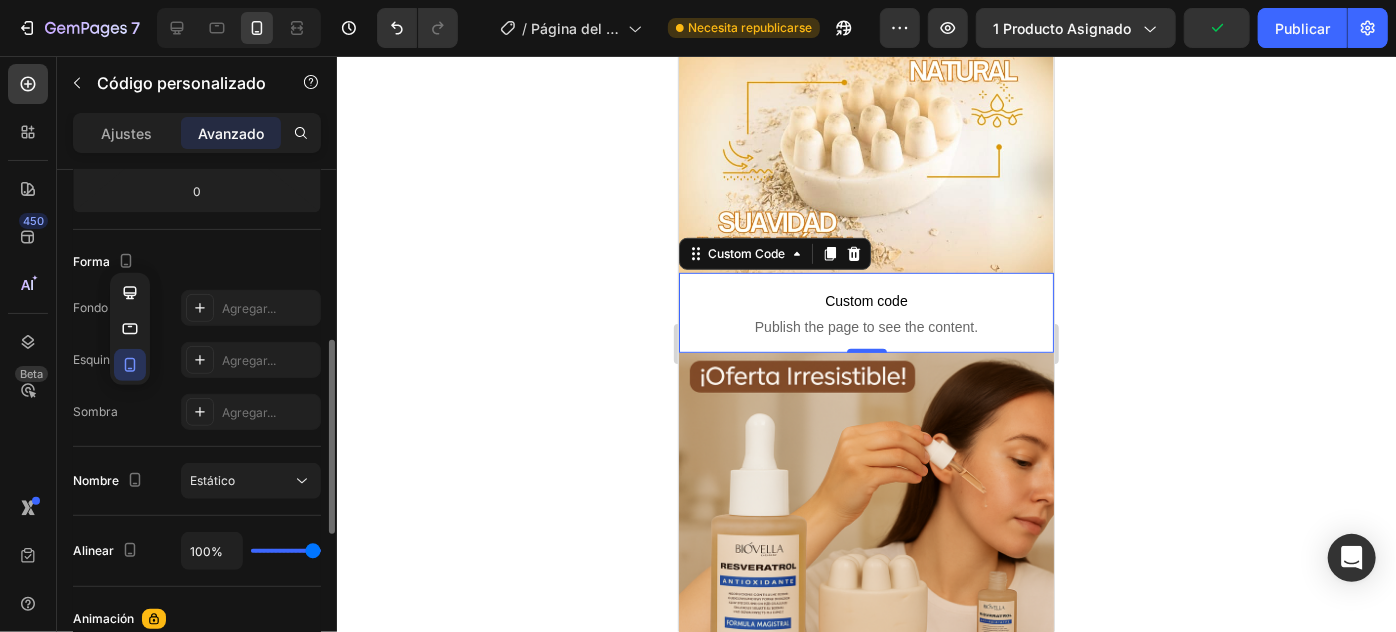 click on "Forma" at bounding box center (197, 262) 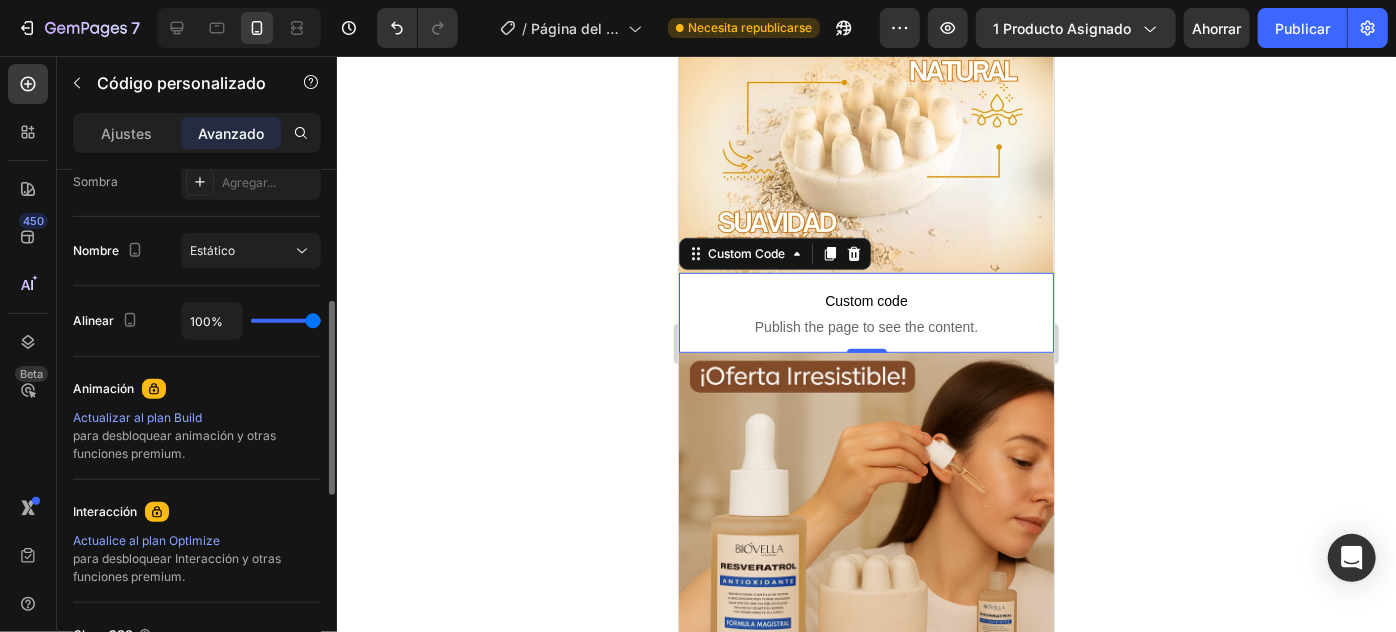 scroll, scrollTop: 593, scrollLeft: 0, axis: vertical 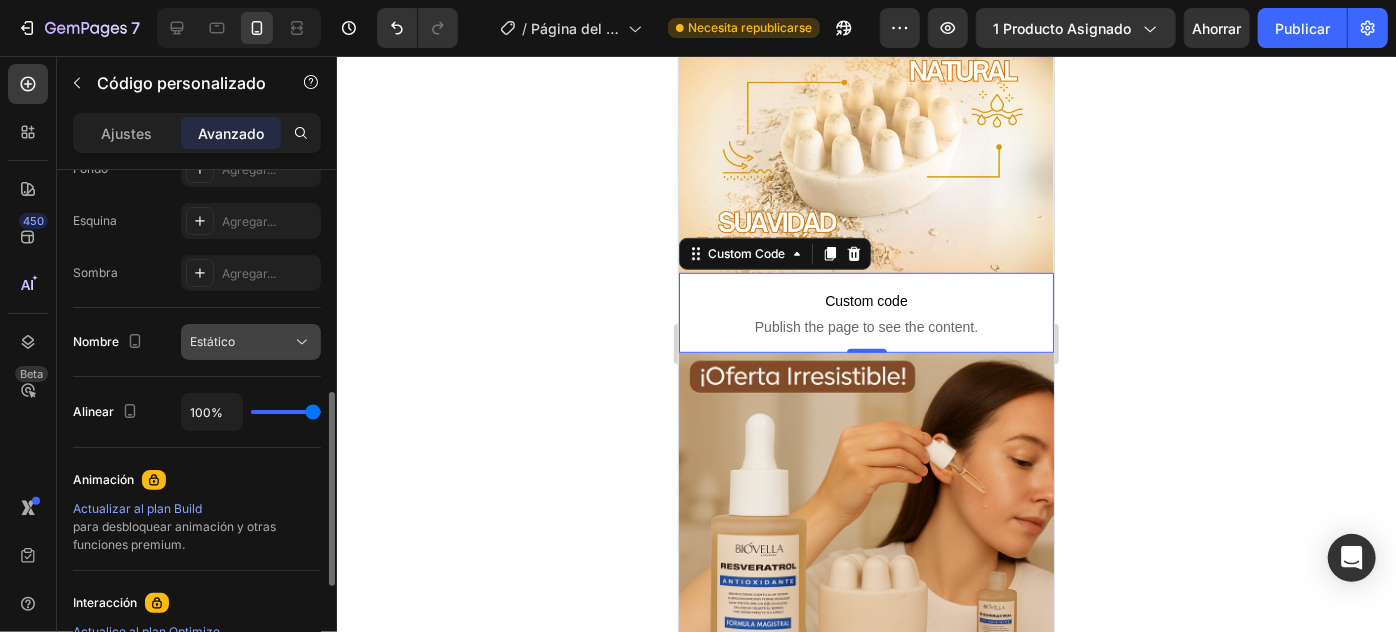 click 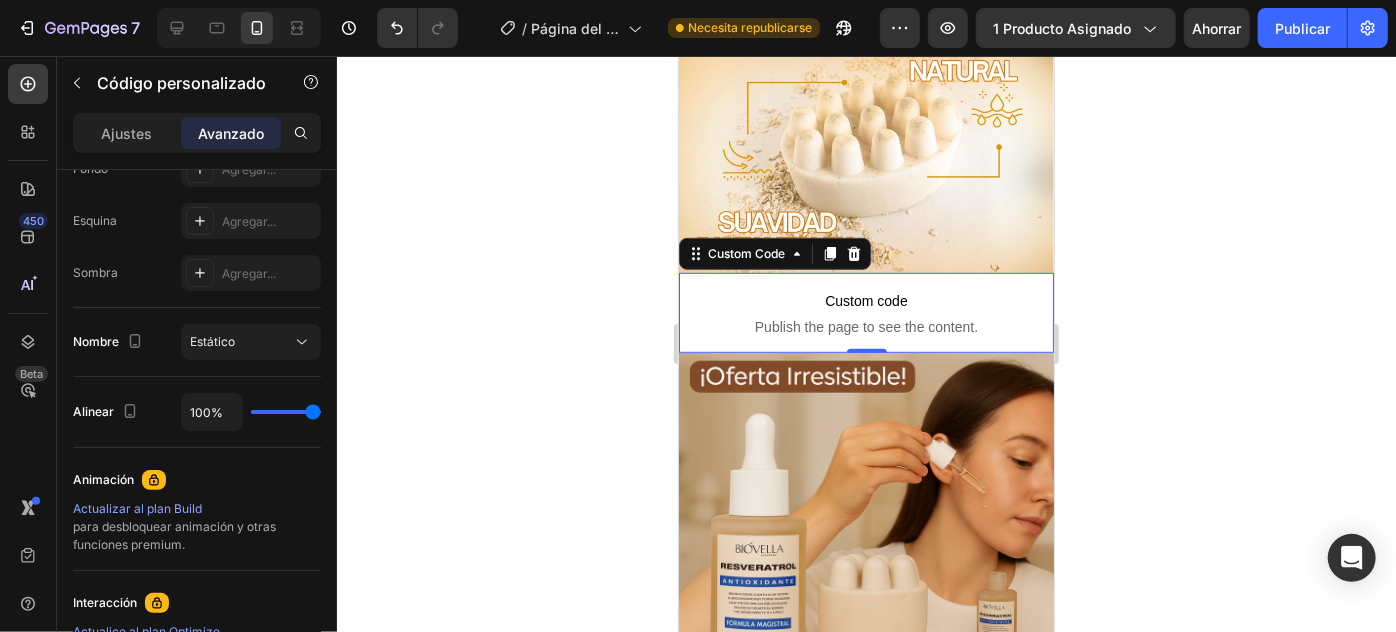 click 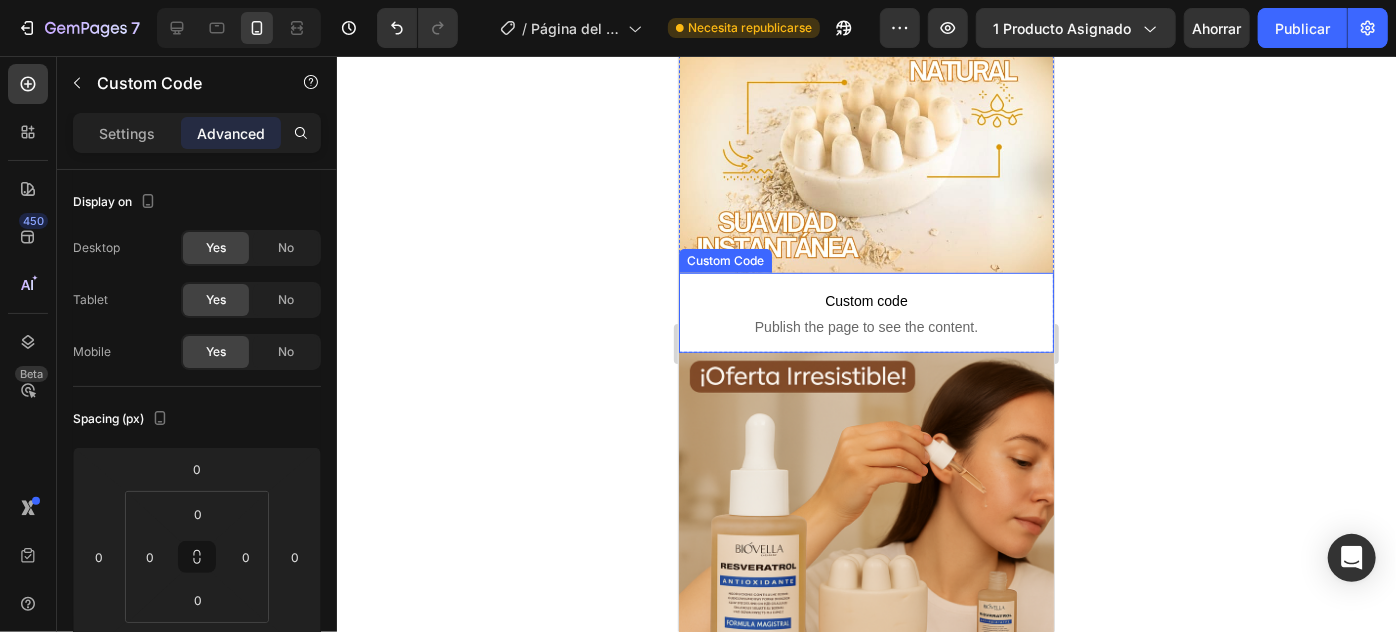 click on "Custom code" at bounding box center [865, 300] 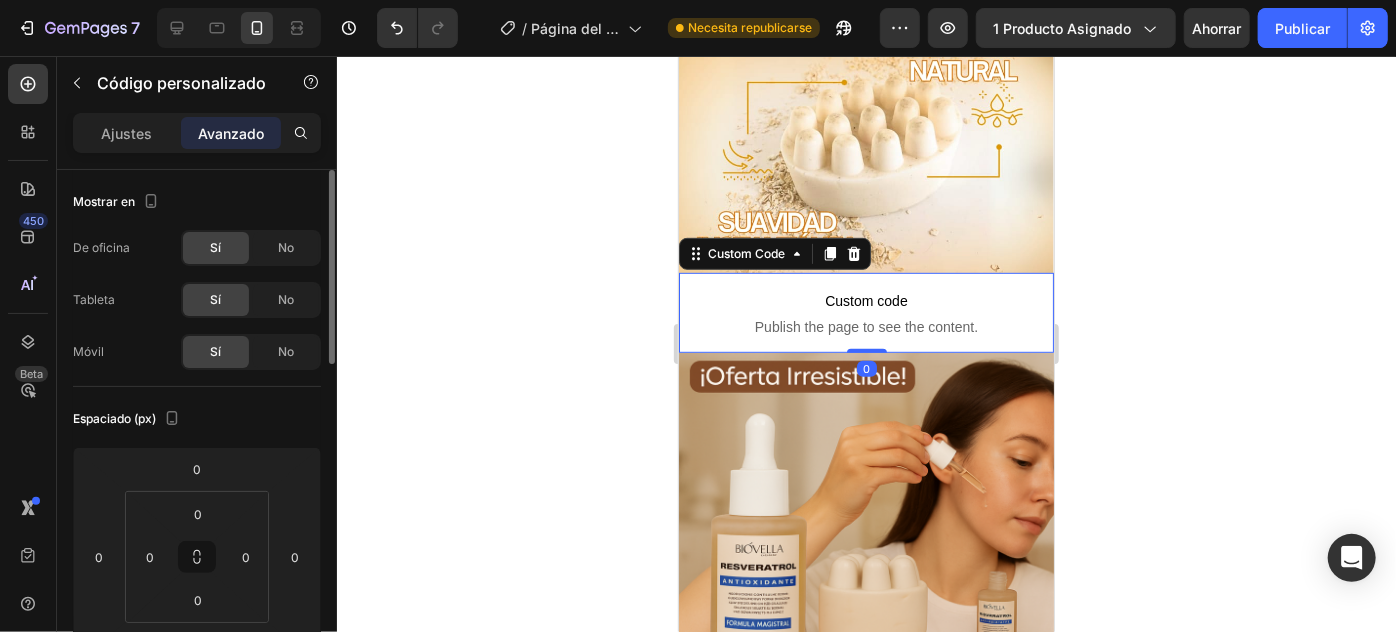 scroll, scrollTop: 90, scrollLeft: 0, axis: vertical 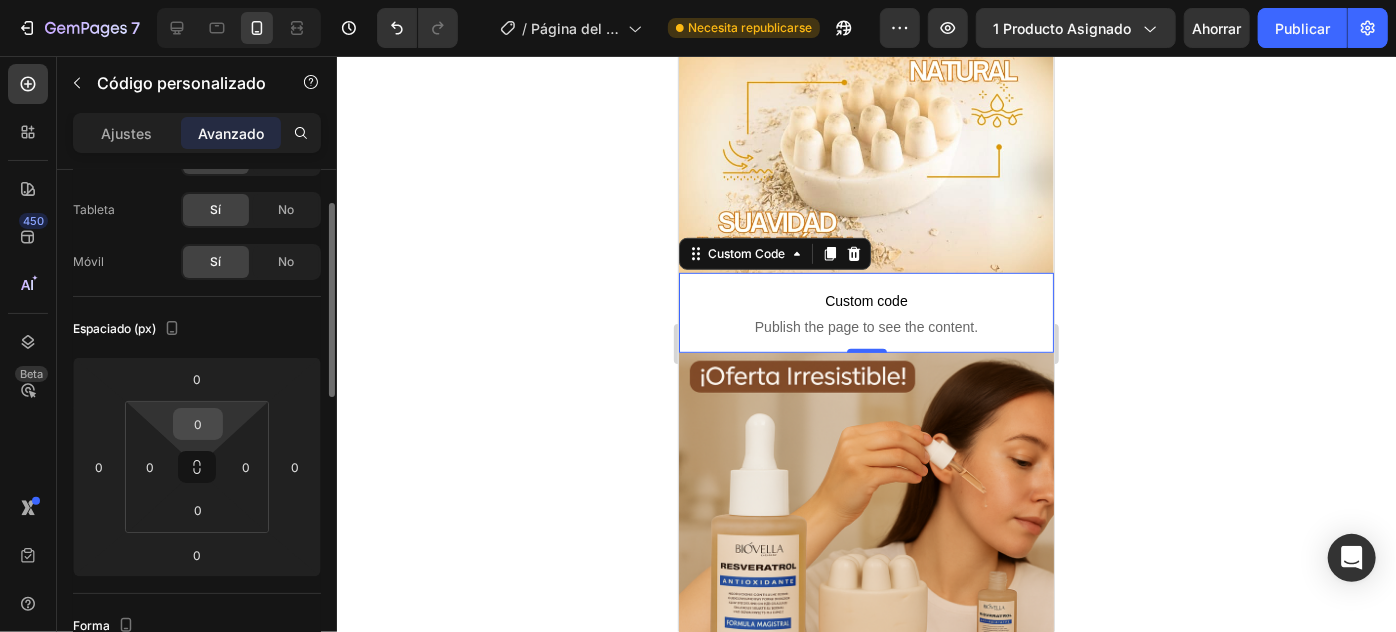 click on "0" at bounding box center [198, 424] 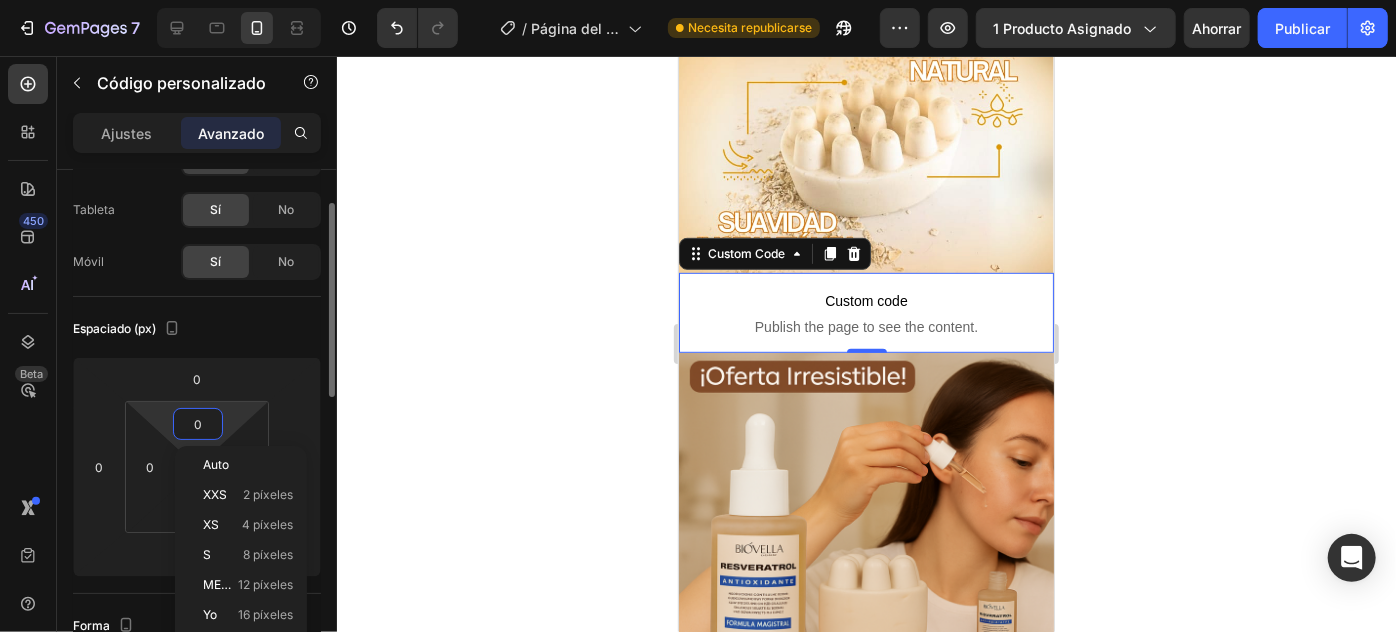 scroll, scrollTop: 181, scrollLeft: 0, axis: vertical 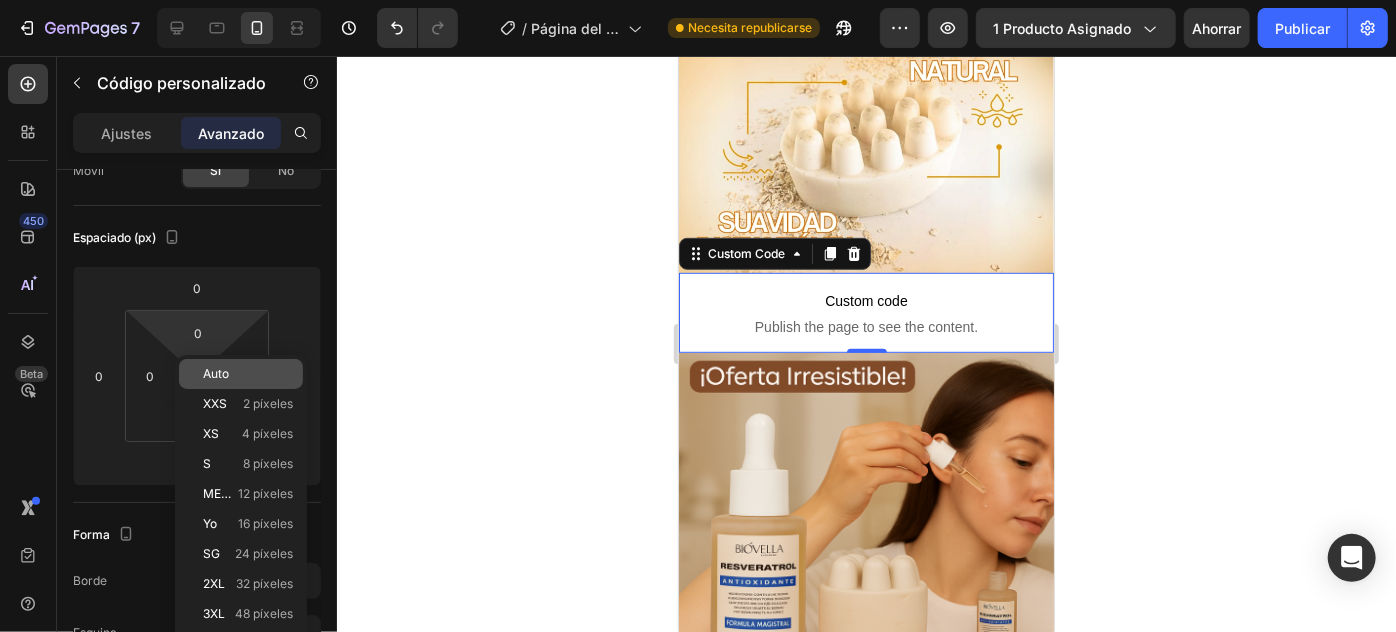 click on "Auto" at bounding box center (216, 373) 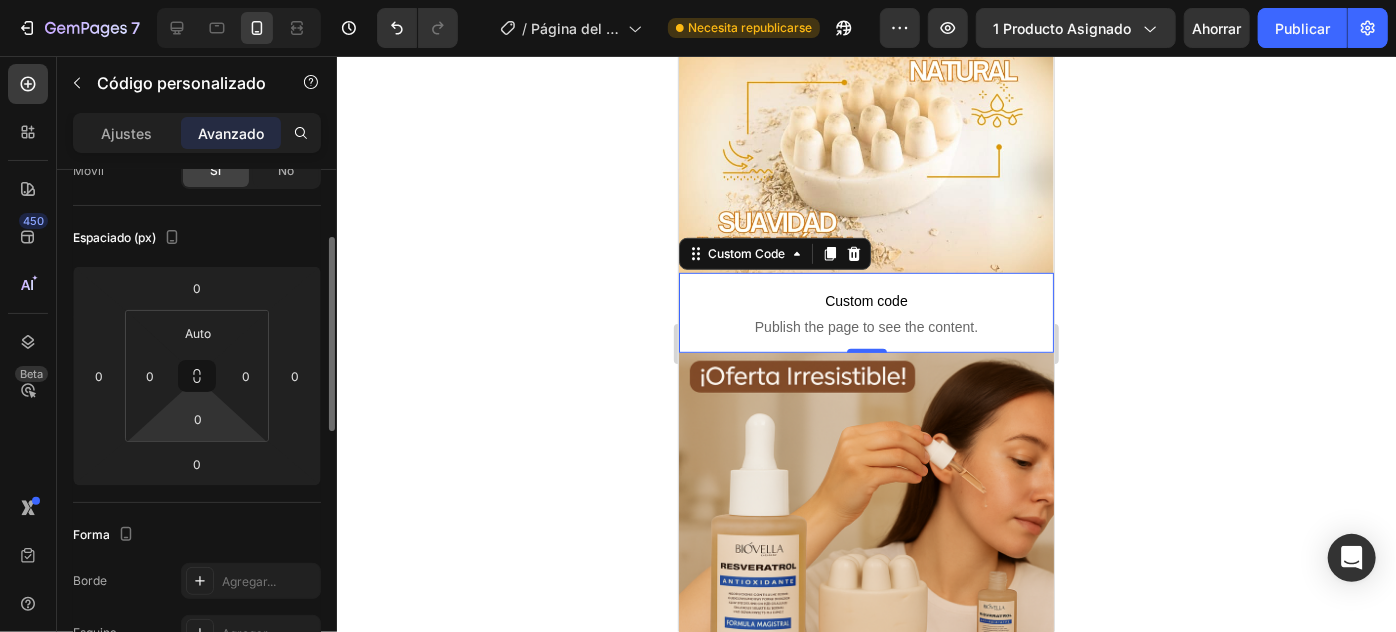 click on "7 / Página del producto - 1 de [DATE], [TIME] Necesita republicarse Avance 1 producto asignado Ahorrar Publicar 450 Beta Sections(18) Elementos(84) Sección Elemento Sección de héroes Detalle del producto Marcas Insignias de confianza Garantizar Desglose del producto Cómo utilizar Testimonios Comparar Manojo Preguntas frecuentes Prueba social Historia de la marca Lista de productos Recopilación Lista de blogs Contacto Sticky Añadir al carrito Pie de página personalizado Explorar la biblioteca 450 Disposición
Fila
Fila
Fila
Fila Texto
Título
Bloque de texto Botón
Botón
Botón Medios de comunicación" at bounding box center [698, 0] 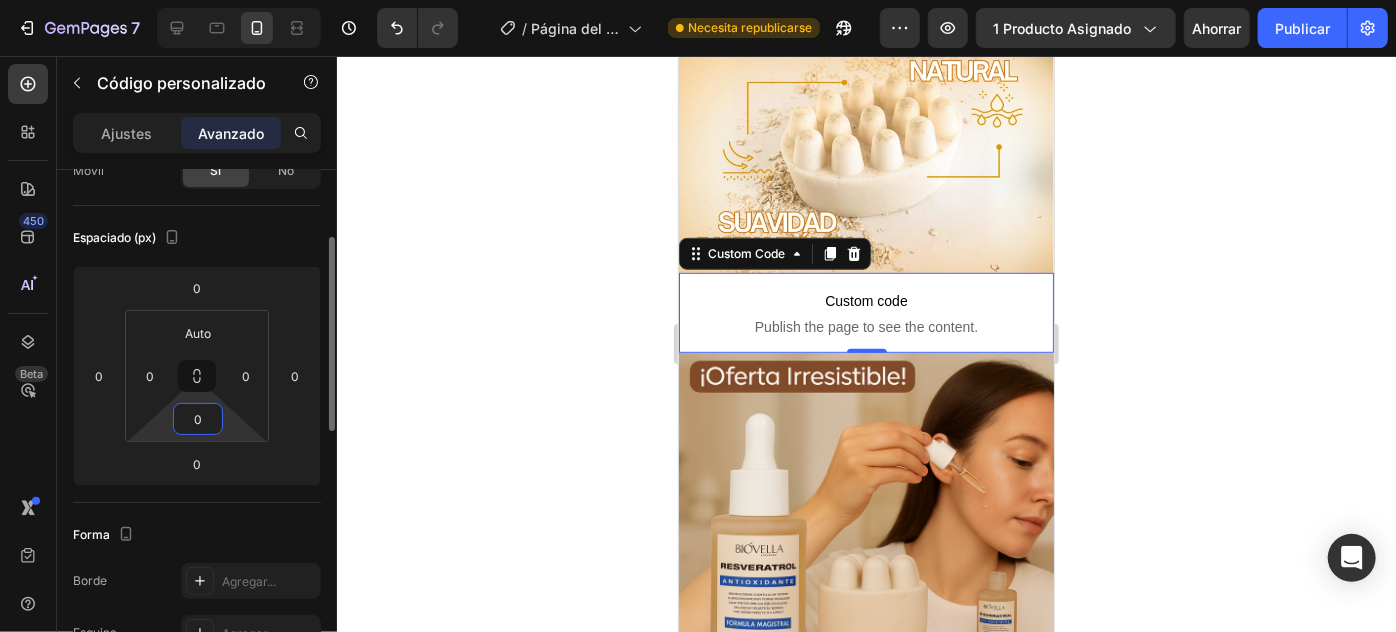 click on "0" at bounding box center (198, 419) 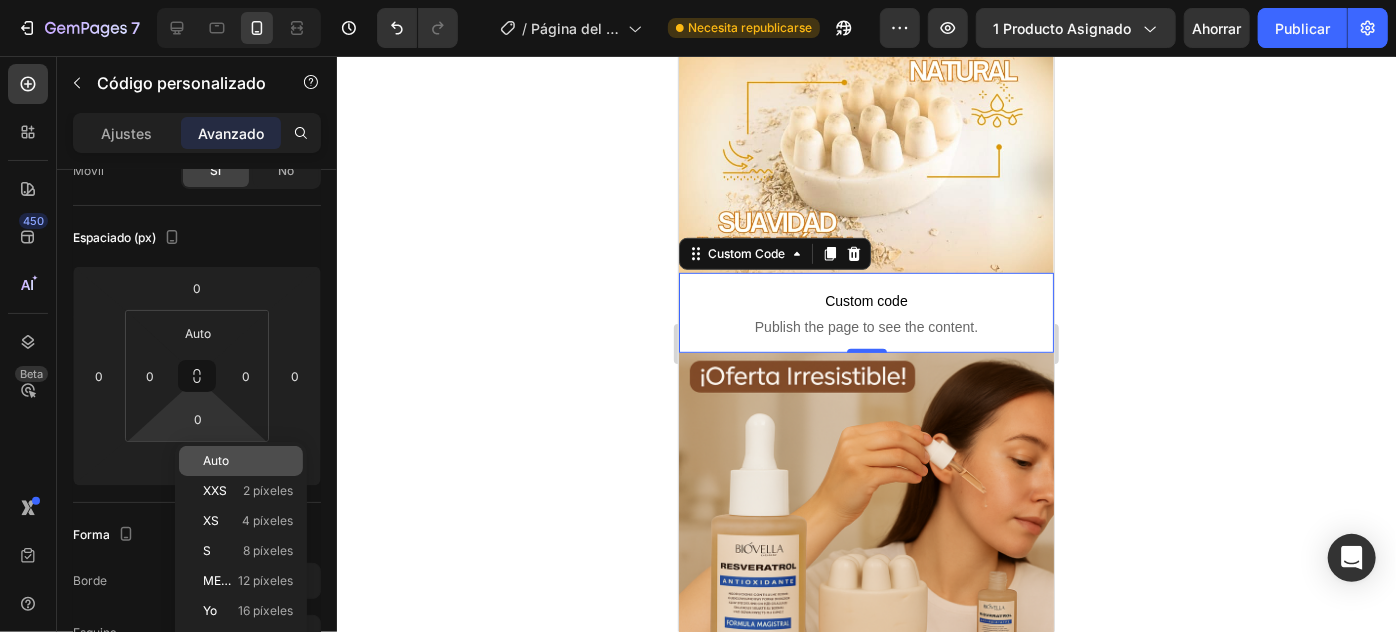 click on "Auto" at bounding box center (216, 460) 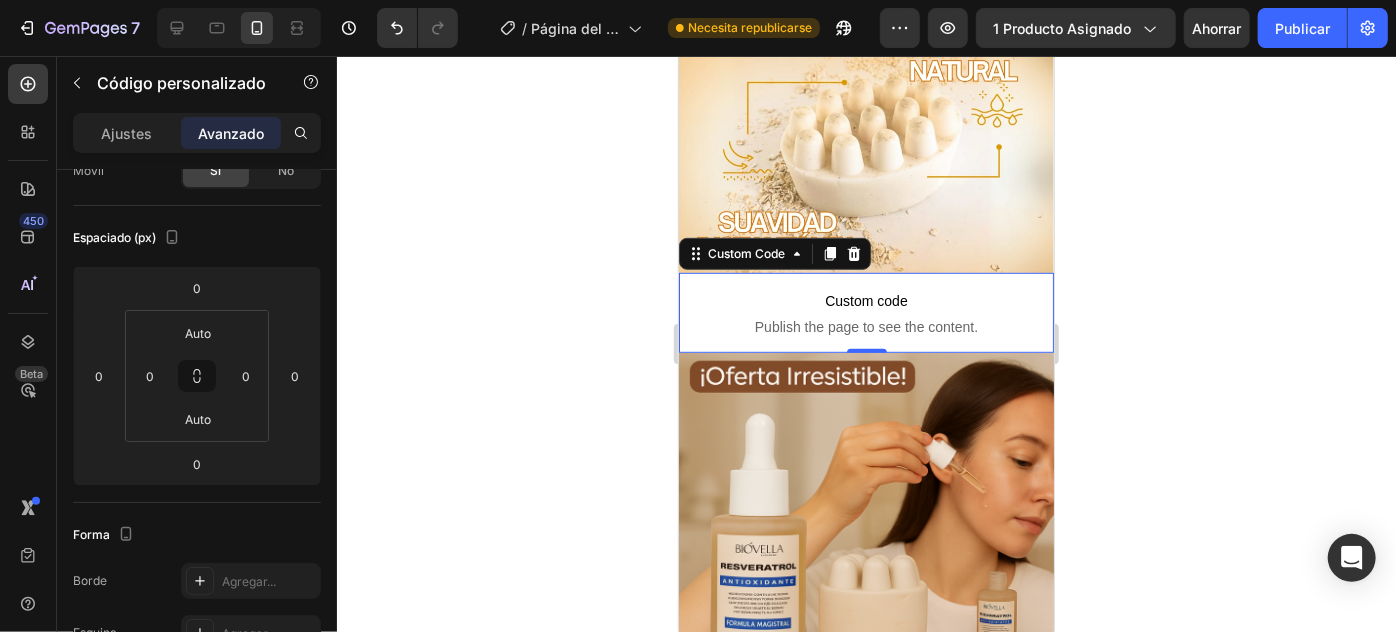 click 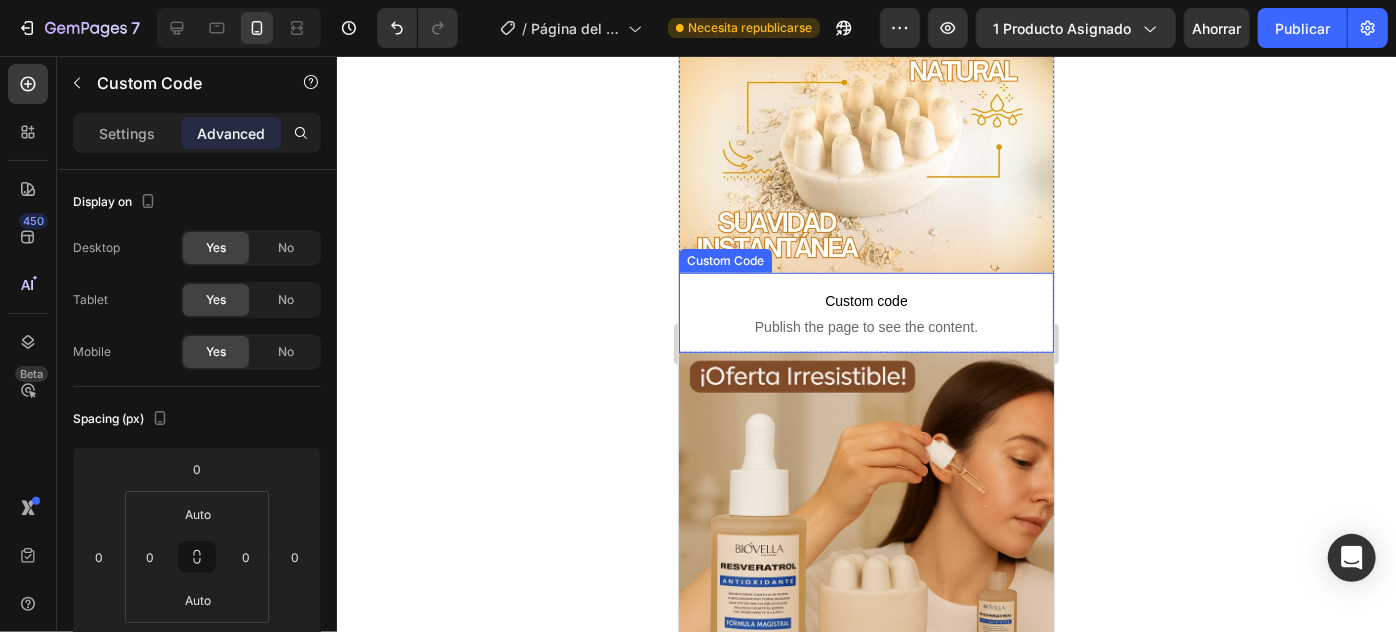 click on "Custom code" at bounding box center (865, 300) 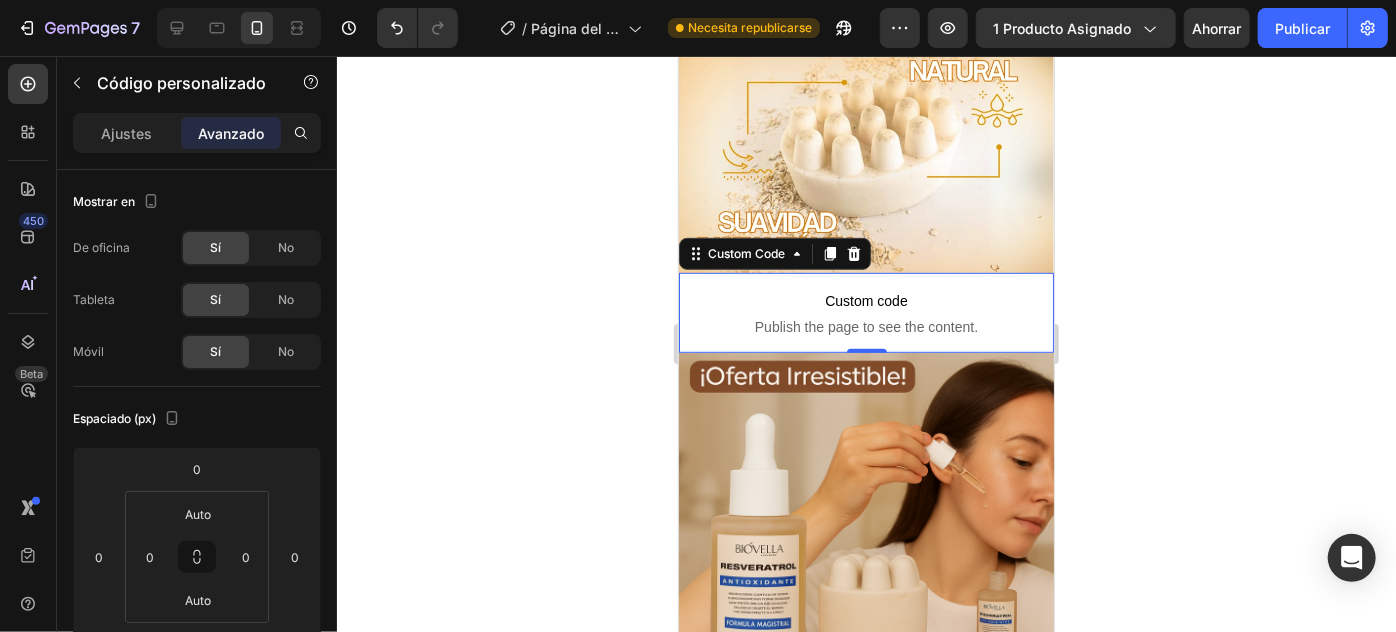 click on "Custom code
Publish the page to see the content." at bounding box center (865, 312) 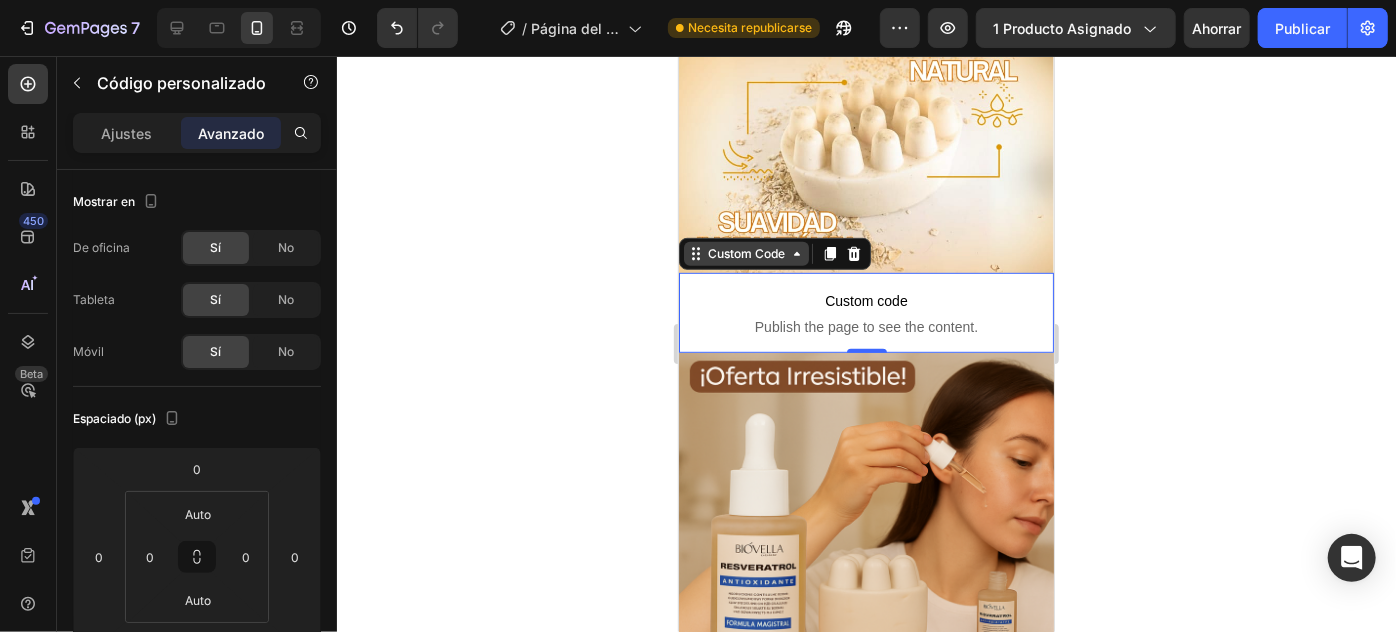 click 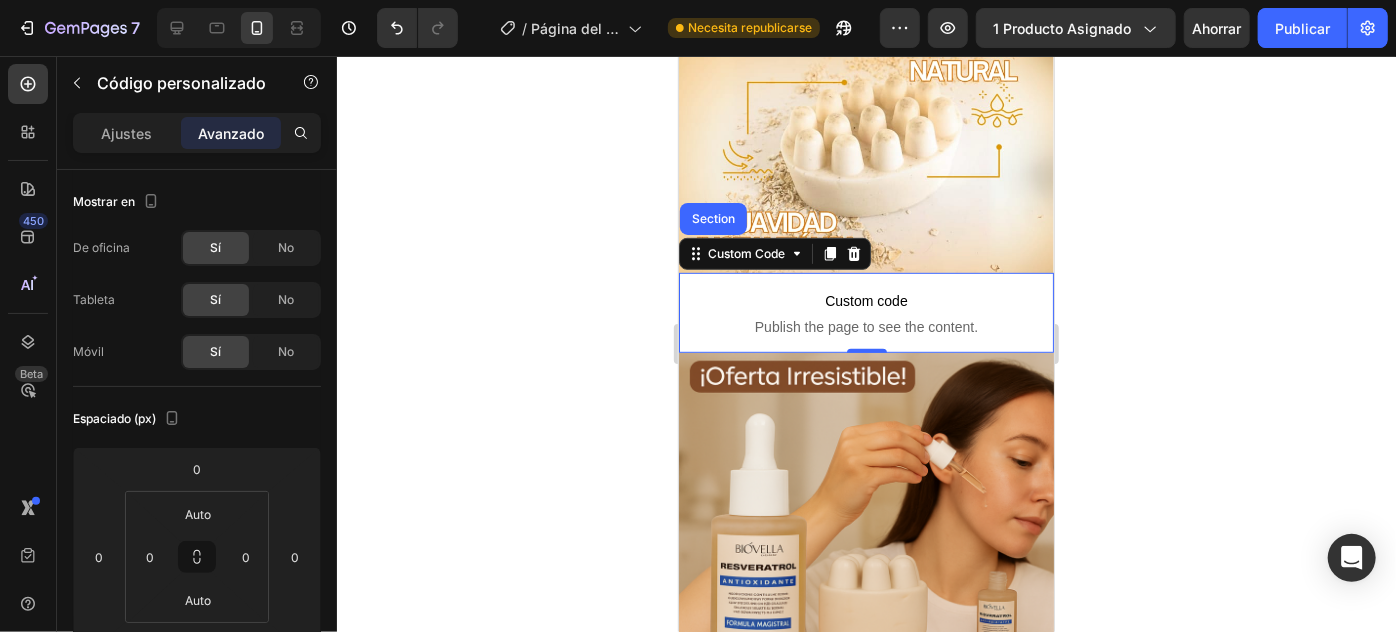 click on "Custom code
Publish the page to see the content." at bounding box center [865, 312] 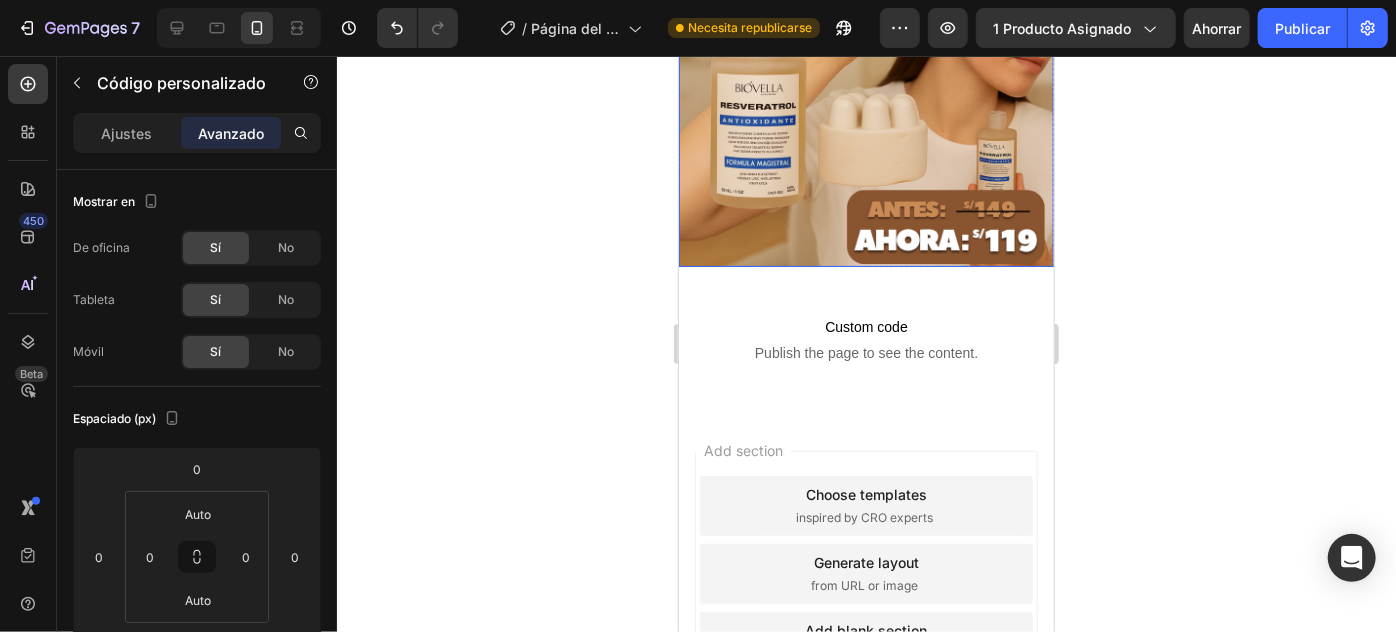 scroll, scrollTop: 946, scrollLeft: 0, axis: vertical 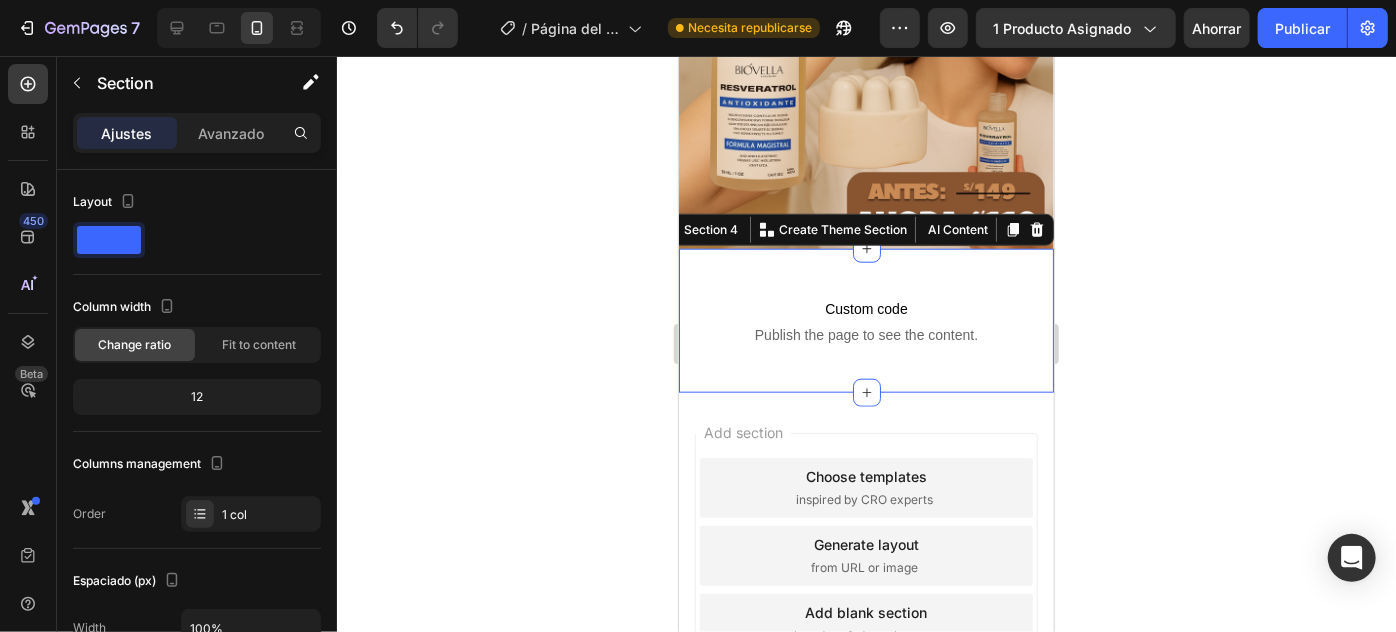 click on "Custom code
Publish the page to see the content.
Custom Code Section 4   You can create reusable sections Create Theme Section AI Content Write with GemAI What would you like to describe here? Tone and Voice Persuasive Product Show more Generate" at bounding box center (865, 320) 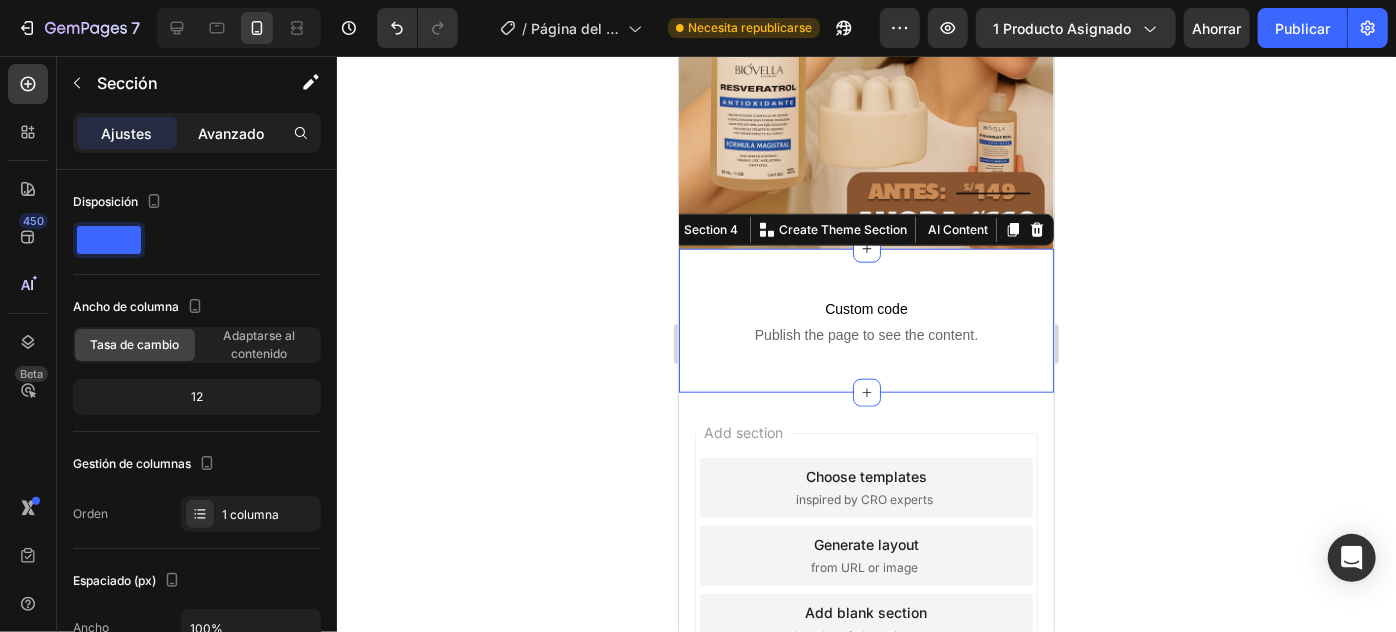 click on "Avanzado" at bounding box center [231, 133] 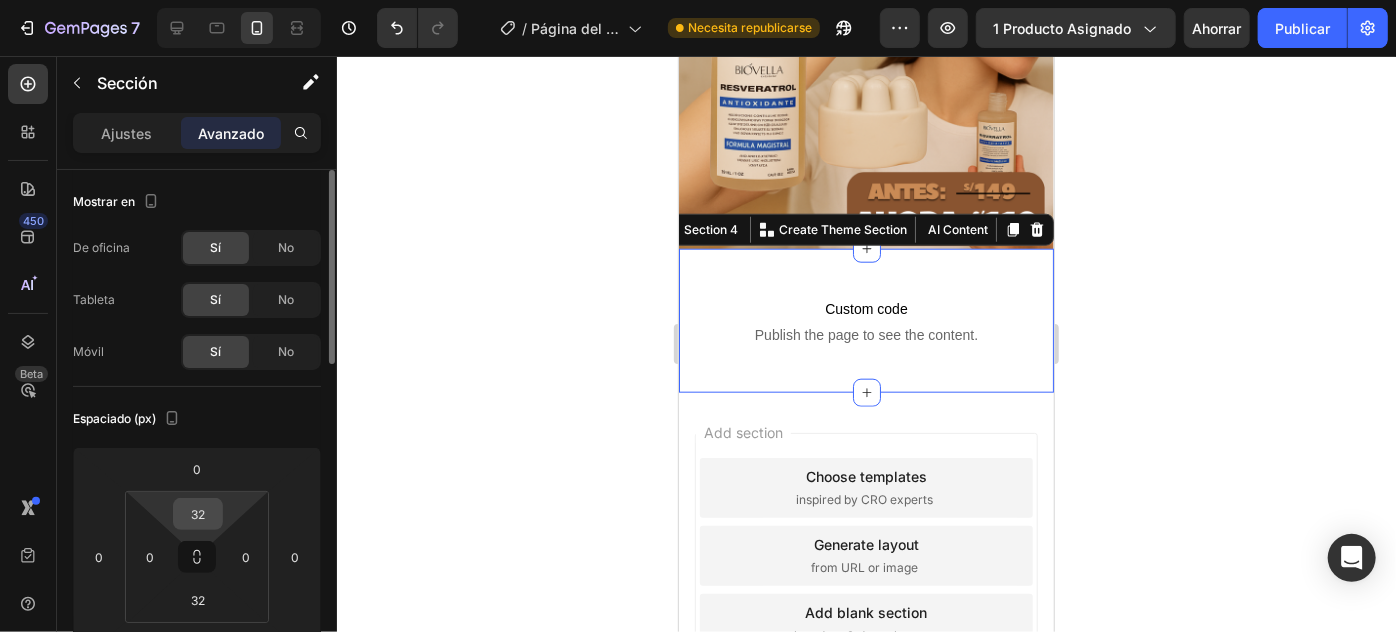 click on "32" at bounding box center [198, 514] 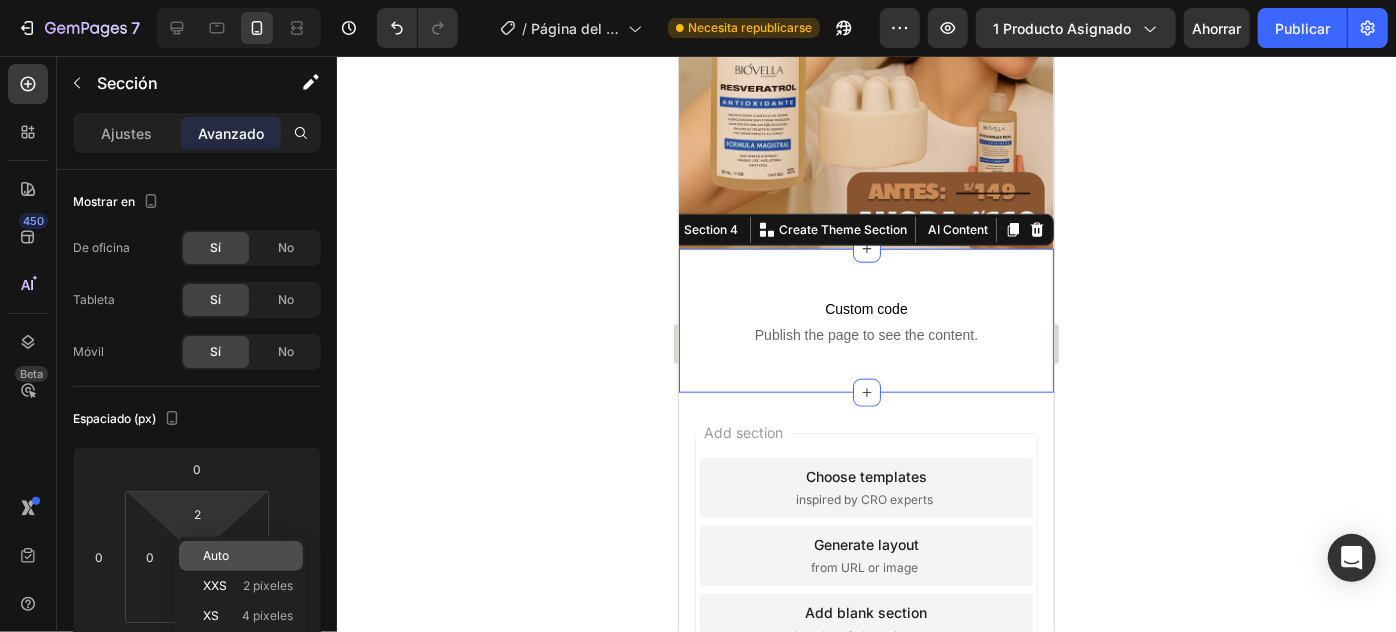 click on "Auto" at bounding box center (216, 555) 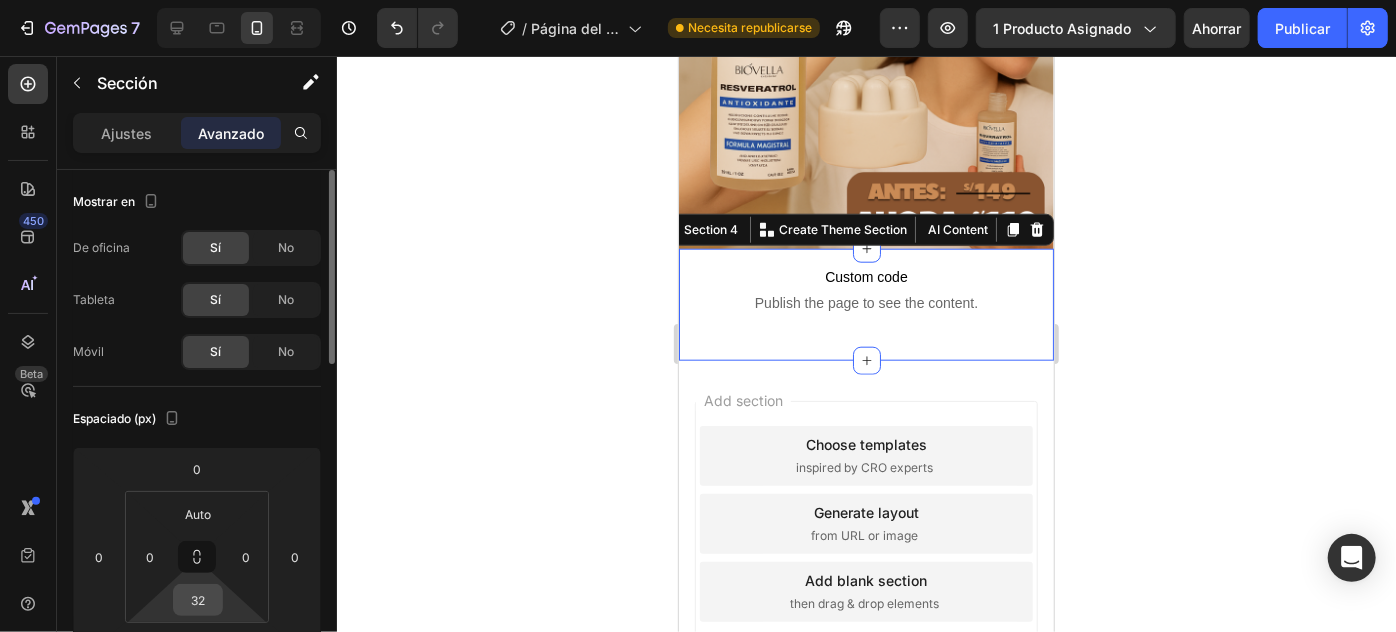click on "32" at bounding box center [198, 600] 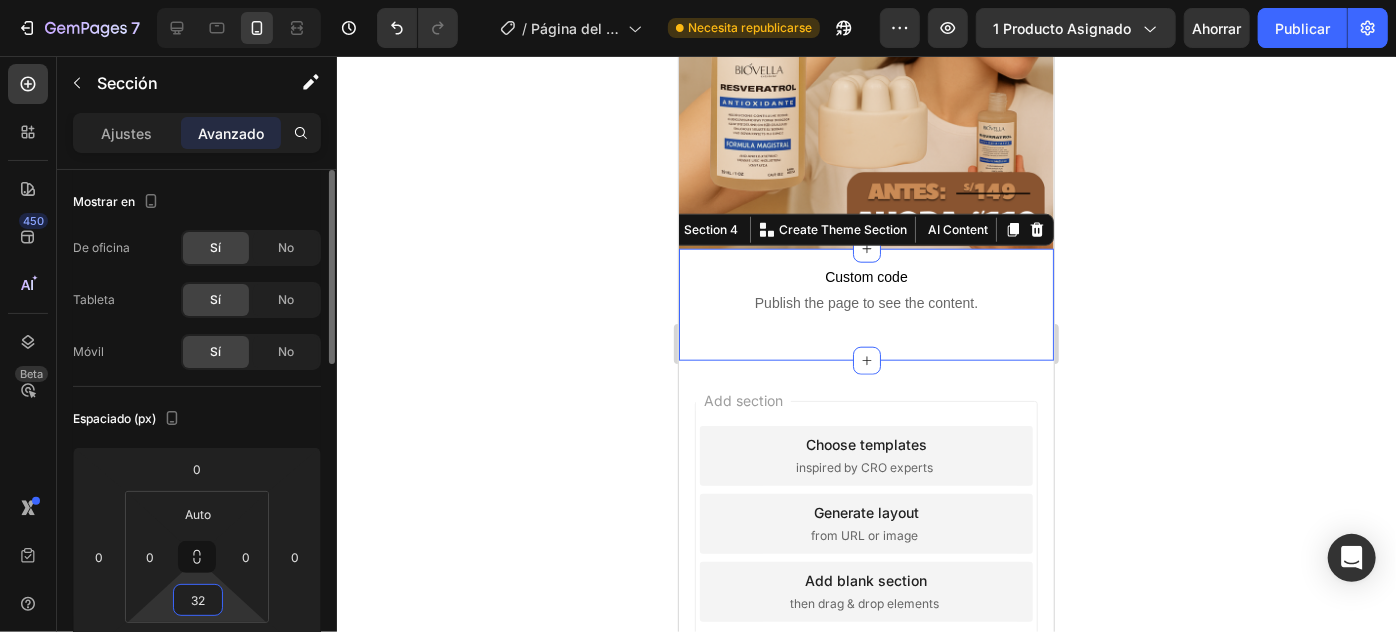 click on "32" at bounding box center (198, 600) 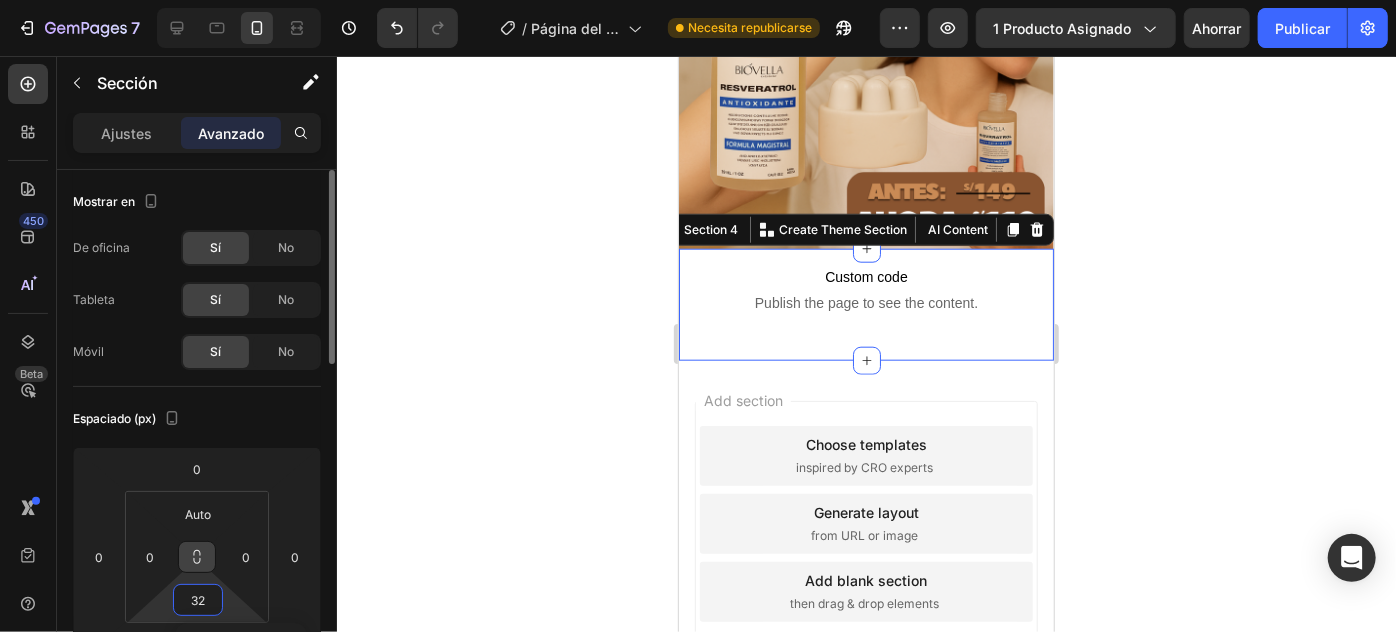 scroll, scrollTop: 90, scrollLeft: 0, axis: vertical 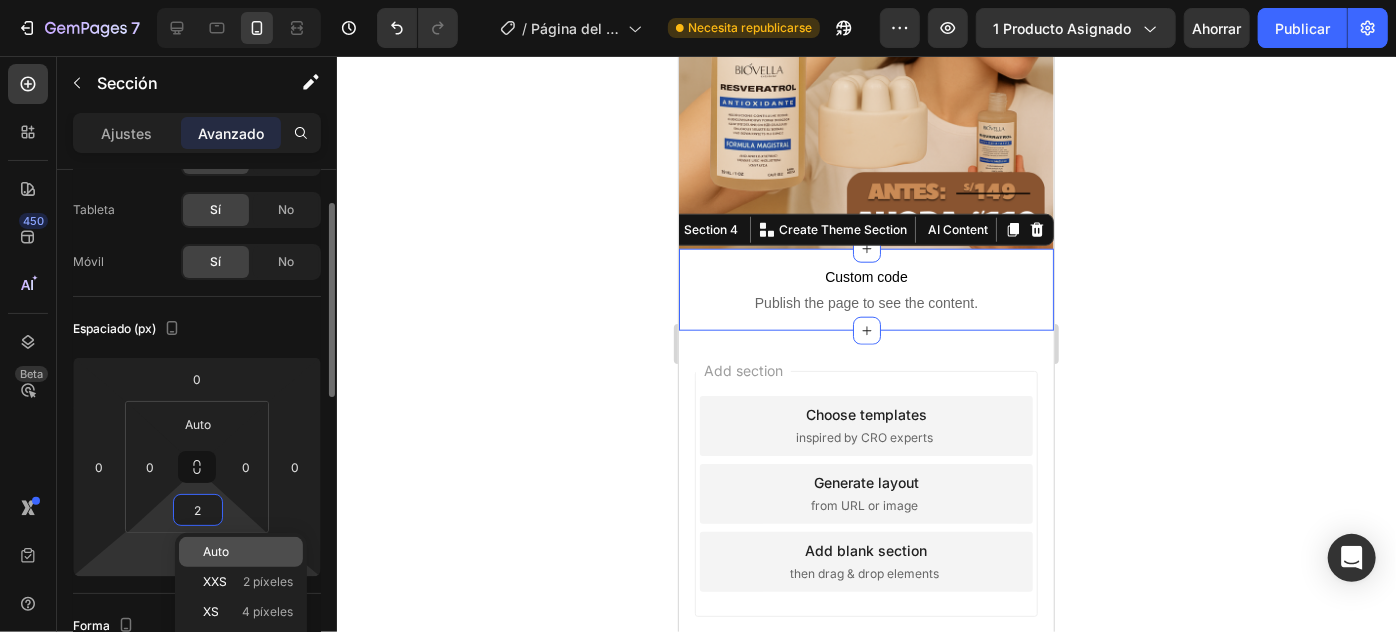 click on "Auto" at bounding box center (216, 551) 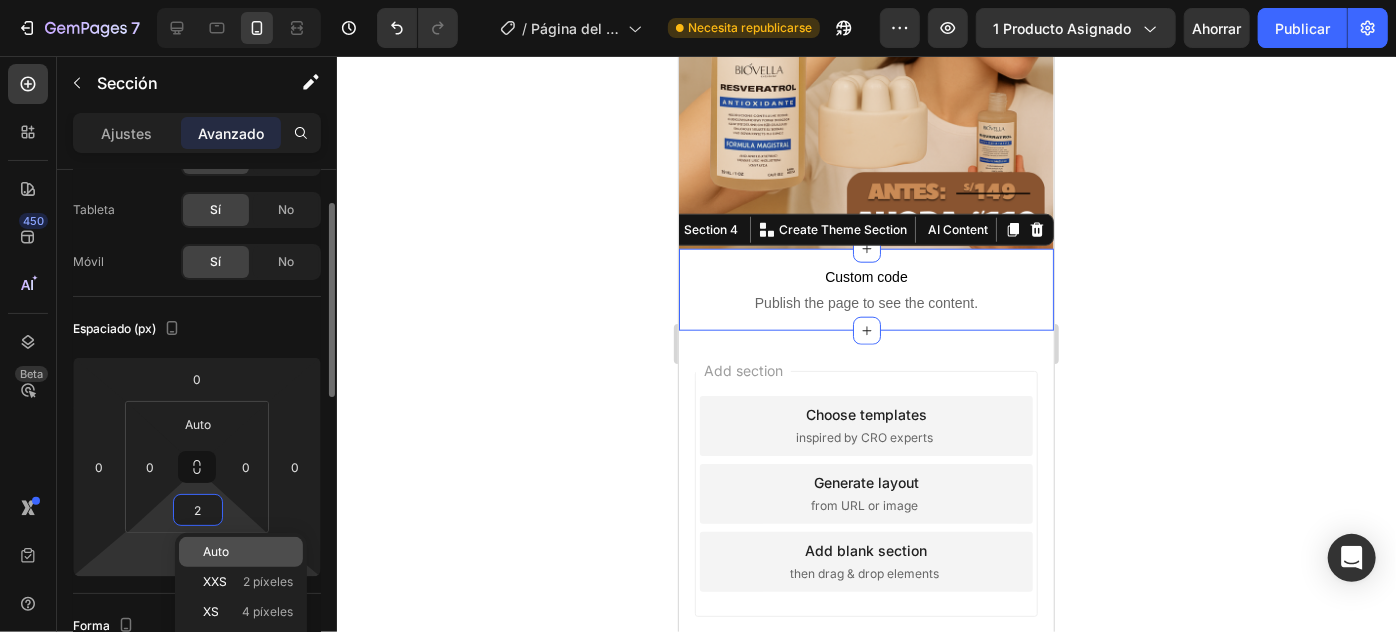 type on "Auto" 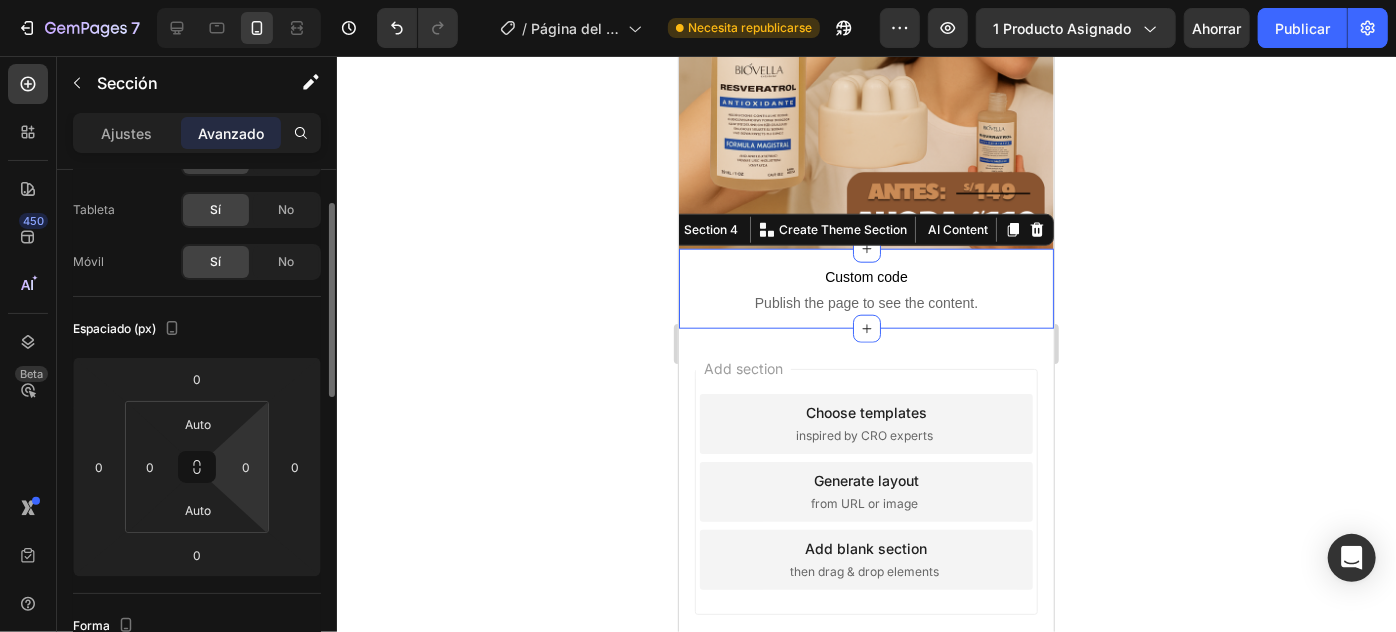 scroll, scrollTop: 272, scrollLeft: 0, axis: vertical 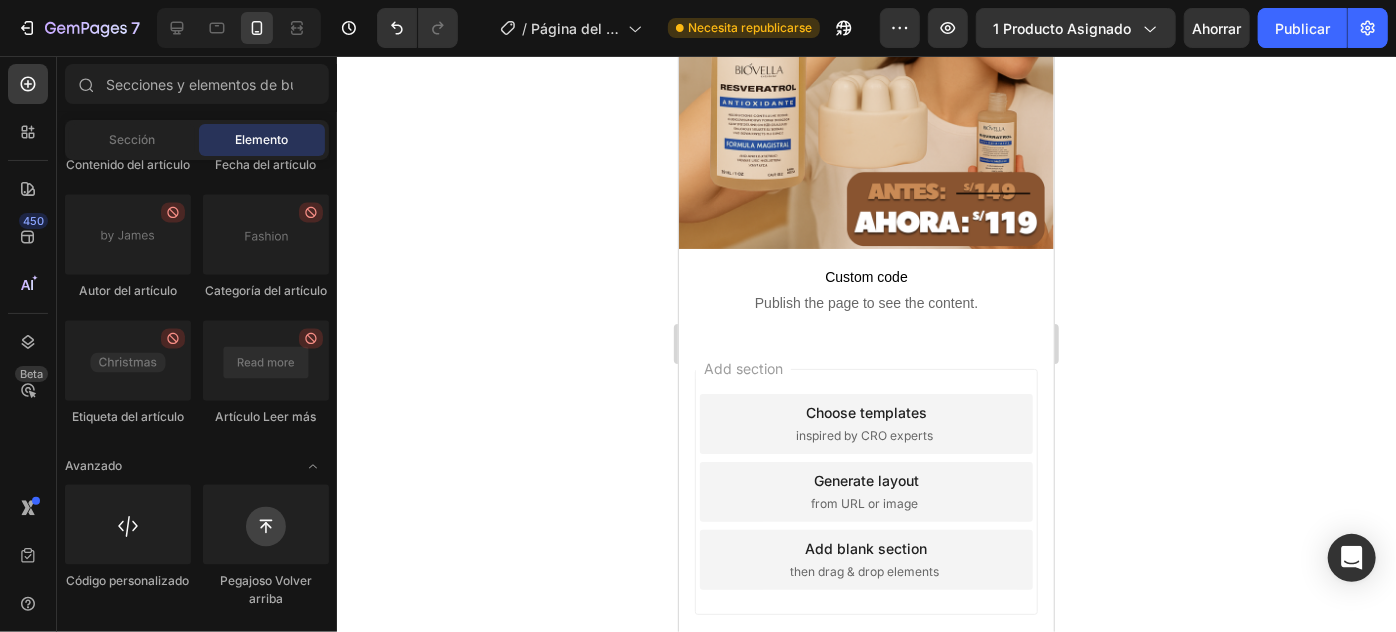 click on "Add section" at bounding box center [742, 367] 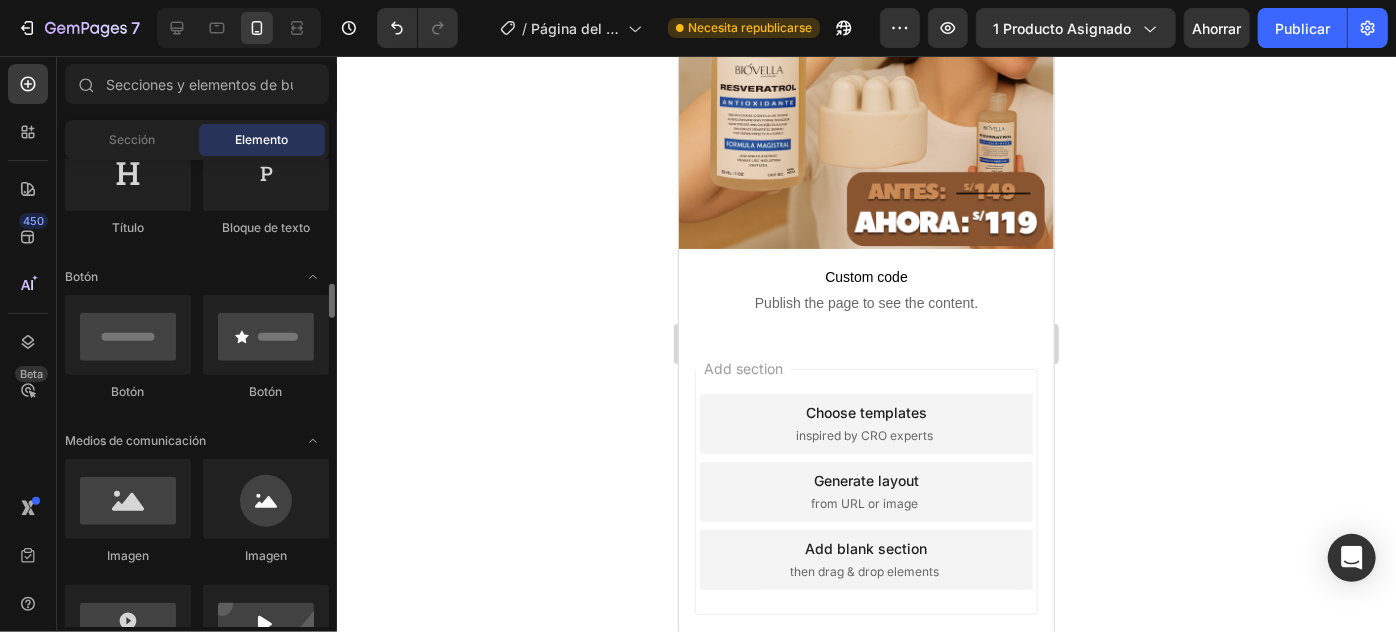 scroll, scrollTop: 545, scrollLeft: 0, axis: vertical 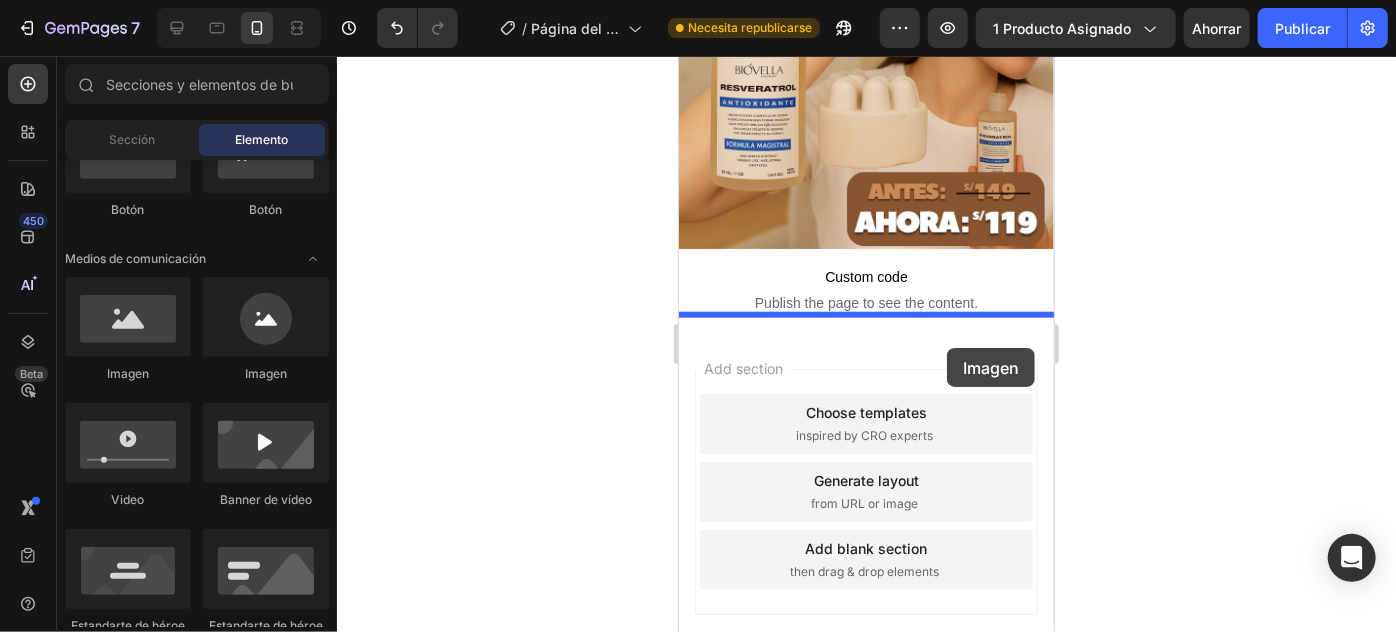 drag, startPoint x: 804, startPoint y: 376, endPoint x: 926, endPoint y: 345, distance: 125.87692 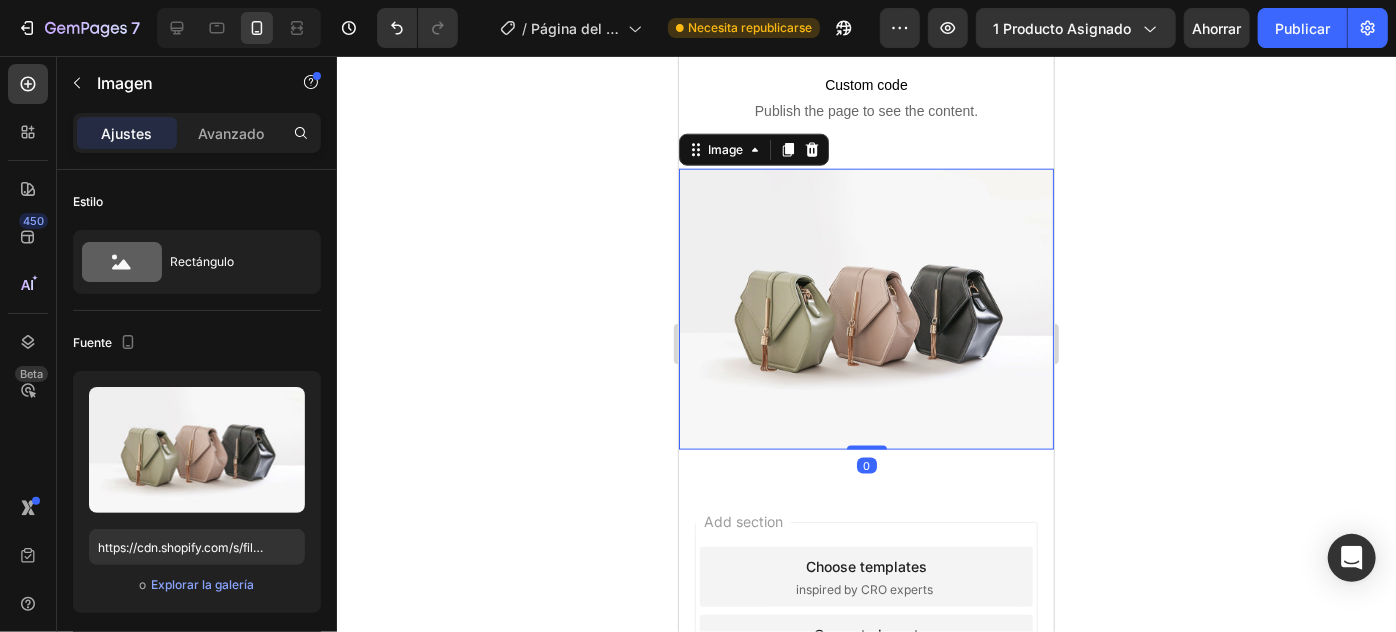 scroll, scrollTop: 1128, scrollLeft: 0, axis: vertical 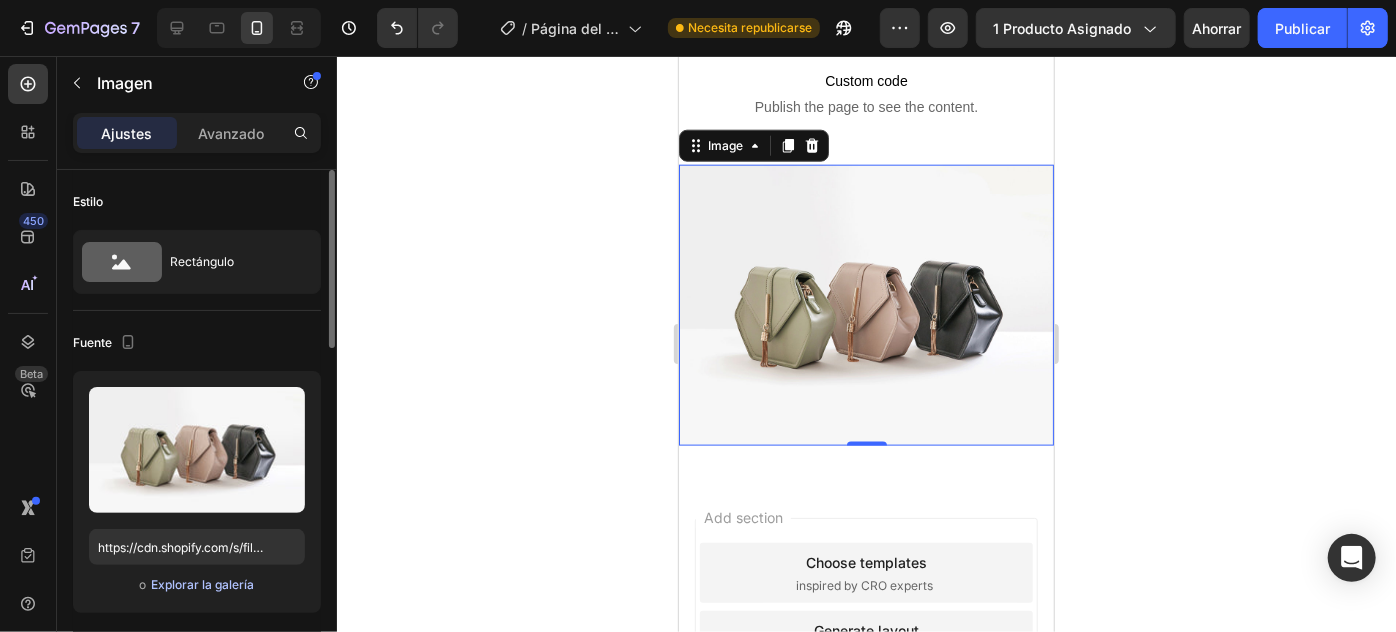 click on "Explorar la galería" at bounding box center [202, 584] 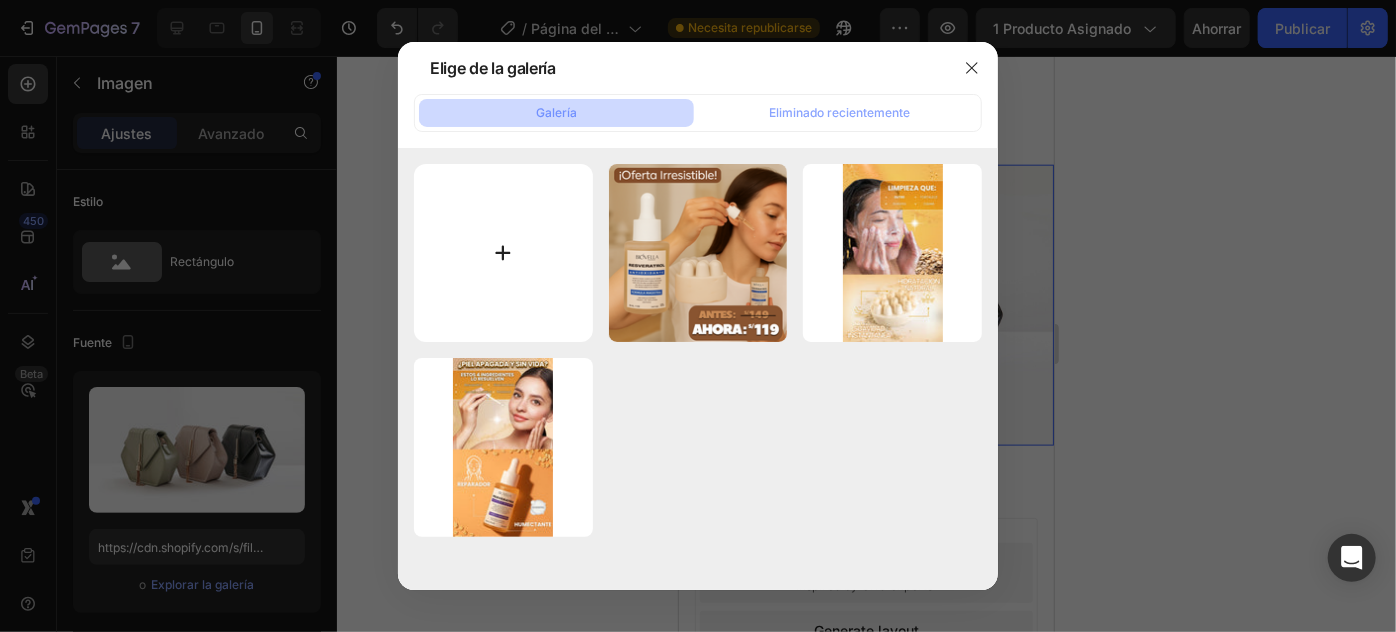 click at bounding box center (503, 253) 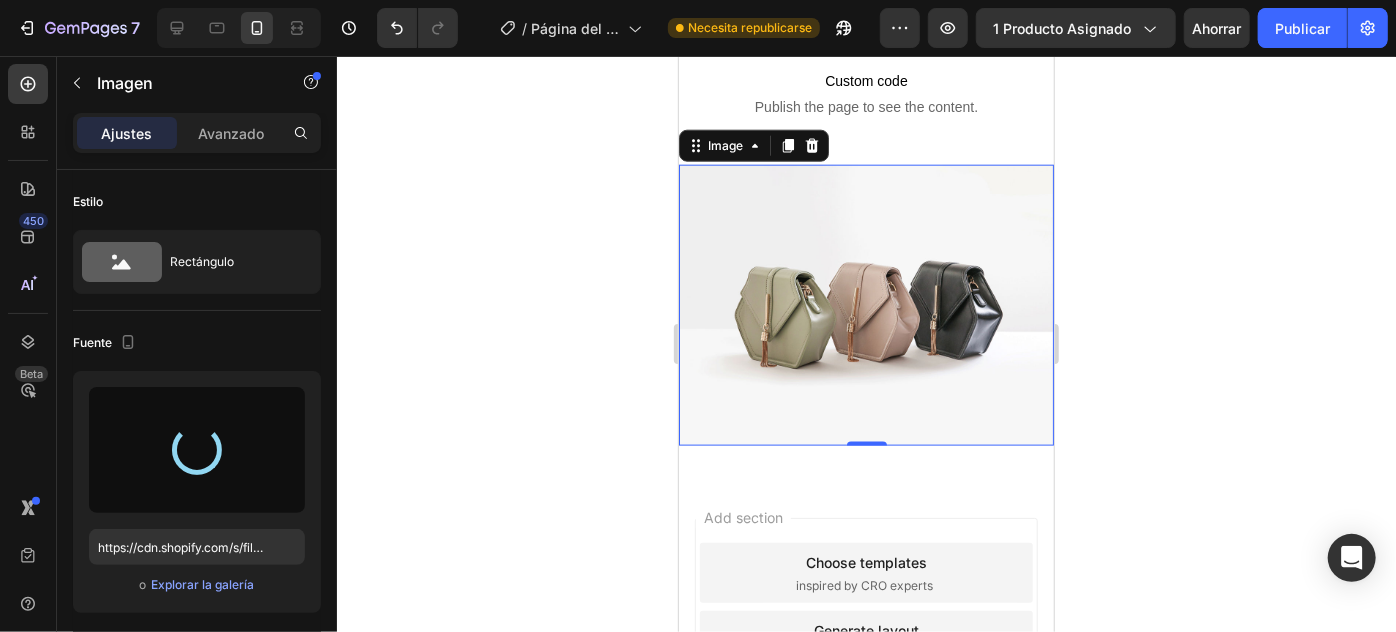 type on "https://cdn.shopify.com/s/files/1/0940/3272/4278/files/gempages_577936503804527378-31b53cd1-6a72-4bed-8339-2724b6e3ac10.png" 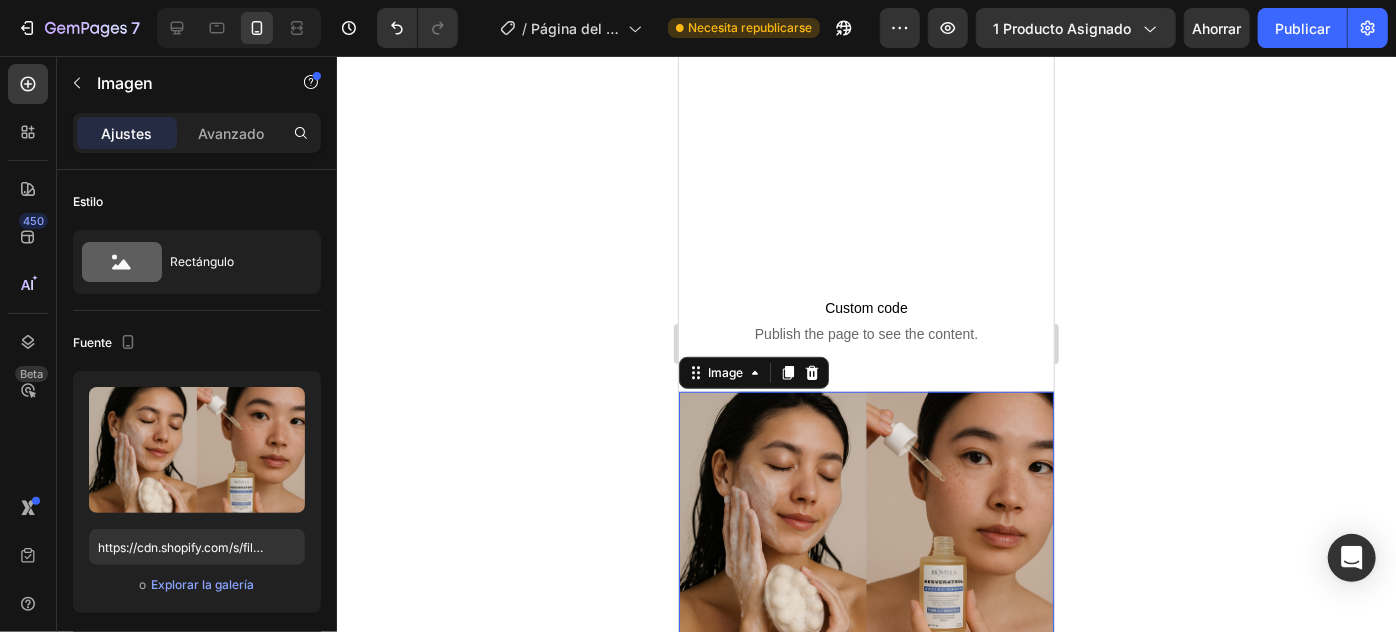 scroll, scrollTop: 529, scrollLeft: 0, axis: vertical 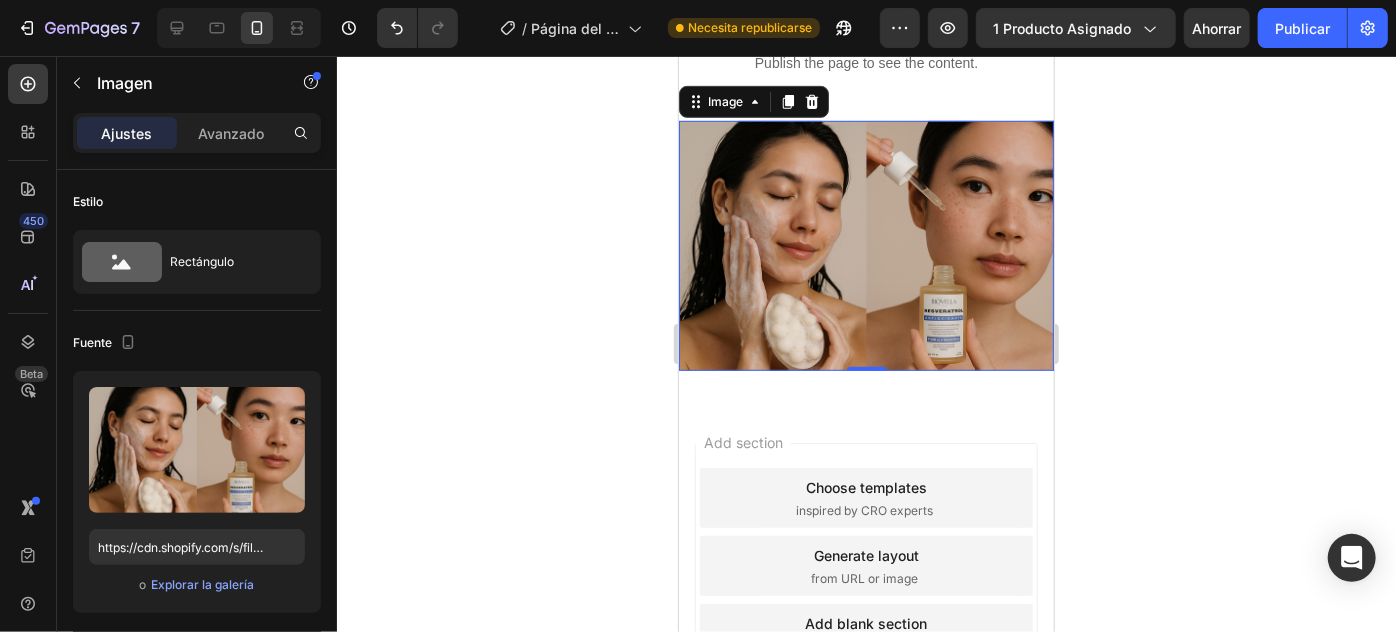 click at bounding box center [865, 245] 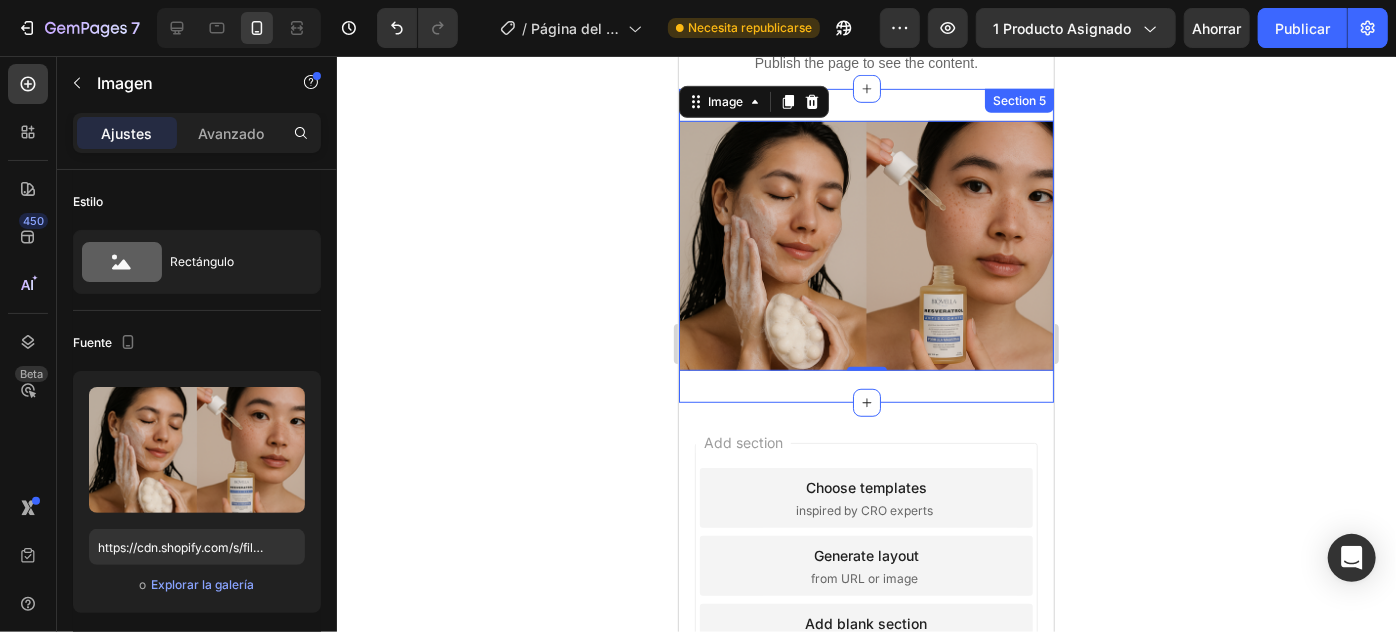 click on "Image   0 Section 5" at bounding box center [865, 245] 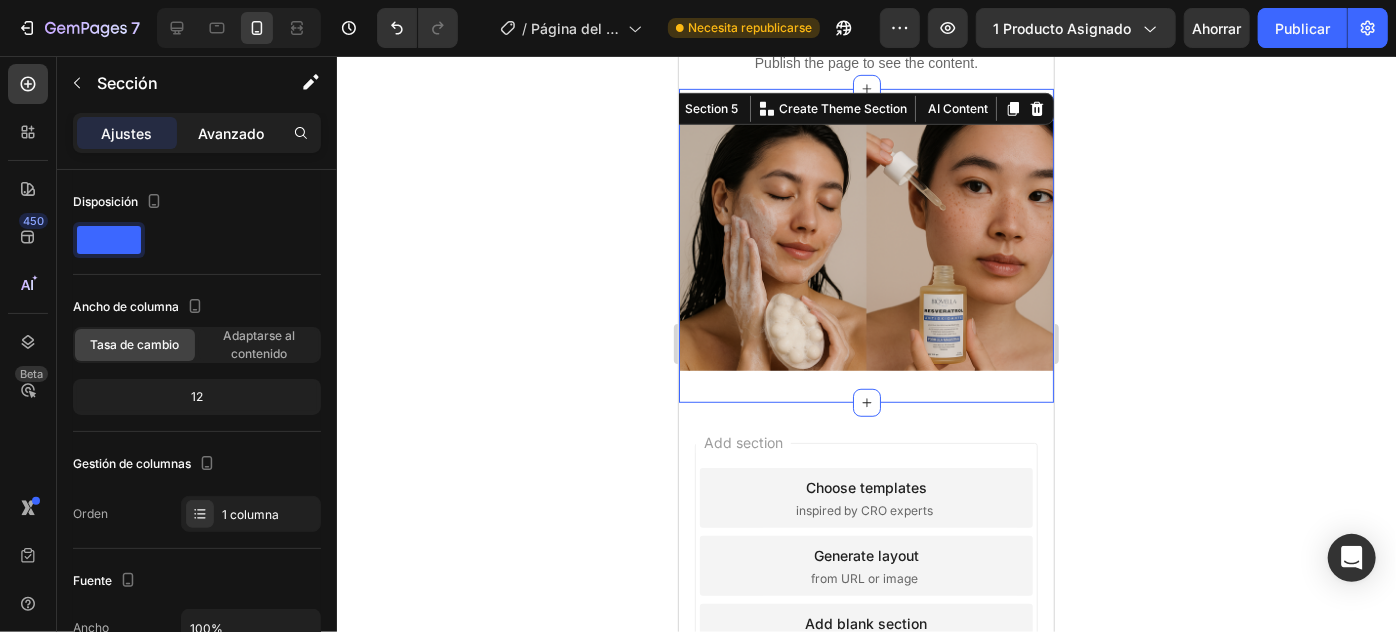 click on "Avanzado" at bounding box center (231, 133) 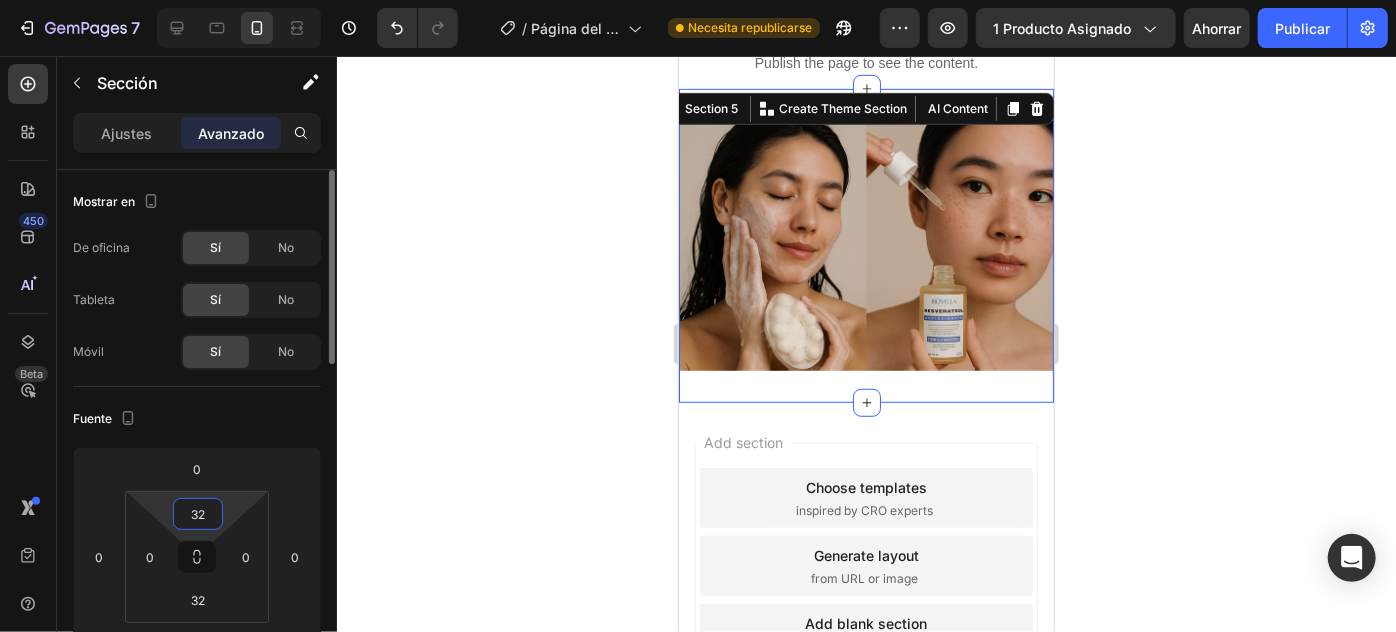 click on "32" at bounding box center (198, 514) 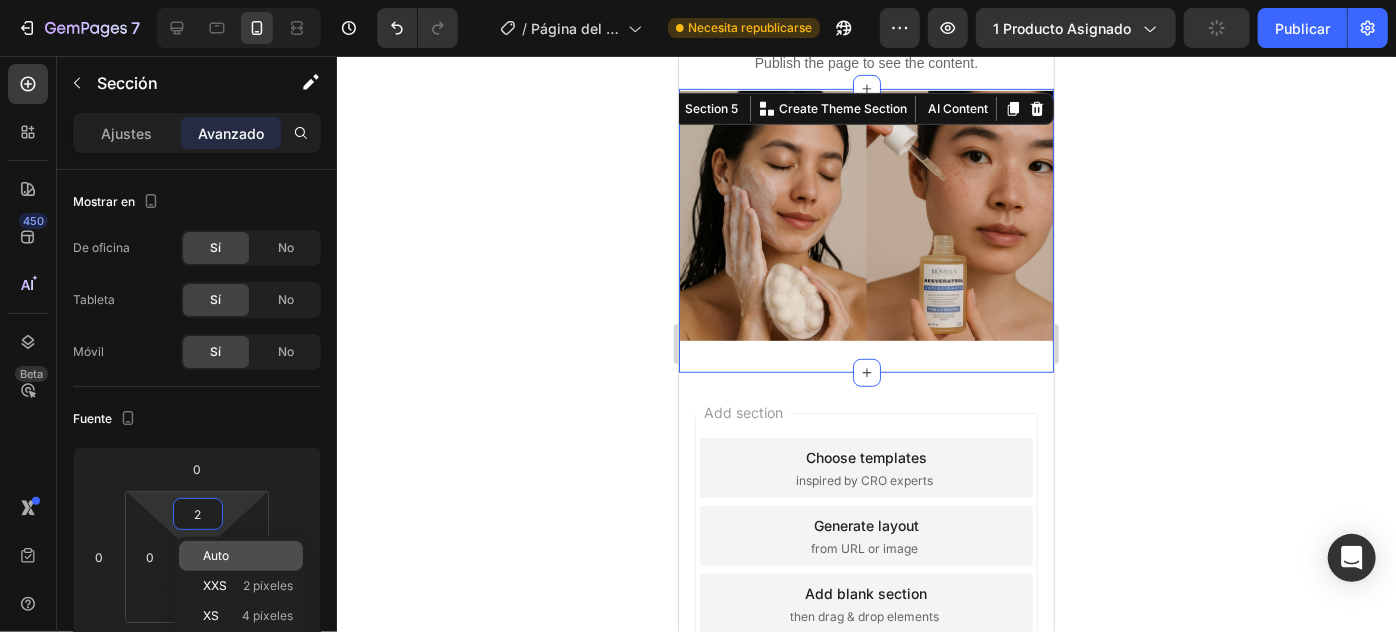 click on "Auto" at bounding box center (216, 555) 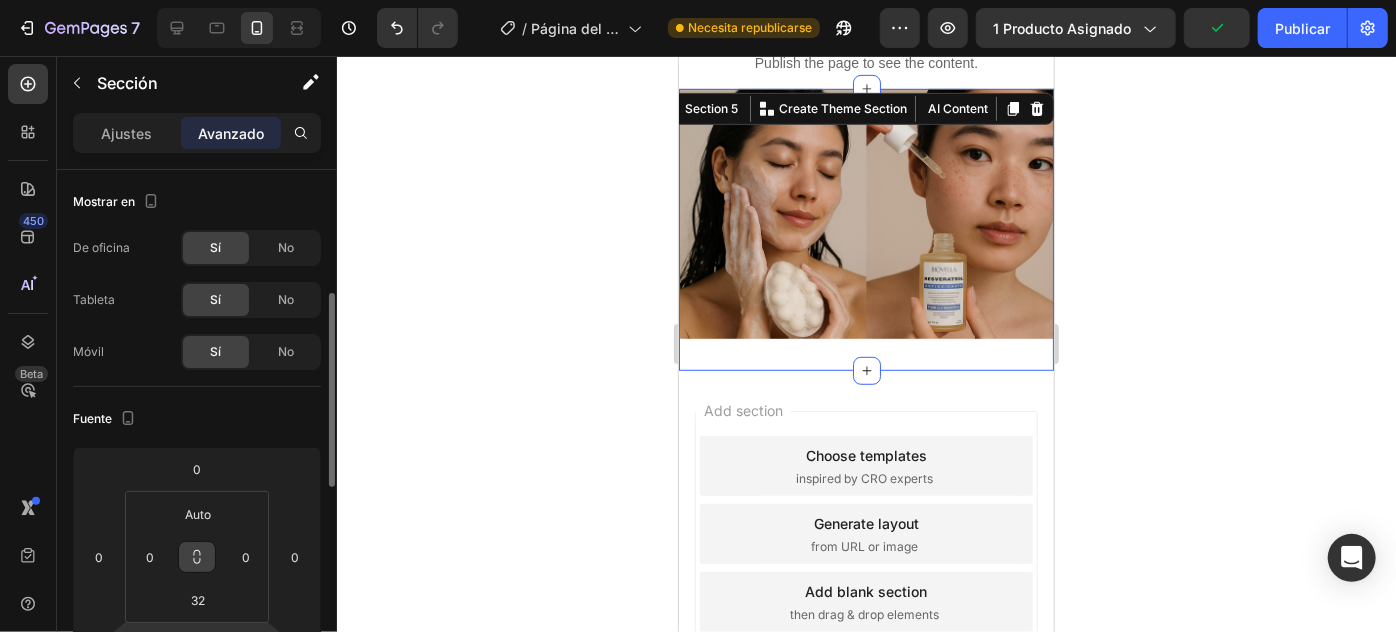 scroll, scrollTop: 90, scrollLeft: 0, axis: vertical 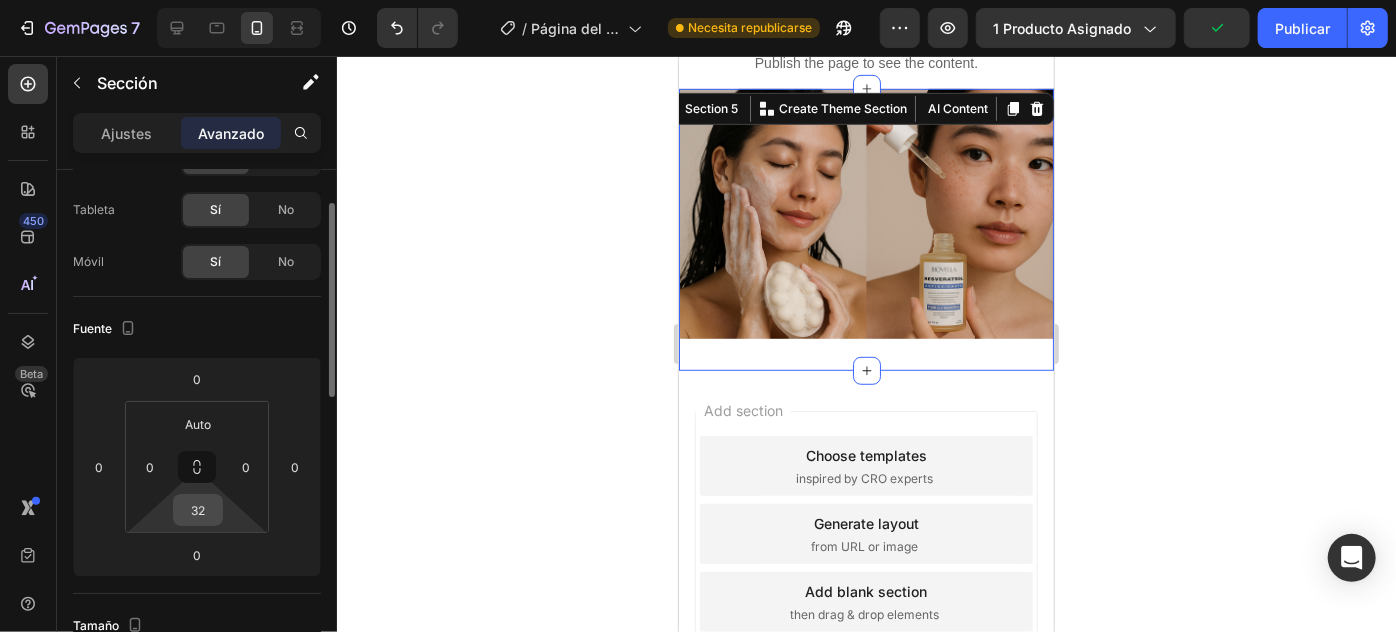 click on "32" at bounding box center [198, 510] 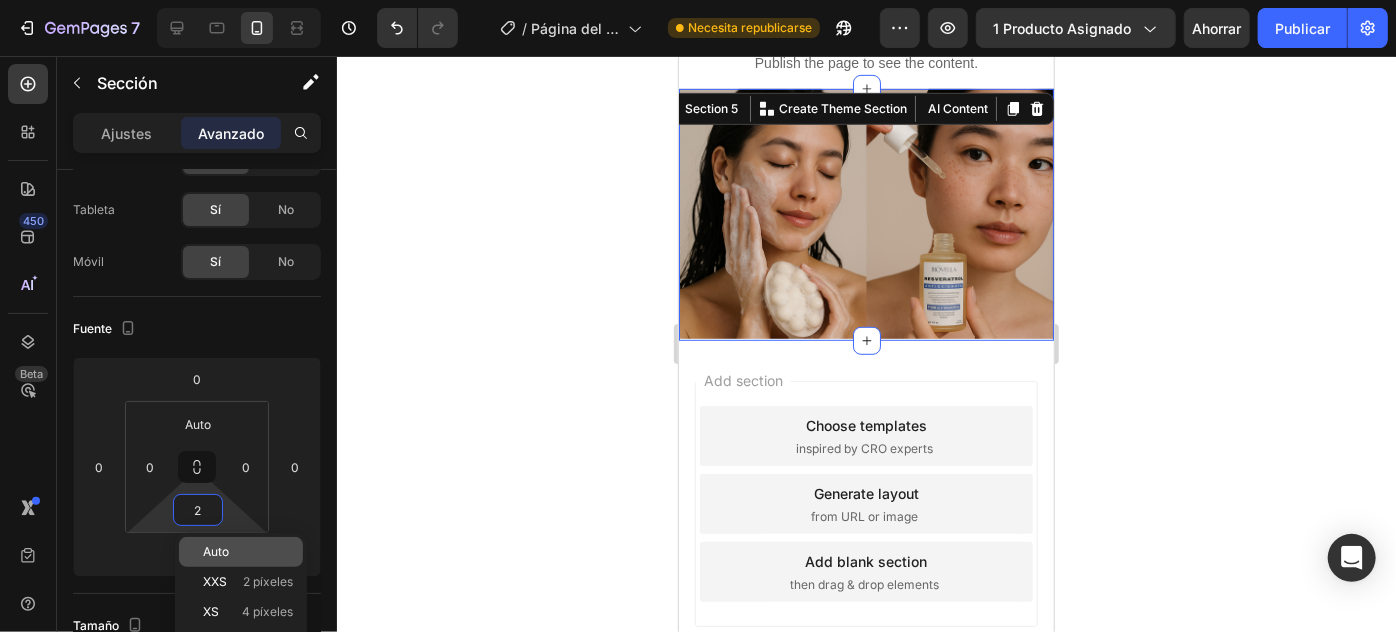 click on "Auto" at bounding box center [216, 551] 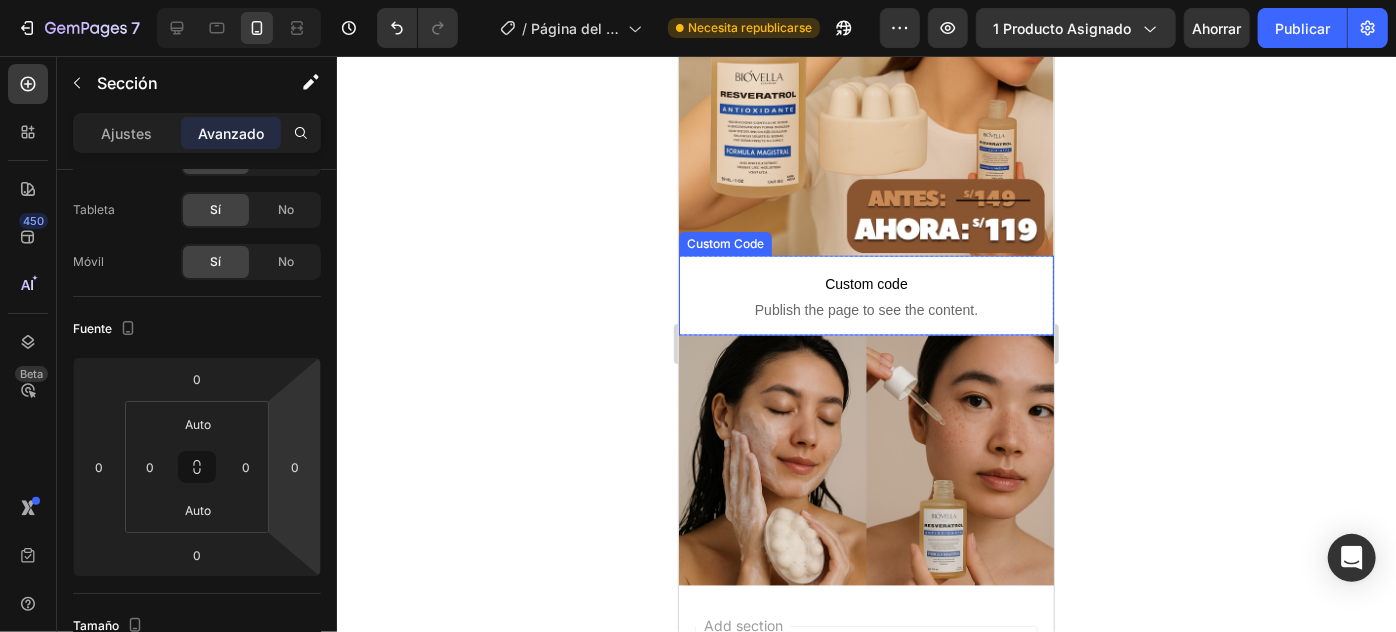 scroll, scrollTop: 1582, scrollLeft: 0, axis: vertical 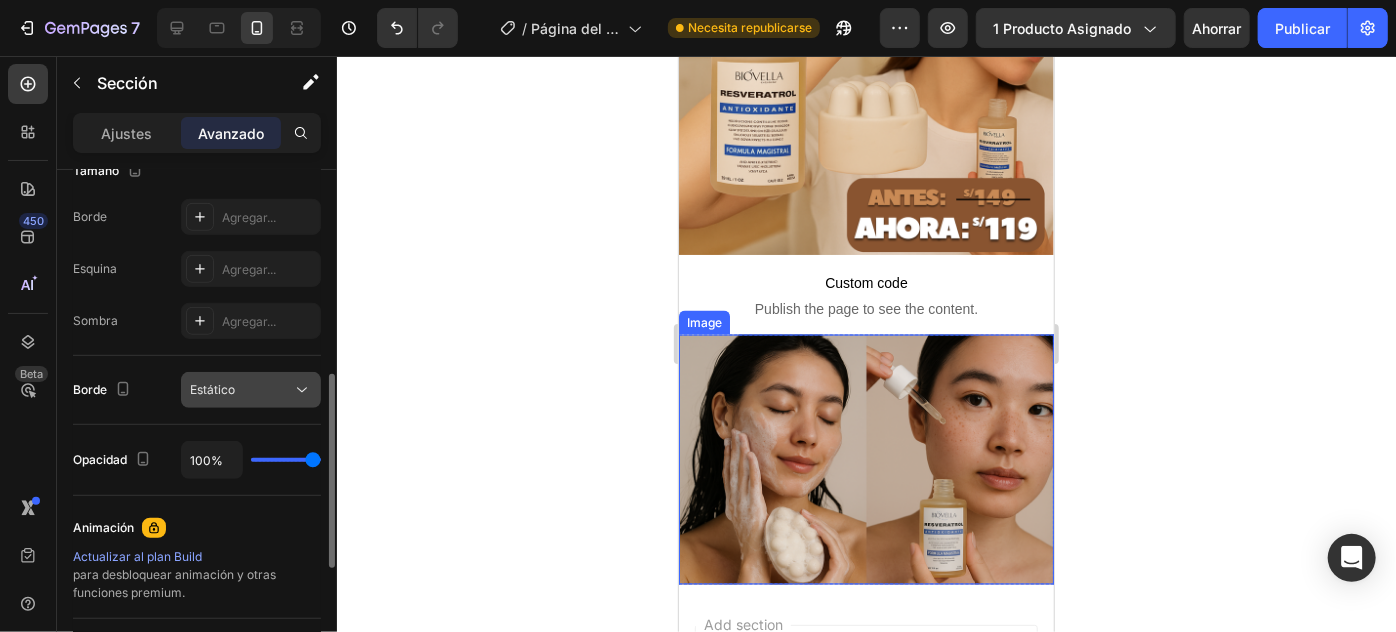 click on "Estático" 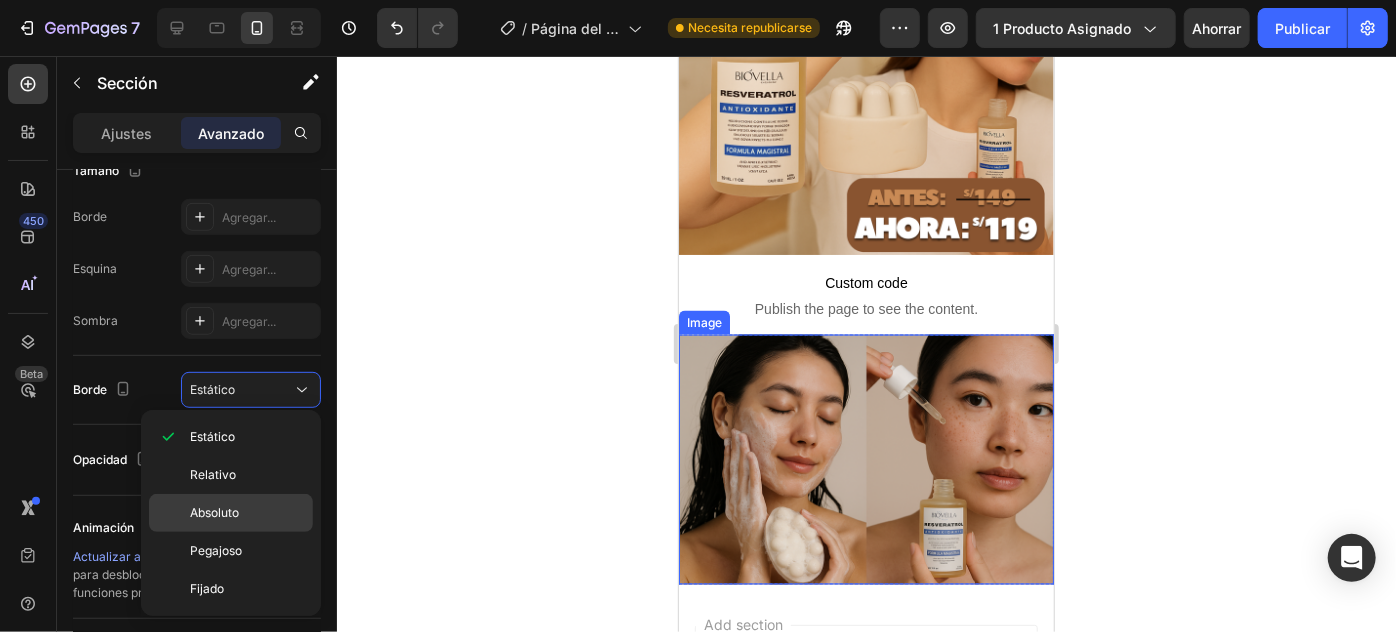 click on "Absoluto" 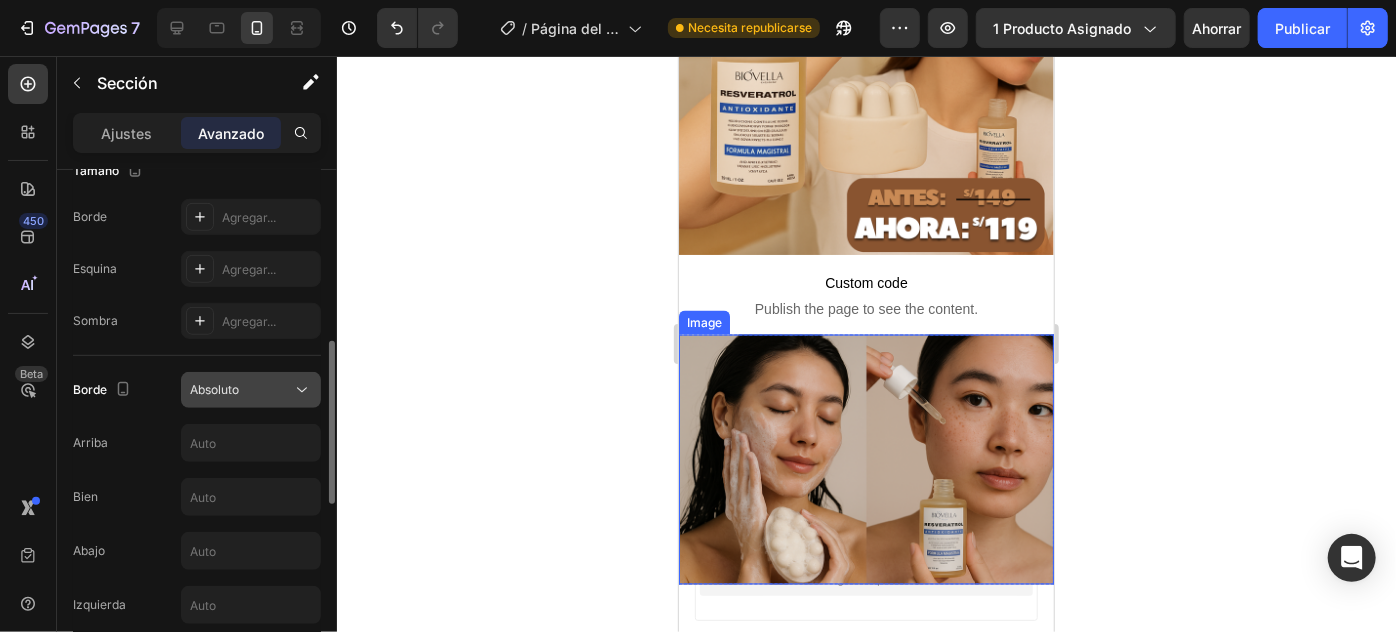 click on "Absoluto" 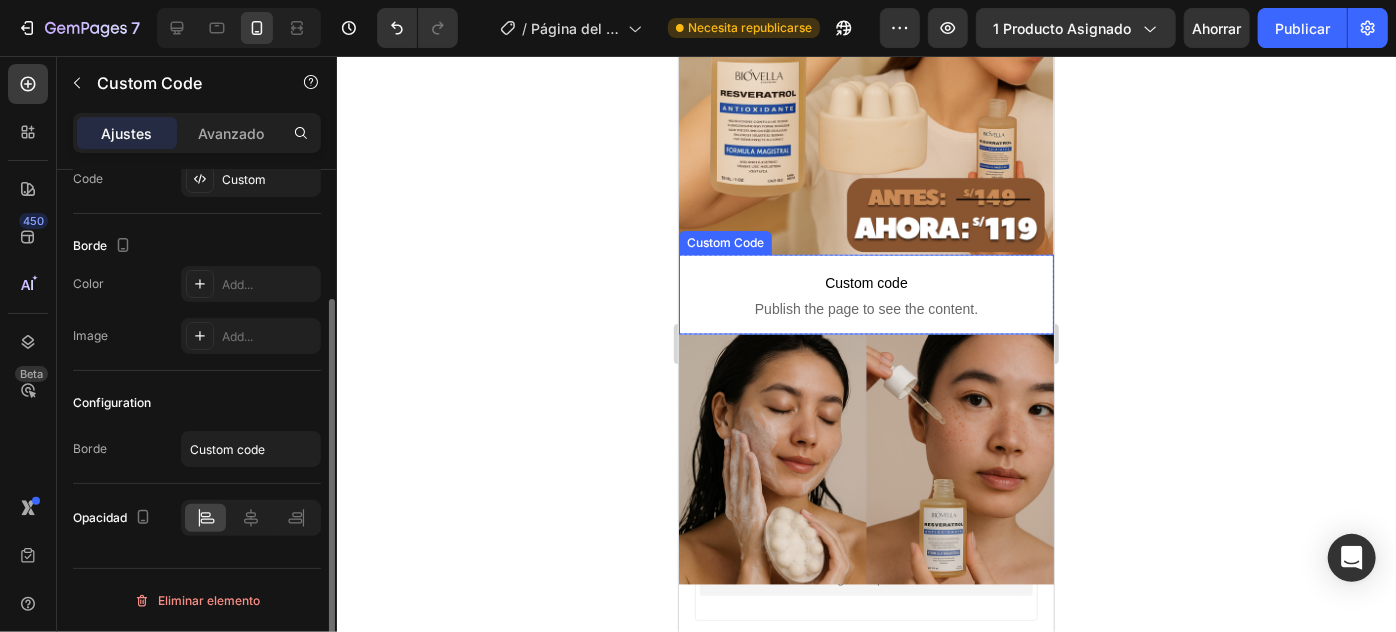 scroll, scrollTop: 0, scrollLeft: 0, axis: both 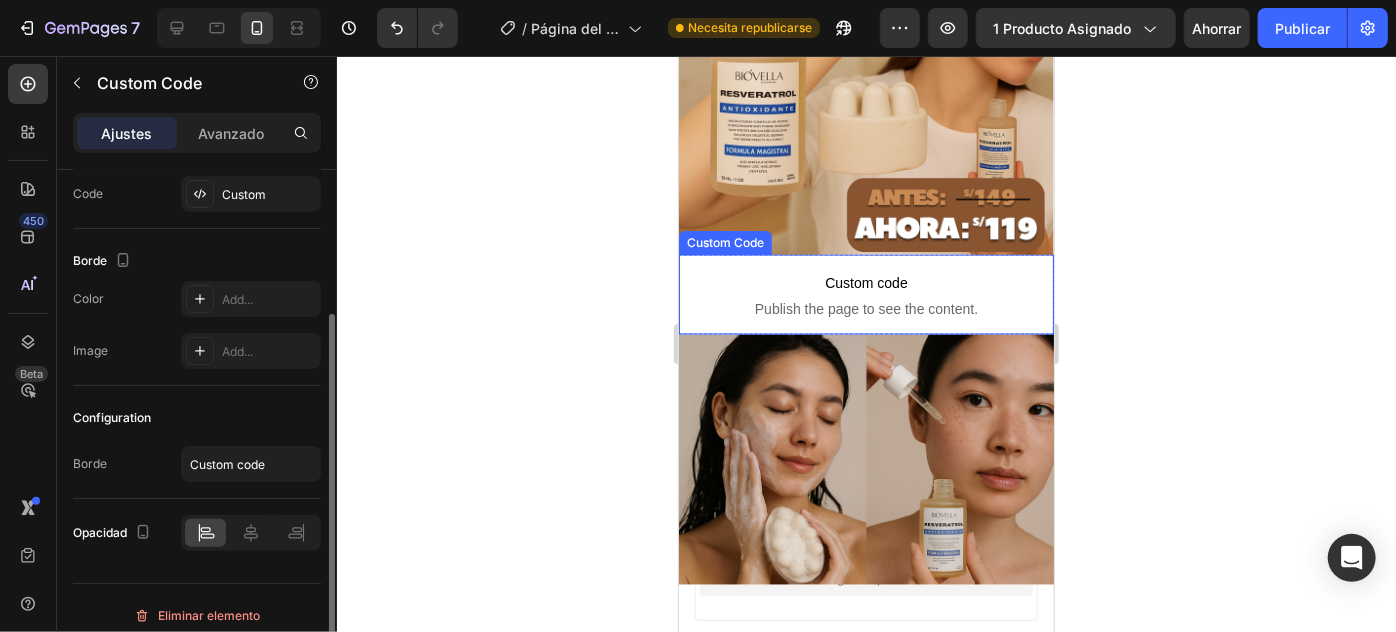 click on "Custom code
Publish the page to see the content." at bounding box center (865, 294) 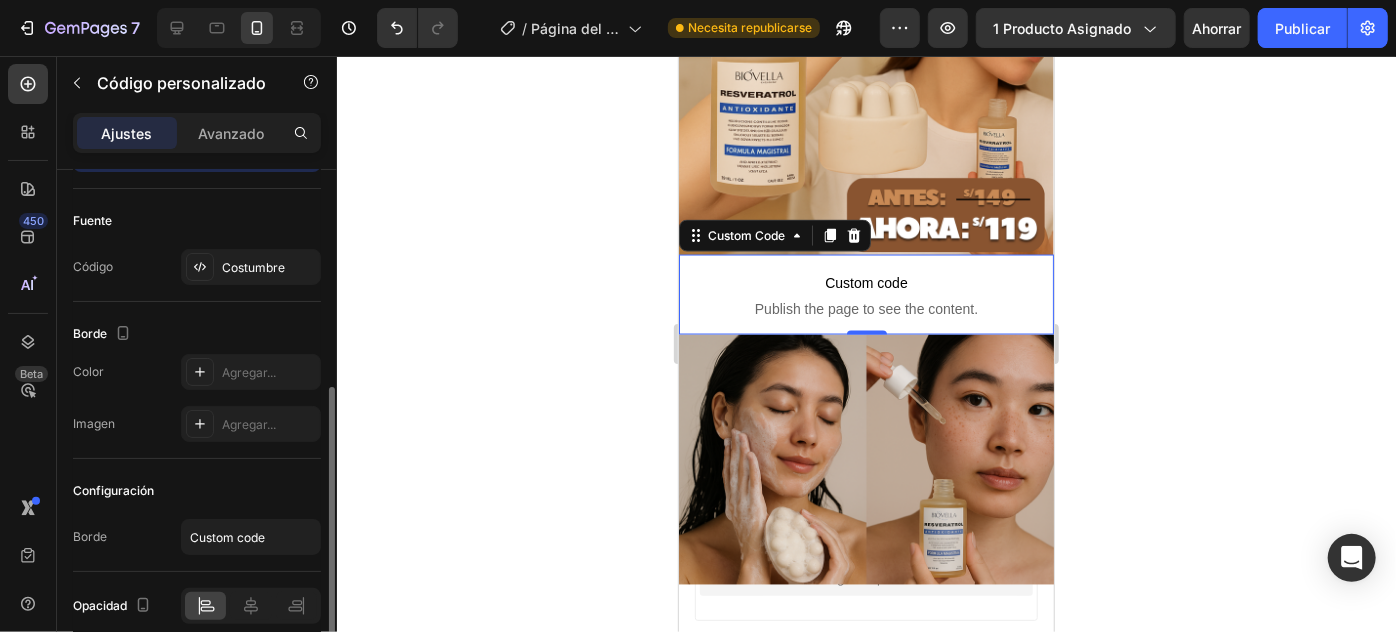scroll, scrollTop: 176, scrollLeft: 0, axis: vertical 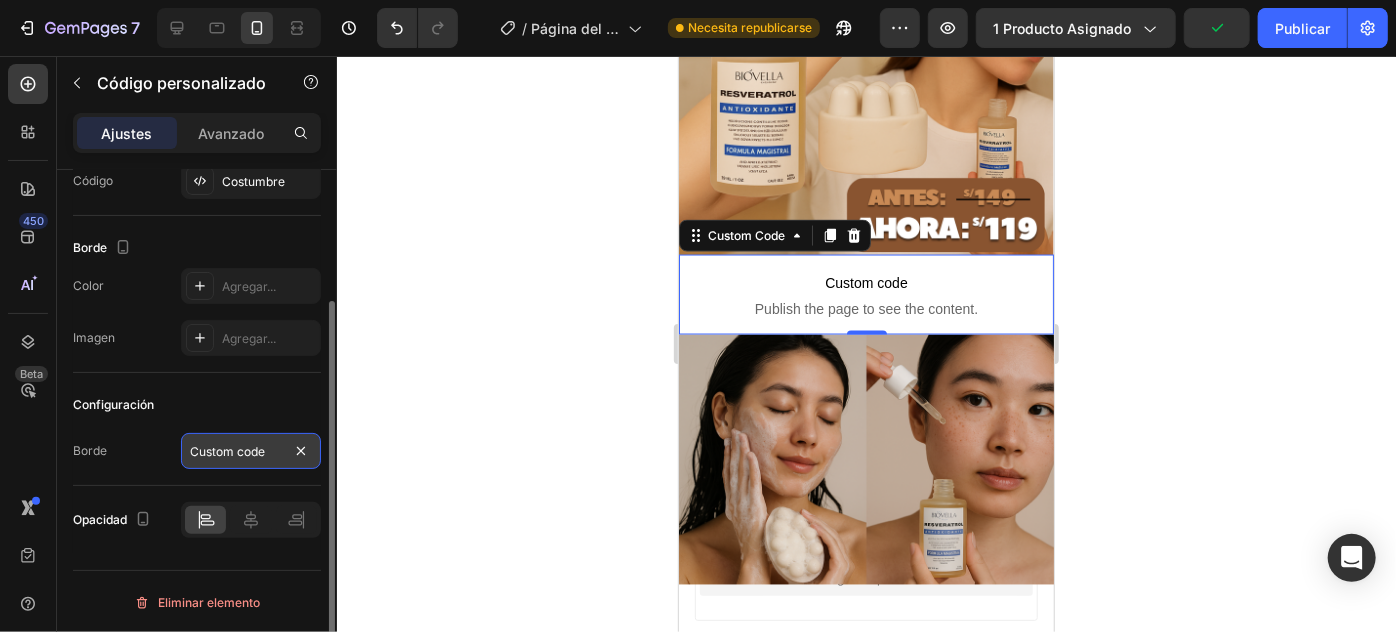 click on "Custom code" at bounding box center (251, 451) 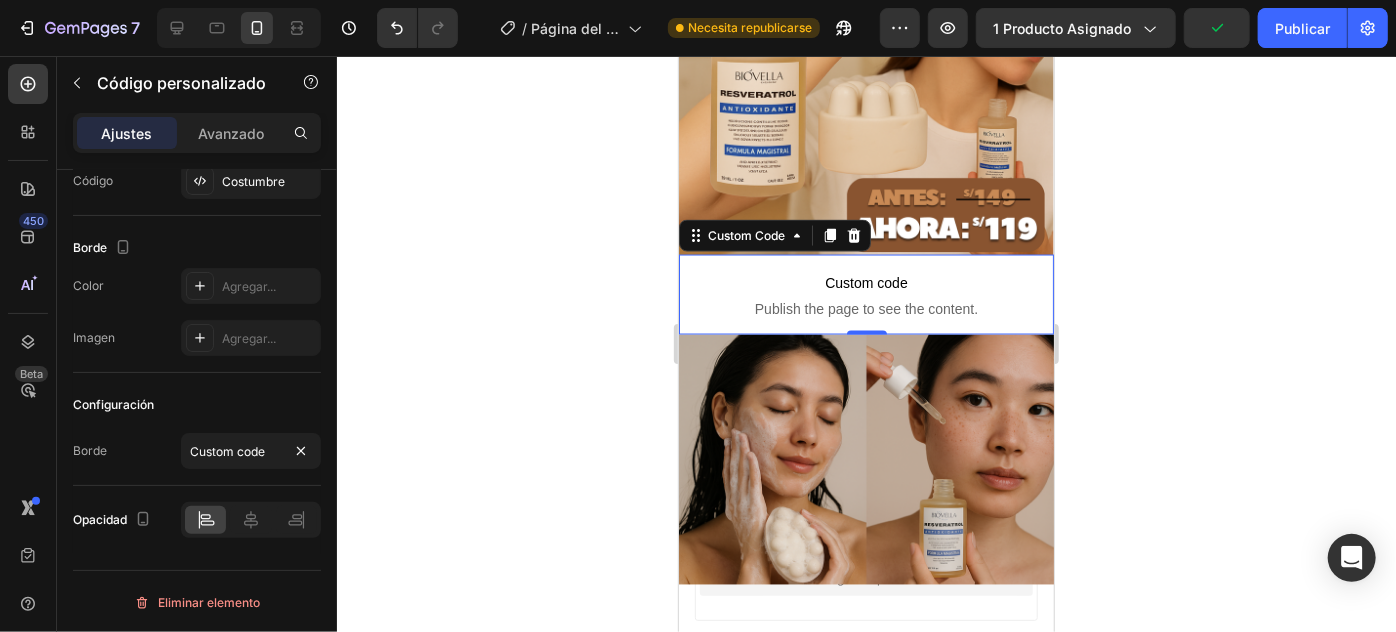 click 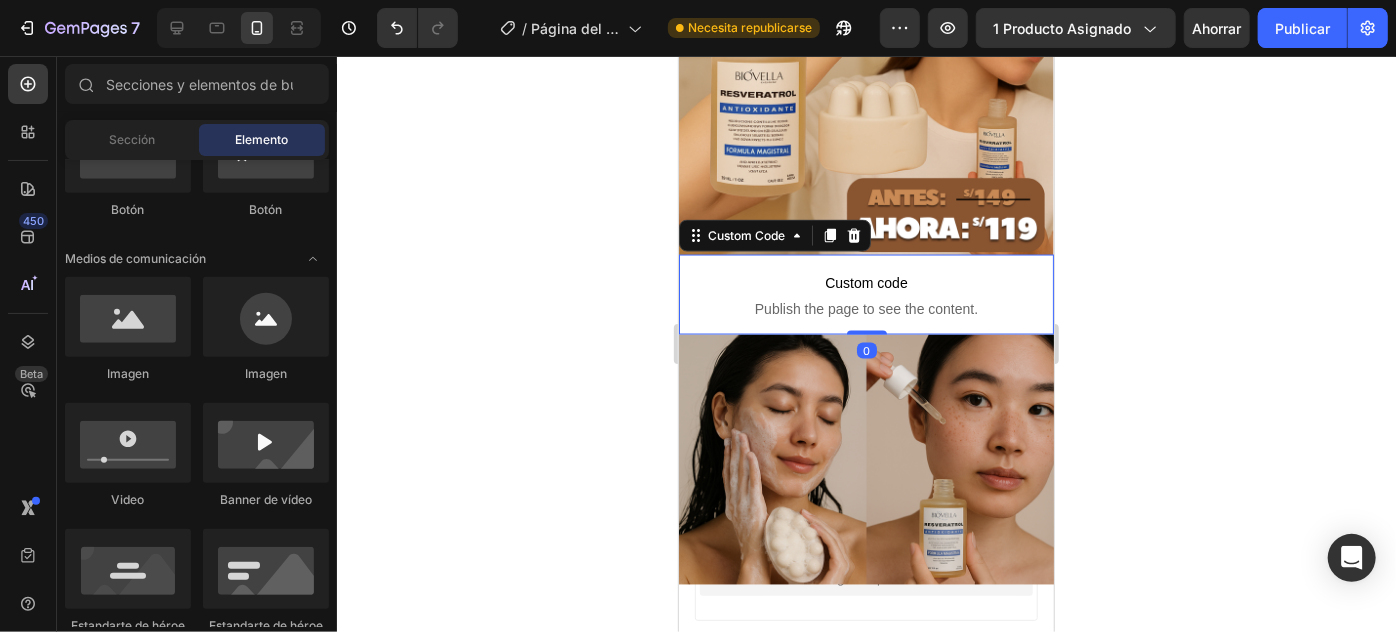 click on "Custom code" at bounding box center (865, 282) 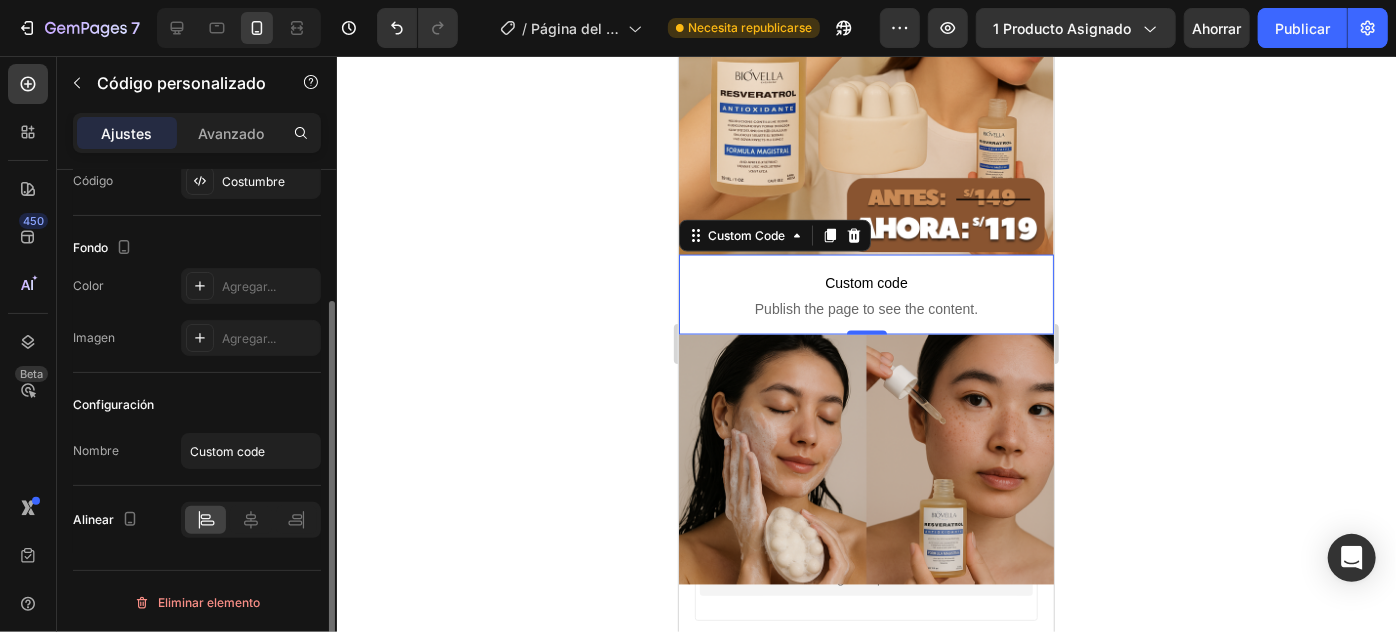 scroll, scrollTop: 0, scrollLeft: 0, axis: both 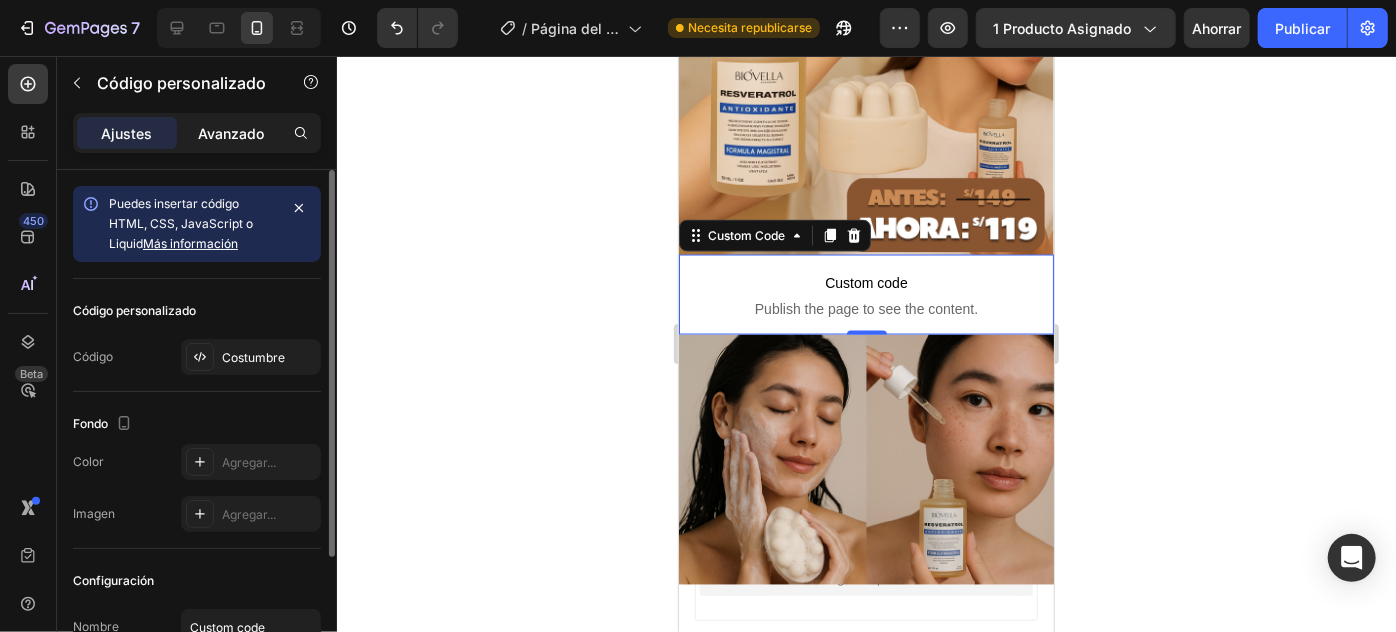 click on "Avanzado" at bounding box center (231, 133) 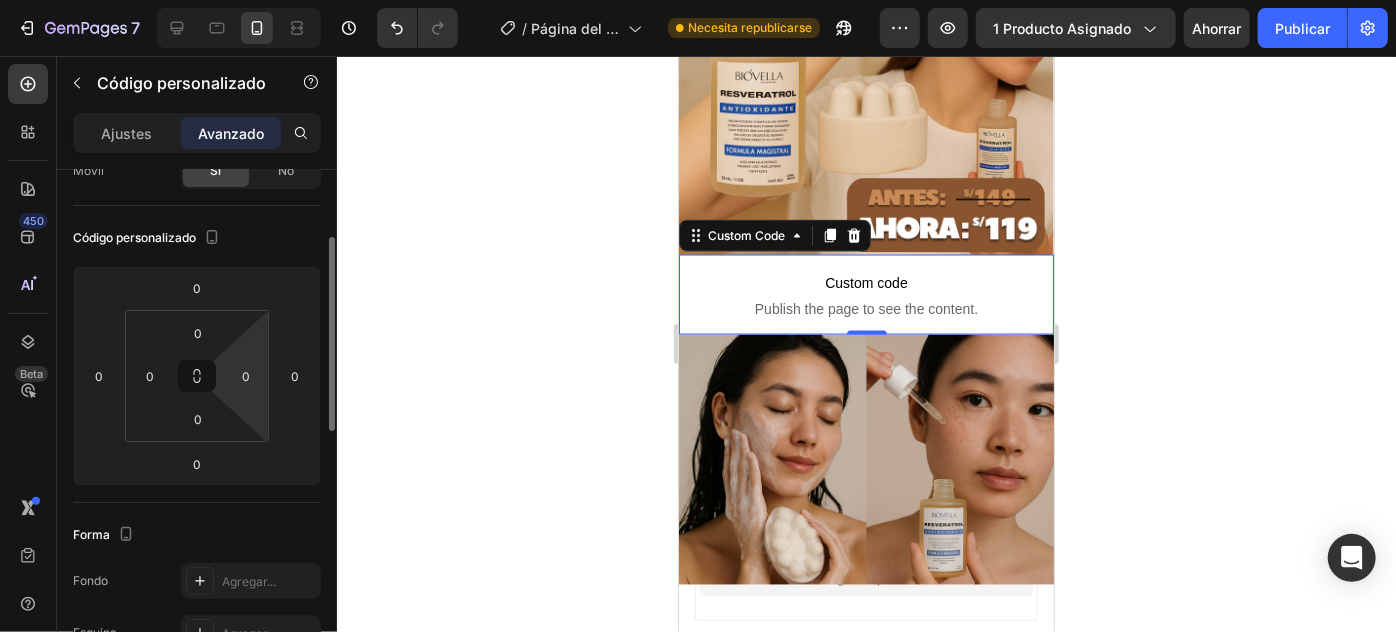 scroll, scrollTop: 454, scrollLeft: 0, axis: vertical 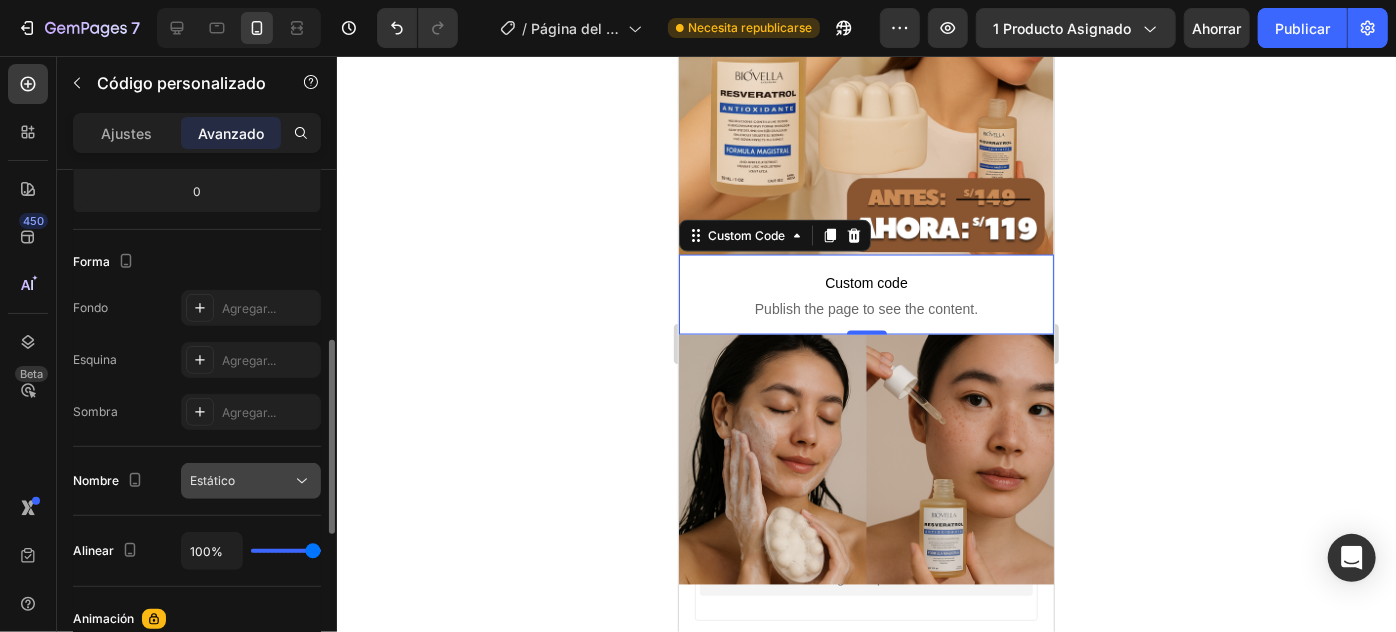 click on "Estático" at bounding box center (241, 481) 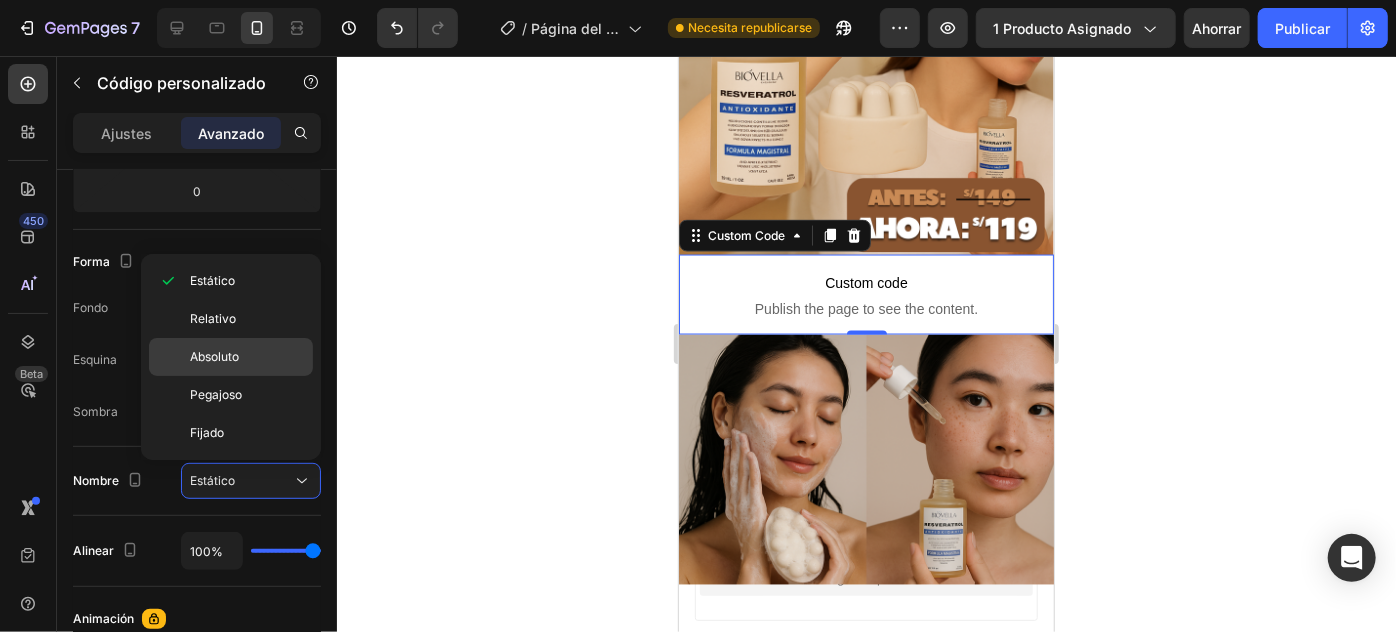 click on "Absoluto" at bounding box center [247, 357] 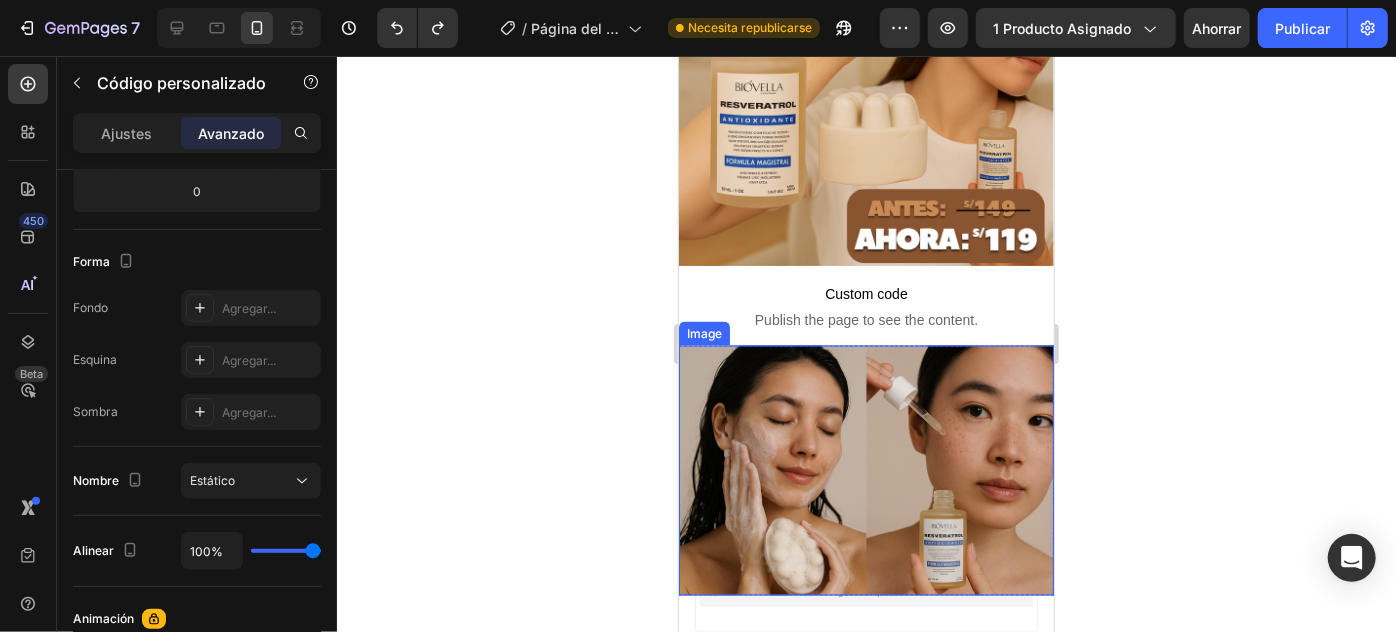 scroll, scrollTop: 1596, scrollLeft: 0, axis: vertical 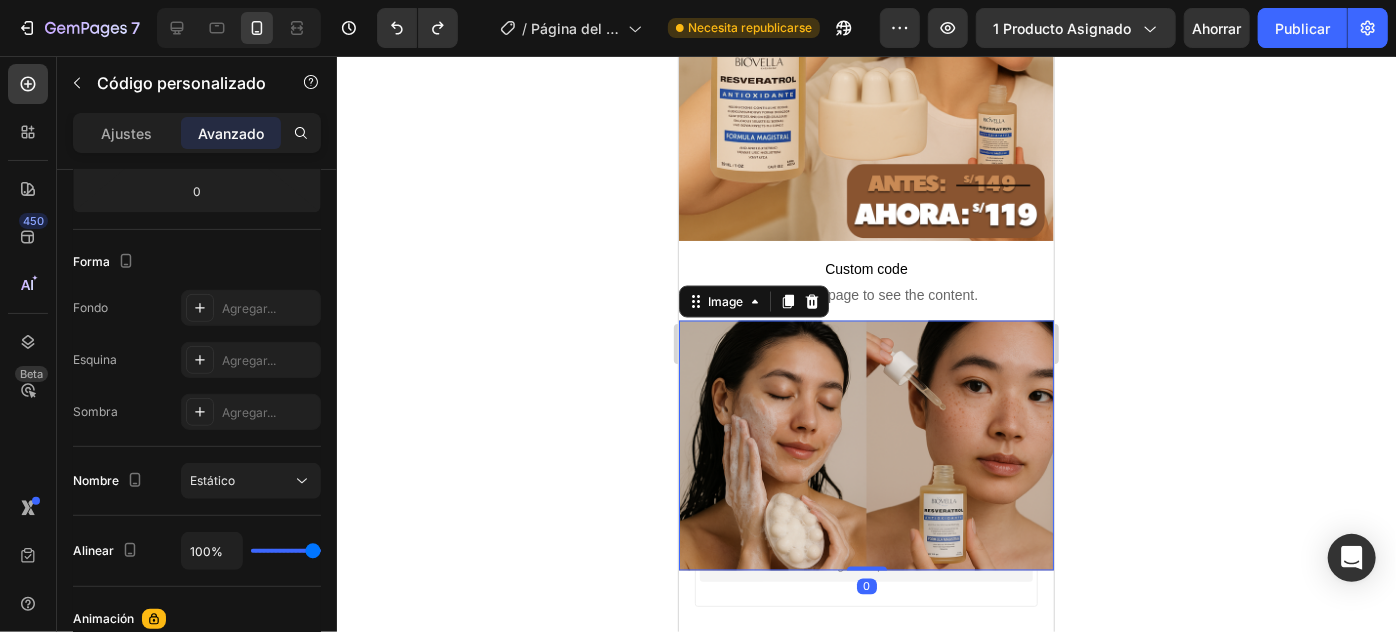 click at bounding box center (865, 445) 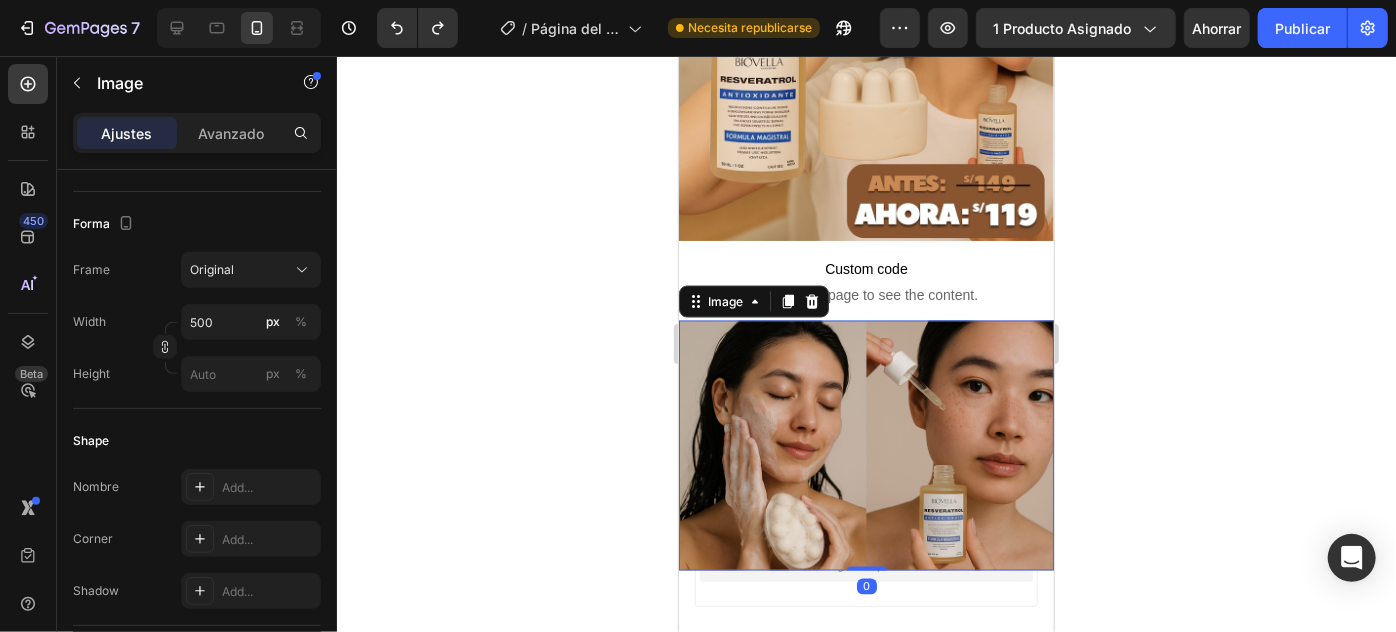 scroll, scrollTop: 0, scrollLeft: 0, axis: both 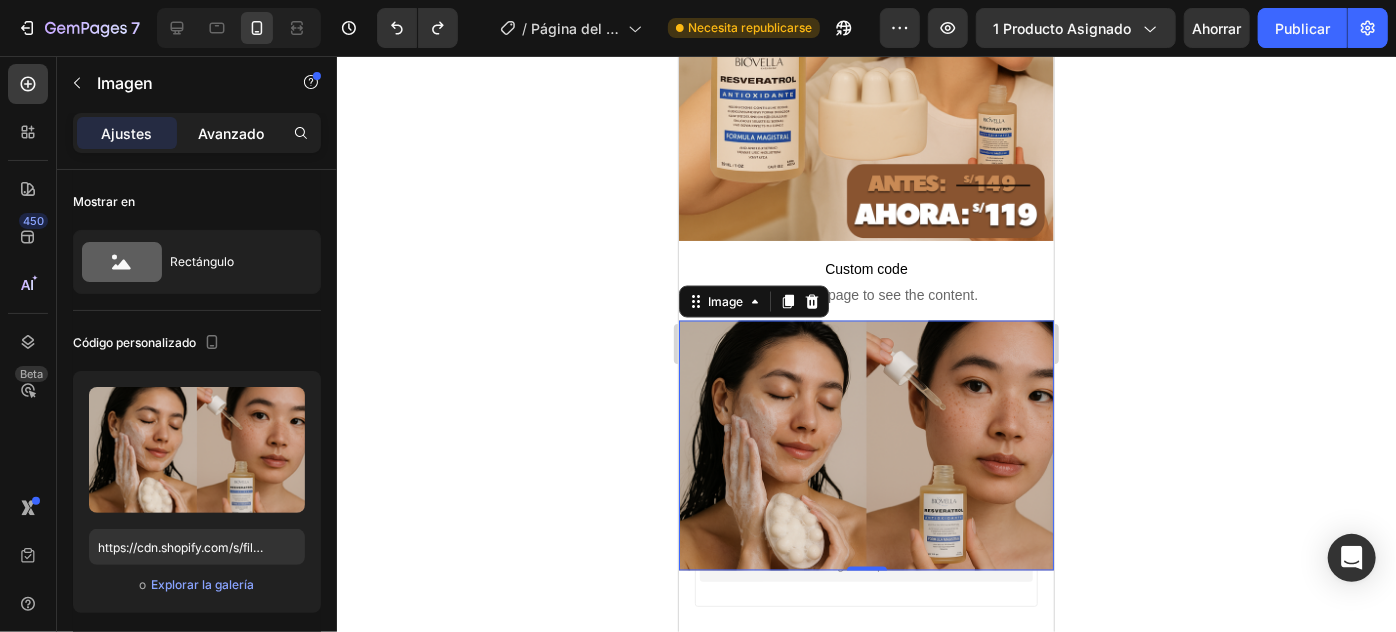 click on "Avanzado" at bounding box center [231, 133] 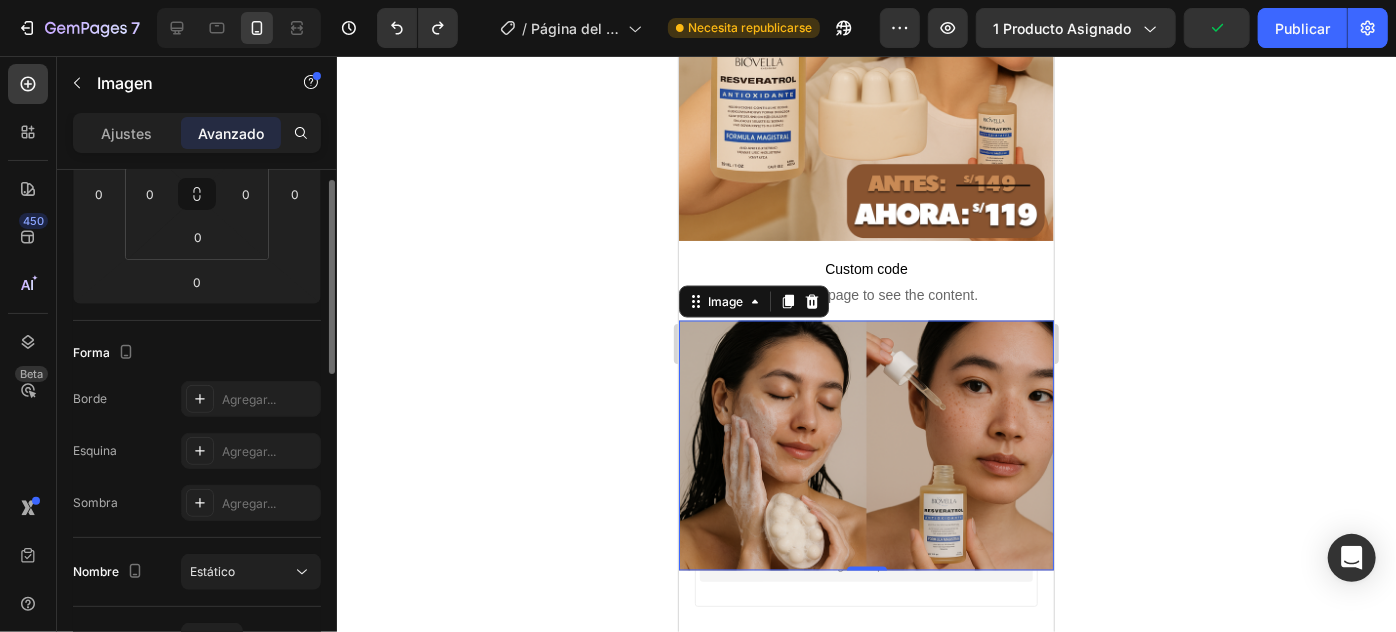 scroll, scrollTop: 272, scrollLeft: 0, axis: vertical 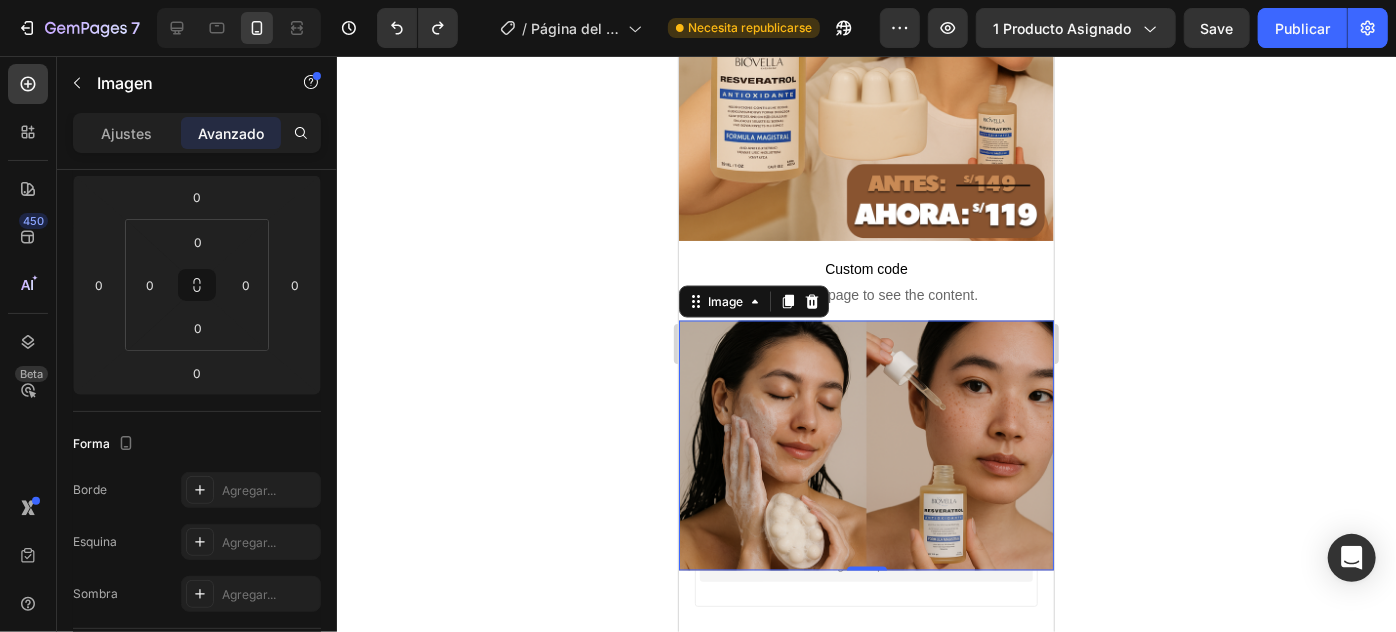 click at bounding box center [865, 445] 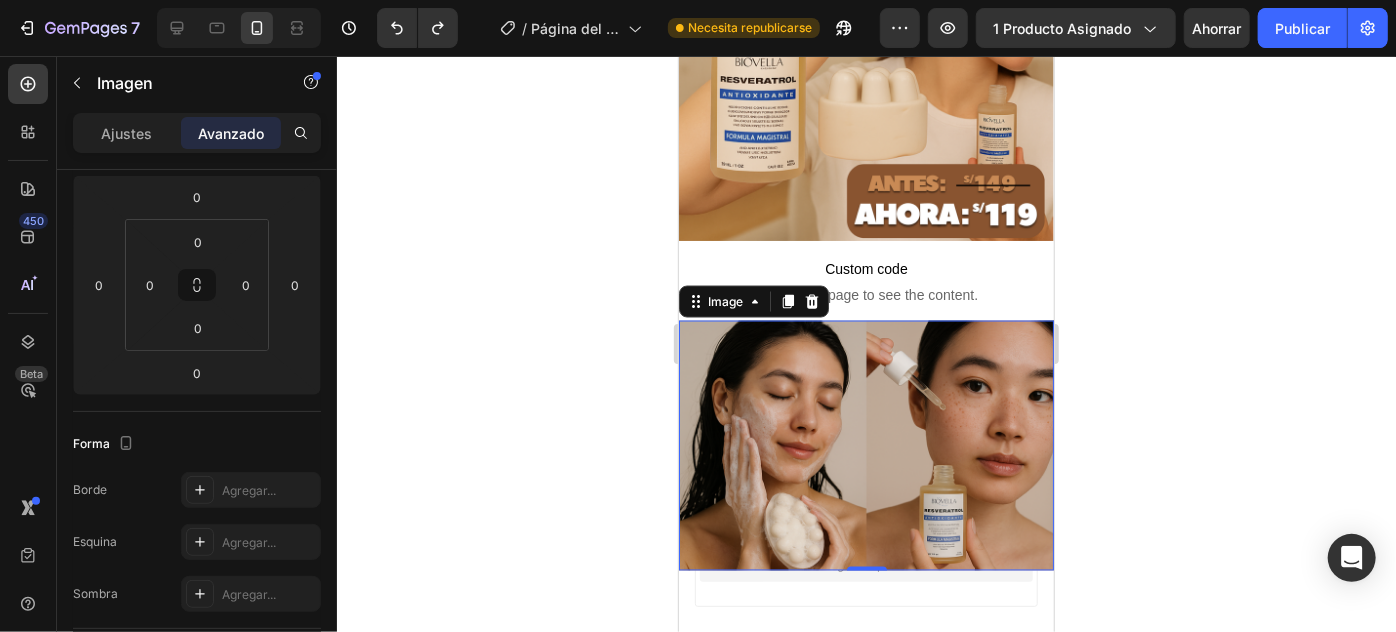 click 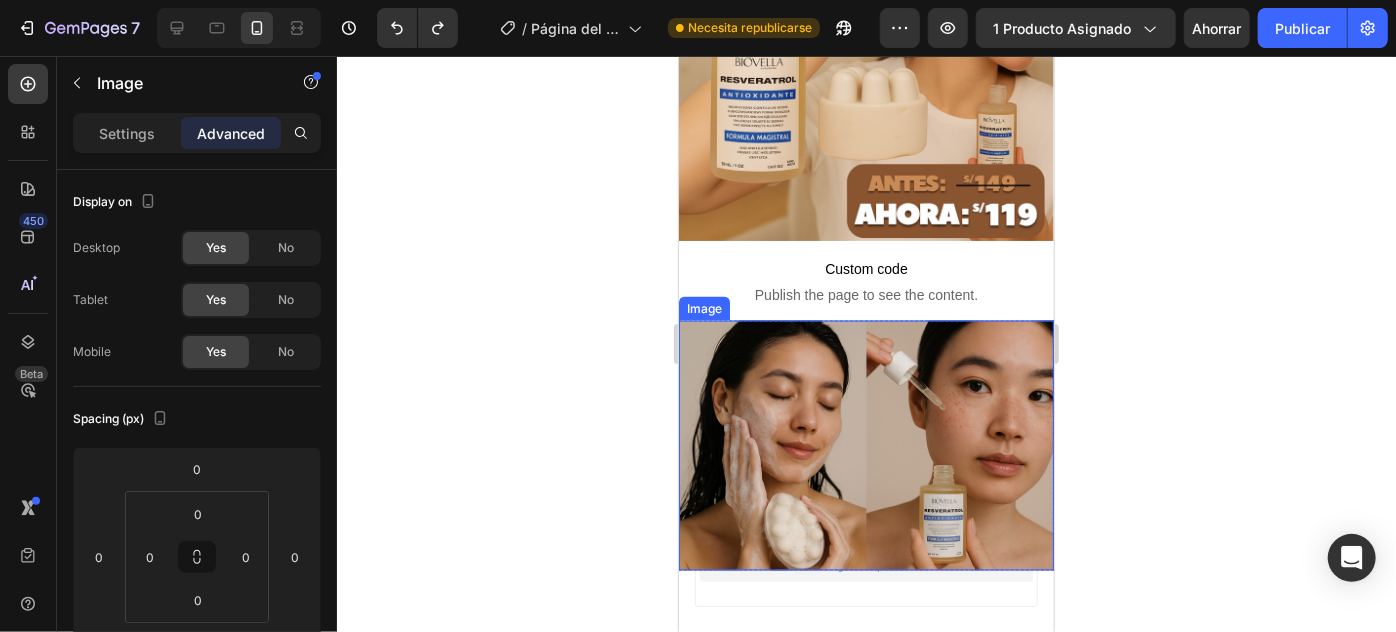 click at bounding box center (865, 445) 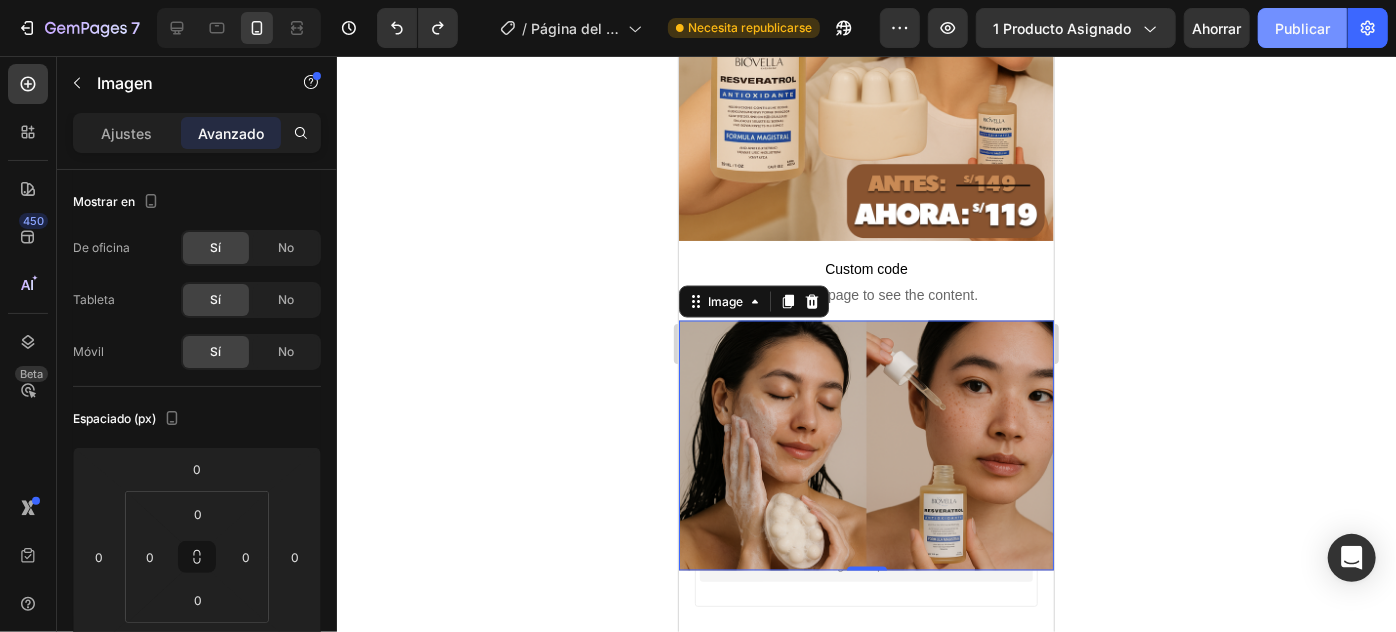 click on "Publicar" at bounding box center [1302, 28] 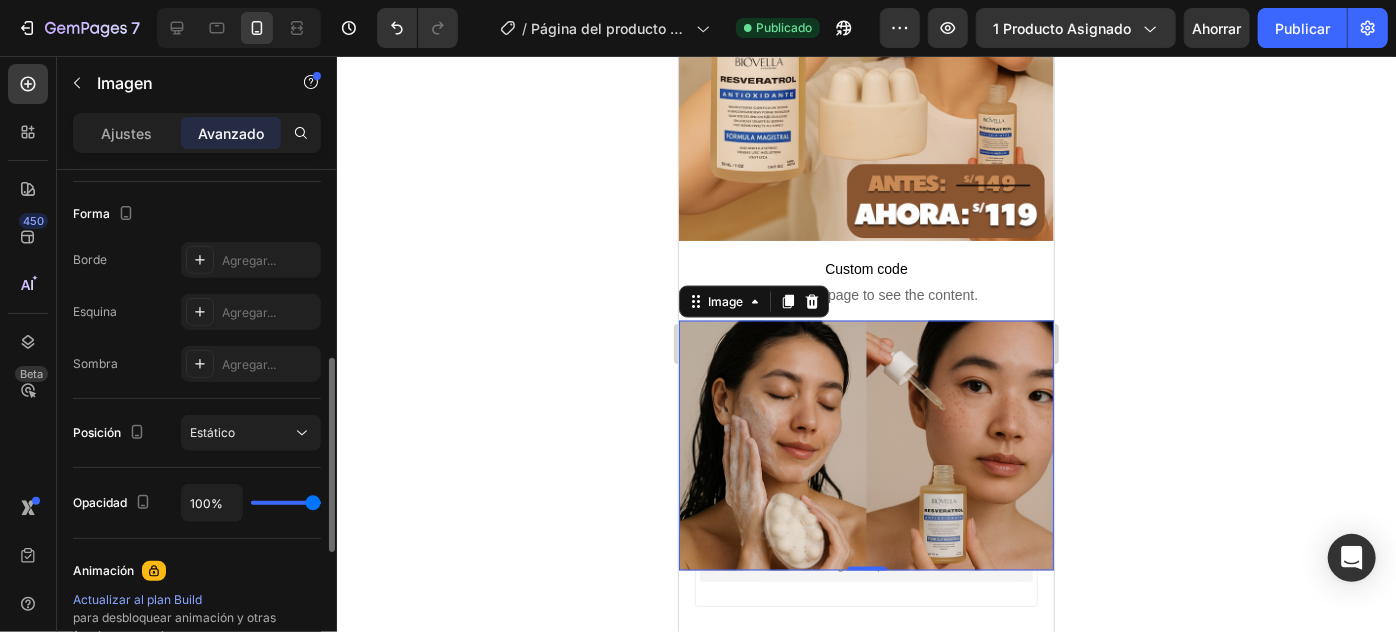 scroll, scrollTop: 411, scrollLeft: 0, axis: vertical 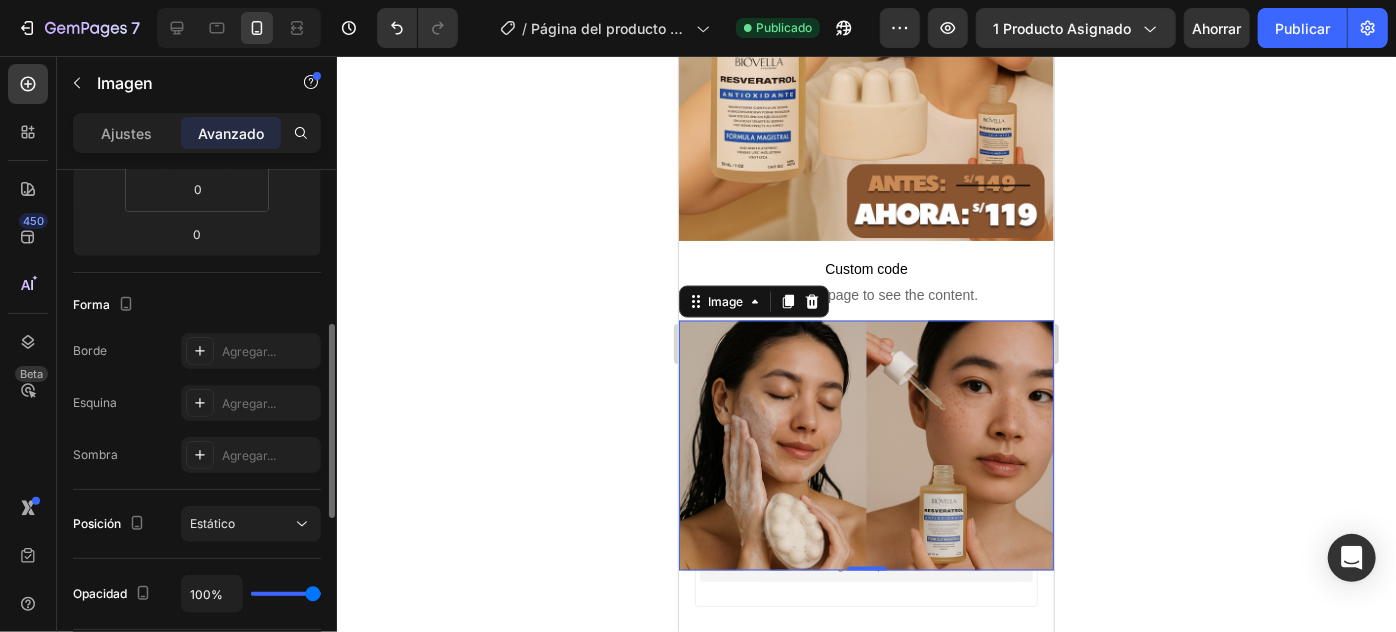 click at bounding box center (865, 445) 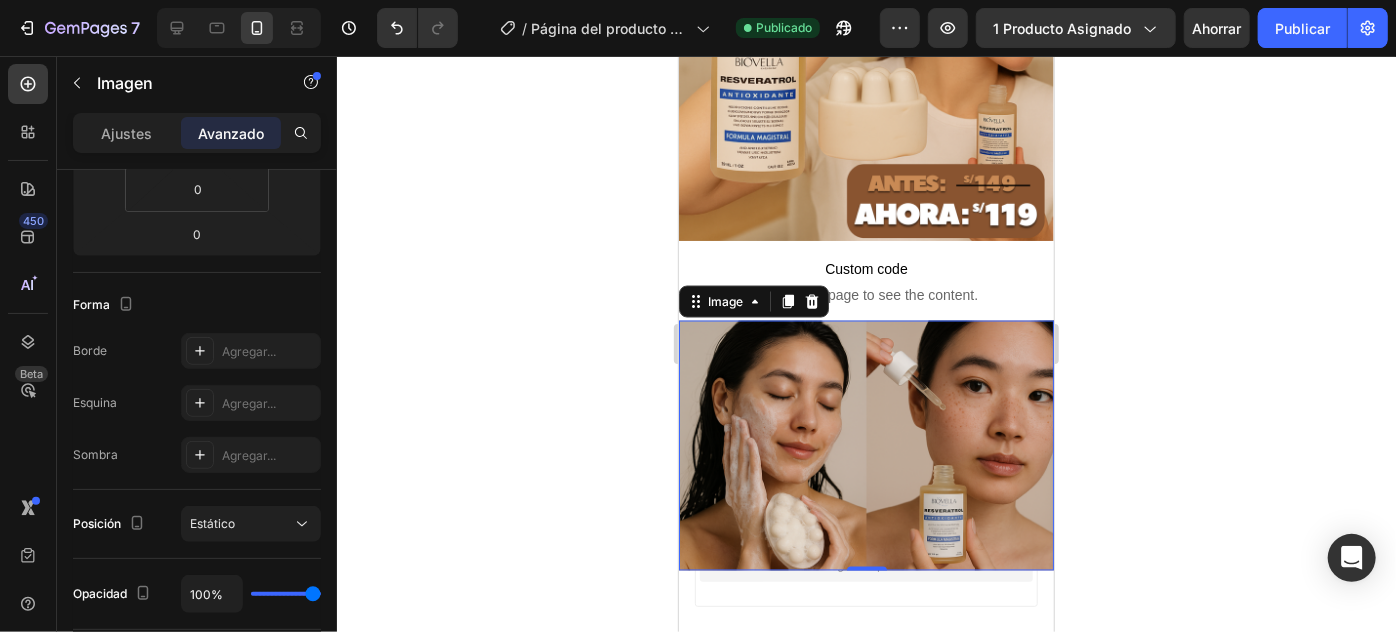 click 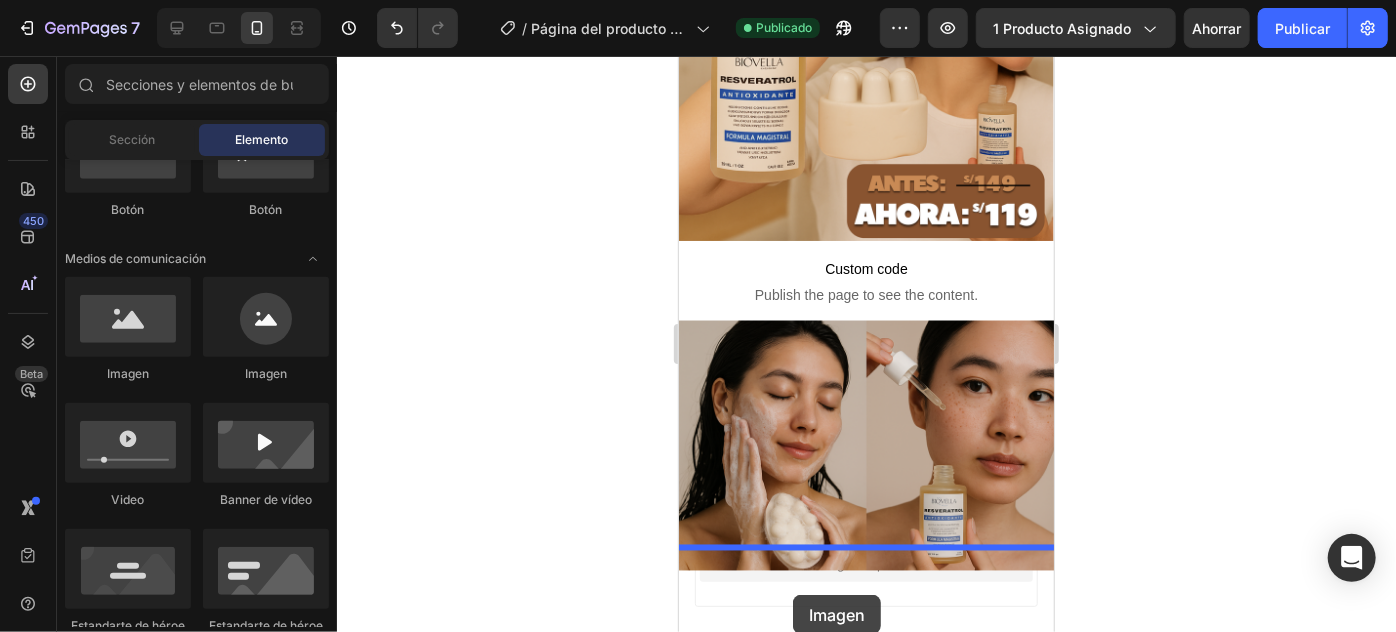 drag, startPoint x: 868, startPoint y: 457, endPoint x: 792, endPoint y: 594, distance: 156.66844 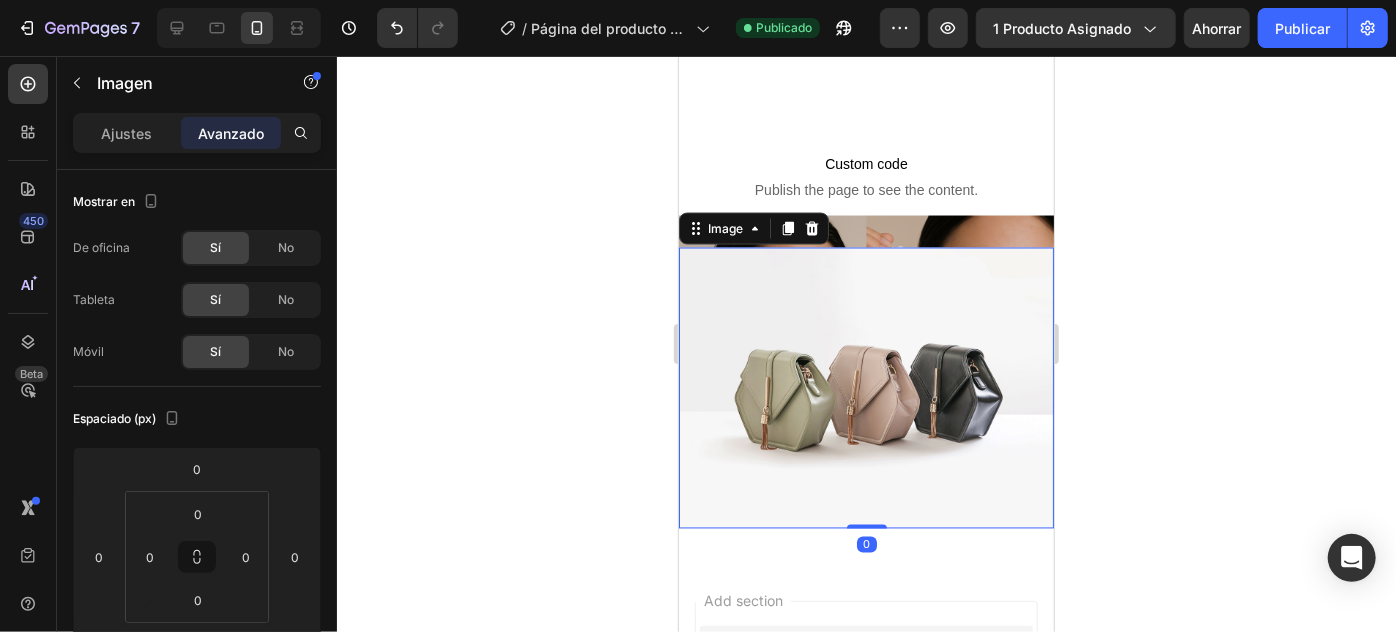 scroll, scrollTop: 1687, scrollLeft: 0, axis: vertical 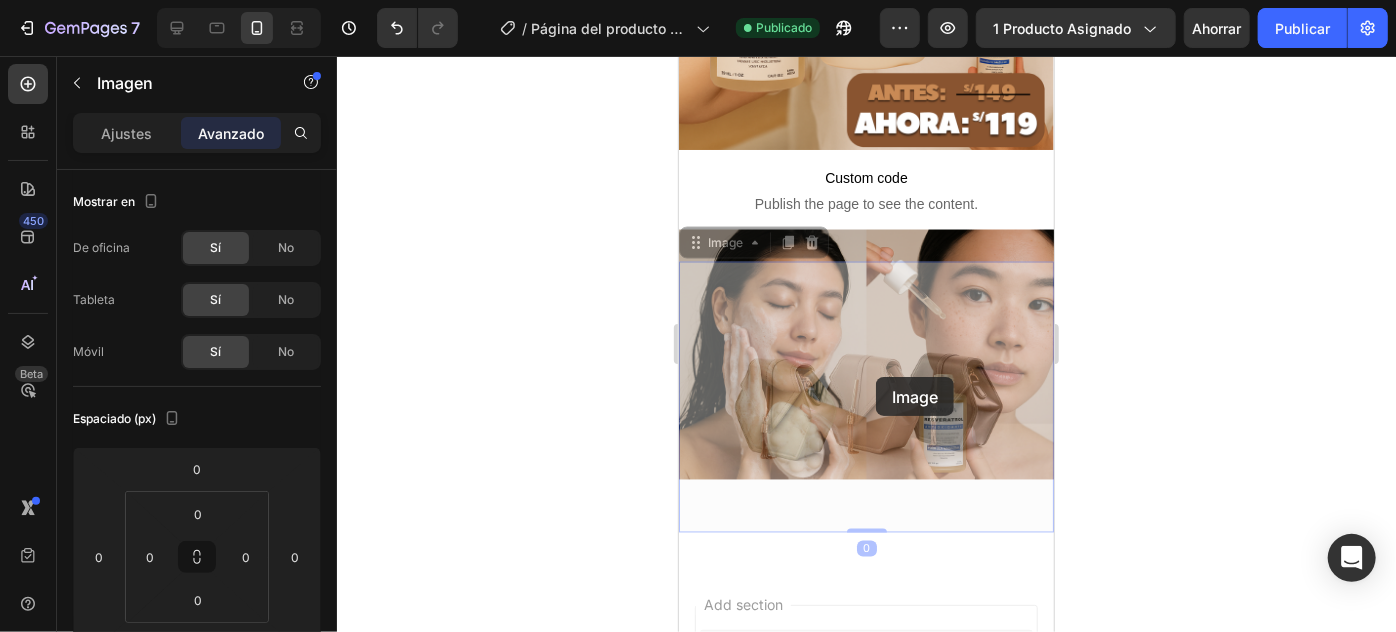 drag, startPoint x: 873, startPoint y: 306, endPoint x: 891, endPoint y: 336, distance: 34.98571 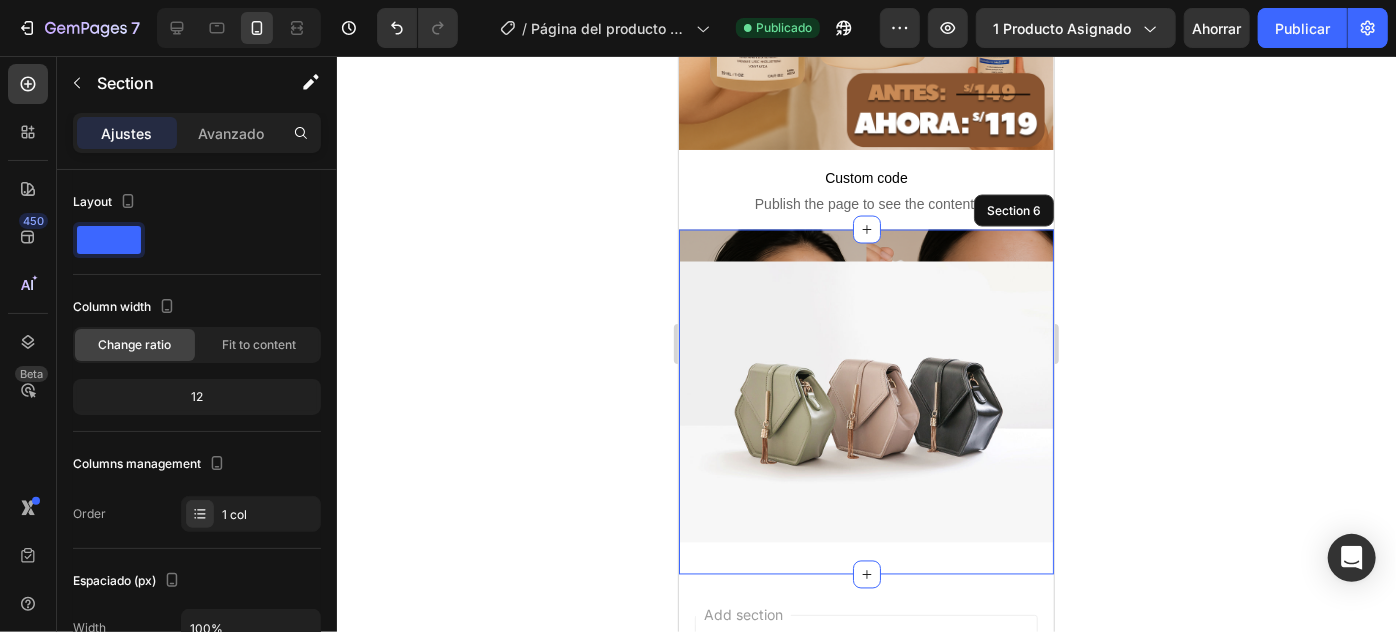 click on "Image   0 Section 6" at bounding box center [865, 401] 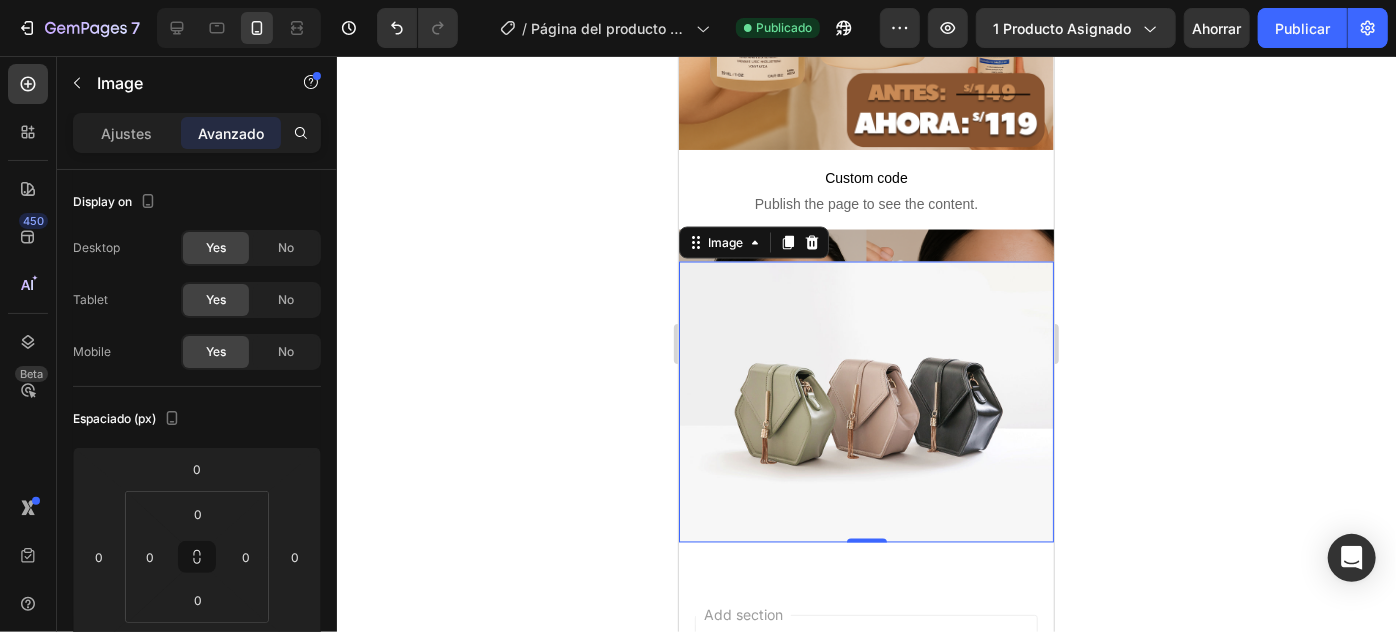 click at bounding box center (865, 401) 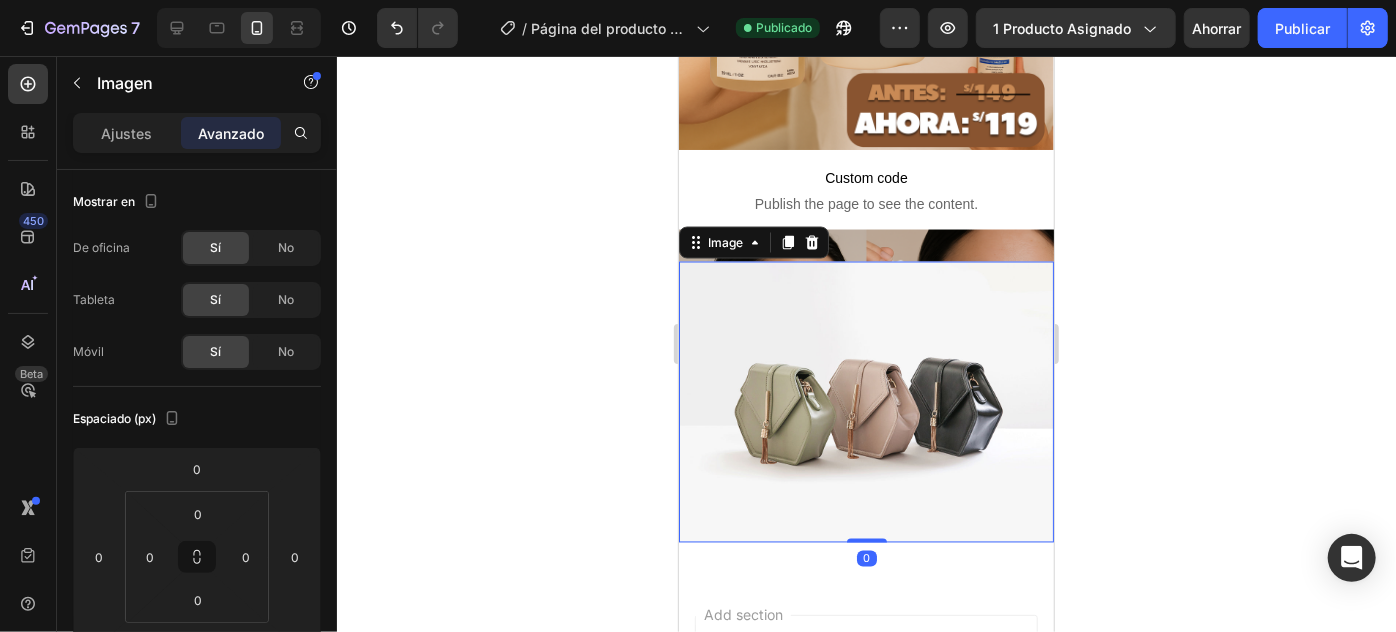 click at bounding box center [865, 401] 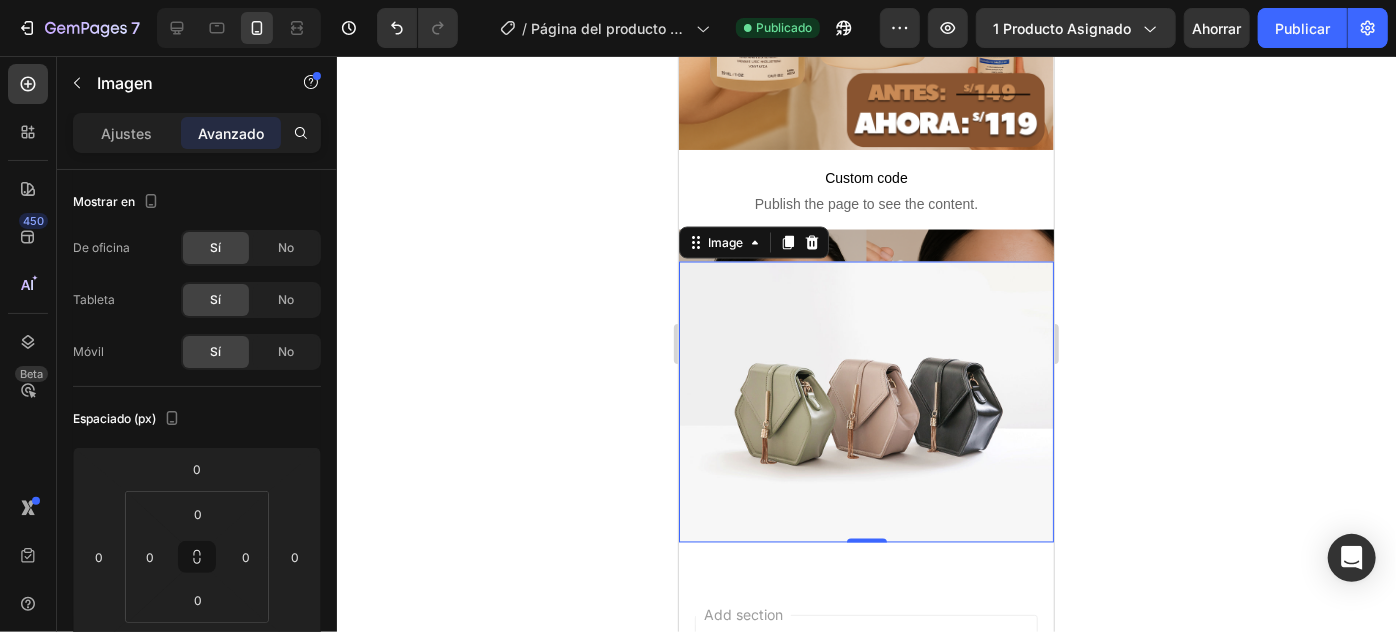 click at bounding box center (865, 401) 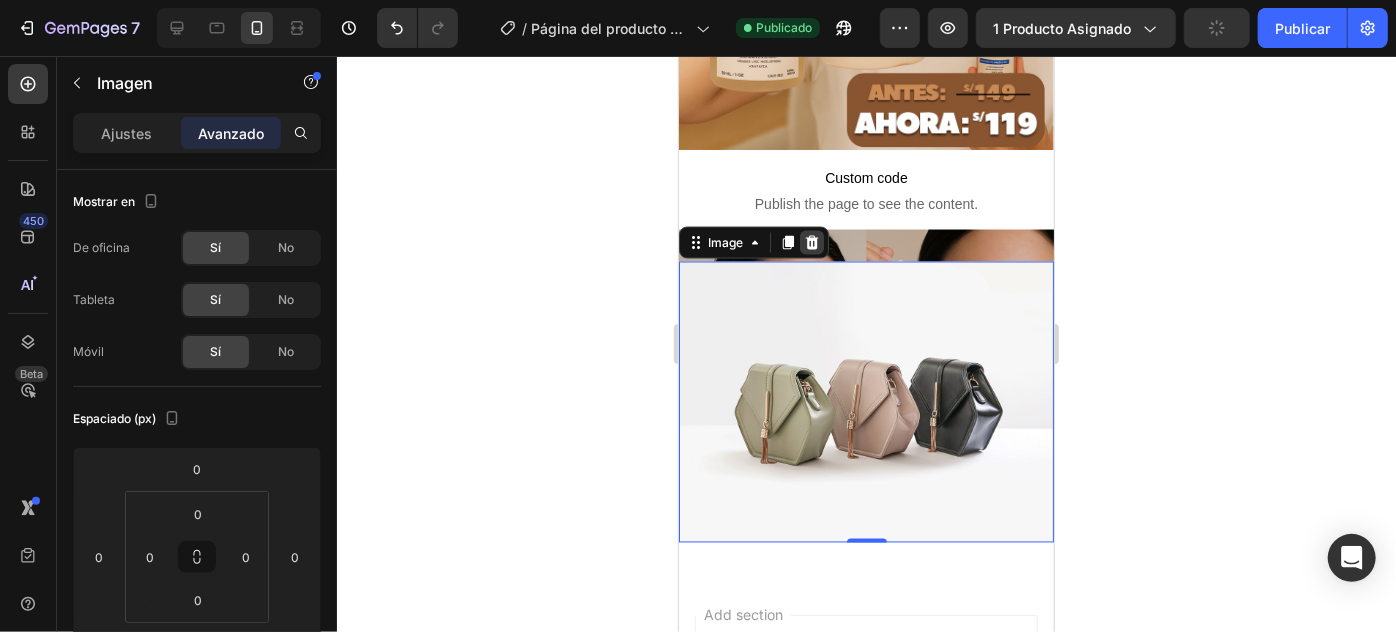 click 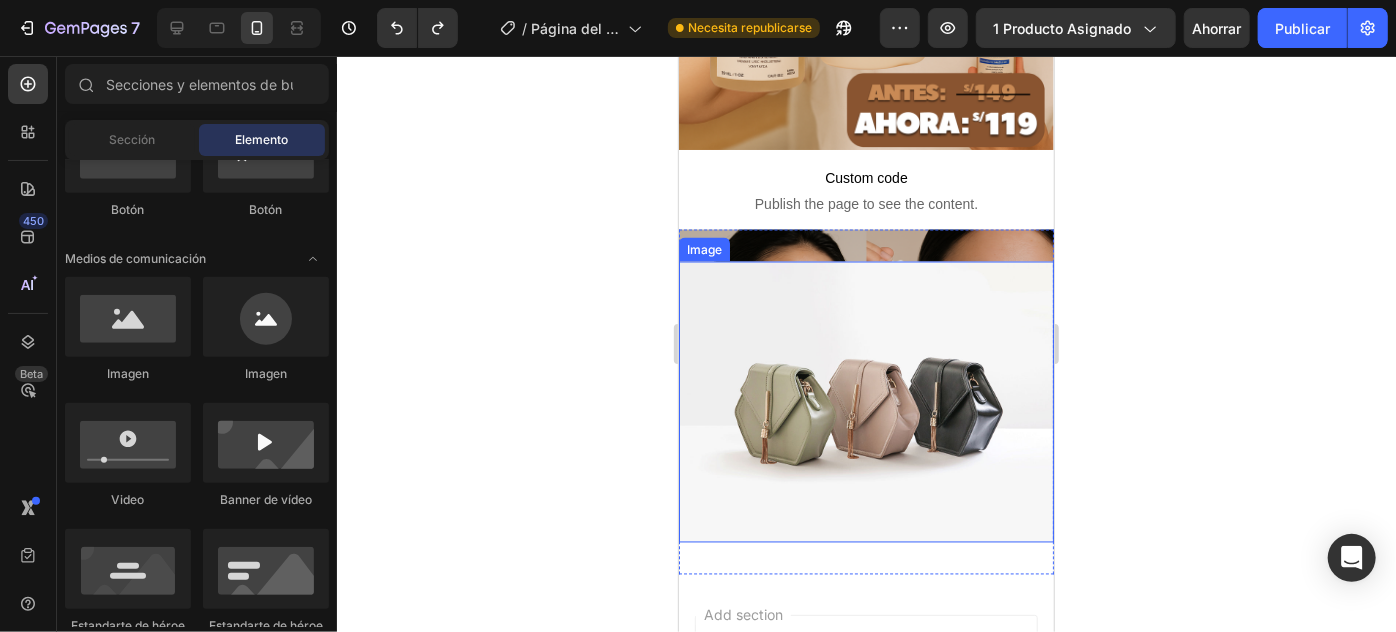 click at bounding box center (865, 401) 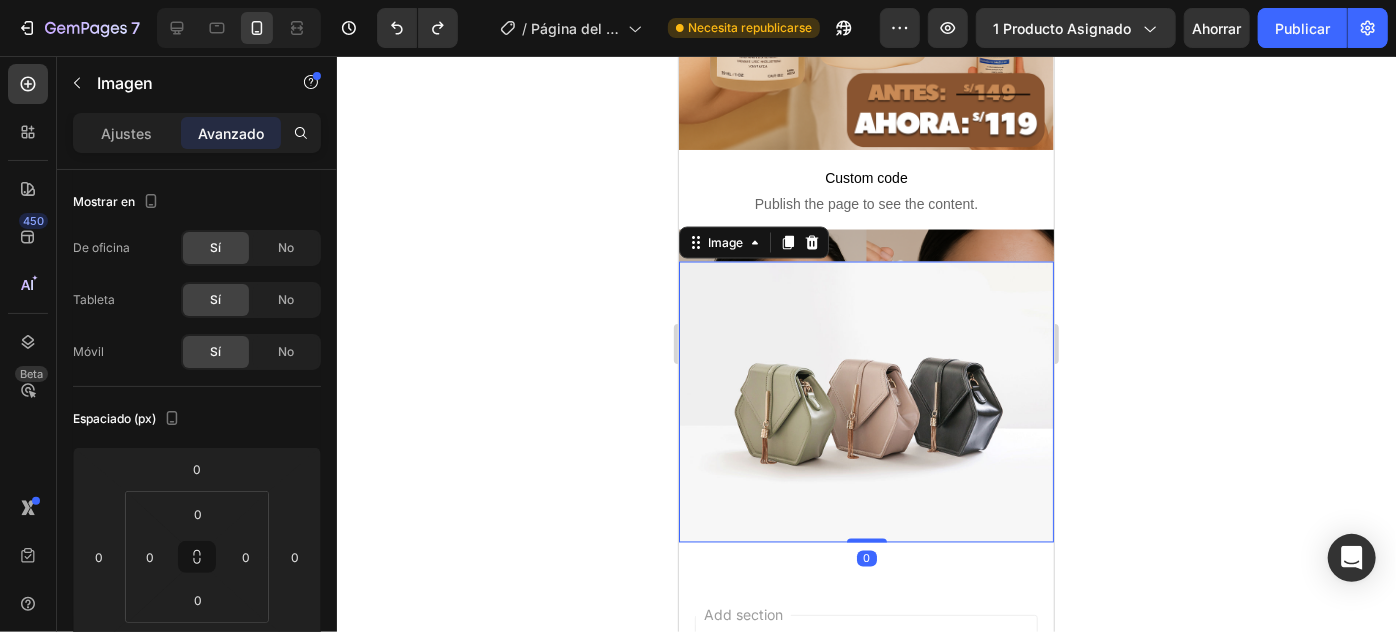 drag, startPoint x: 941, startPoint y: 284, endPoint x: 806, endPoint y: 250, distance: 139.21565 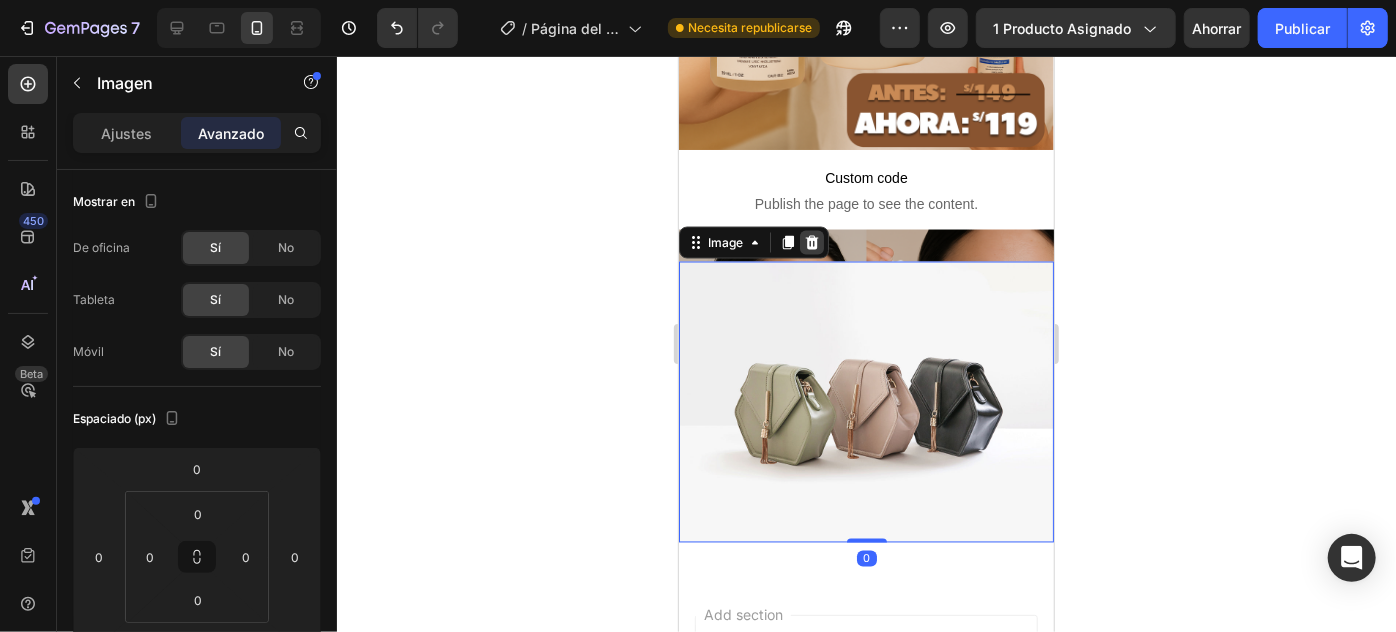 click 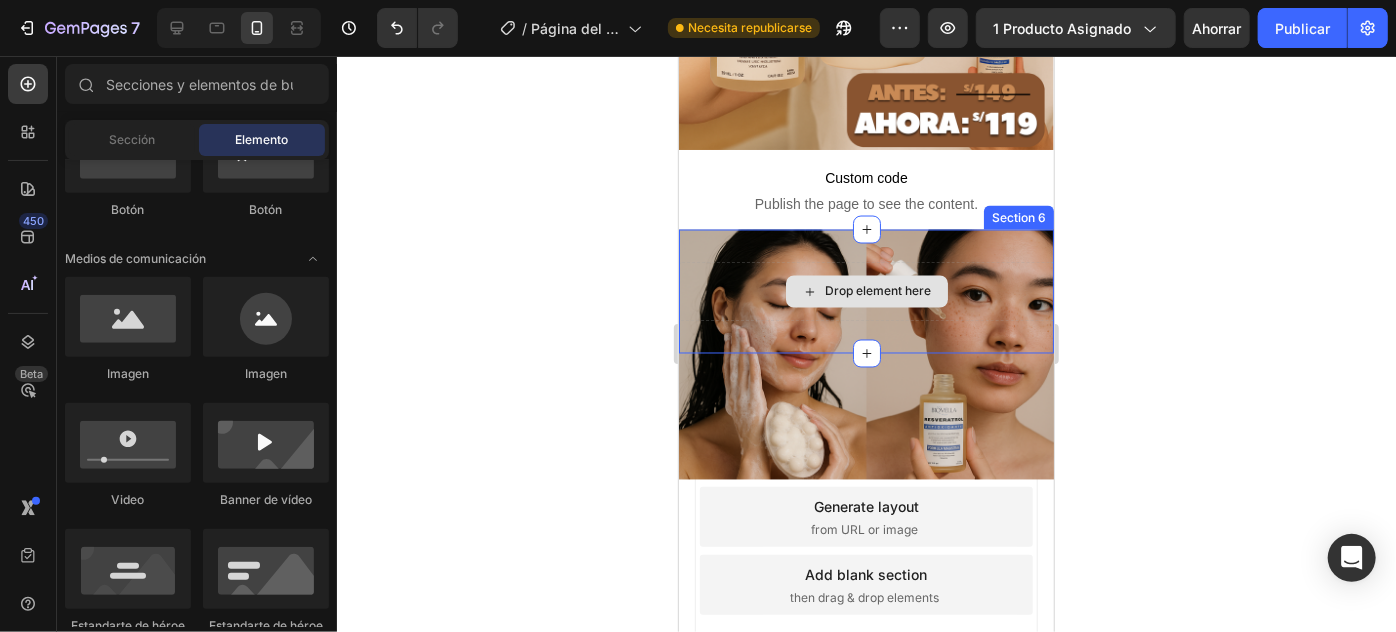 click on "Drop element here" at bounding box center [866, 291] 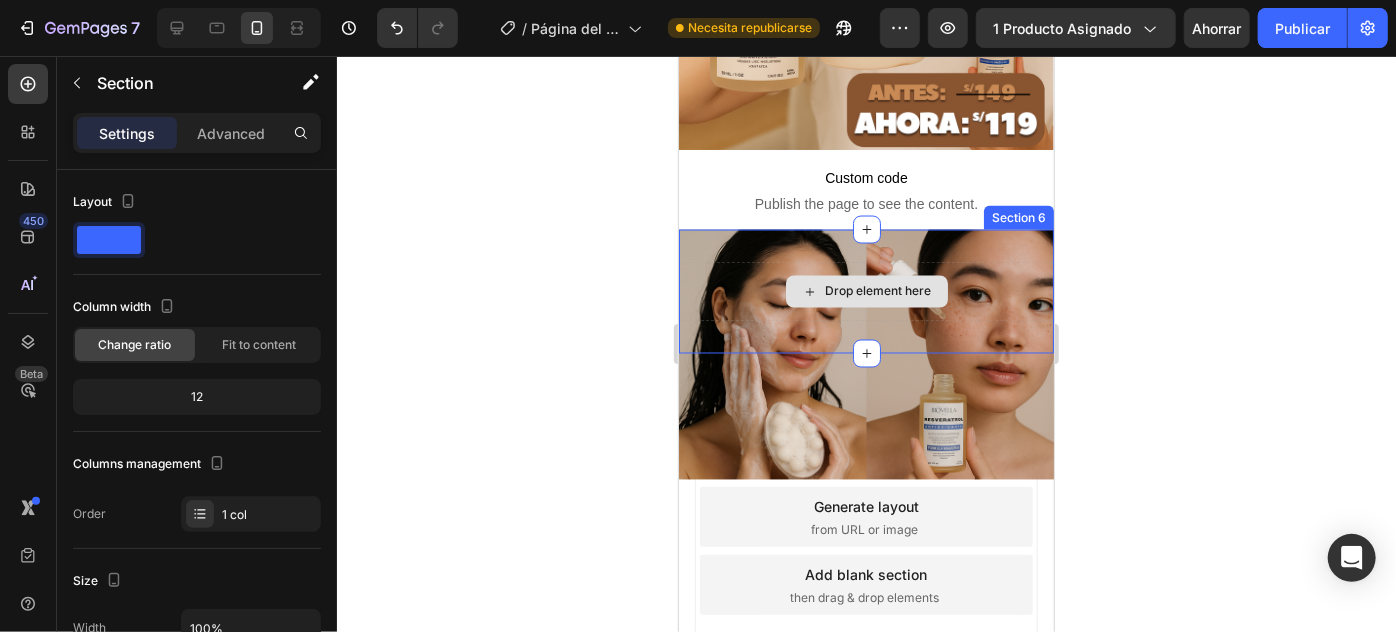 click on "Drop element here" at bounding box center [865, 291] 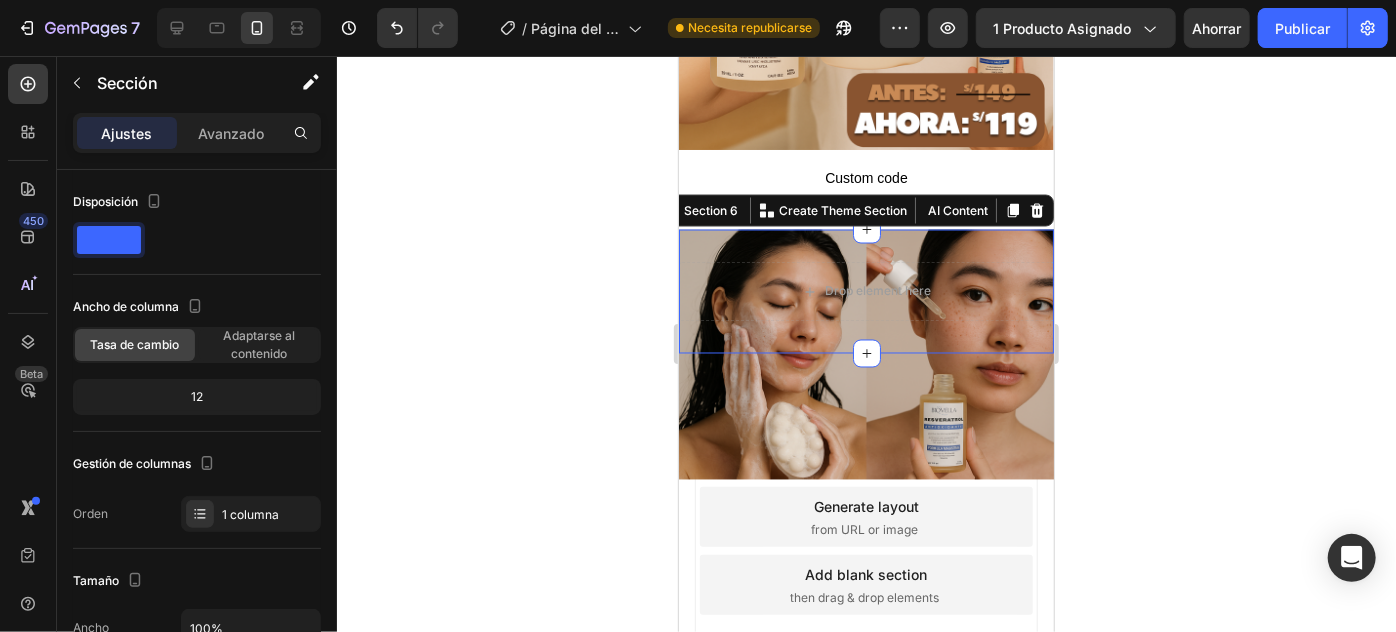 click on "Section 6   You can create reusable sections Create Theme Section AI Content Write with GemAI What would you like to describe here? Tone and Voice Persuasive Product kit Rejuvenecedor Anti-manchas Show more Generate" at bounding box center (853, 210) 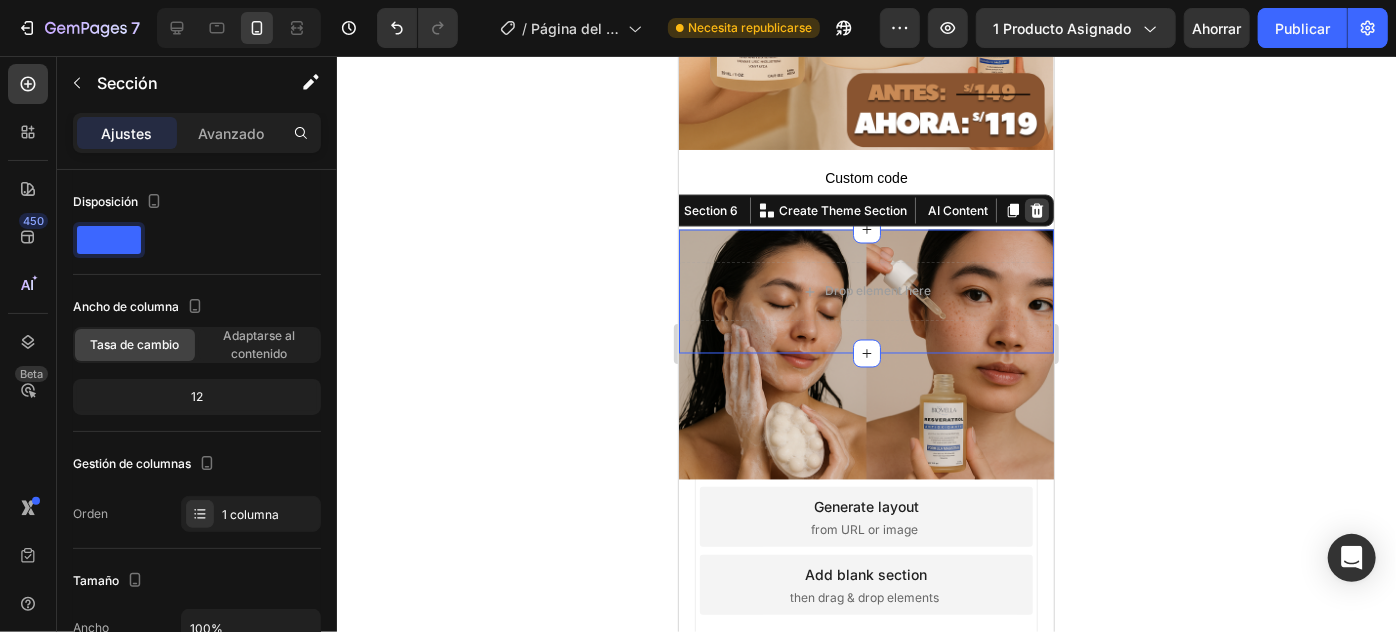 click 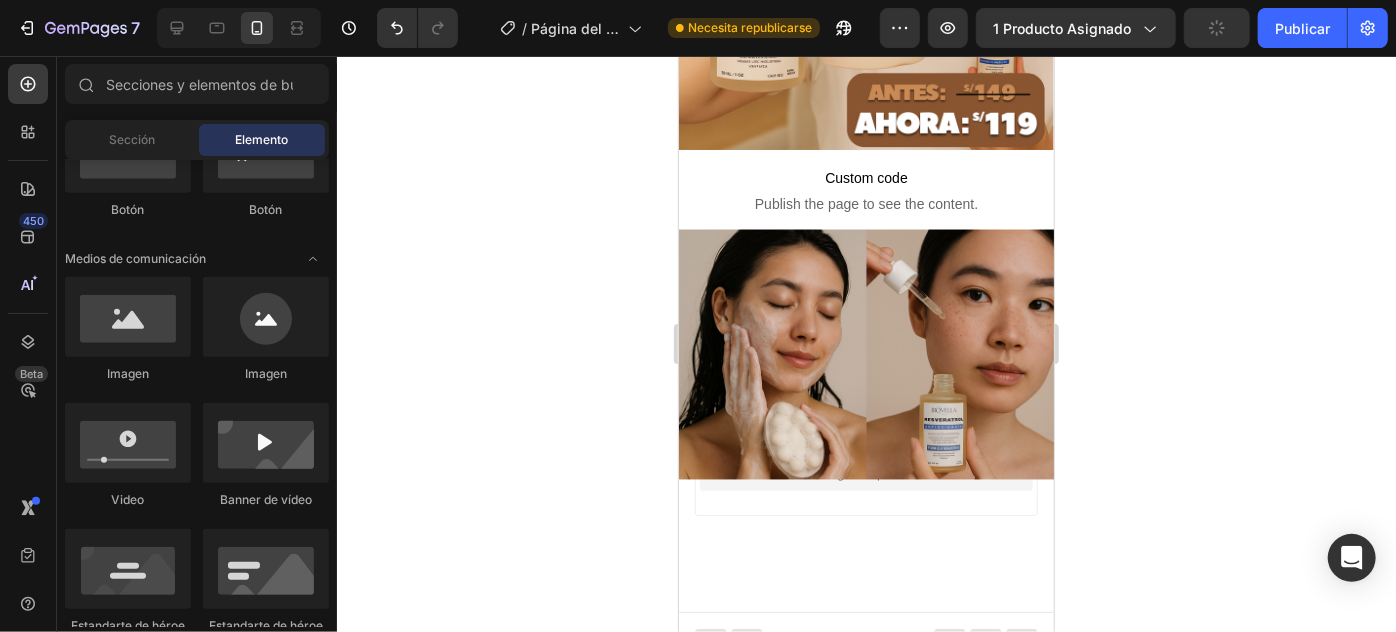 scroll, scrollTop: 1596, scrollLeft: 0, axis: vertical 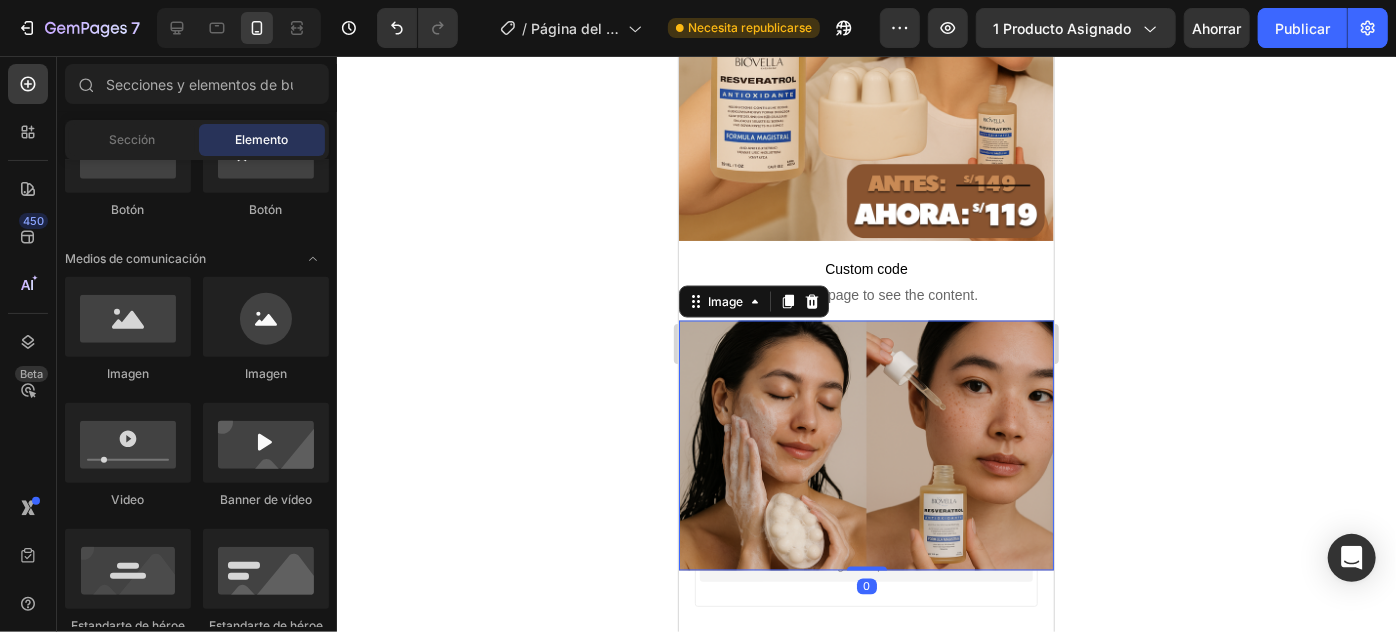 click at bounding box center (865, 445) 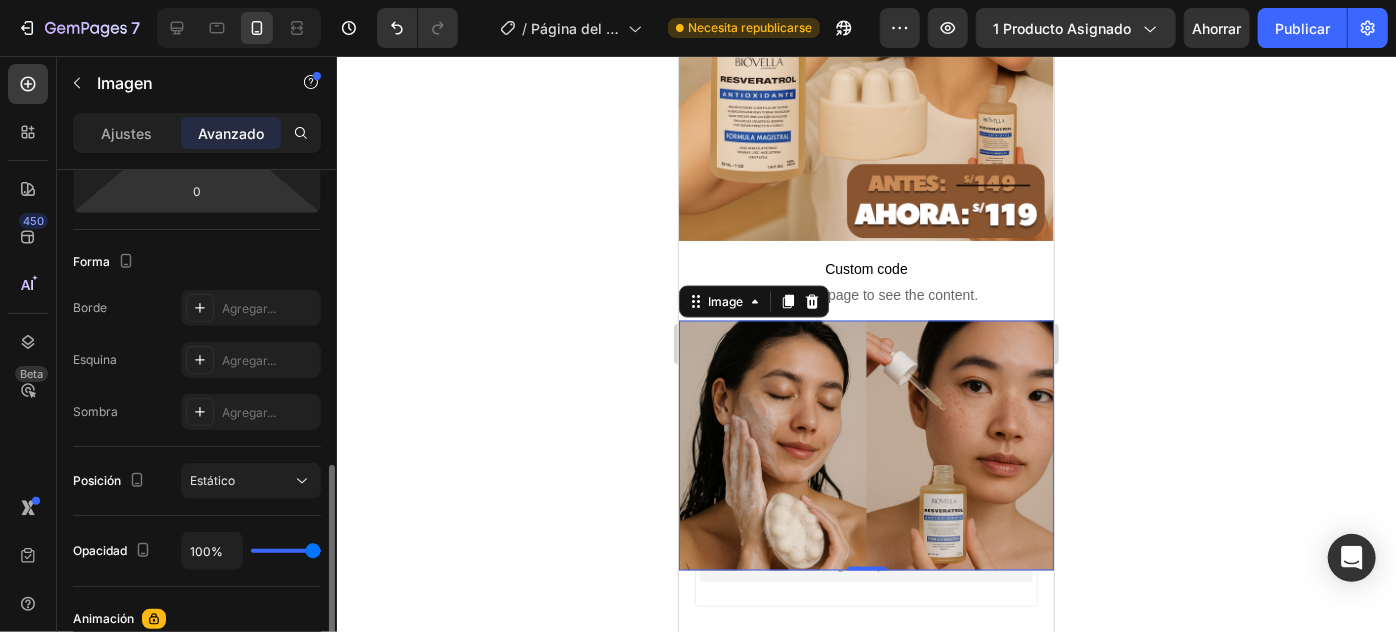 scroll, scrollTop: 545, scrollLeft: 0, axis: vertical 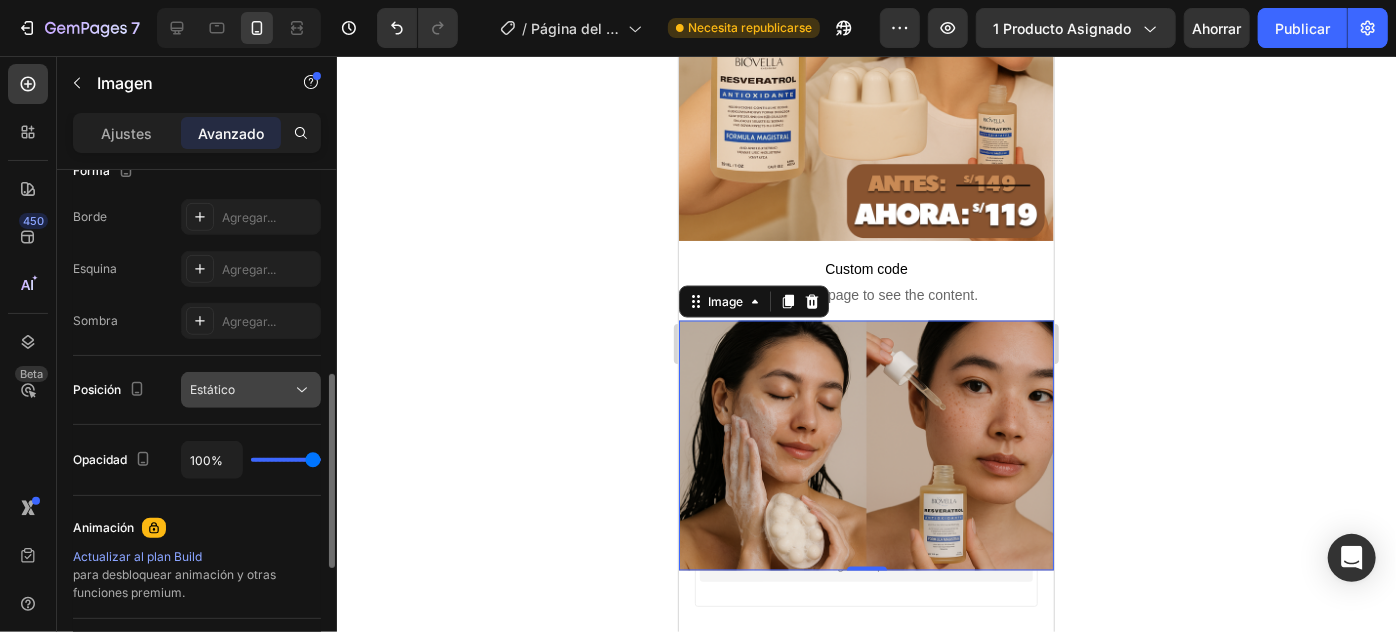 click on "Estático" at bounding box center [241, 390] 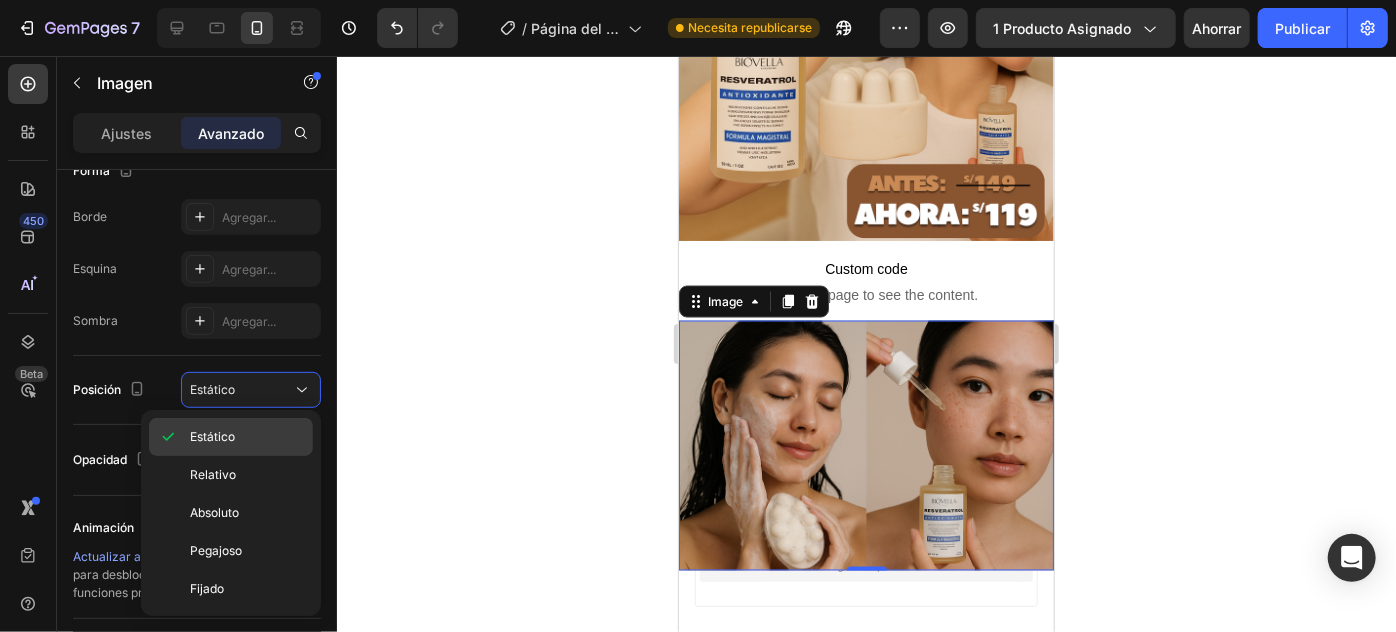 click on "Estático" at bounding box center [247, 437] 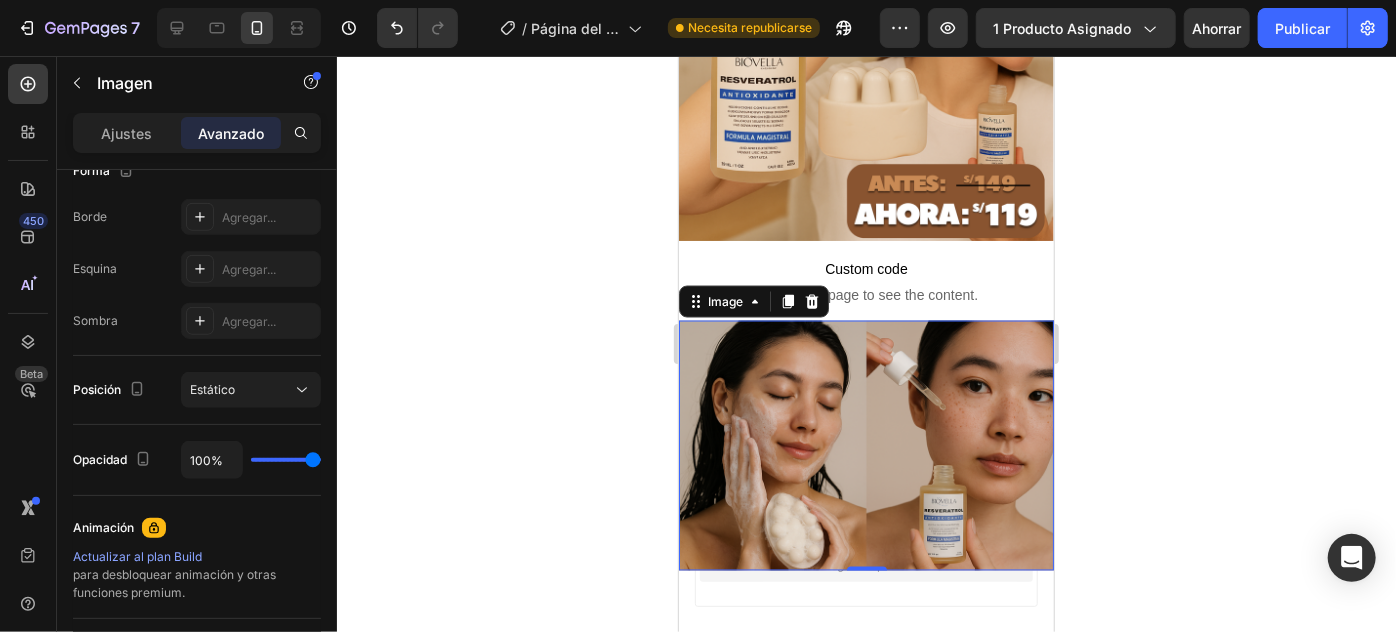 click at bounding box center (865, 445) 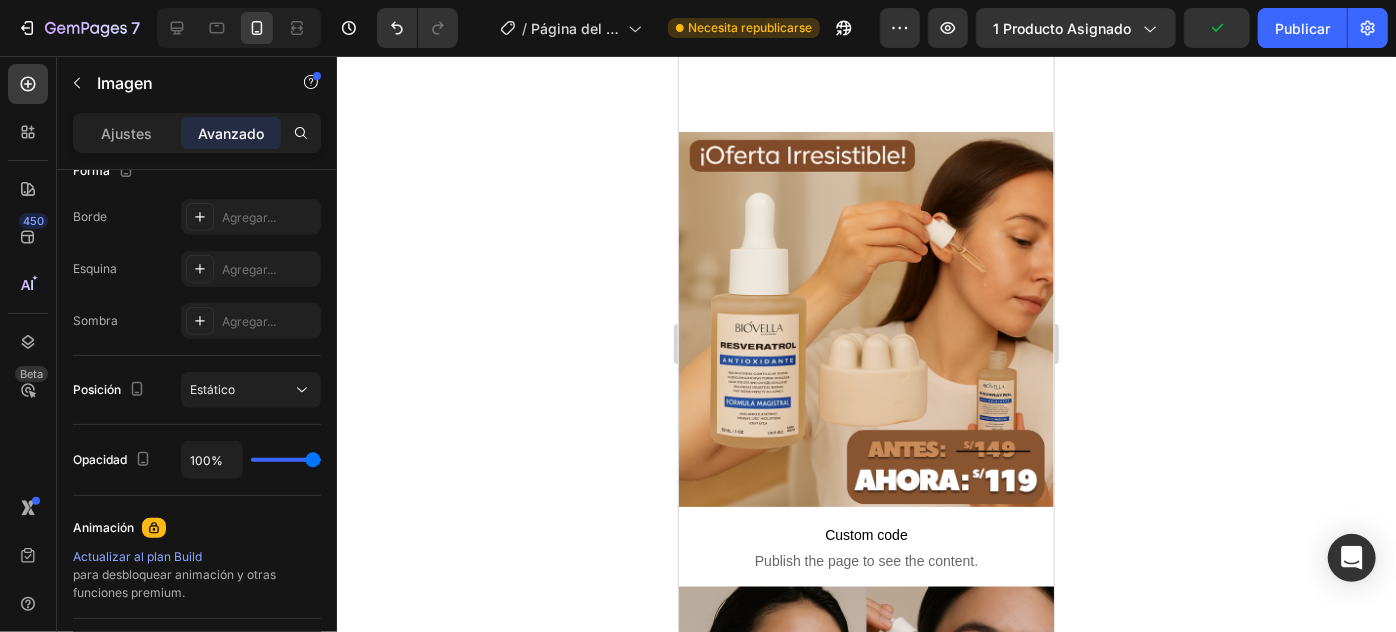 scroll, scrollTop: 1596, scrollLeft: 0, axis: vertical 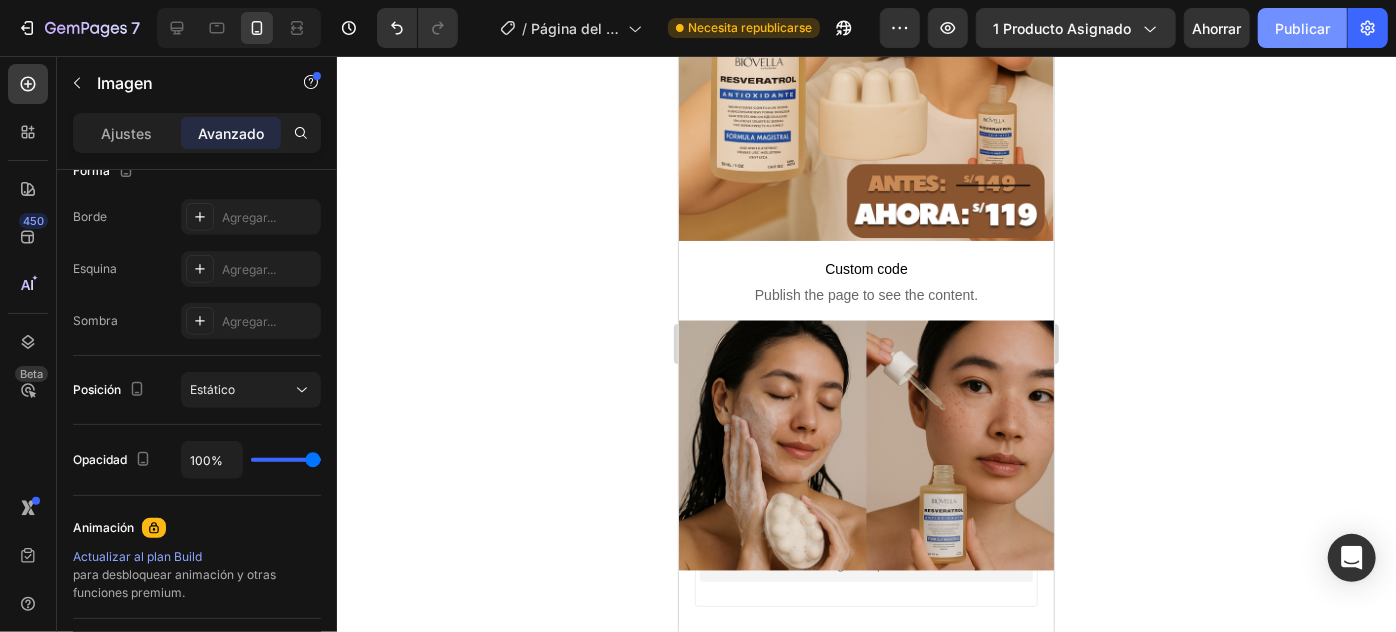 click on "Publicar" at bounding box center (1302, 28) 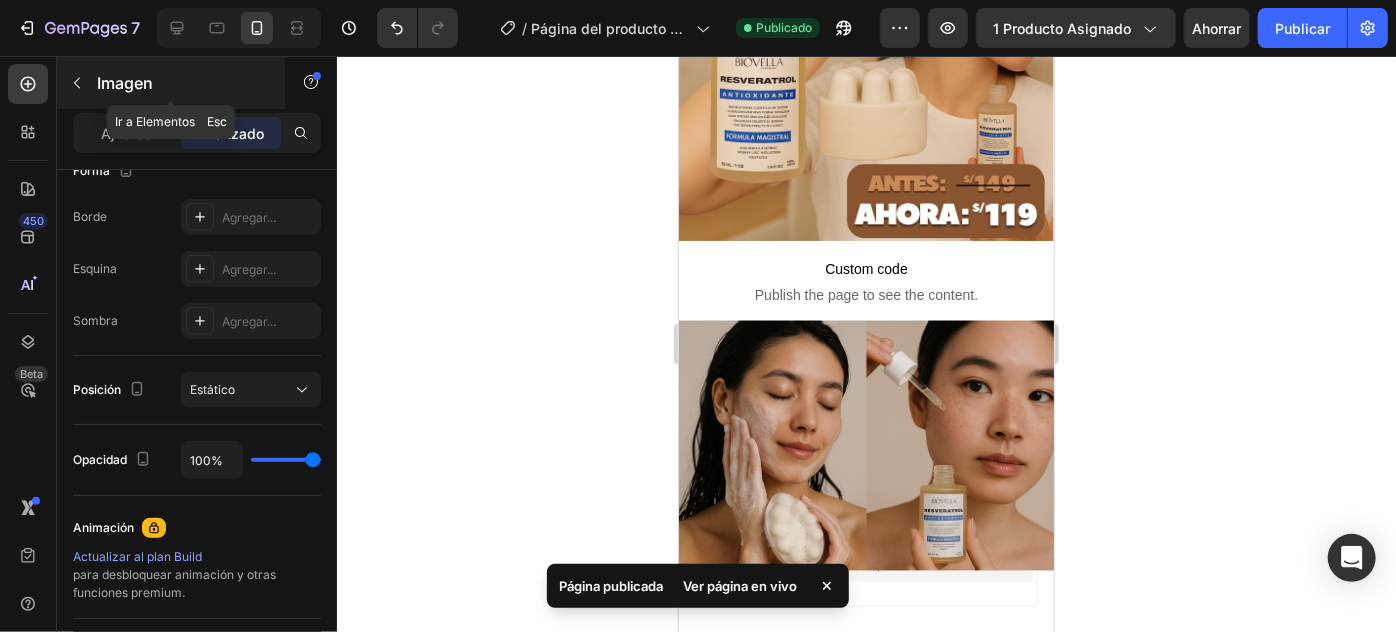 click on "Imagen" at bounding box center (125, 83) 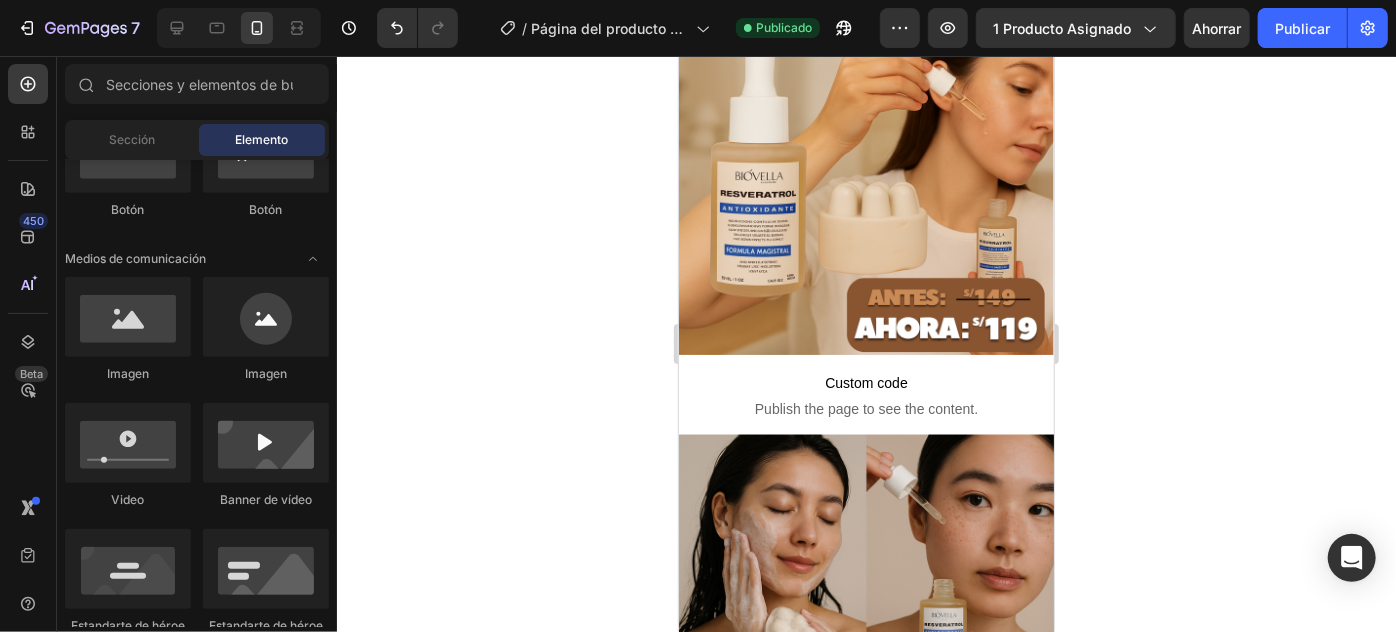 scroll, scrollTop: 1596, scrollLeft: 0, axis: vertical 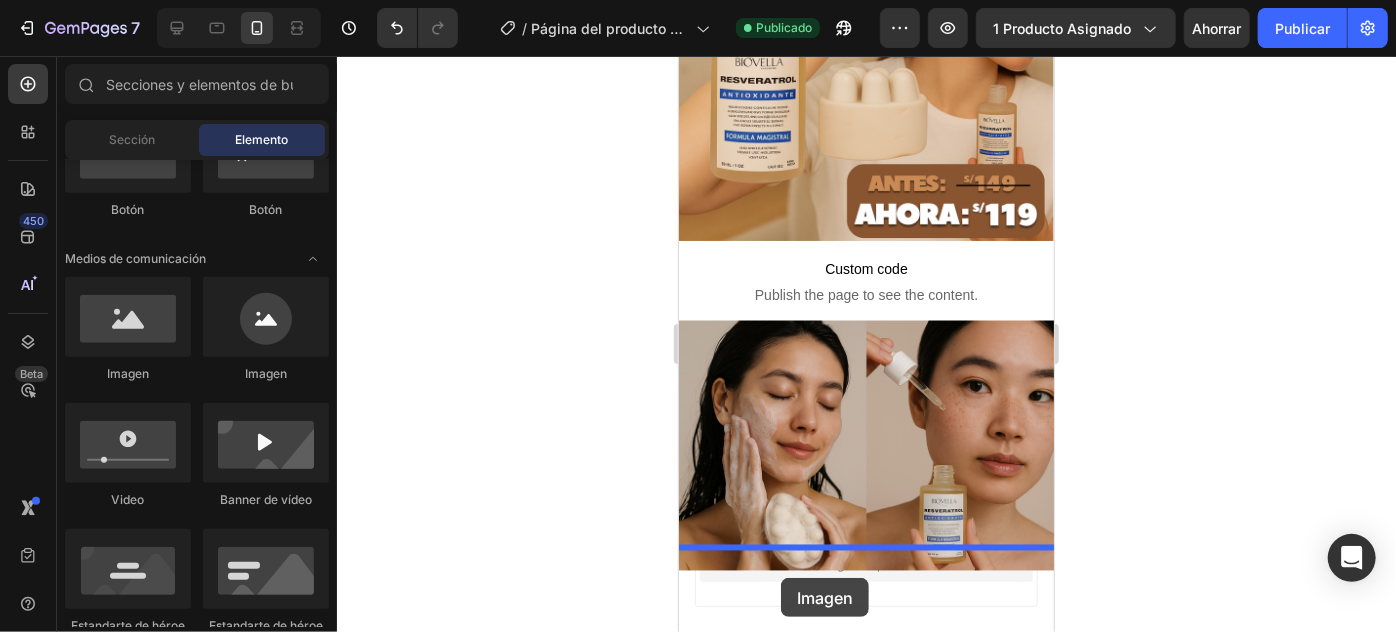 drag, startPoint x: 956, startPoint y: 499, endPoint x: 780, endPoint y: 577, distance: 192.50974 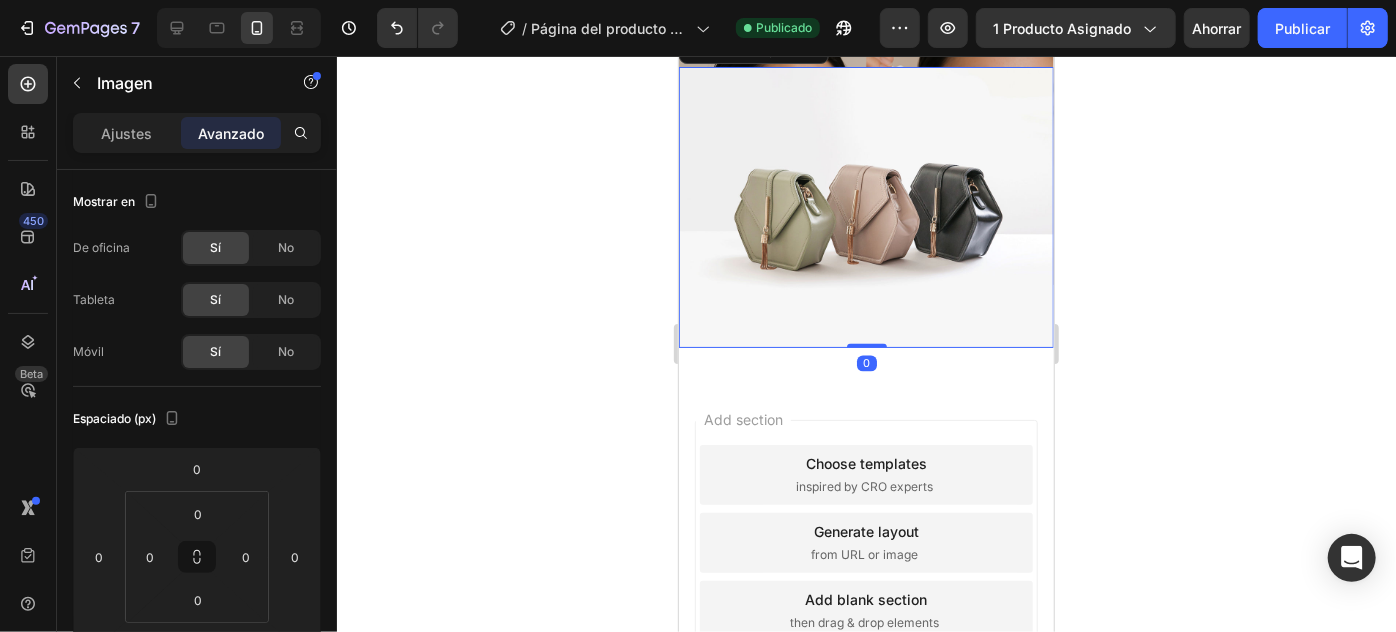 scroll, scrollTop: 1931, scrollLeft: 0, axis: vertical 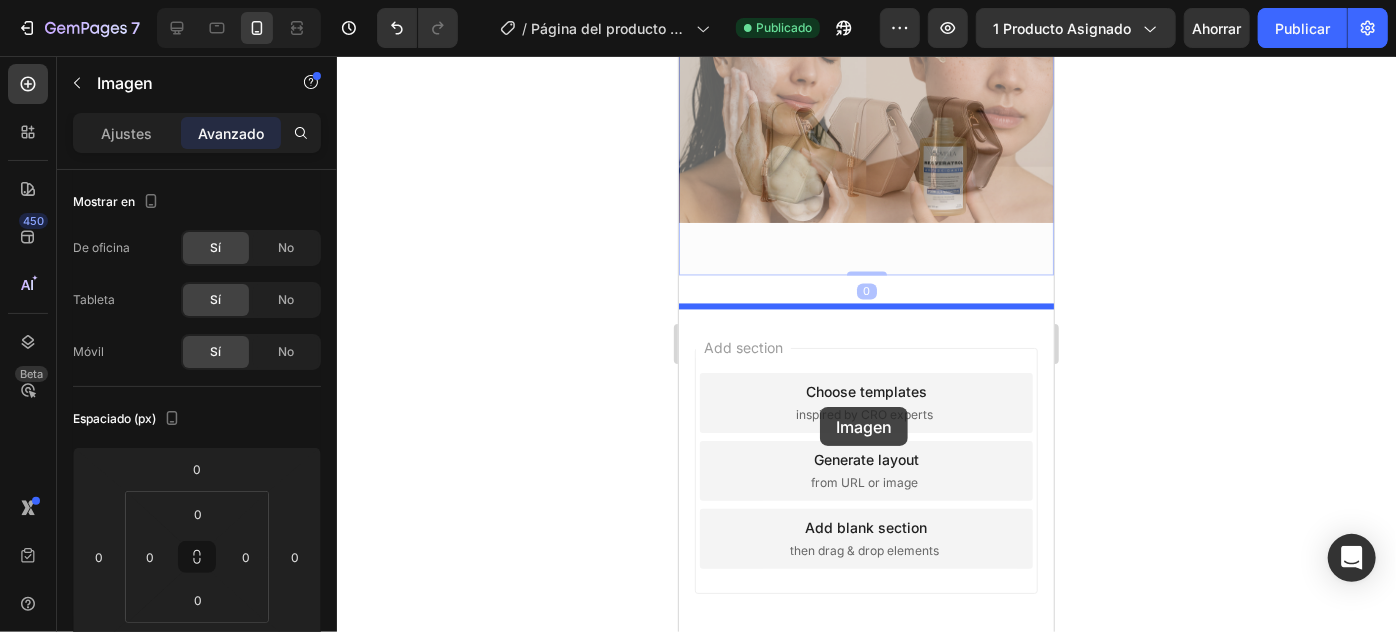 drag, startPoint x: 806, startPoint y: 283, endPoint x: 819, endPoint y: 406, distance: 123.68508 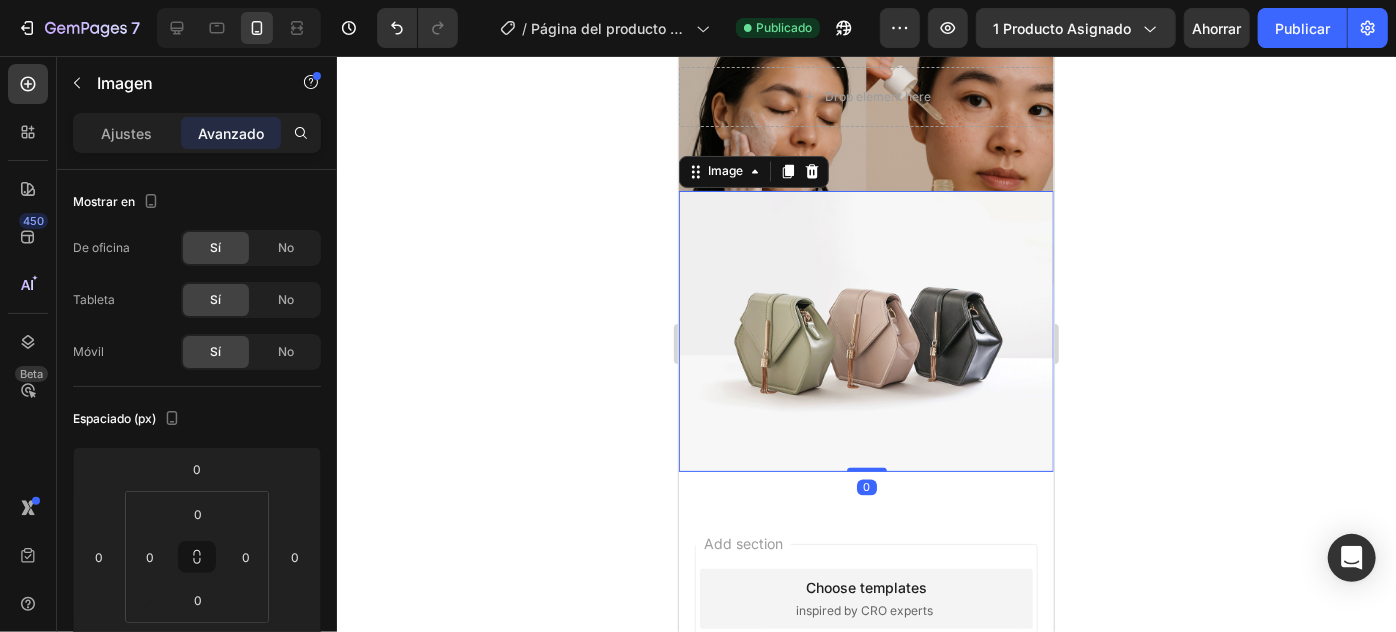 scroll, scrollTop: 1840, scrollLeft: 0, axis: vertical 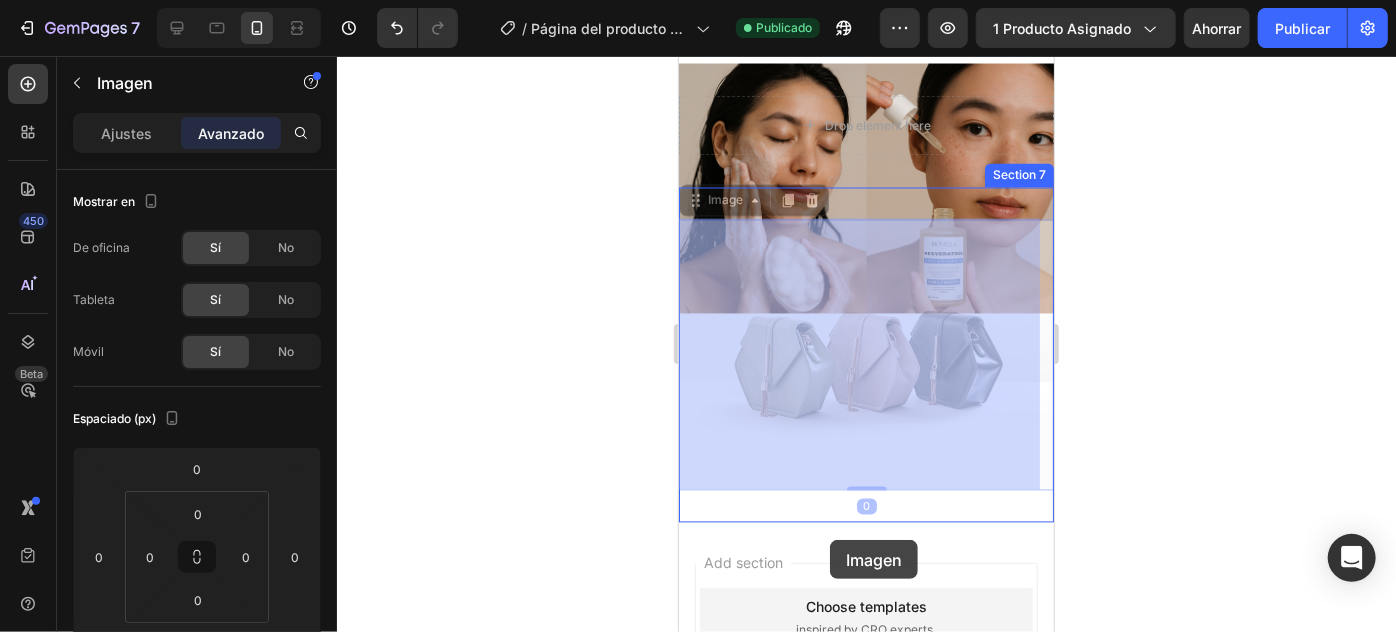 drag, startPoint x: 820, startPoint y: 339, endPoint x: 829, endPoint y: 539, distance: 200.2024 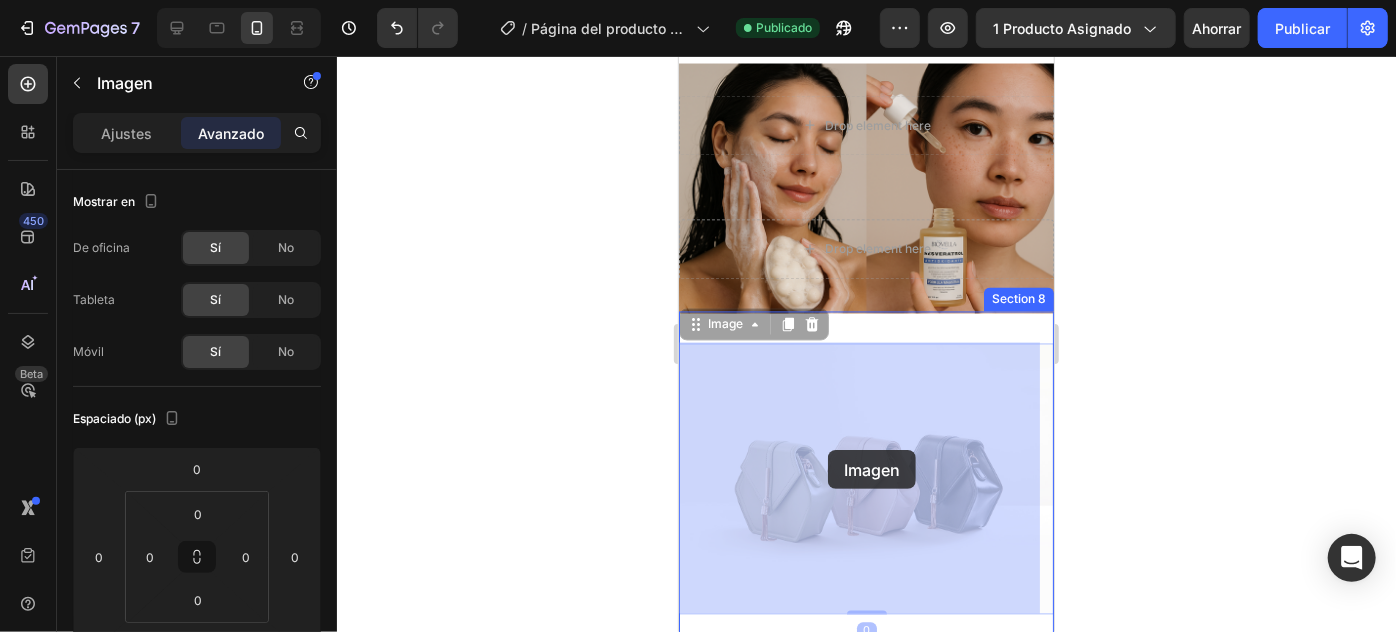 drag, startPoint x: 826, startPoint y: 486, endPoint x: 827, endPoint y: 449, distance: 37.01351 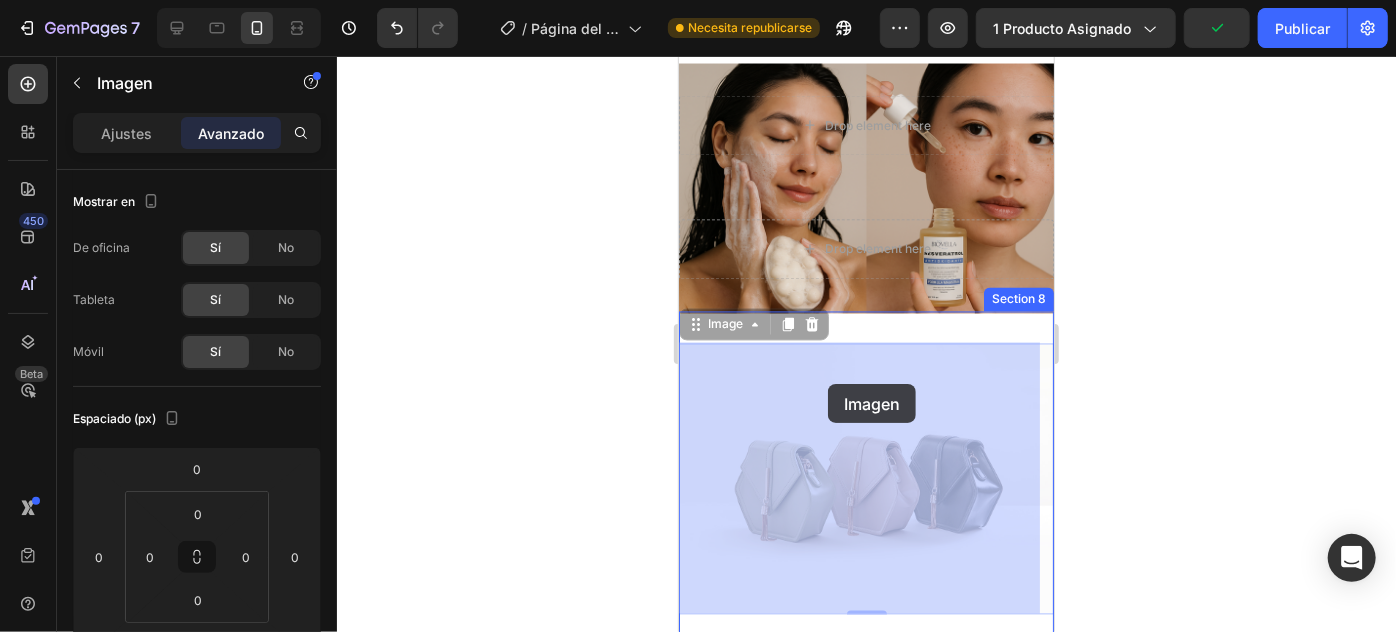 drag, startPoint x: 829, startPoint y: 441, endPoint x: 827, endPoint y: 383, distance: 58.034473 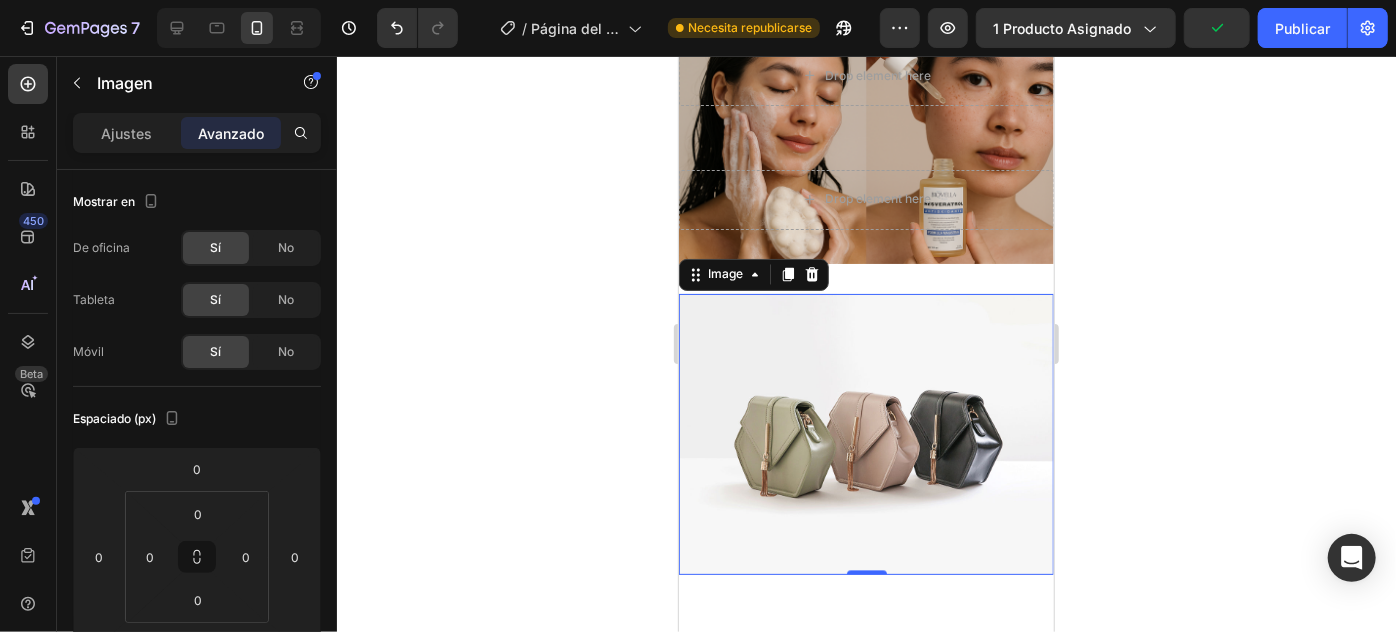 scroll, scrollTop: 1931, scrollLeft: 0, axis: vertical 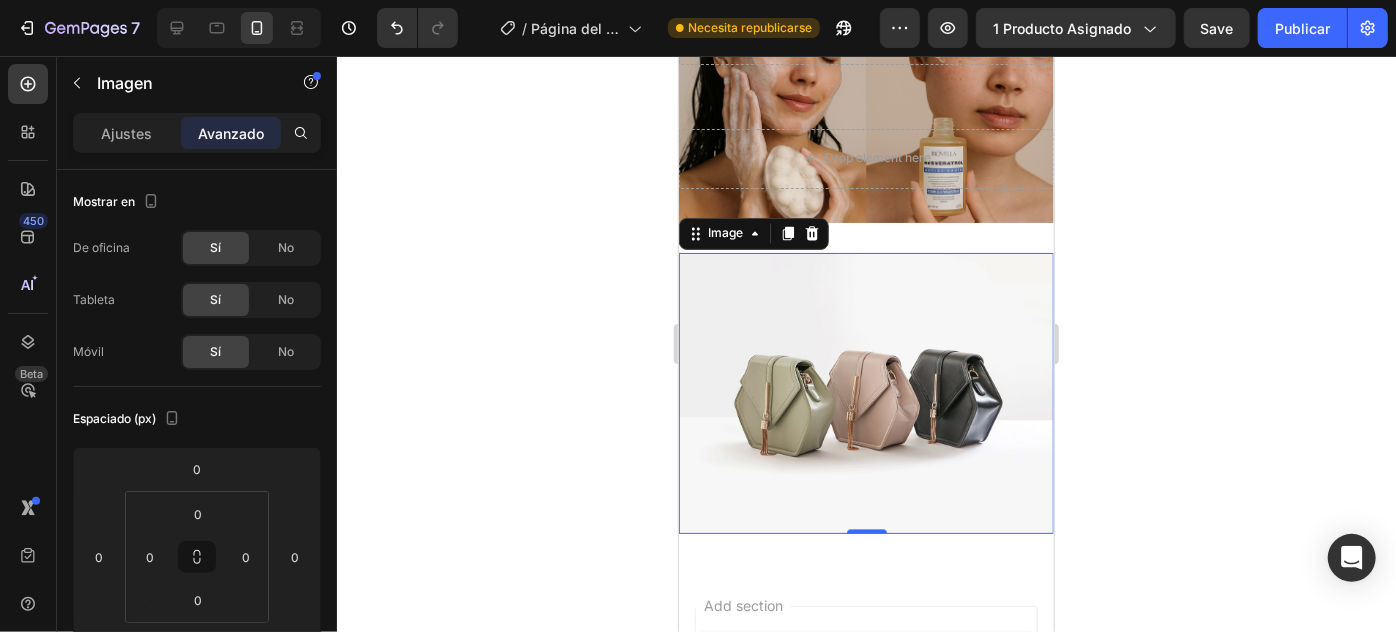 click at bounding box center (865, 392) 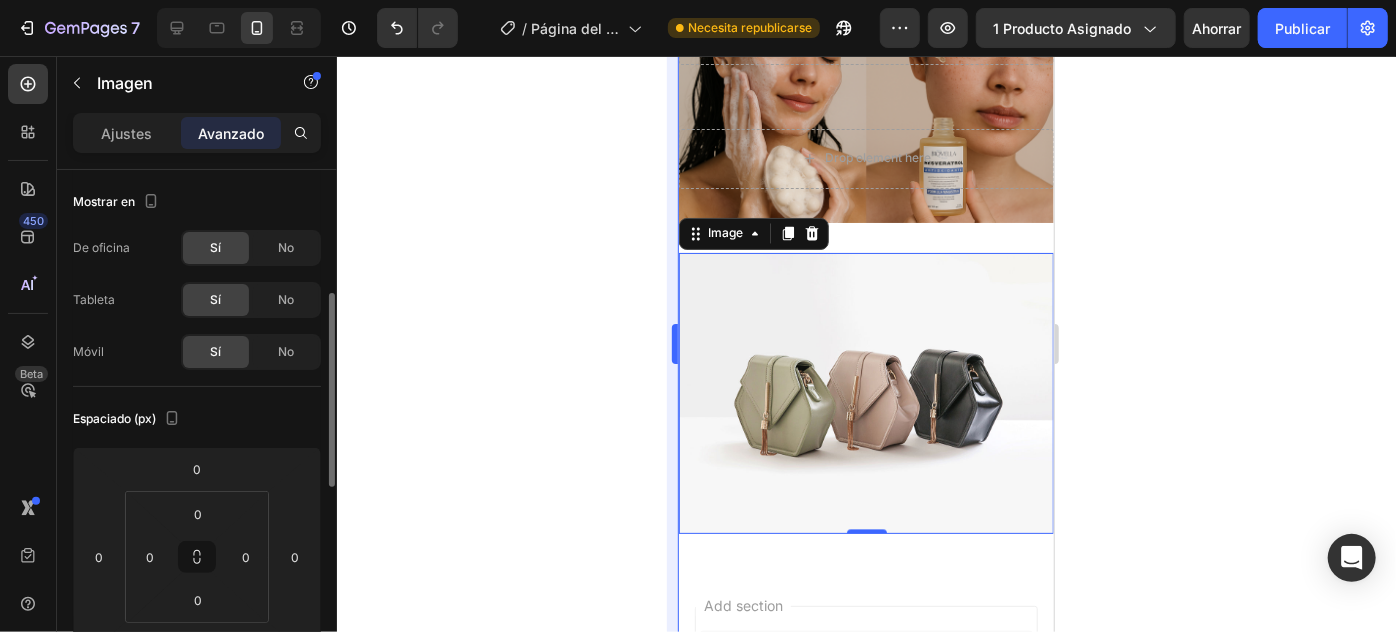 scroll, scrollTop: 90, scrollLeft: 0, axis: vertical 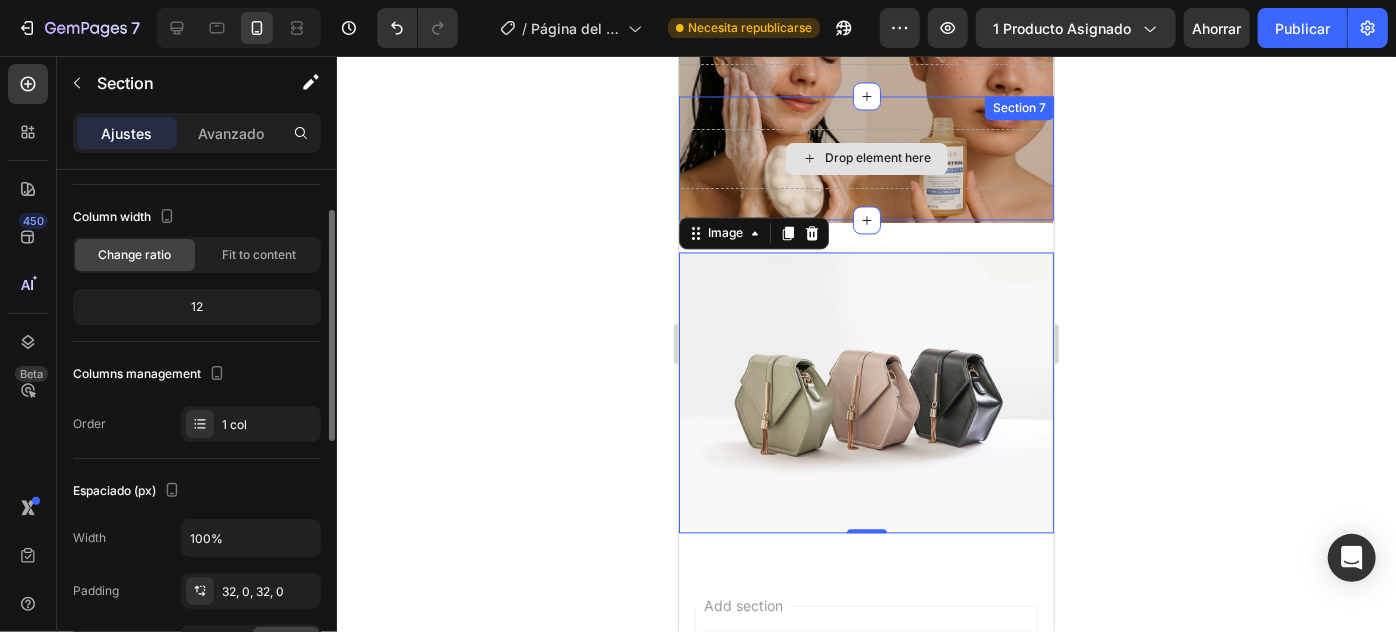 click on "Drop element here" at bounding box center (865, 158) 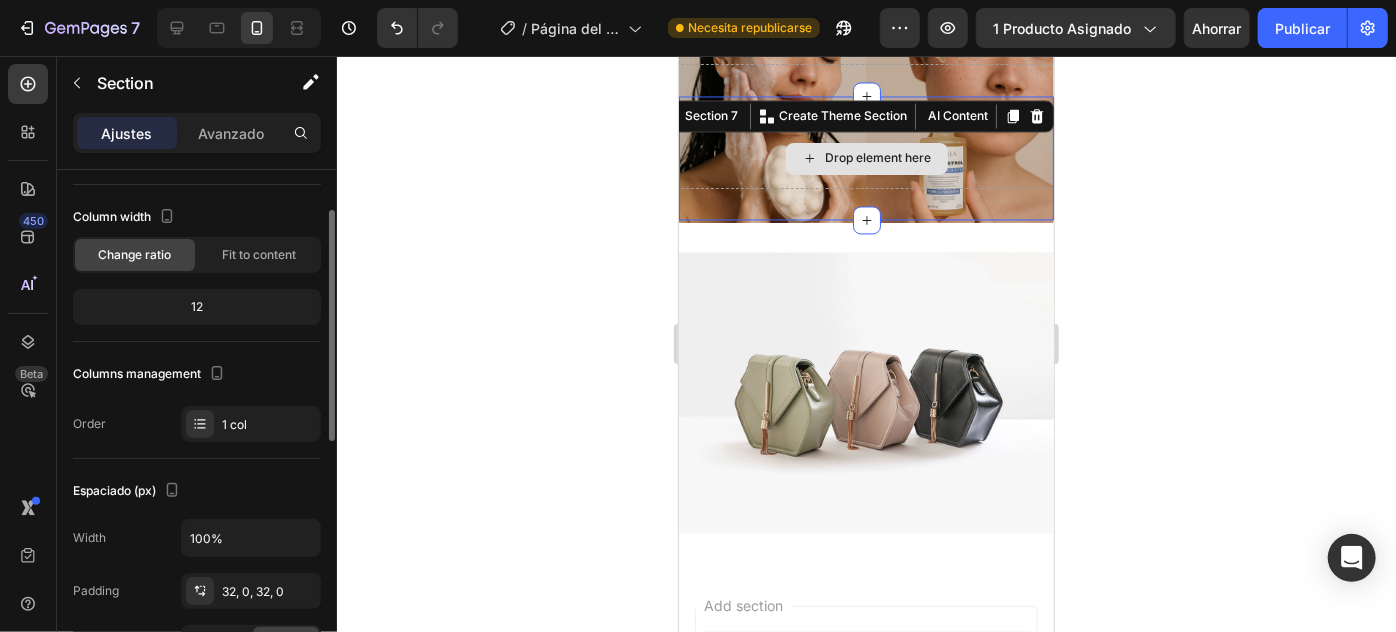 scroll, scrollTop: 0, scrollLeft: 0, axis: both 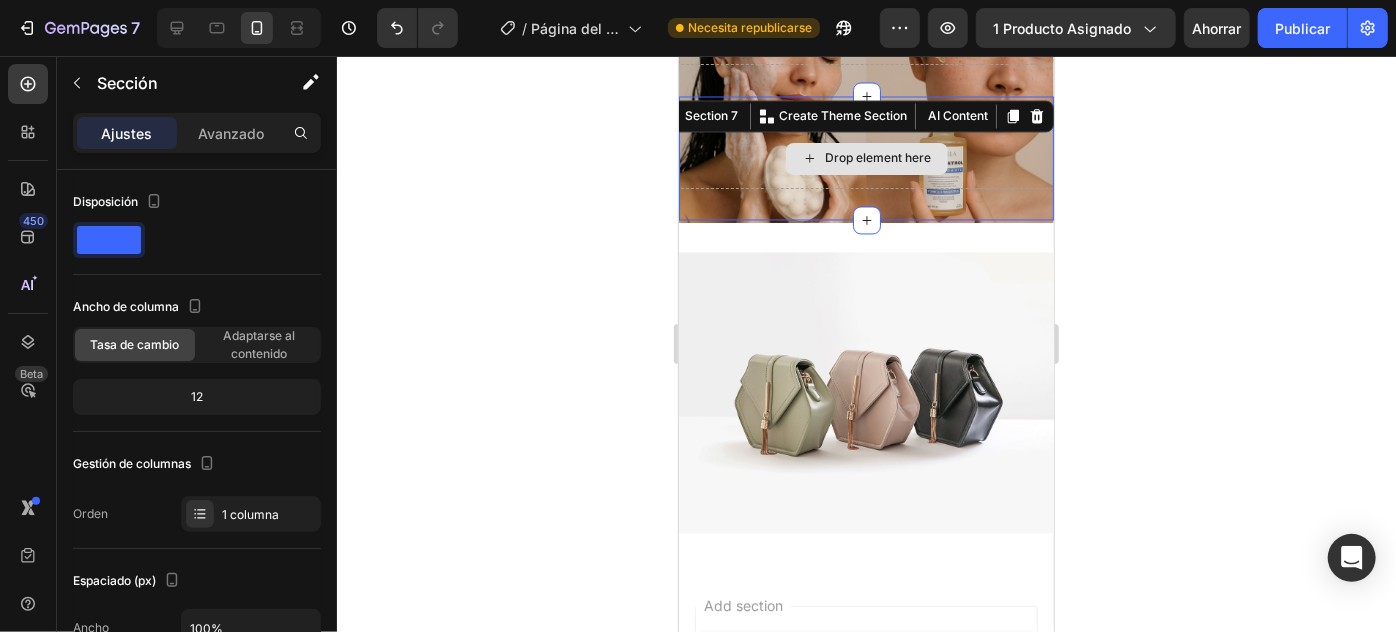 click on "Drop element here" at bounding box center [865, 158] 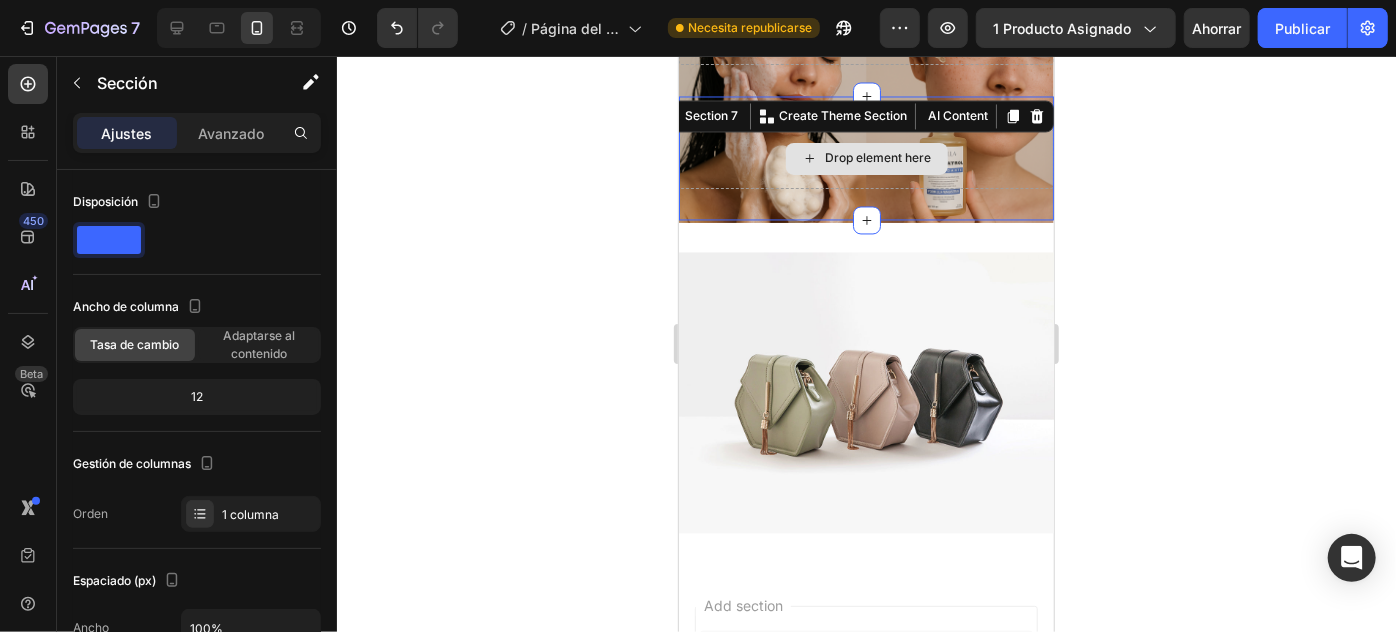 click on "Drop element here" at bounding box center (865, 158) 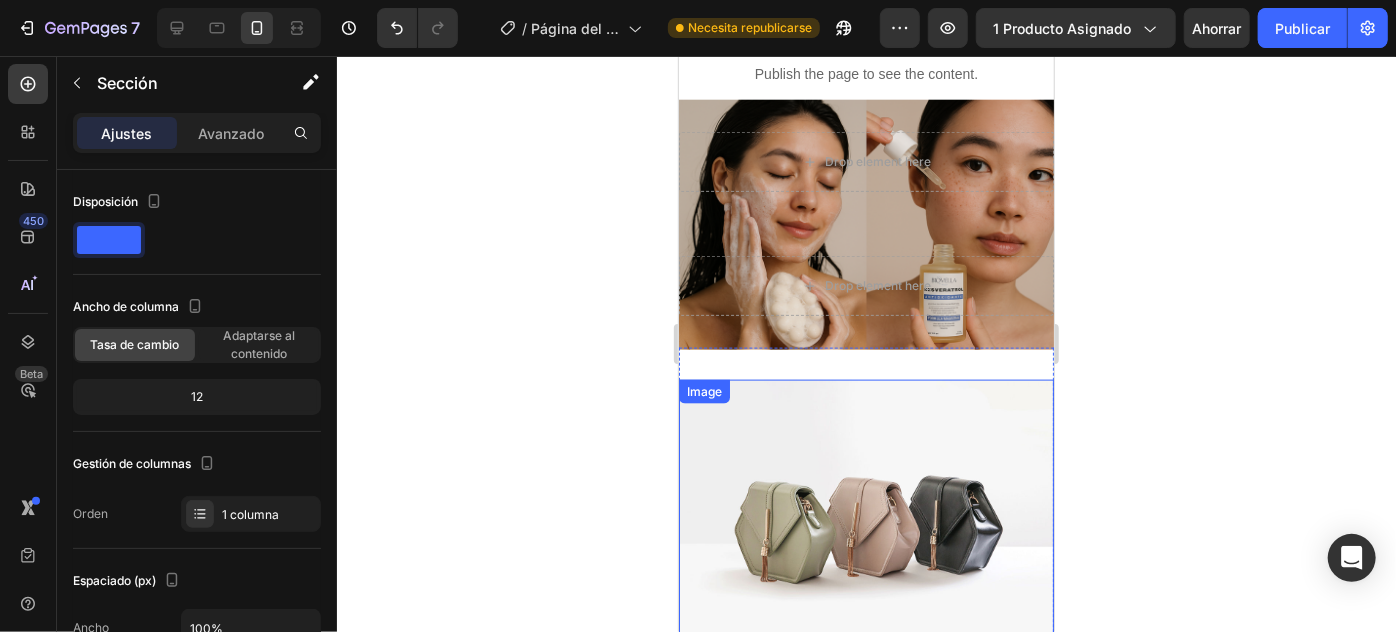 scroll, scrollTop: 1113, scrollLeft: 0, axis: vertical 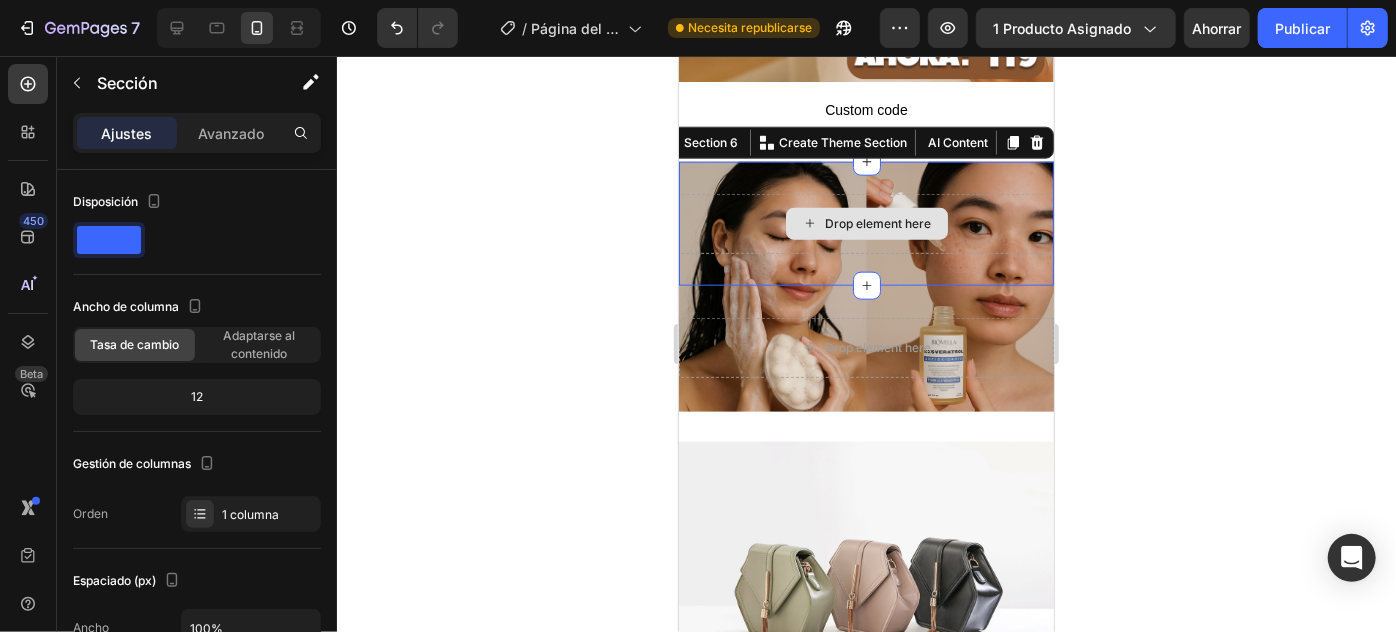 click on "Drop element here" at bounding box center (865, 223) 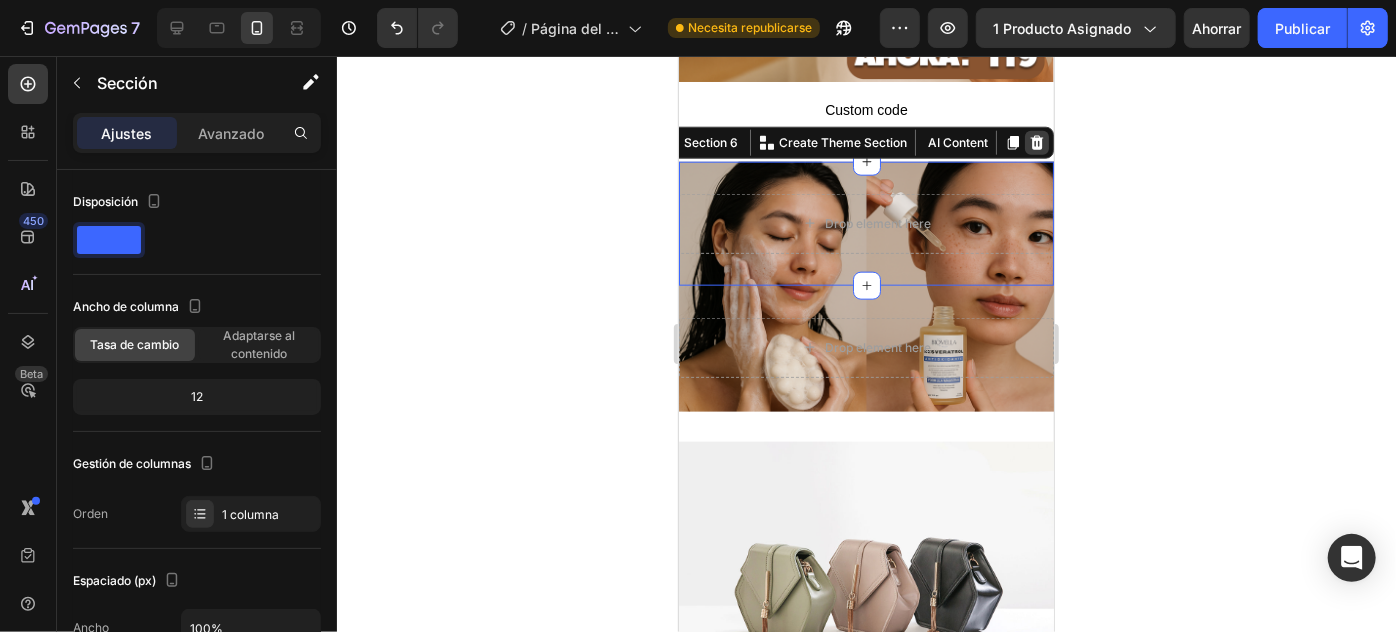 click at bounding box center [1036, 142] 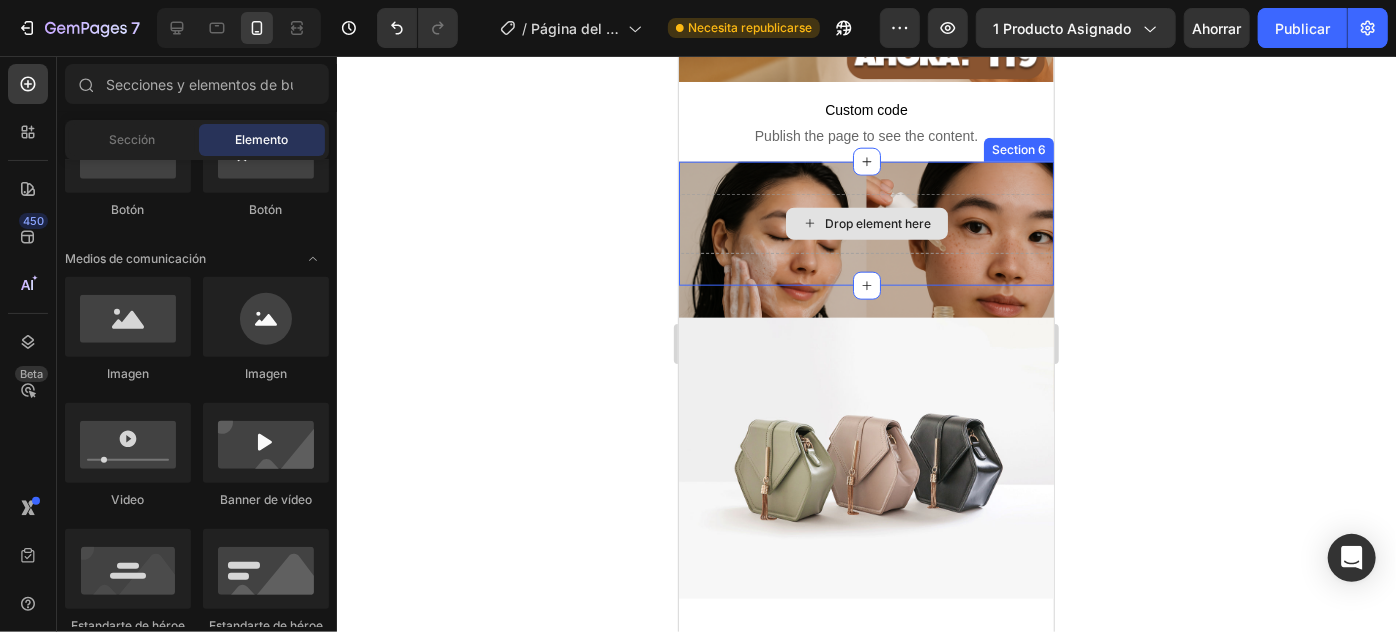 click on "Drop element here" at bounding box center (878, 223) 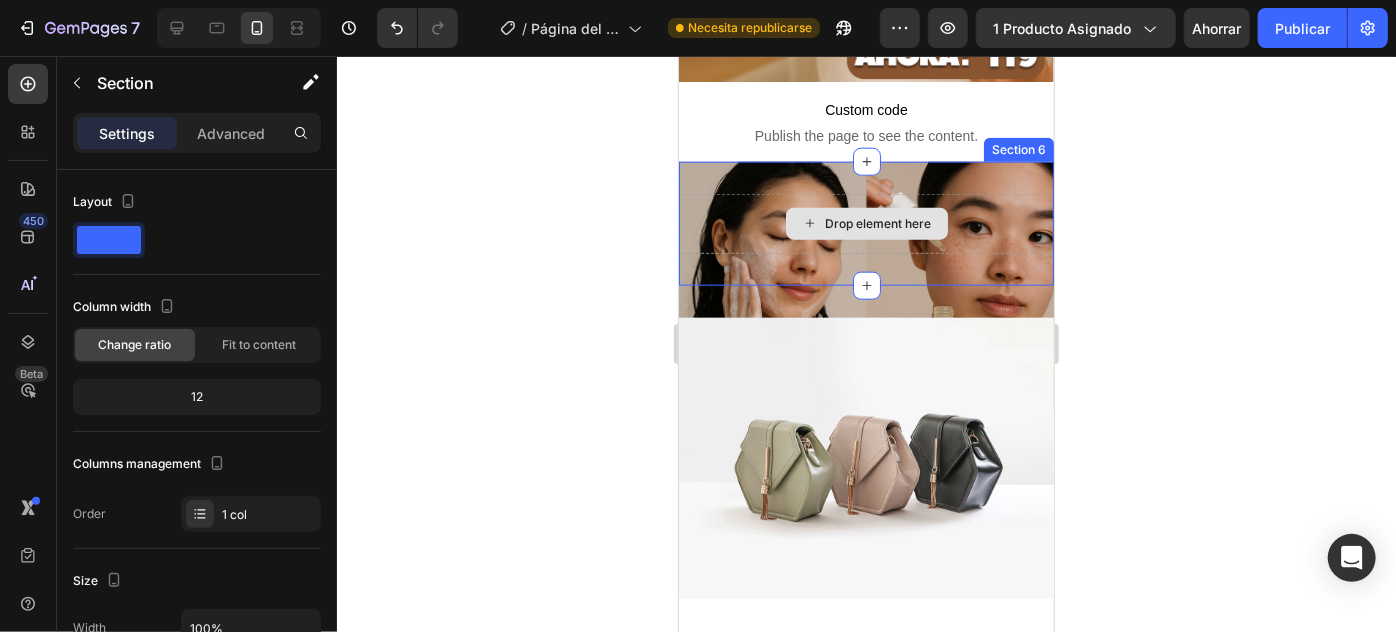 click on "Drop element here" at bounding box center [865, 223] 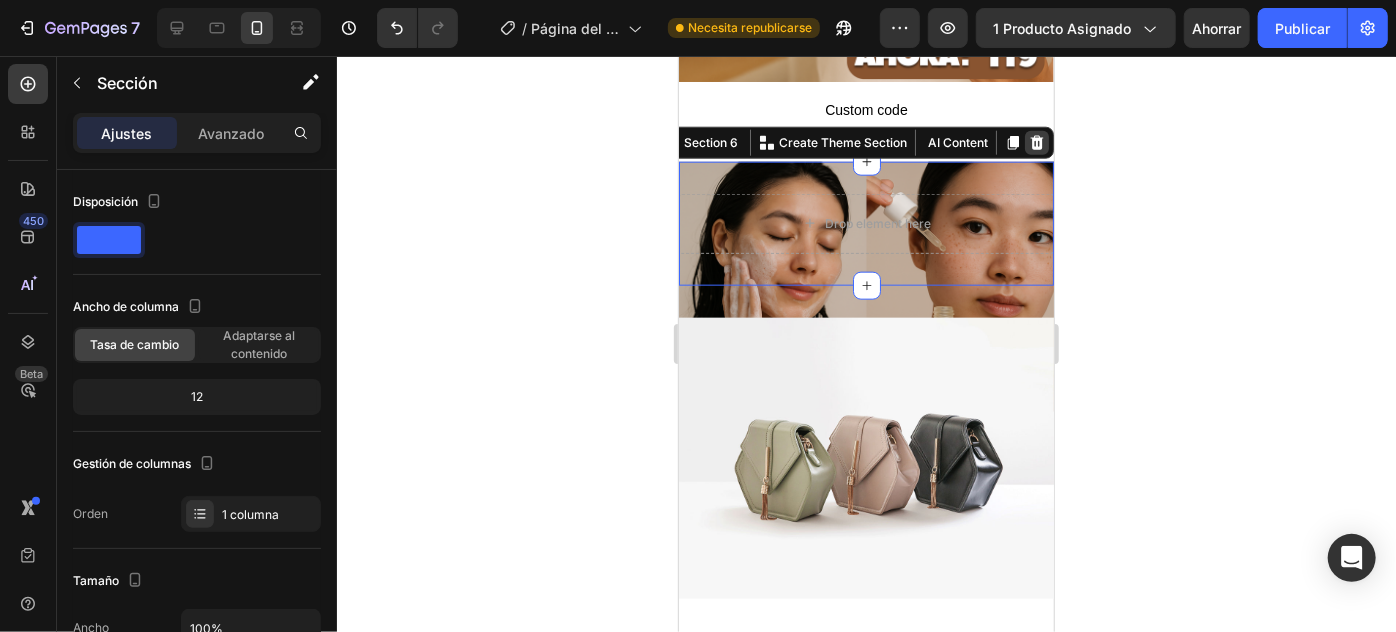 click at bounding box center [1036, 142] 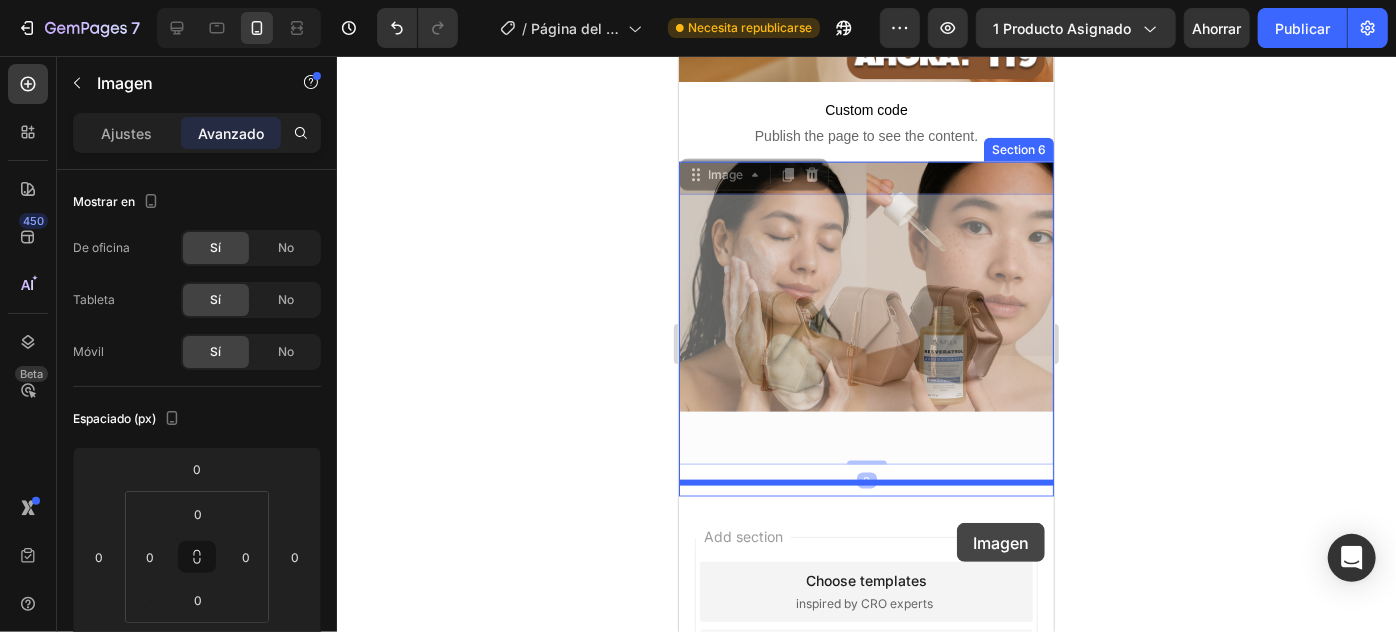 drag, startPoint x: 958, startPoint y: 221, endPoint x: 956, endPoint y: 519, distance: 298.0067 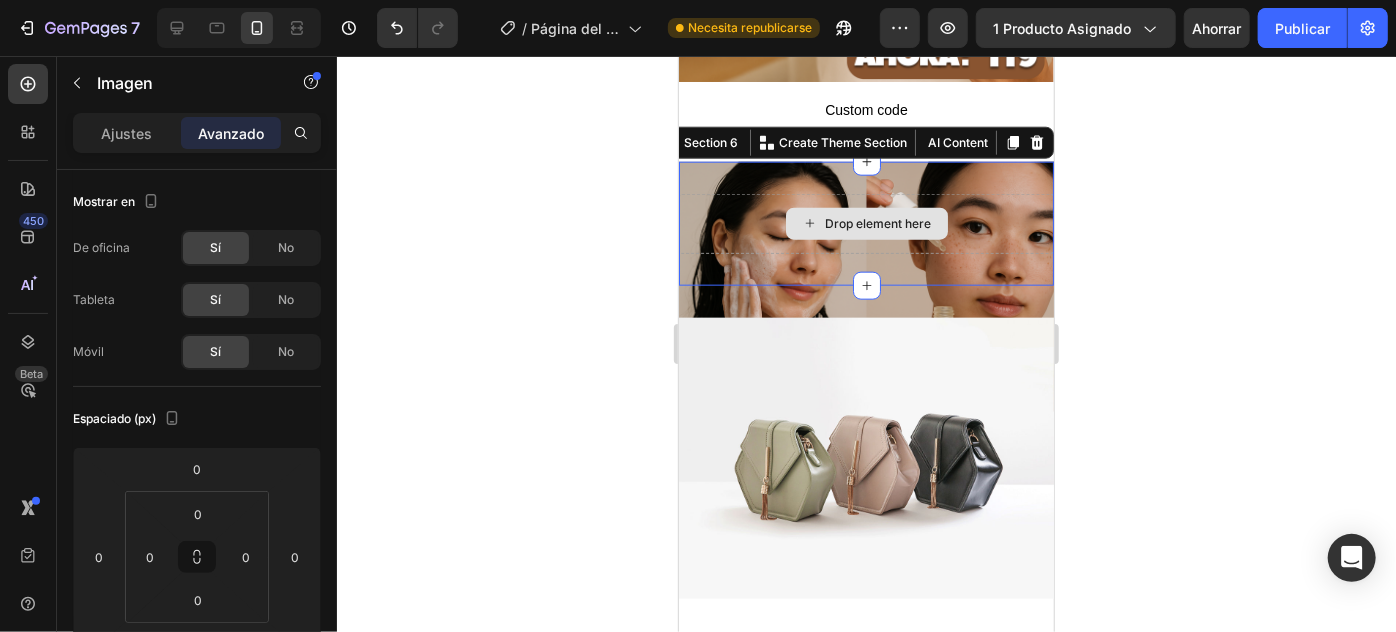 click on "Drop element here" at bounding box center (865, 223) 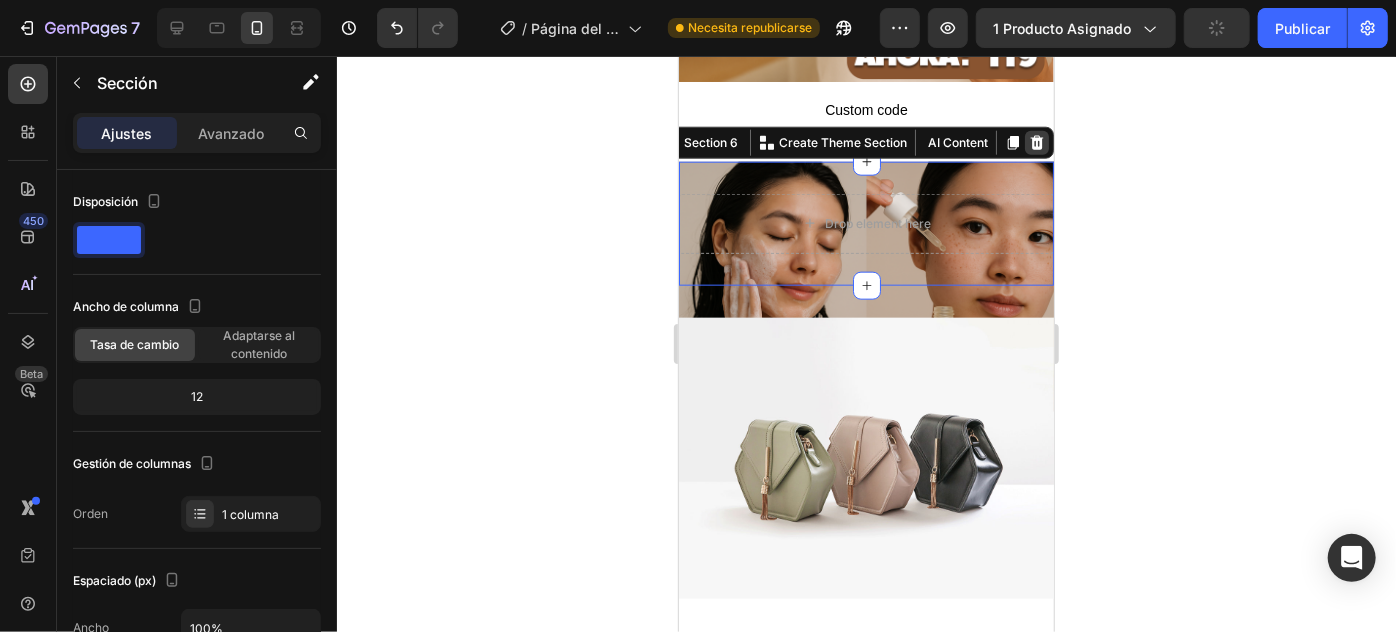 click at bounding box center (1036, 142) 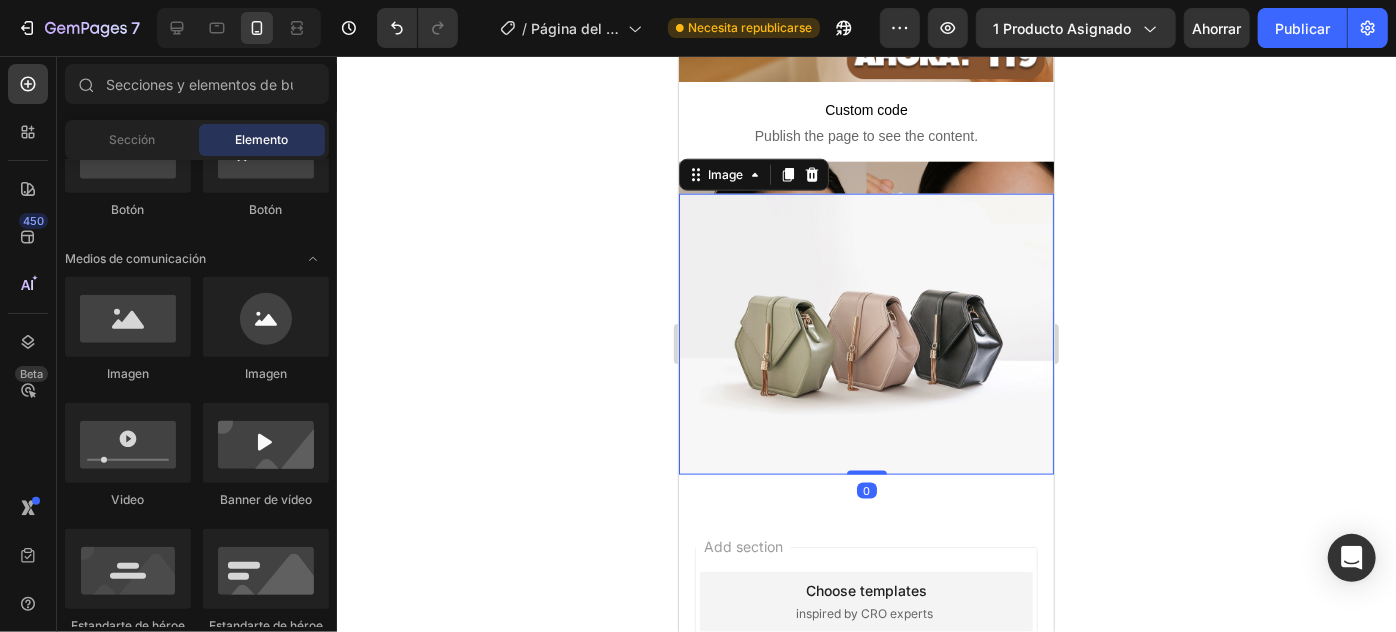 click at bounding box center (865, 333) 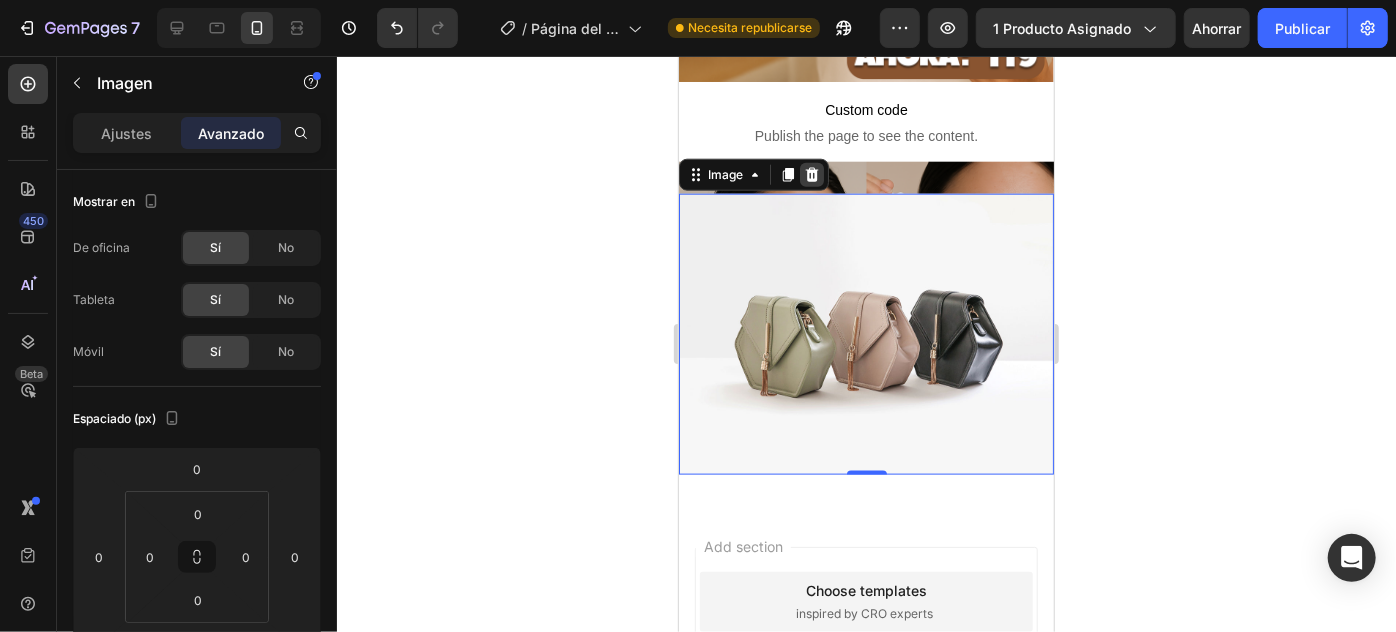 click 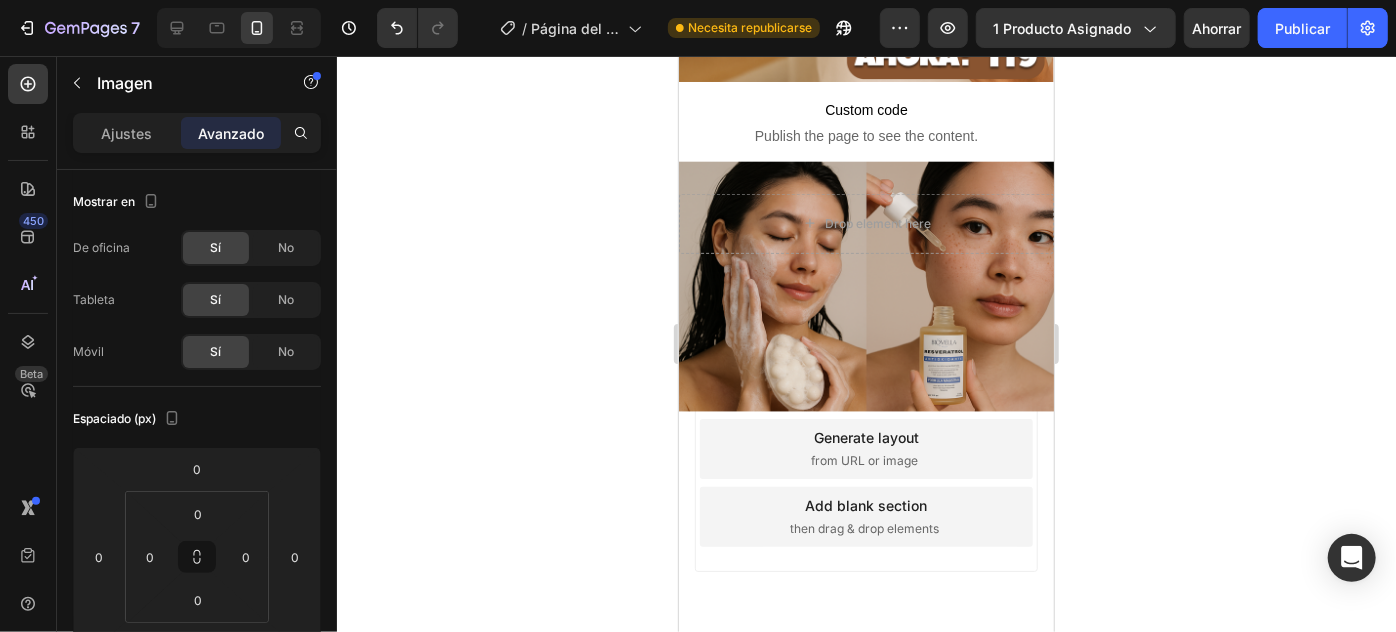 scroll, scrollTop: 1077, scrollLeft: 0, axis: vertical 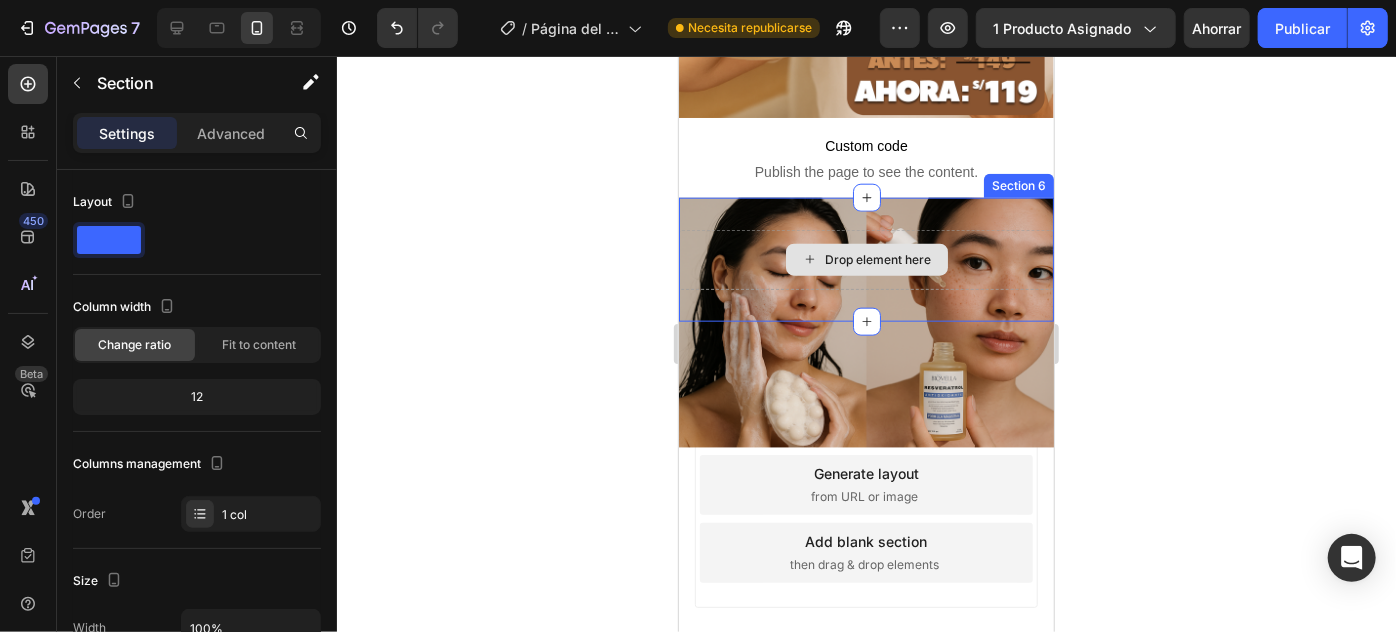 click on "Drop element here" at bounding box center (865, 259) 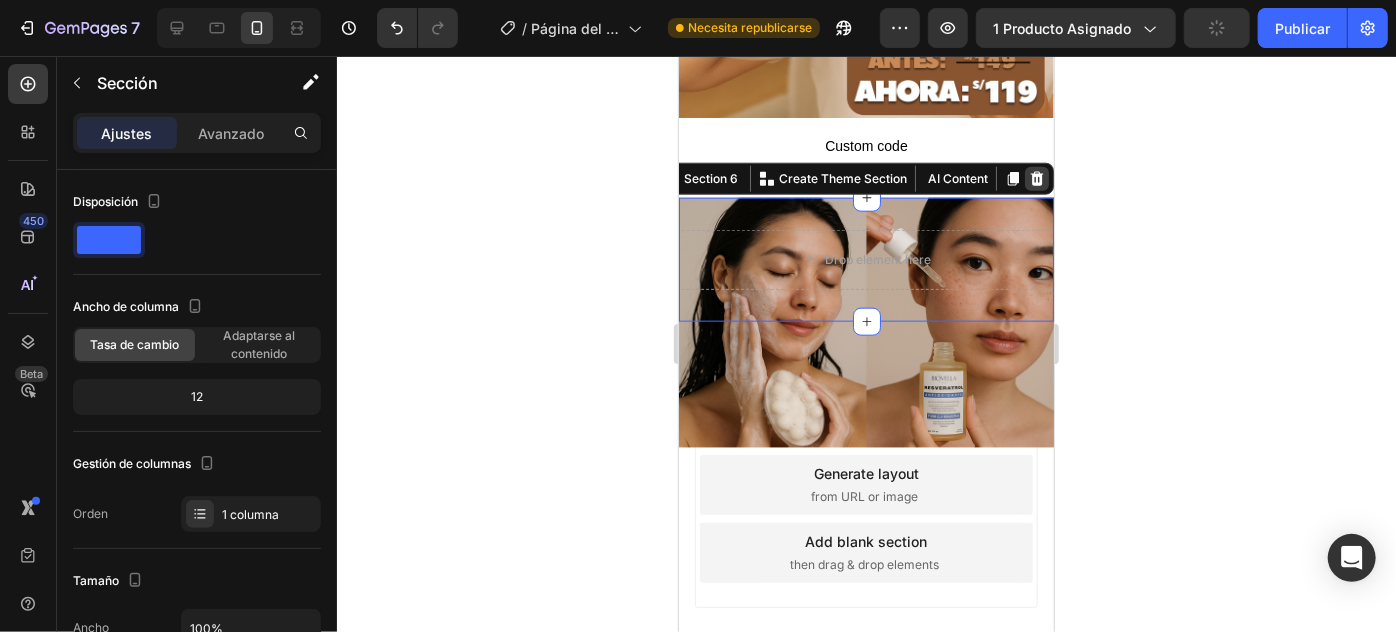 click at bounding box center (1036, 178) 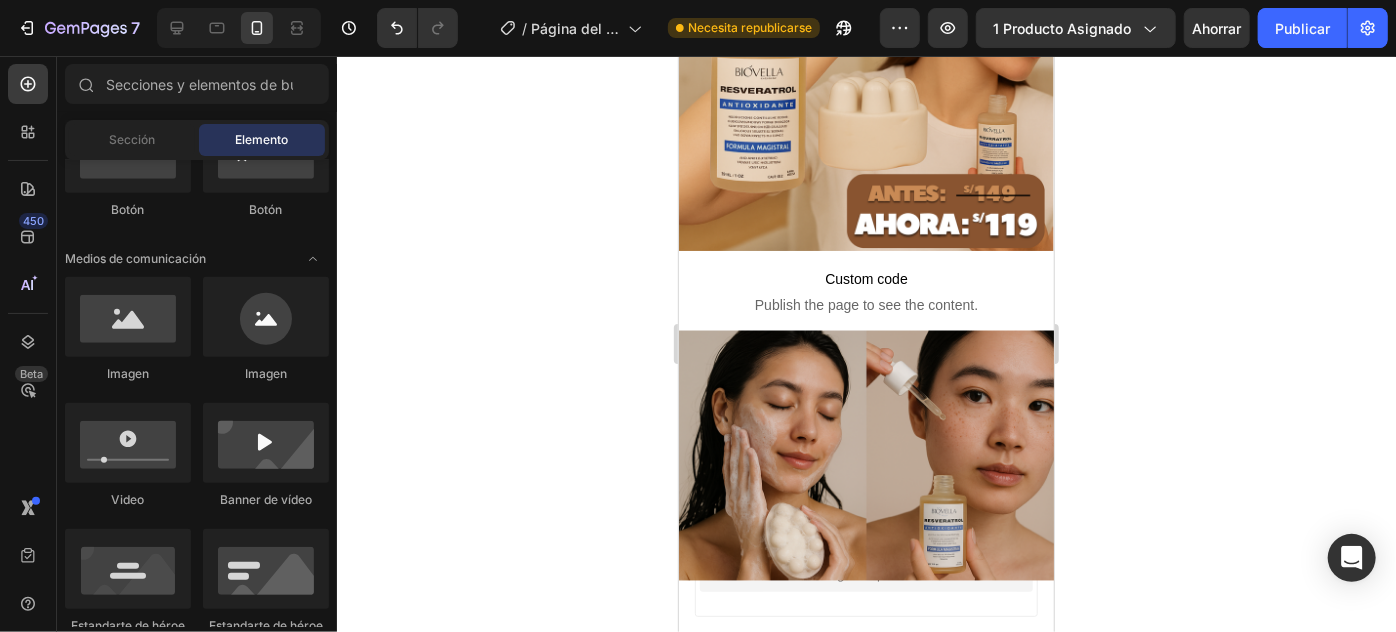 scroll, scrollTop: 1596, scrollLeft: 0, axis: vertical 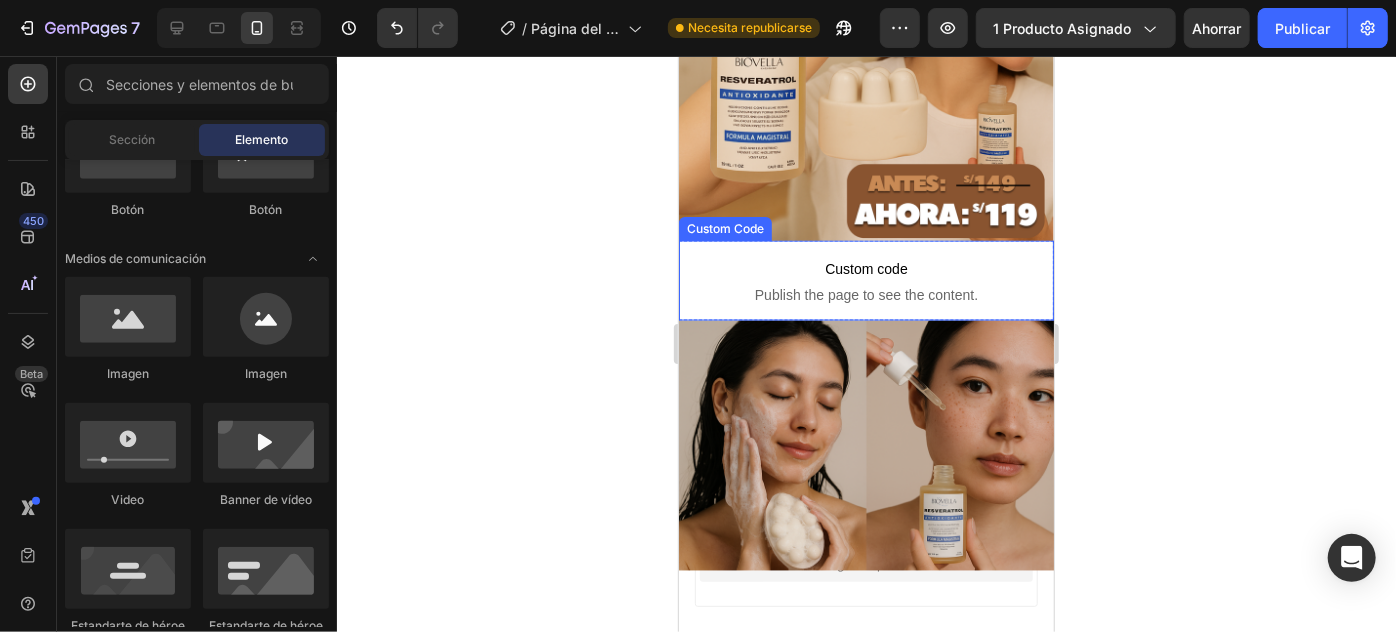 click on "Custom code" at bounding box center [865, 268] 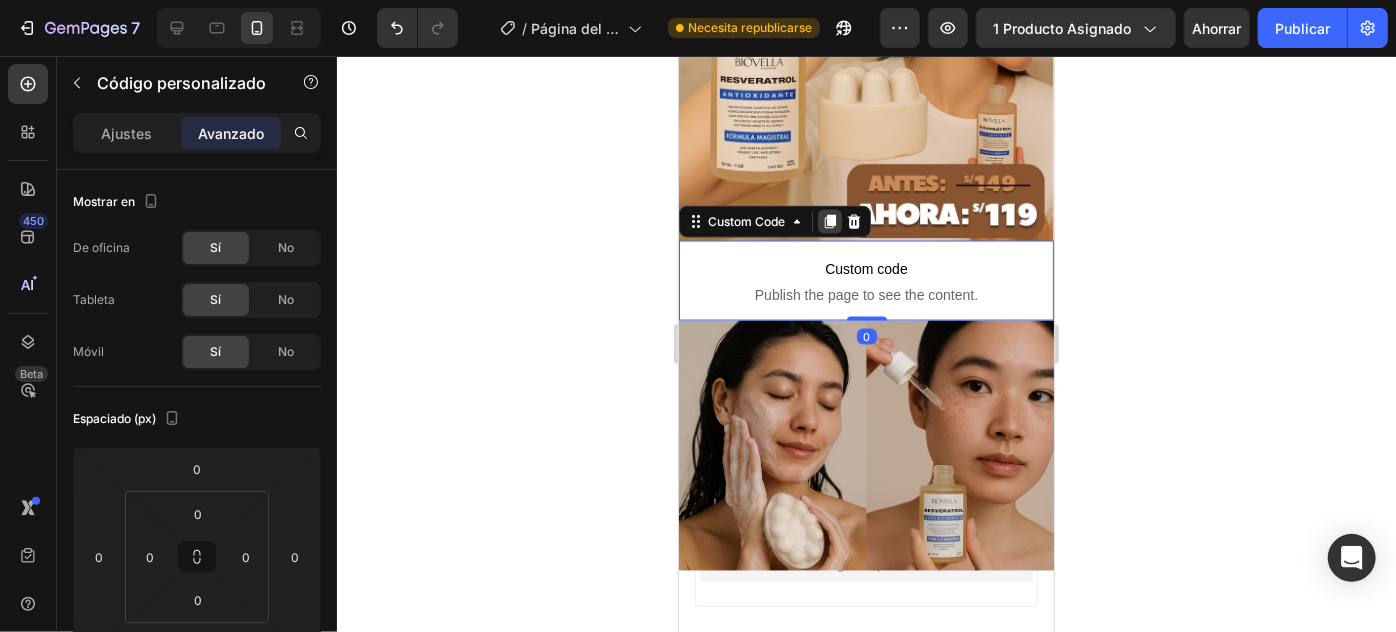 click 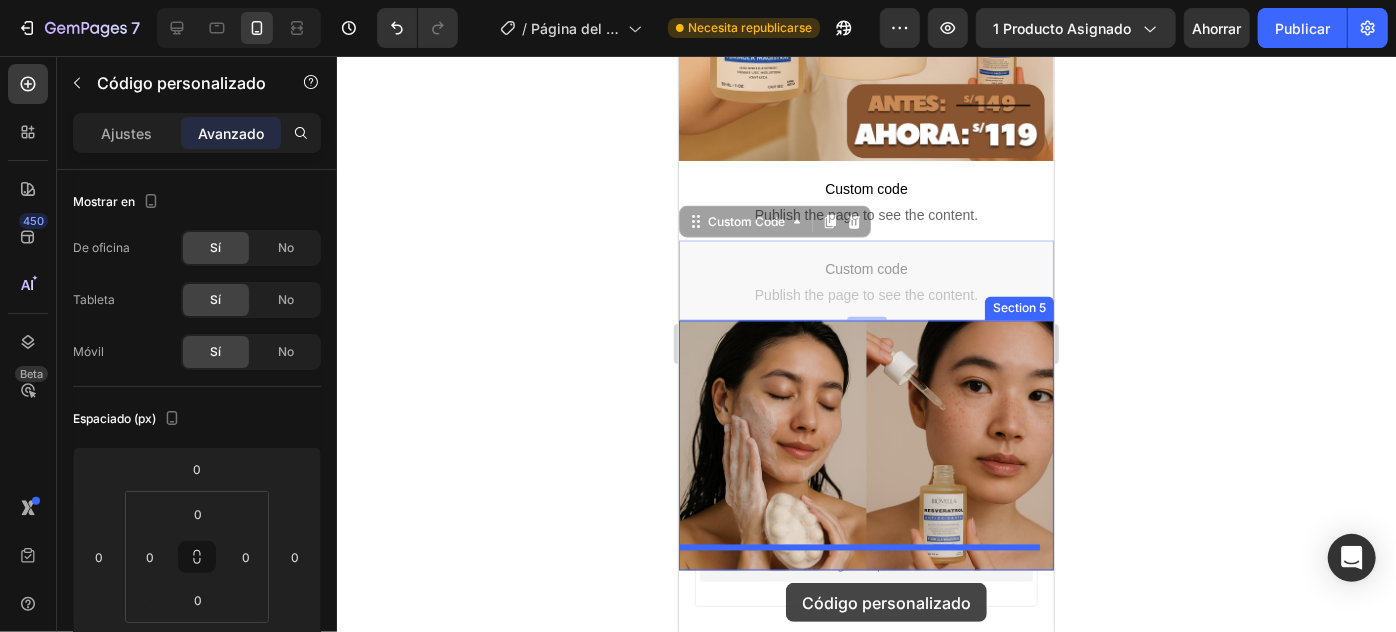 drag, startPoint x: 798, startPoint y: 372, endPoint x: 785, endPoint y: 582, distance: 210.402 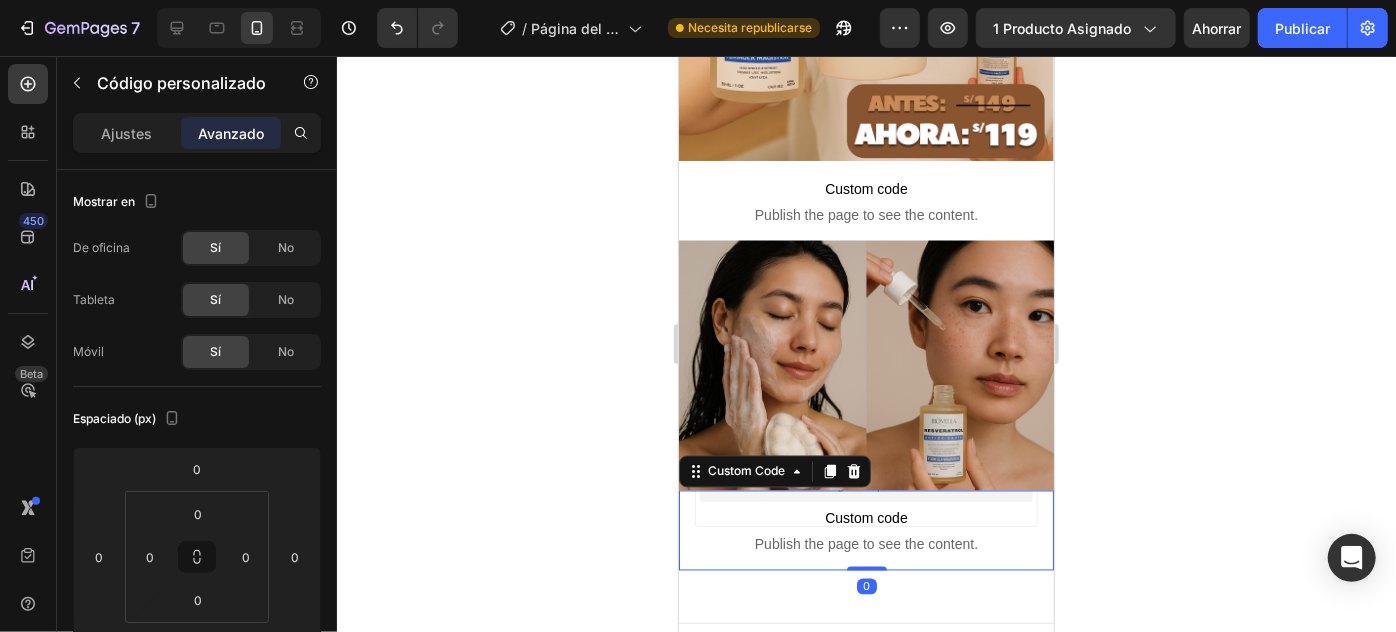 scroll, scrollTop: 1616, scrollLeft: 0, axis: vertical 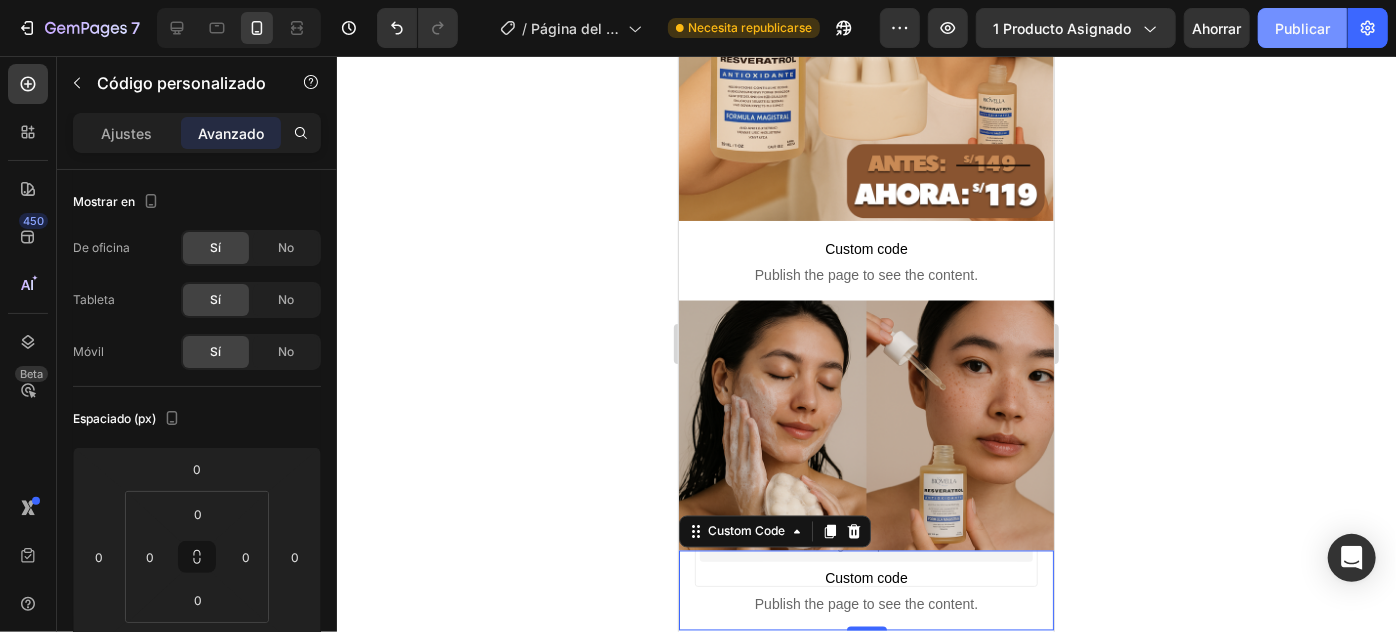 click on "Publicar" 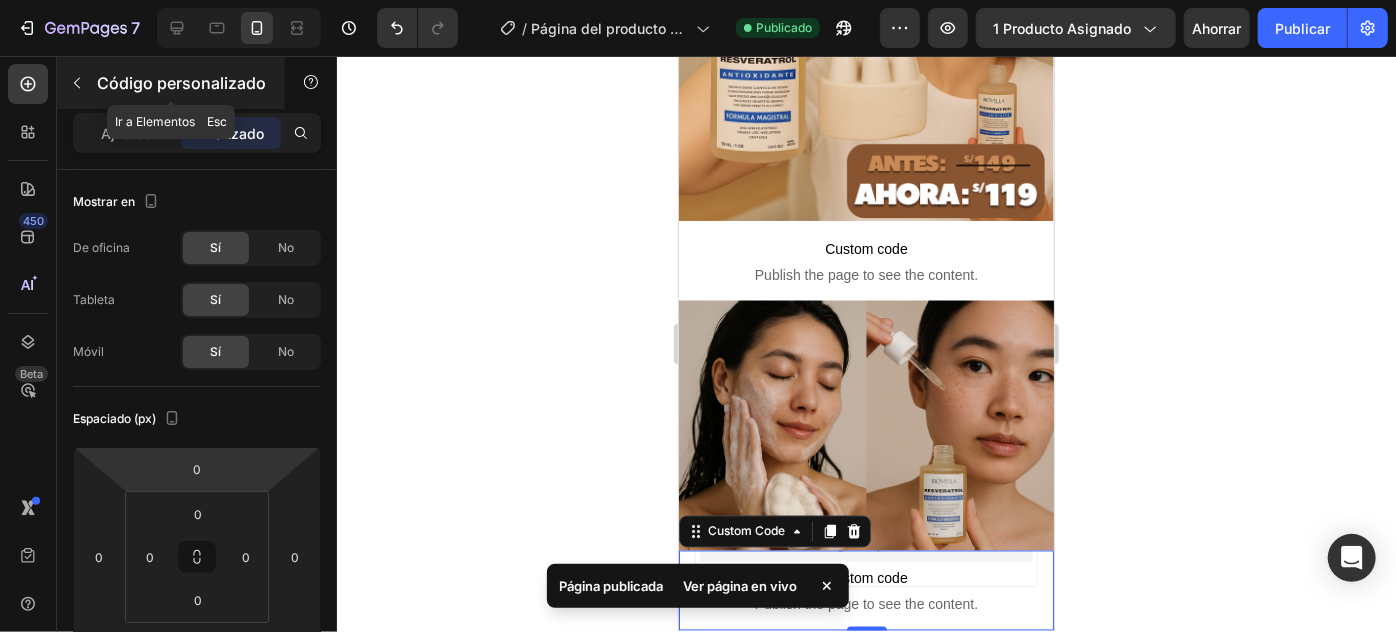 click at bounding box center [77, 83] 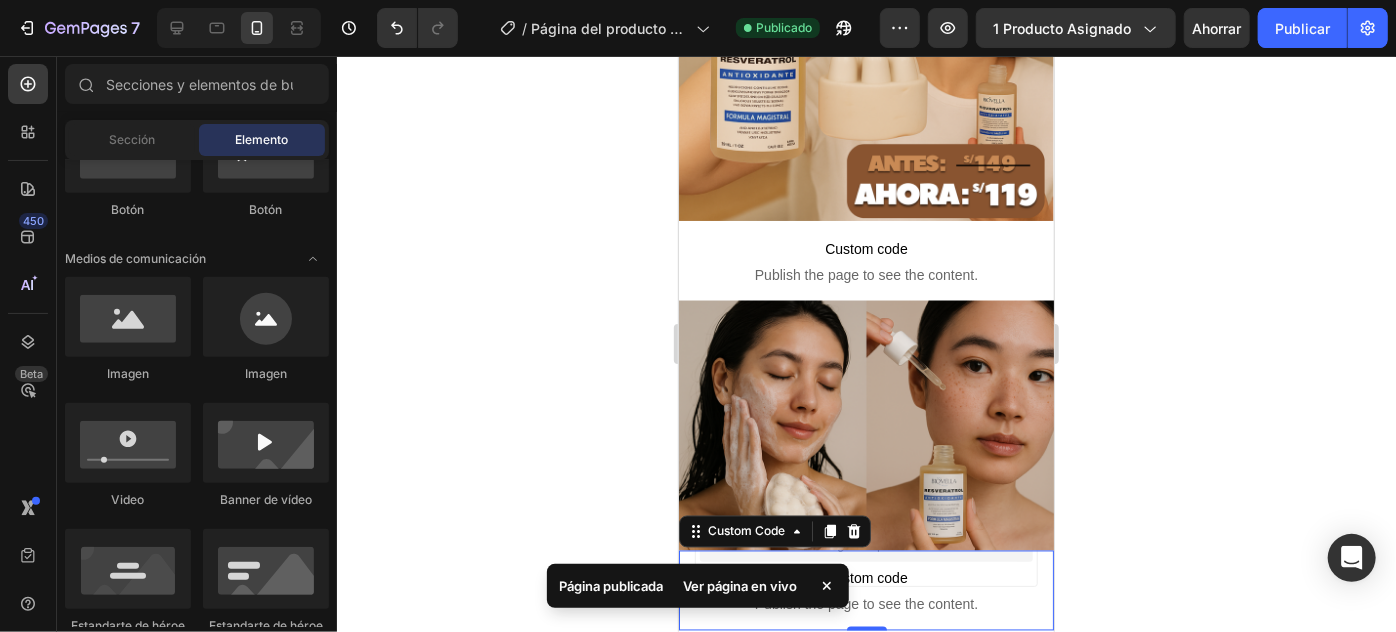 scroll, scrollTop: 1606, scrollLeft: 0, axis: vertical 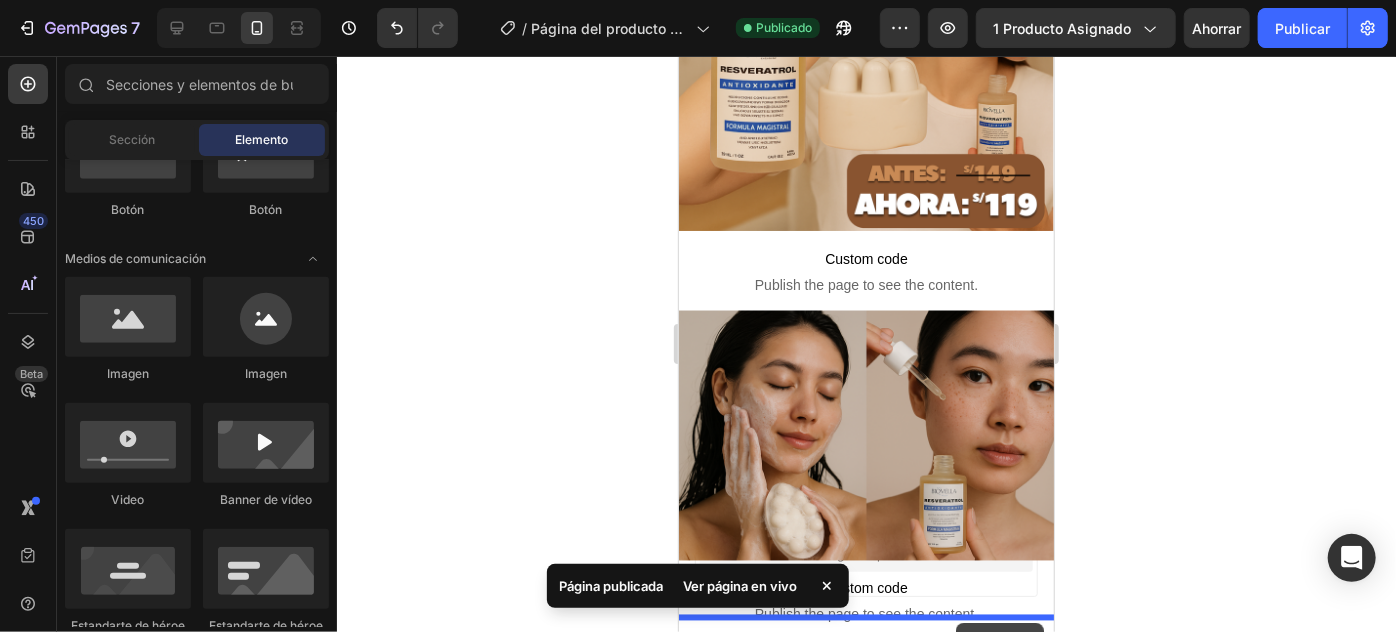 drag, startPoint x: 998, startPoint y: 510, endPoint x: 955, endPoint y: 622, distance: 119.97083 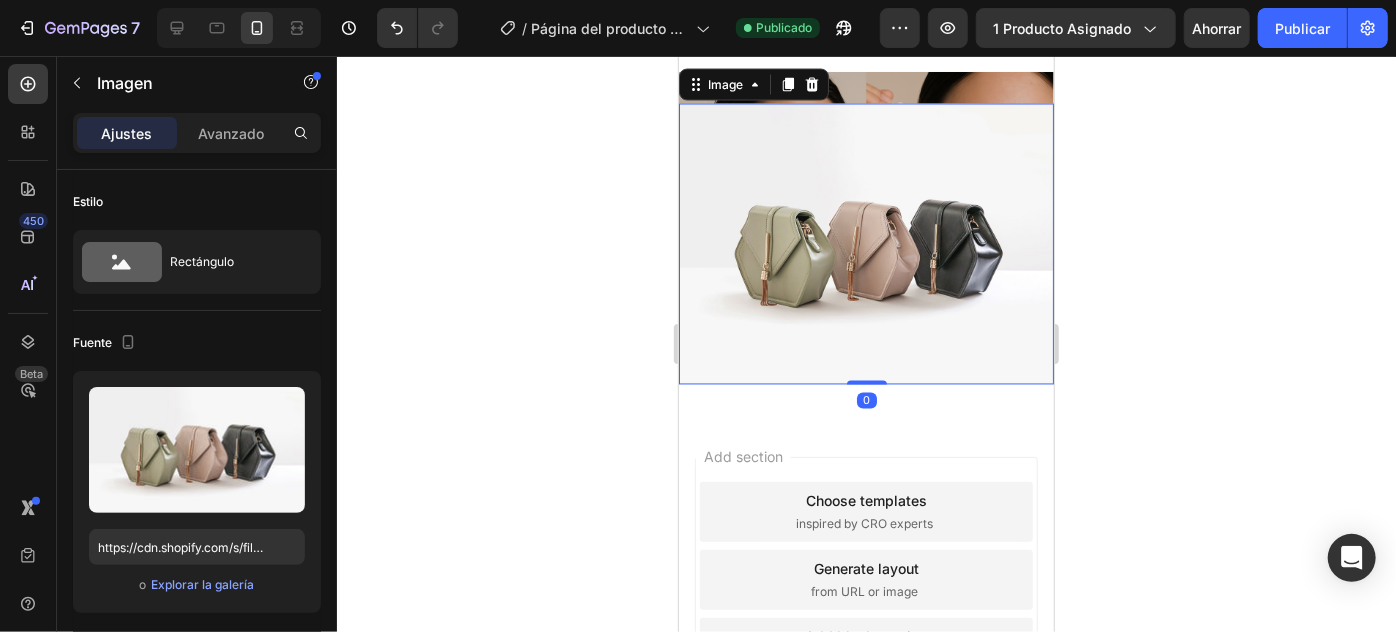 scroll, scrollTop: 1858, scrollLeft: 0, axis: vertical 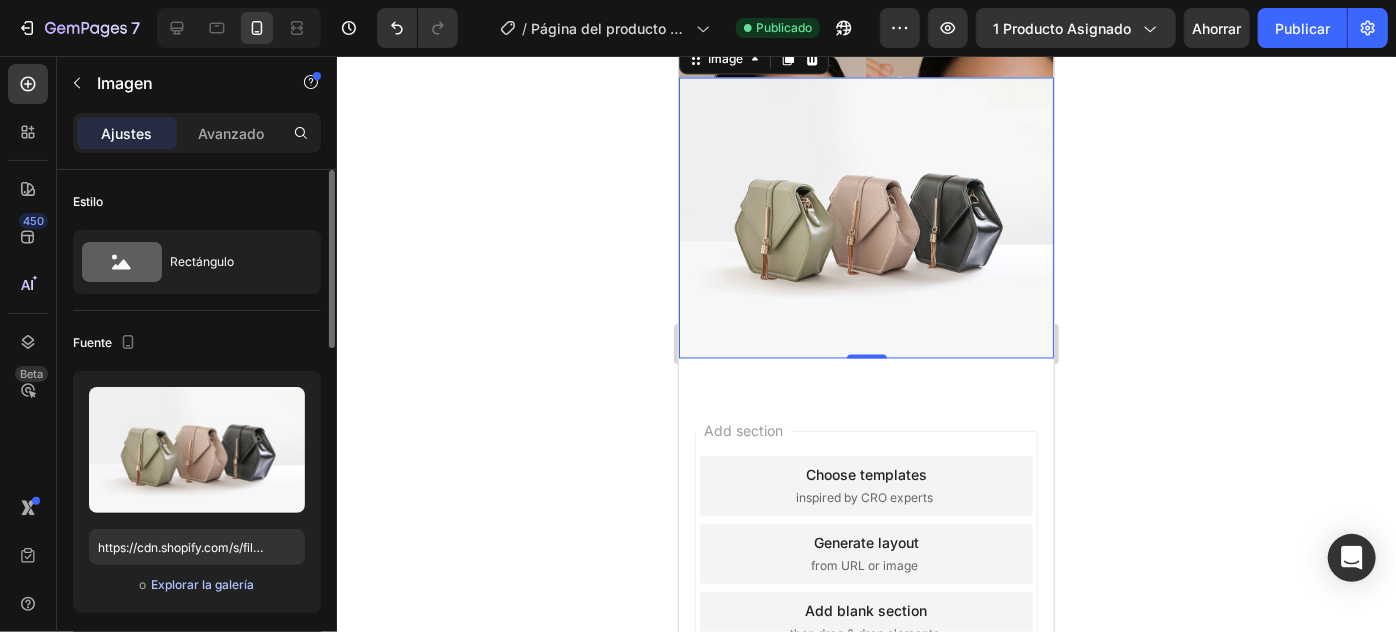 click on "Explorar la galería" at bounding box center (202, 584) 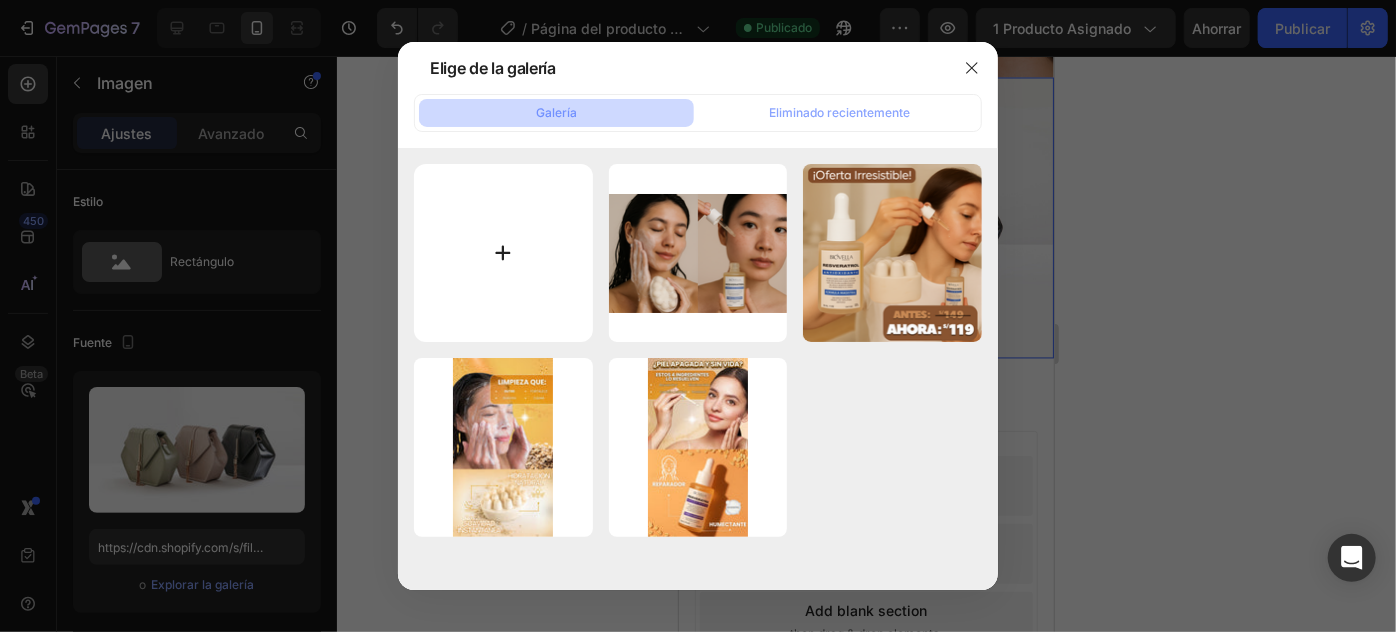 click at bounding box center [503, 253] 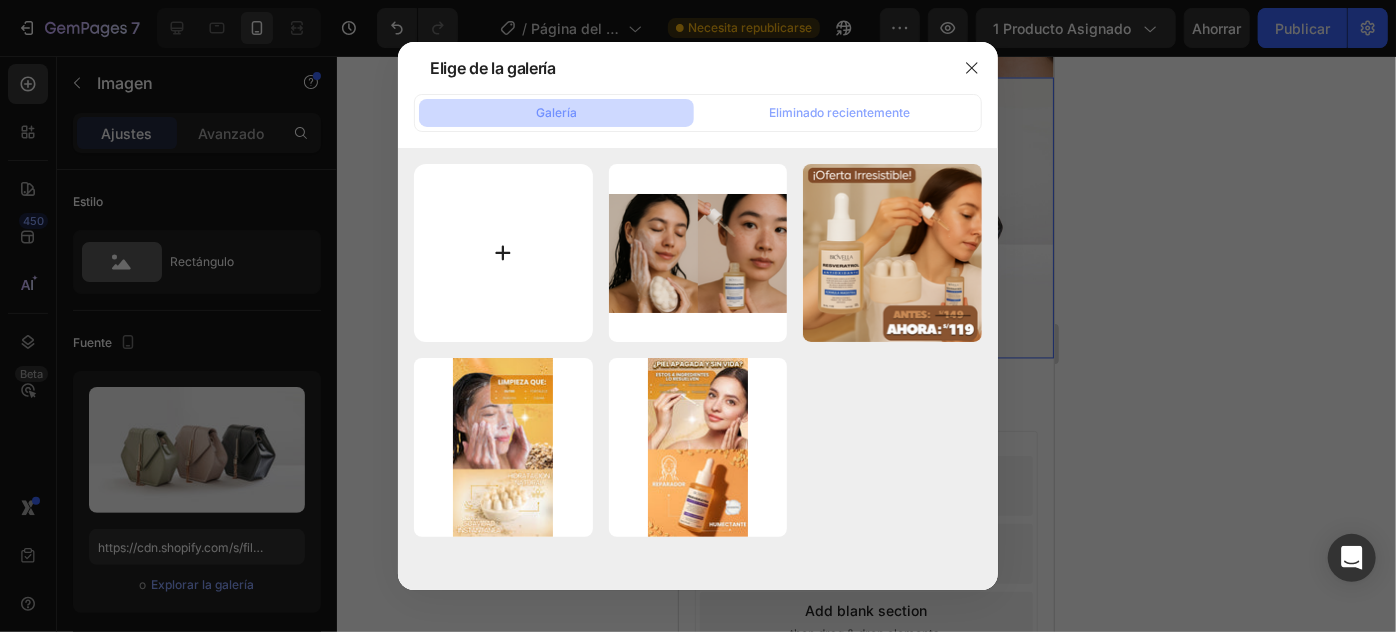 type on "C:\fakepath\IMAGEN 3.jpeg" 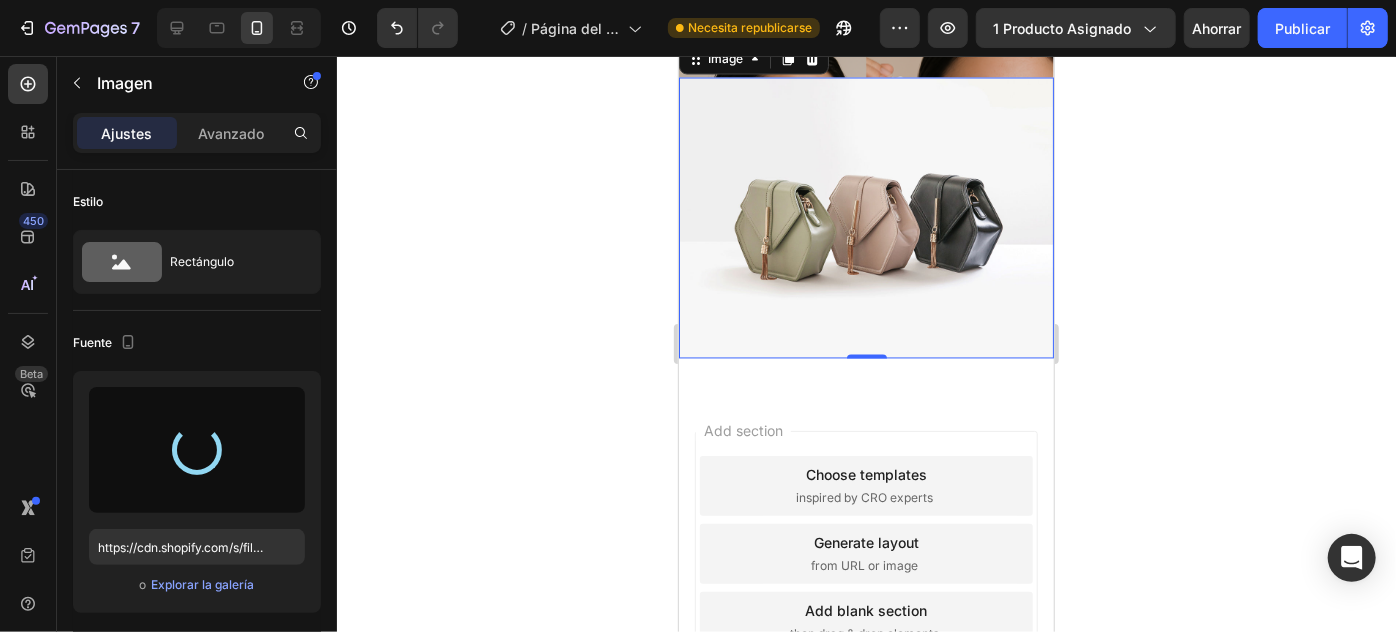 type on "https://cdn.shopify.com/s/files/1/0940/3272/4278/files/gempages_577936503804527378-28ab932c-7804-4343-9cba-a0b73348fe6e.jpg" 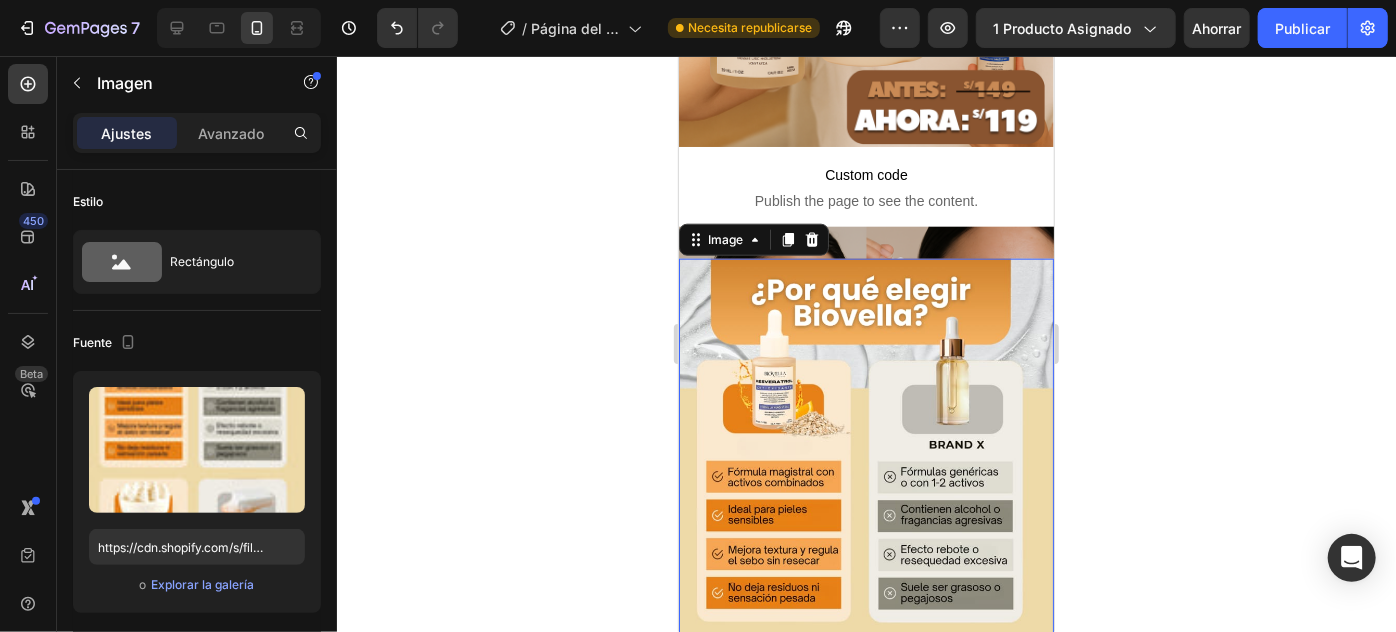 scroll, scrollTop: 1040, scrollLeft: 0, axis: vertical 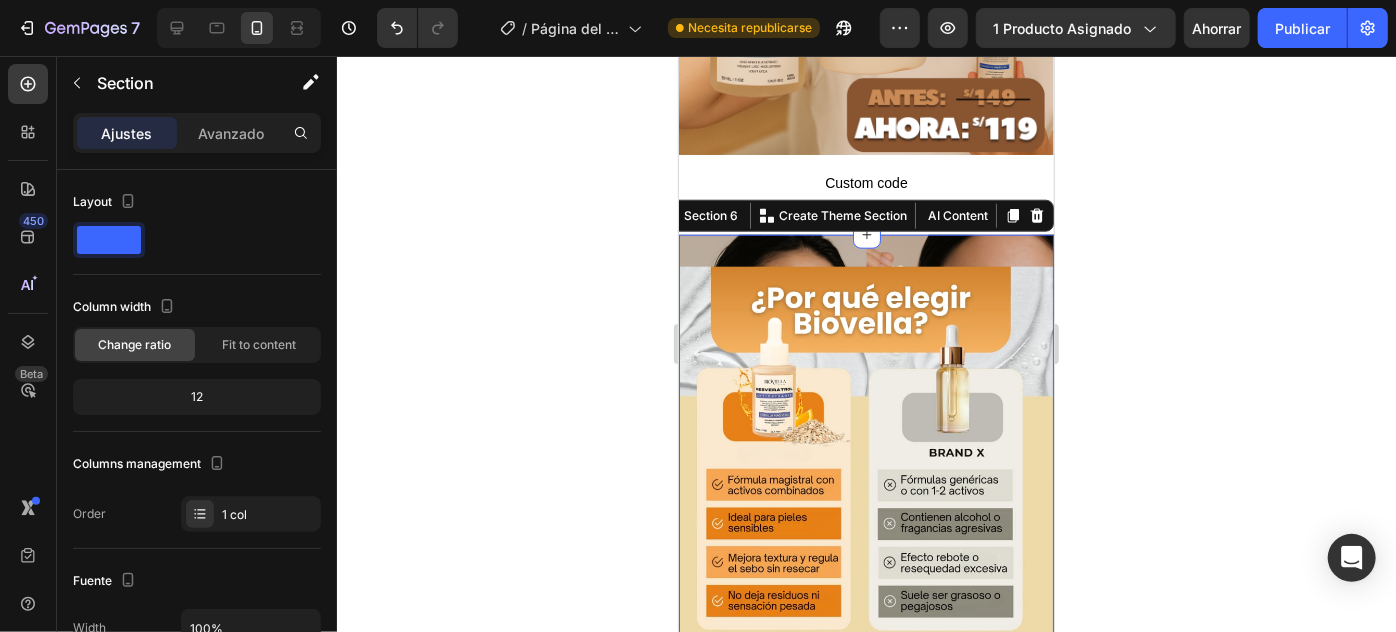 click on "Image Section 6   You can create reusable sections Create Theme Section AI Content Write with GemAI What would you like to describe here? Tone and Voice Persuasive Product kit Rejuvenecedor Anti-manchas Show more Generate" at bounding box center [865, 599] 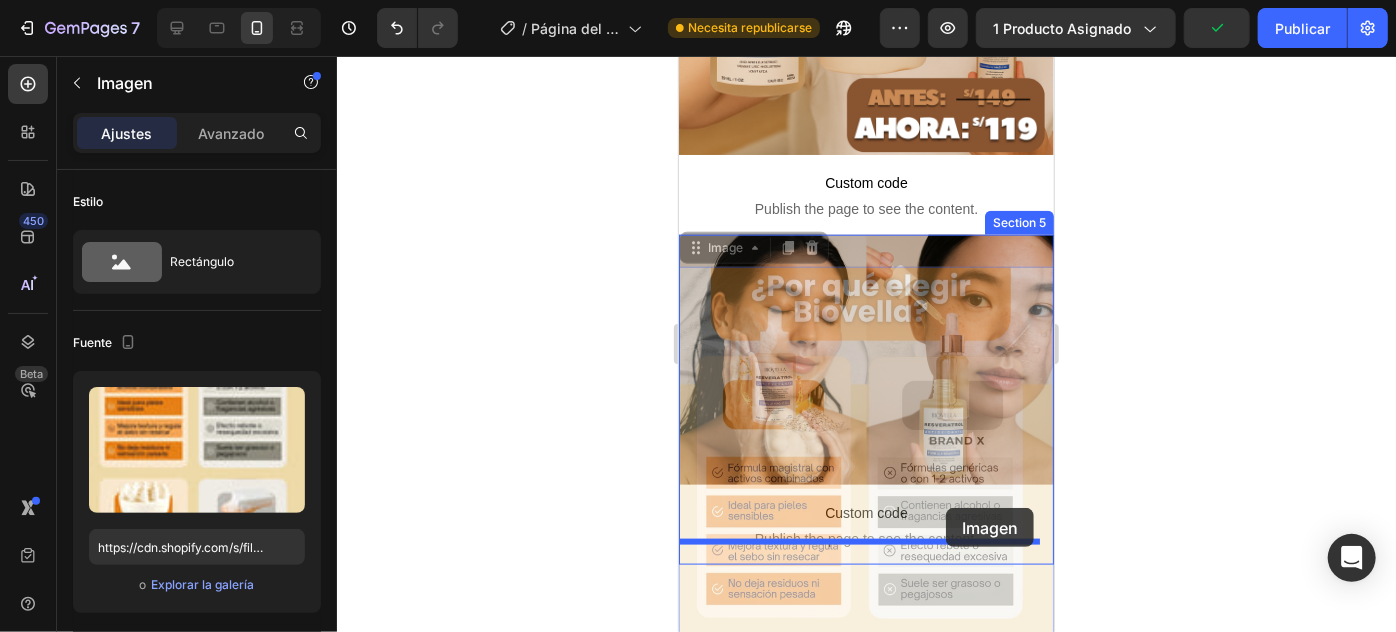 drag, startPoint x: 947, startPoint y: 324, endPoint x: 945, endPoint y: 507, distance: 183.01093 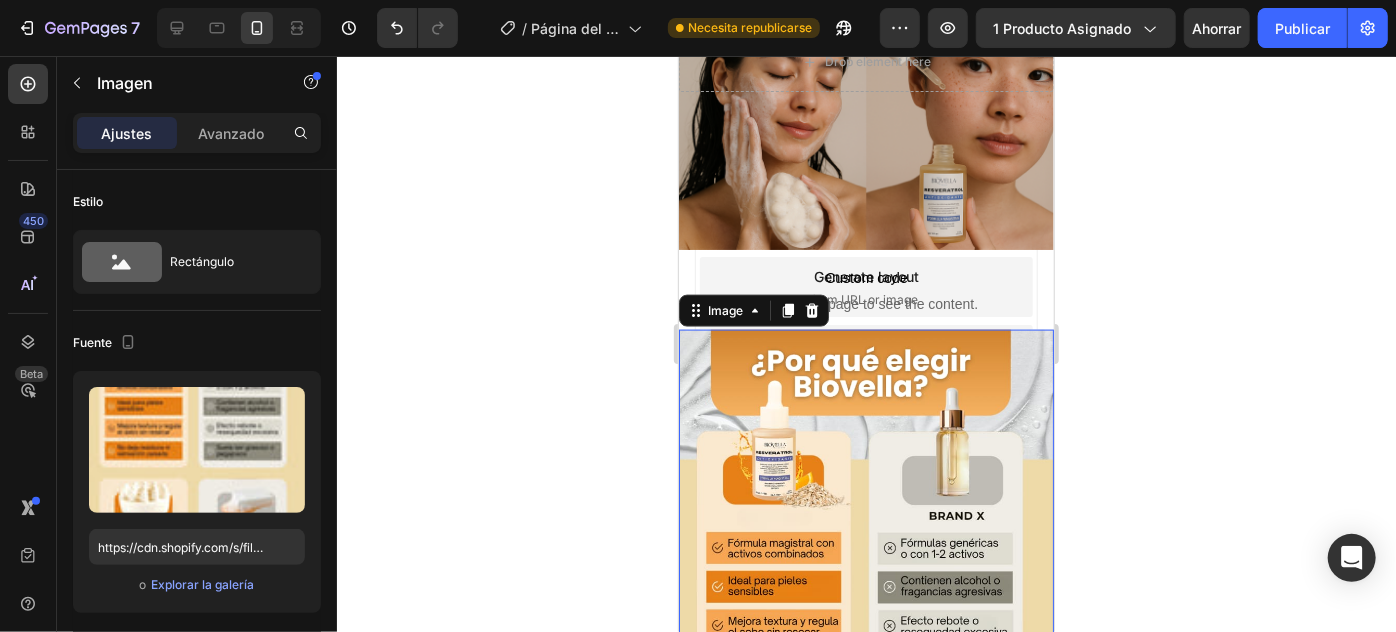scroll, scrollTop: 1252, scrollLeft: 0, axis: vertical 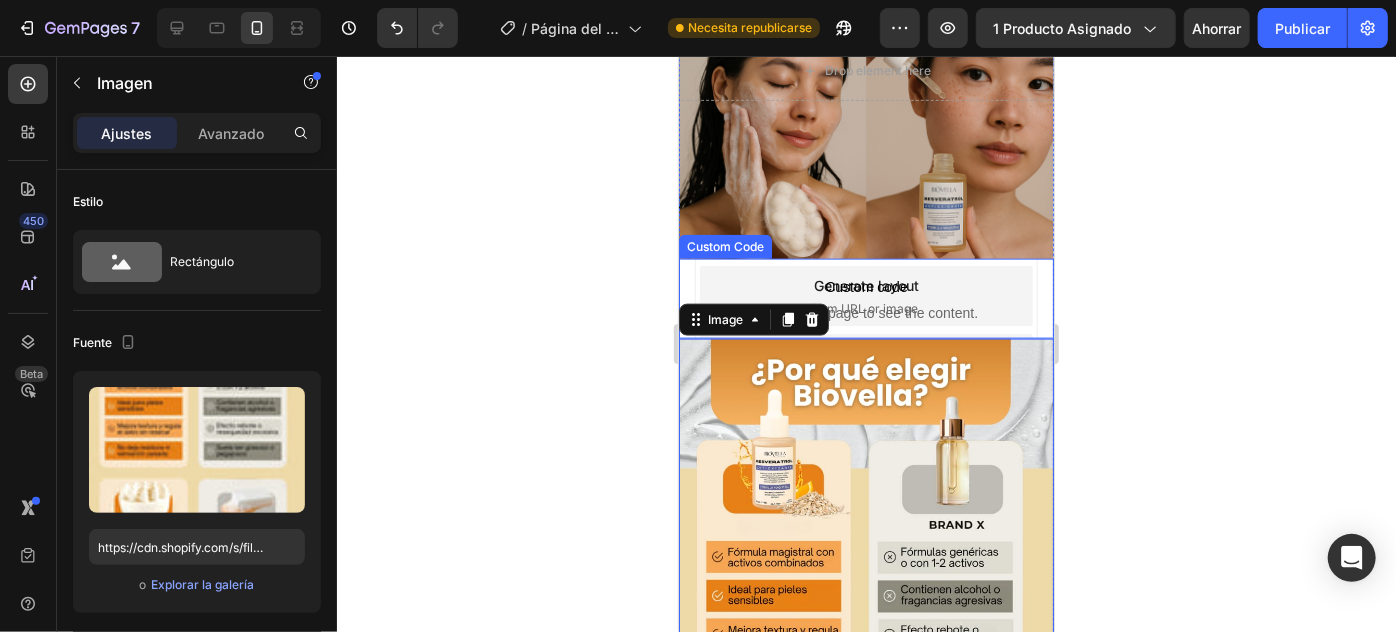 click on "Custom code" at bounding box center [865, 286] 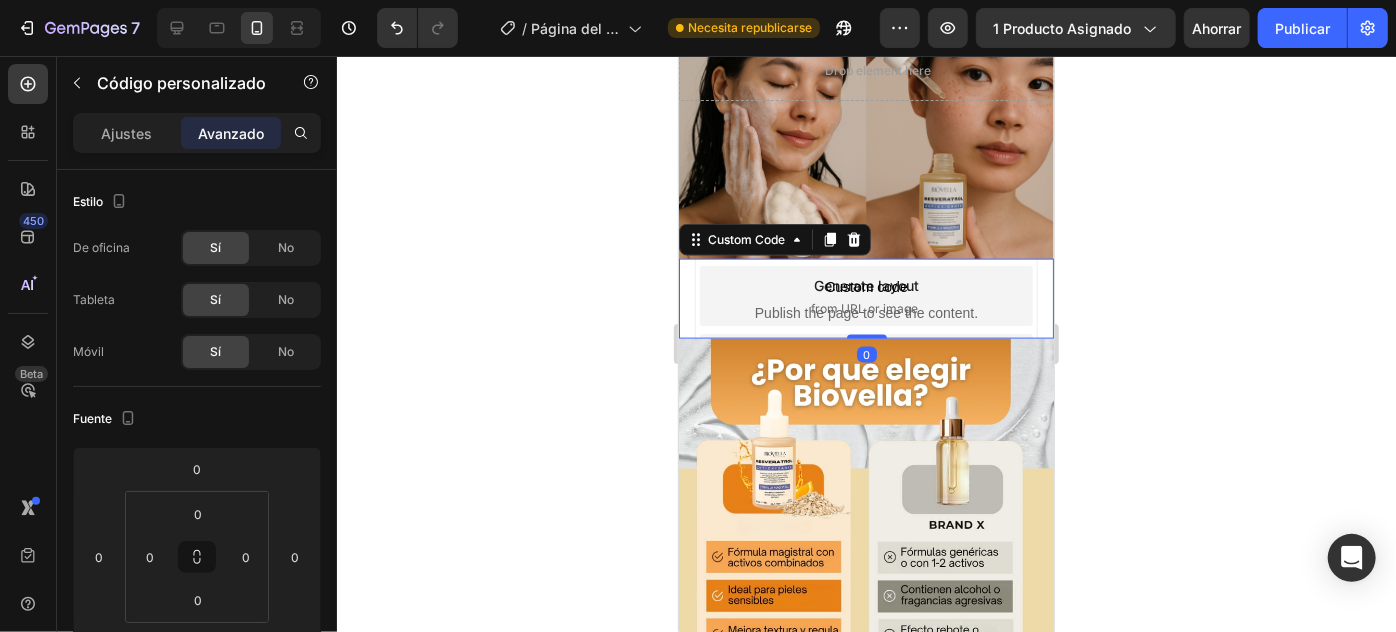 click on "Custom code" at bounding box center [865, 286] 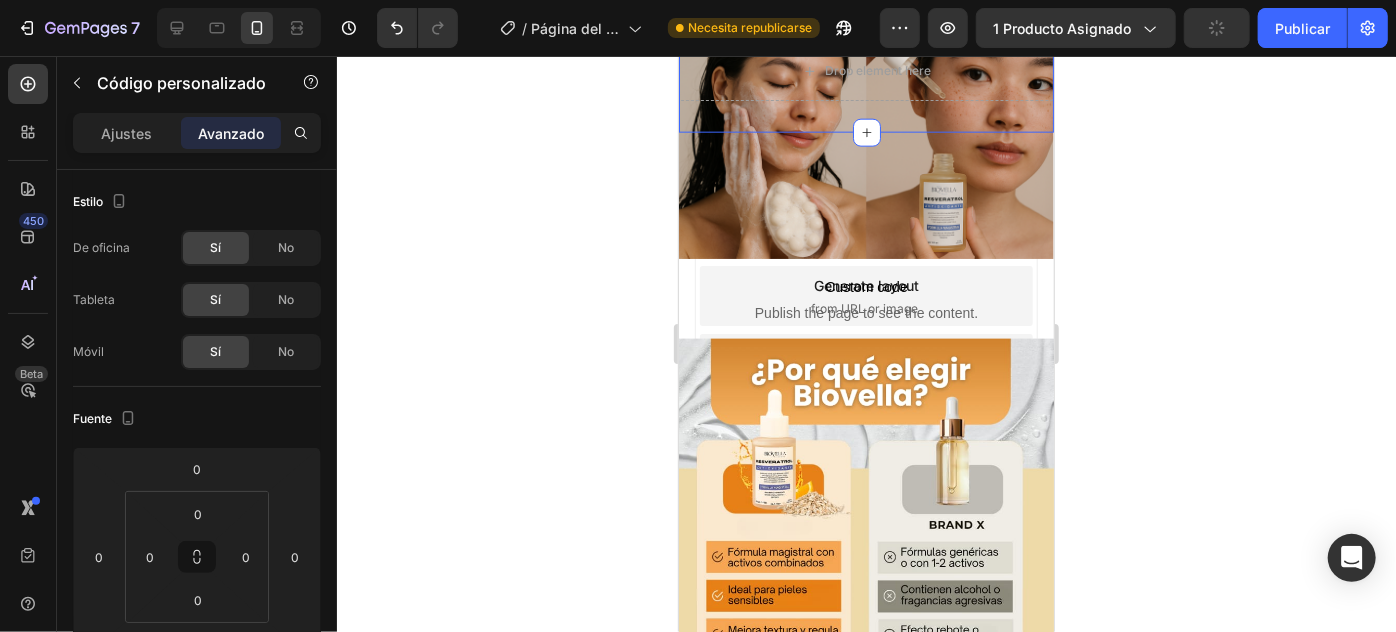 click on "Drop element here Section 6   You can create reusable sections Create Theme Section AI Content Write with GemAI What would you like to describe here? Tone and Voice Persuasive Product kit Rejuvenecedor Anti-manchas Show more Generate" at bounding box center [865, 70] 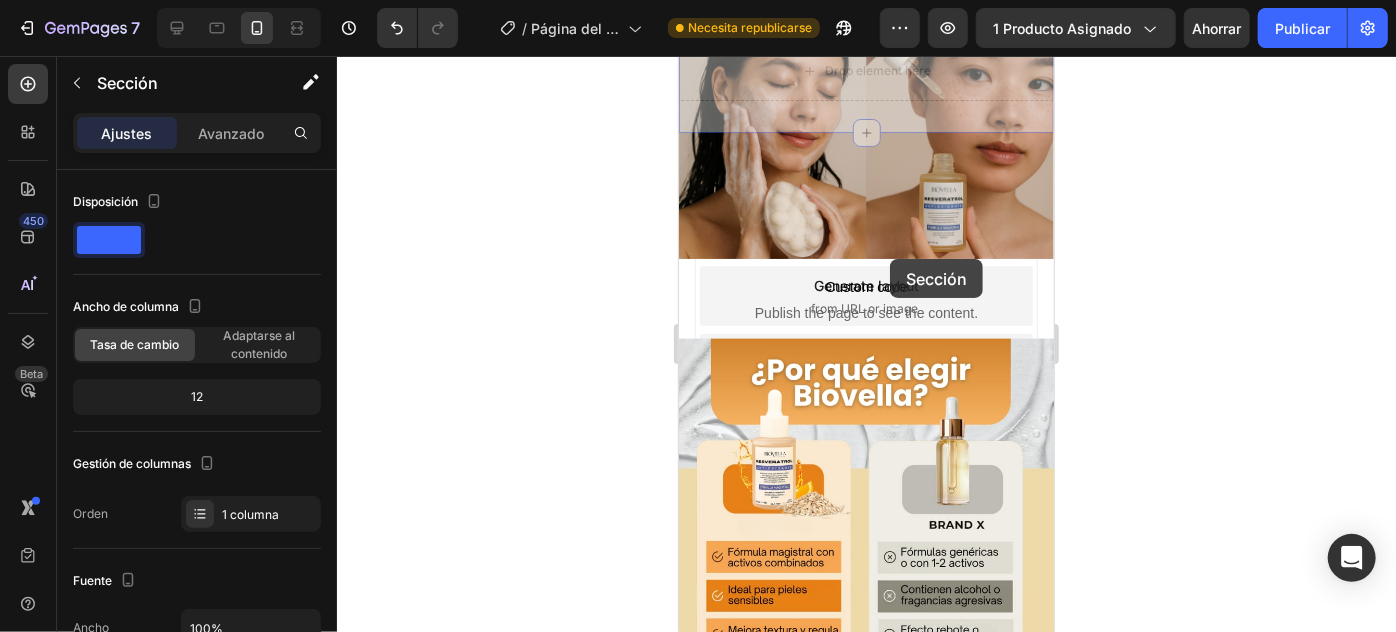 drag, startPoint x: 886, startPoint y: 129, endPoint x: 889, endPoint y: 258, distance: 129.03488 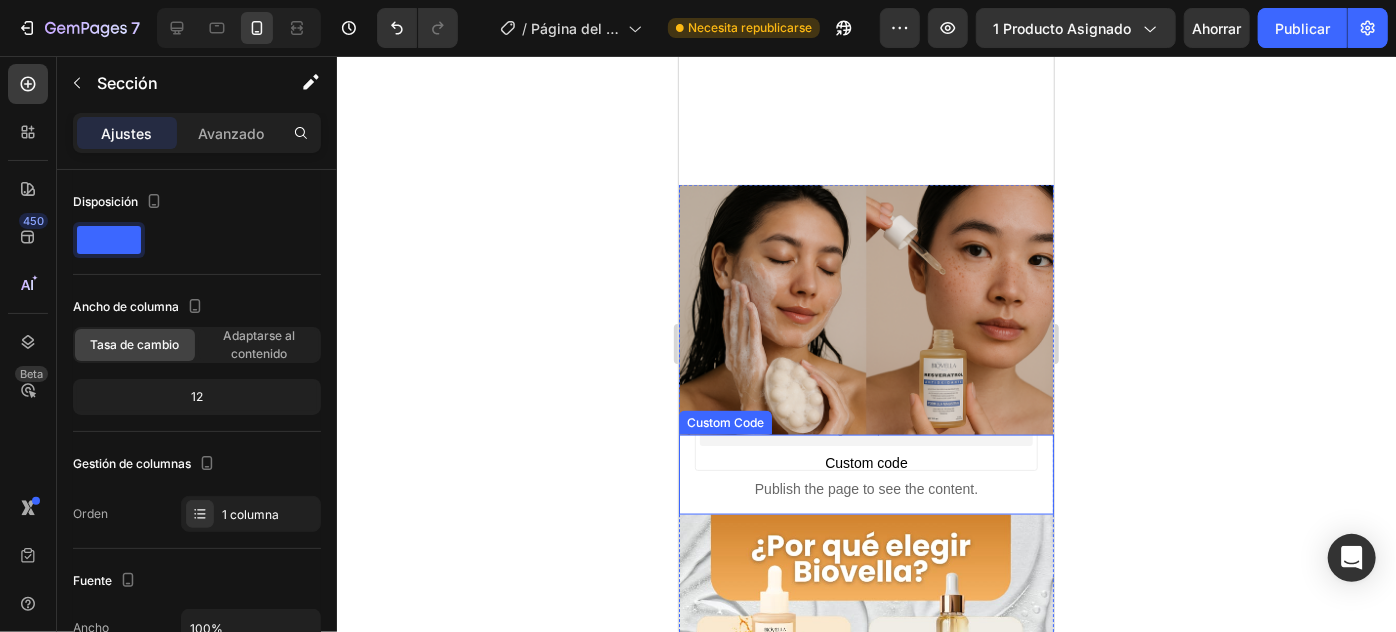 scroll, scrollTop: 1194, scrollLeft: 0, axis: vertical 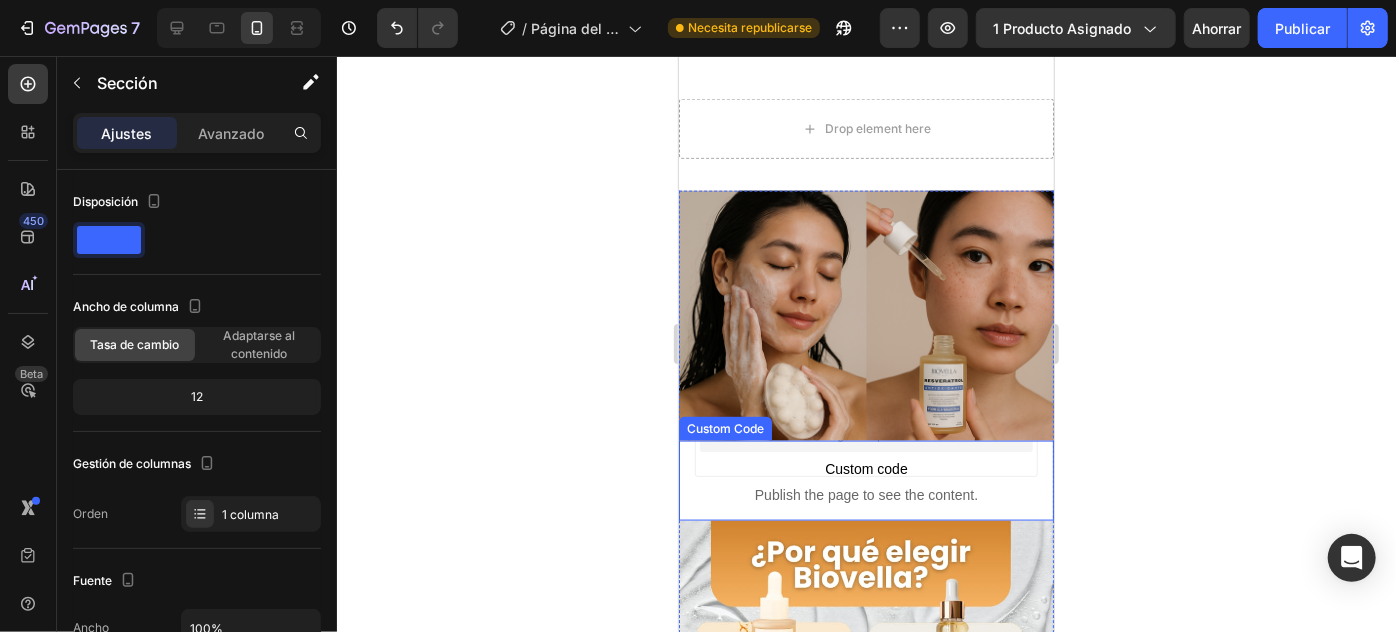 click on "Publish the page to see the content." at bounding box center [865, 494] 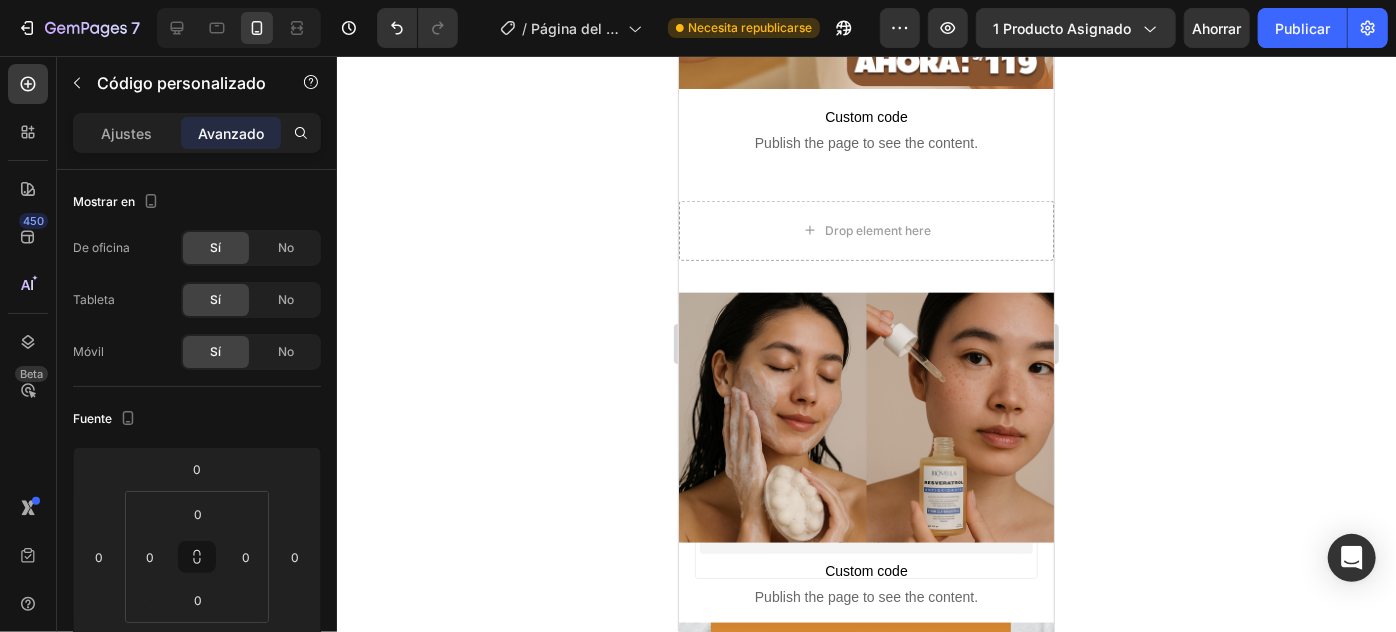 scroll, scrollTop: 1018, scrollLeft: 0, axis: vertical 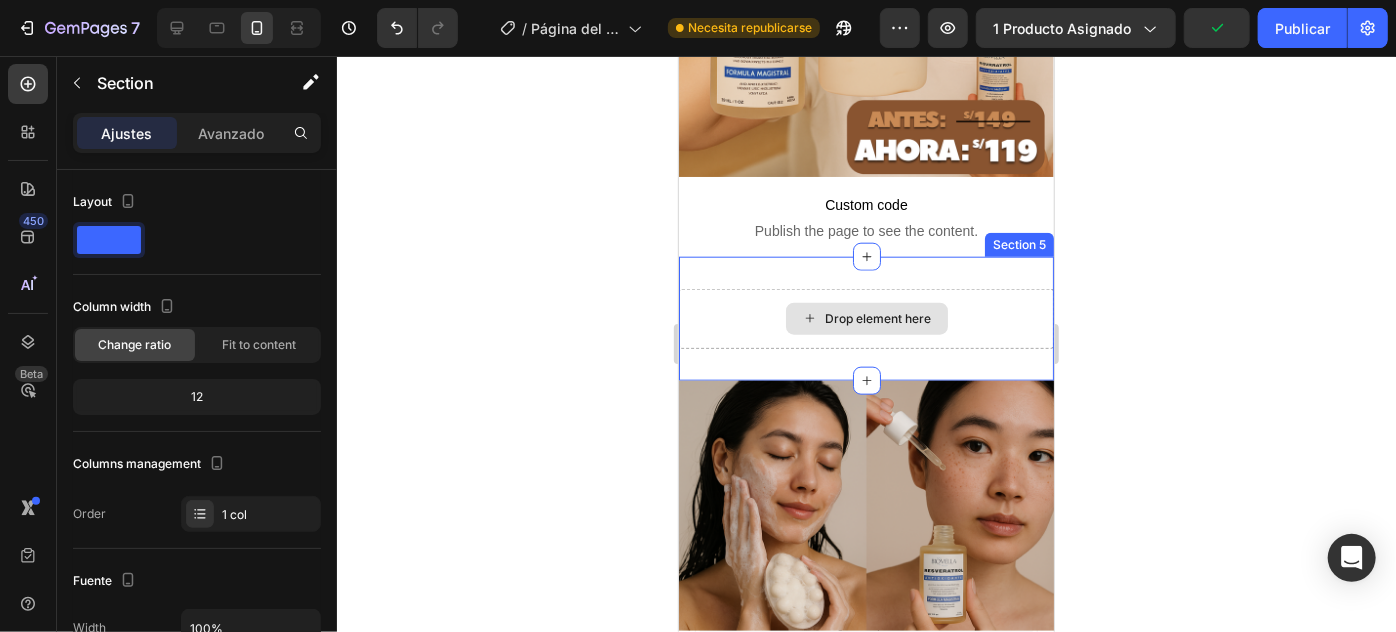 click on "Drop element here" at bounding box center (865, 318) 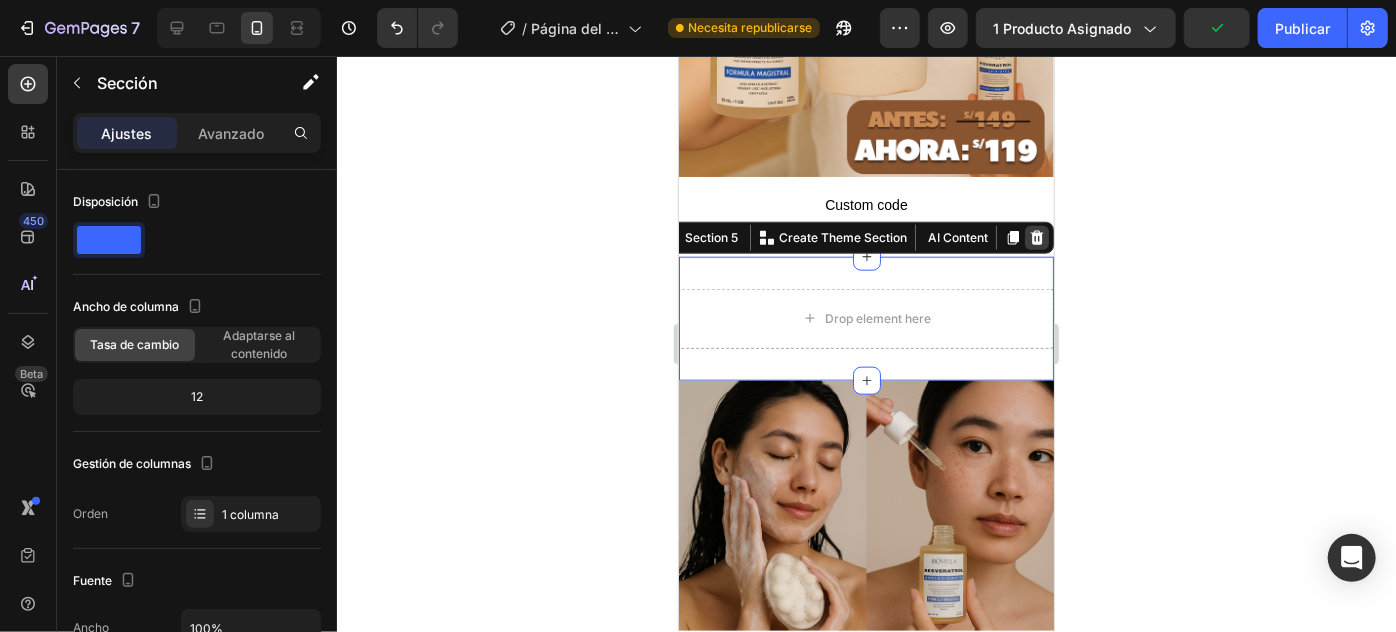 click 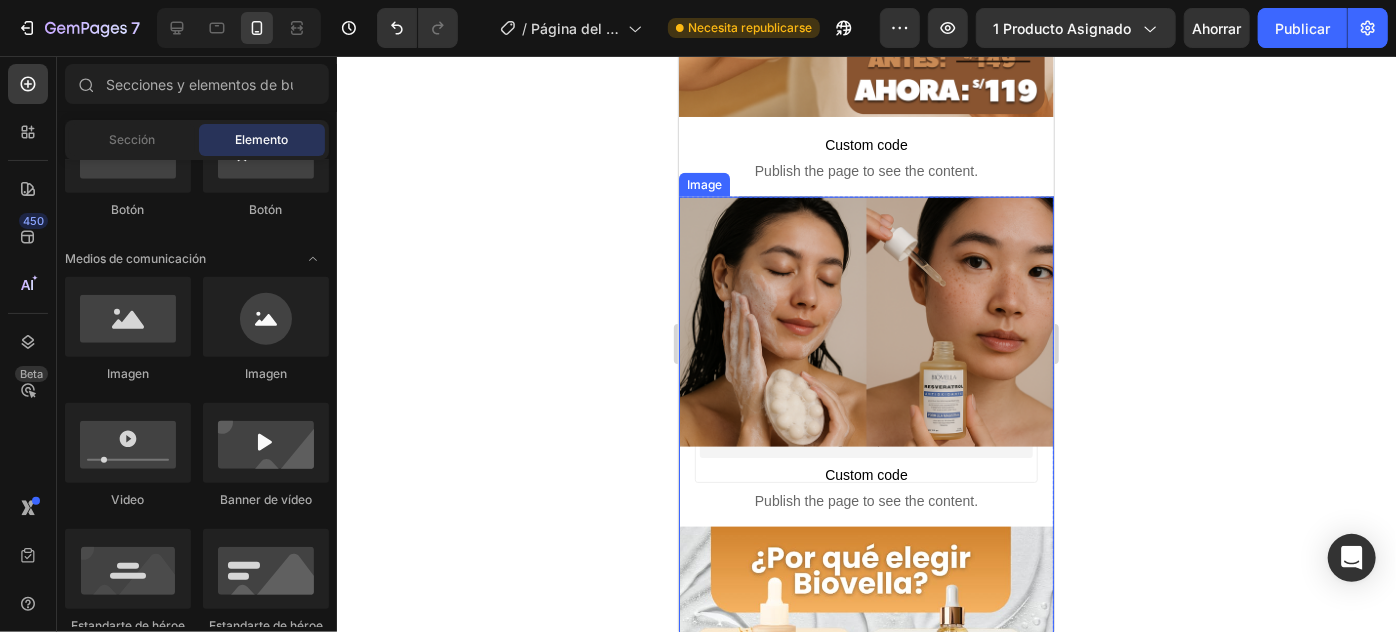 scroll, scrollTop: 1109, scrollLeft: 0, axis: vertical 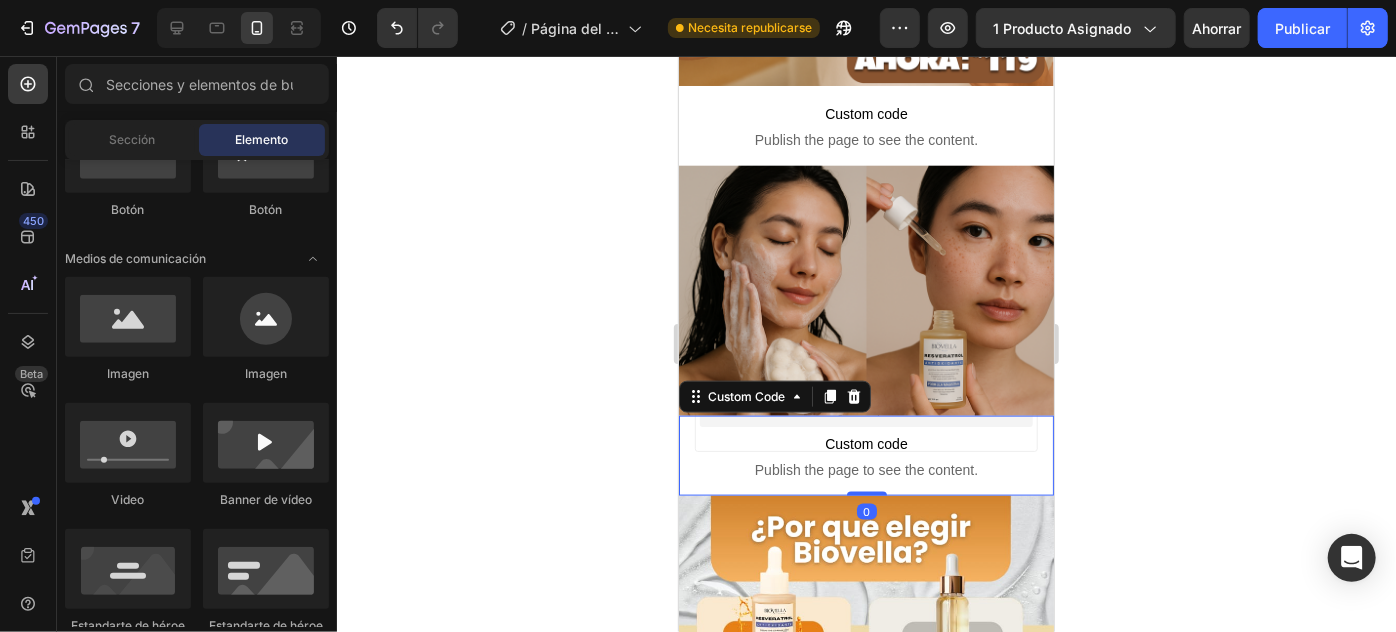 click on "Publish the page to see the content." at bounding box center (865, 469) 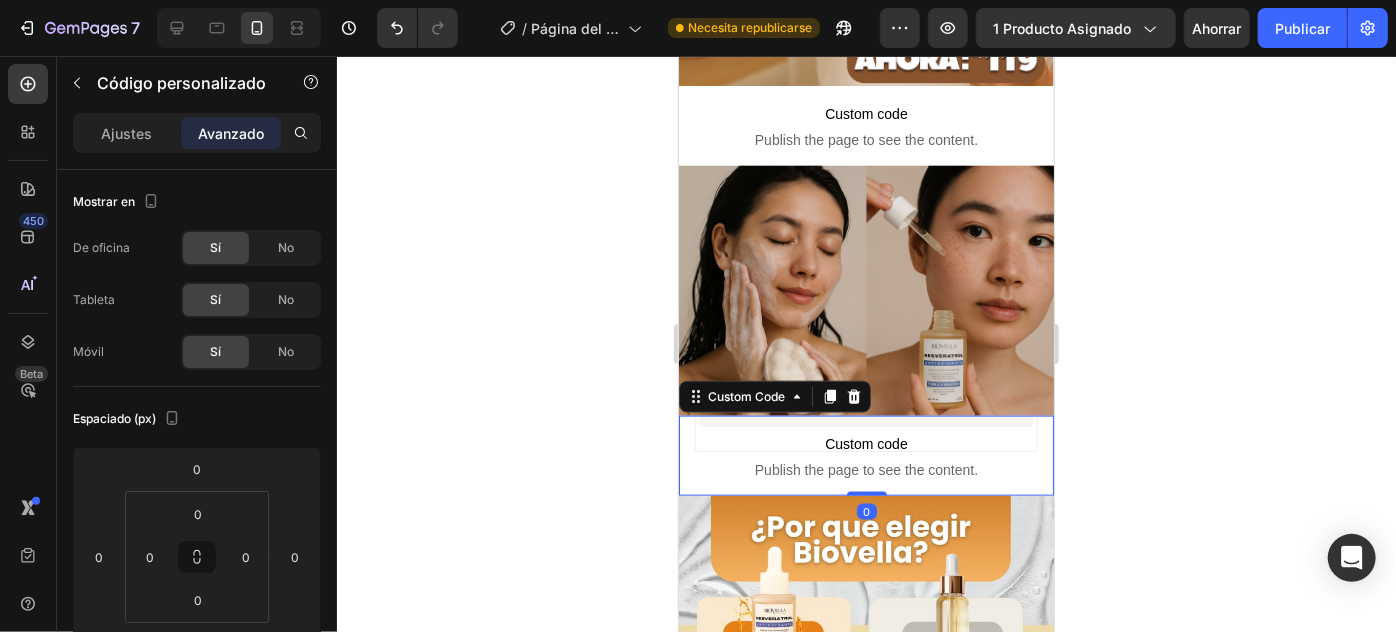 click 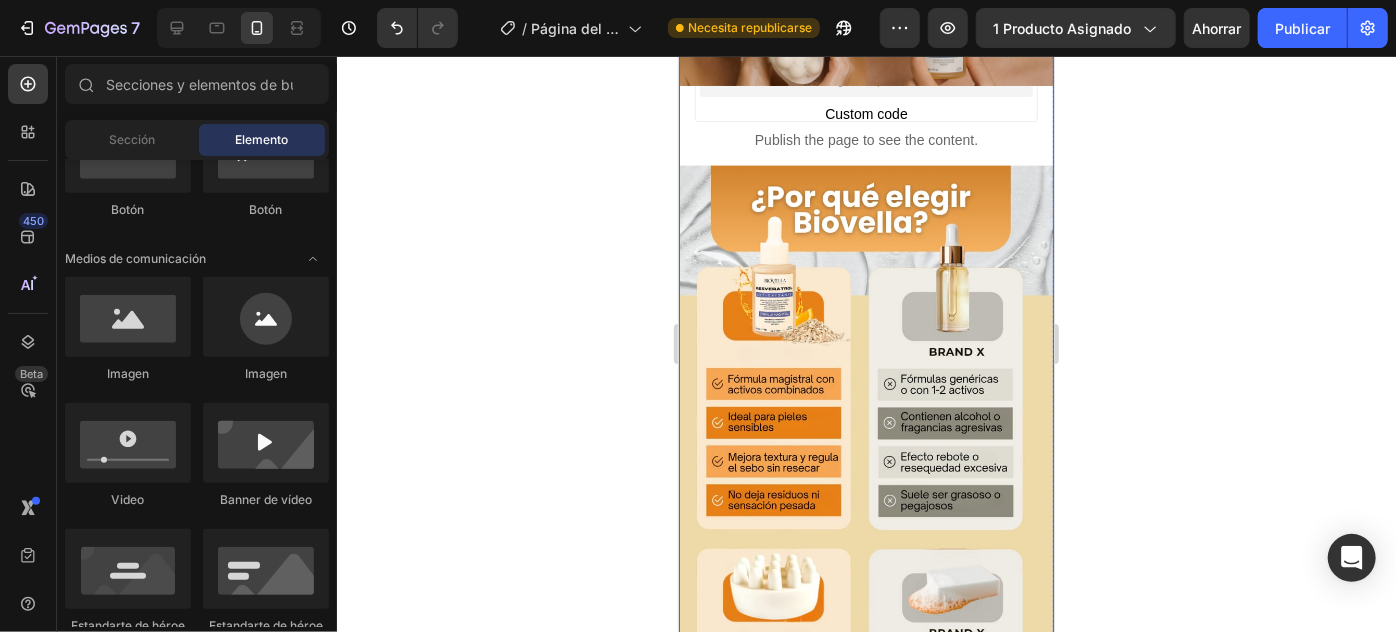 scroll, scrollTop: 1424, scrollLeft: 0, axis: vertical 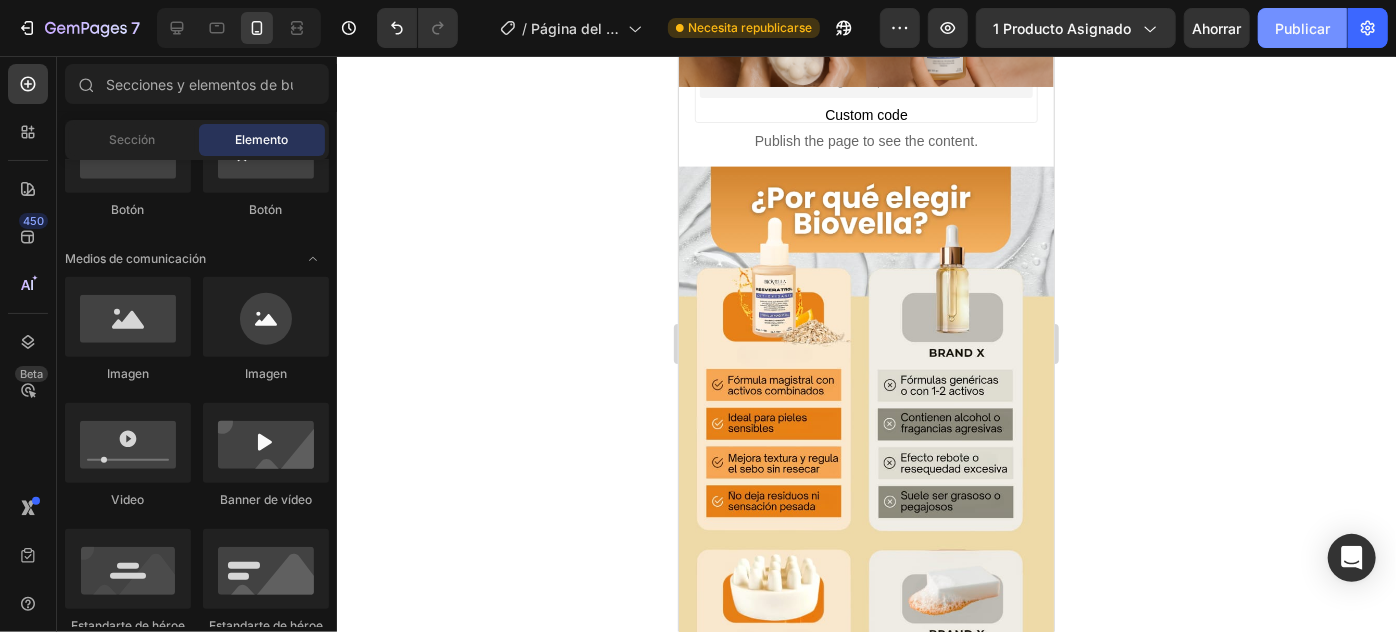 click on "Publicar" at bounding box center (1302, 28) 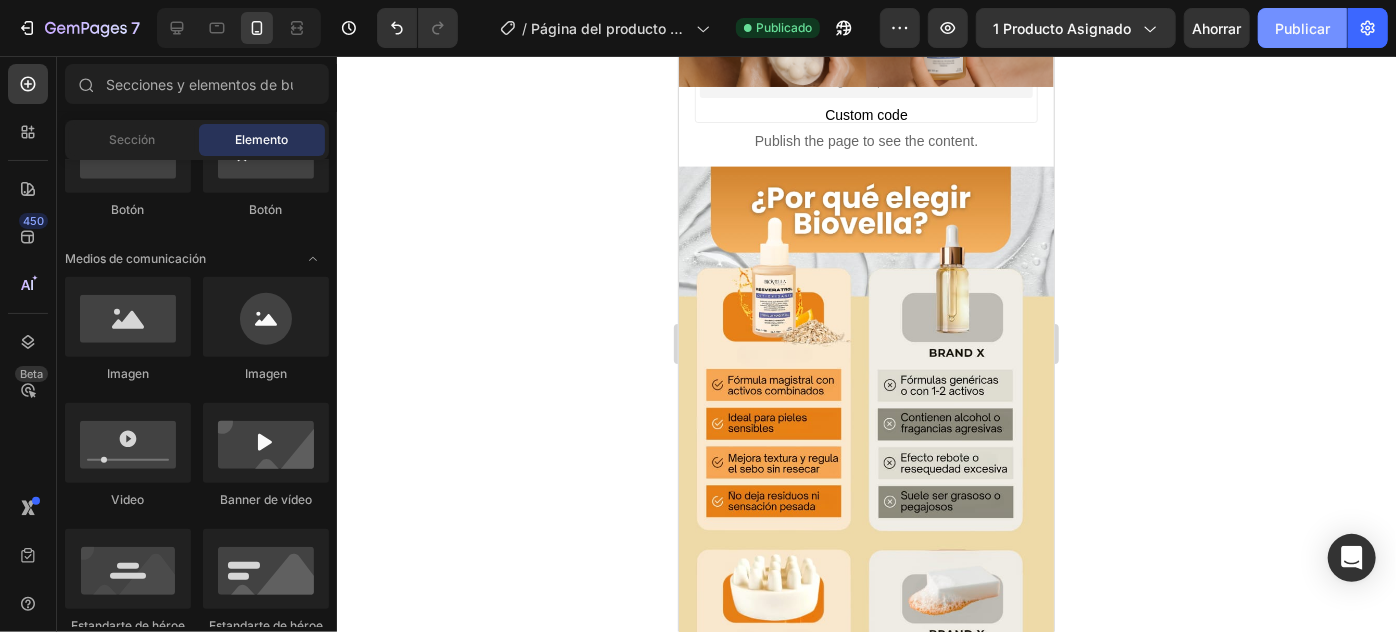 click on "Publicar" at bounding box center [1302, 28] 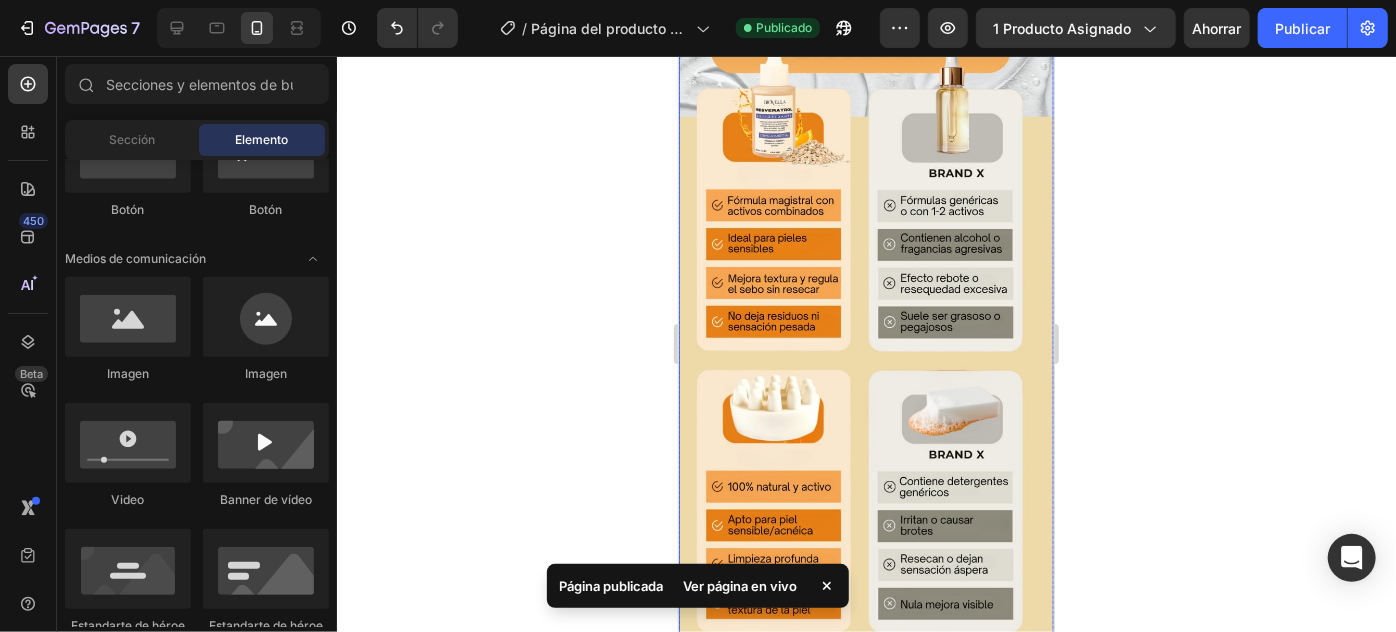 scroll, scrollTop: 1606, scrollLeft: 0, axis: vertical 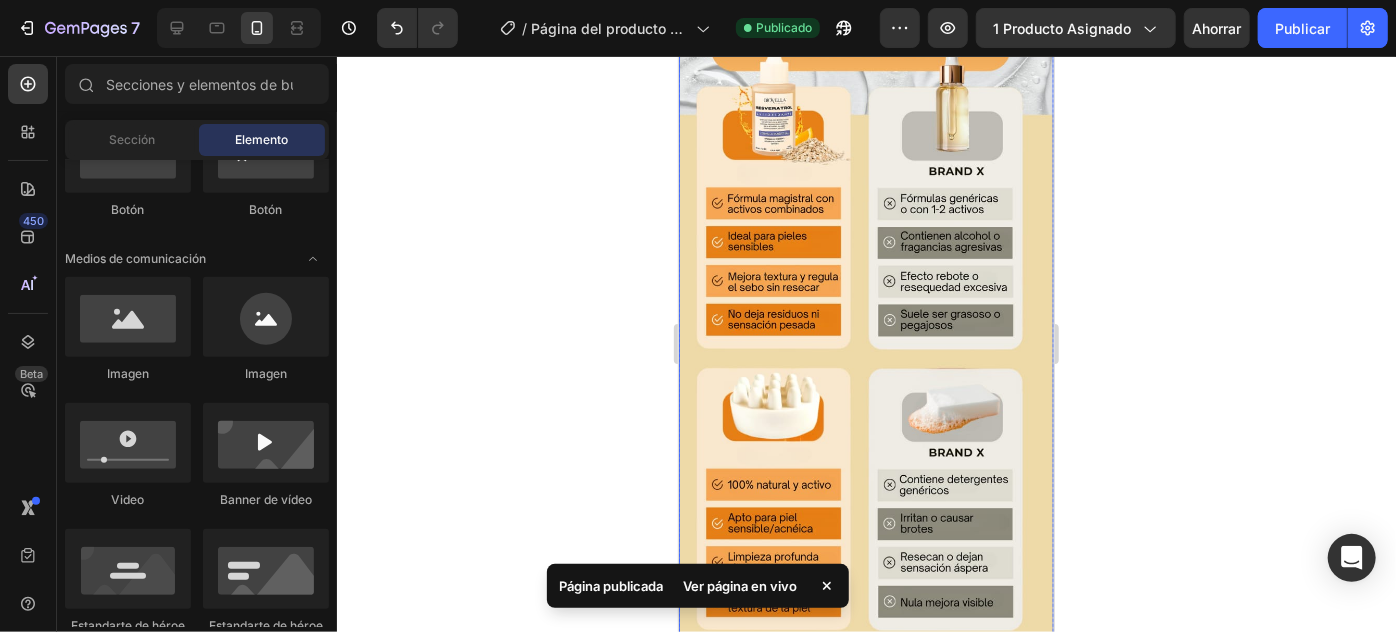 click at bounding box center [865, 317] 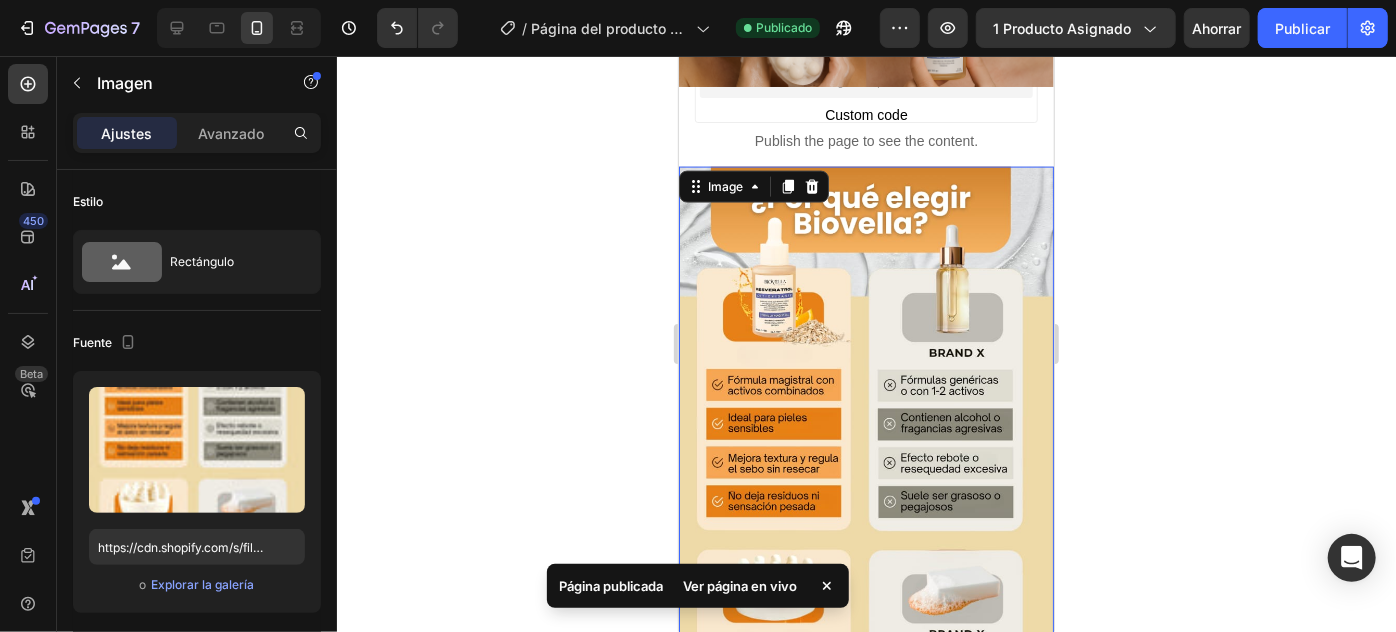 scroll, scrollTop: 1333, scrollLeft: 0, axis: vertical 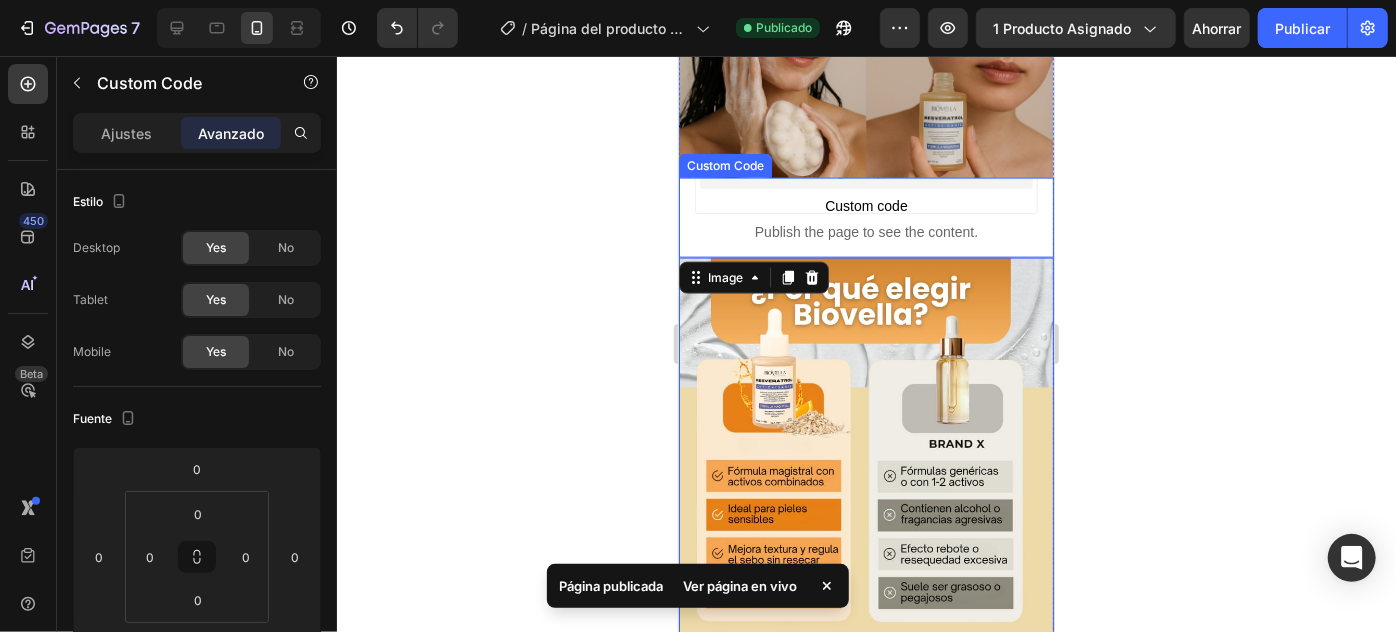 click on "Publish the page to see the content." at bounding box center [865, 231] 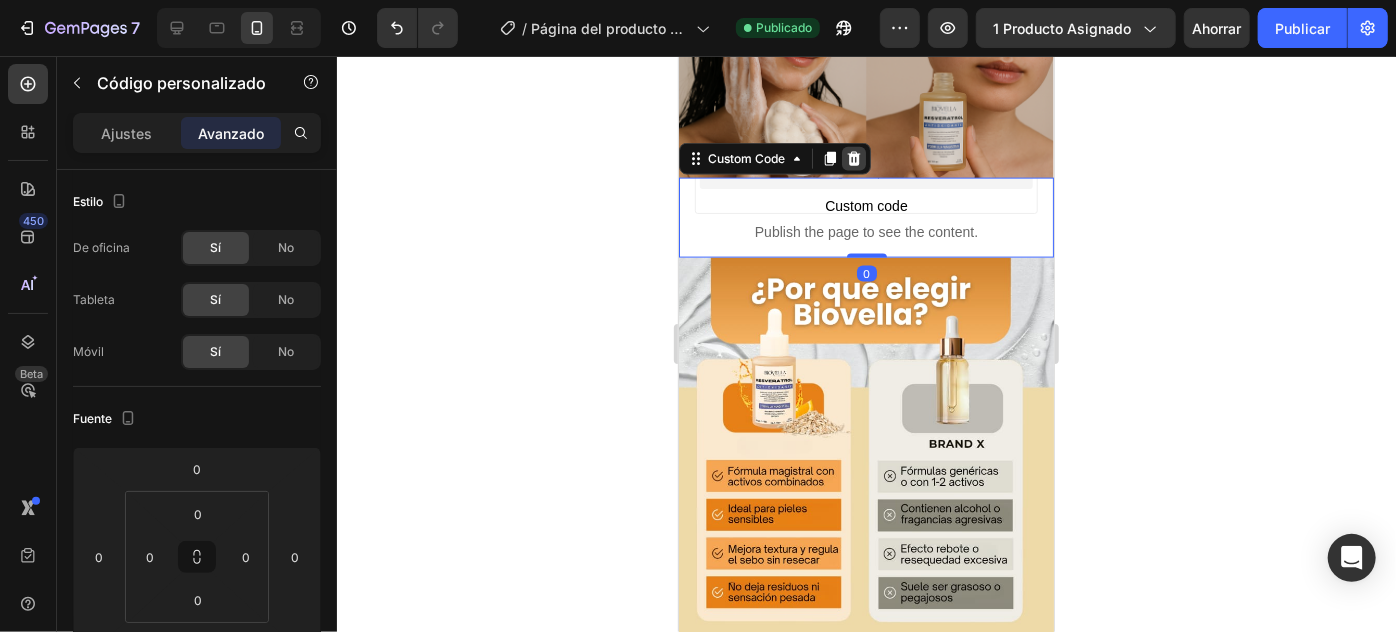 click at bounding box center [853, 158] 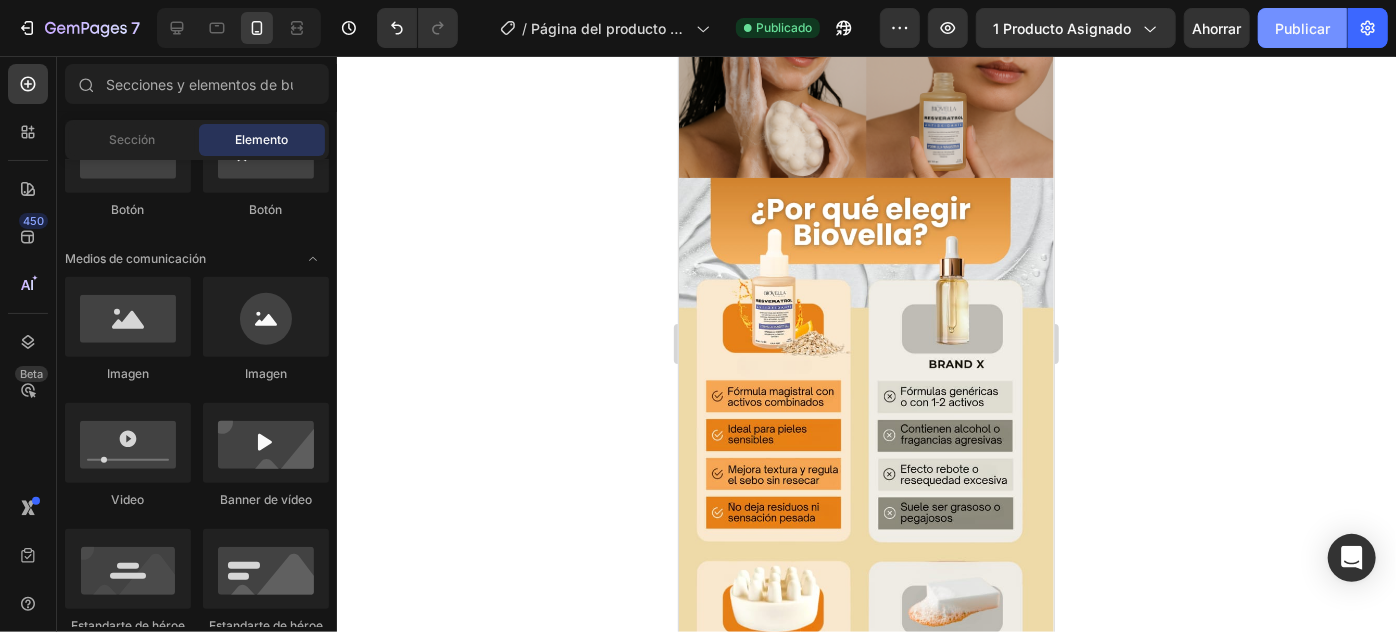 click on "Publicar" at bounding box center [1302, 28] 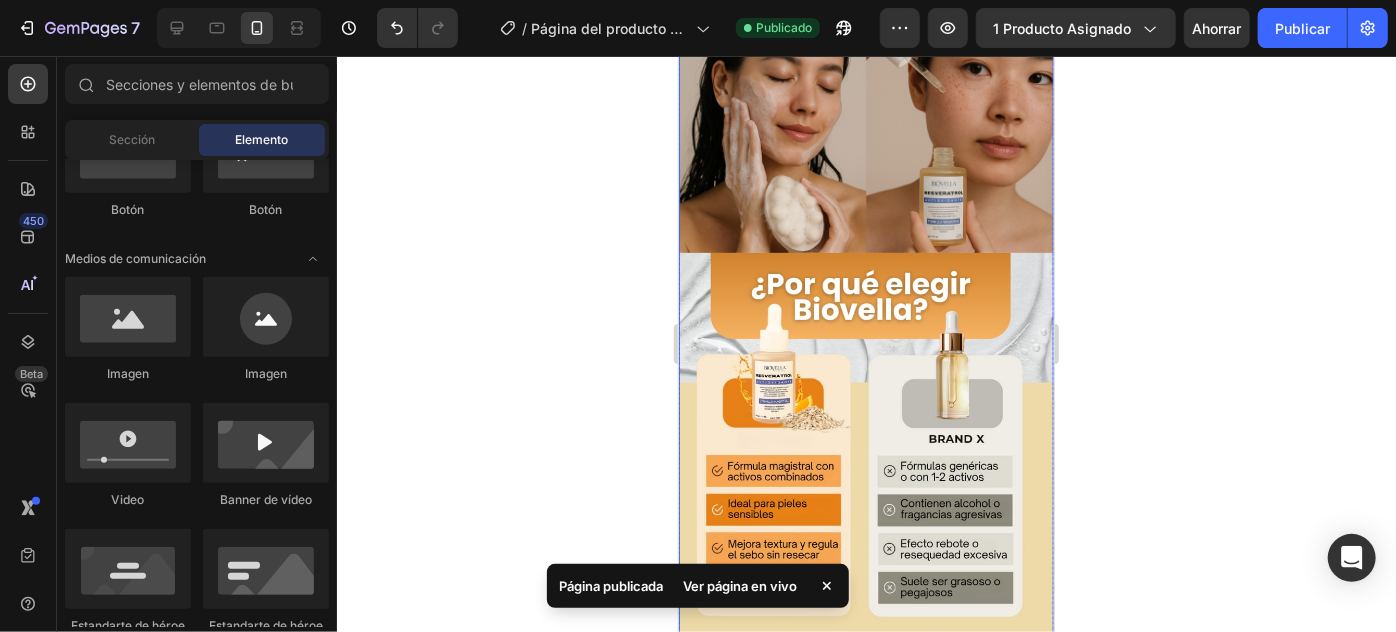 scroll, scrollTop: 879, scrollLeft: 0, axis: vertical 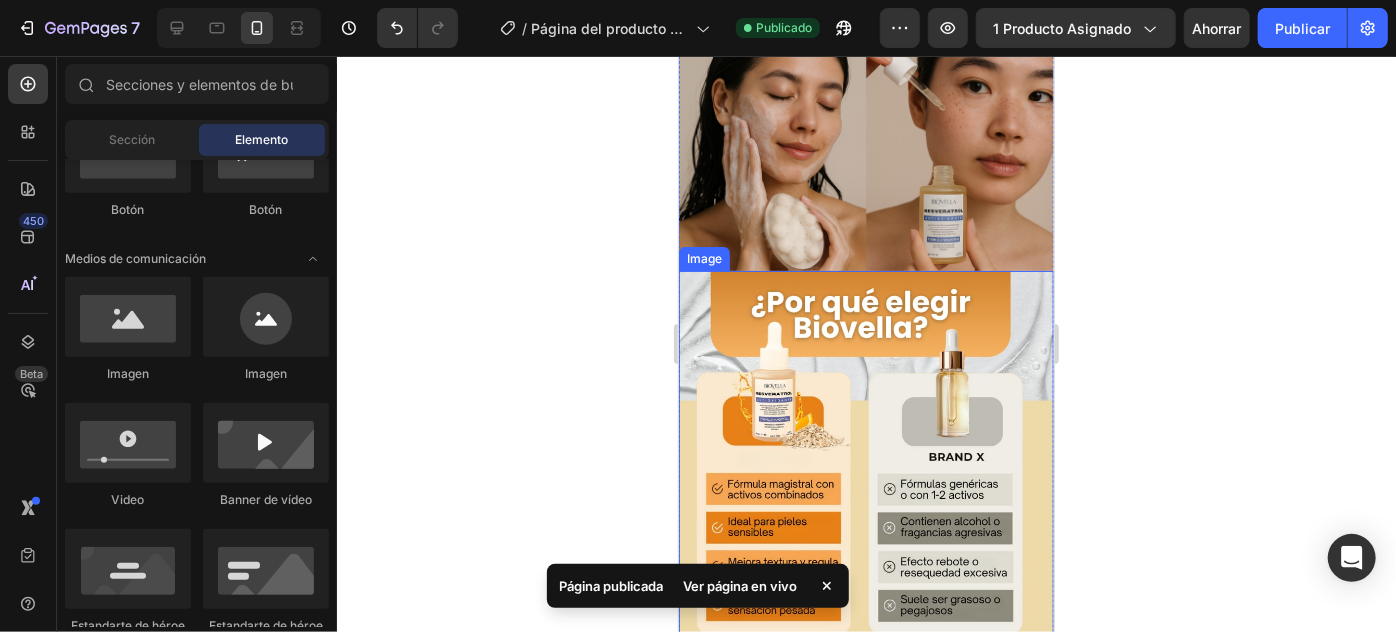 click at bounding box center [865, 603] 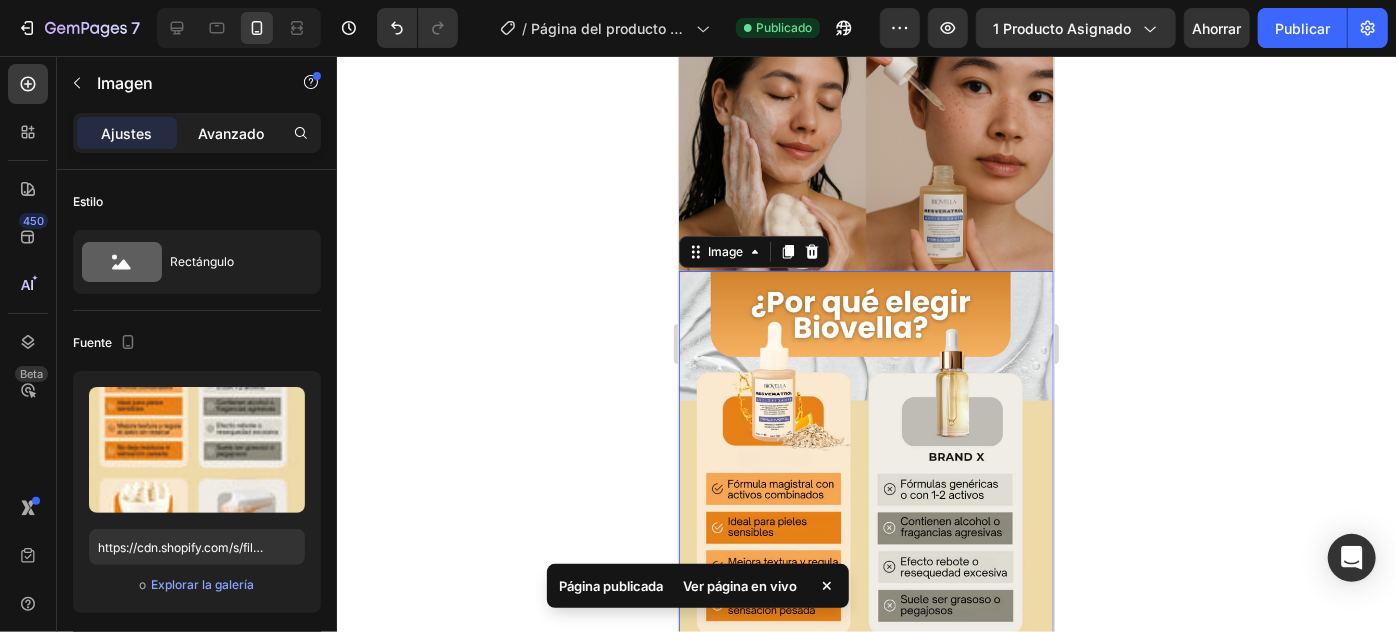 click on "Avanzado" at bounding box center (231, 133) 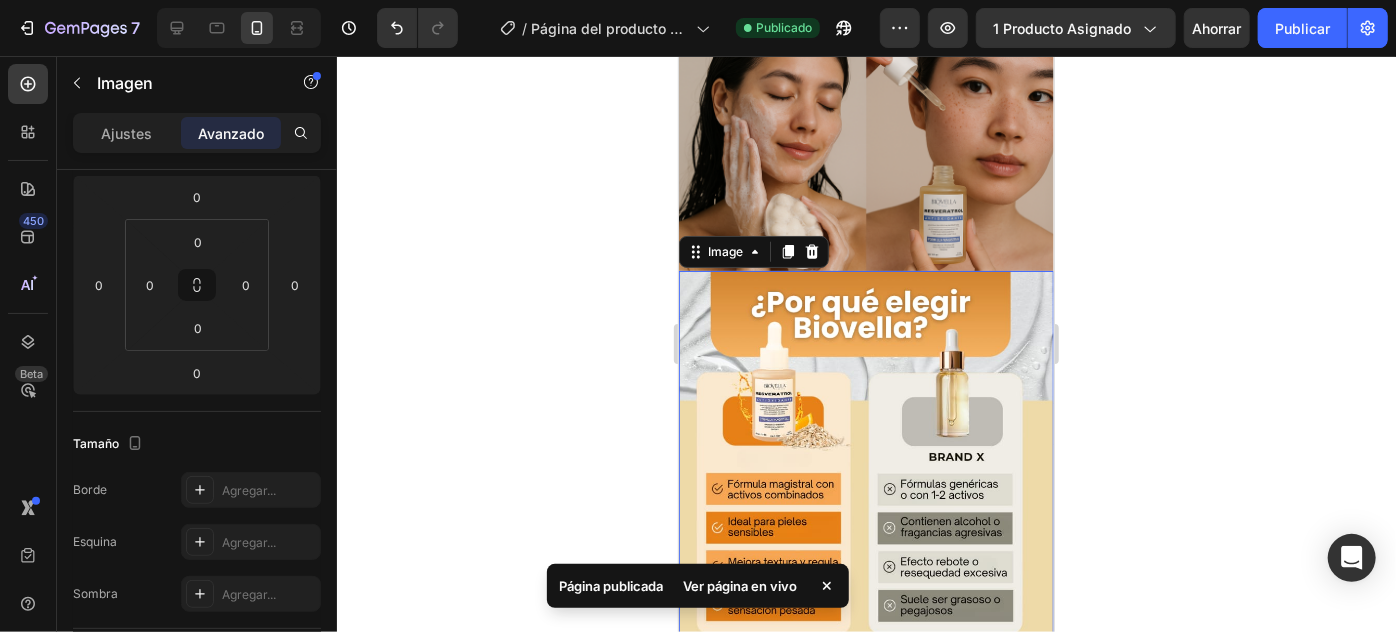 scroll, scrollTop: 727, scrollLeft: 0, axis: vertical 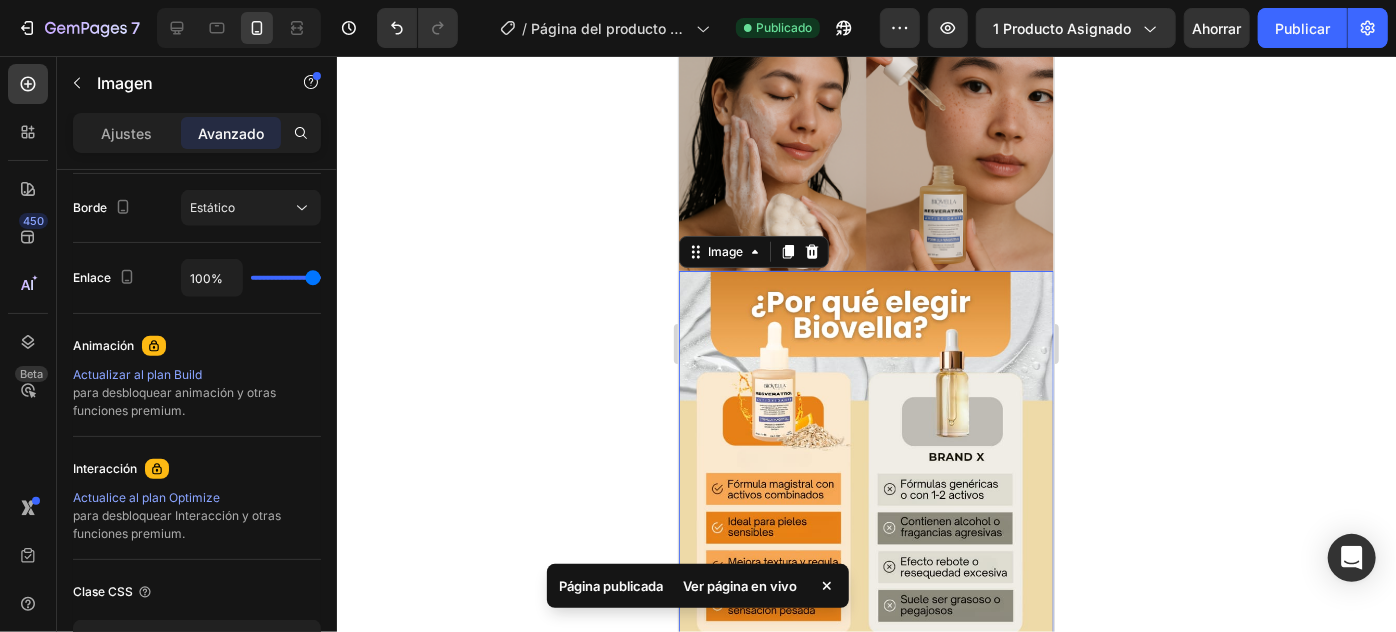 click 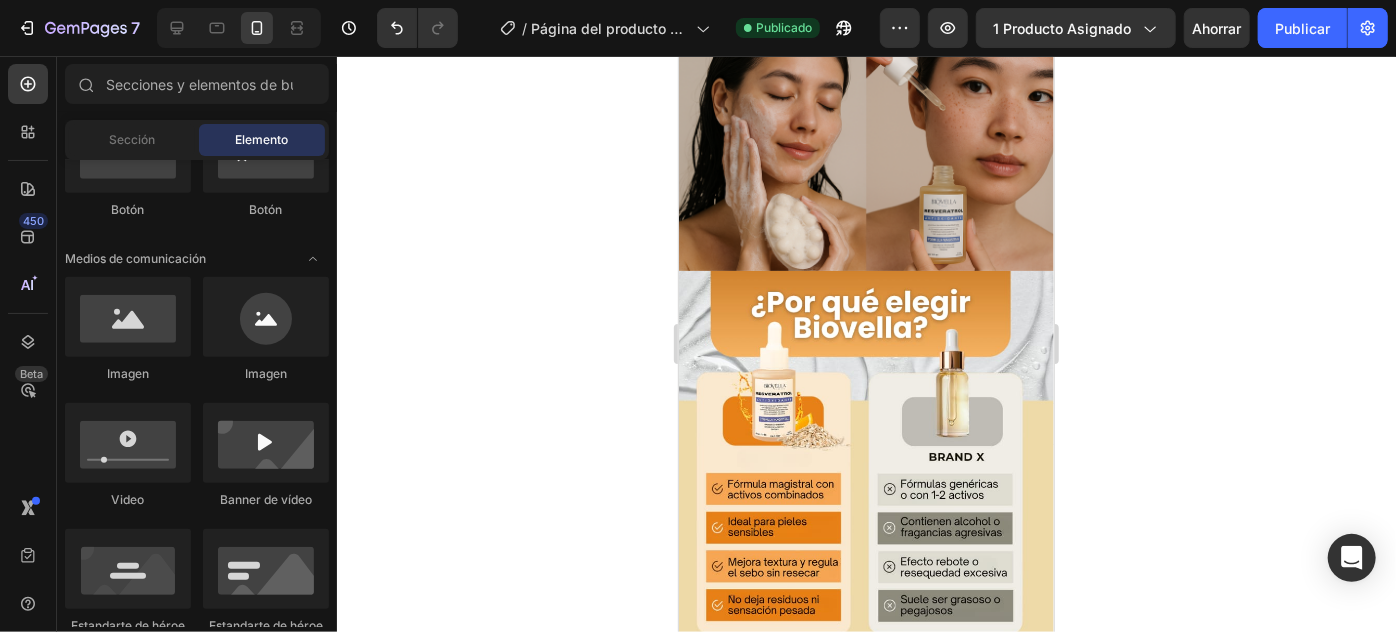 click on "7 / Página del producto - 1 de [DATE], [TIME] Publicado Avance 1 producto asignado Ahorrar Publicar" 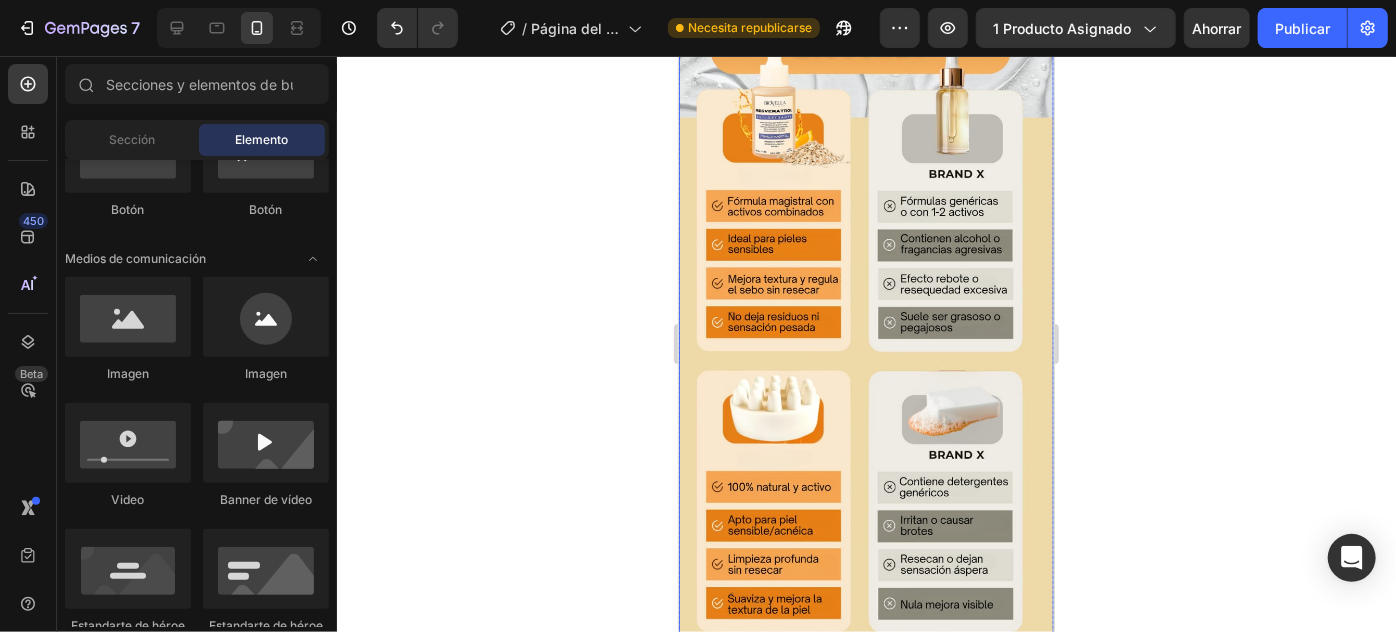 scroll, scrollTop: 1165, scrollLeft: 0, axis: vertical 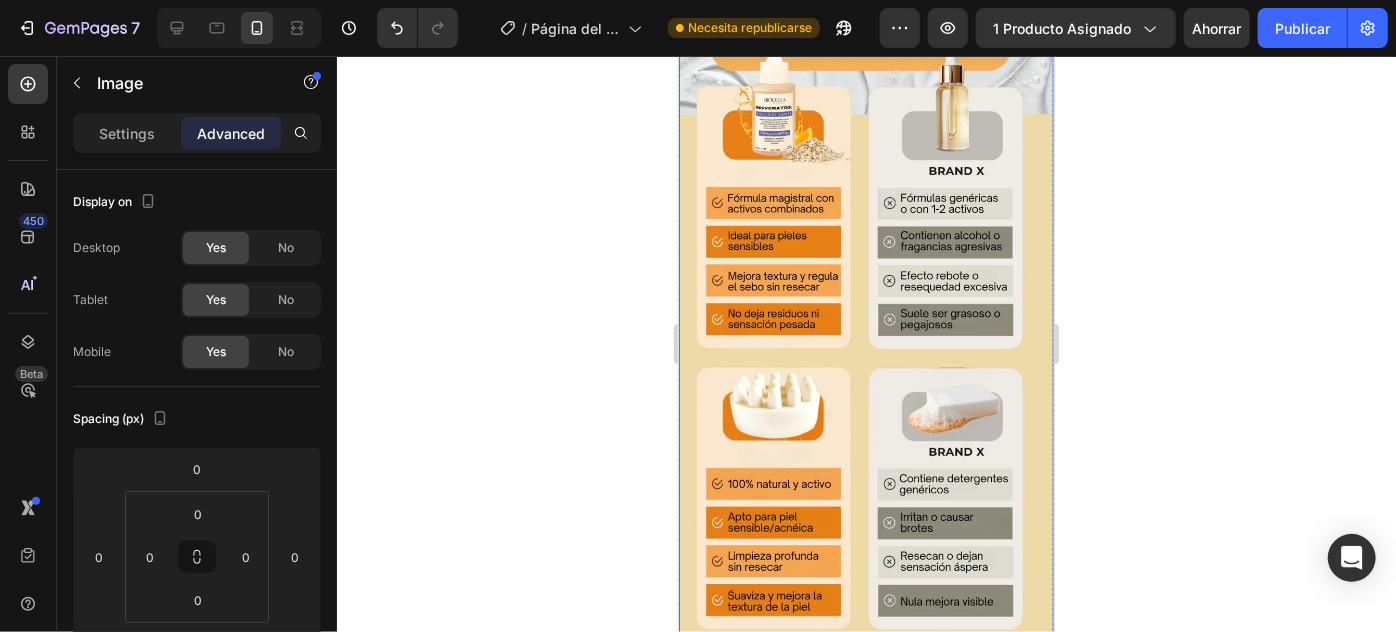 click at bounding box center [865, 317] 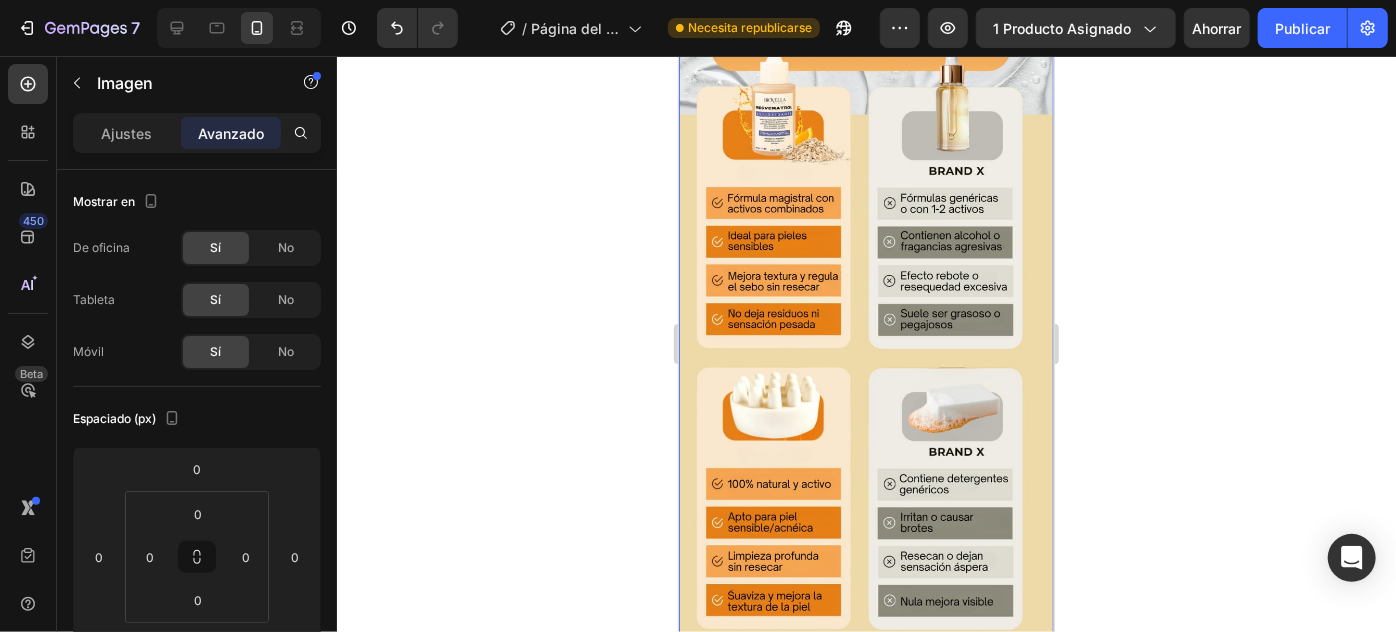 scroll, scrollTop: 1174, scrollLeft: 0, axis: vertical 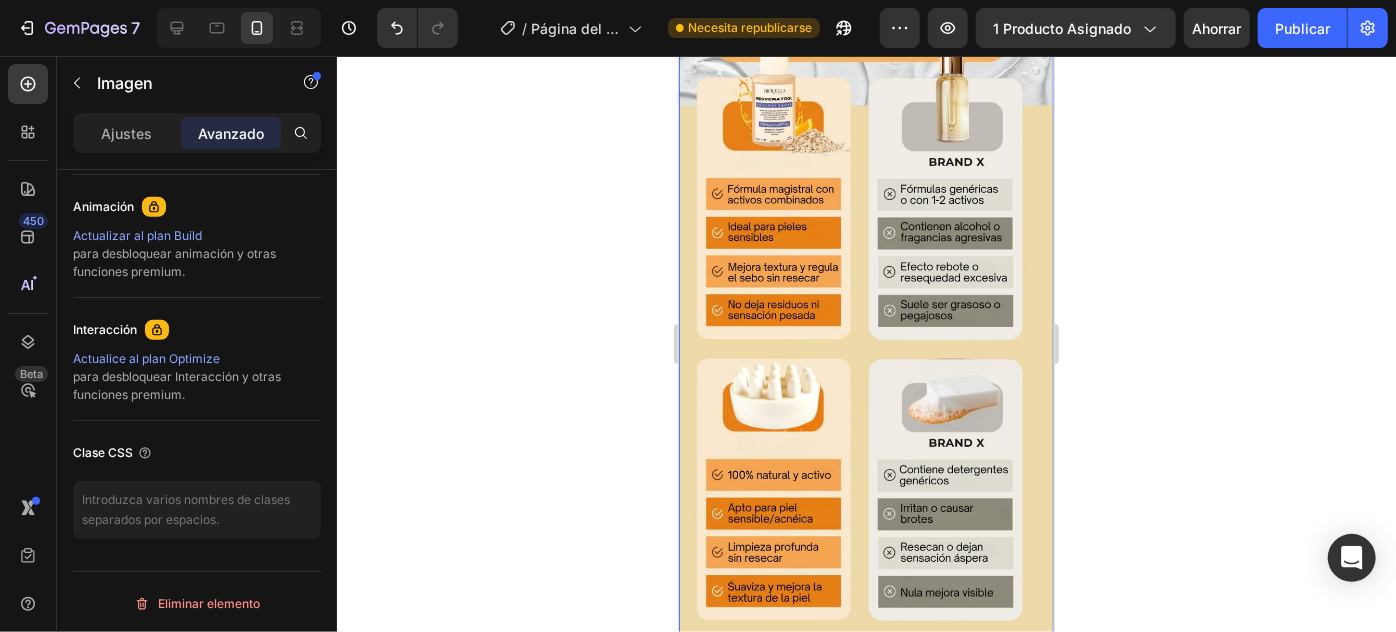 click at bounding box center (865, 308) 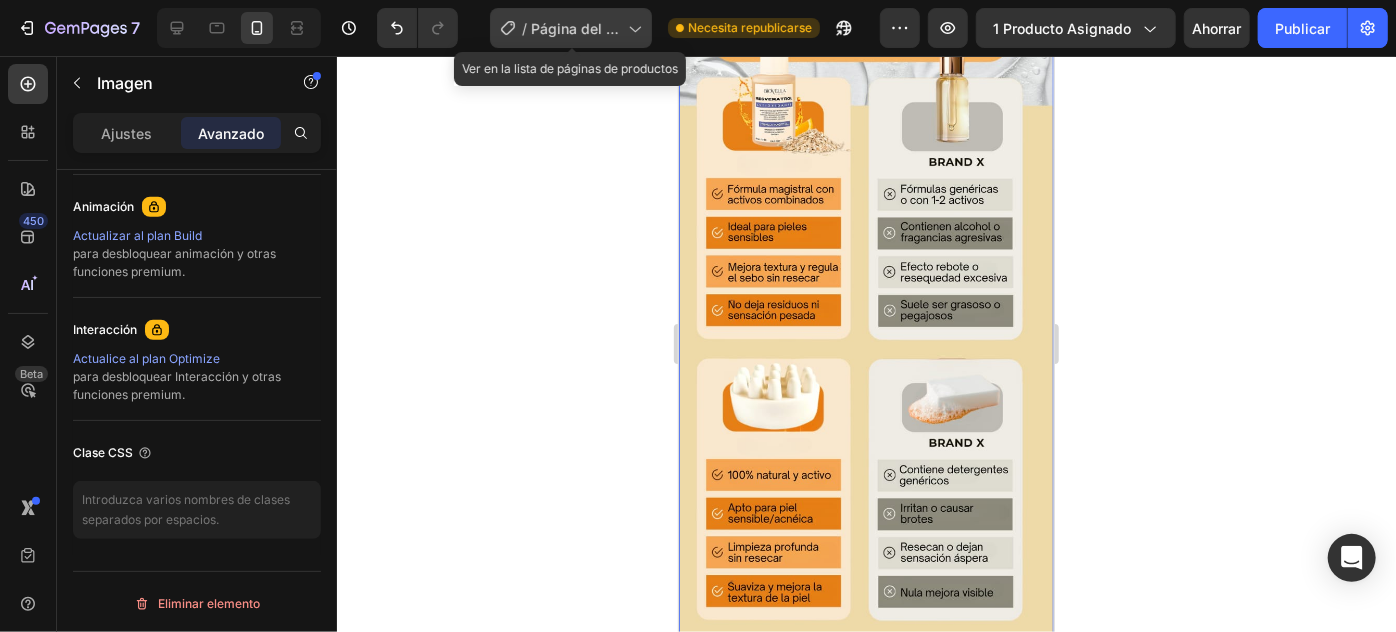 click 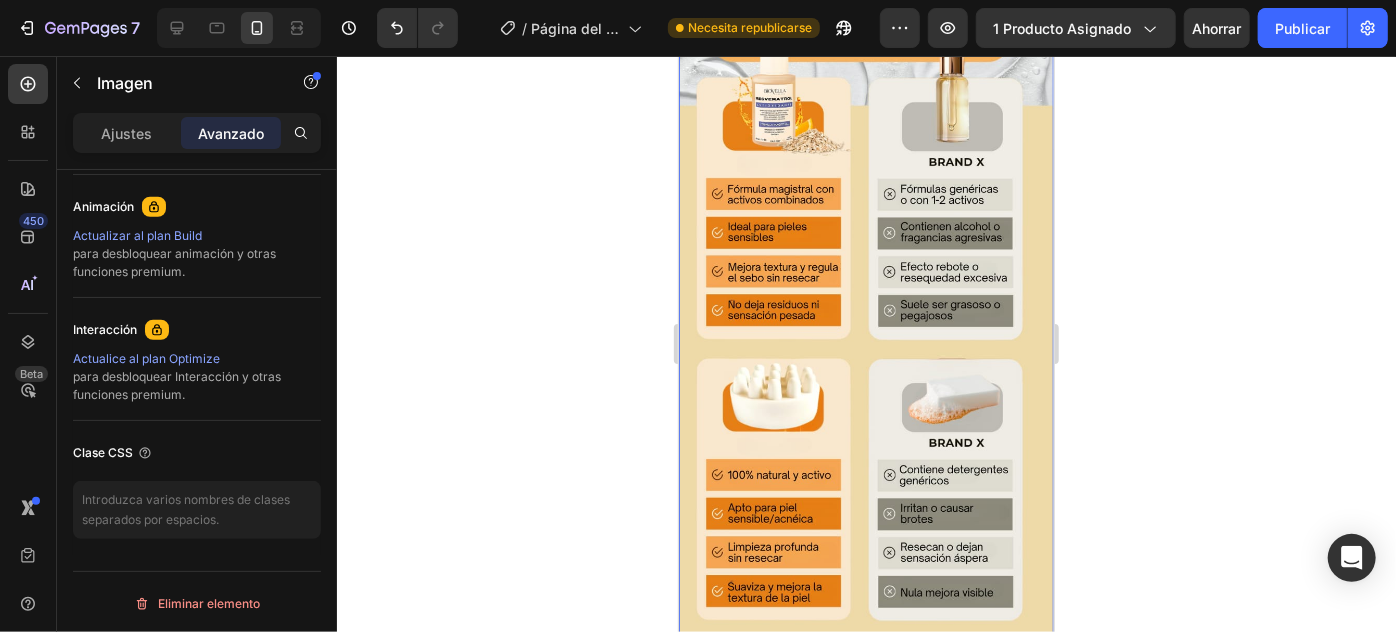 click 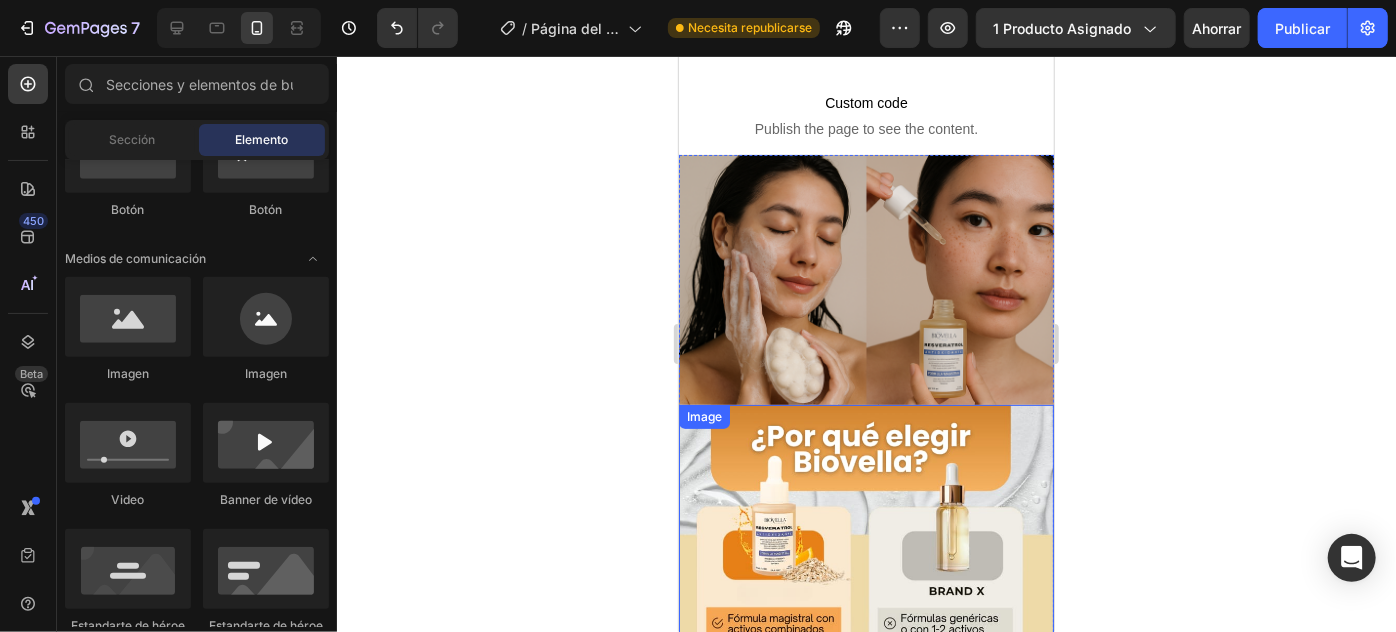 scroll, scrollTop: 0, scrollLeft: 0, axis: both 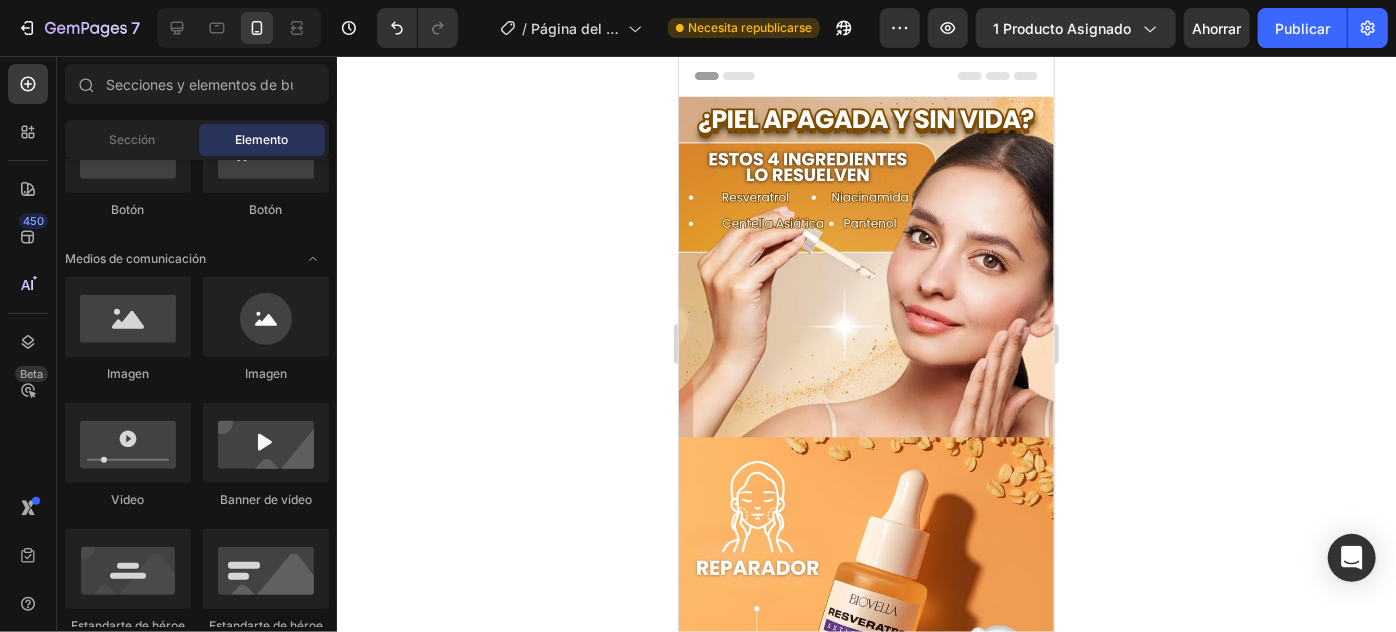 click on "Header" at bounding box center [724, 75] 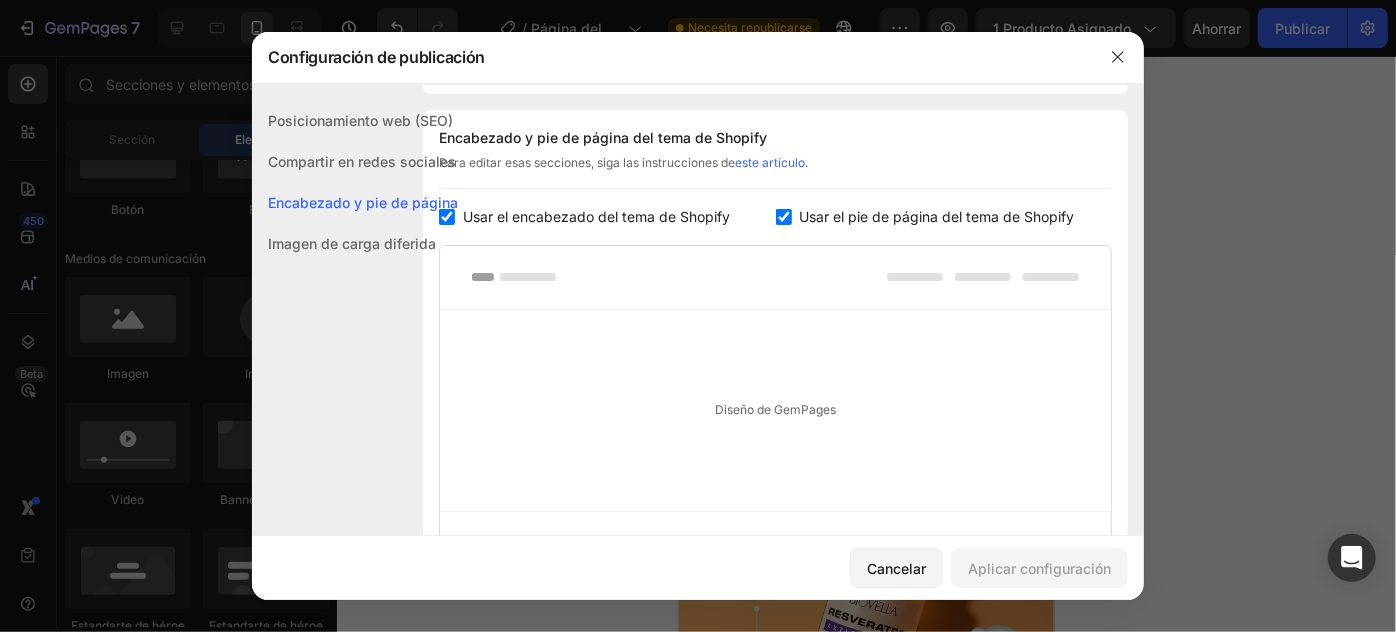 scroll, scrollTop: 290, scrollLeft: 0, axis: vertical 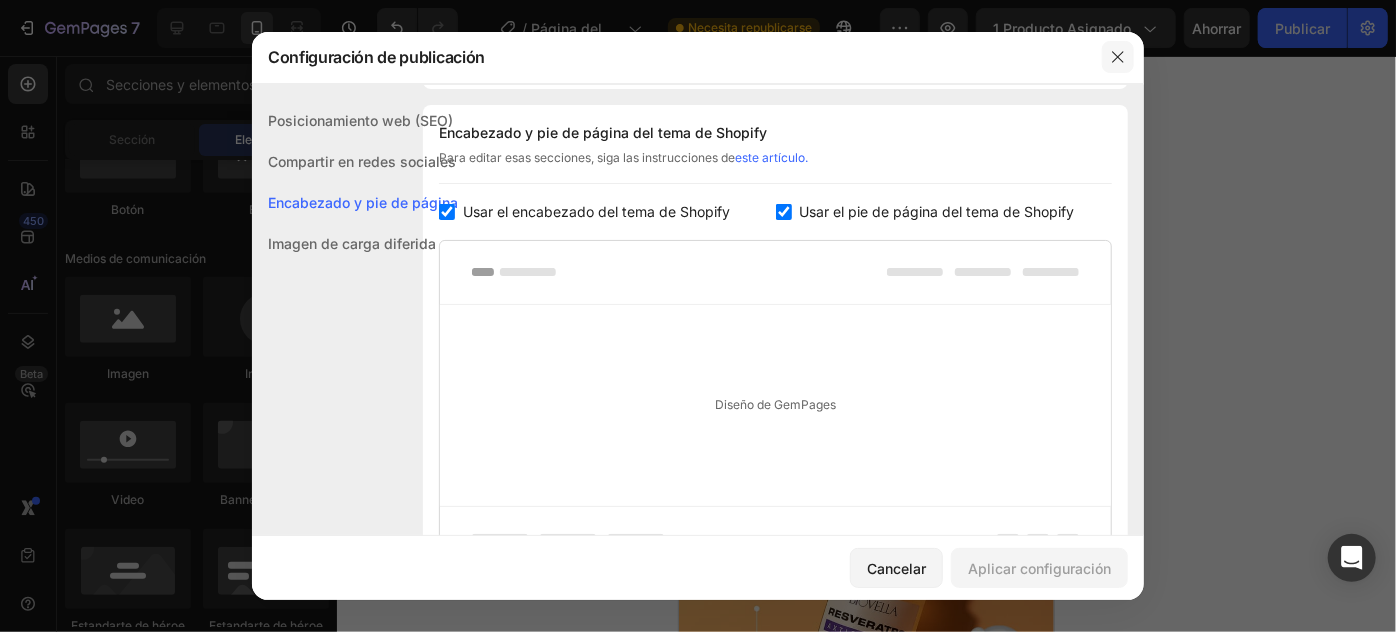click at bounding box center [1118, 57] 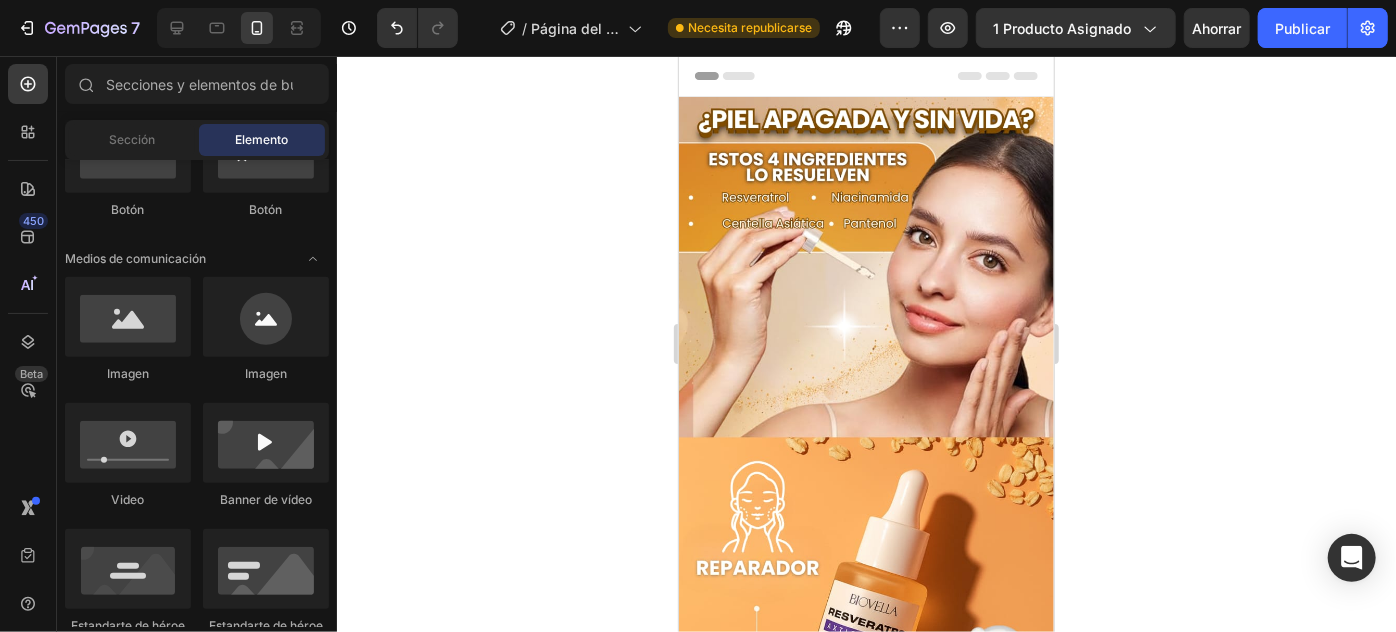 click on "Header" at bounding box center [865, 75] 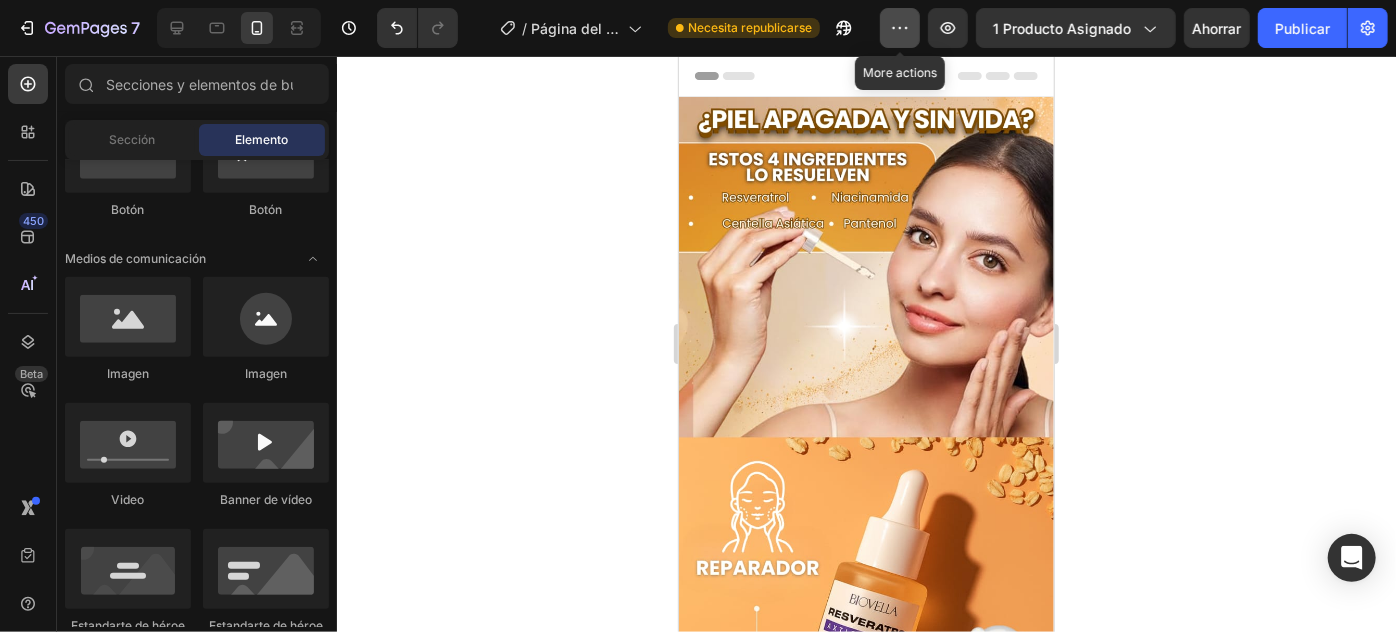 click 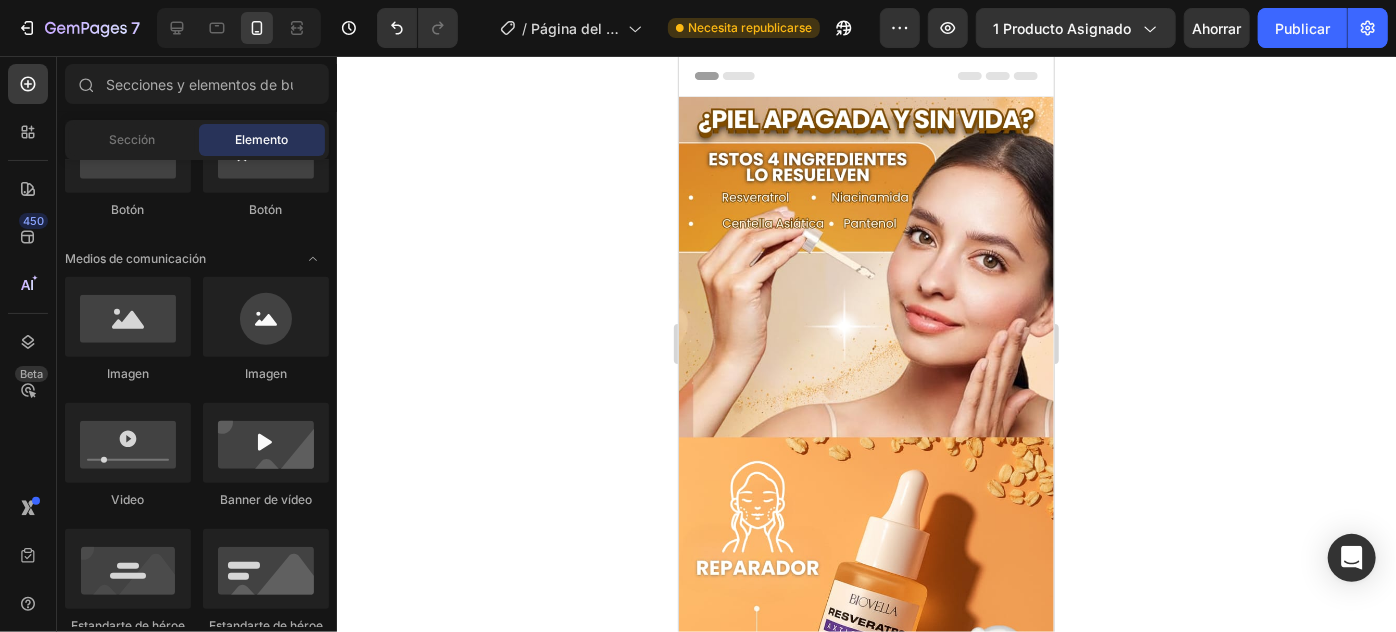 click 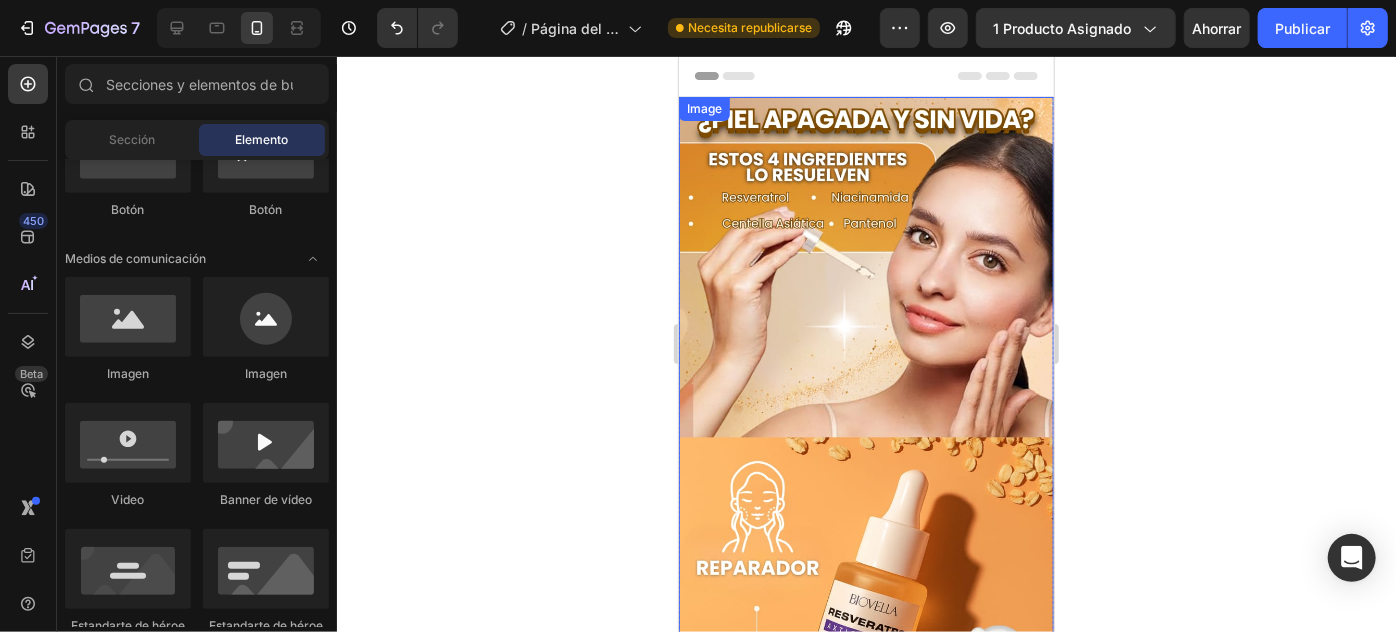 click at bounding box center (865, 429) 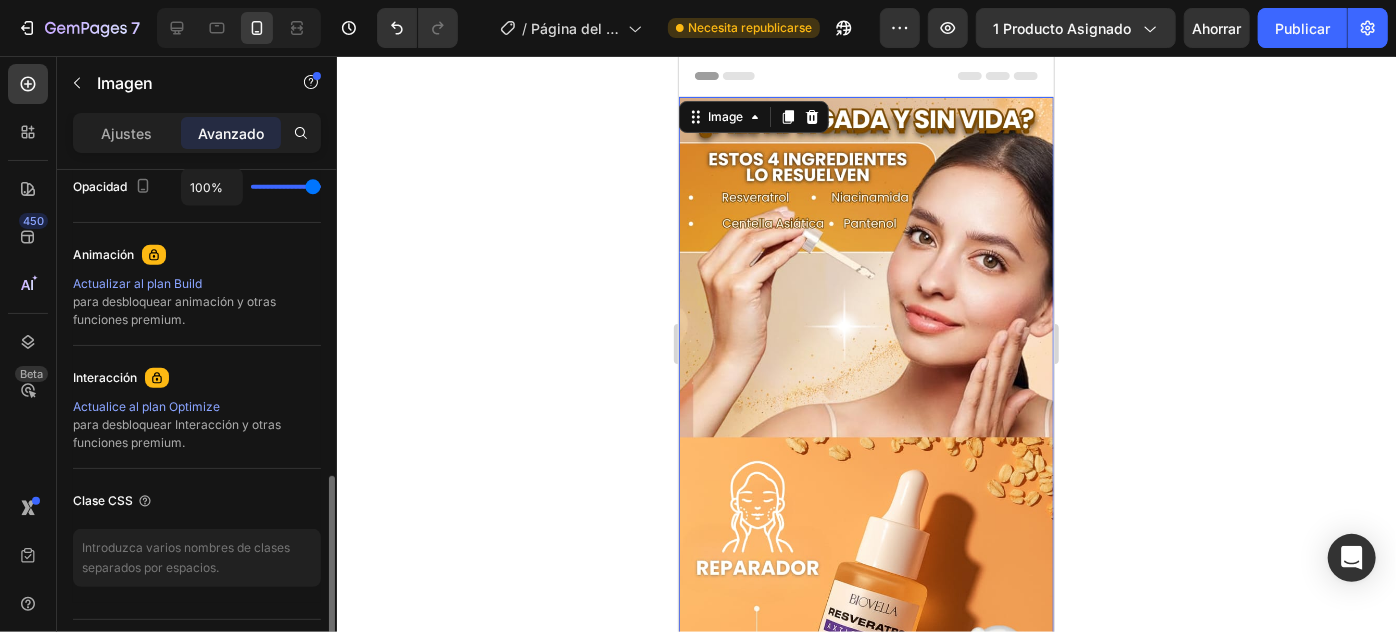 scroll, scrollTop: 866, scrollLeft: 0, axis: vertical 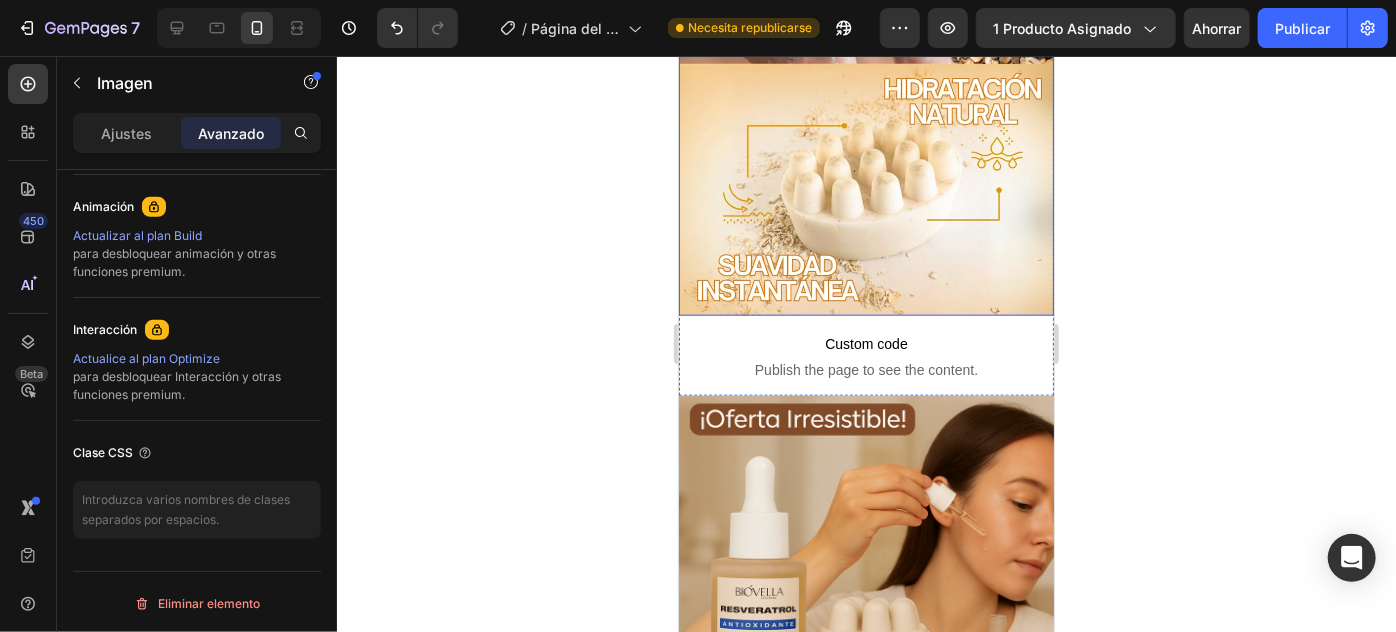 click on "Publish the page to see the content." at bounding box center (865, 369) 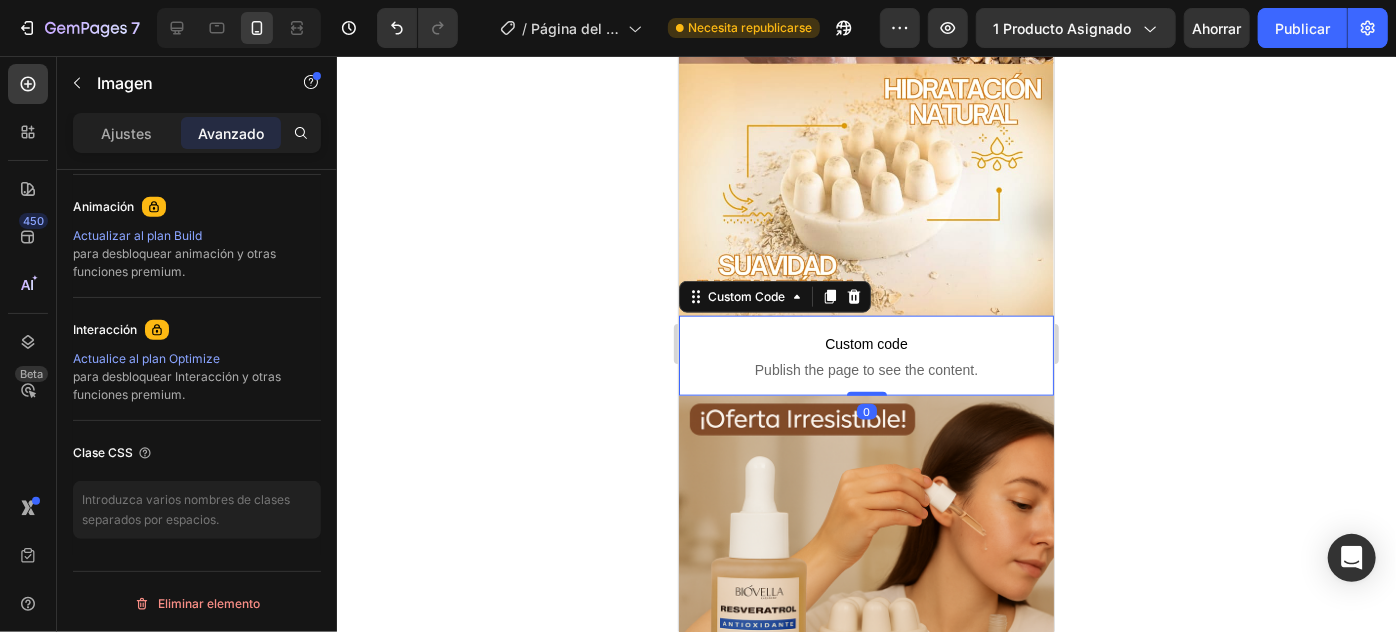 scroll, scrollTop: 0, scrollLeft: 0, axis: both 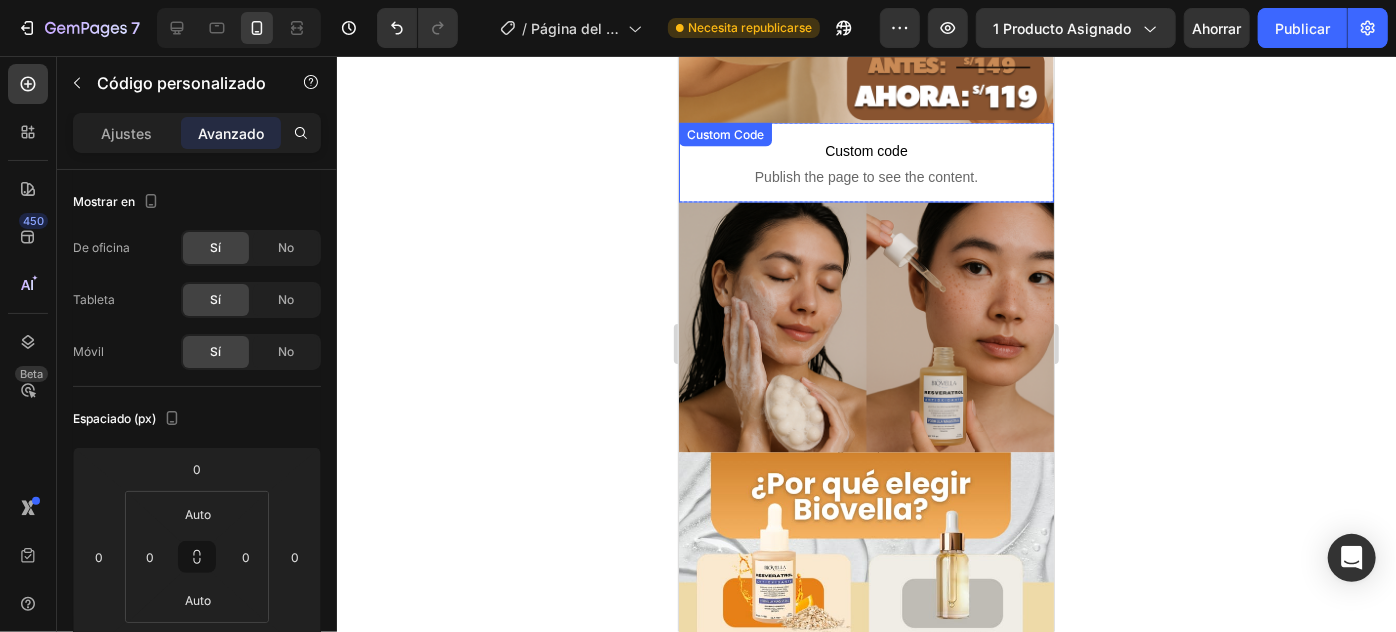 click on "Custom code
Publish the page to see the content.
Custom Code" at bounding box center (865, 162) 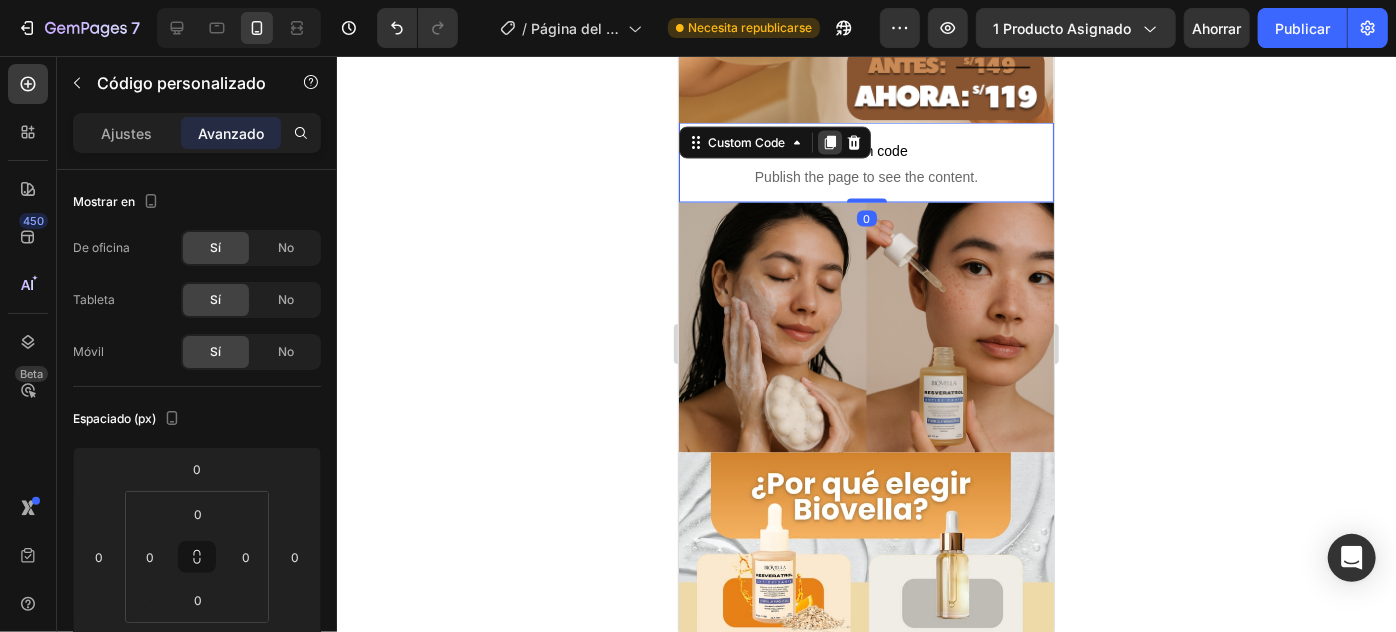 click 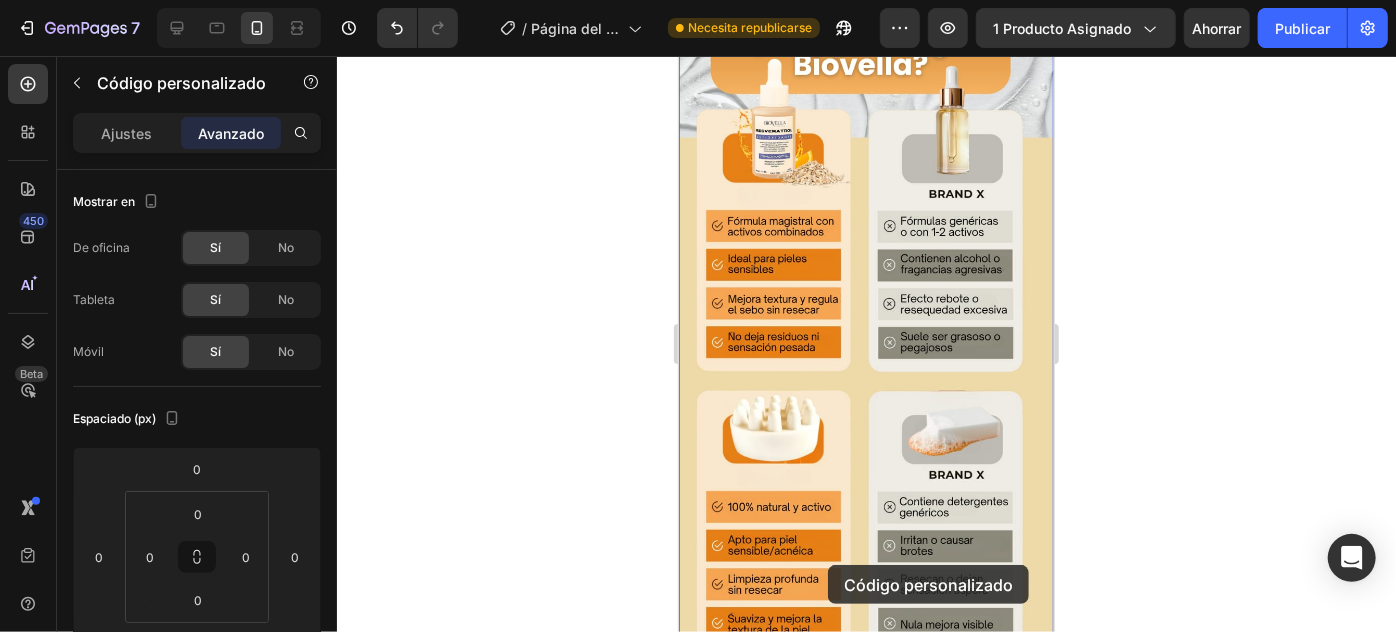 scroll, scrollTop: 2248, scrollLeft: 0, axis: vertical 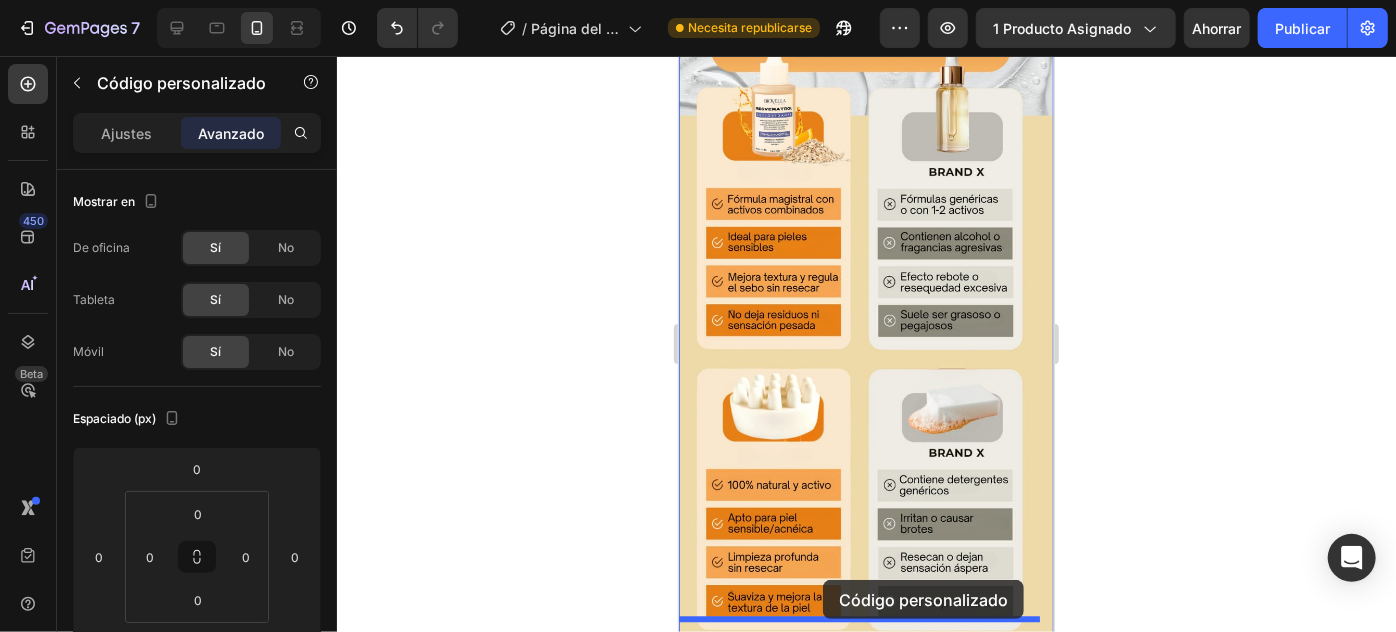 drag, startPoint x: 822, startPoint y: 222, endPoint x: 822, endPoint y: 579, distance: 357 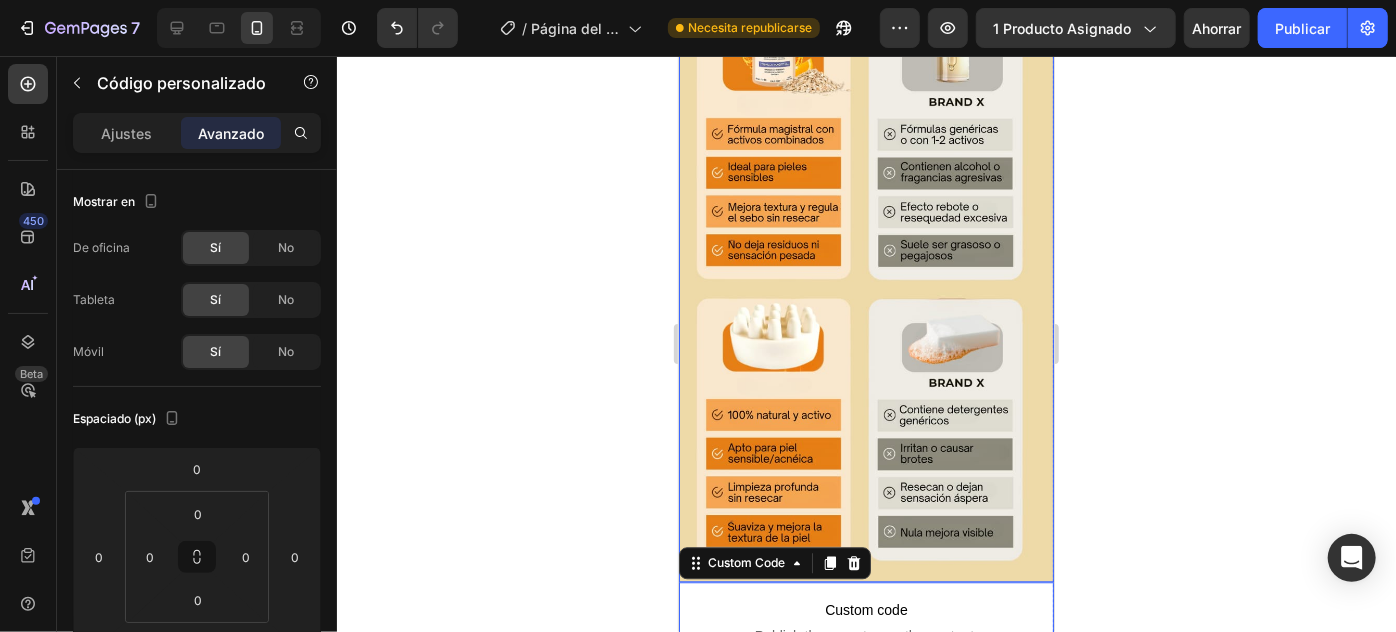 scroll, scrollTop: 2338, scrollLeft: 0, axis: vertical 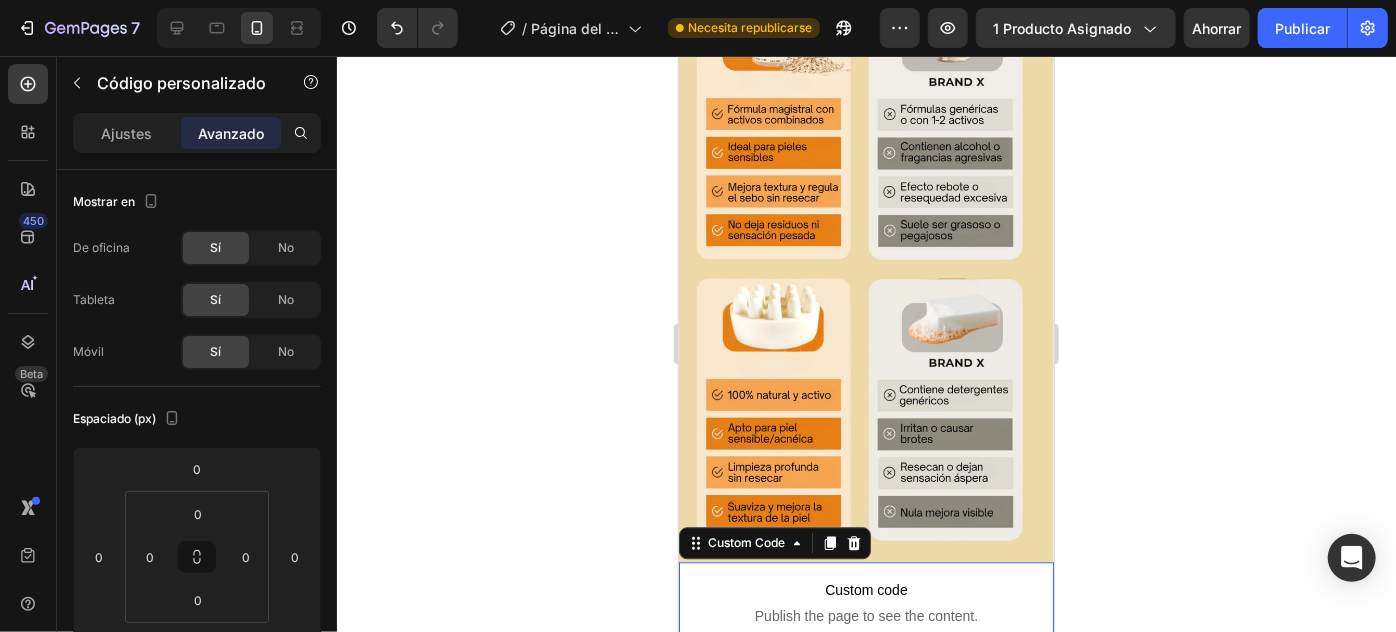 click on "Custom code" at bounding box center [865, 589] 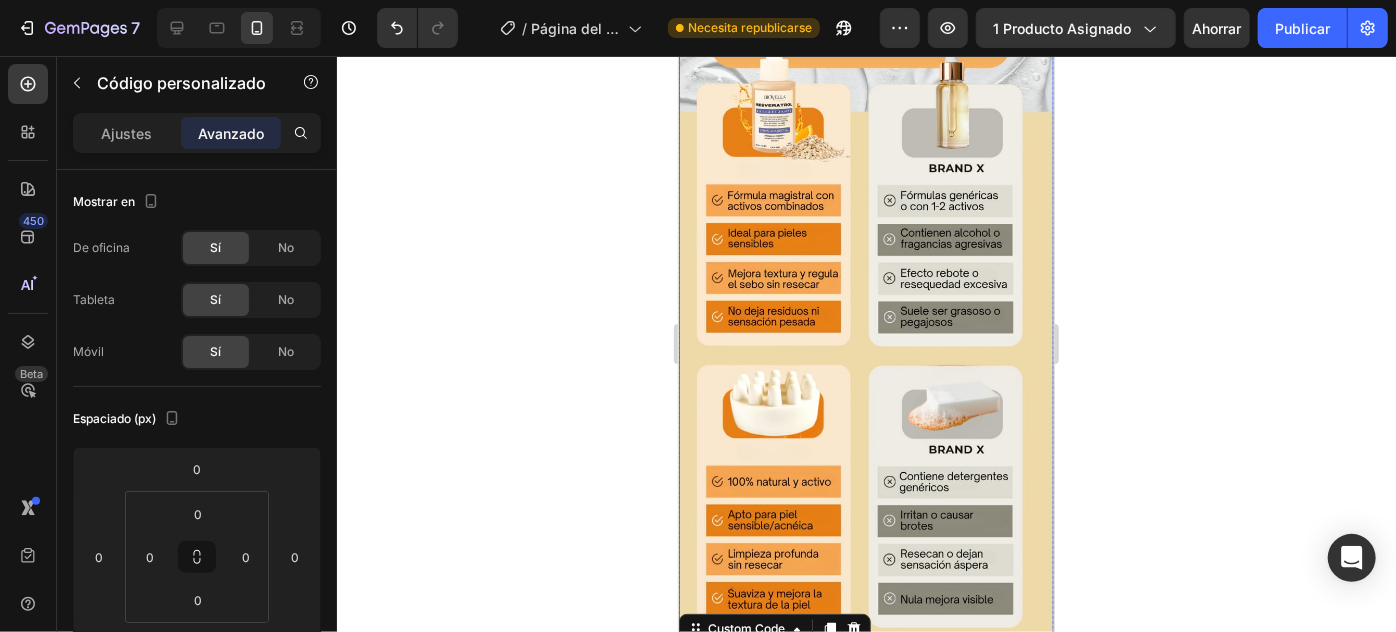 scroll, scrollTop: 1616, scrollLeft: 0, axis: vertical 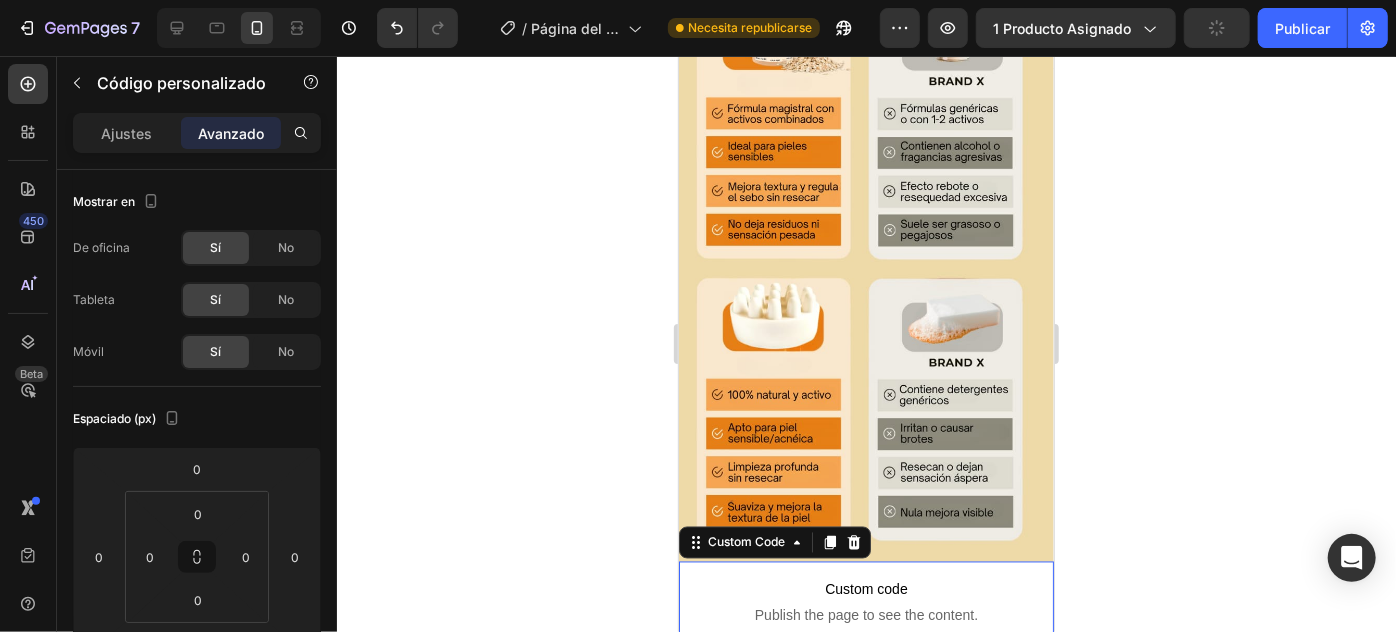 click on "Publish the page to see the content." at bounding box center (865, 615) 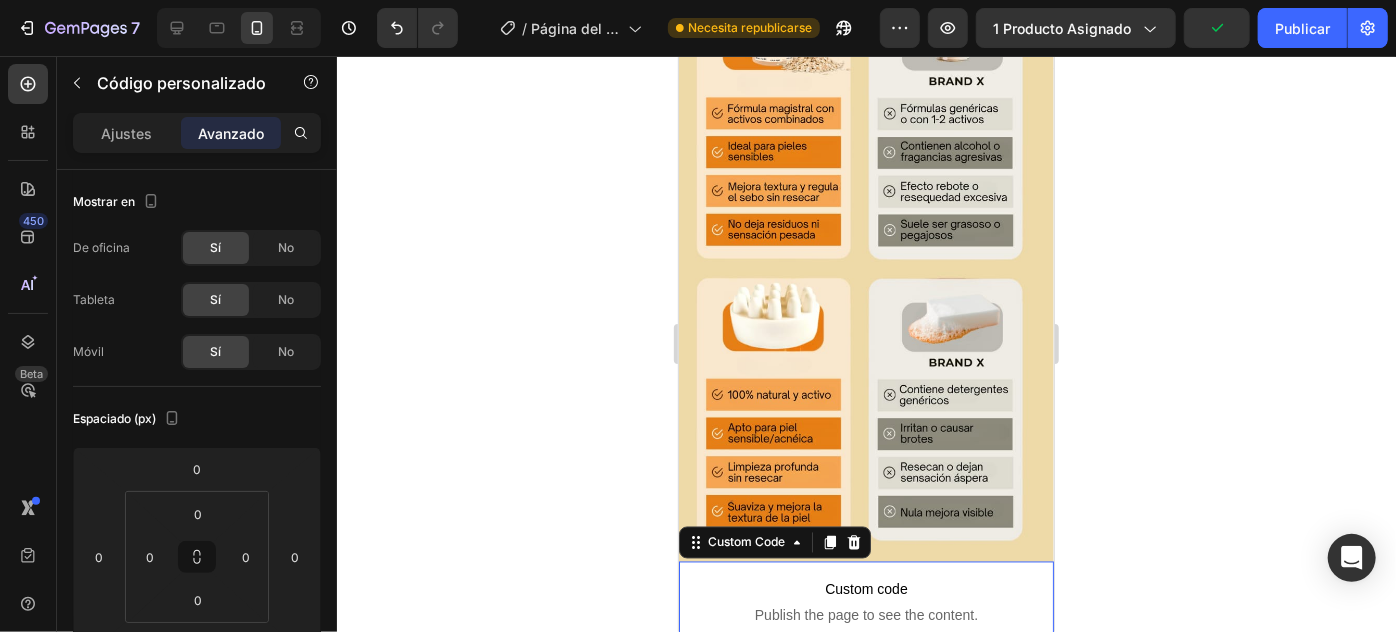 click on "Publish the page to see the content." at bounding box center [865, 615] 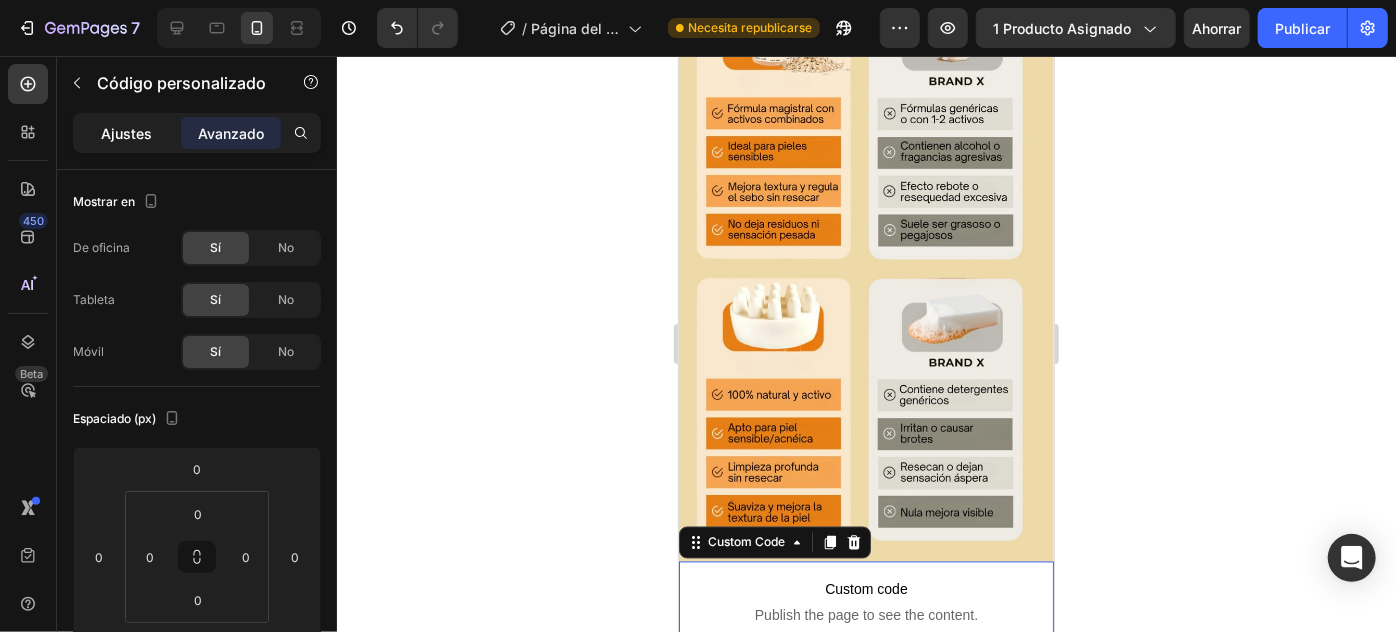 click on "Ajustes" 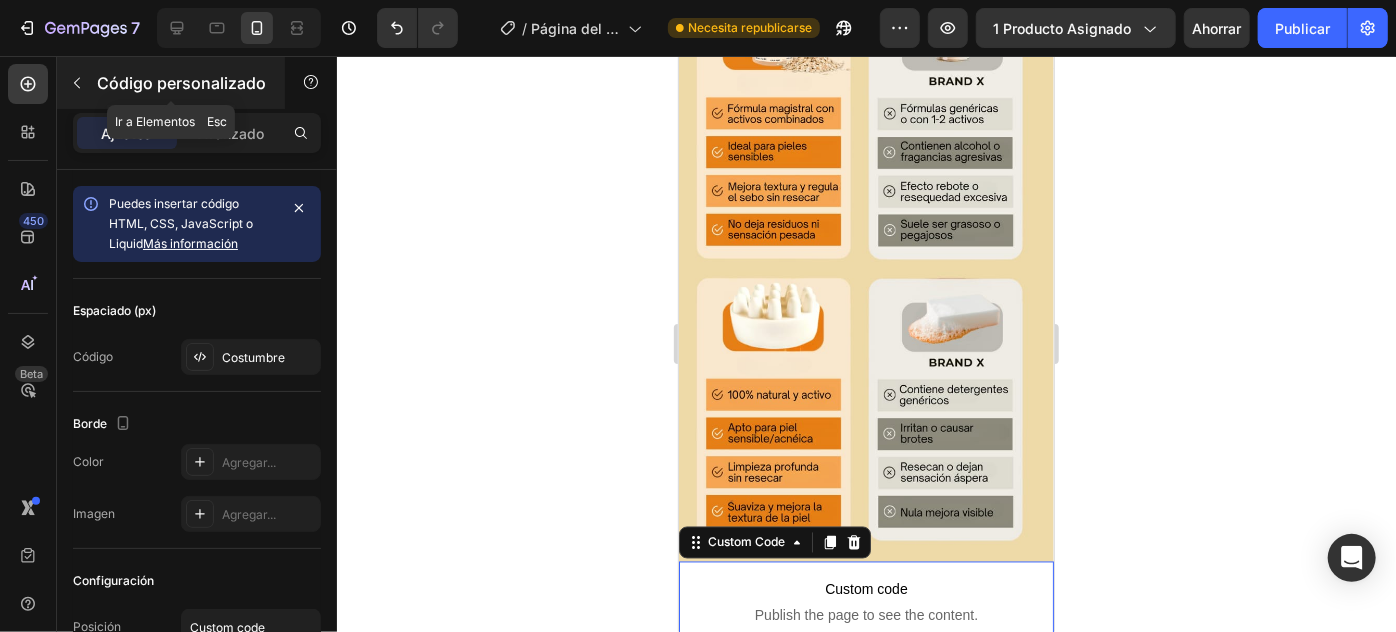 click on "Código personalizado" at bounding box center [181, 83] 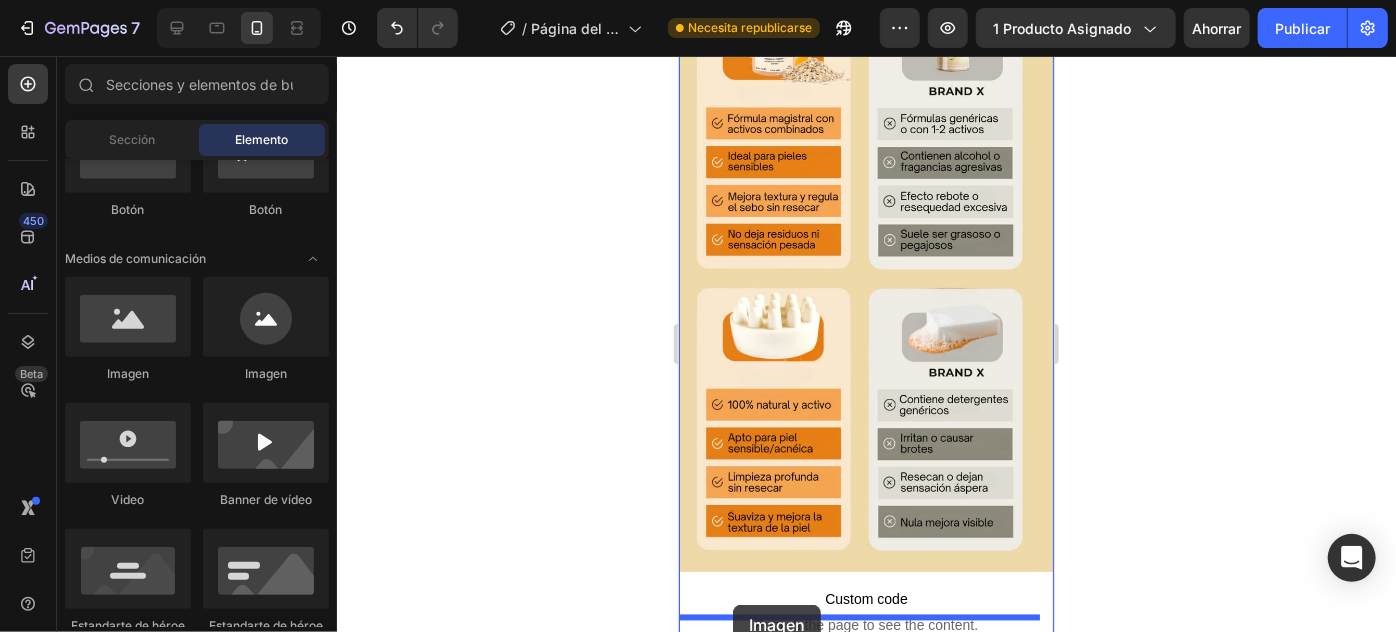 drag, startPoint x: 832, startPoint y: 400, endPoint x: 732, endPoint y: 604, distance: 227.19154 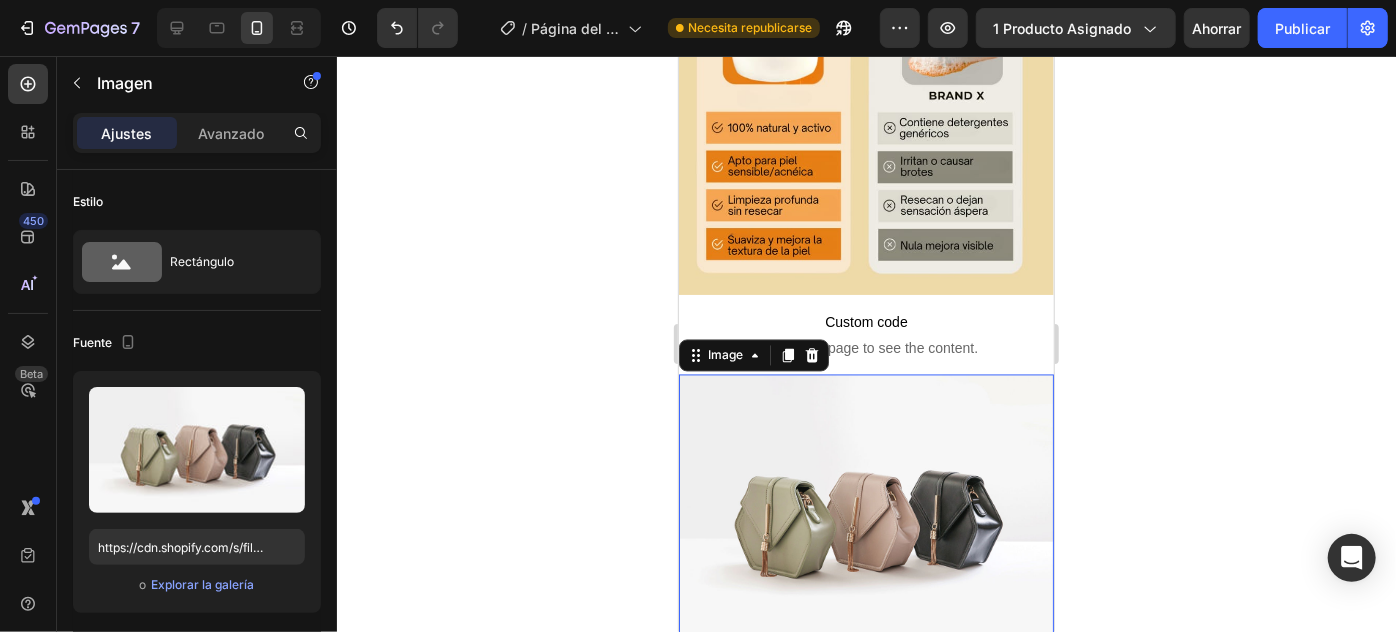 scroll, scrollTop: 1887, scrollLeft: 0, axis: vertical 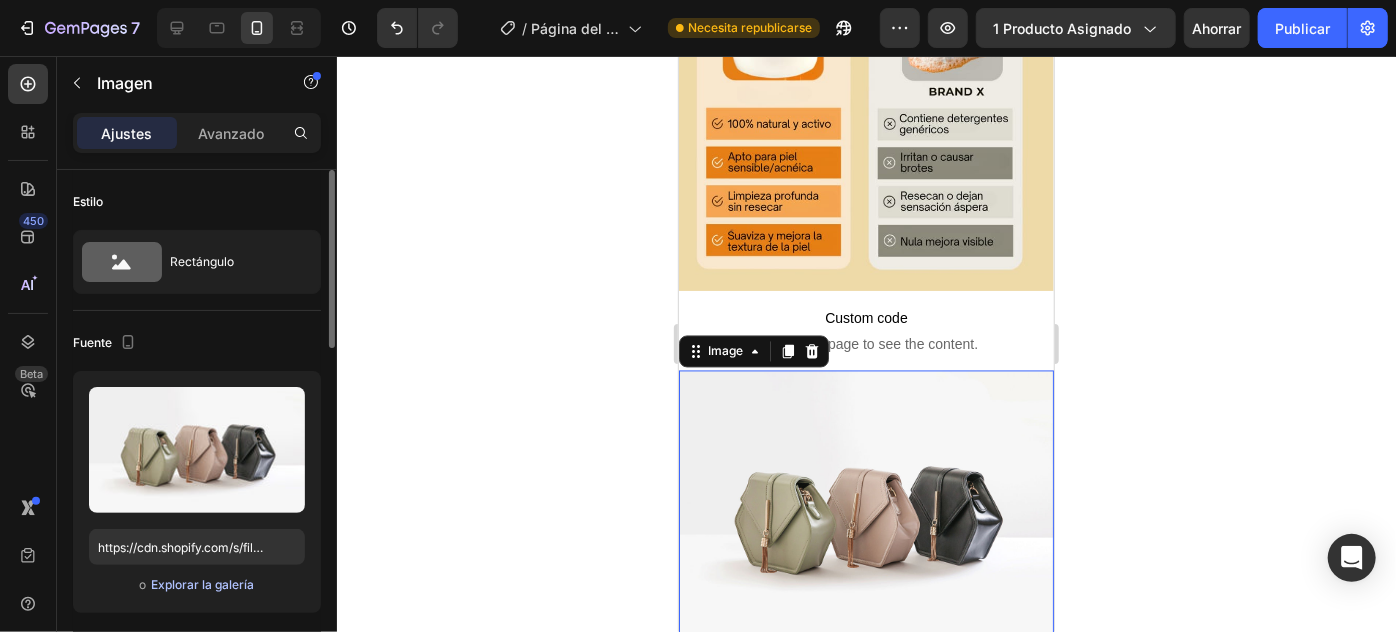 click on "Explorar la galería" at bounding box center [202, 584] 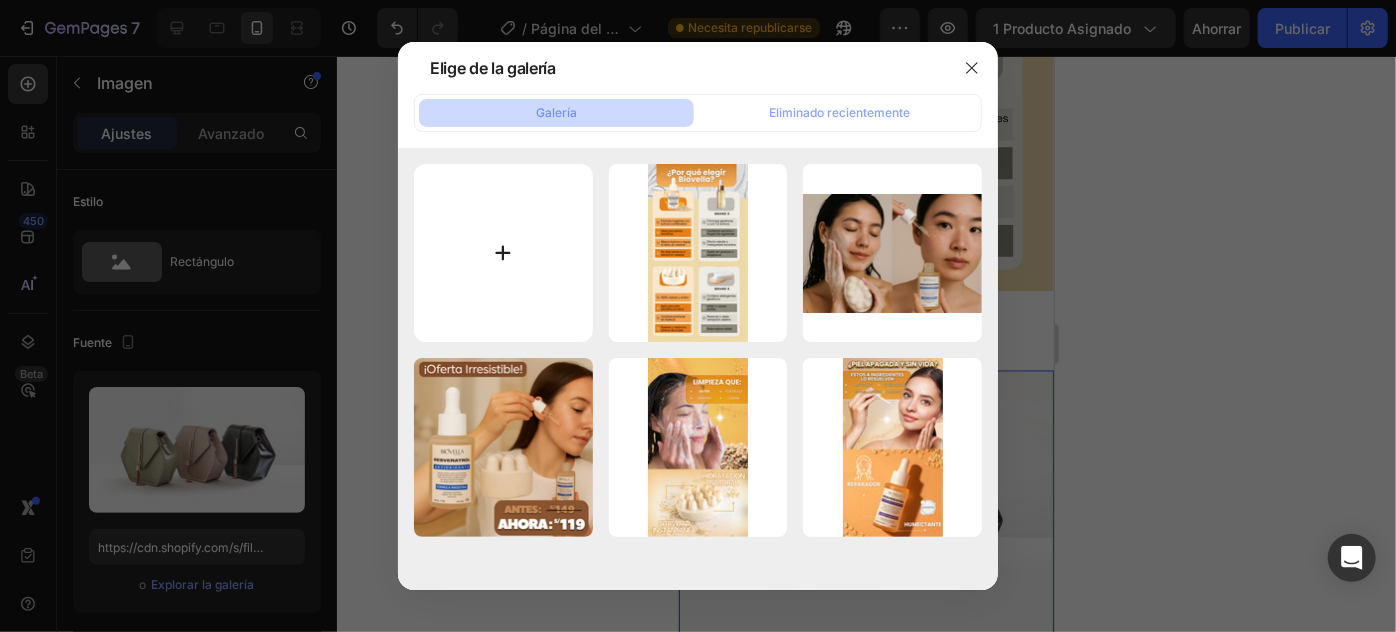 click at bounding box center [503, 253] 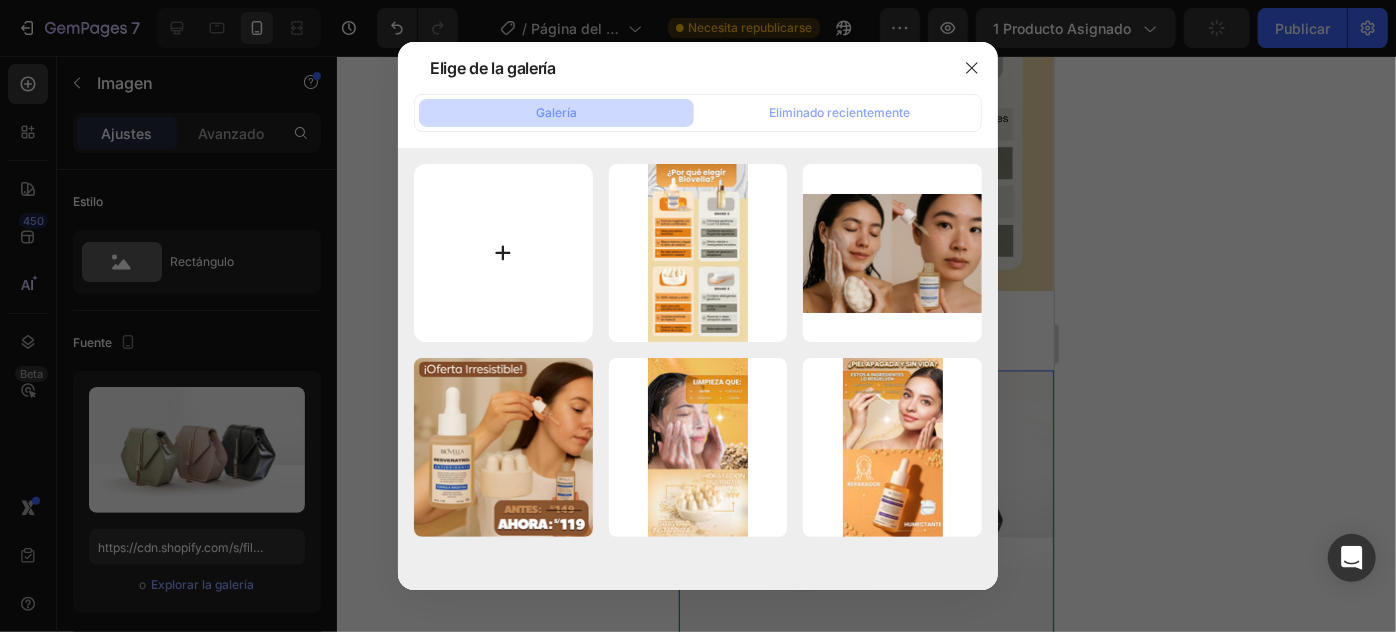 type on "C:\fakepath\IMAGEN 4.jpeg" 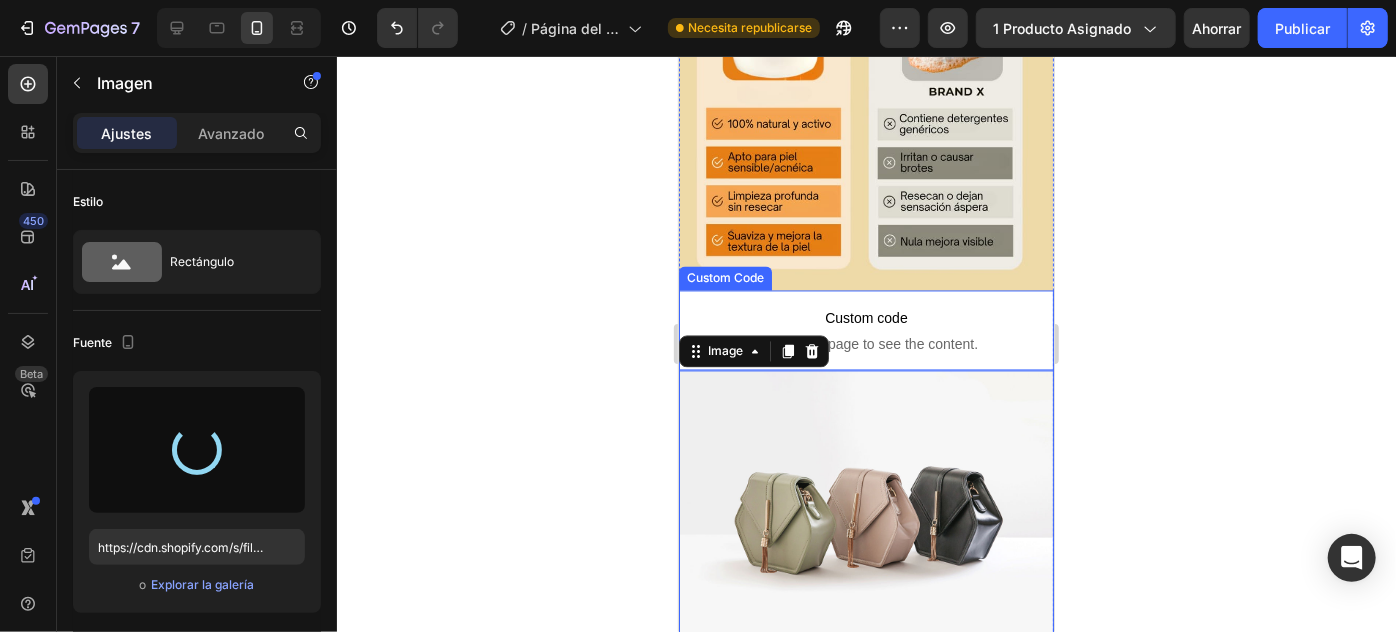 type on "https://cdn.shopify.com/s/files/1/0940/3272/4278/files/gempages_577936503804527378-770a4089-bc4e-4cb5-b8ed-26ae881a807f.jpg" 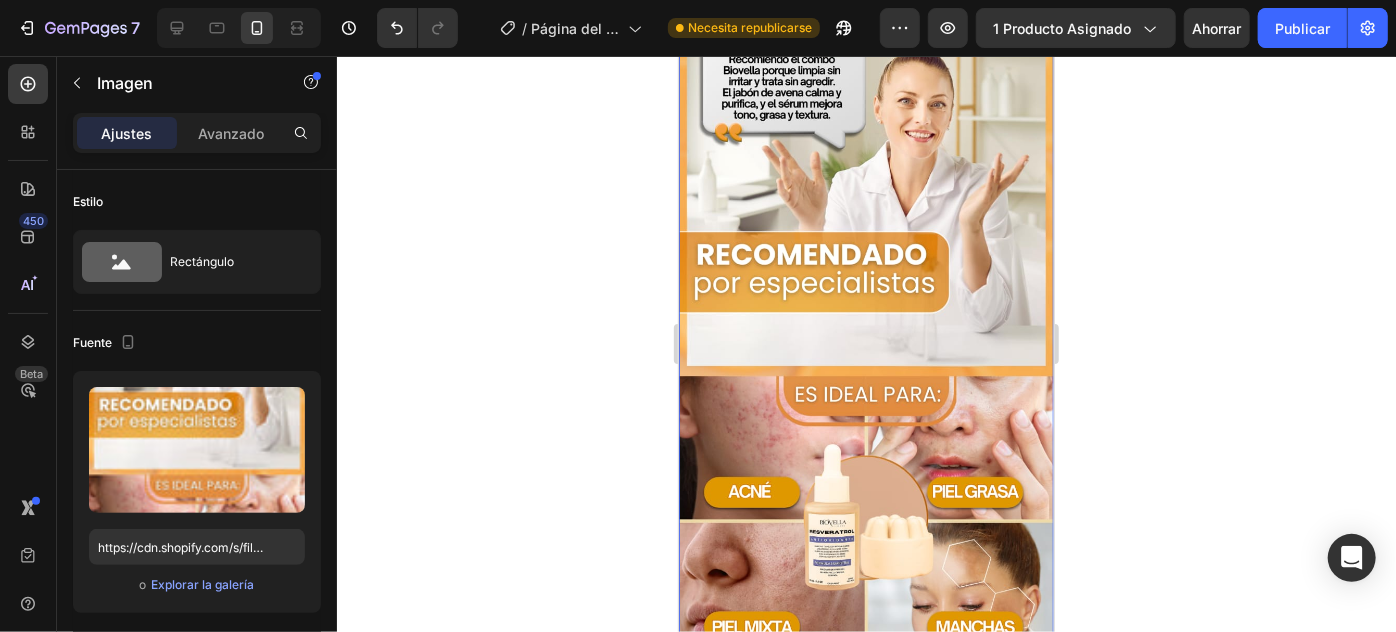 scroll, scrollTop: 2258, scrollLeft: 0, axis: vertical 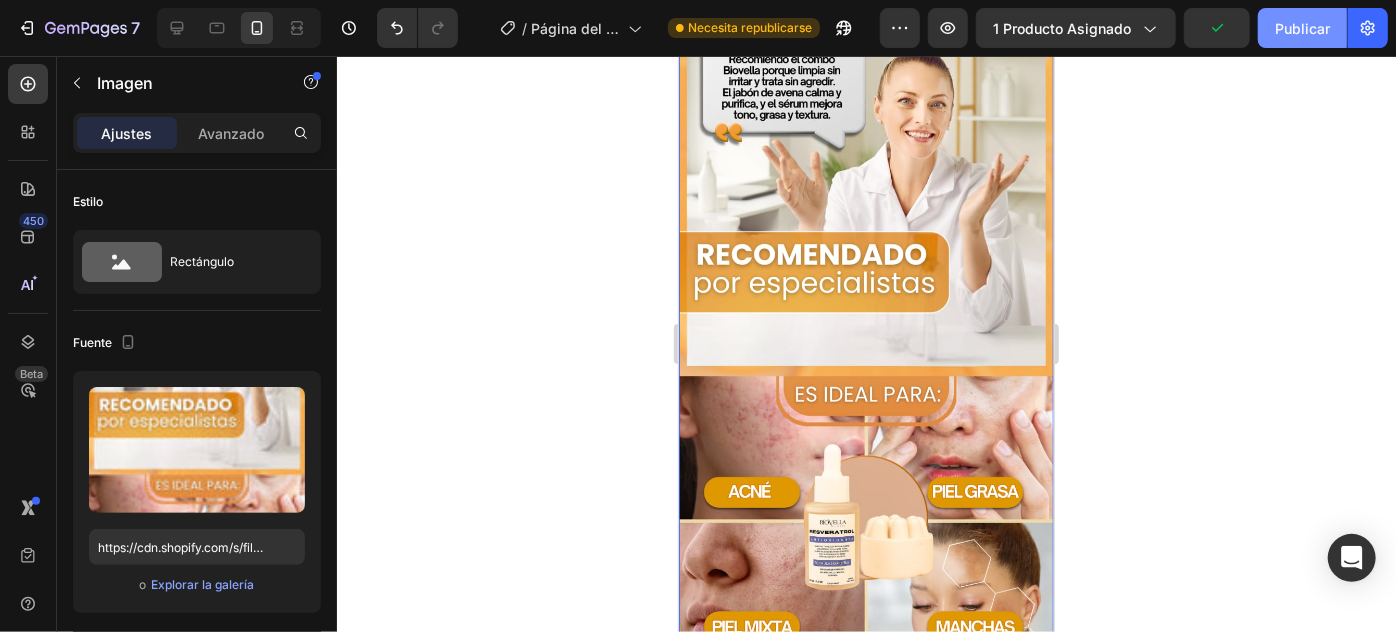 click on "Publicar" at bounding box center (1302, 28) 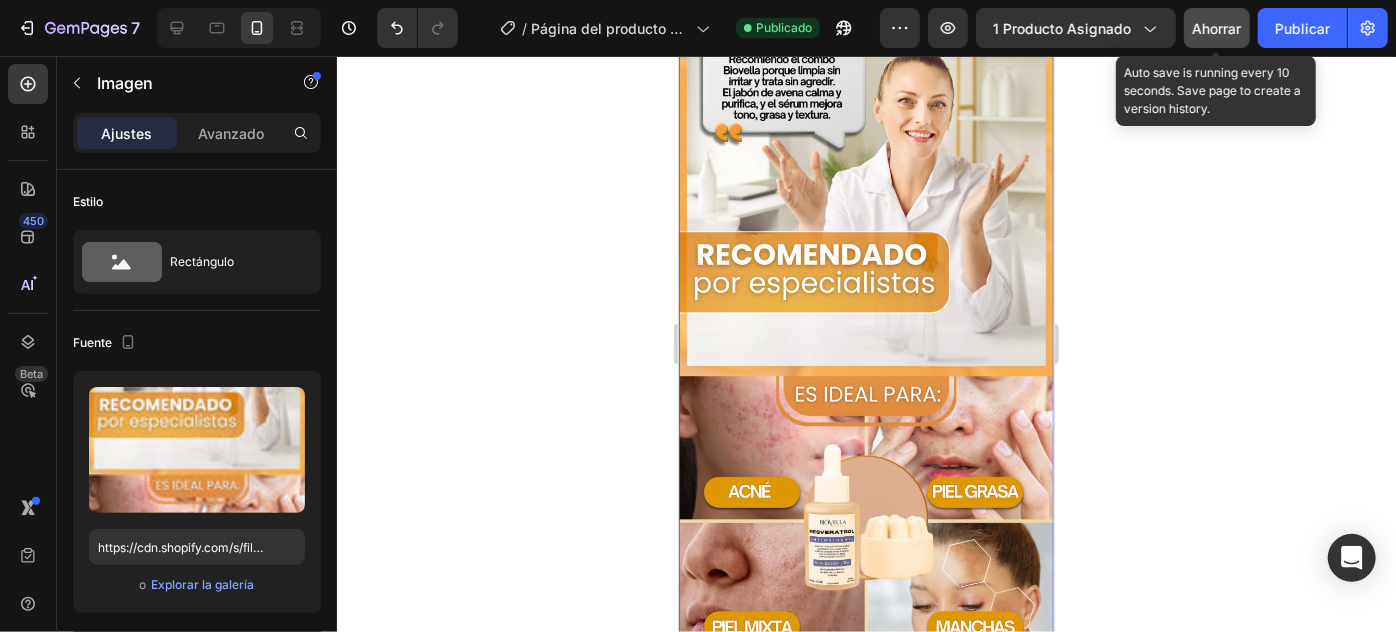 click on "Ahorrar" at bounding box center [1217, 28] 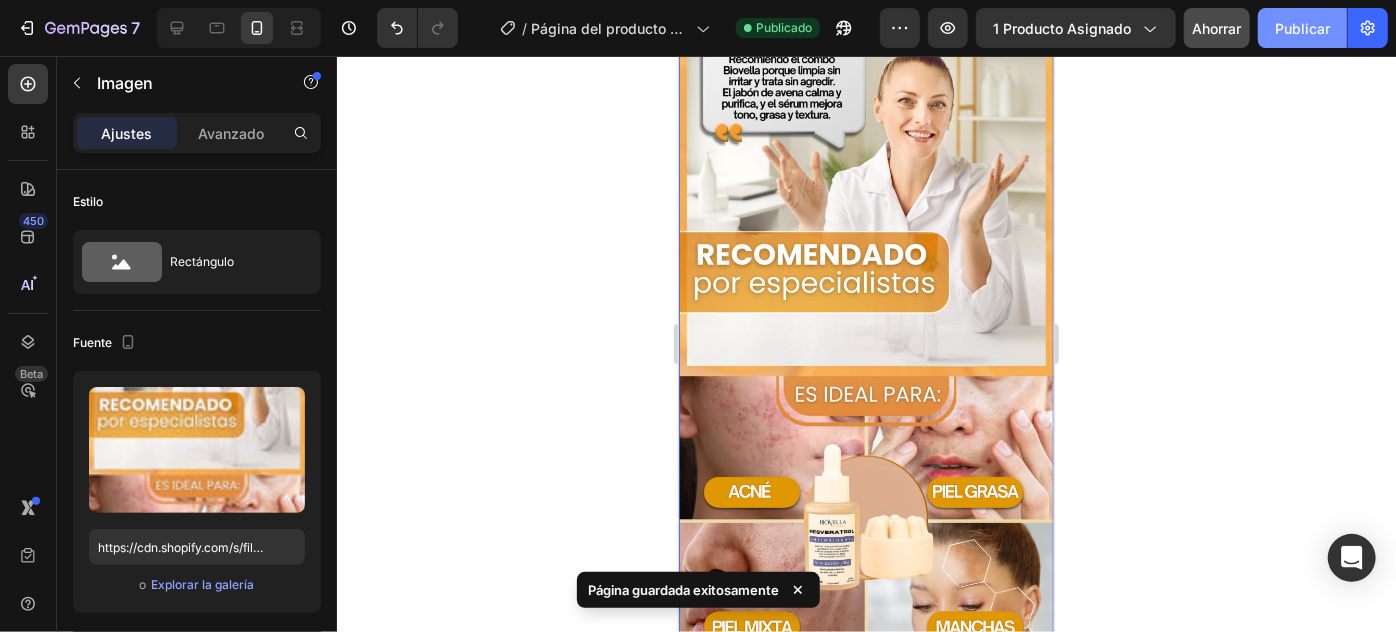 click on "Publicar" 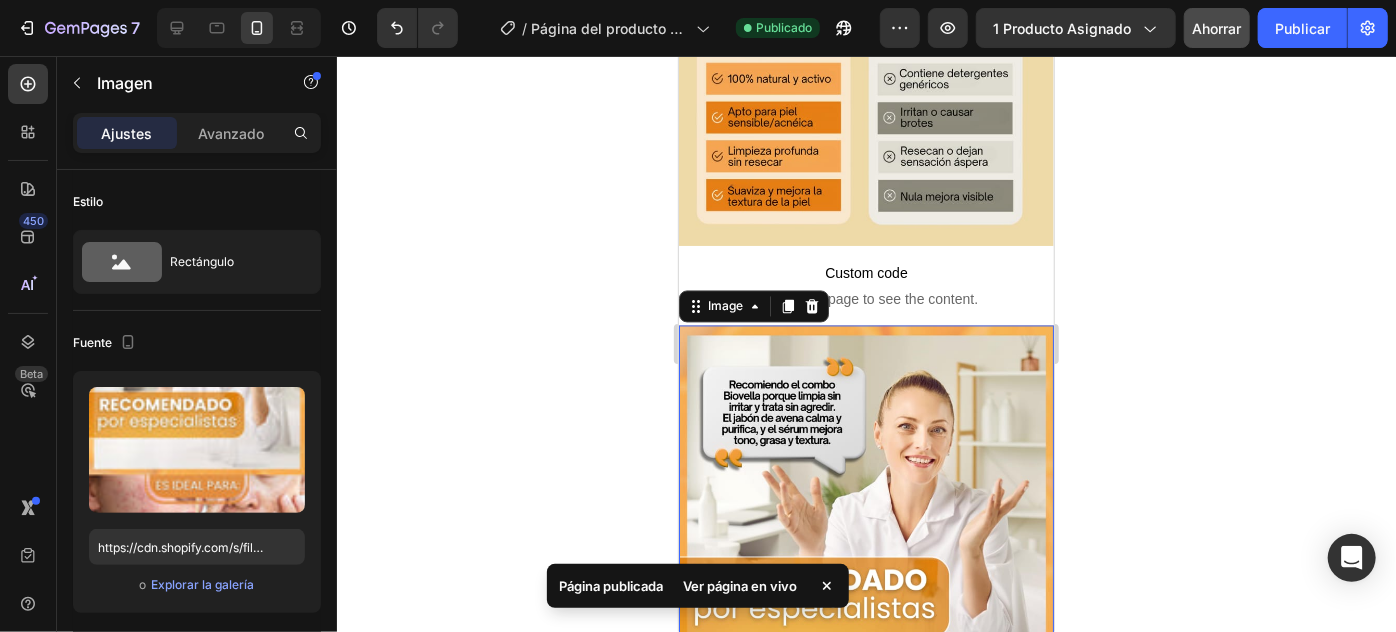 scroll, scrollTop: 2258, scrollLeft: 0, axis: vertical 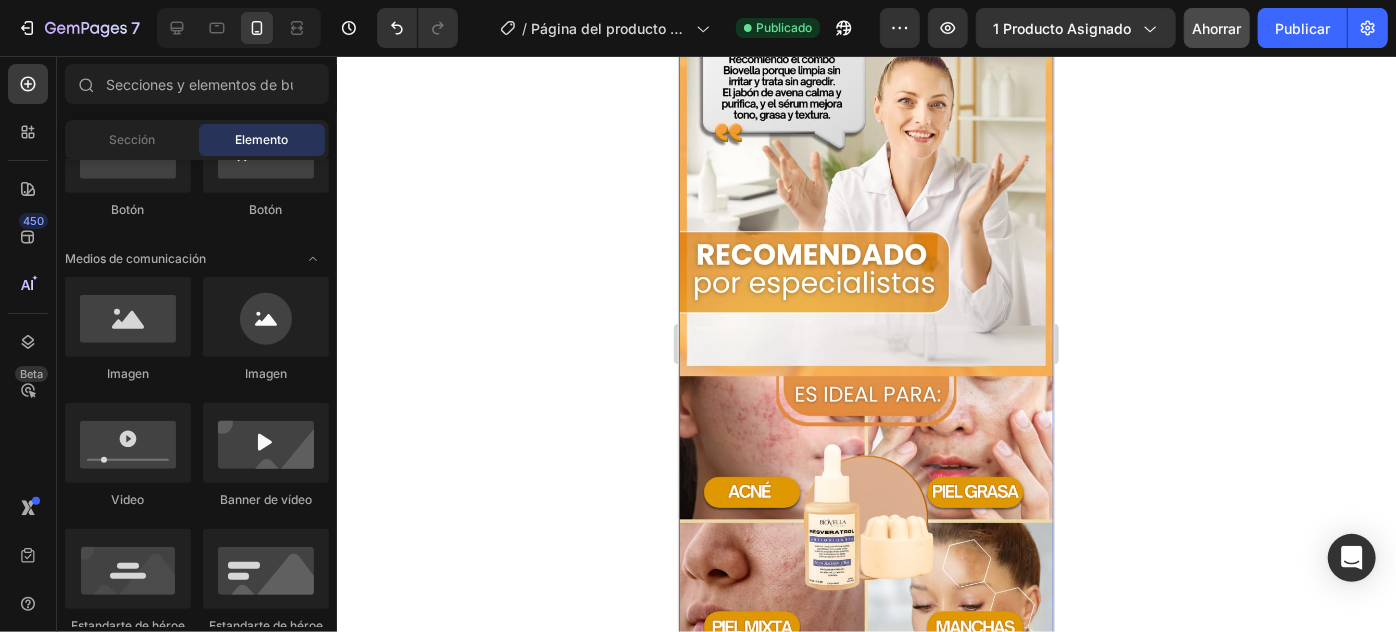 click on "Header Image Image
Custom code
Publish the page to see the content.
Custom Code Image   0 Section 5 Root Start with Sections from sidebar Add sections Add elements Start with Generating from URL or image Add section Choose templates inspired by CRO experts Generate layout from URL or image Add blank section then drag & drop elements Footer" at bounding box center (865, -1389) 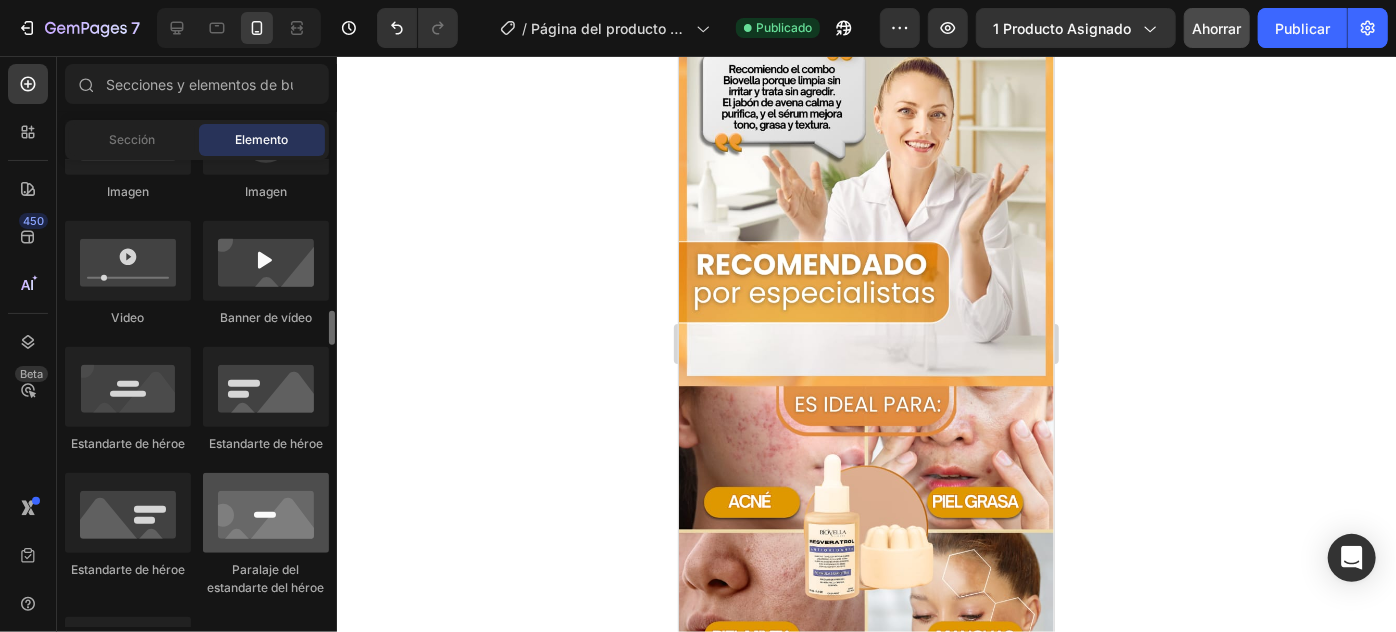 scroll, scrollTop: 636, scrollLeft: 0, axis: vertical 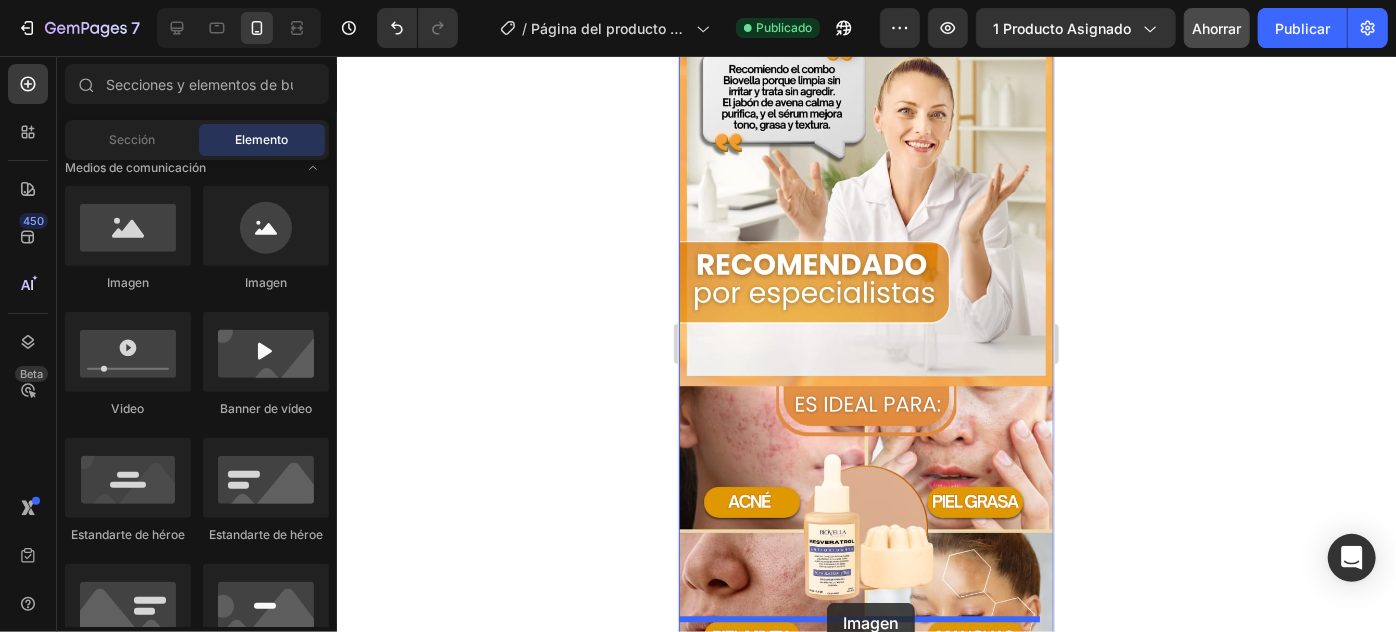 drag, startPoint x: 967, startPoint y: 342, endPoint x: 826, endPoint y: 602, distance: 295.77188 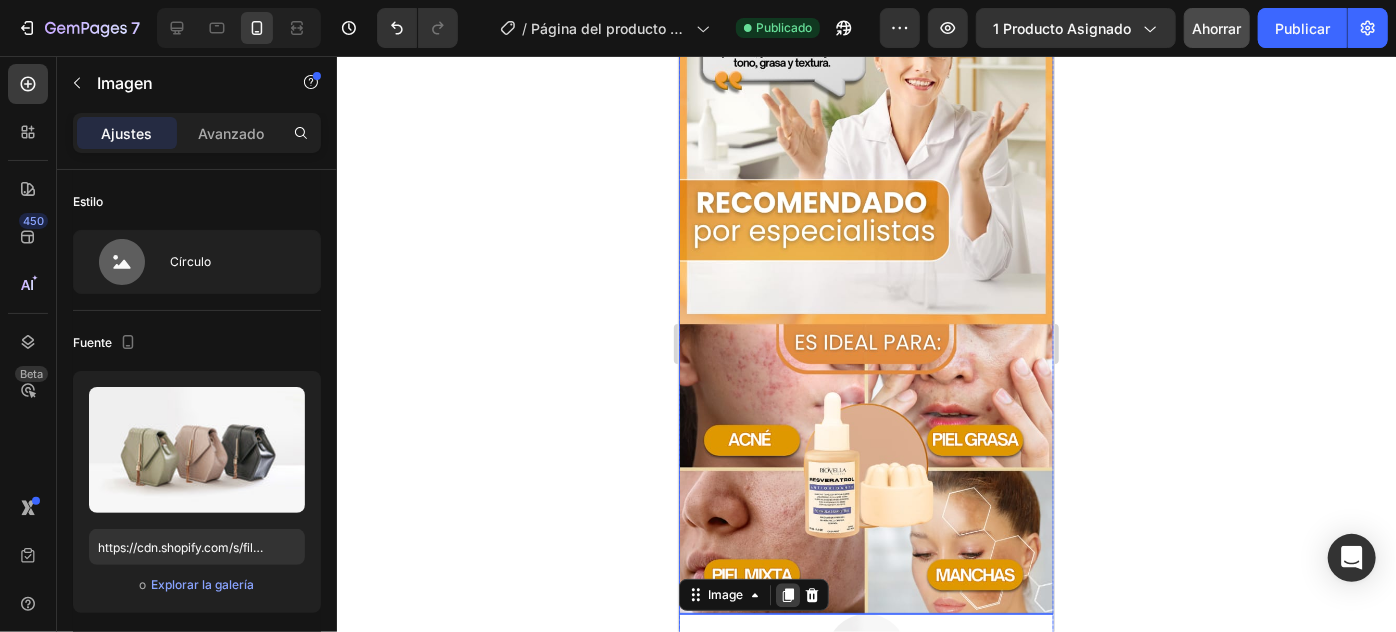 scroll, scrollTop: 2338, scrollLeft: 0, axis: vertical 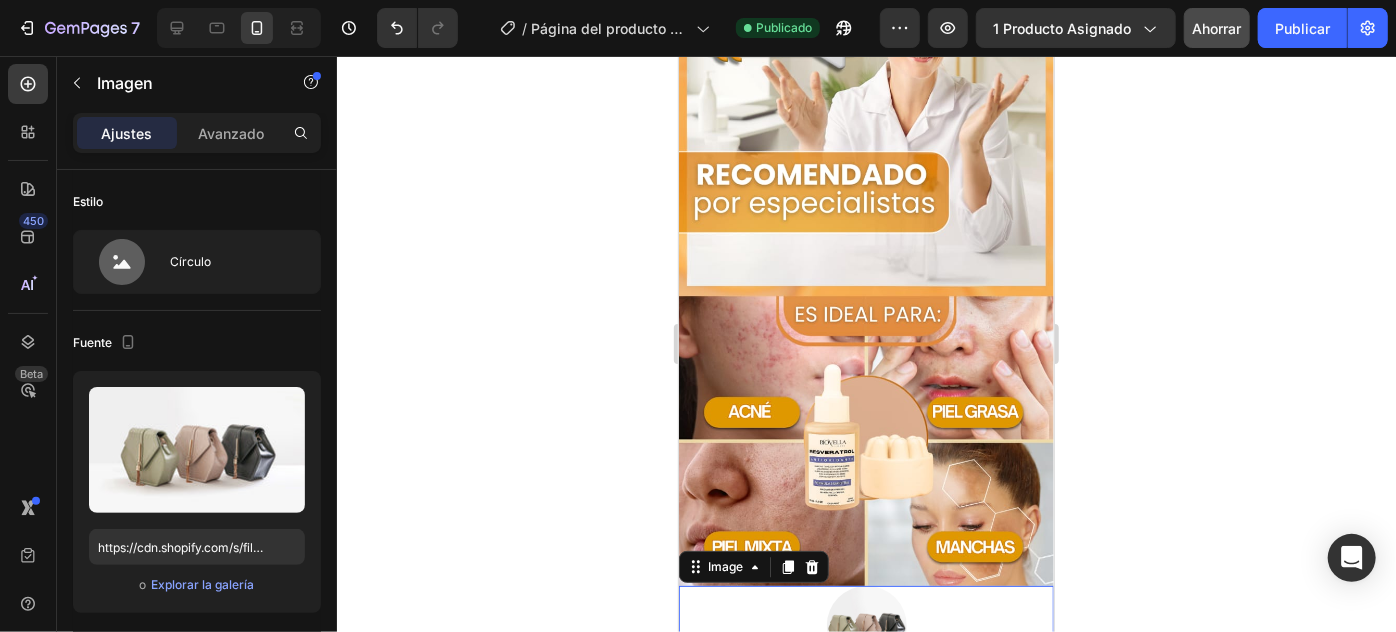 click at bounding box center [865, 625] 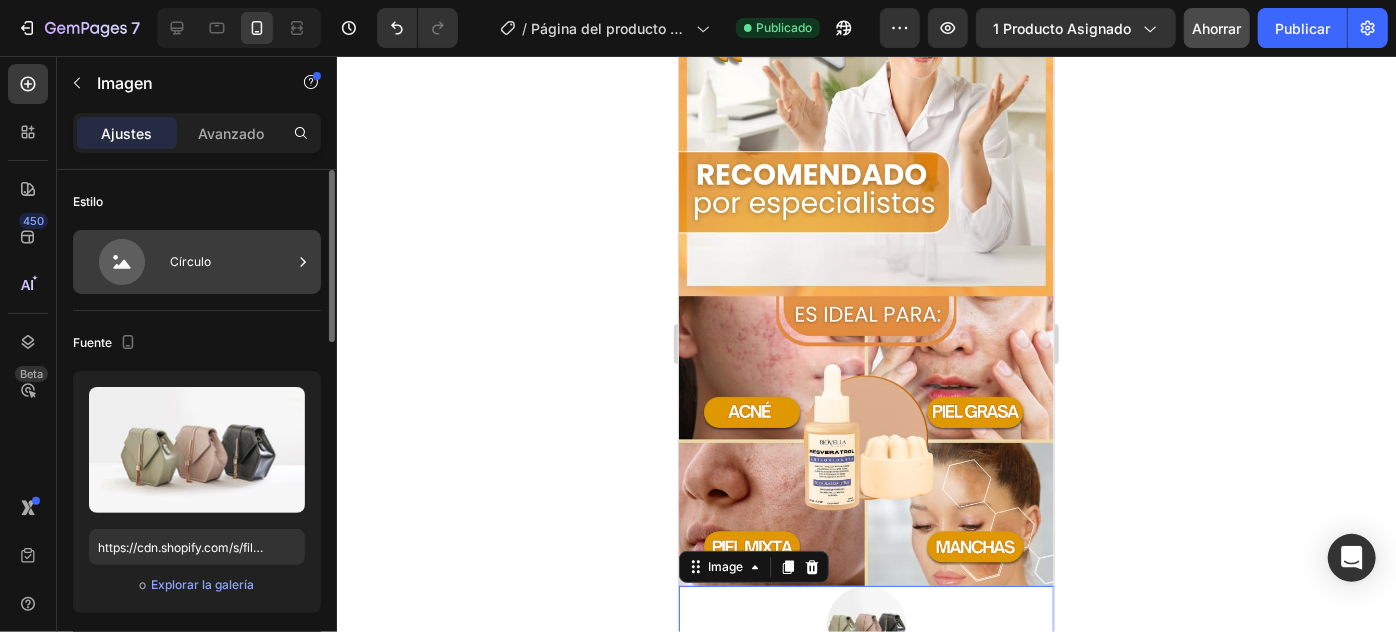 click on "Círculo" at bounding box center [190, 261] 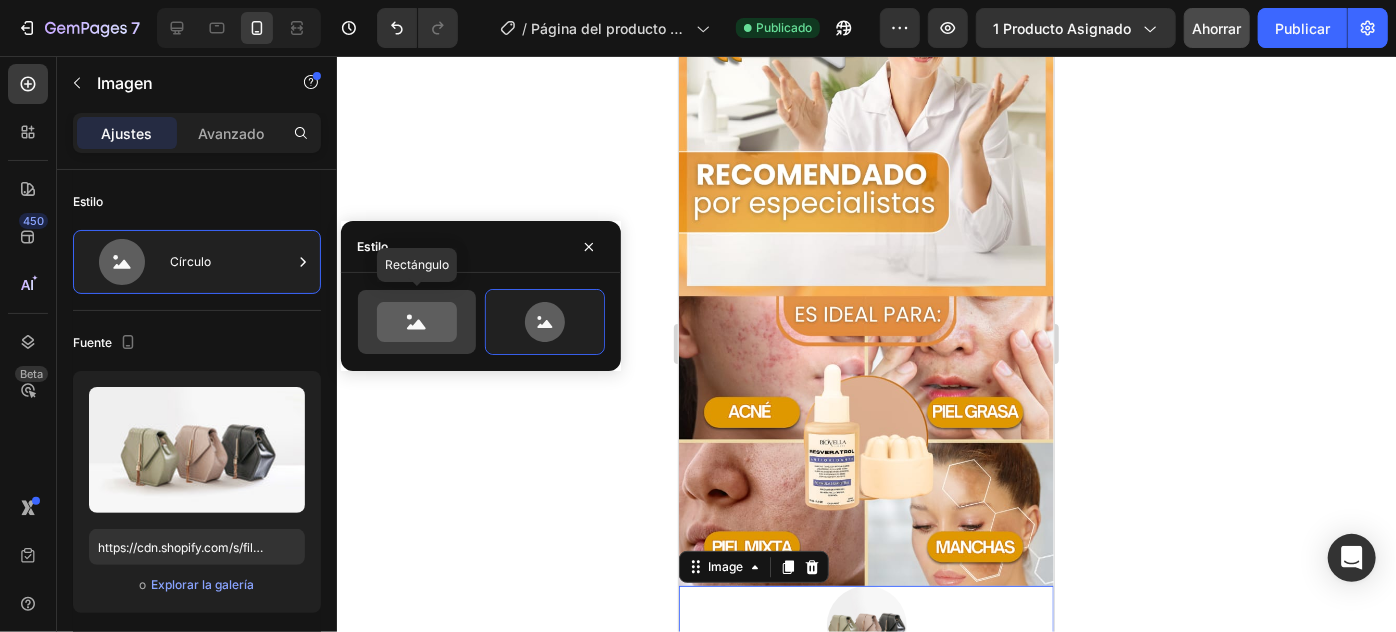 click 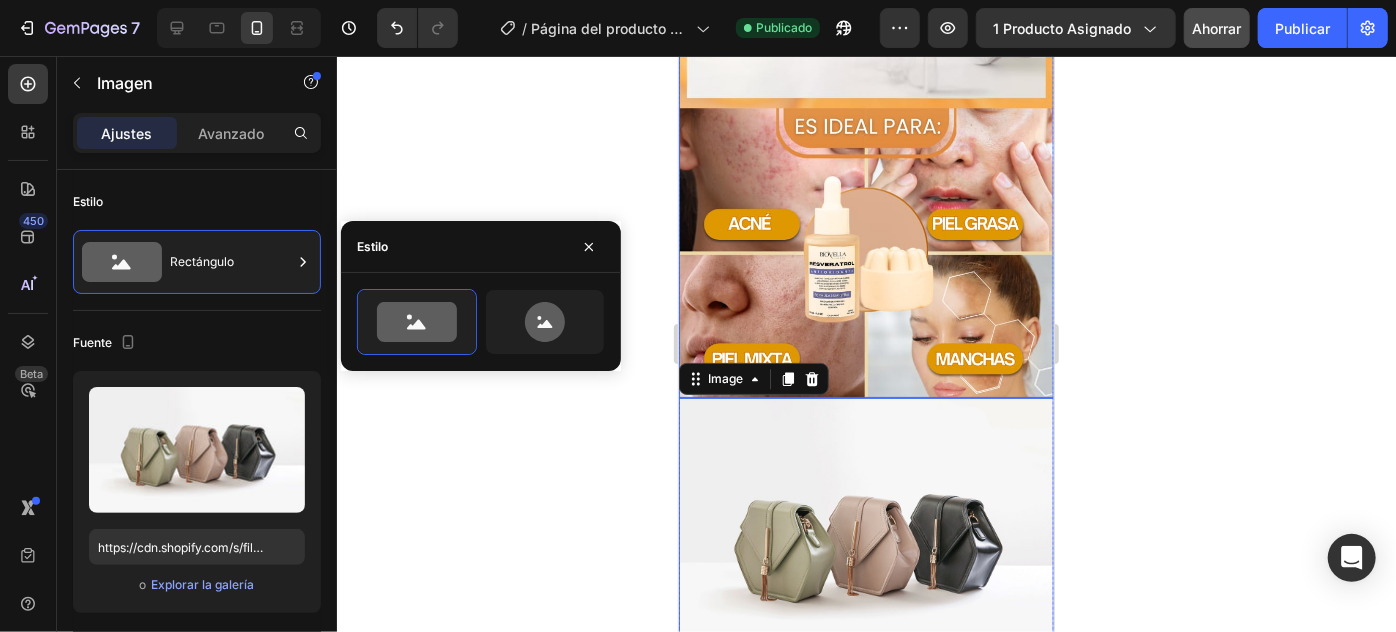 scroll, scrollTop: 2530, scrollLeft: 0, axis: vertical 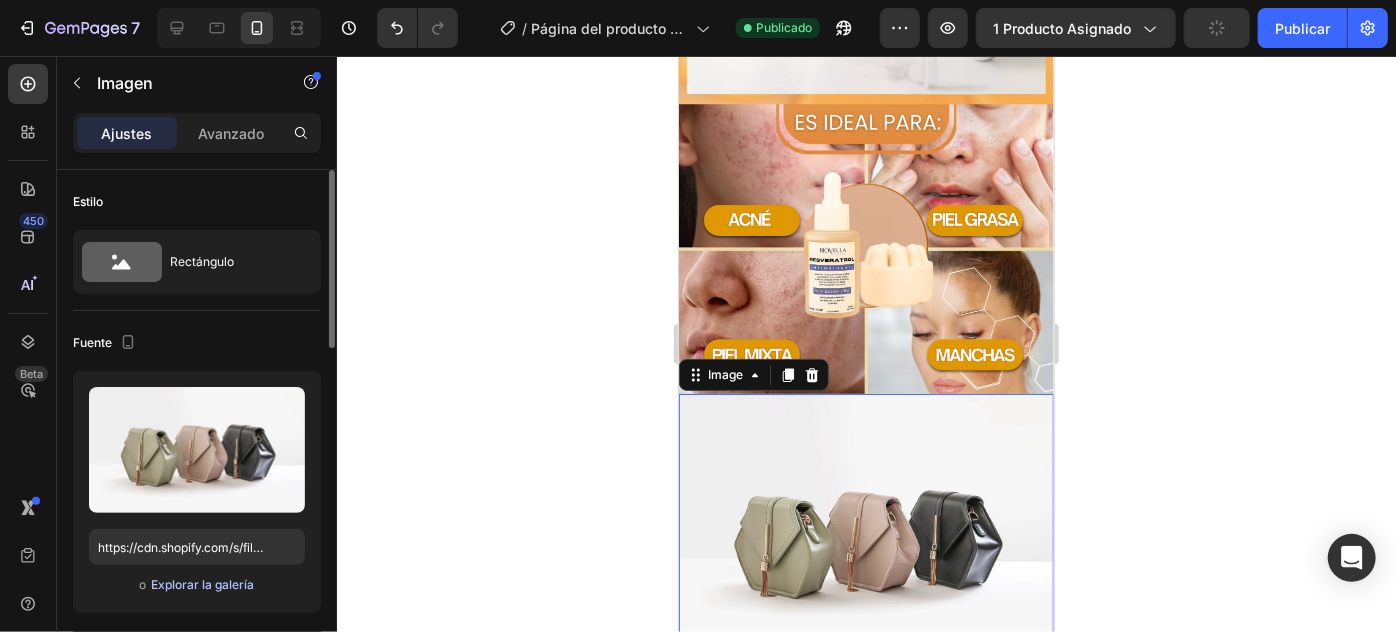 click on "Explorar la galería" at bounding box center (202, 584) 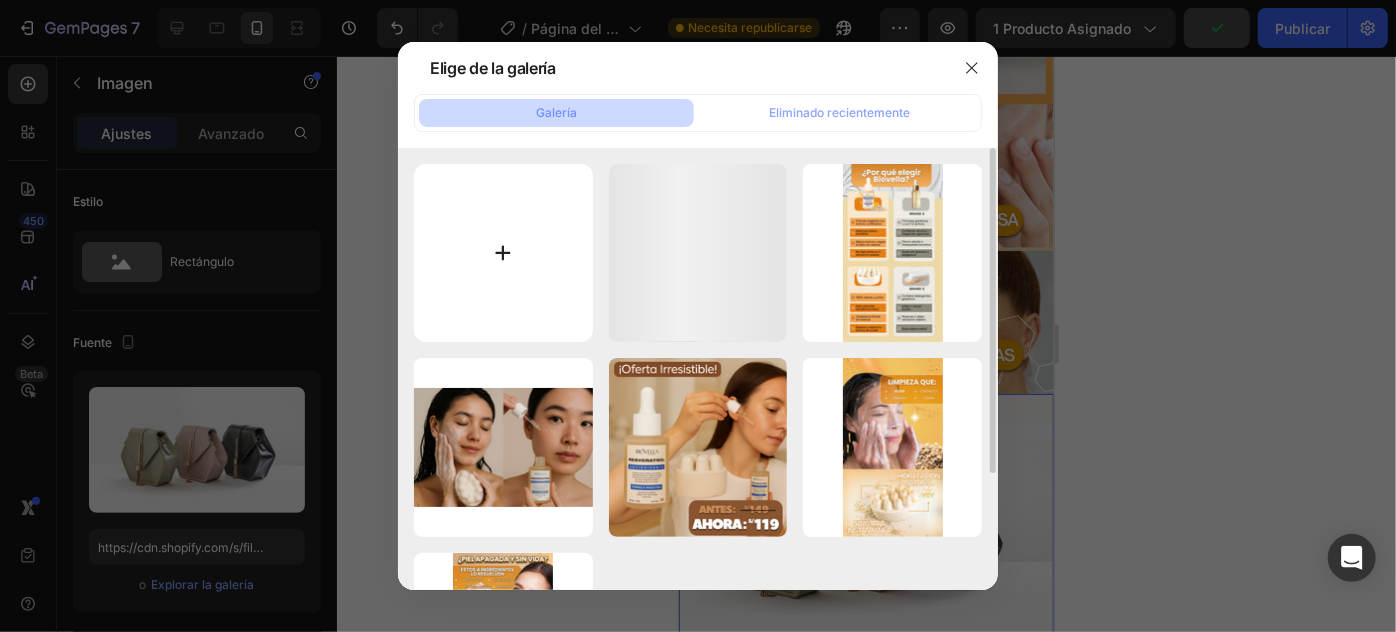 click at bounding box center (503, 253) 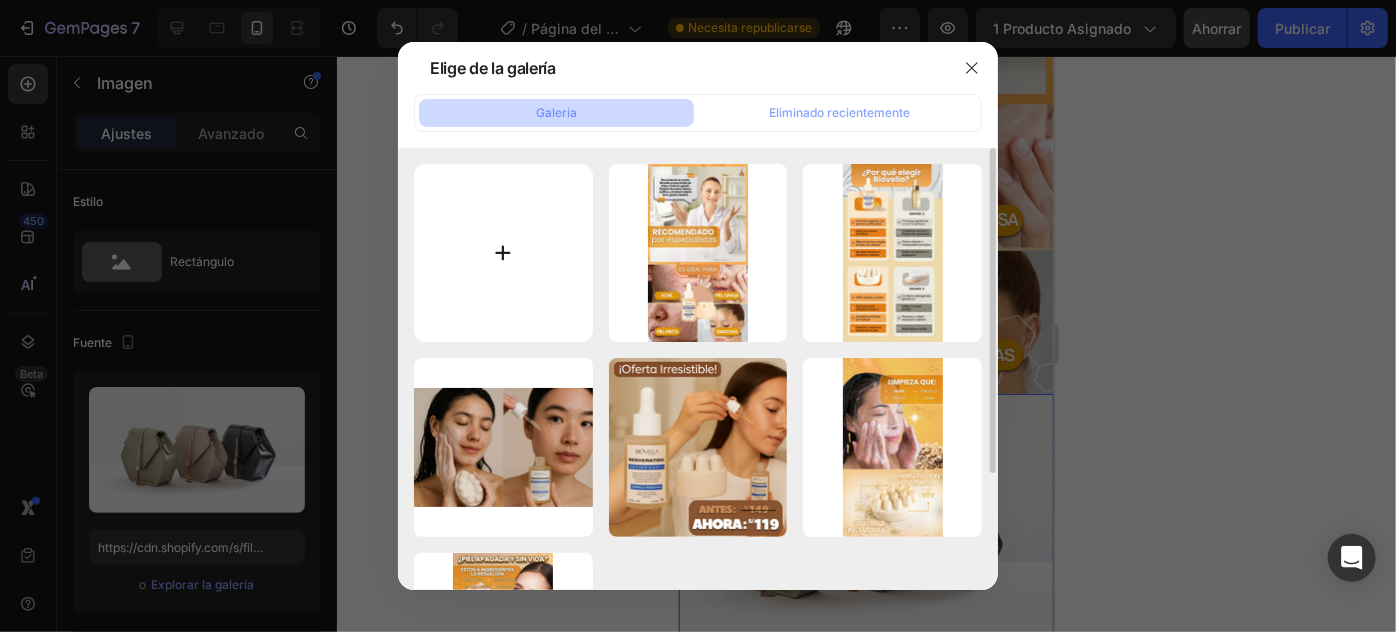 type on "C:\fakepath\IMAGEN 5.jpeg" 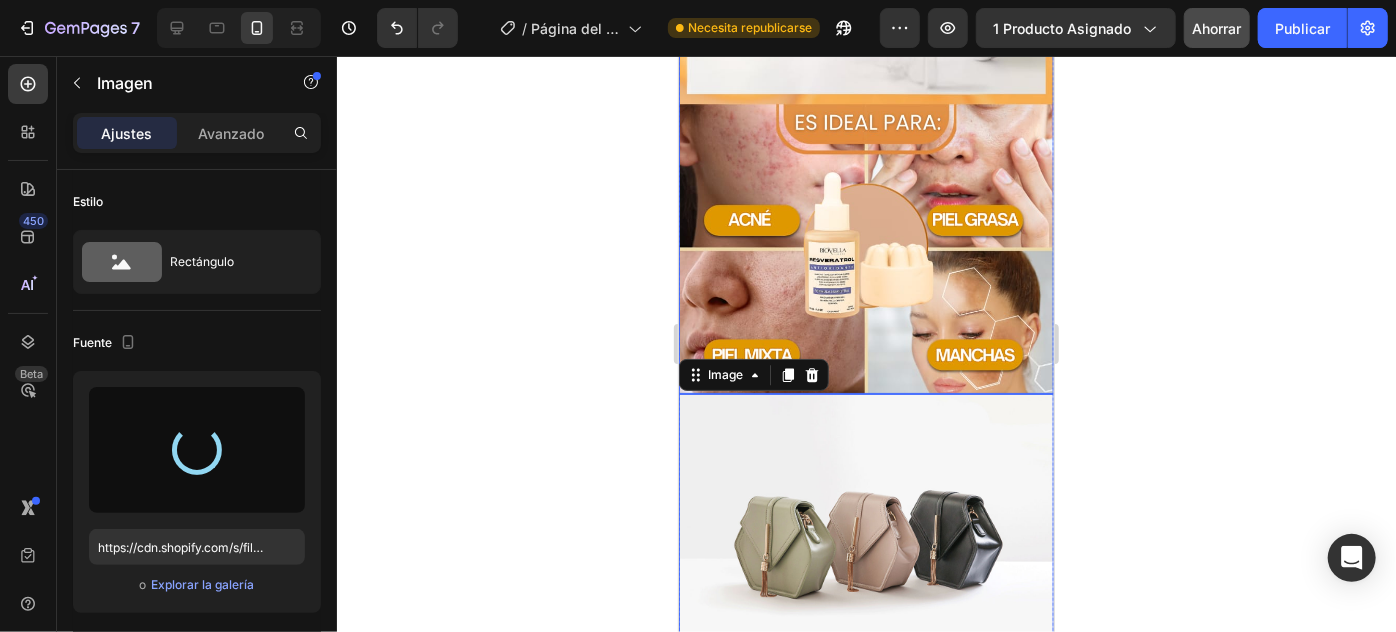 type on "https://cdn.shopify.com/s/files/1/0940/3272/4278/files/gempages_577936503804527378-7a2a6d78-7dd5-42ae-94e3-c89aa86fb9e3.jpg" 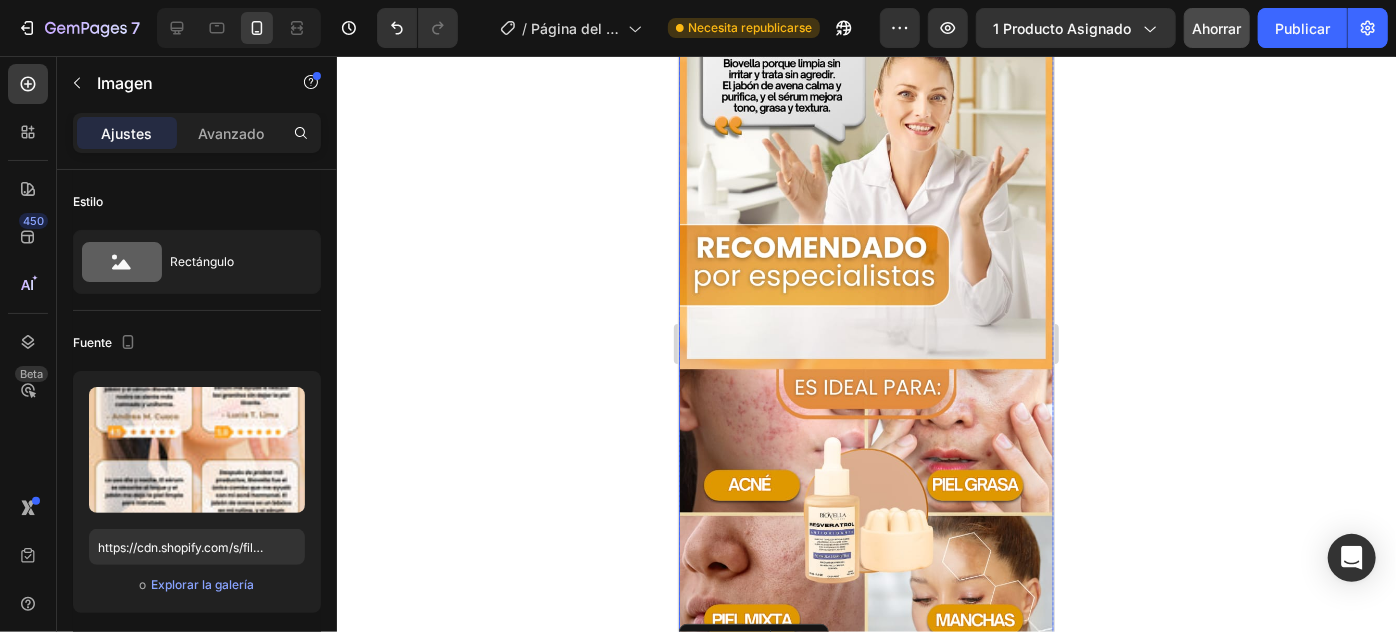 scroll, scrollTop: 2174, scrollLeft: 0, axis: vertical 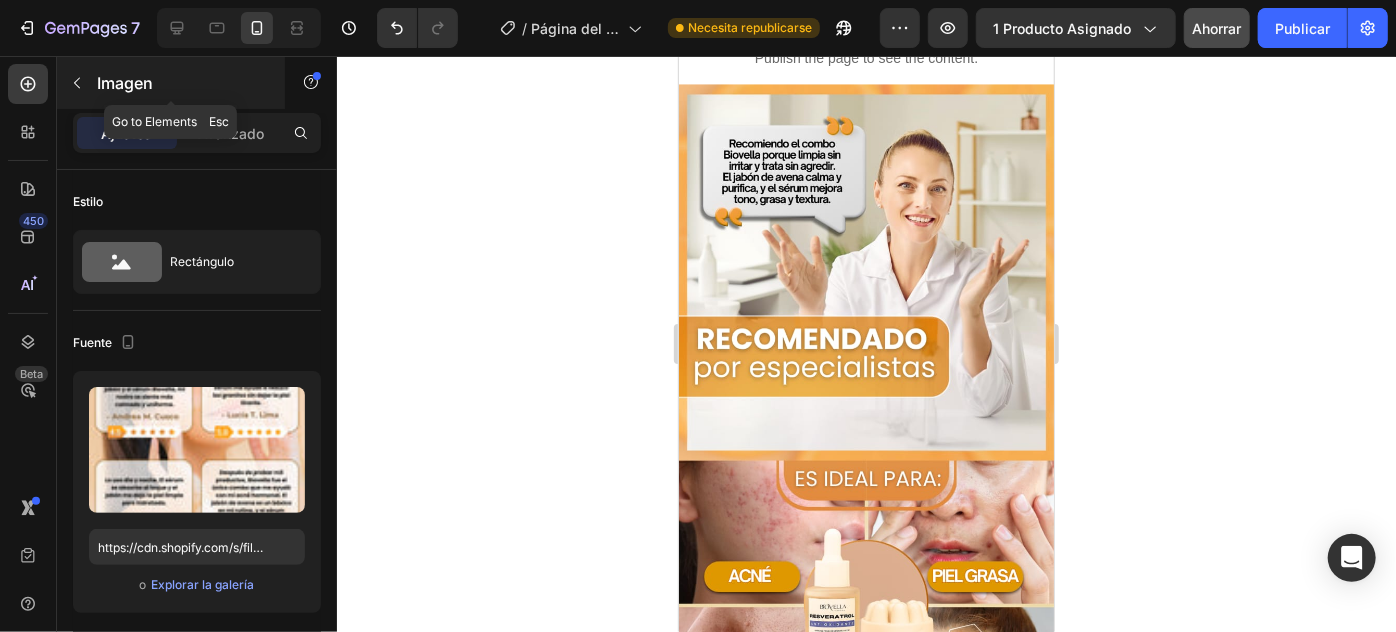 click on "Imagen" at bounding box center [125, 83] 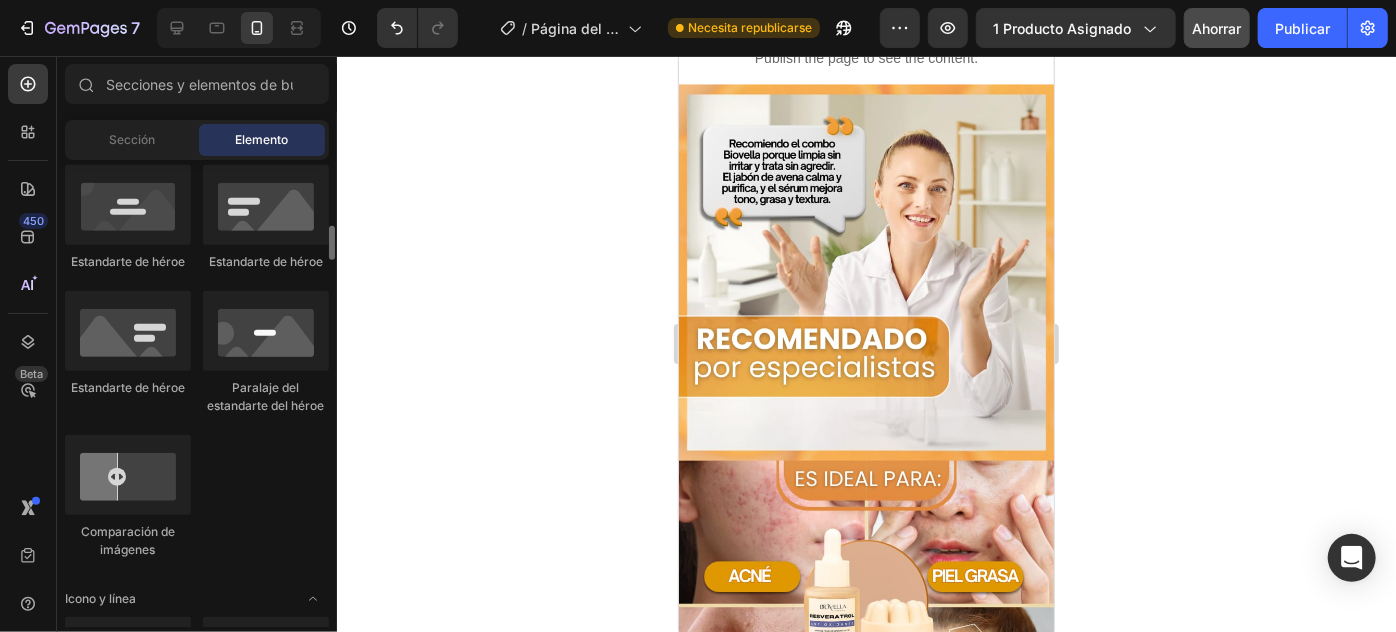 scroll, scrollTop: 727, scrollLeft: 0, axis: vertical 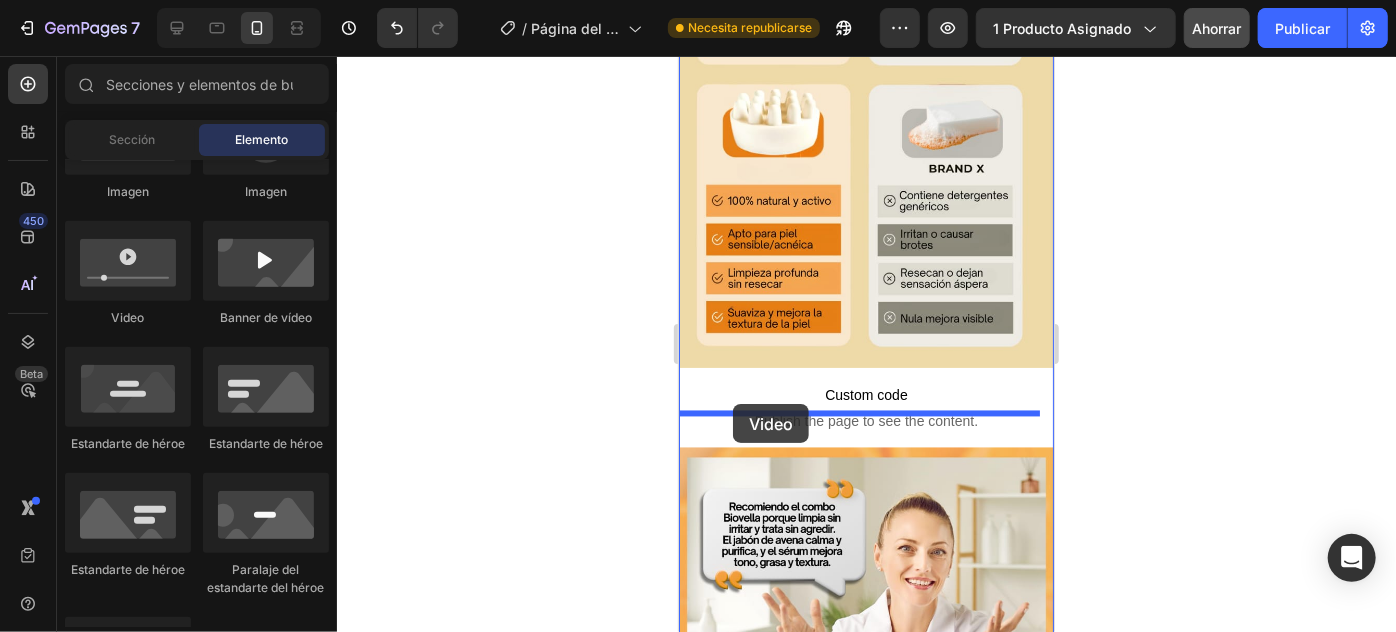 drag, startPoint x: 996, startPoint y: 394, endPoint x: 732, endPoint y: 403, distance: 264.15335 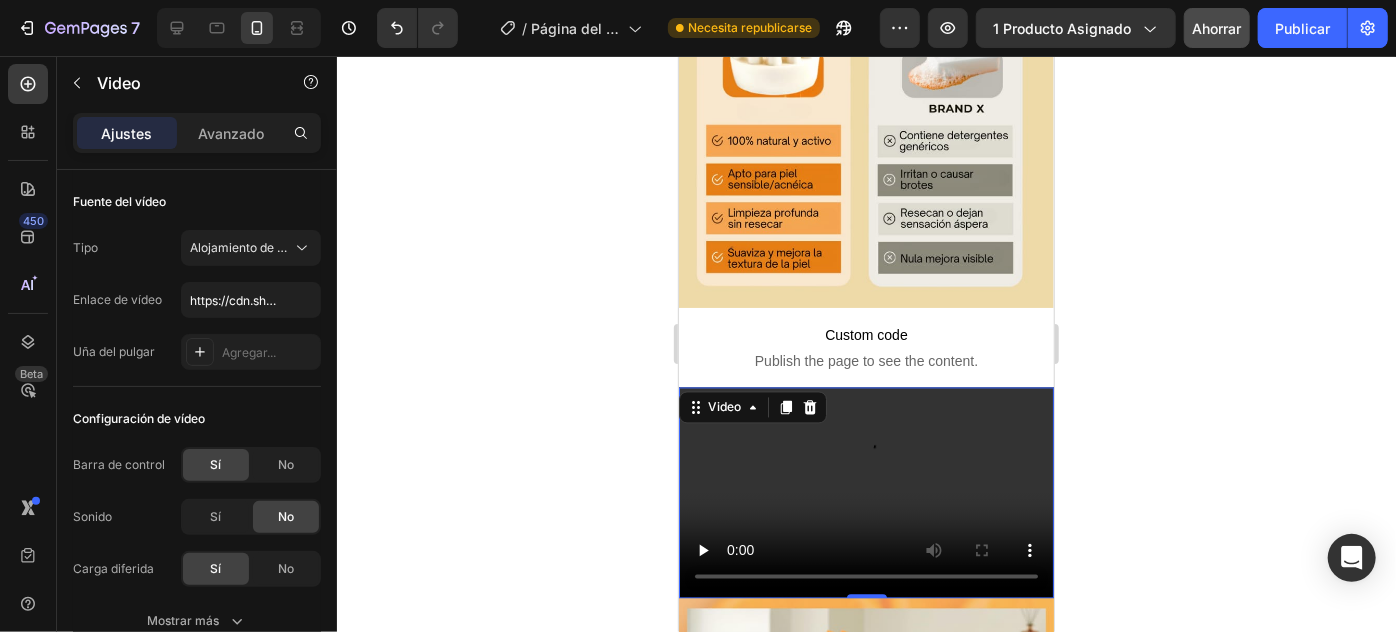scroll, scrollTop: 1901, scrollLeft: 0, axis: vertical 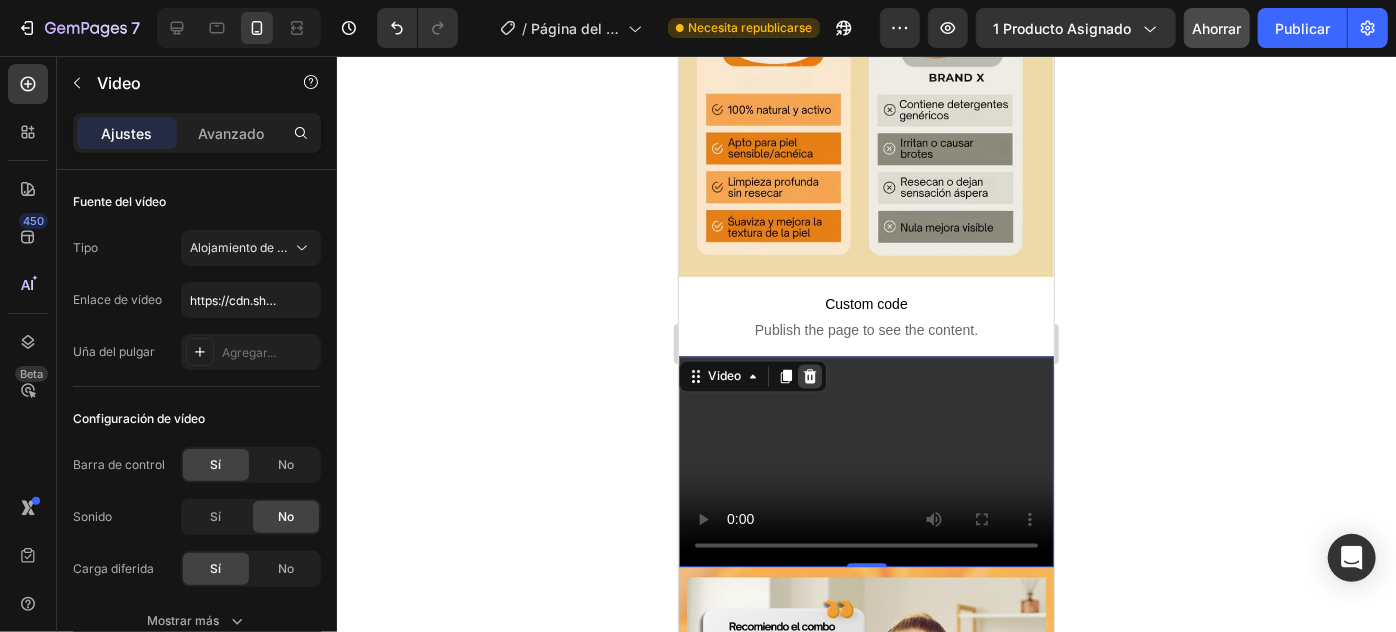 click 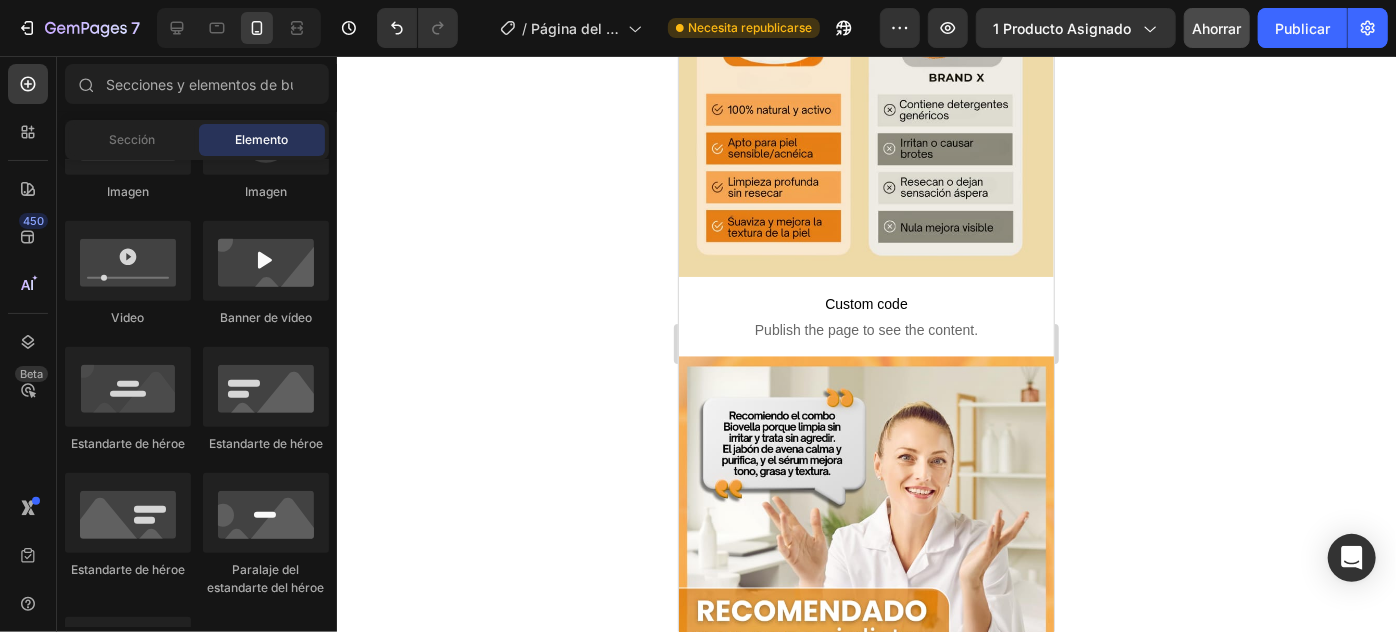 scroll, scrollTop: 636, scrollLeft: 0, axis: vertical 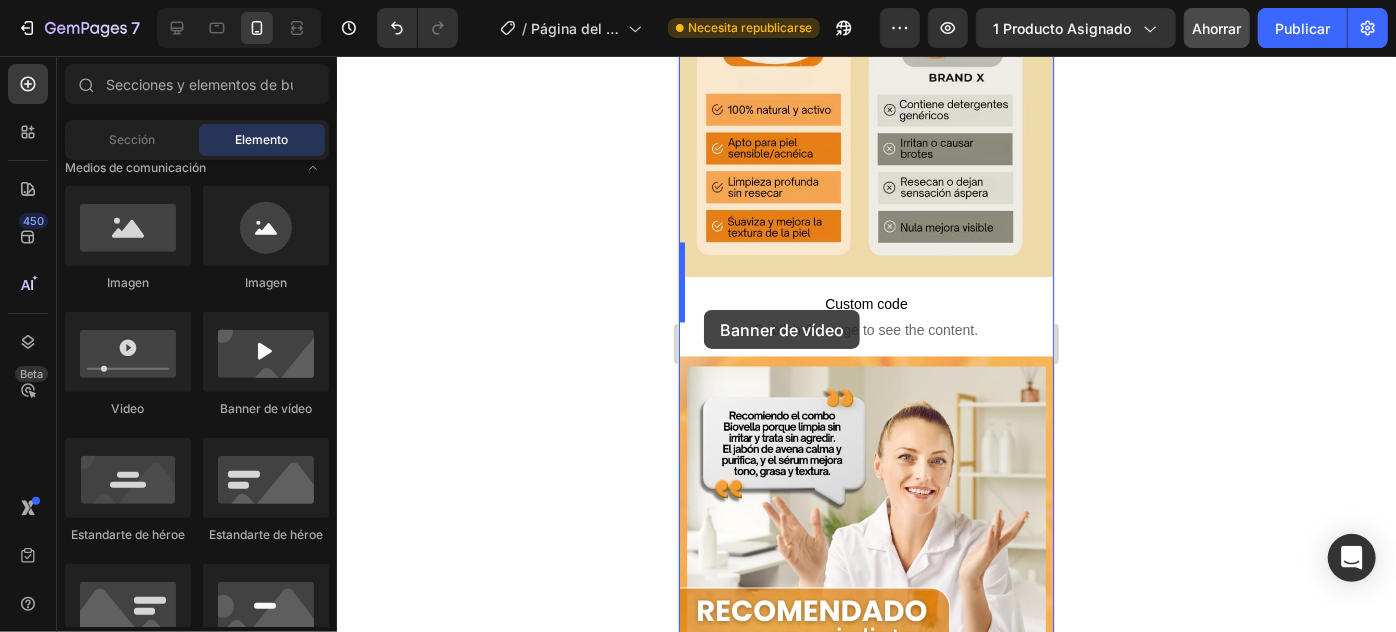 drag, startPoint x: 963, startPoint y: 411, endPoint x: 703, endPoint y: 309, distance: 279.29196 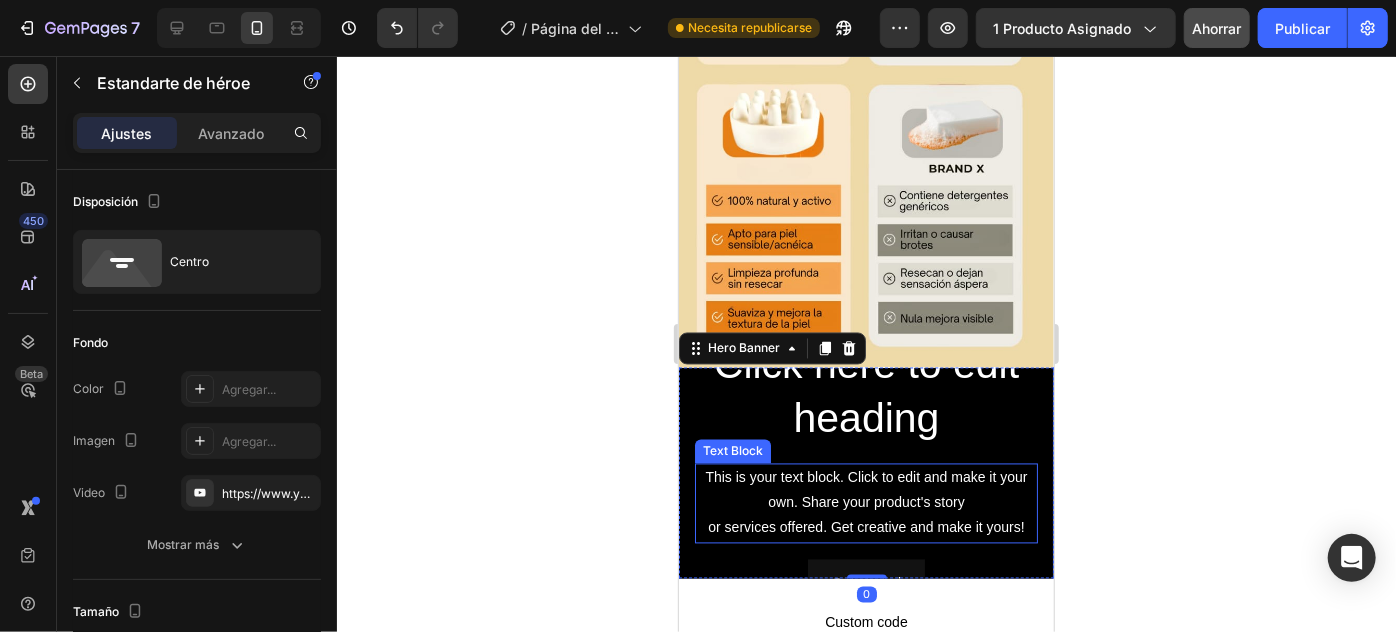 scroll, scrollTop: 1901, scrollLeft: 0, axis: vertical 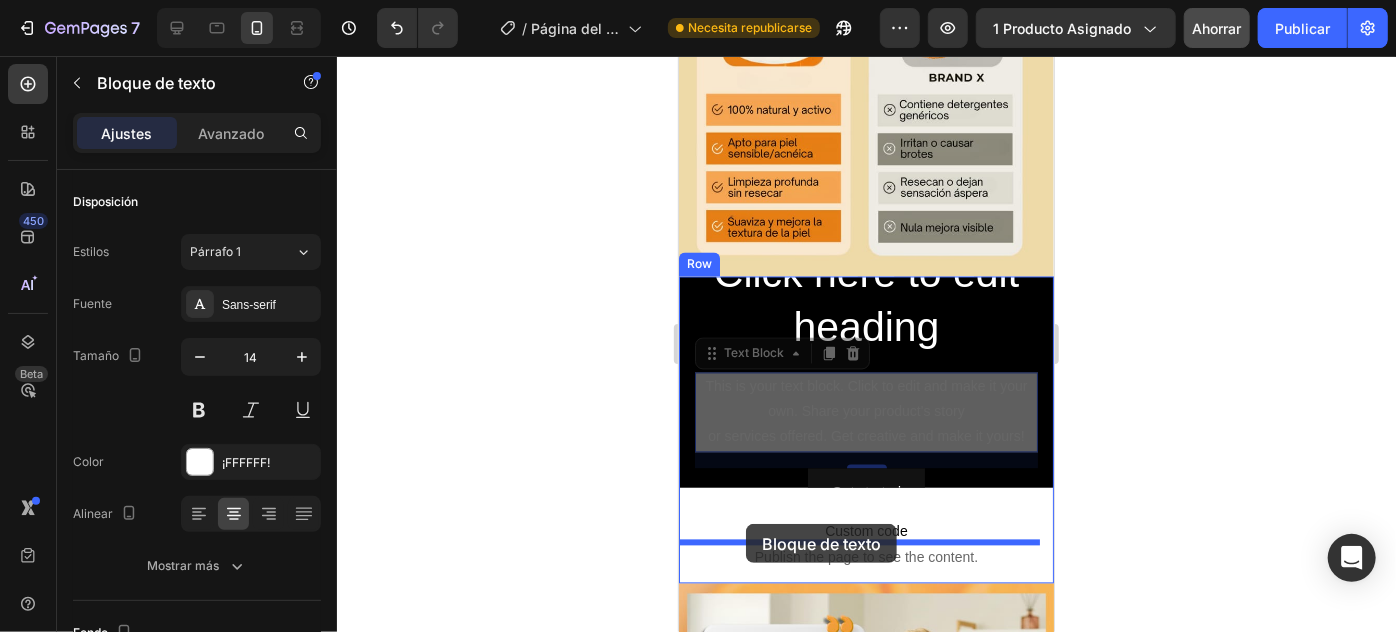 drag, startPoint x: 746, startPoint y: 356, endPoint x: 745, endPoint y: 523, distance: 167.00299 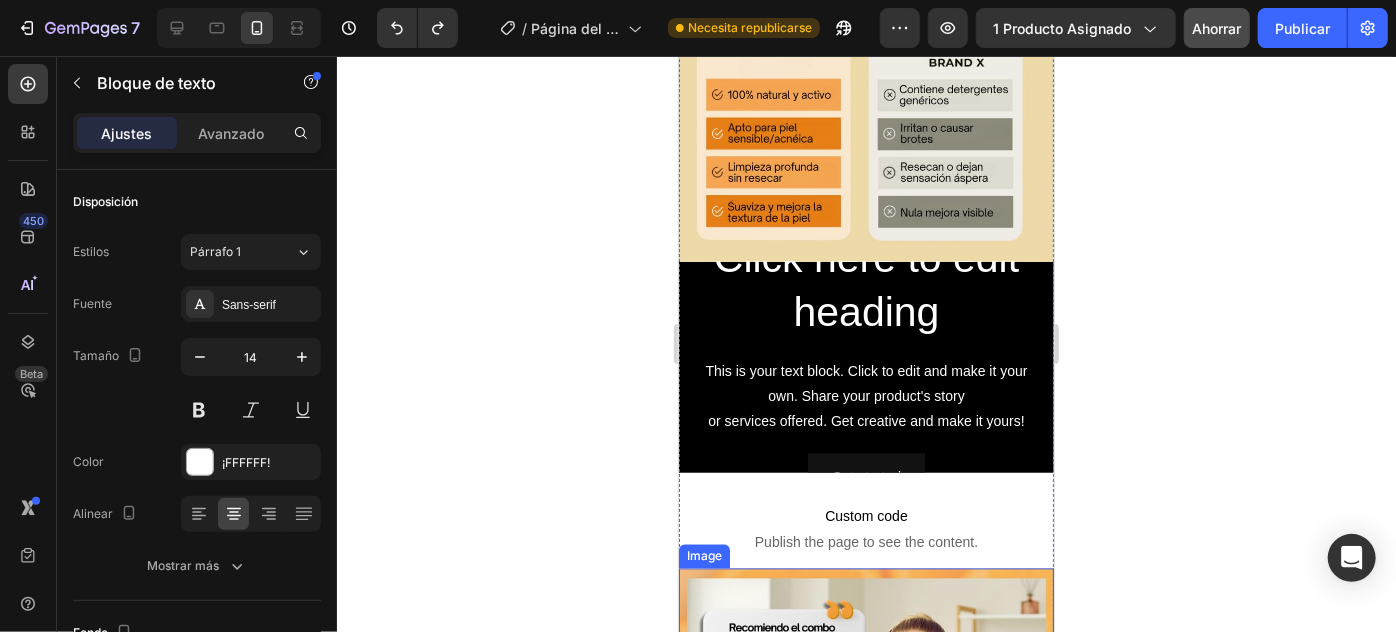 scroll, scrollTop: 1901, scrollLeft: 0, axis: vertical 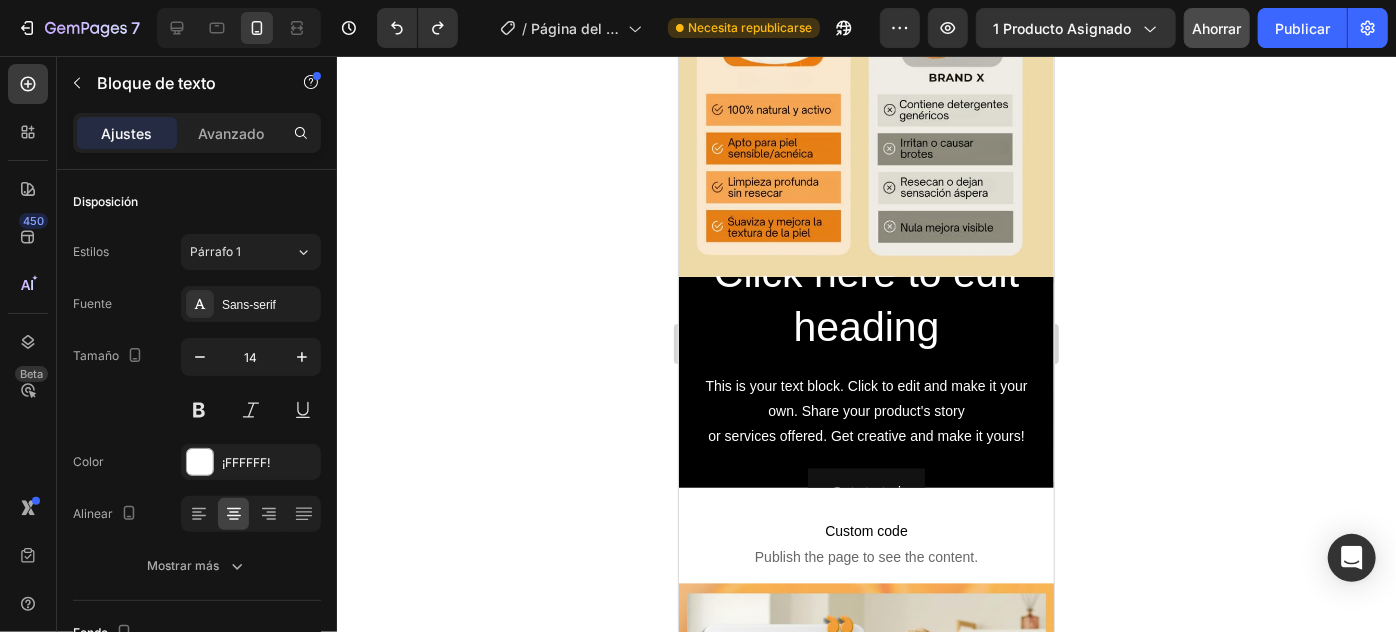 click 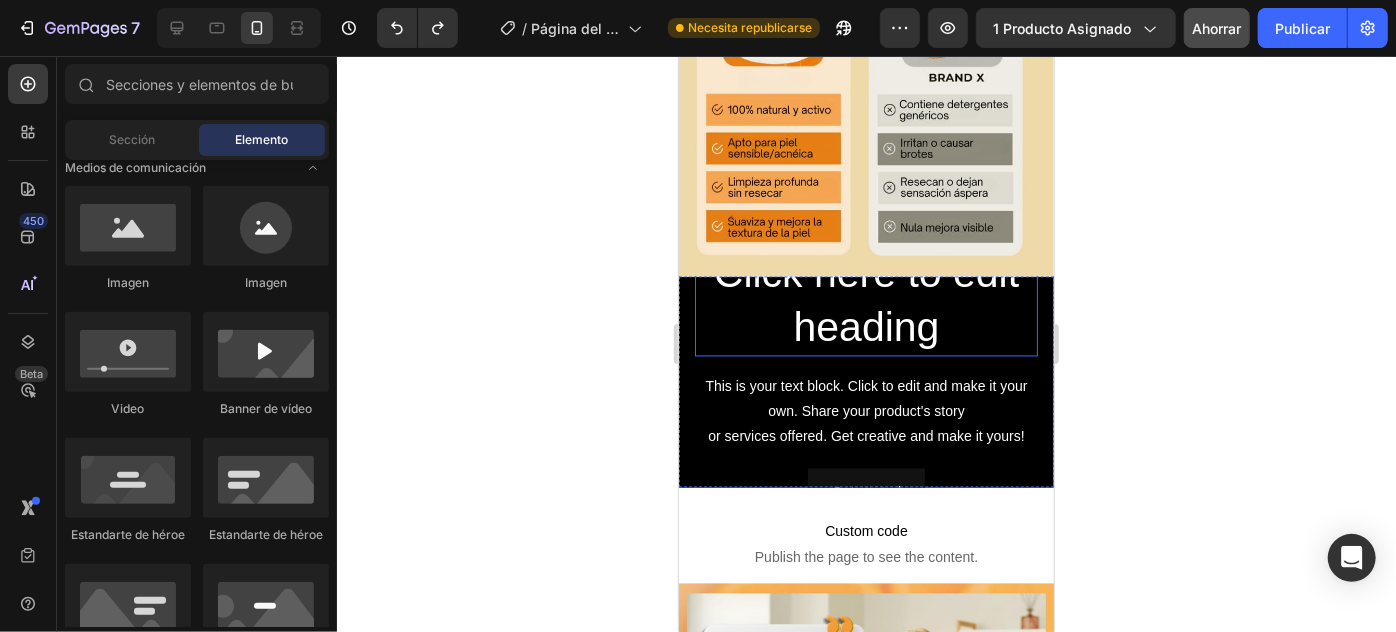 click on "Click here to edit heading" at bounding box center (865, 300) 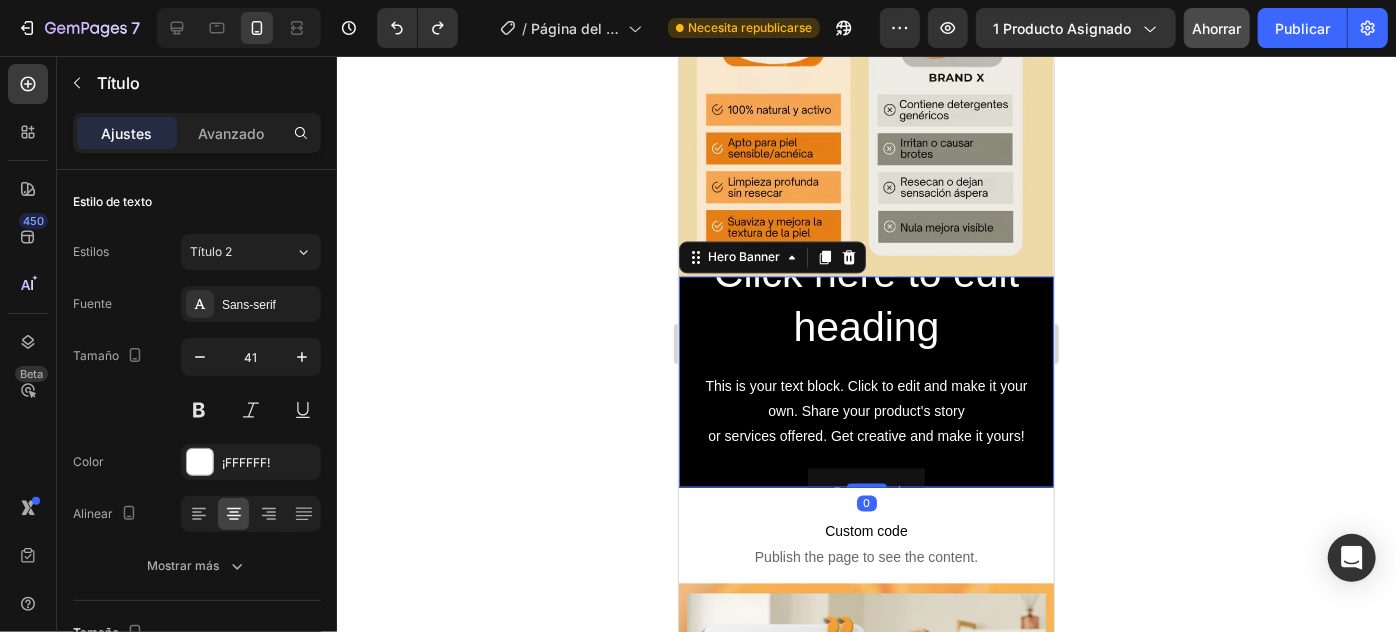click on "Click here to edit heading Heading This is your text block. Click to edit and make it your own. Share your product's story                   or services offered. Get creative and make it yours! Text Block Get started Button" at bounding box center (865, 380) 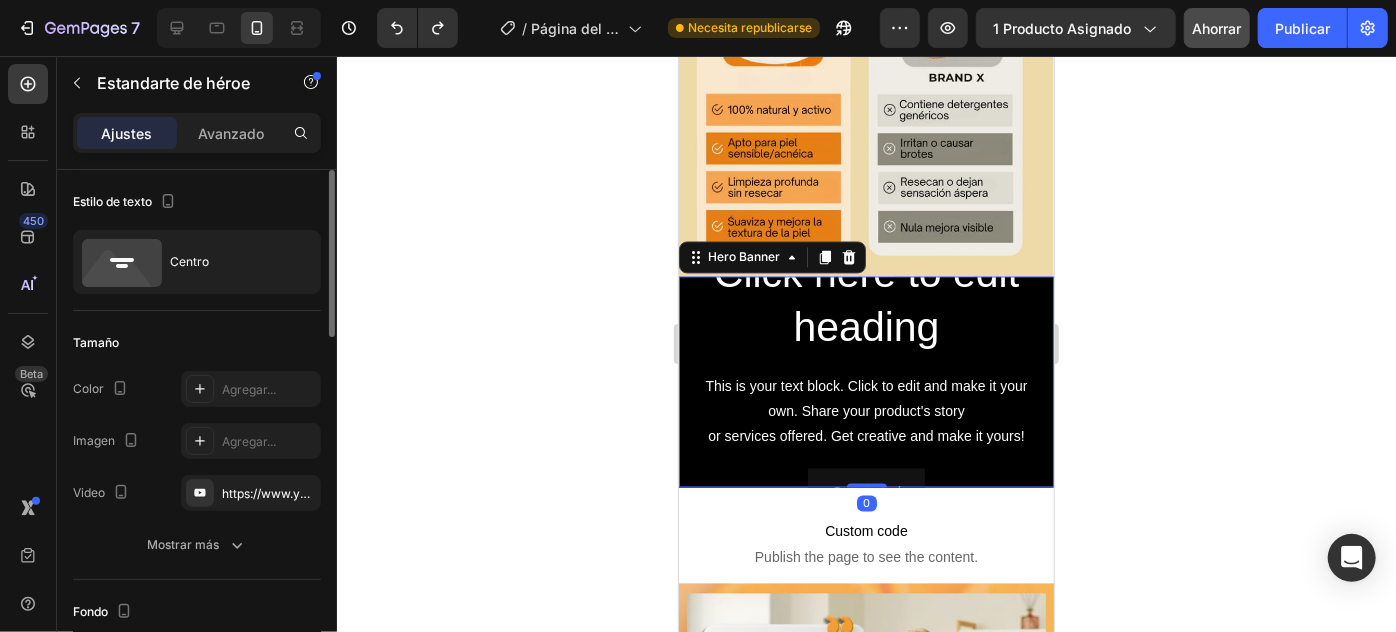 scroll, scrollTop: 181, scrollLeft: 0, axis: vertical 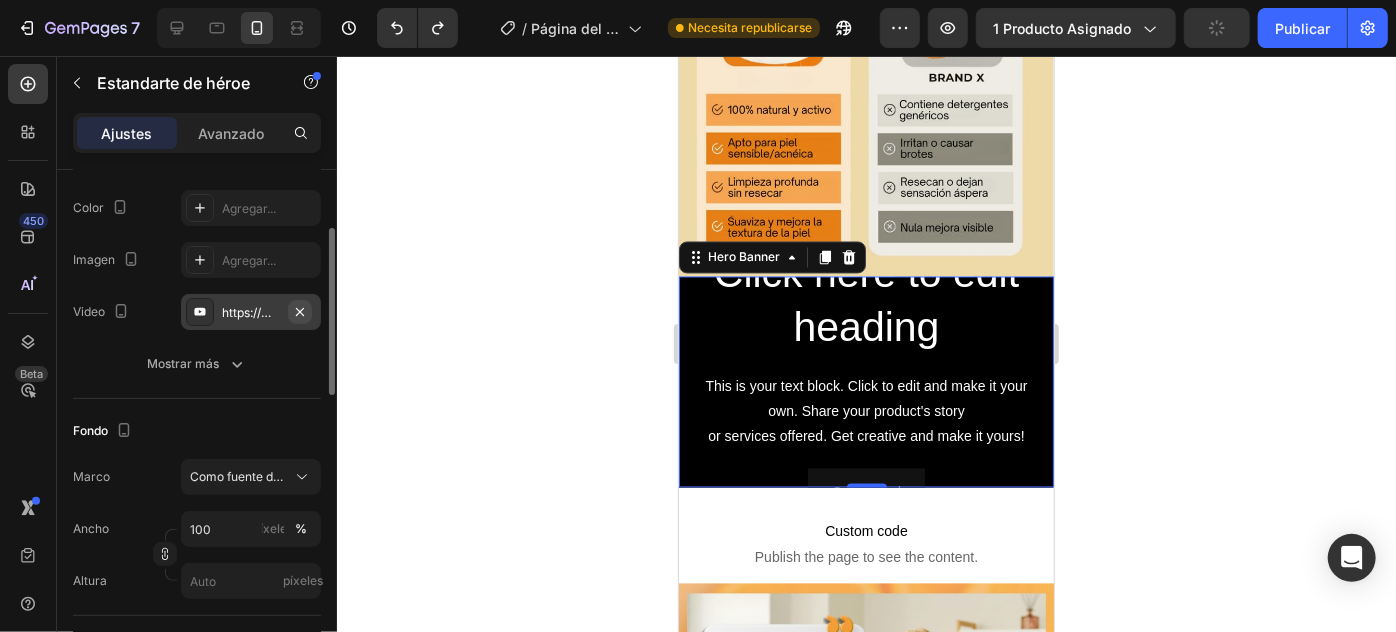 click 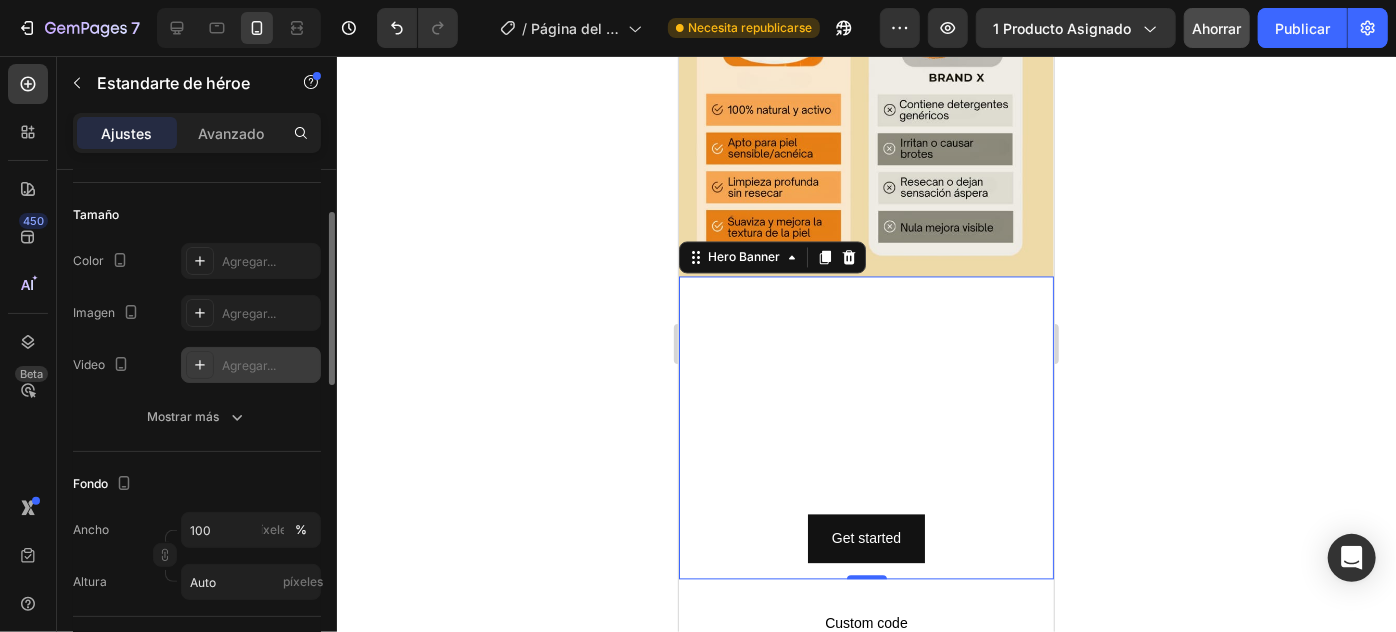scroll, scrollTop: 0, scrollLeft: 0, axis: both 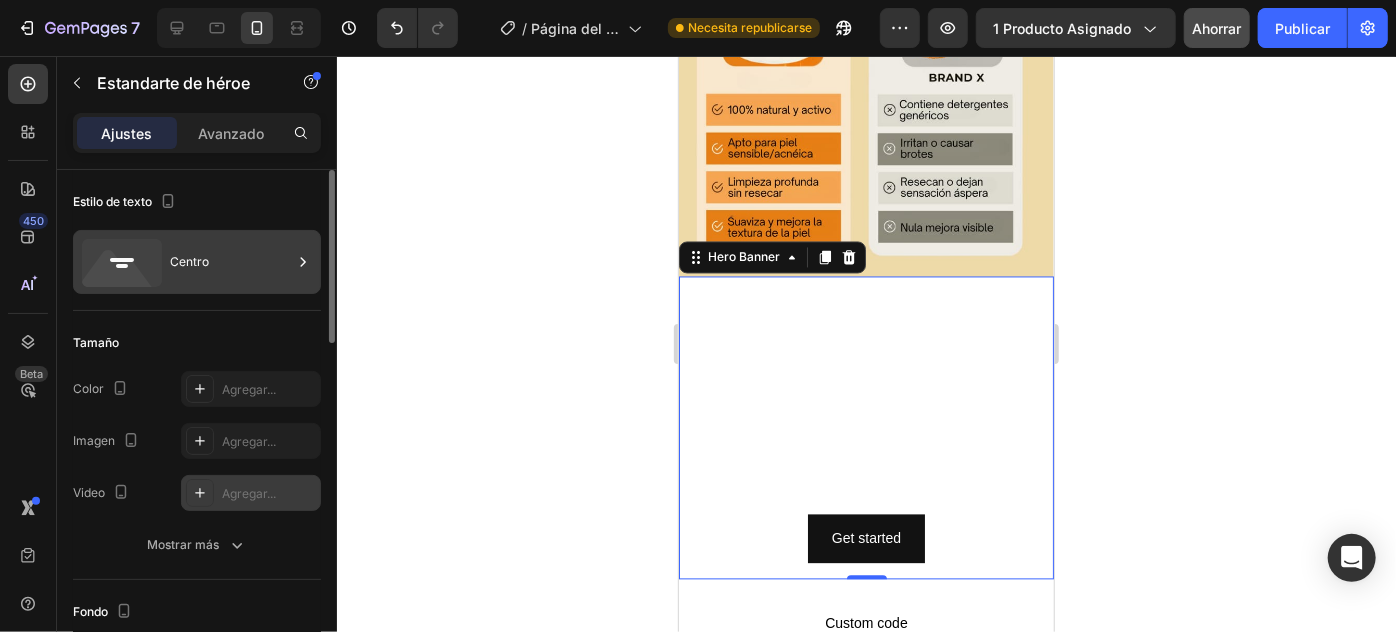click on "Centro" at bounding box center [189, 261] 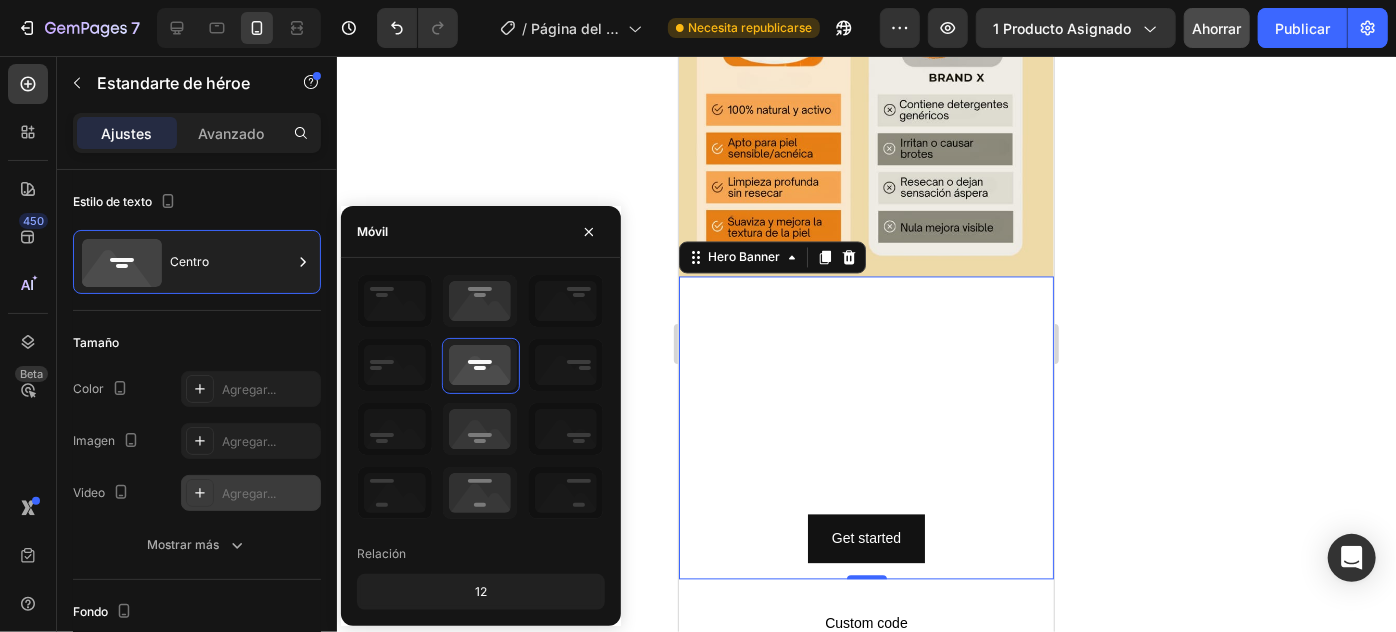 click on "Tamaño" at bounding box center (197, 343) 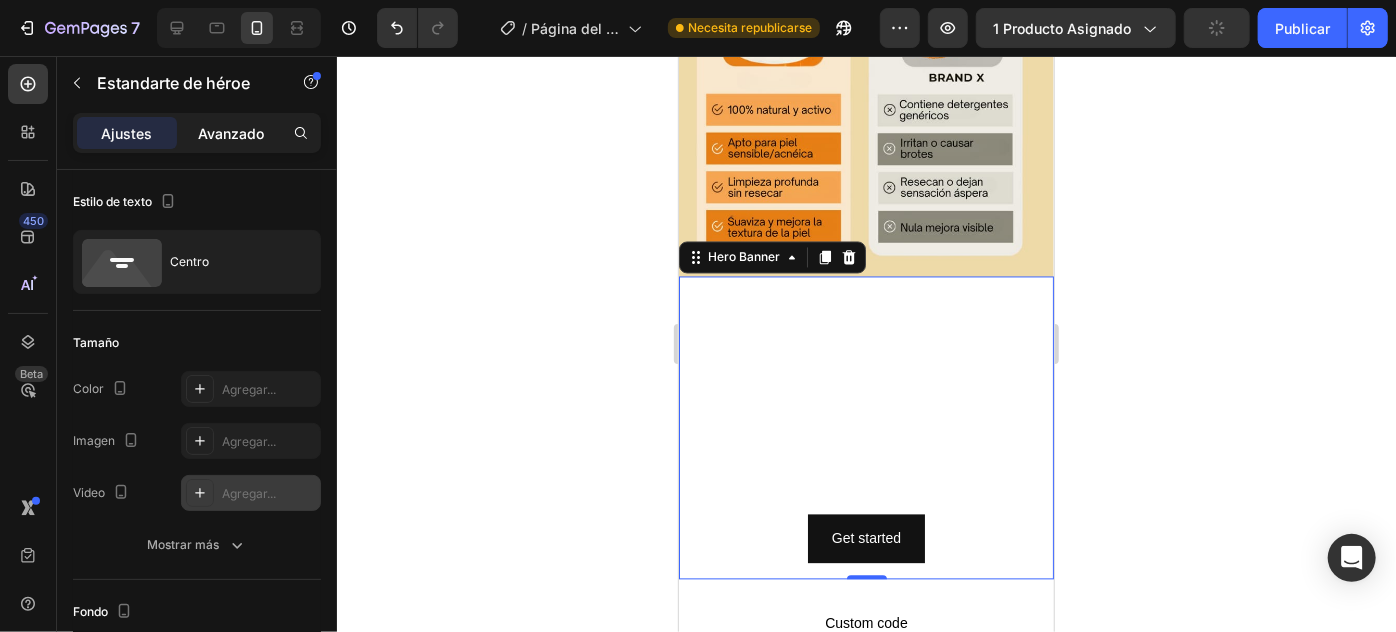 click on "Avanzado" at bounding box center [231, 133] 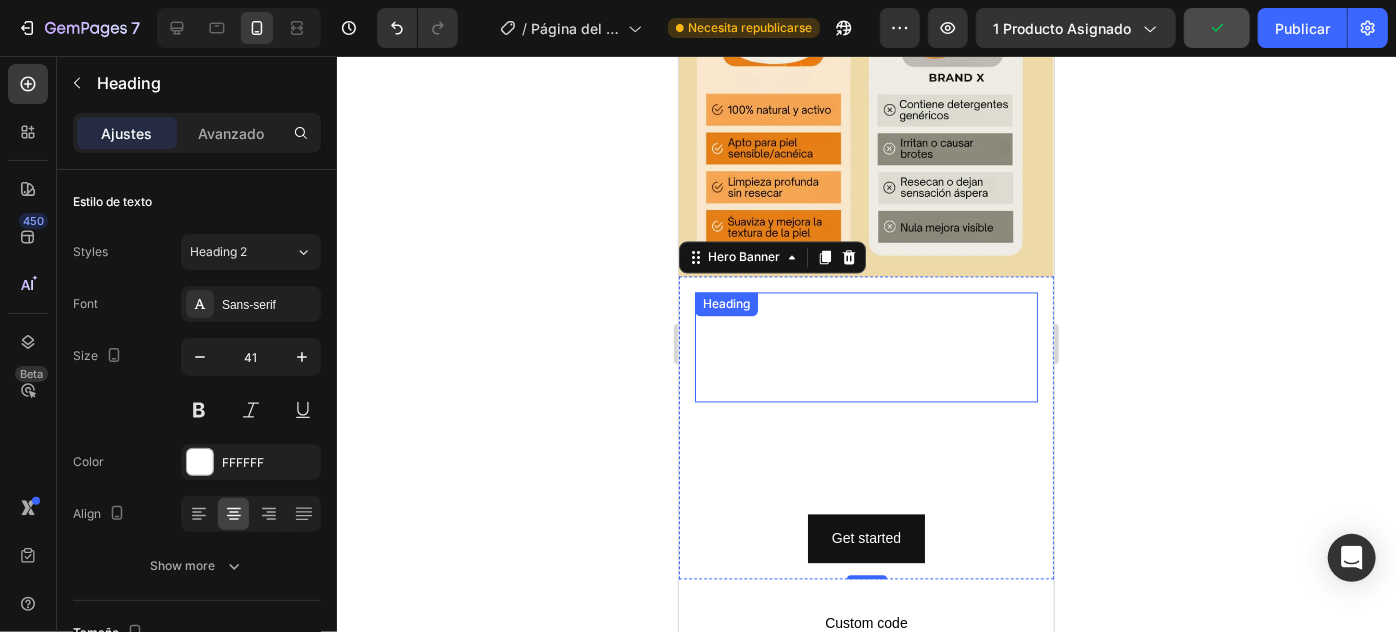 click on "Click here to edit heading" at bounding box center [865, 347] 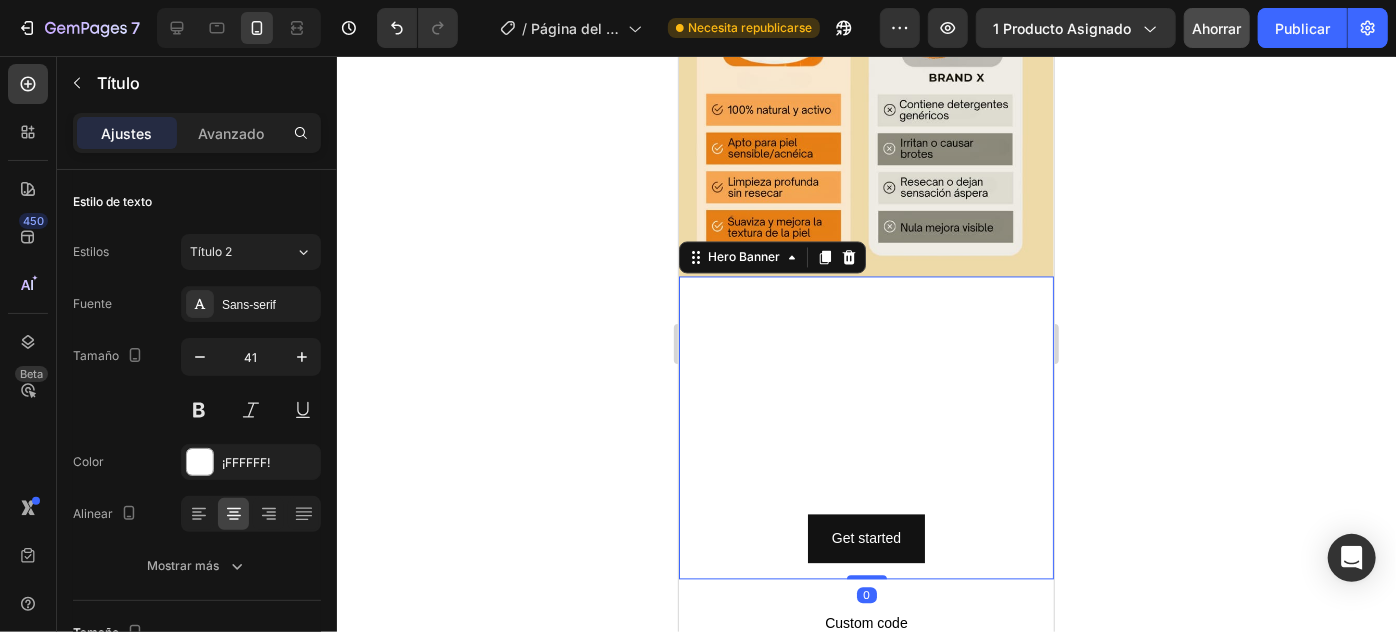 click on "Click here to edit heading Heading This is your text block. Click to edit and make it your own. Share your product's story                   or services offered. Get creative and make it yours! Text Block Get started Button" at bounding box center [865, 427] 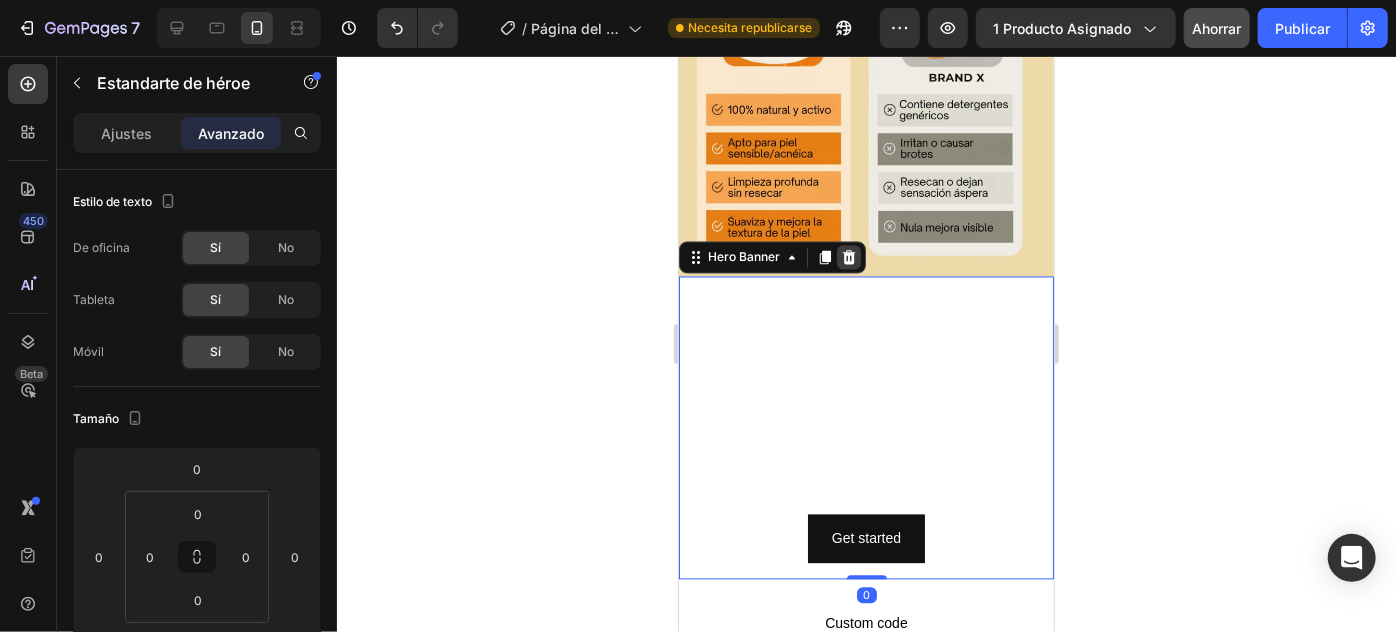 click 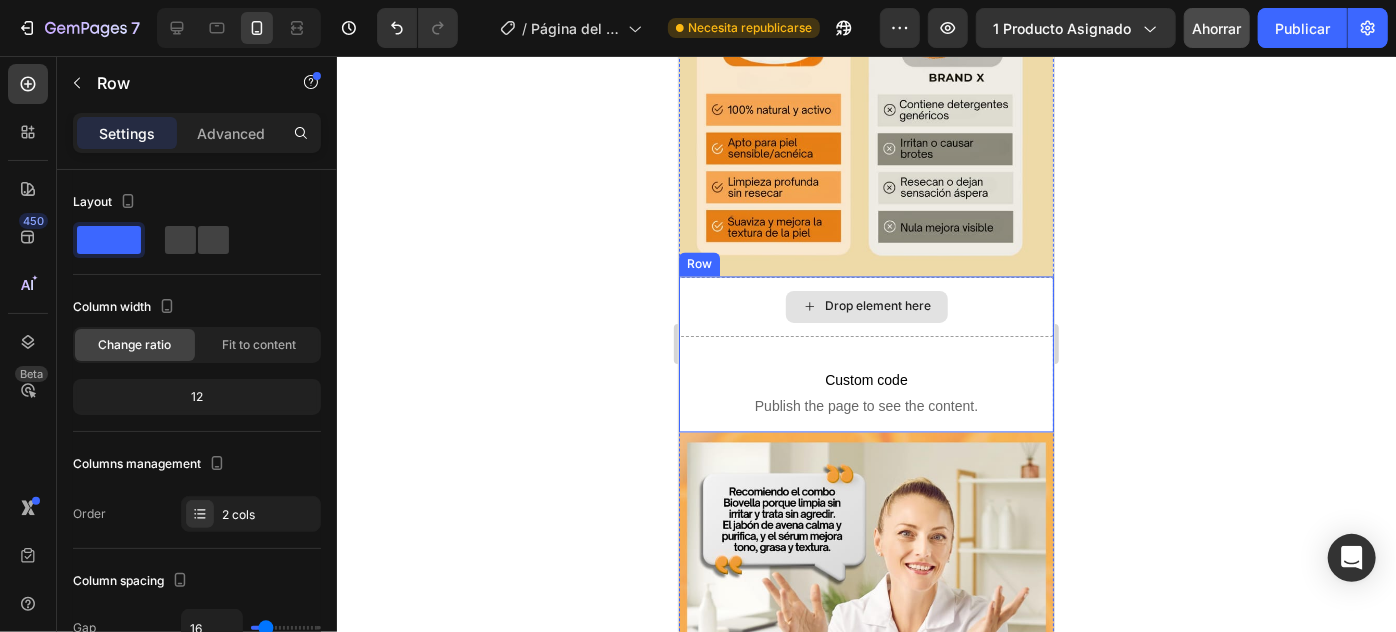 click on "Drop element here" at bounding box center (865, 306) 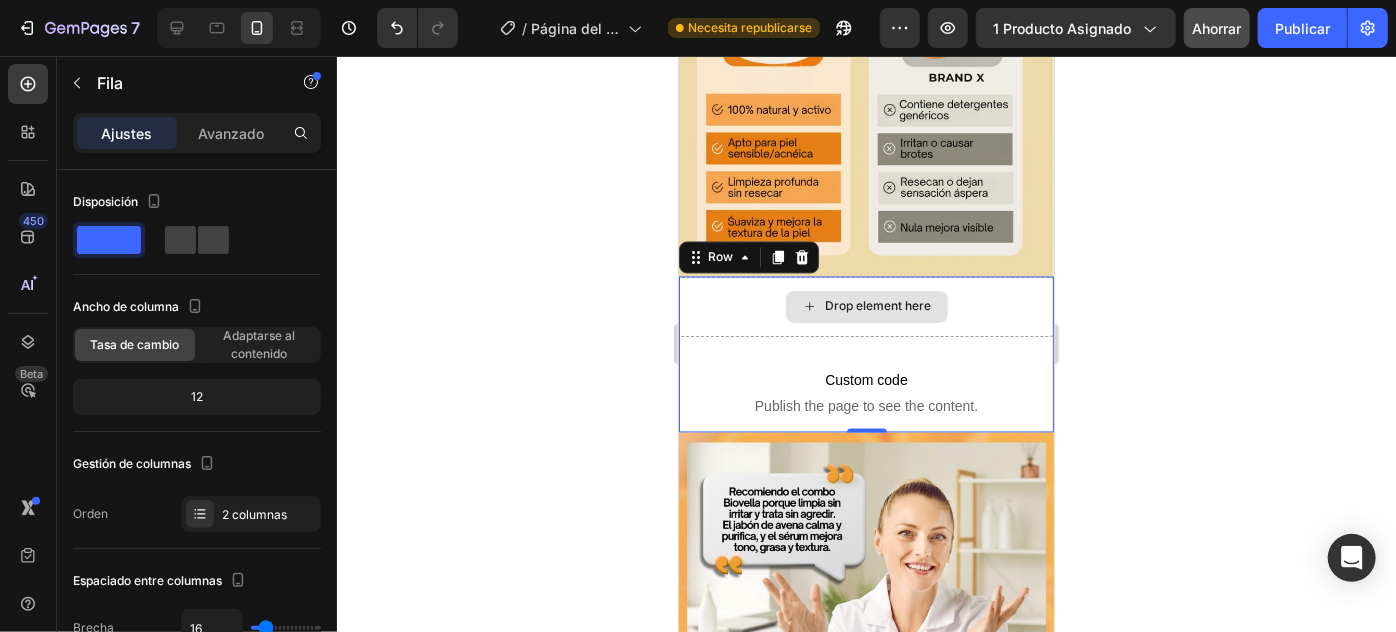 click on "Drop element here" at bounding box center [865, 306] 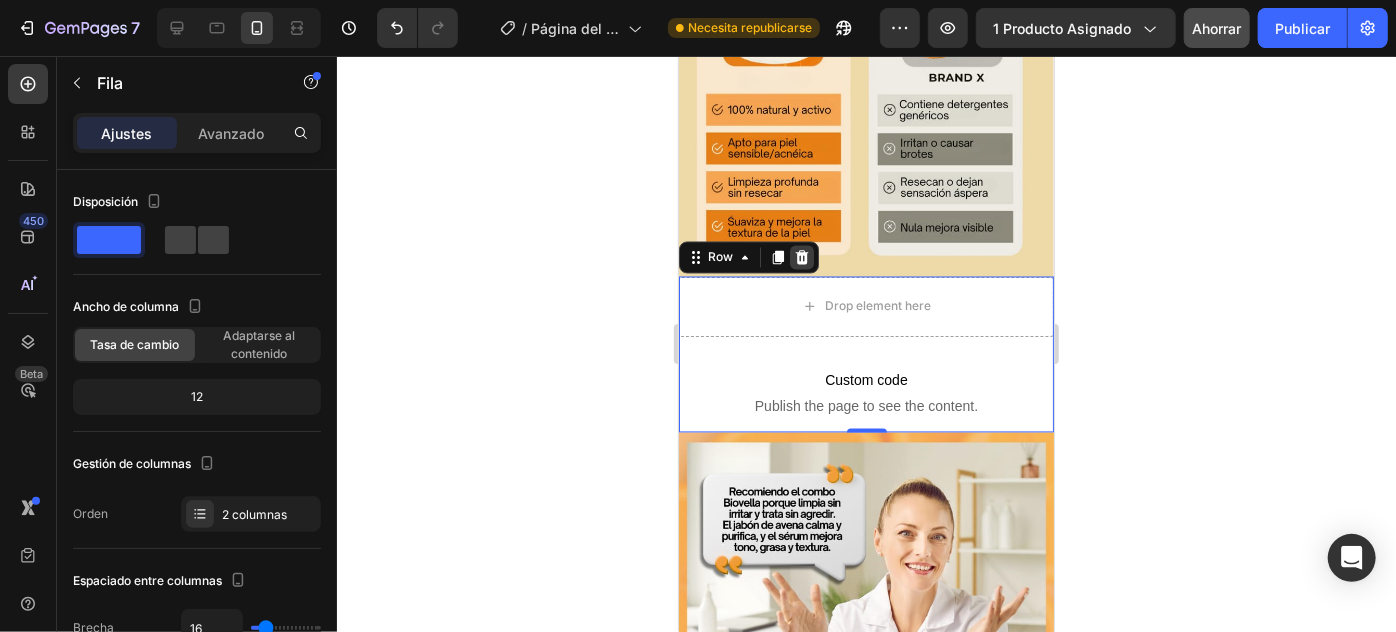 click 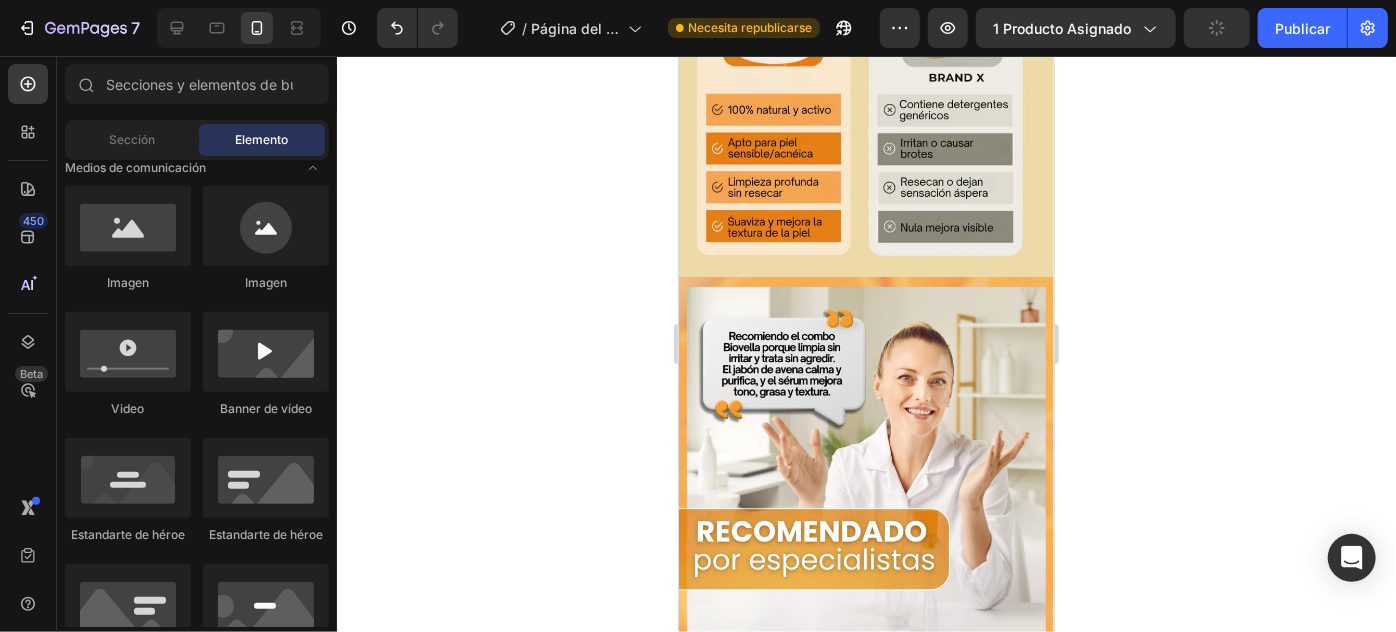 scroll, scrollTop: 545, scrollLeft: 0, axis: vertical 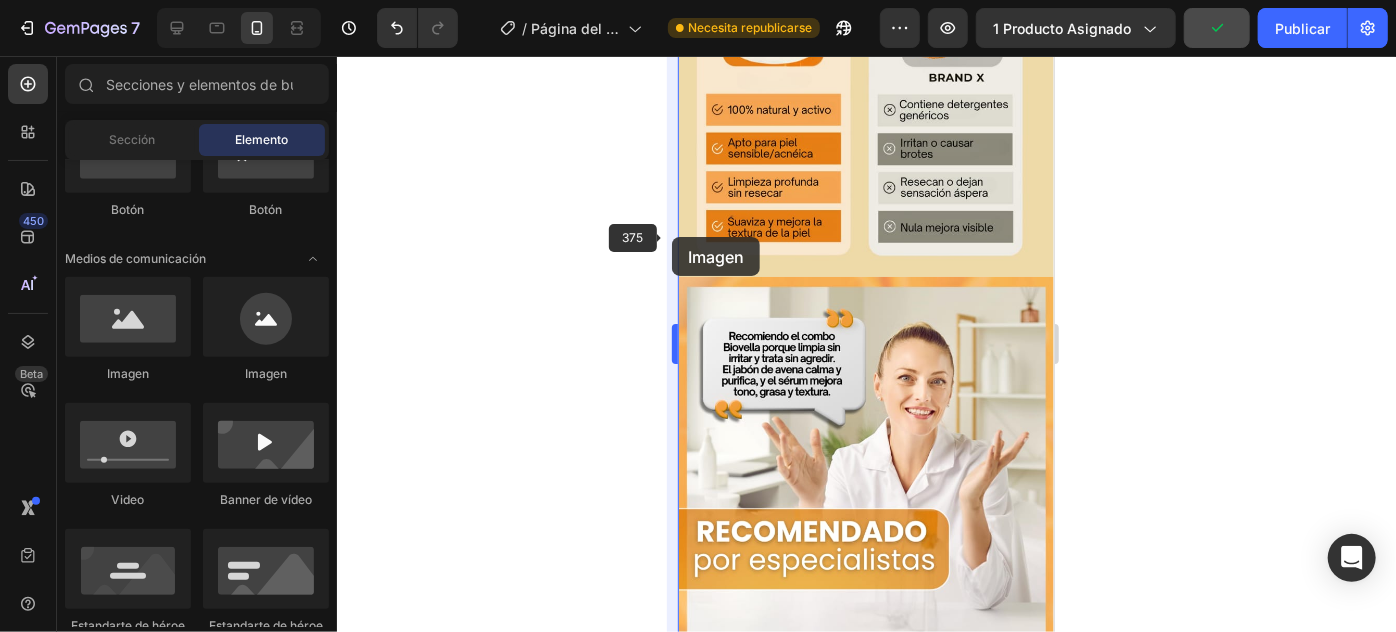 drag, startPoint x: 108, startPoint y: 311, endPoint x: 672, endPoint y: 237, distance: 568.8339 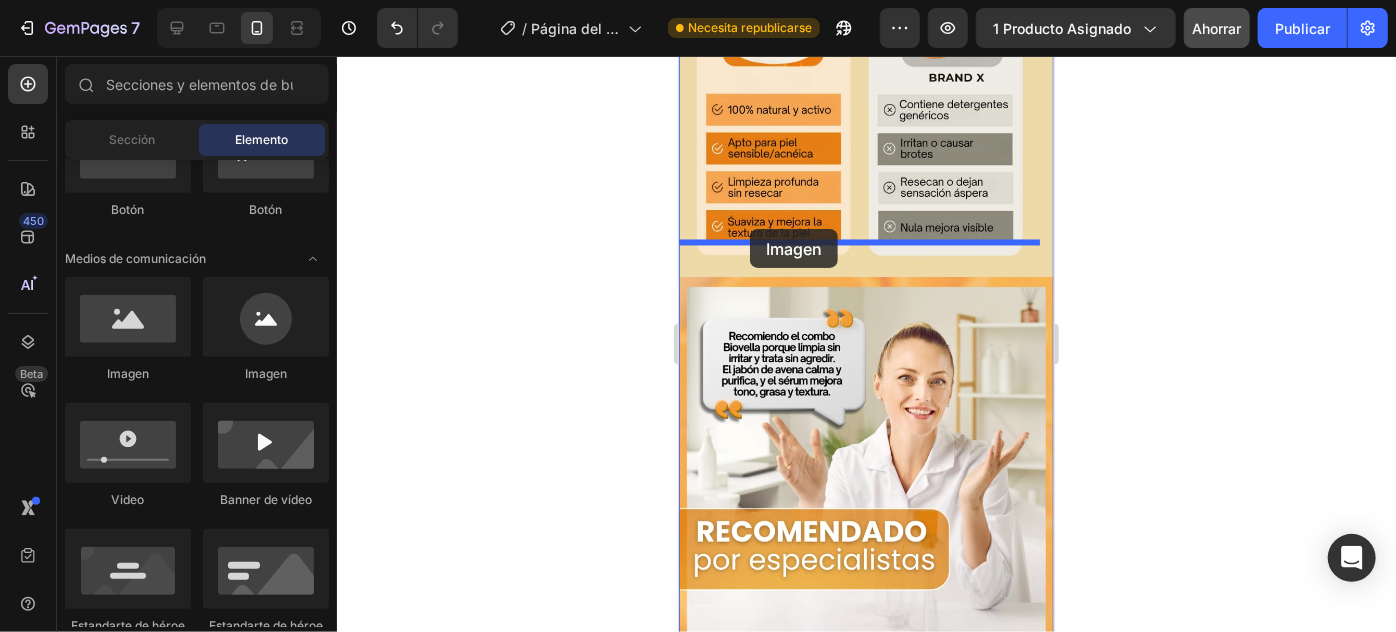 drag, startPoint x: 1278, startPoint y: 287, endPoint x: 749, endPoint y: 228, distance: 532.28 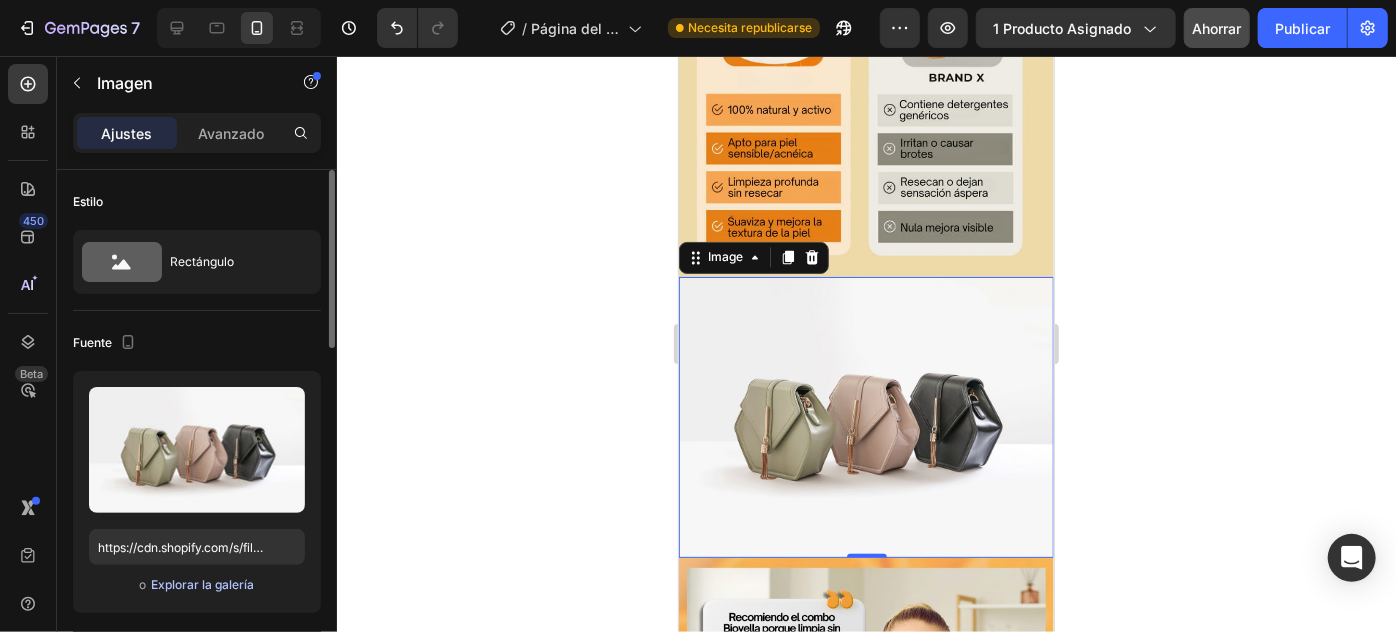 click on "Explorar la galería" at bounding box center (202, 584) 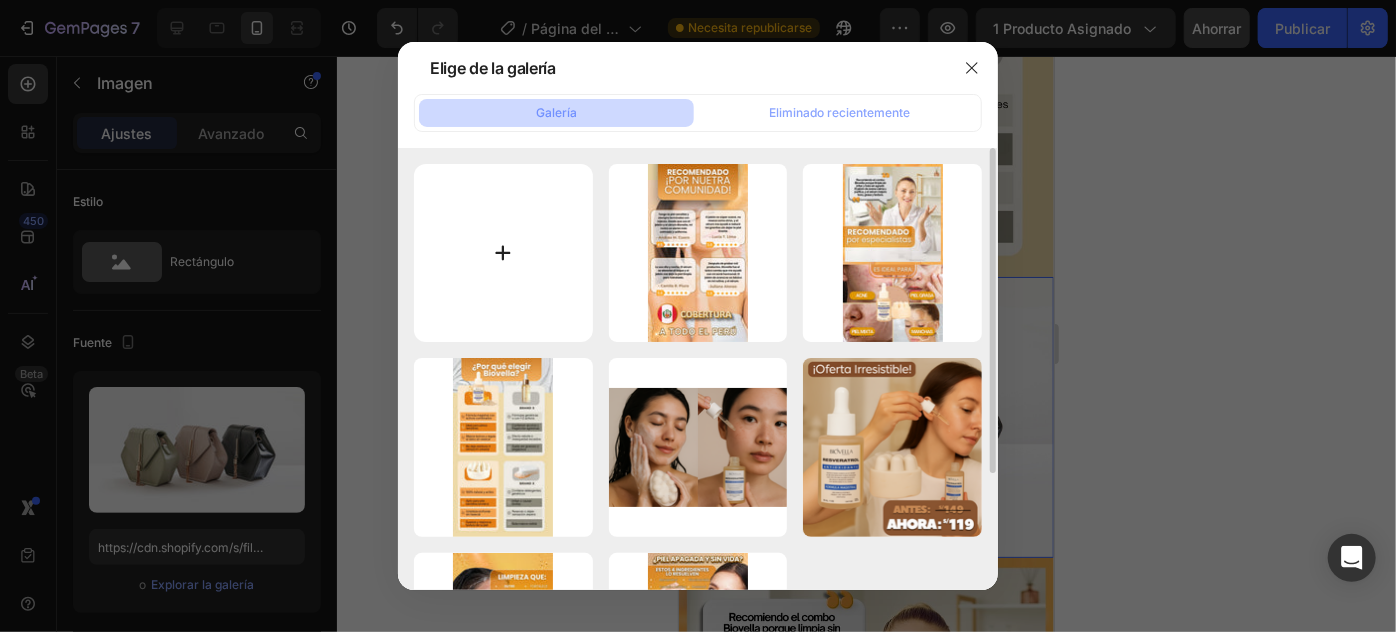 click at bounding box center [503, 253] 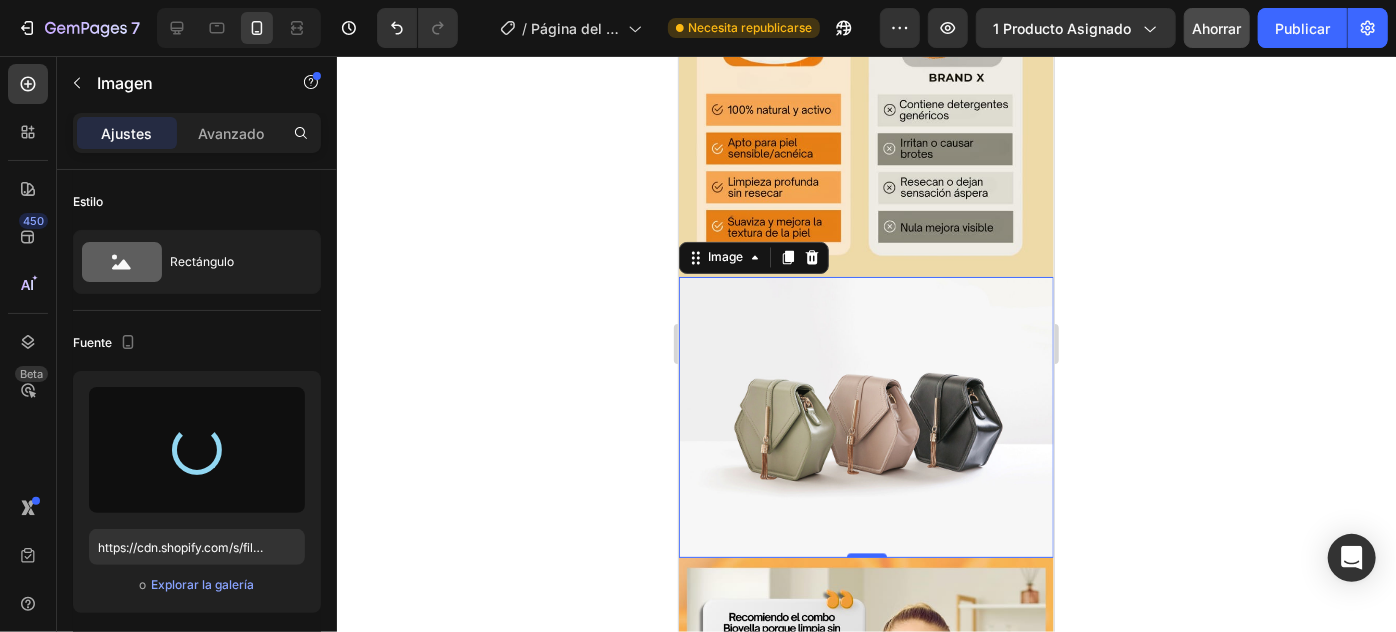 type on "https://cdn.shopify.com/s/files/1/0940/3272/4278/files/gempages_577936503804527378-c97536b1-aa40-4764-9880-db1c727dddb3.gif" 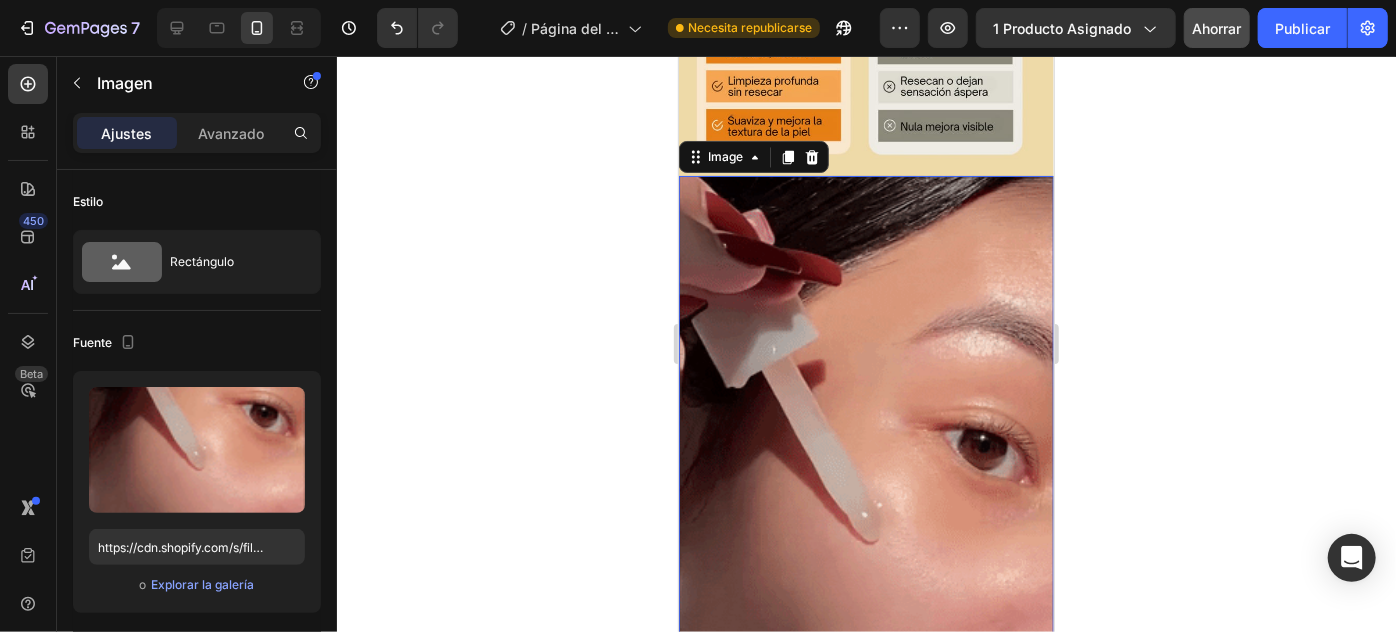 scroll, scrollTop: 1992, scrollLeft: 0, axis: vertical 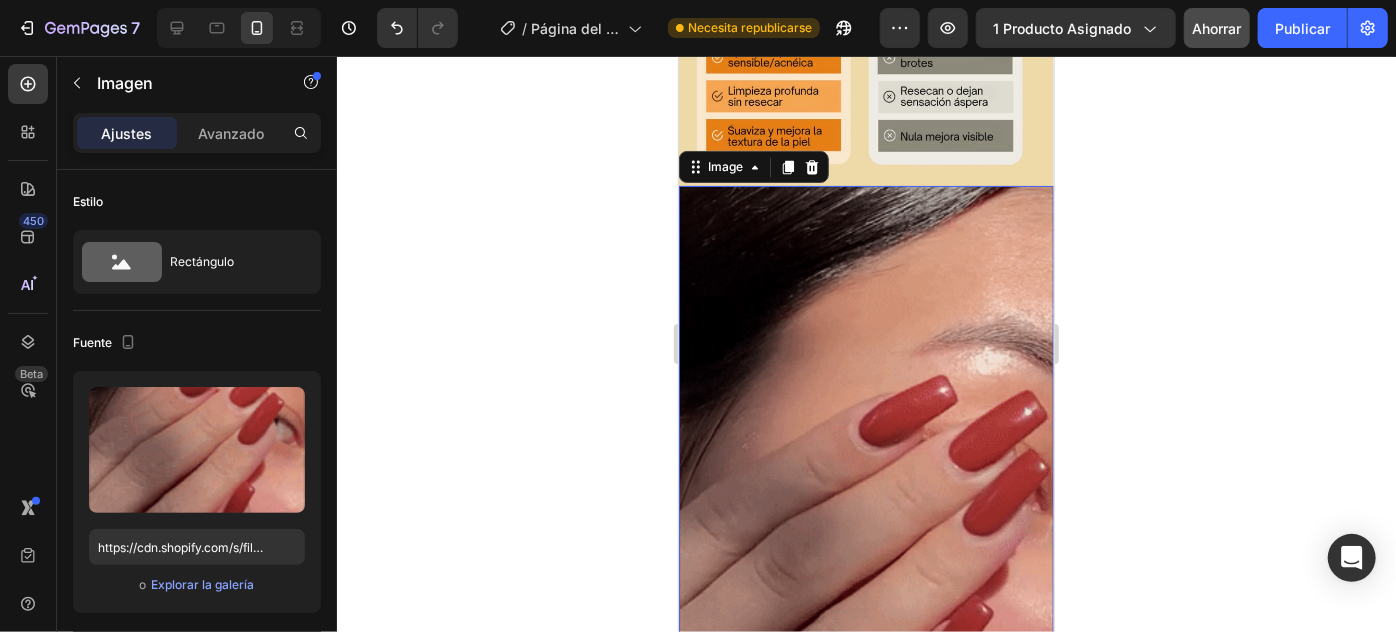 click at bounding box center (865, 518) 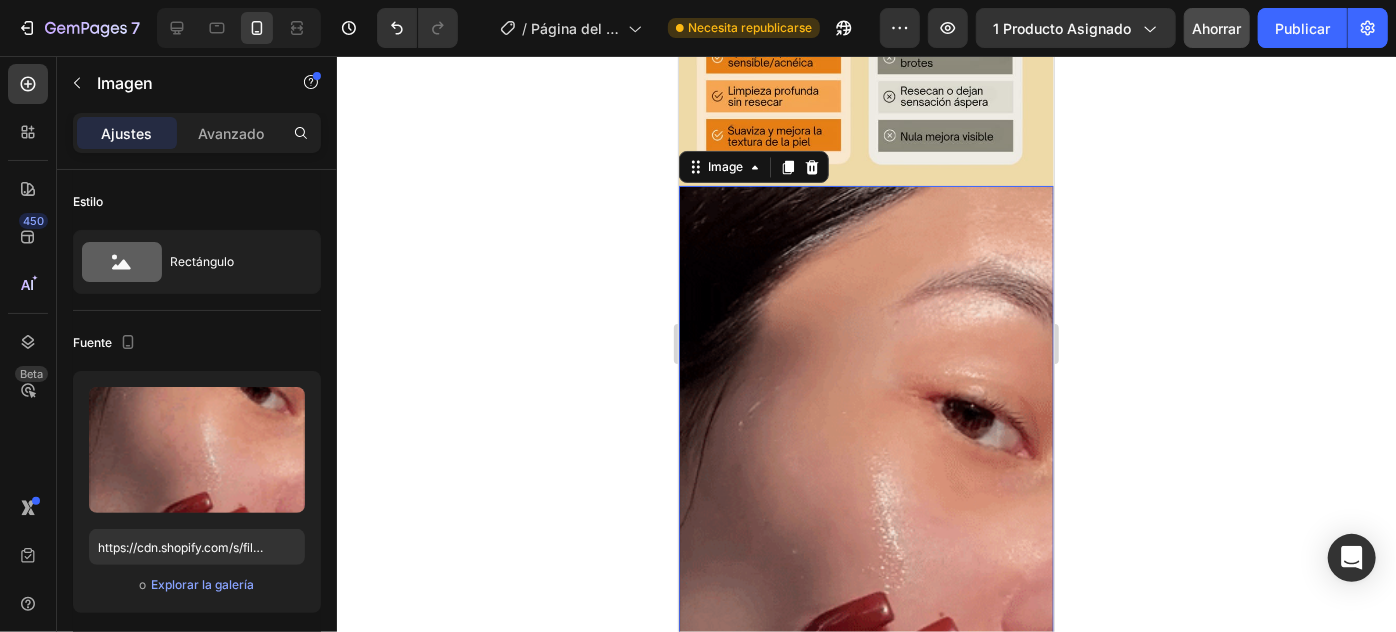 click on "Ajustes Avanzado" at bounding box center (197, 133) 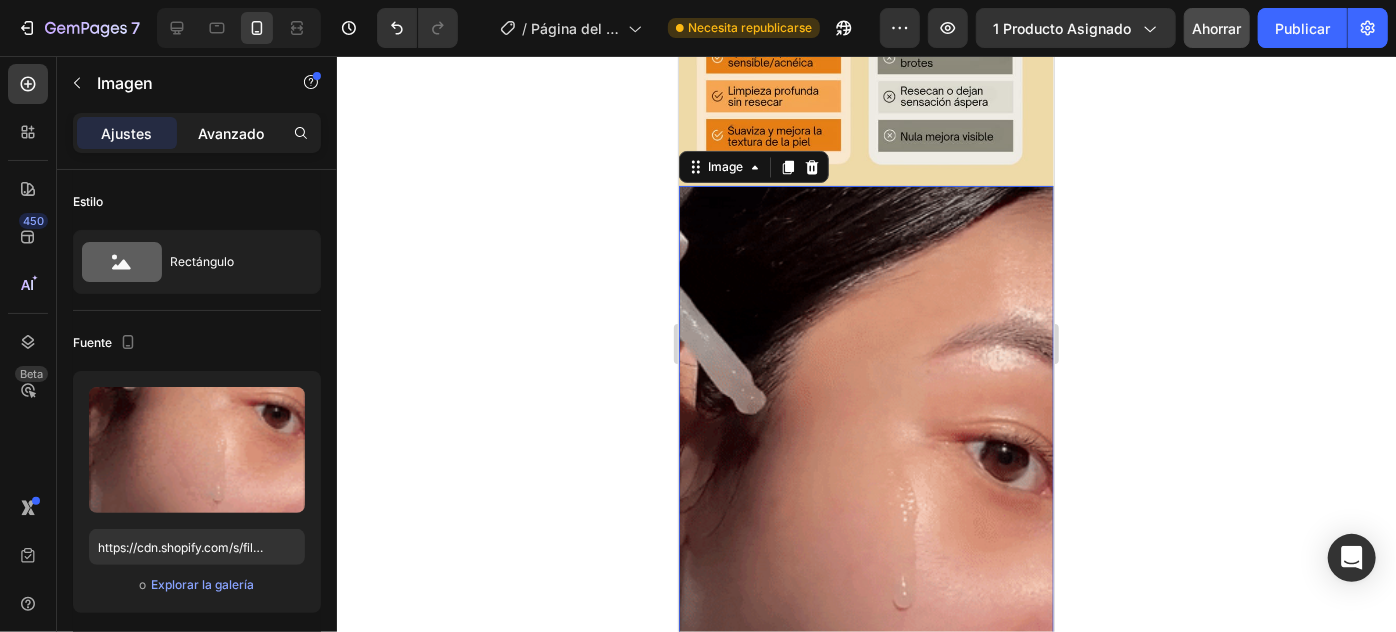 click on "Avanzado" at bounding box center [231, 133] 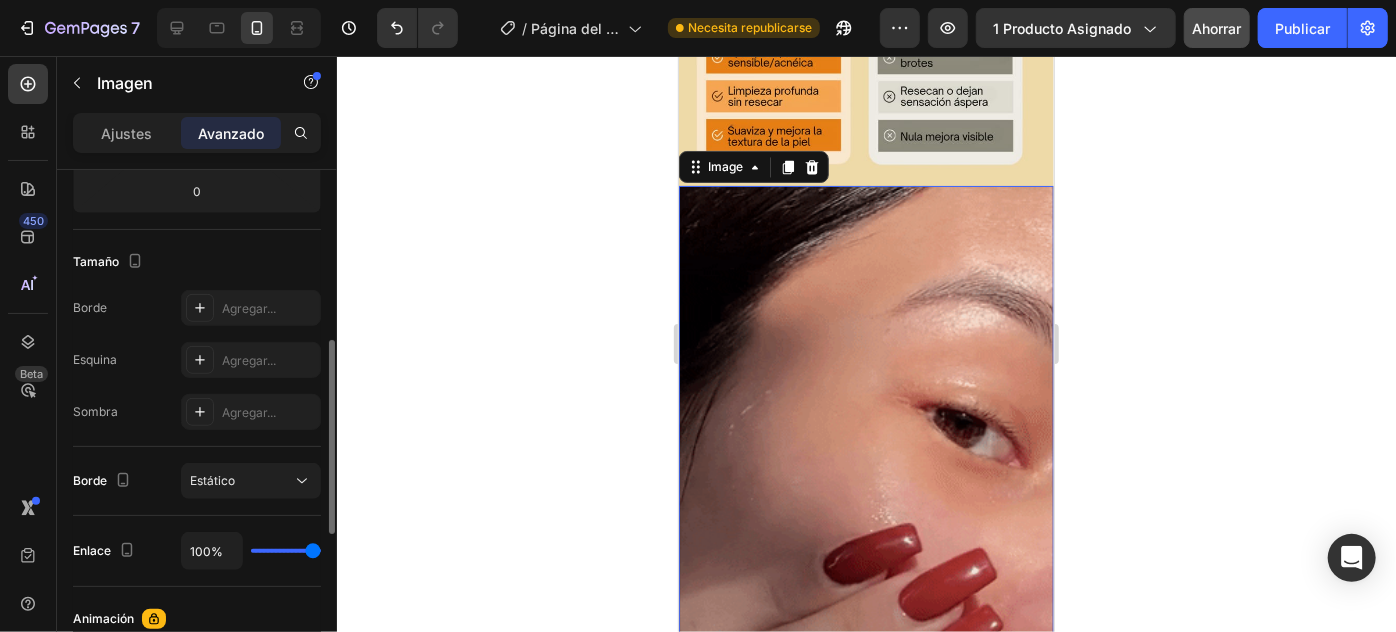 scroll, scrollTop: 545, scrollLeft: 0, axis: vertical 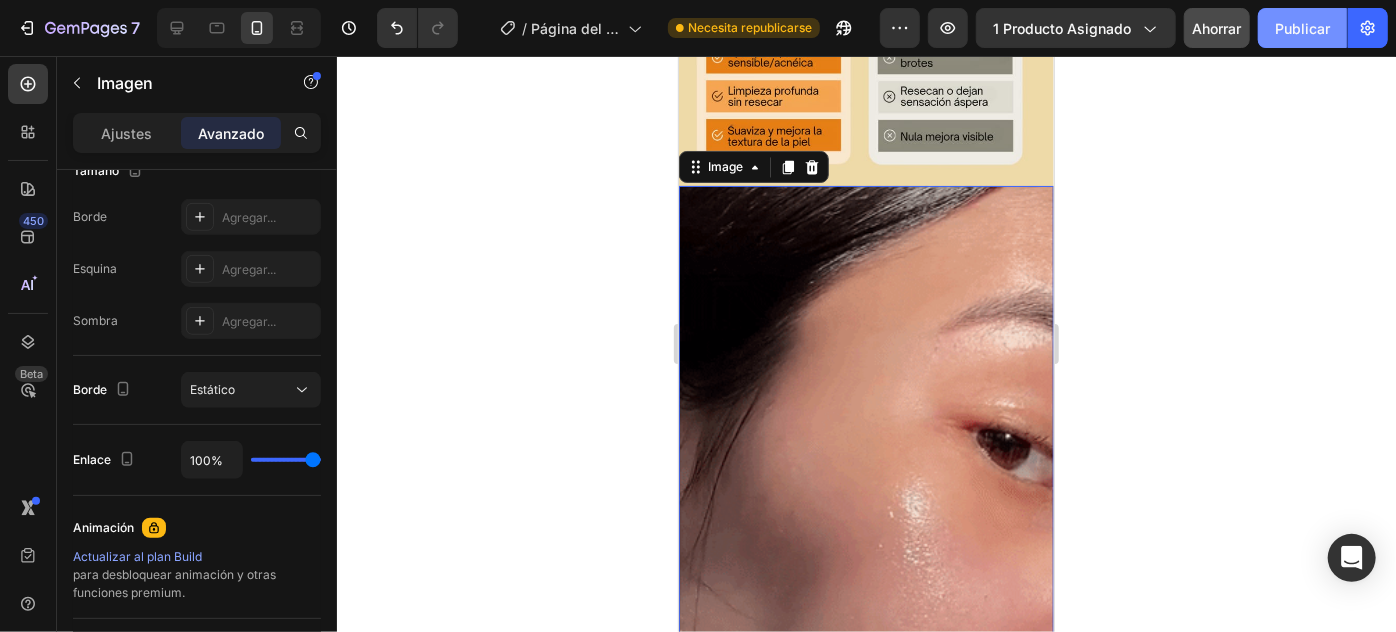 click on "Publicar" at bounding box center [1302, 28] 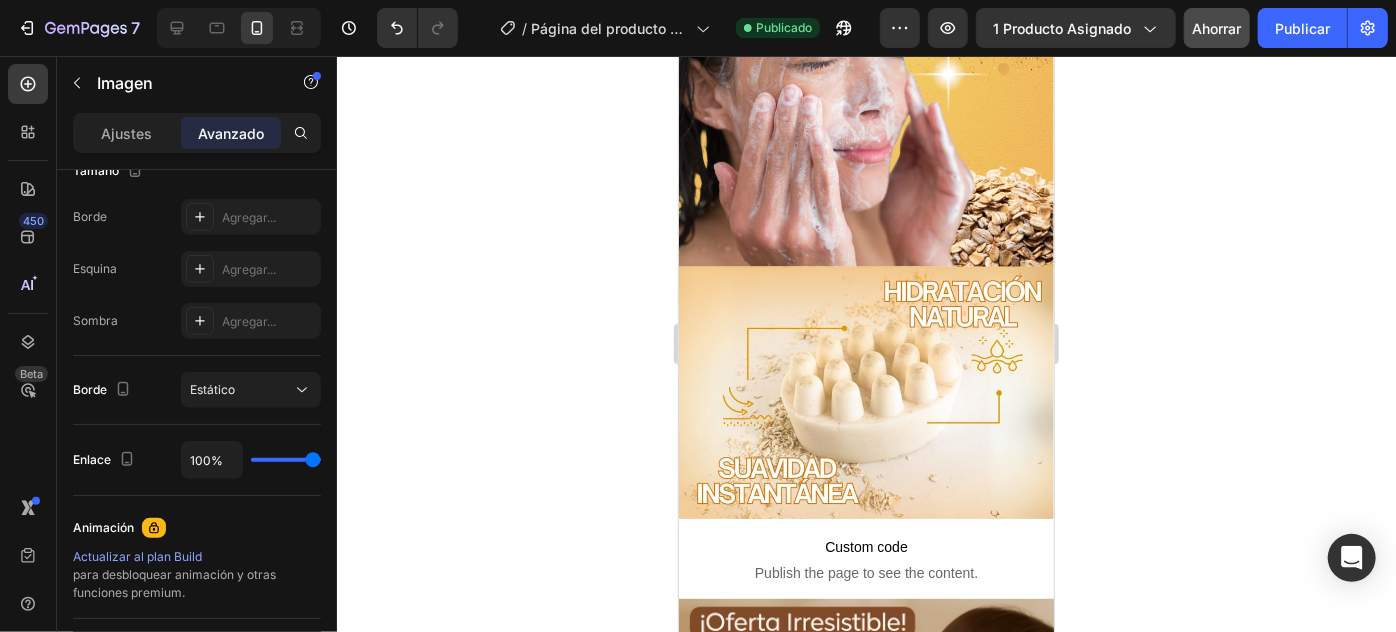 scroll, scrollTop: 0, scrollLeft: 0, axis: both 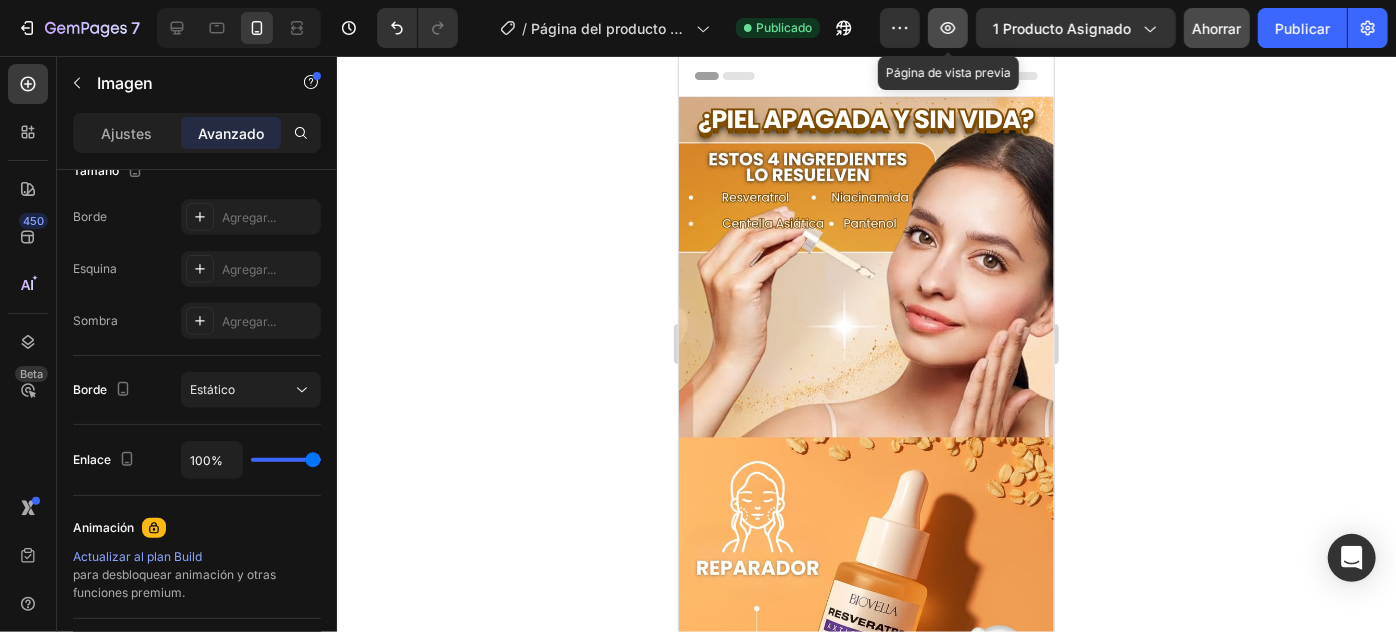 click 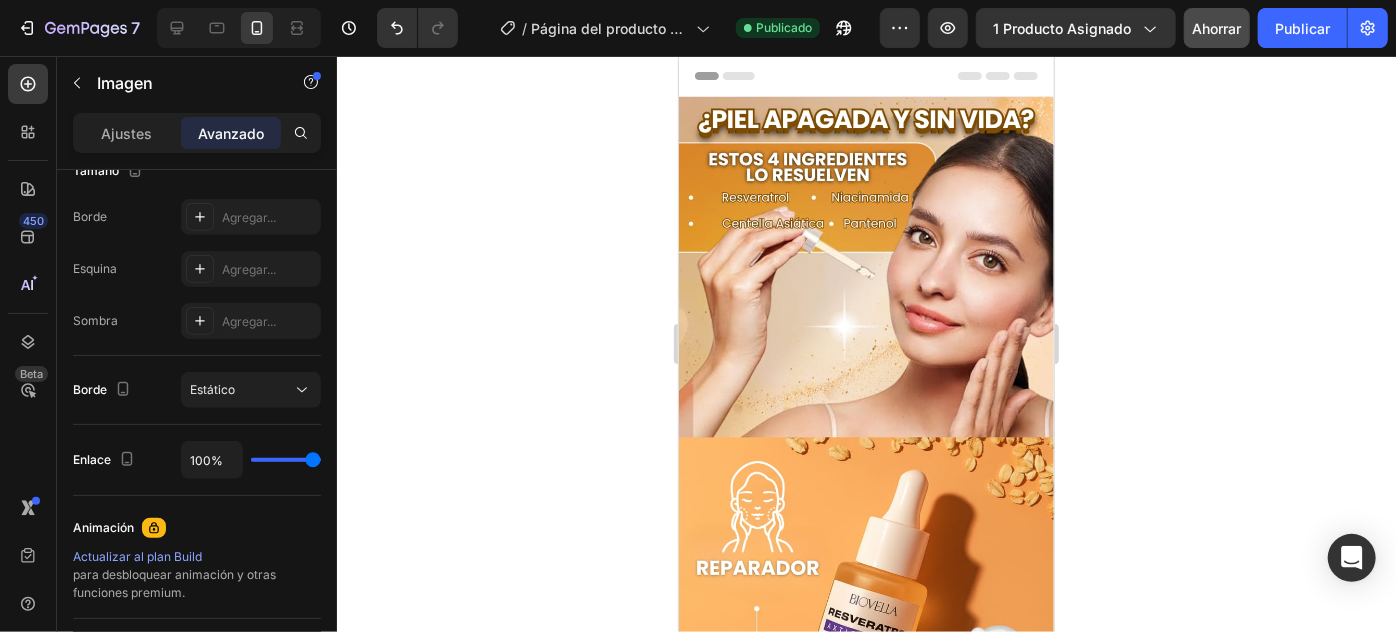 click on "Header" at bounding box center [735, 75] 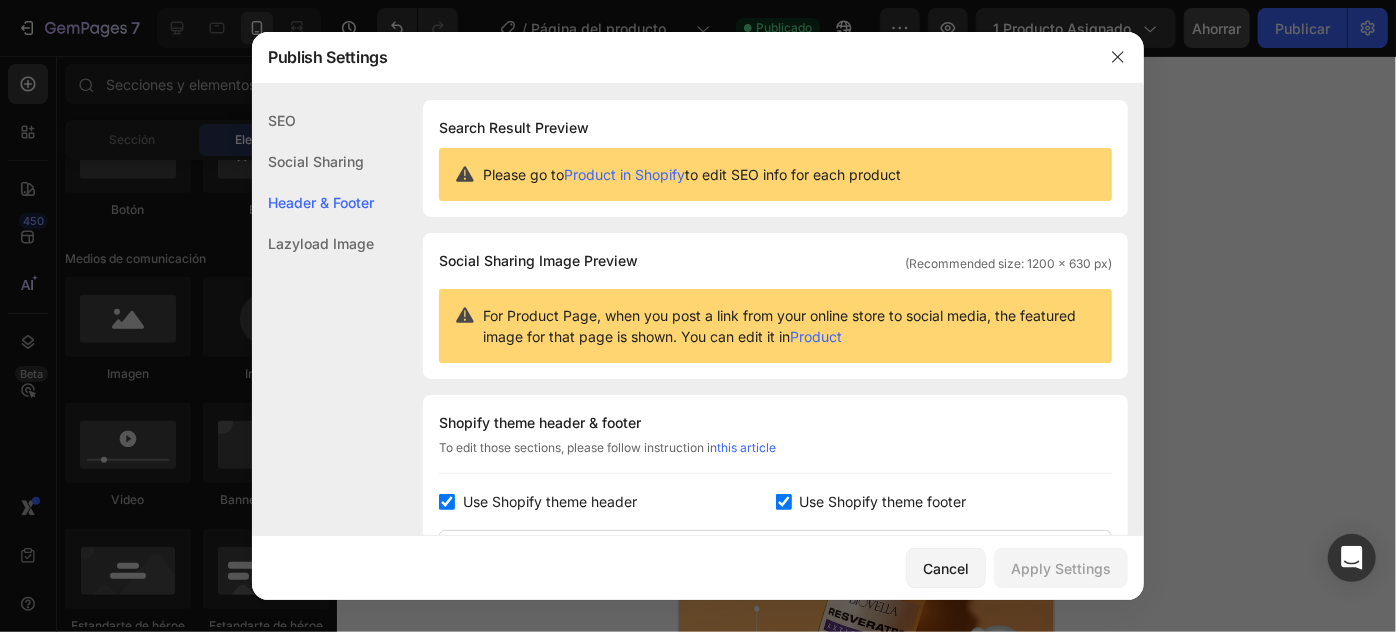 scroll, scrollTop: 290, scrollLeft: 0, axis: vertical 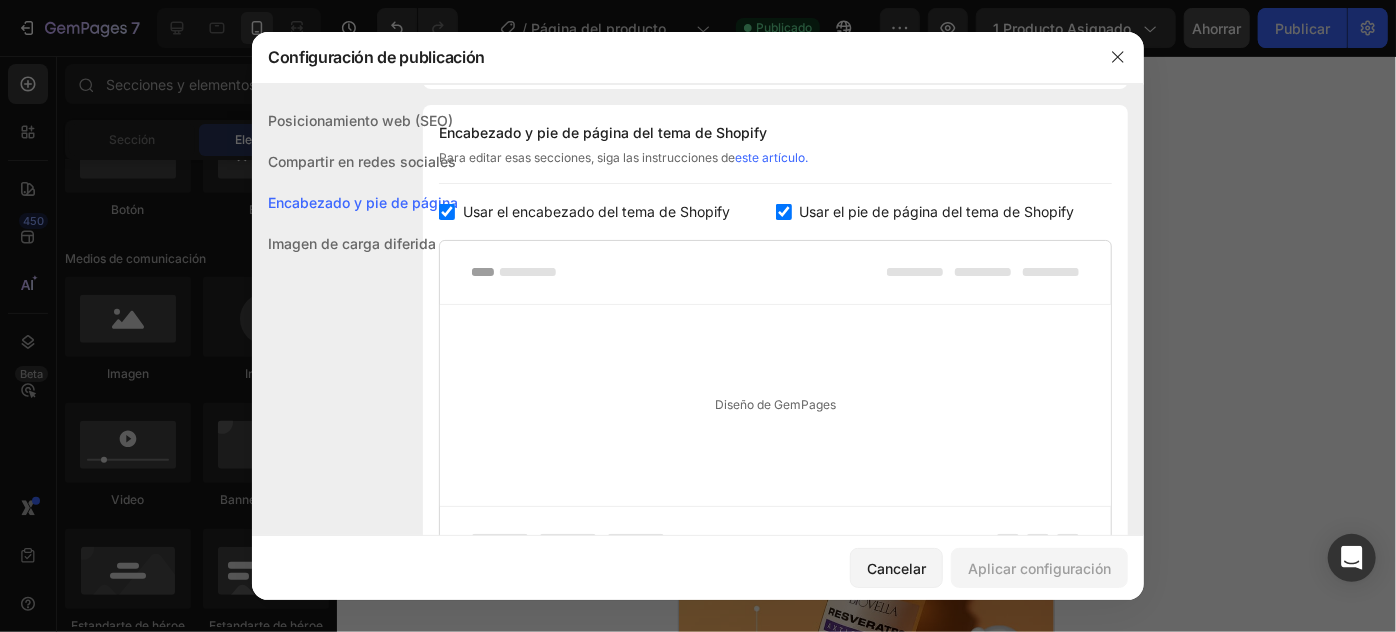 click on "Posicionamiento web (SEO)" at bounding box center [360, 120] 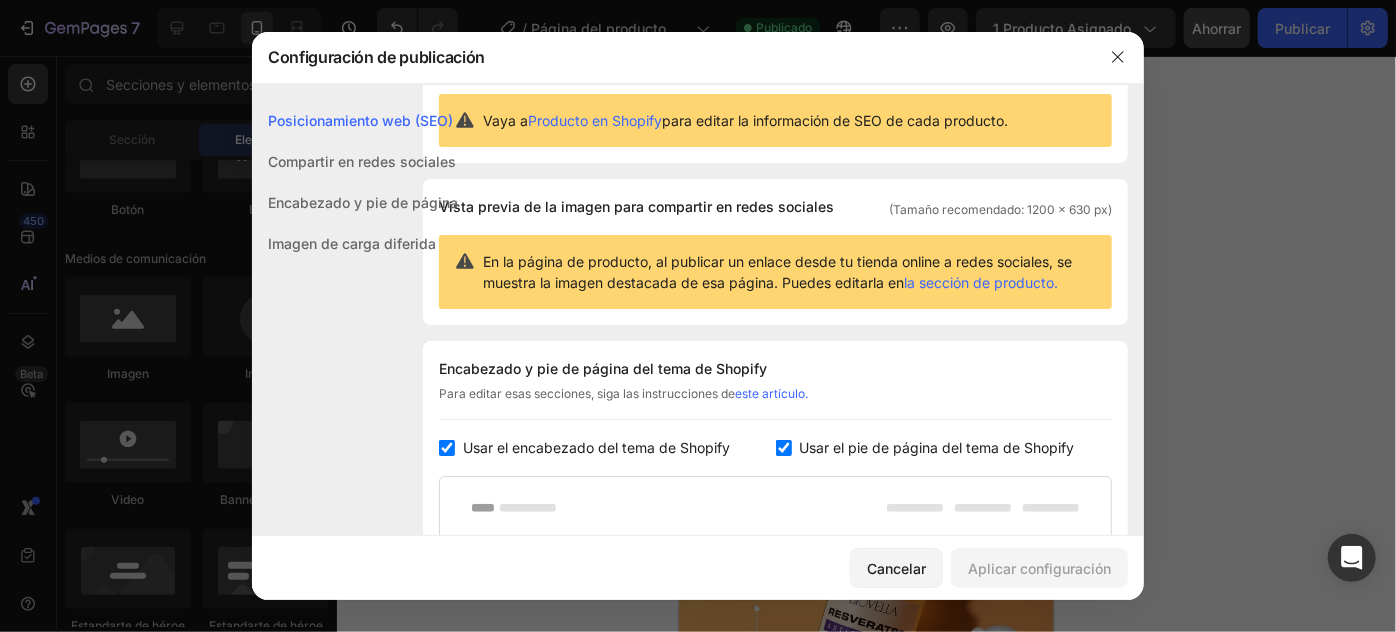 scroll, scrollTop: 0, scrollLeft: 0, axis: both 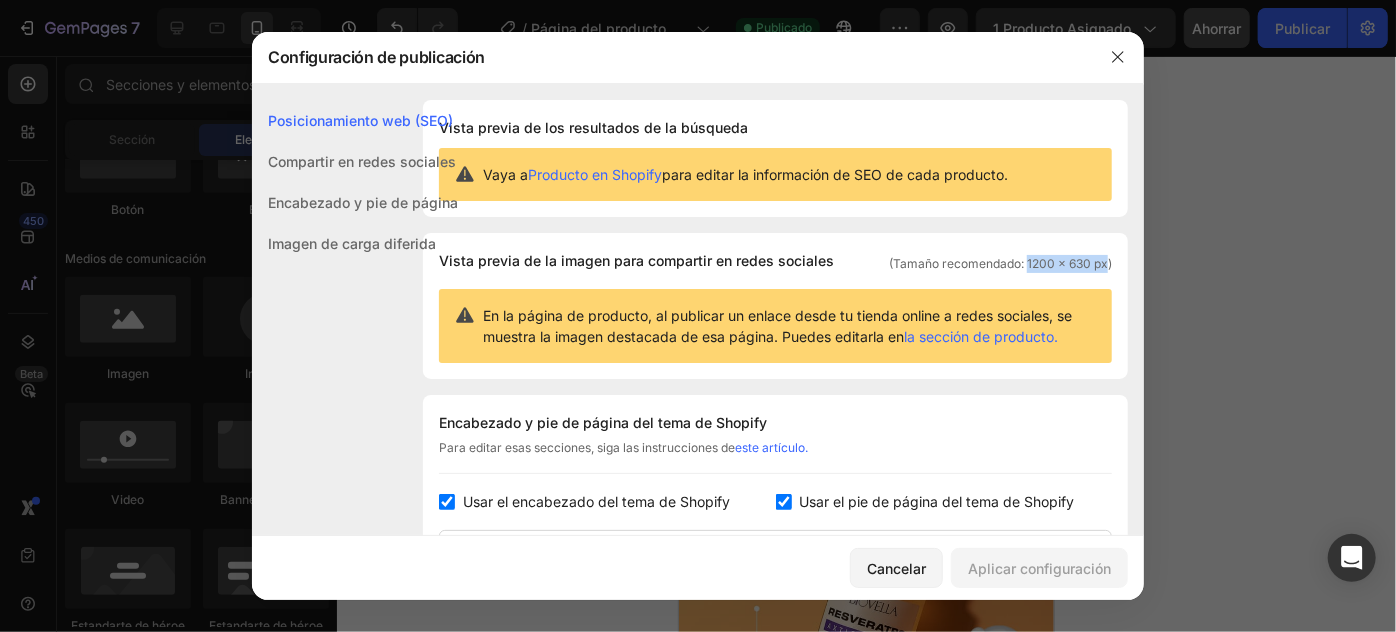 drag, startPoint x: 1013, startPoint y: 264, endPoint x: 1093, endPoint y: 262, distance: 80.024994 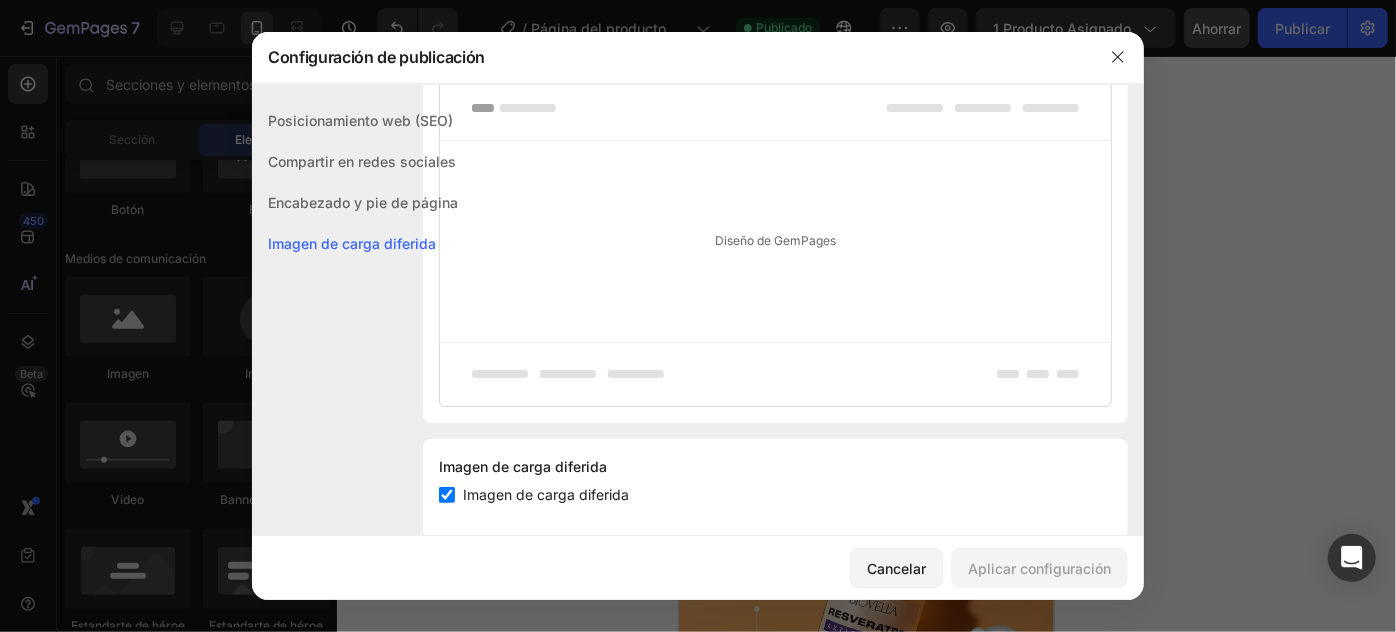 scroll, scrollTop: 487, scrollLeft: 0, axis: vertical 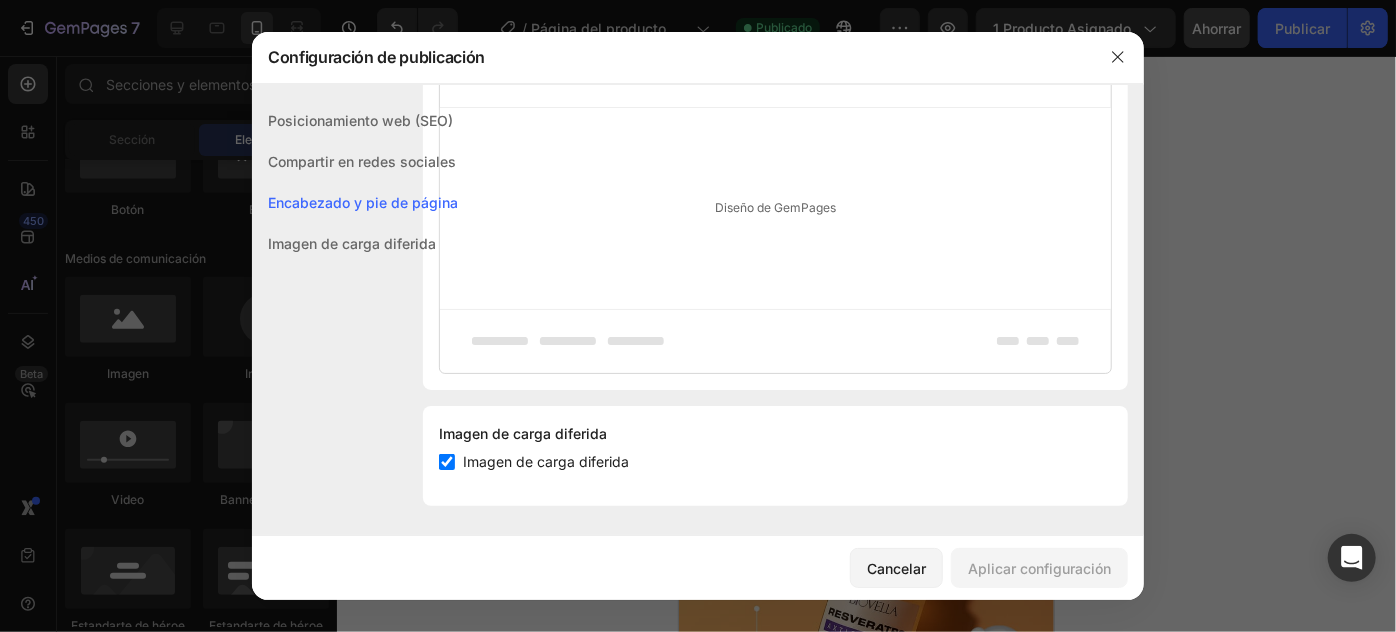 click at bounding box center (447, 462) 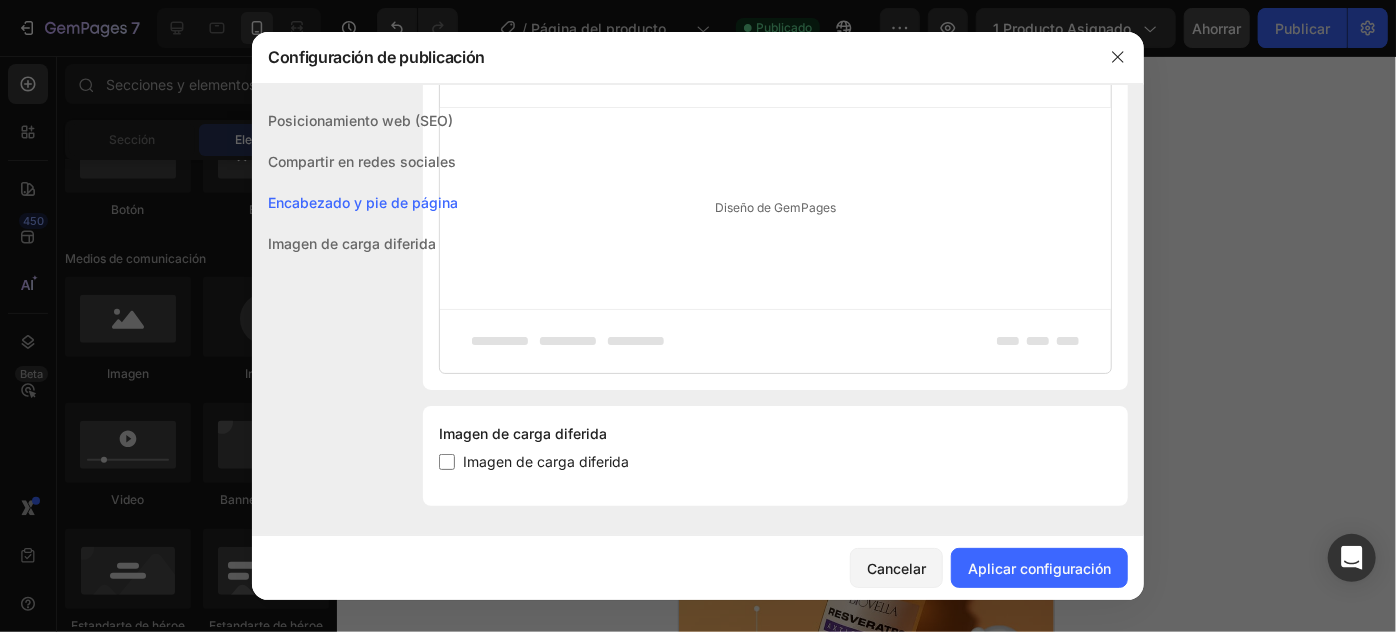 click at bounding box center [447, 462] 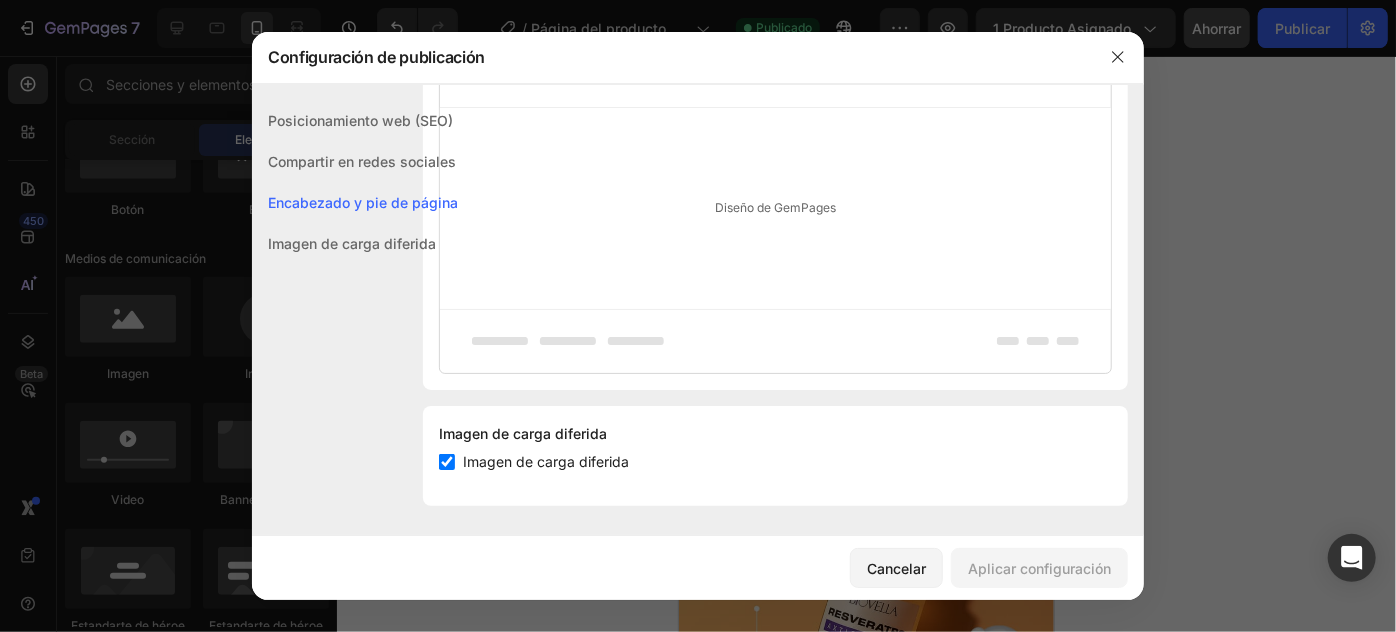 click on "Imagen de carga diferida" at bounding box center (352, 243) 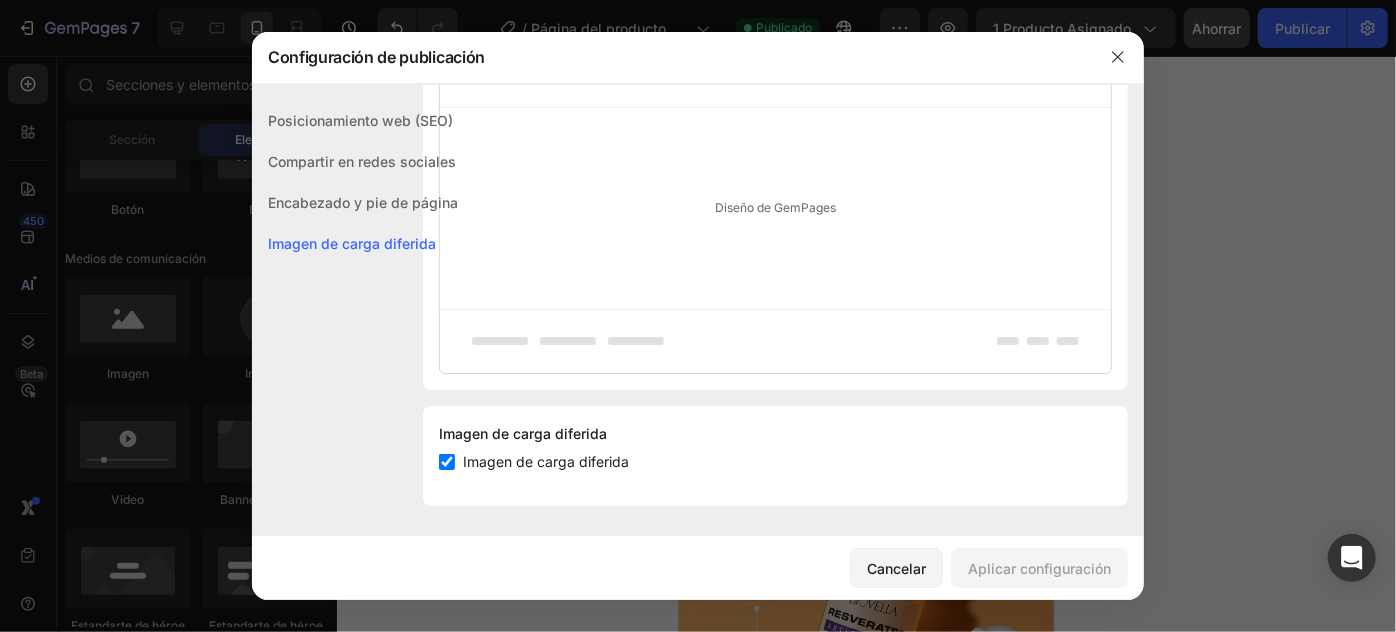 click at bounding box center [447, 462] 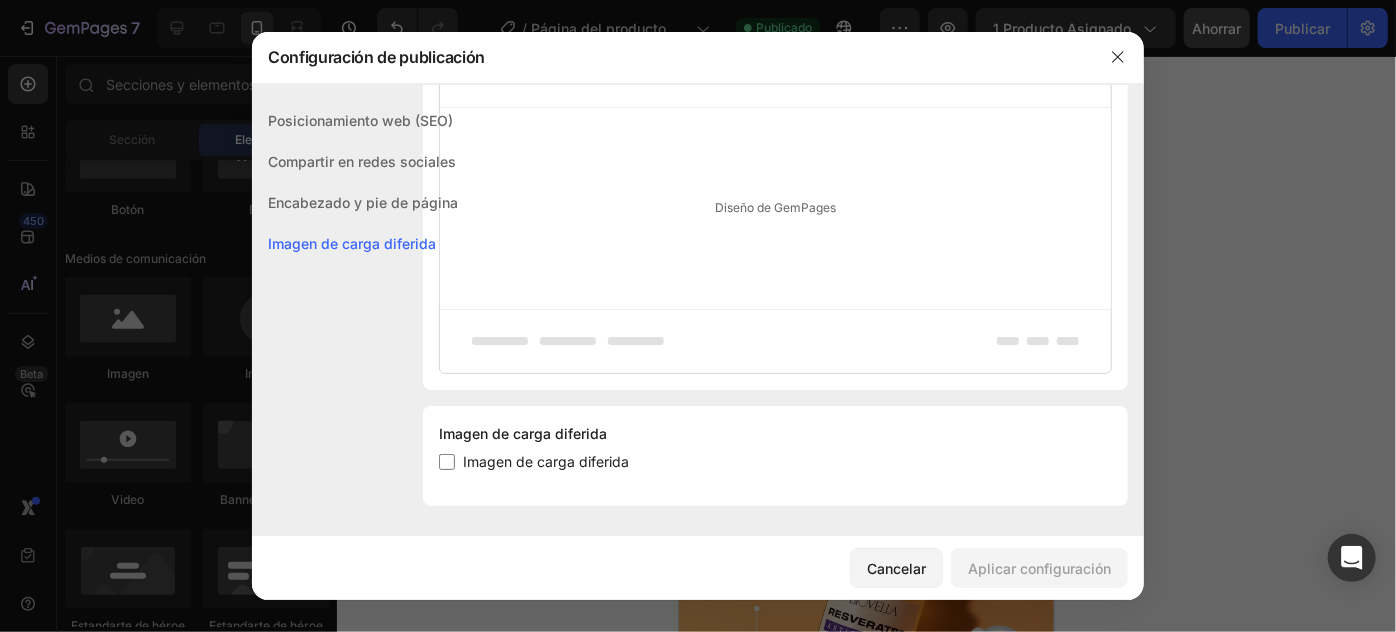 checkbox on "false" 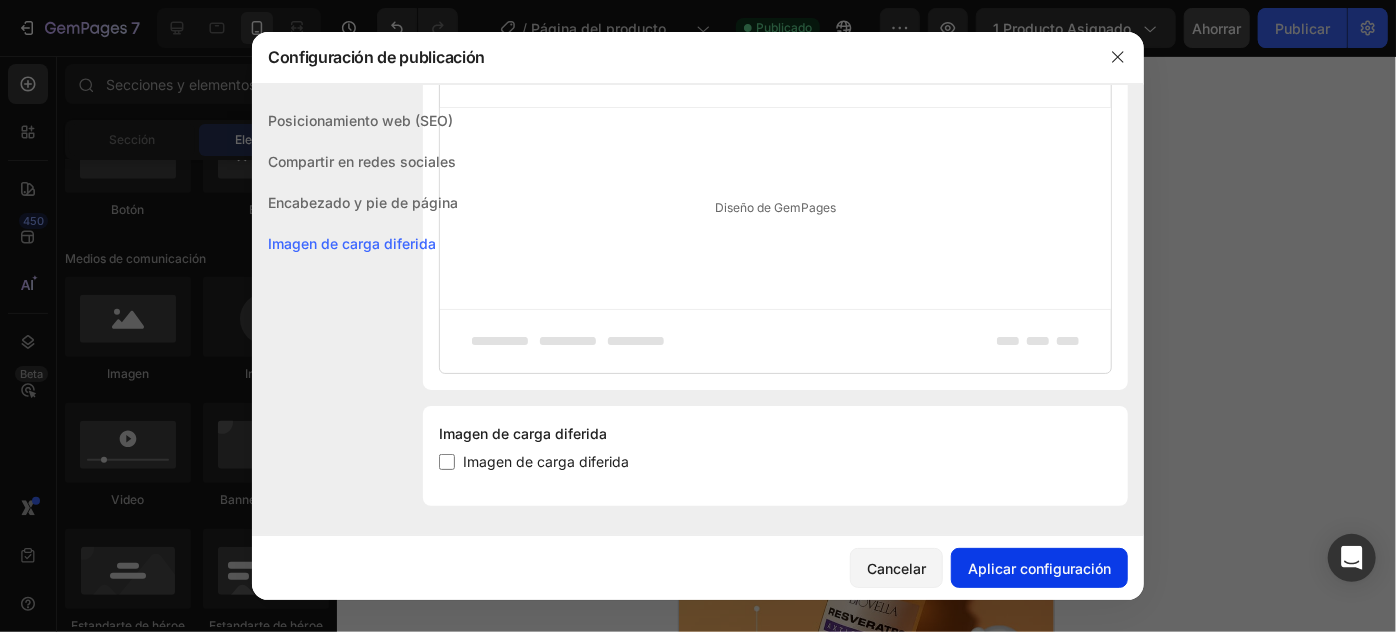 click on "Aplicar configuración" at bounding box center (1039, 568) 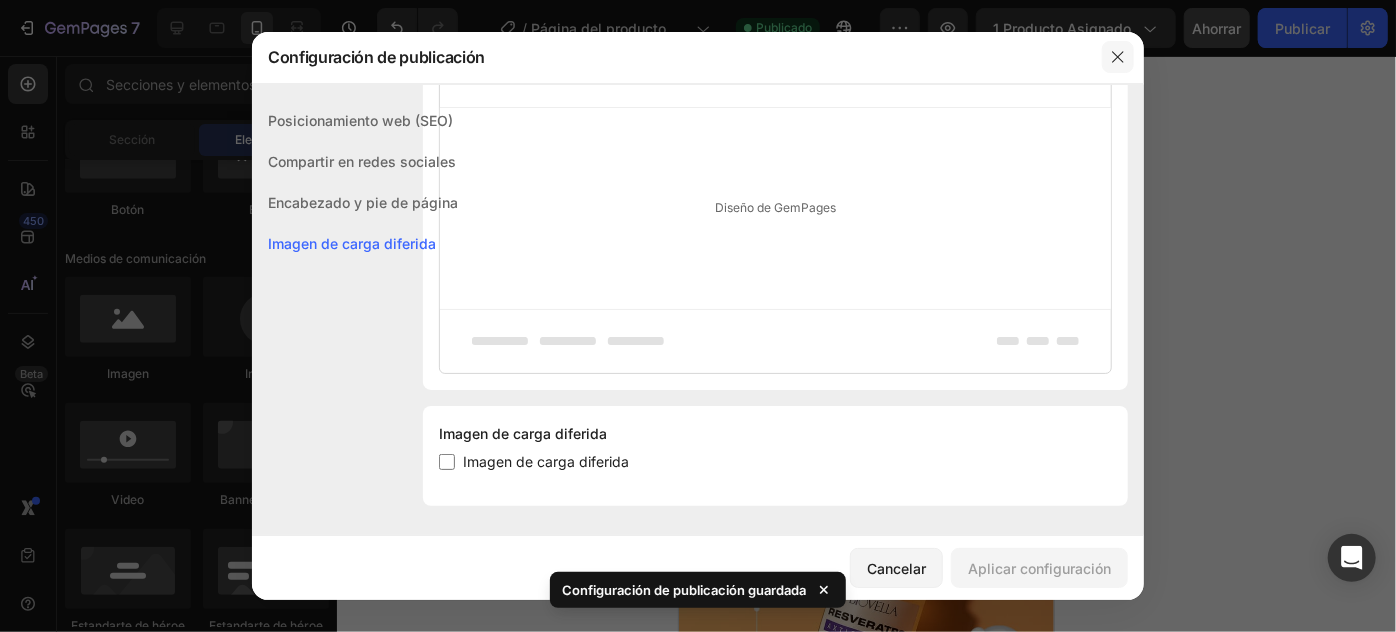 click 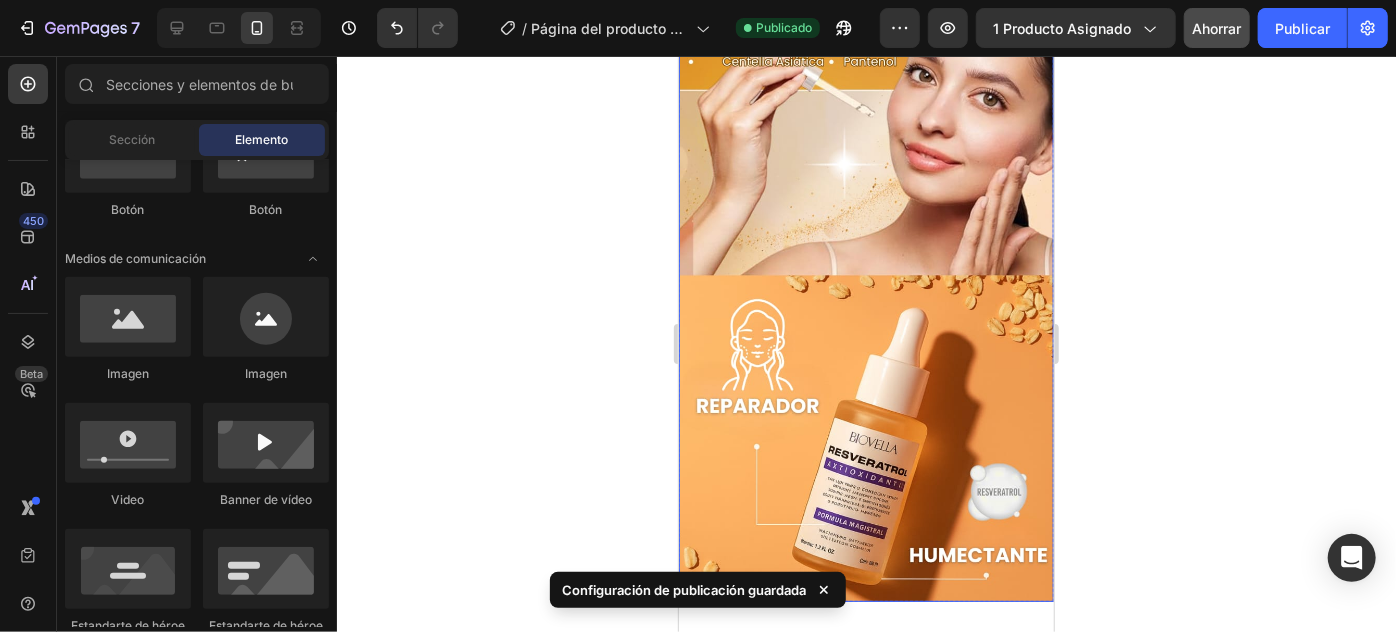 scroll, scrollTop: 0, scrollLeft: 0, axis: both 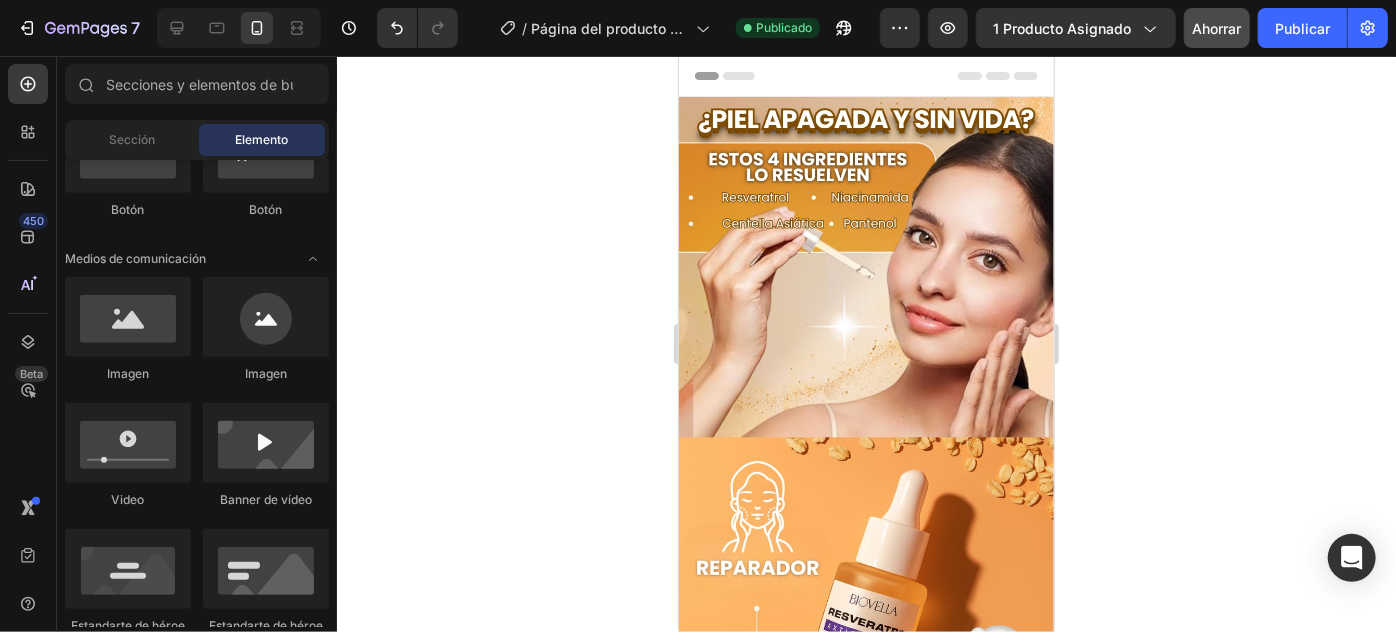 click on "Header" at bounding box center [865, 75] 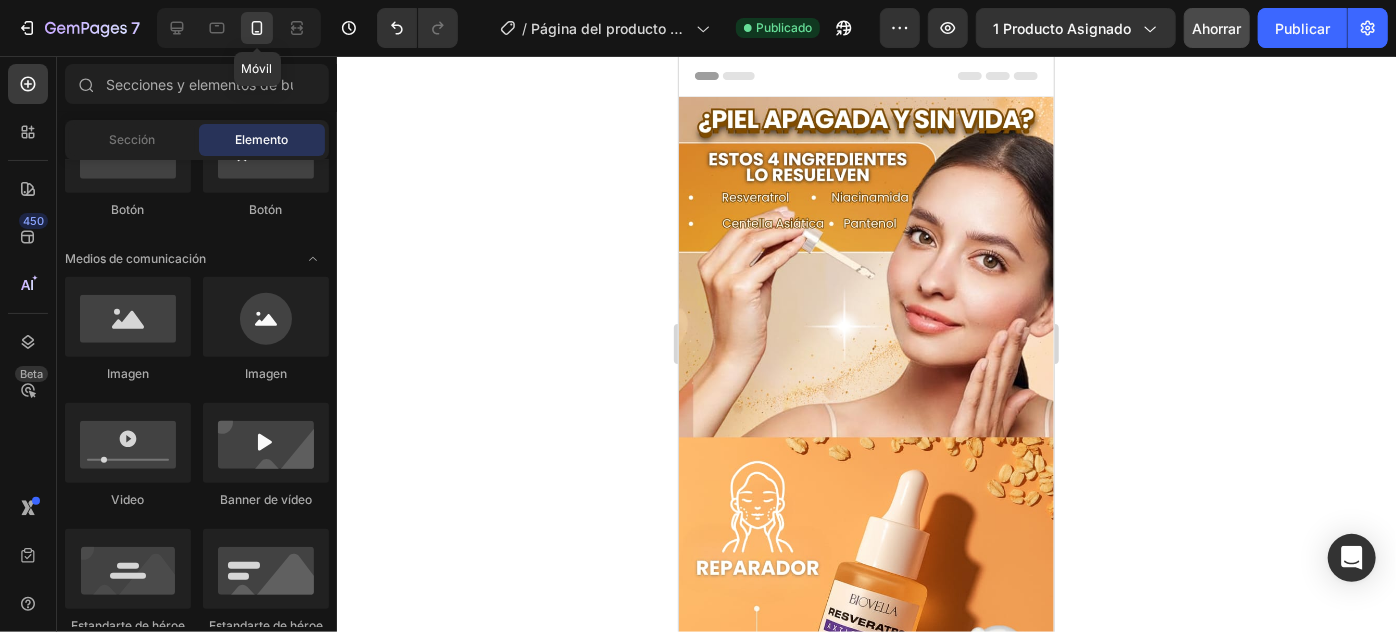 click 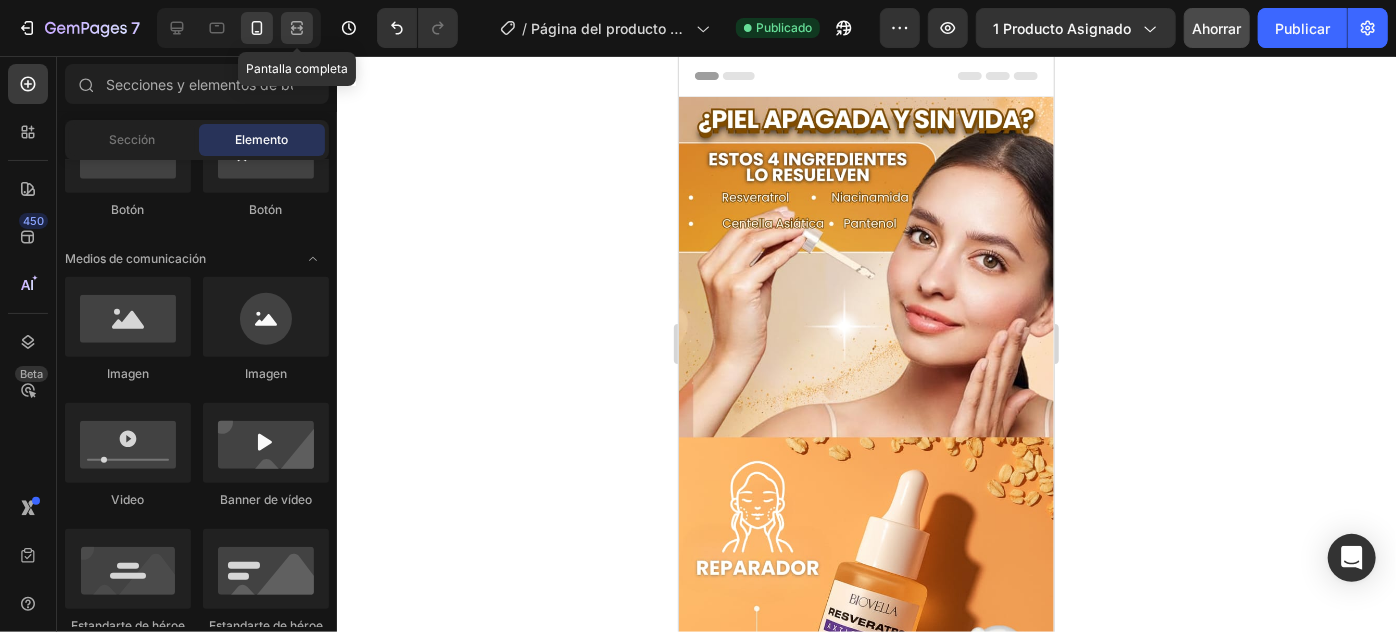 click 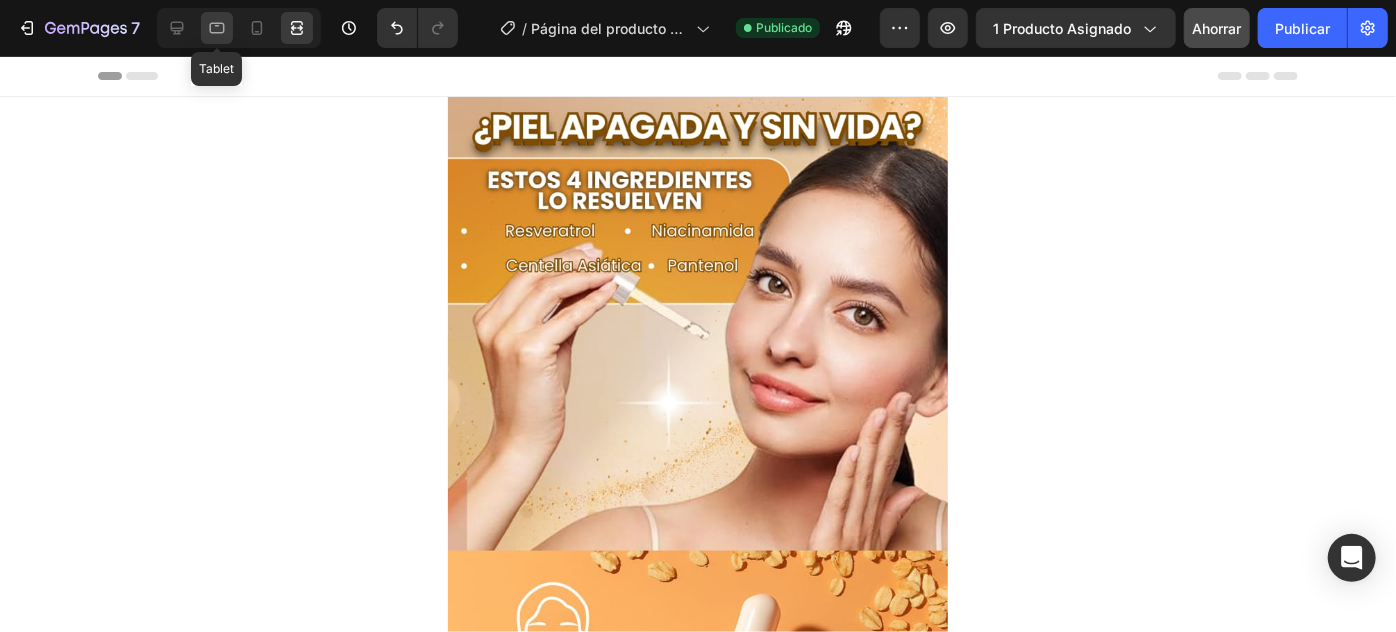 click 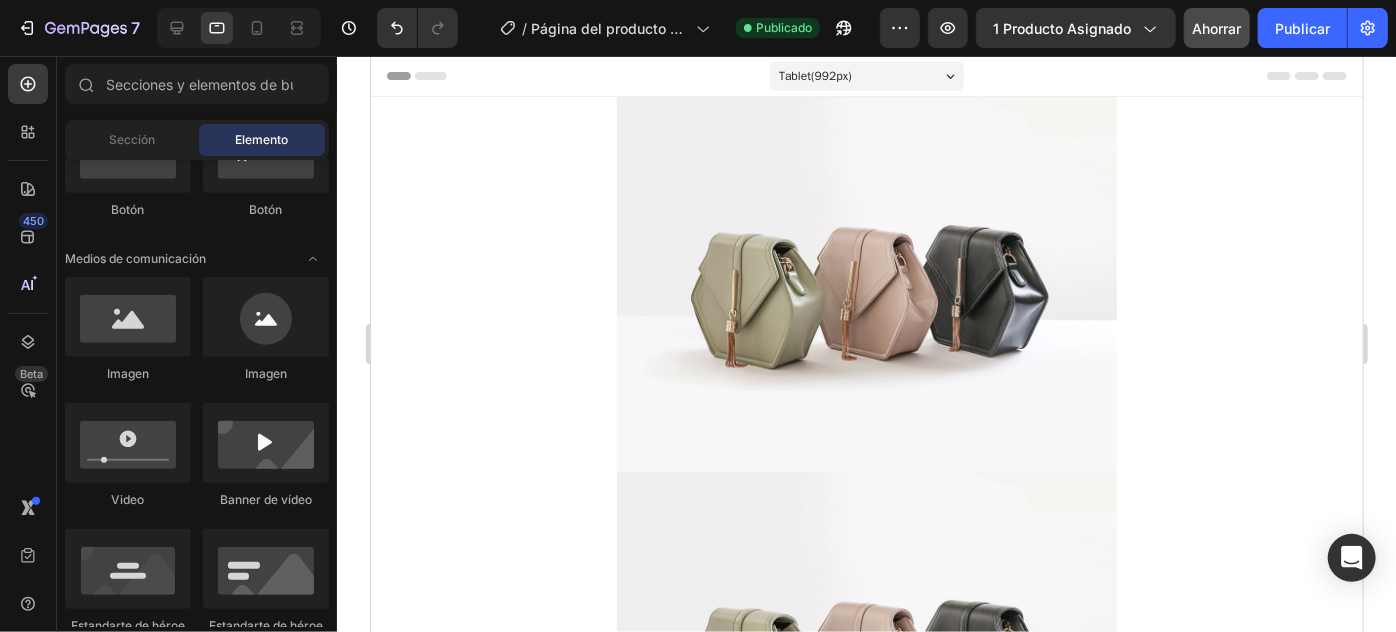 click on "Tablet  ( 992 px)" at bounding box center [866, 75] 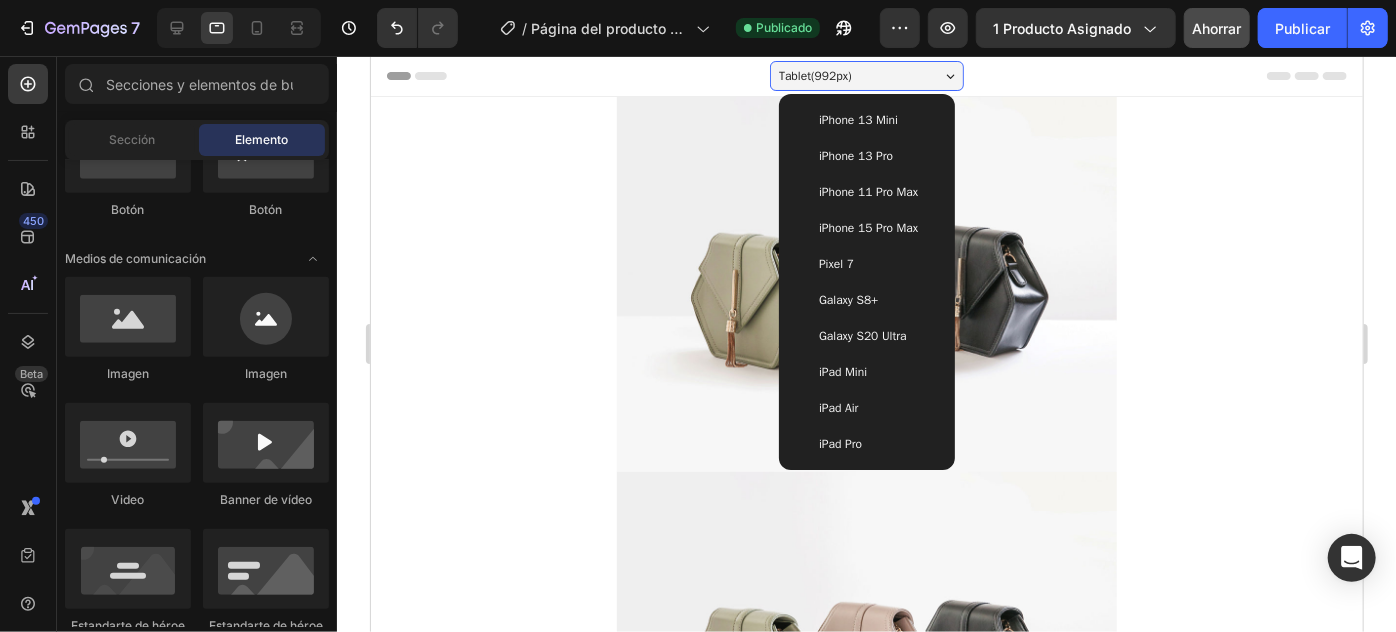 click on "iPhone 13 Mini" at bounding box center (857, 119) 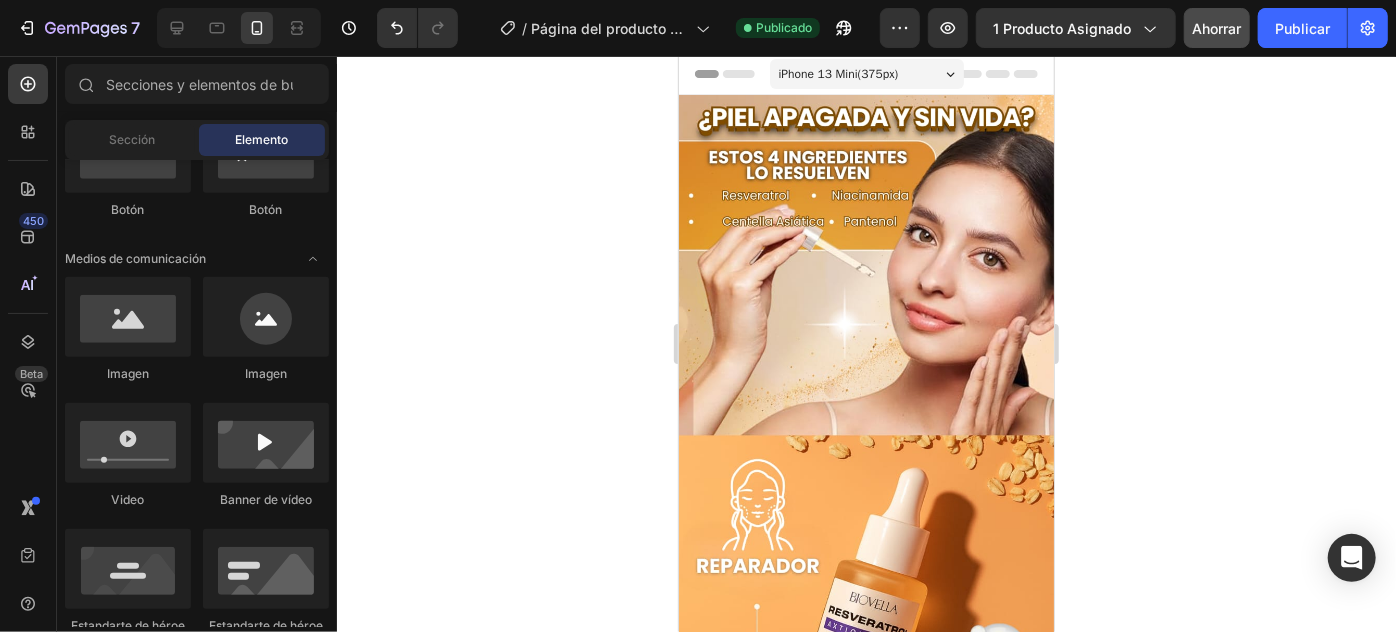 scroll, scrollTop: 0, scrollLeft: 0, axis: both 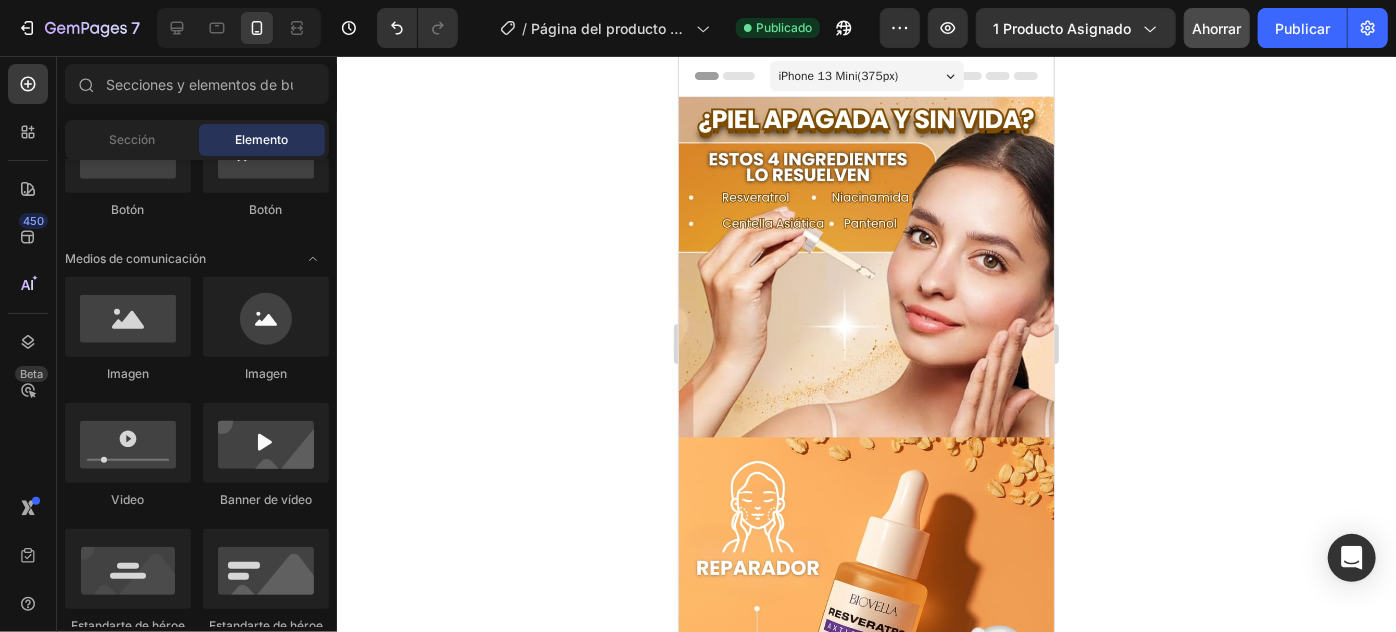 click on "iPhone 13 Mini  ( 375 px)" at bounding box center (866, 75) 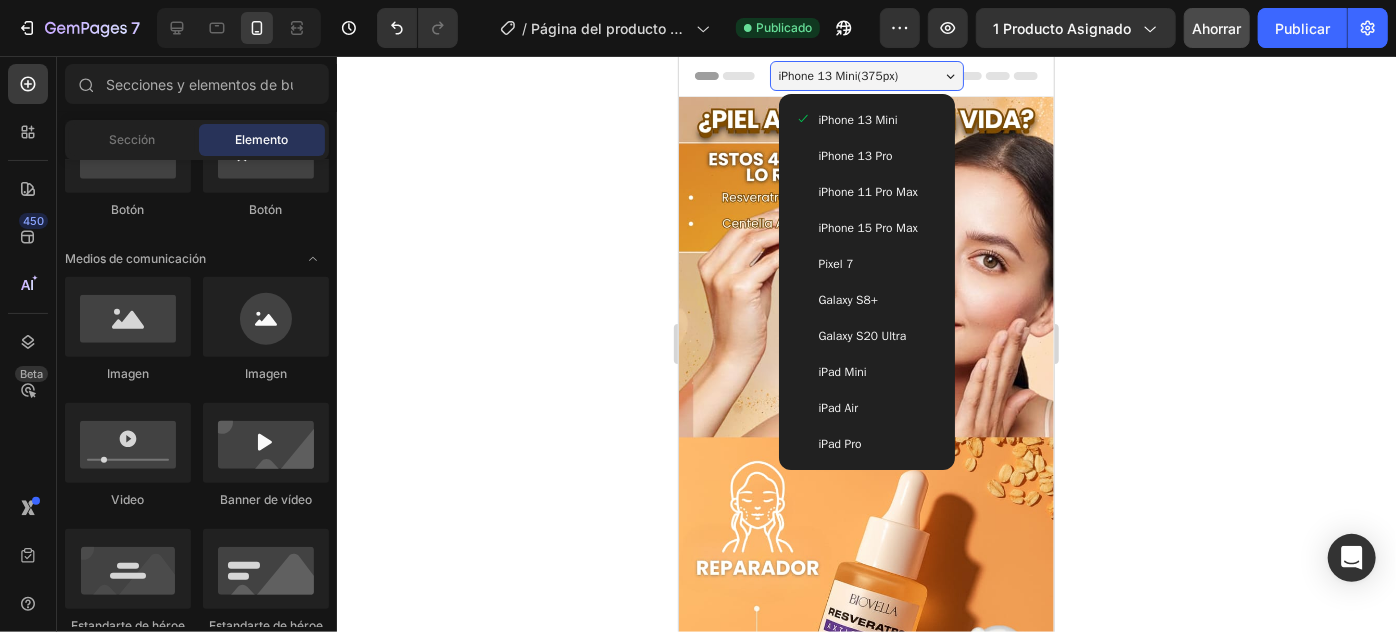 click on "iPhone 15 Pro Max" at bounding box center [866, 227] 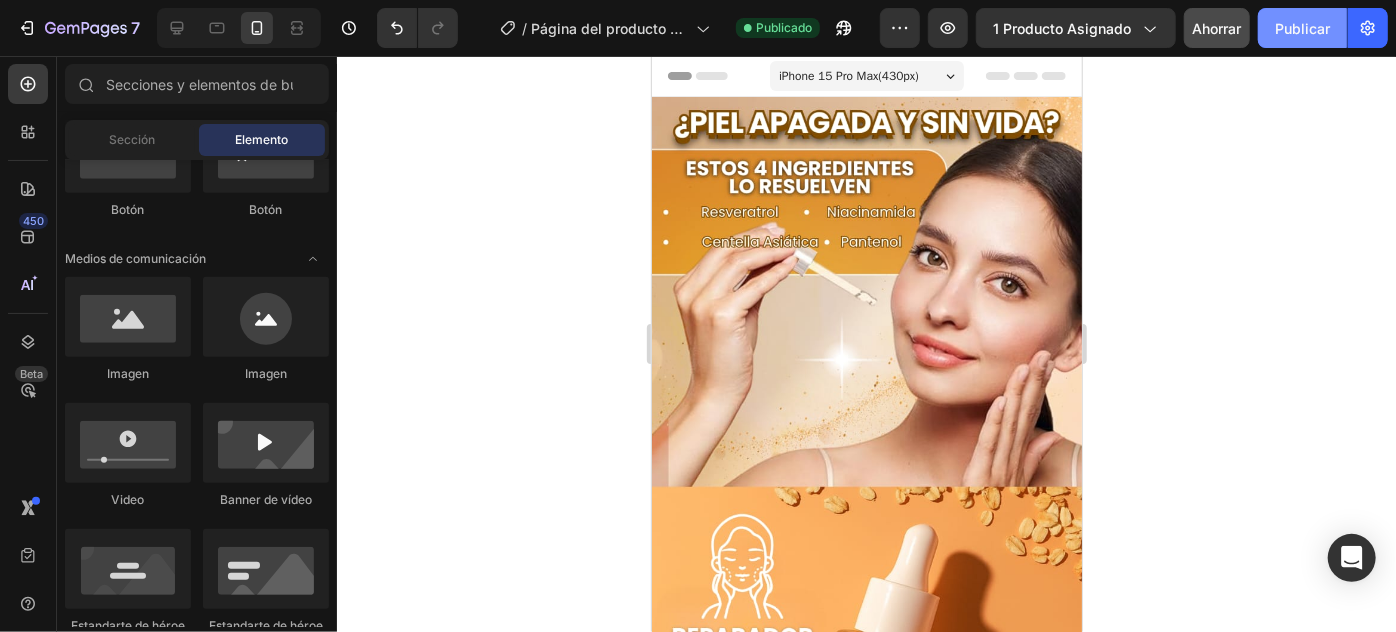 click on "Publicar" at bounding box center (1302, 28) 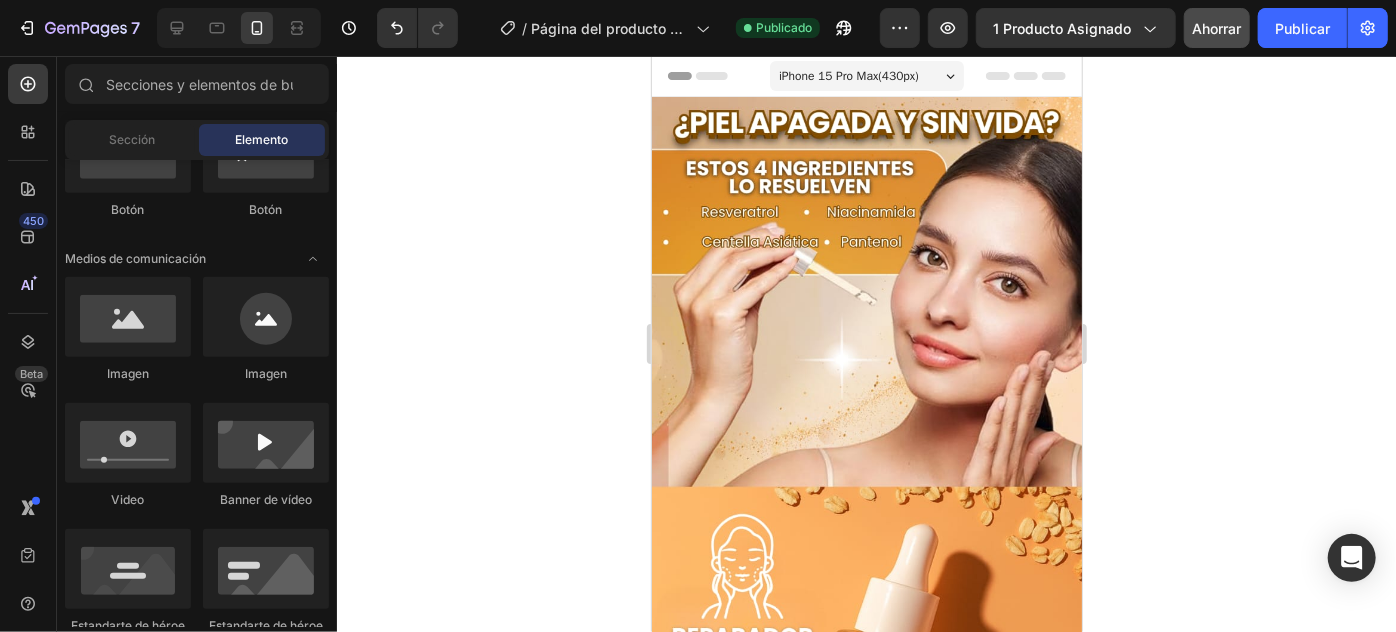 click on "iPhone 15 Pro Max  ( 430 px)" at bounding box center [848, 75] 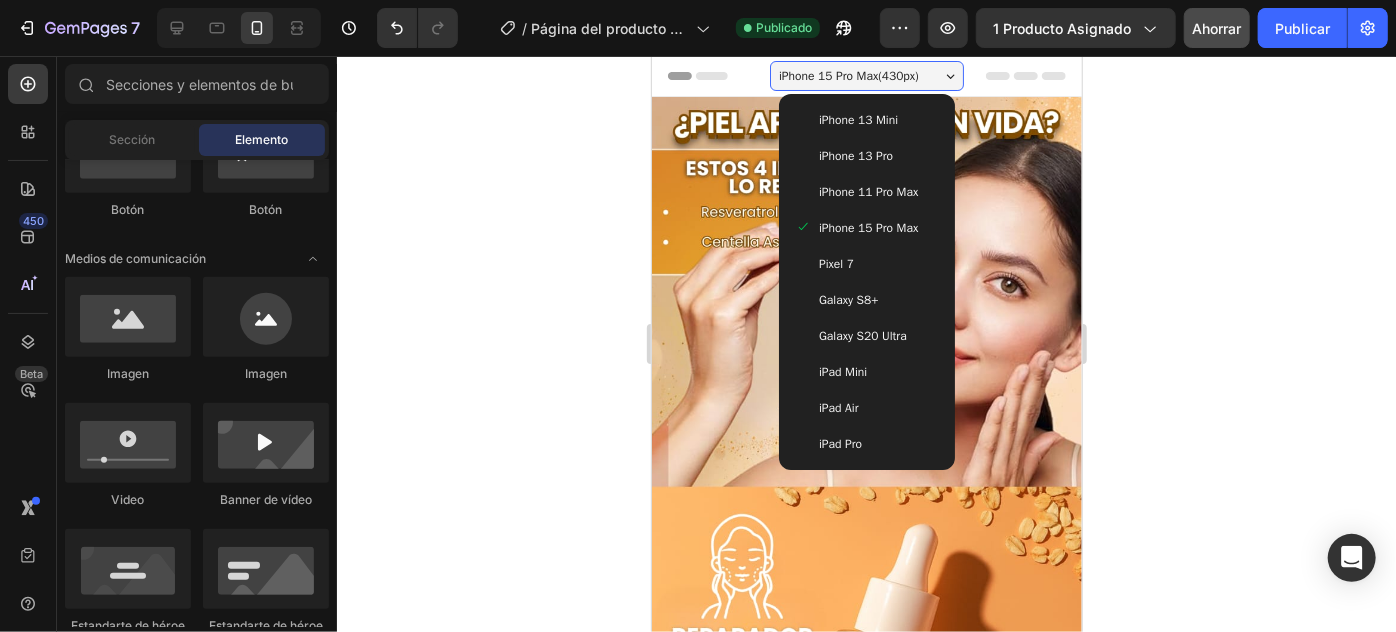 click on "iPhone 13 Mini" at bounding box center (857, 119) 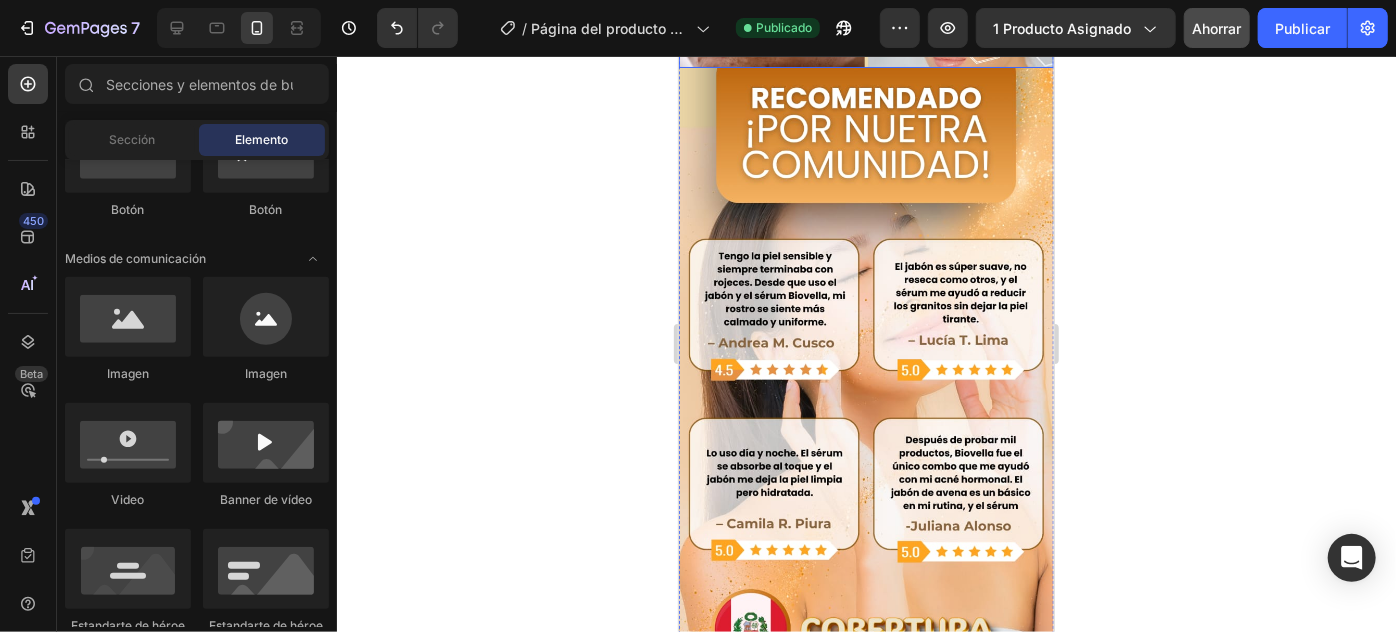 scroll, scrollTop: 4096, scrollLeft: 0, axis: vertical 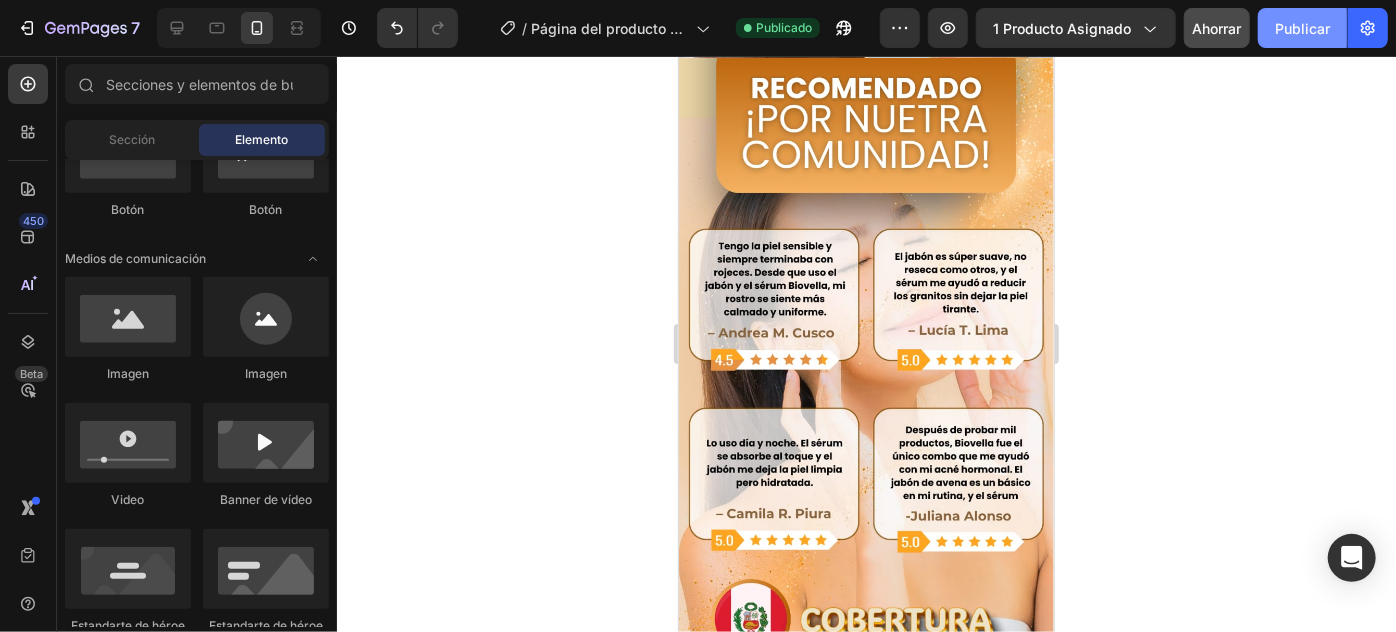 click on "Publicar" 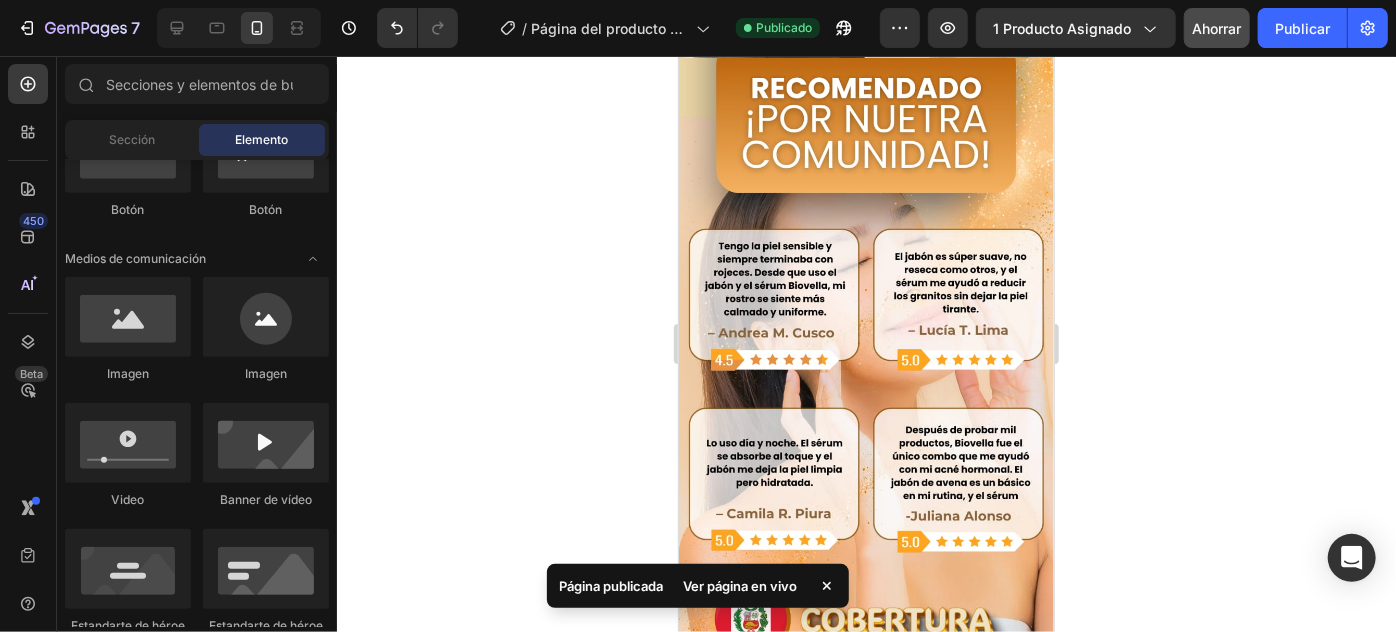click on "Ver página en vivo" at bounding box center [740, 586] 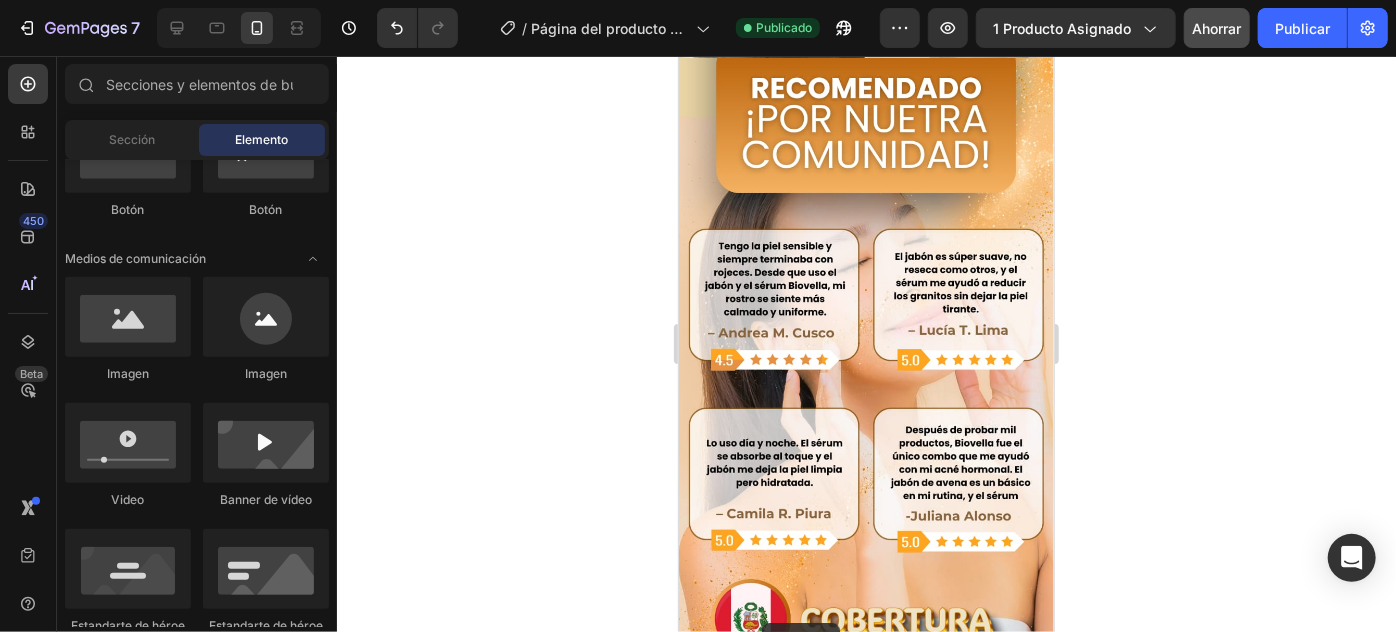 drag, startPoint x: 1432, startPoint y: 699, endPoint x: 763, endPoint y: 616, distance: 674.1291 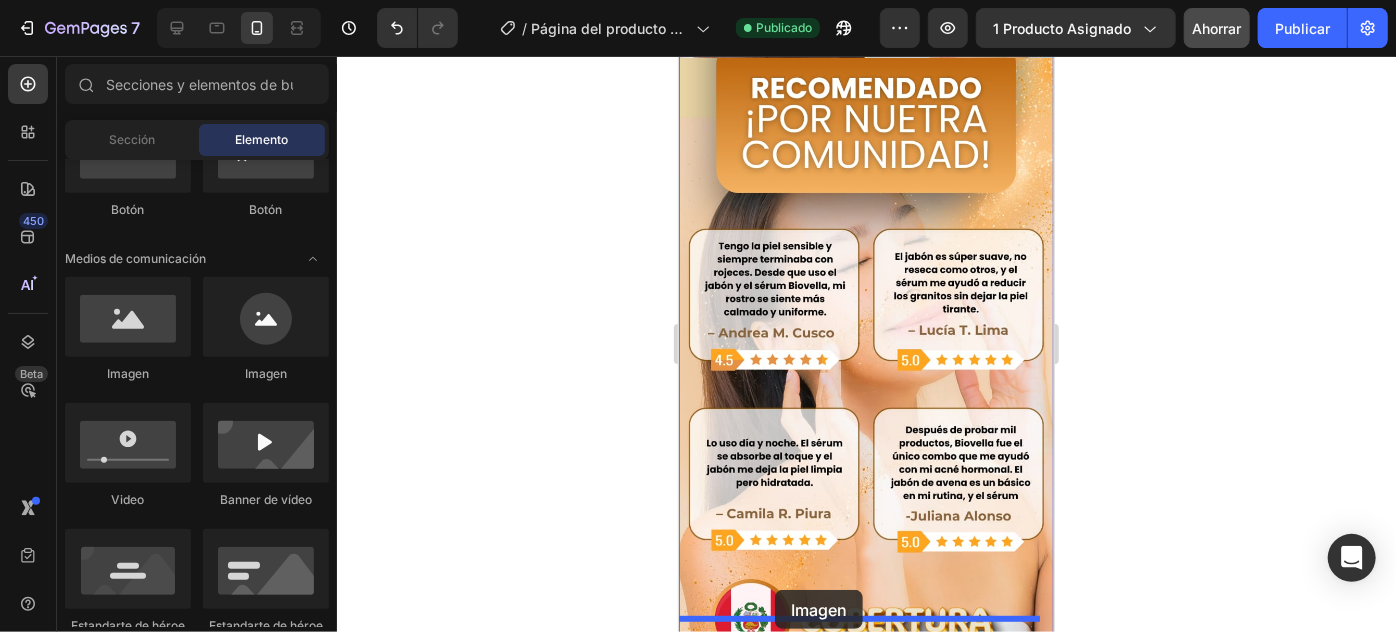 drag, startPoint x: 797, startPoint y: 392, endPoint x: 774, endPoint y: 589, distance: 198.33809 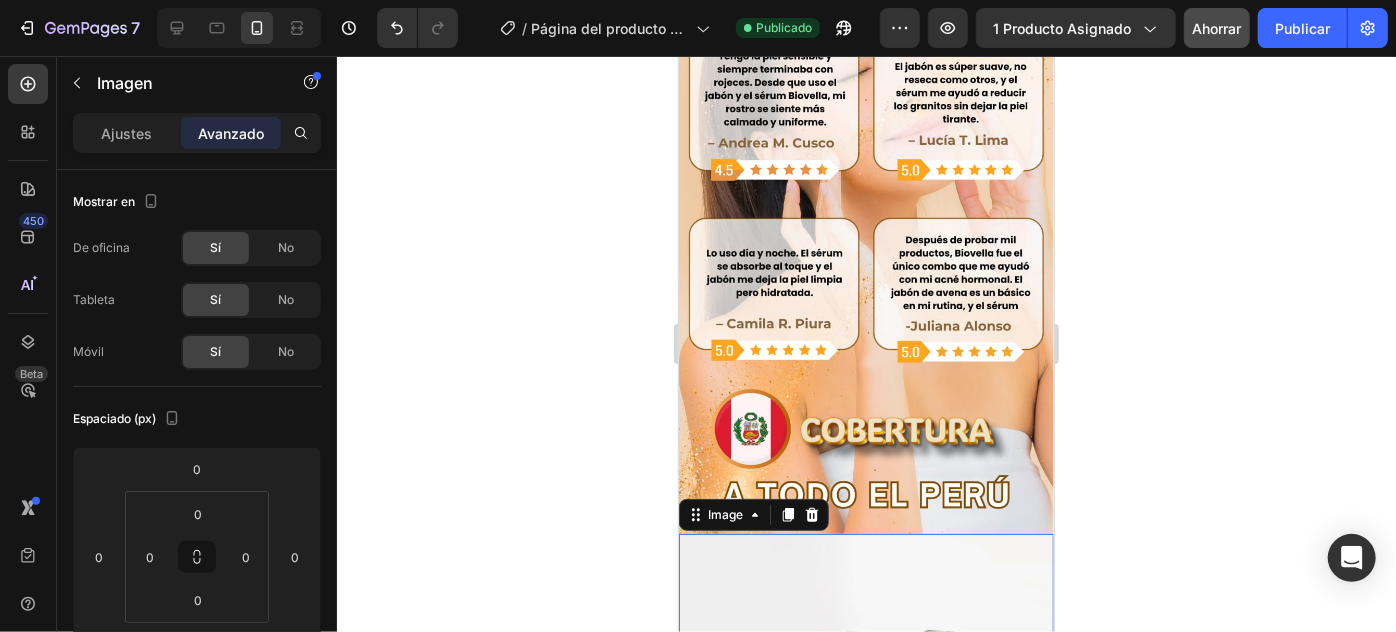 scroll, scrollTop: 4377, scrollLeft: 0, axis: vertical 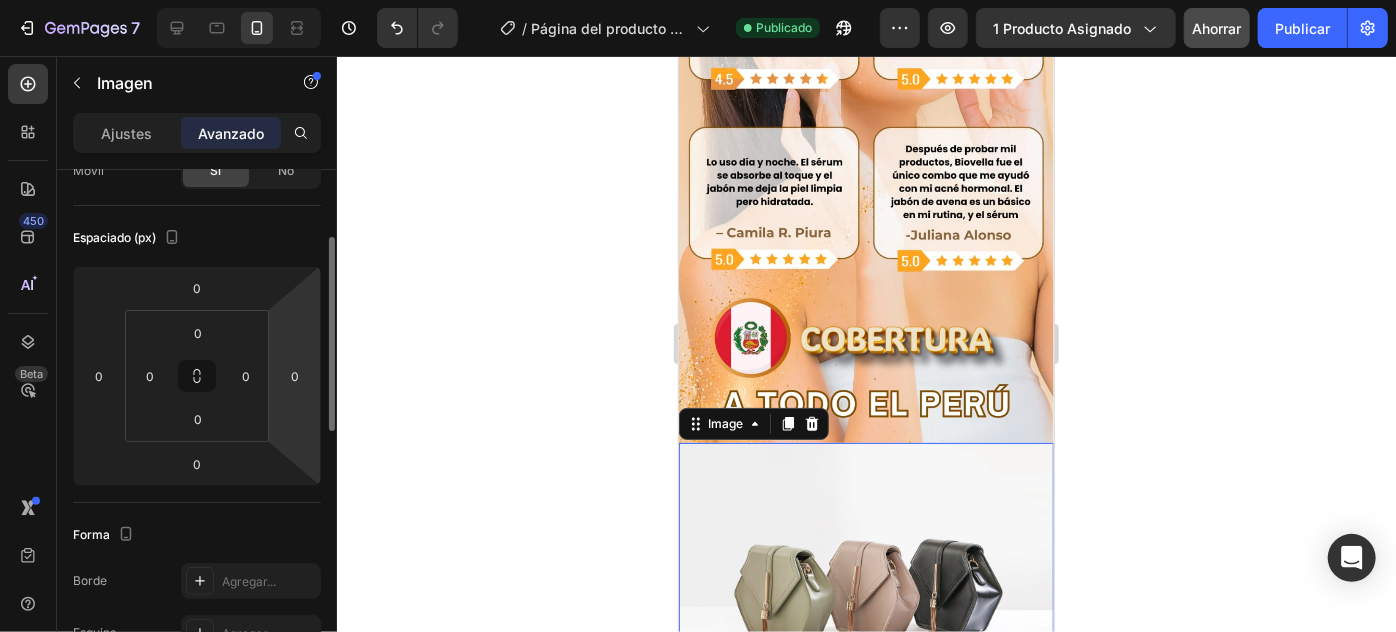 click at bounding box center [865, 582] 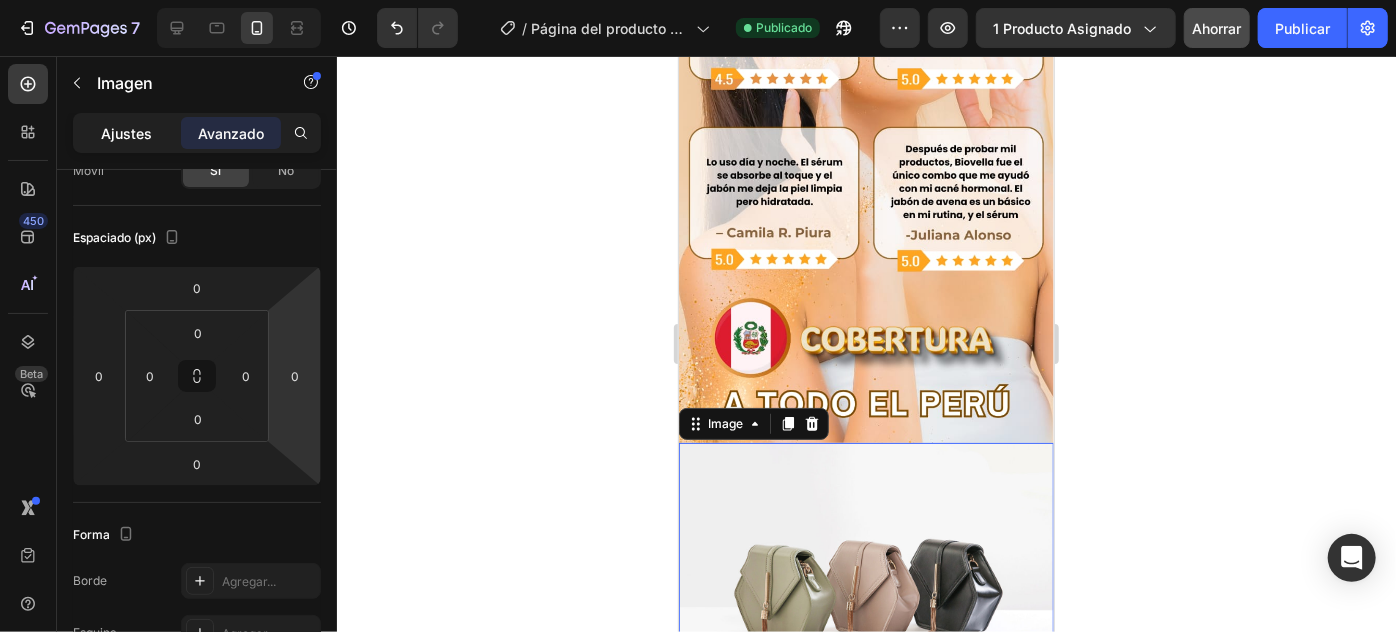 click on "Ajustes" at bounding box center [127, 133] 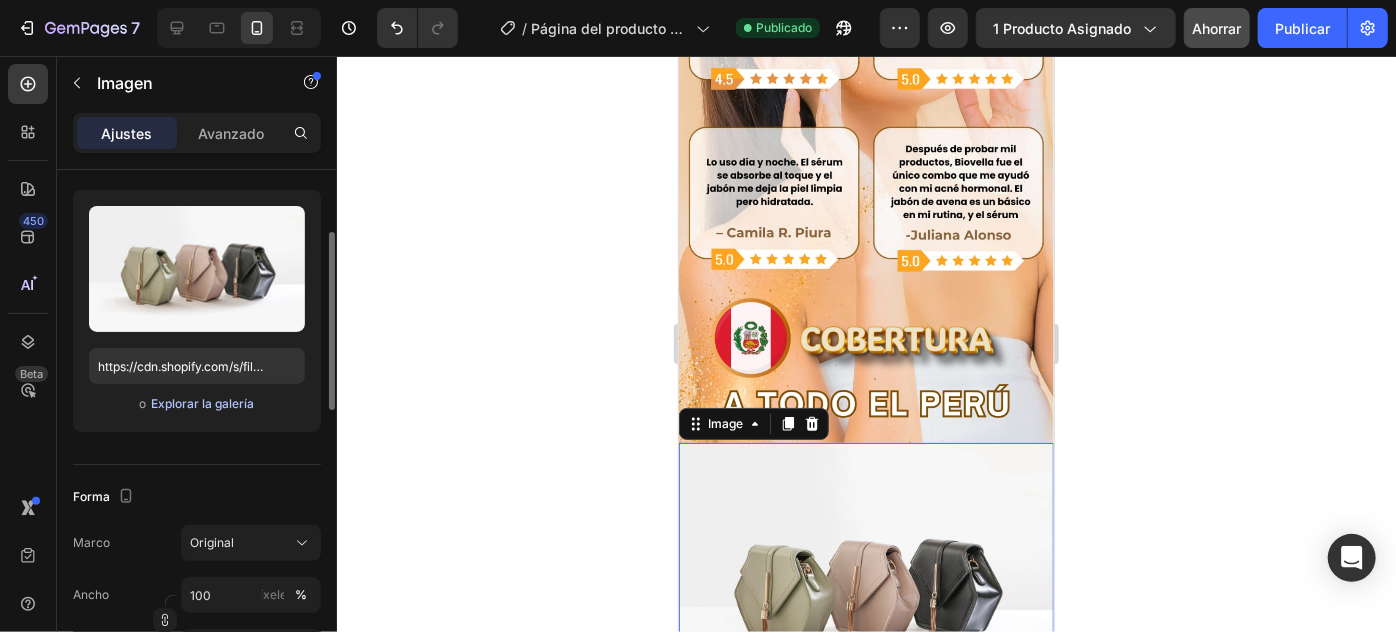 click on "Explorar la galería" at bounding box center [202, 403] 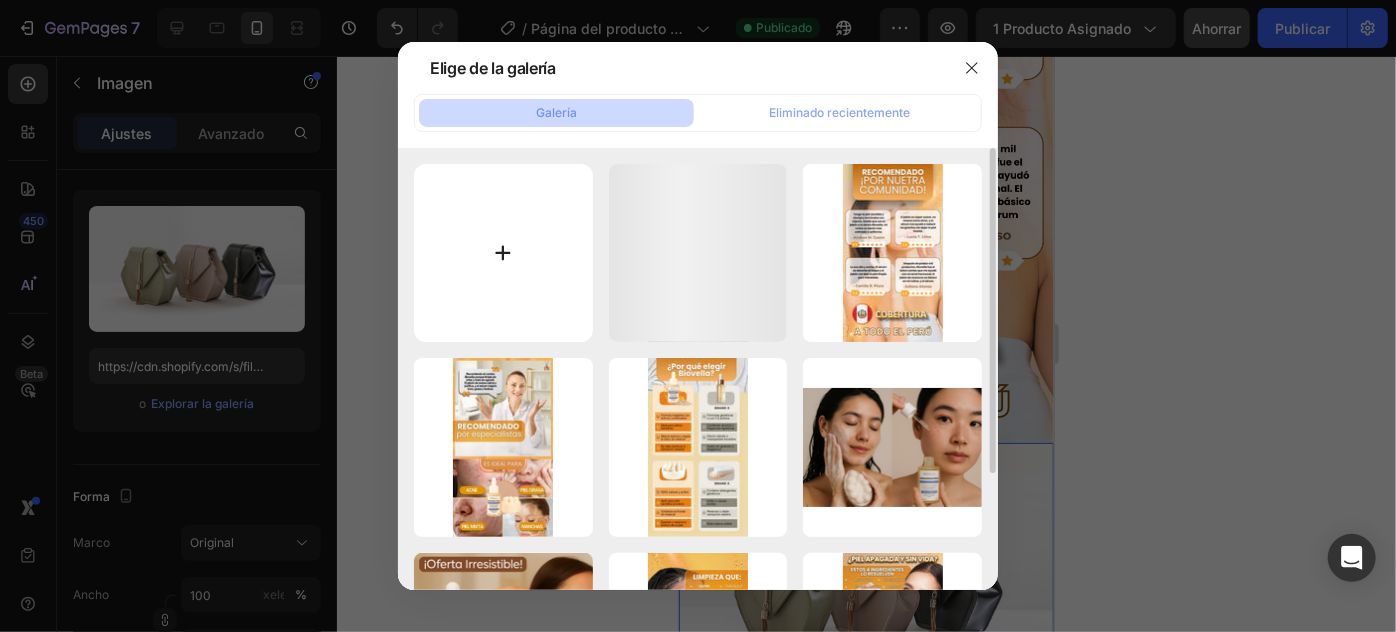 click at bounding box center [503, 253] 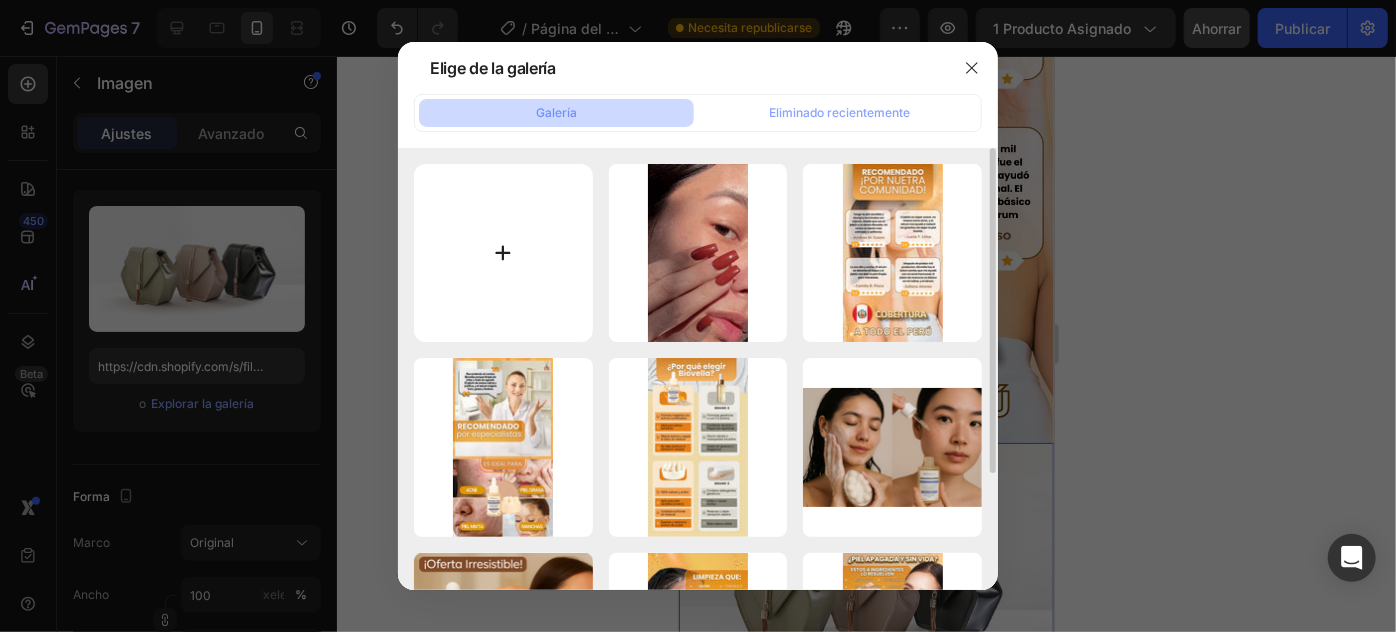 type on "C:\fakepath\ChatGPT Image 31 jul [DATE], [TIME].png" 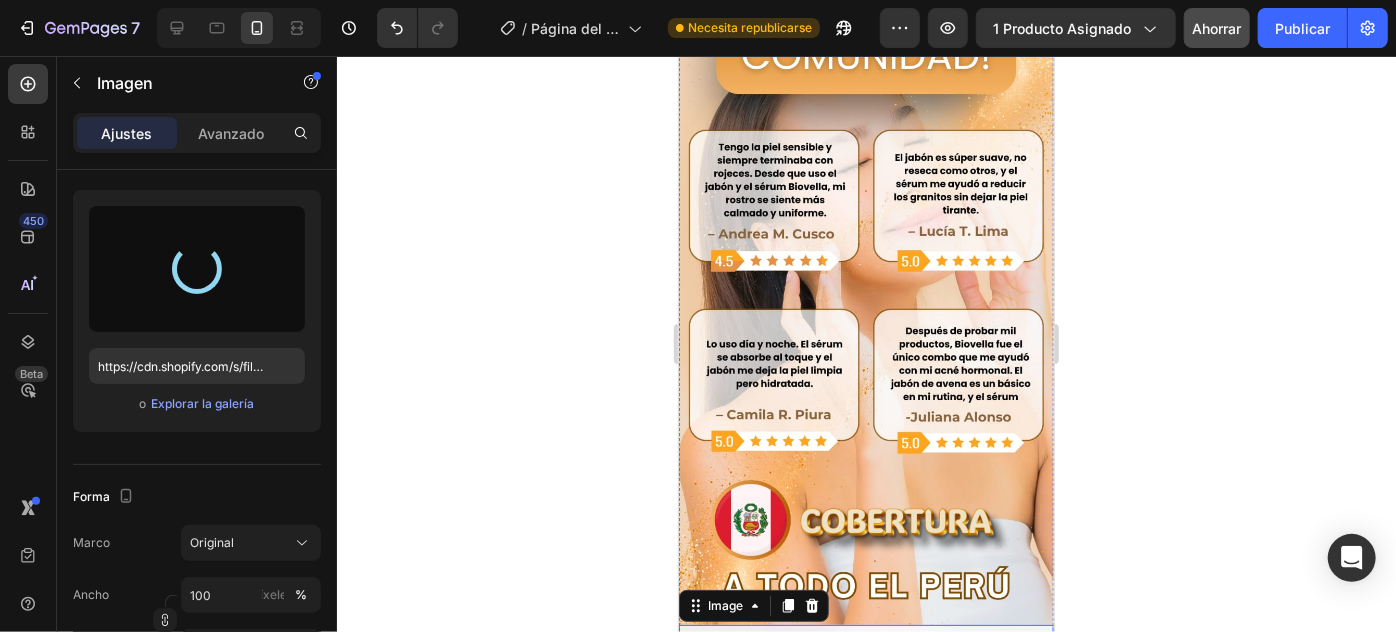 scroll, scrollTop: 4377, scrollLeft: 0, axis: vertical 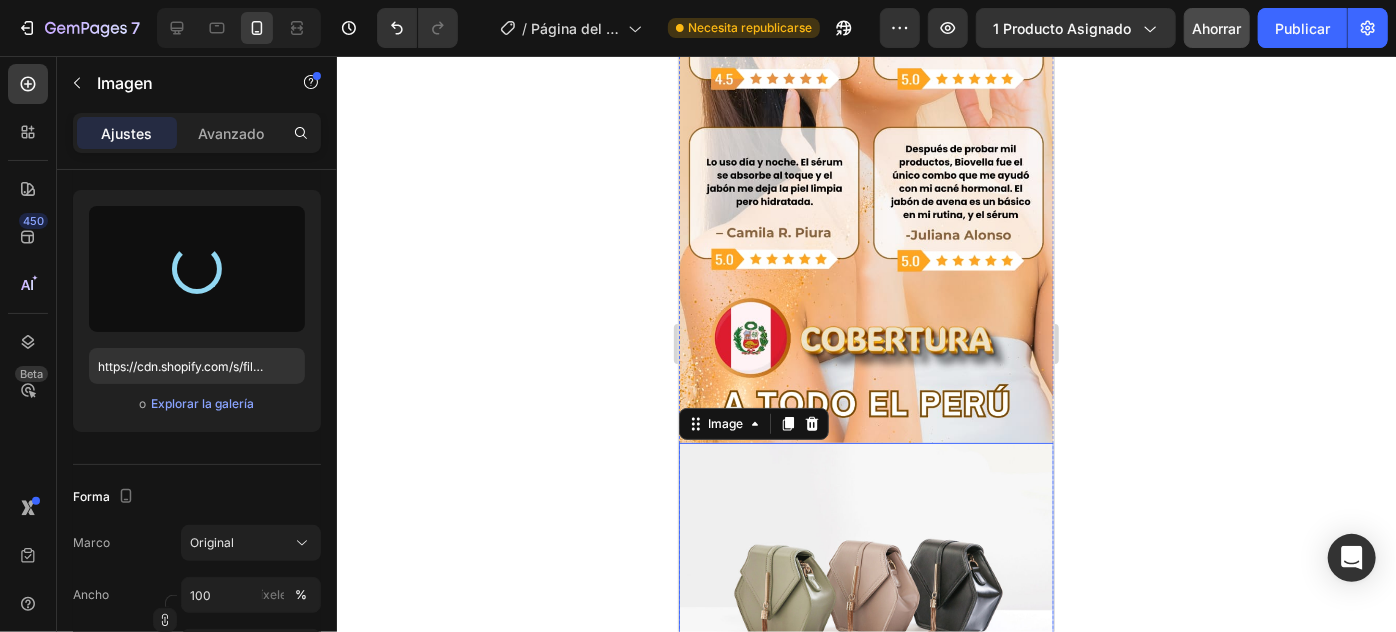 type on "https://cdn.shopify.com/s/files/1/0940/3272/4278/files/gempages_577936503804527378-a4112378-5c4c-454c-9704-d5361097c736.png" 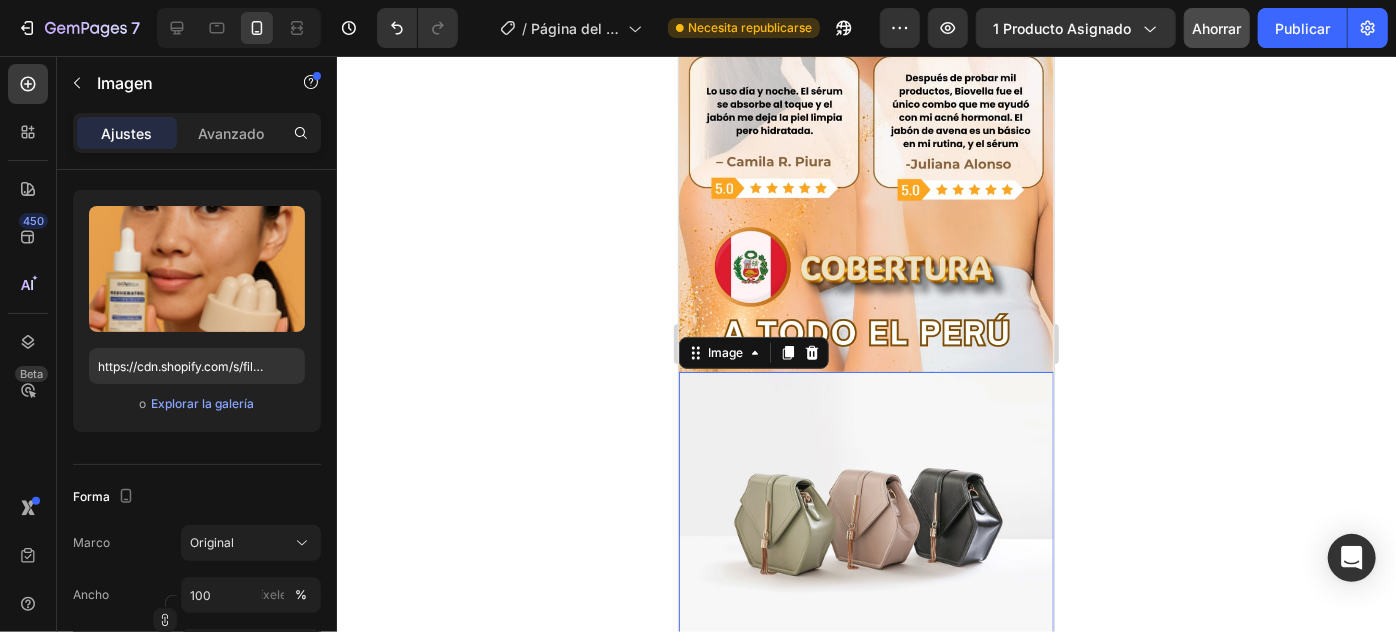 scroll, scrollTop: 4466, scrollLeft: 0, axis: vertical 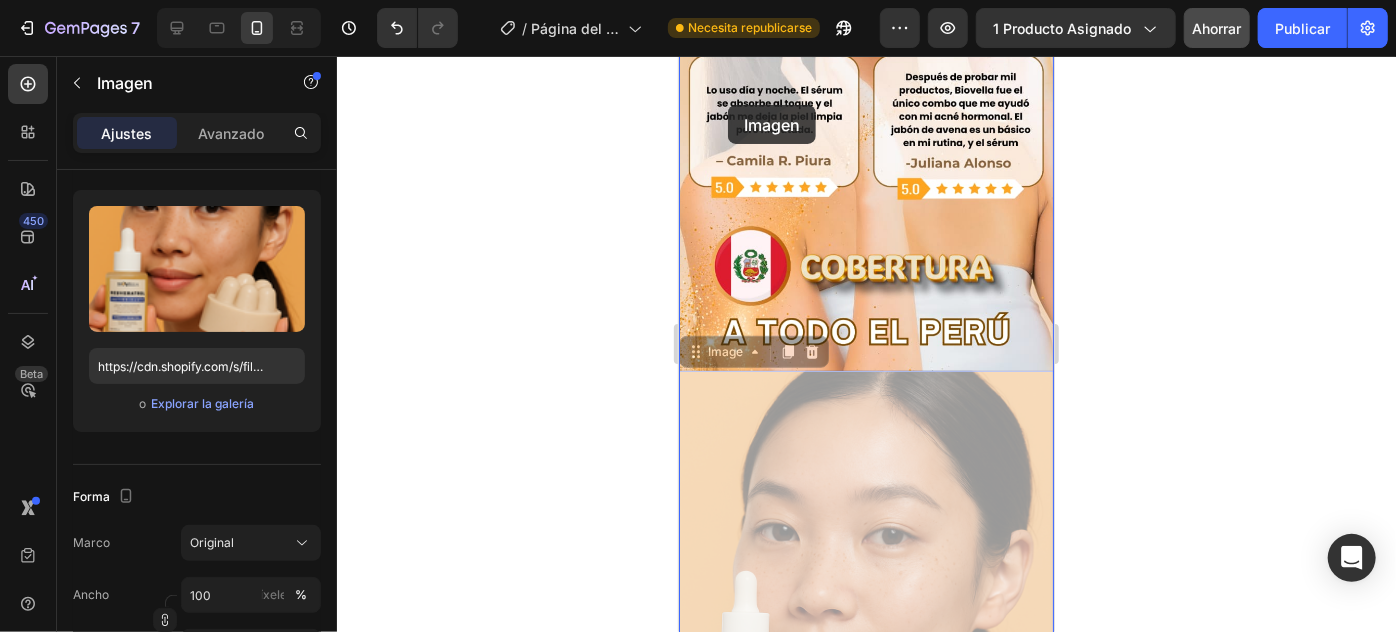 drag, startPoint x: 751, startPoint y: 409, endPoint x: 727, endPoint y: 104, distance: 305.9428 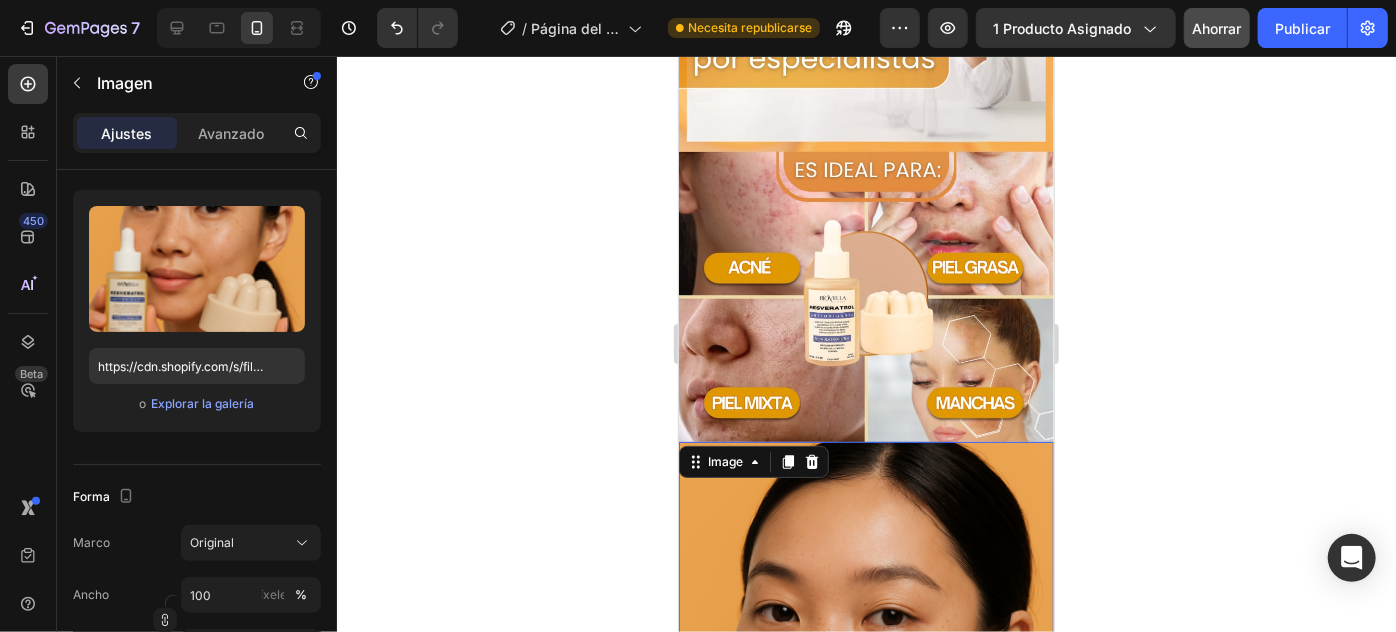 scroll, scrollTop: 3696, scrollLeft: 0, axis: vertical 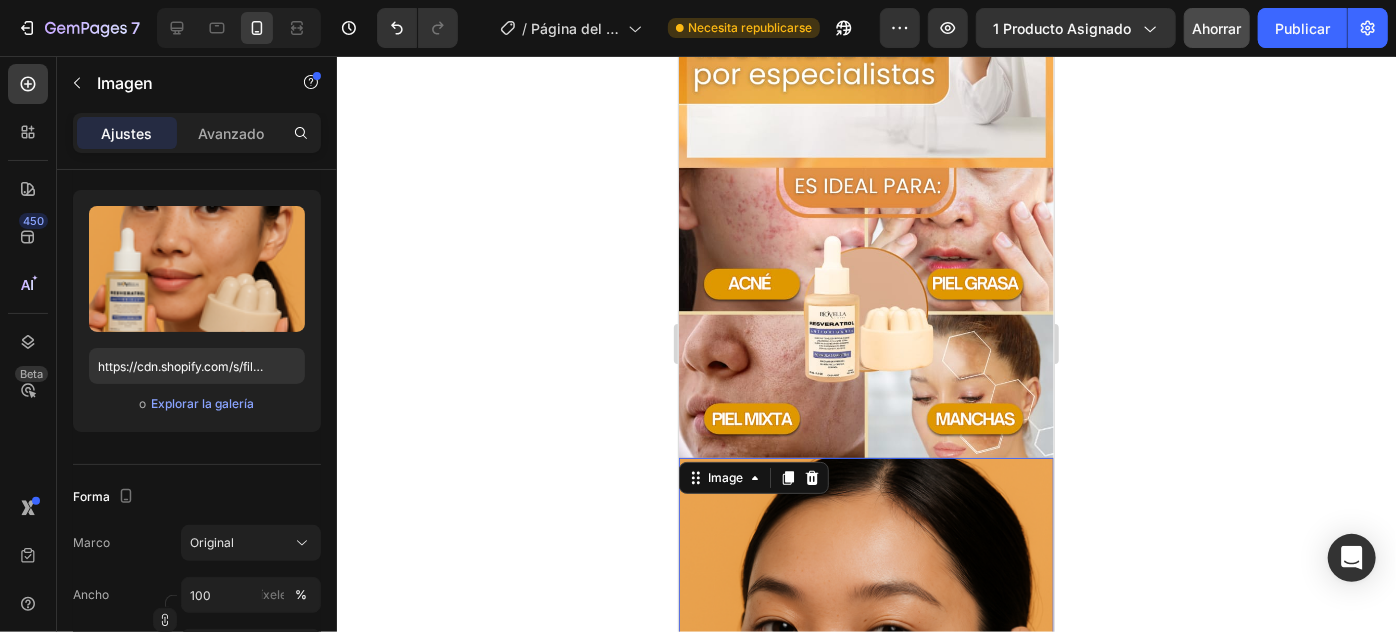 click 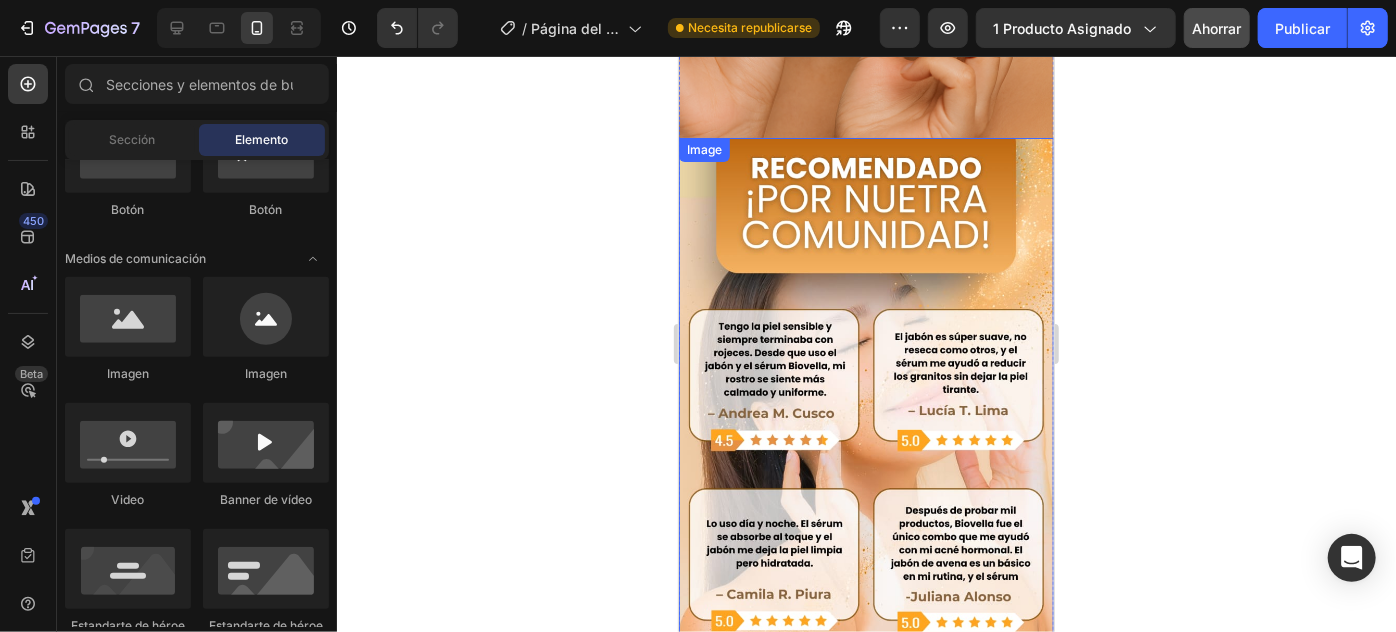 scroll, scrollTop: 4638, scrollLeft: 0, axis: vertical 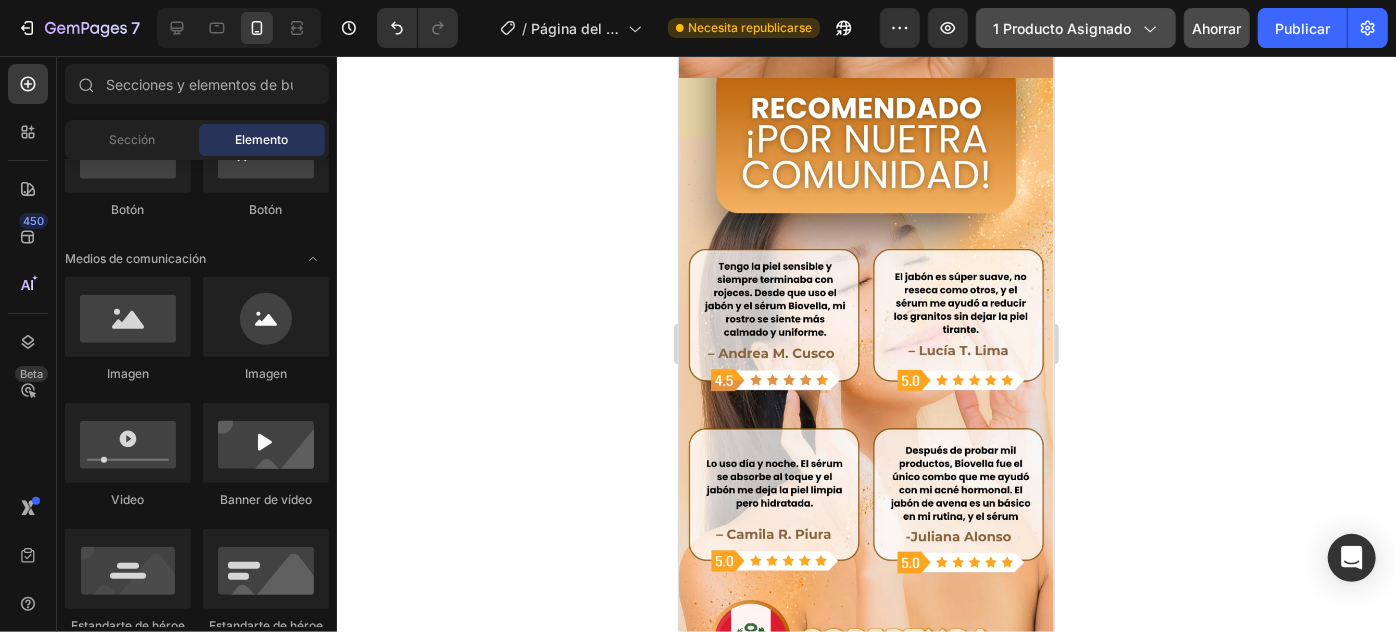 click on "1 producto asignado" at bounding box center [1076, 28] 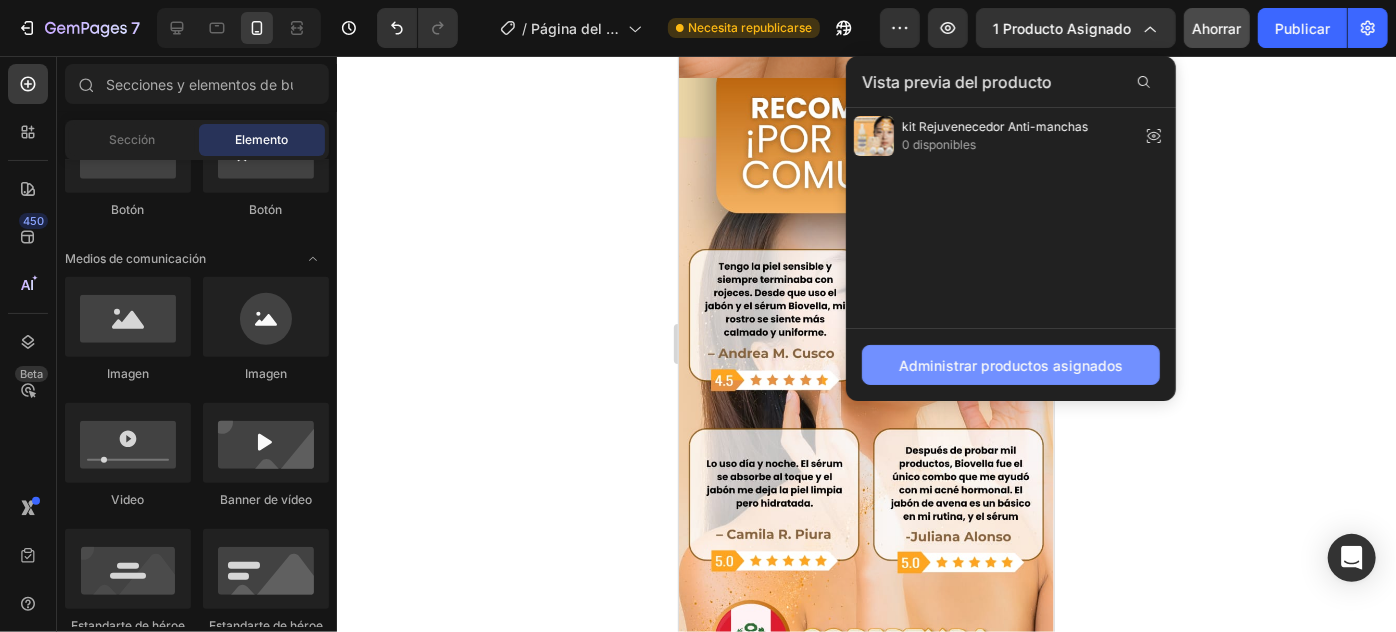 click on "Administrar productos asignados" 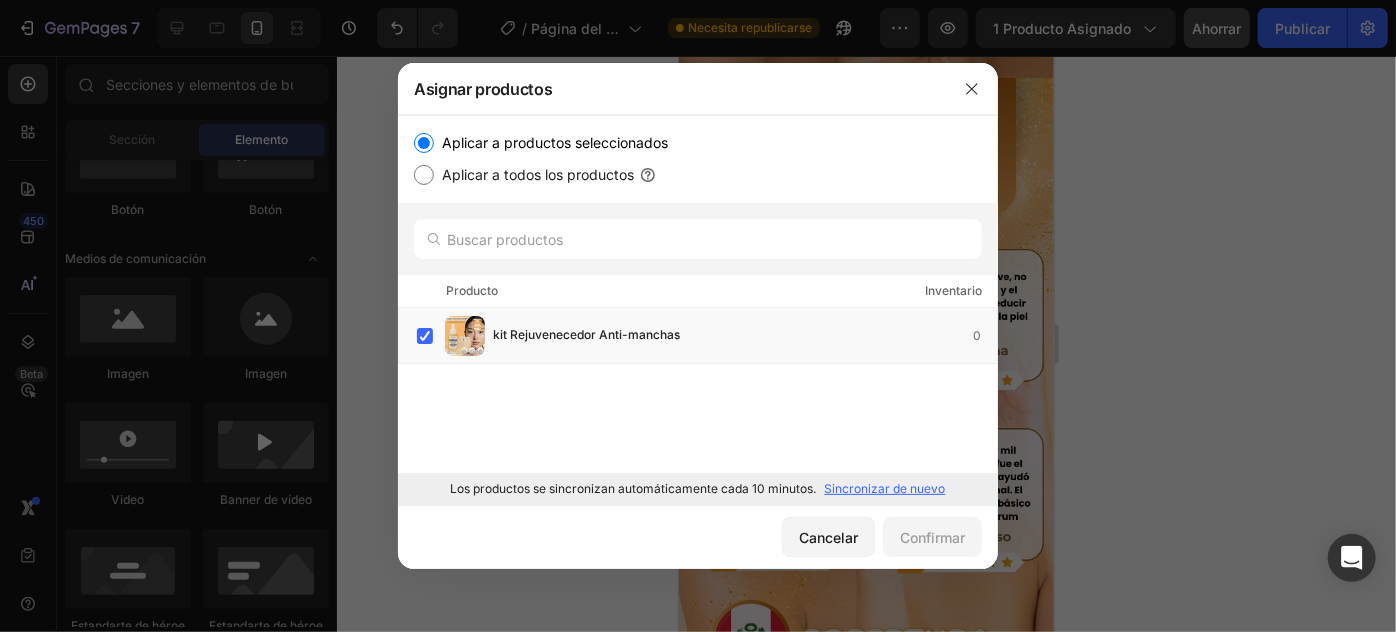 click on "Aplicar a productos seleccionados Aplicar a todos los productos" 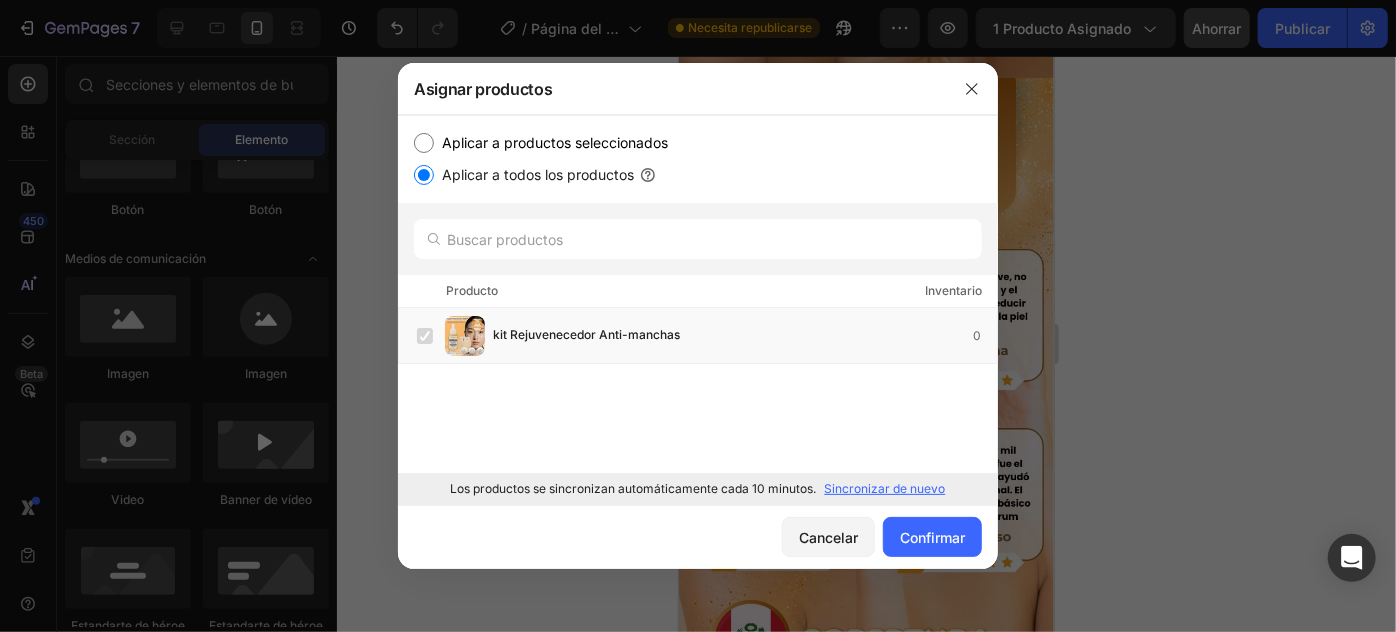 drag, startPoint x: 829, startPoint y: 371, endPoint x: 754, endPoint y: 325, distance: 87.982956 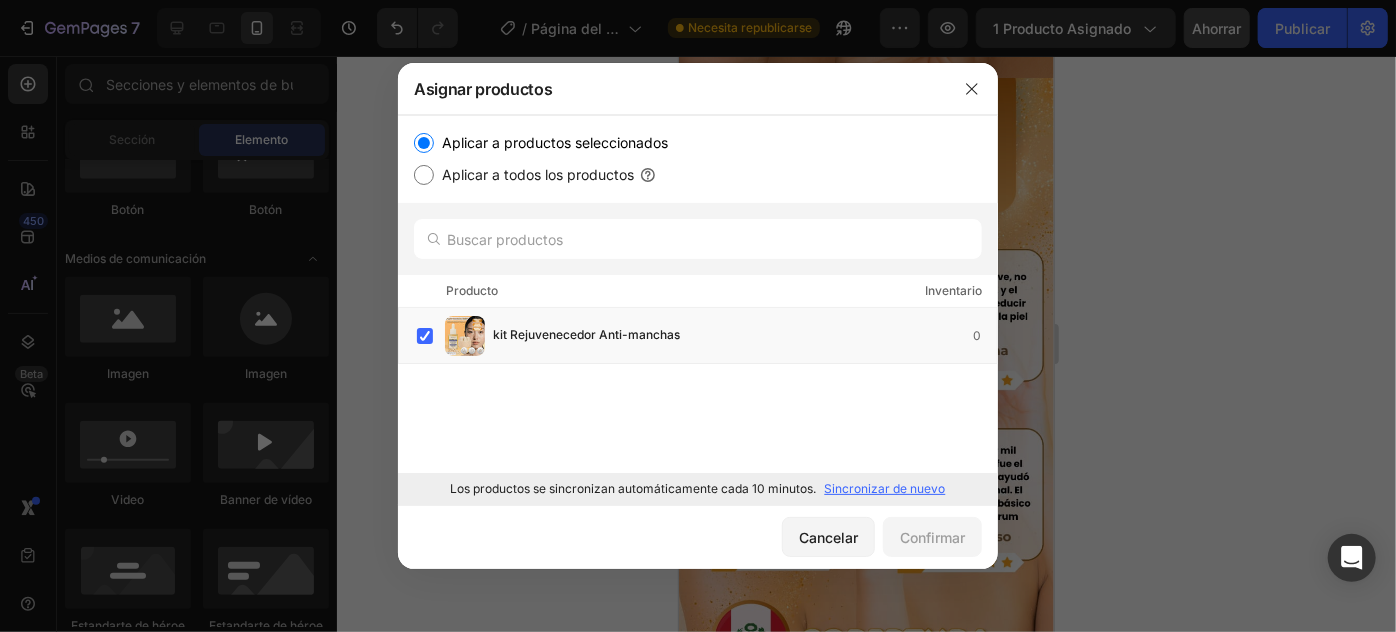 click on "Sincronizar de nuevo" at bounding box center (885, 488) 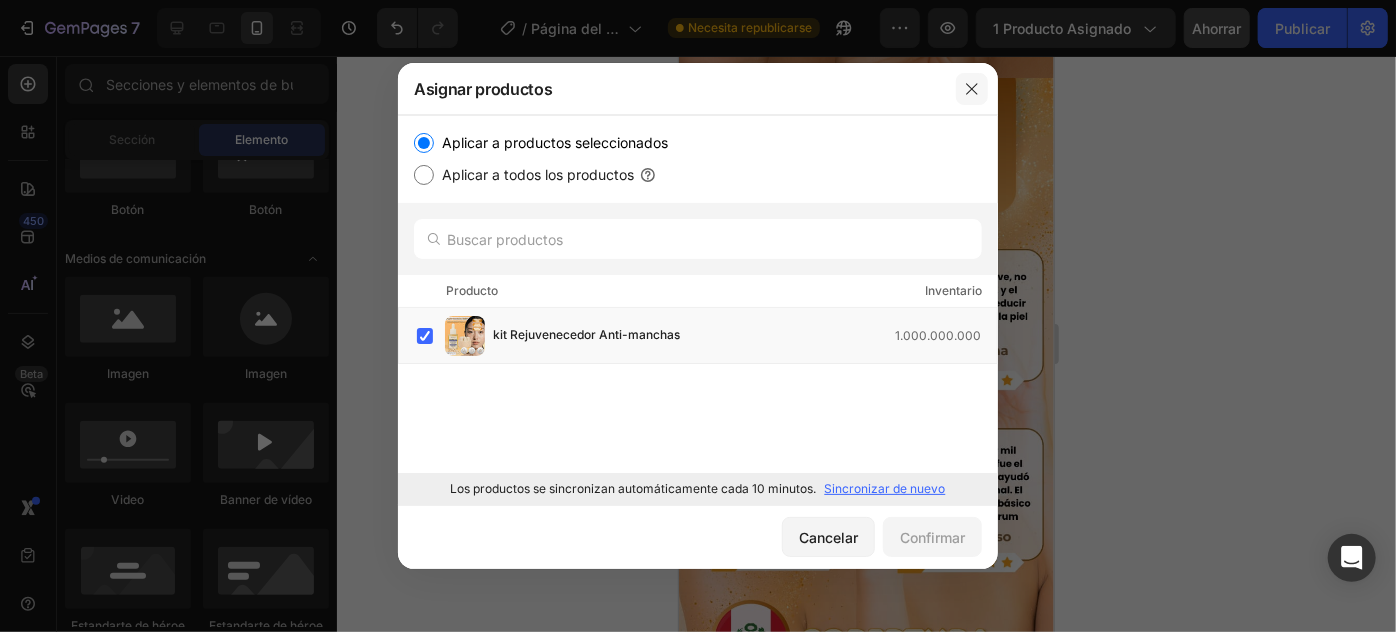 click at bounding box center [972, 89] 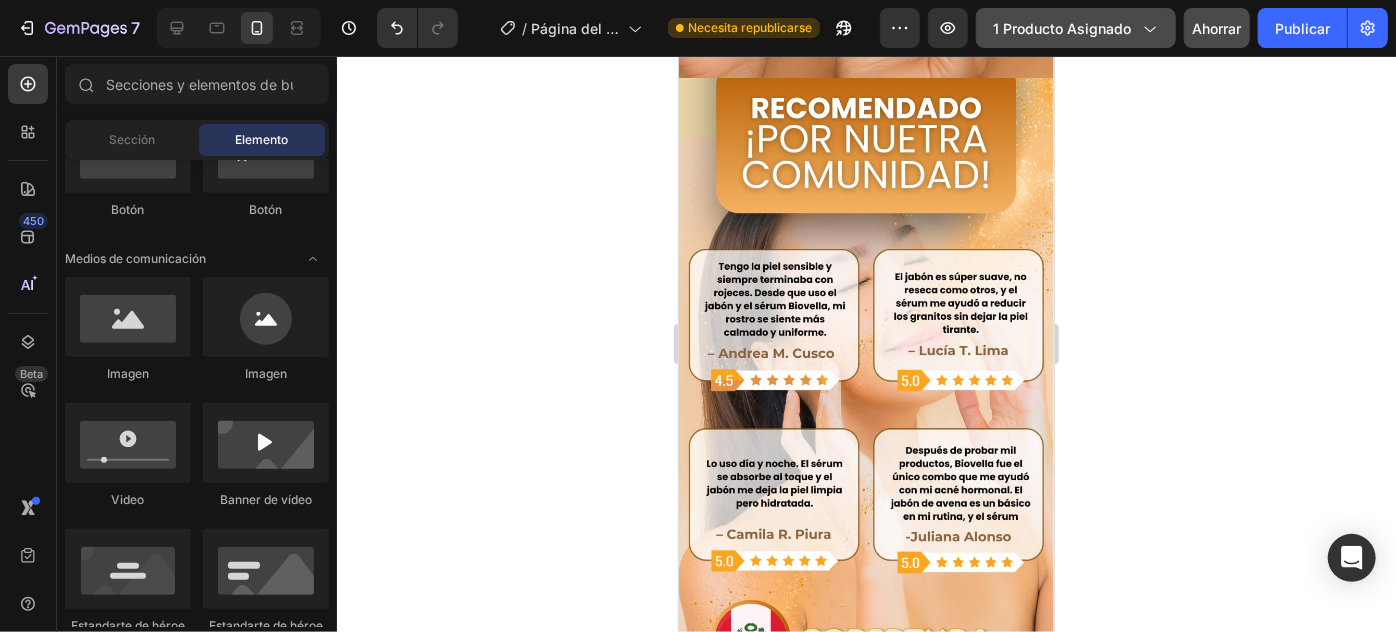 click on "1 producto asignado" at bounding box center (1076, 28) 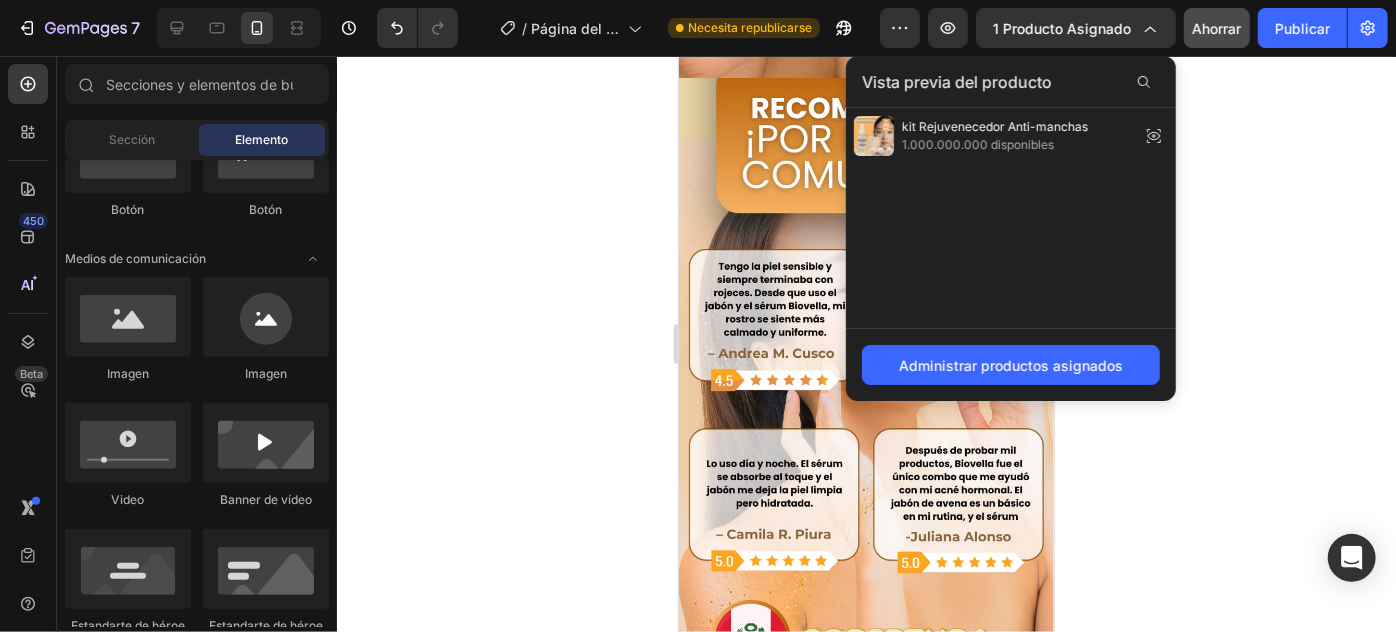 click 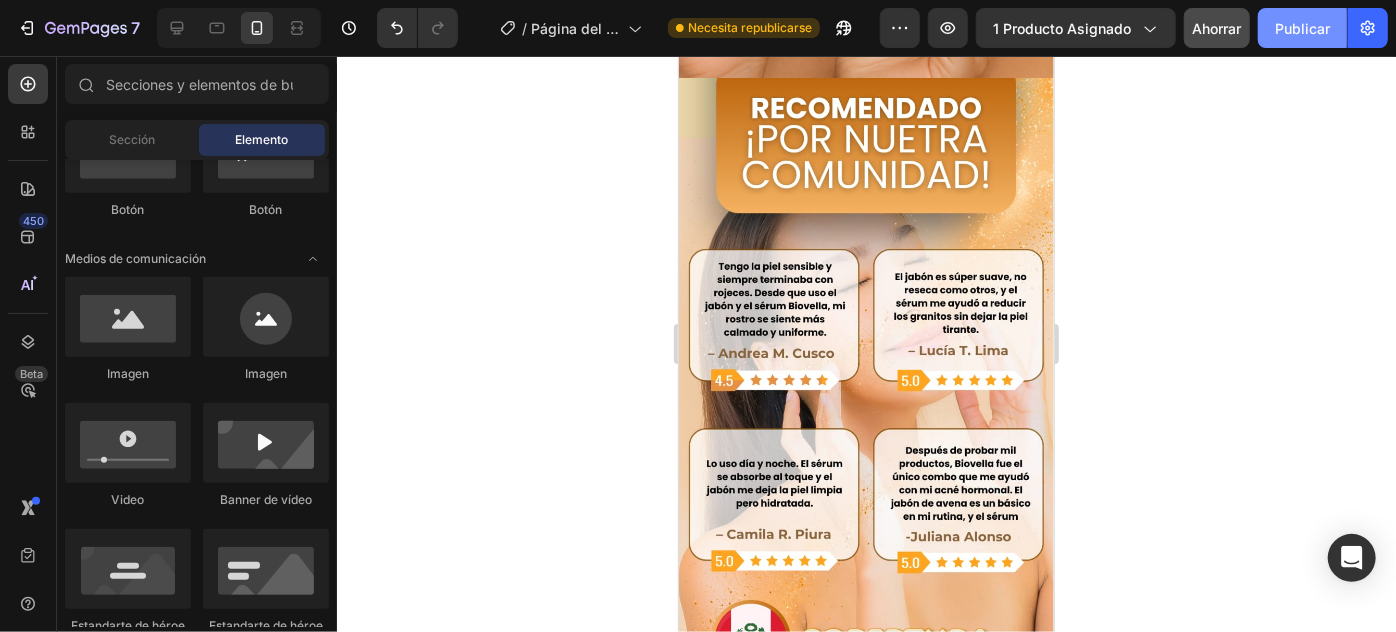 click on "Publicar" at bounding box center (1302, 28) 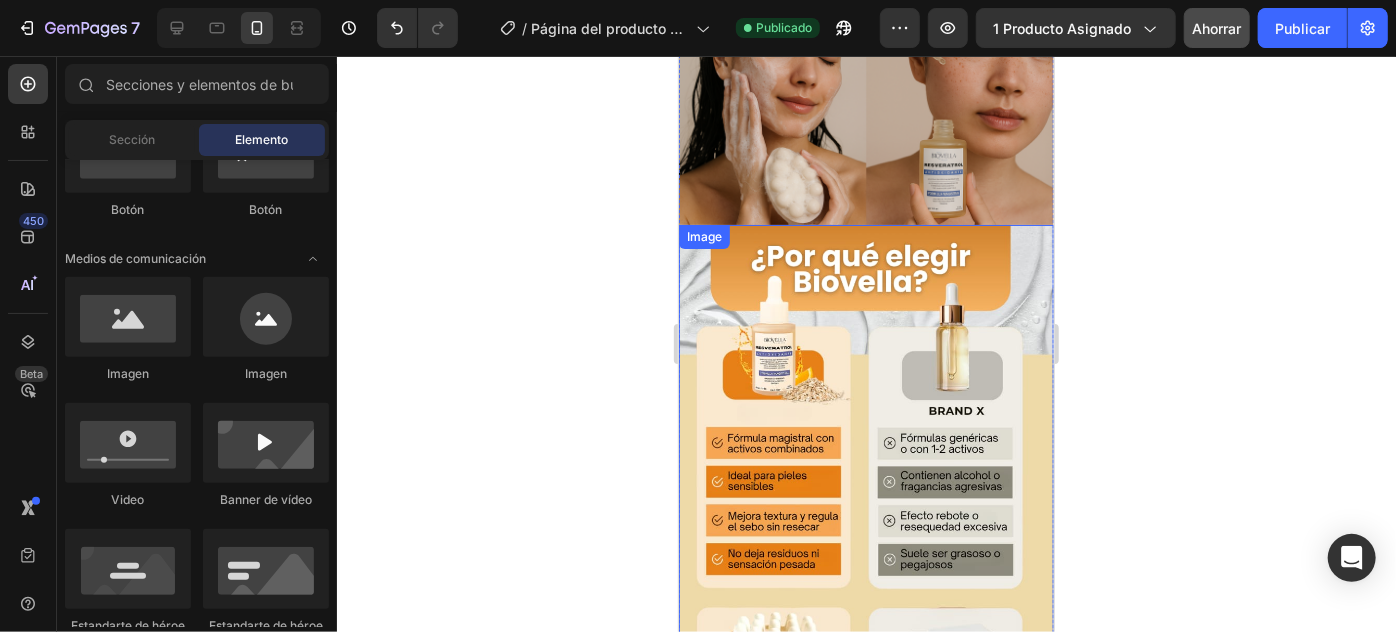 scroll, scrollTop: 1911, scrollLeft: 0, axis: vertical 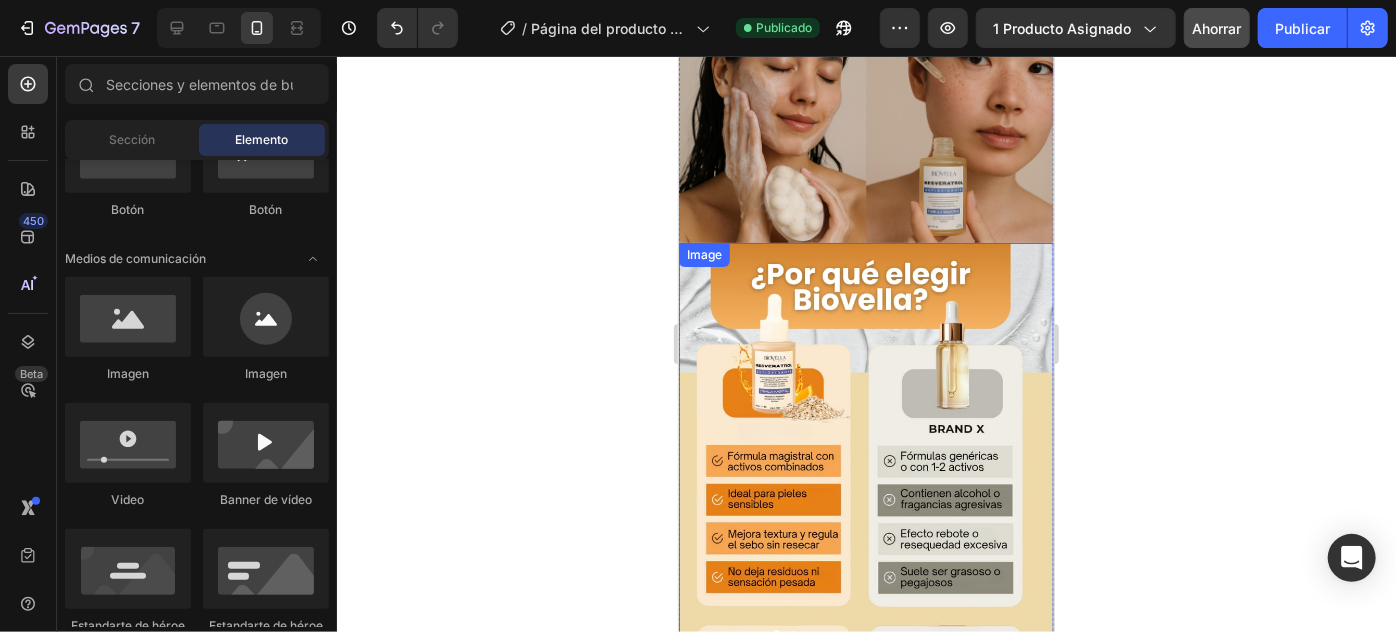 click at bounding box center [865, 575] 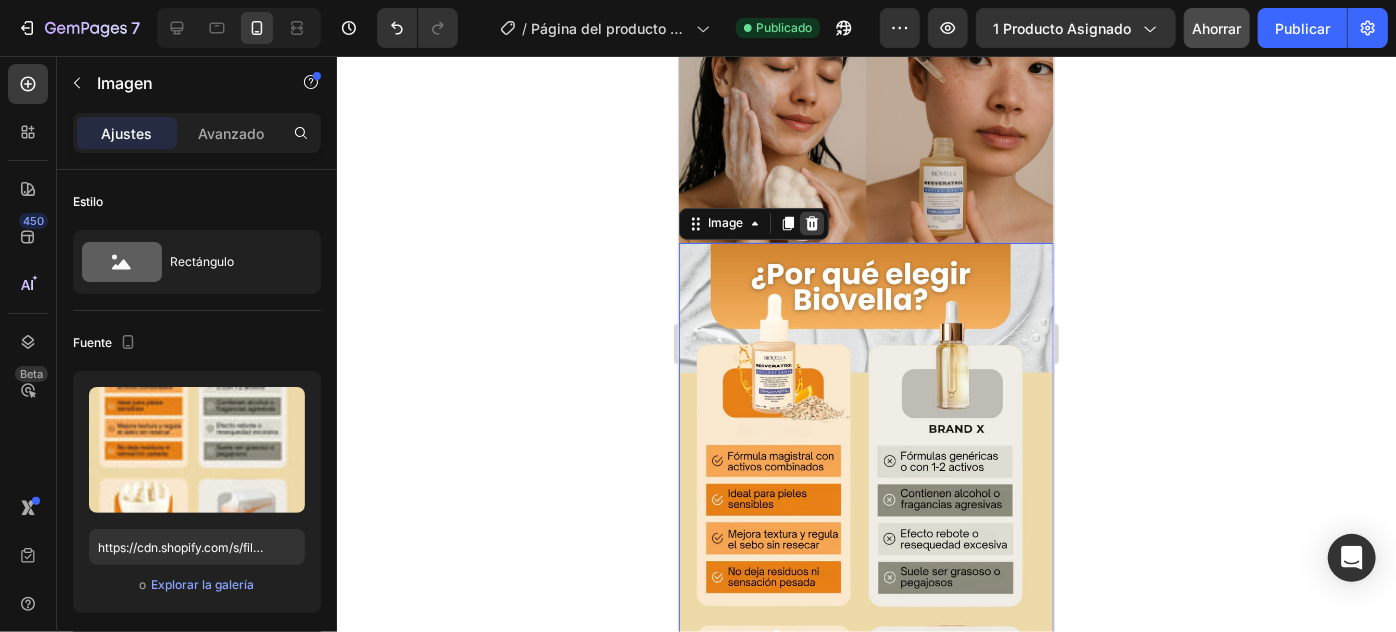 click 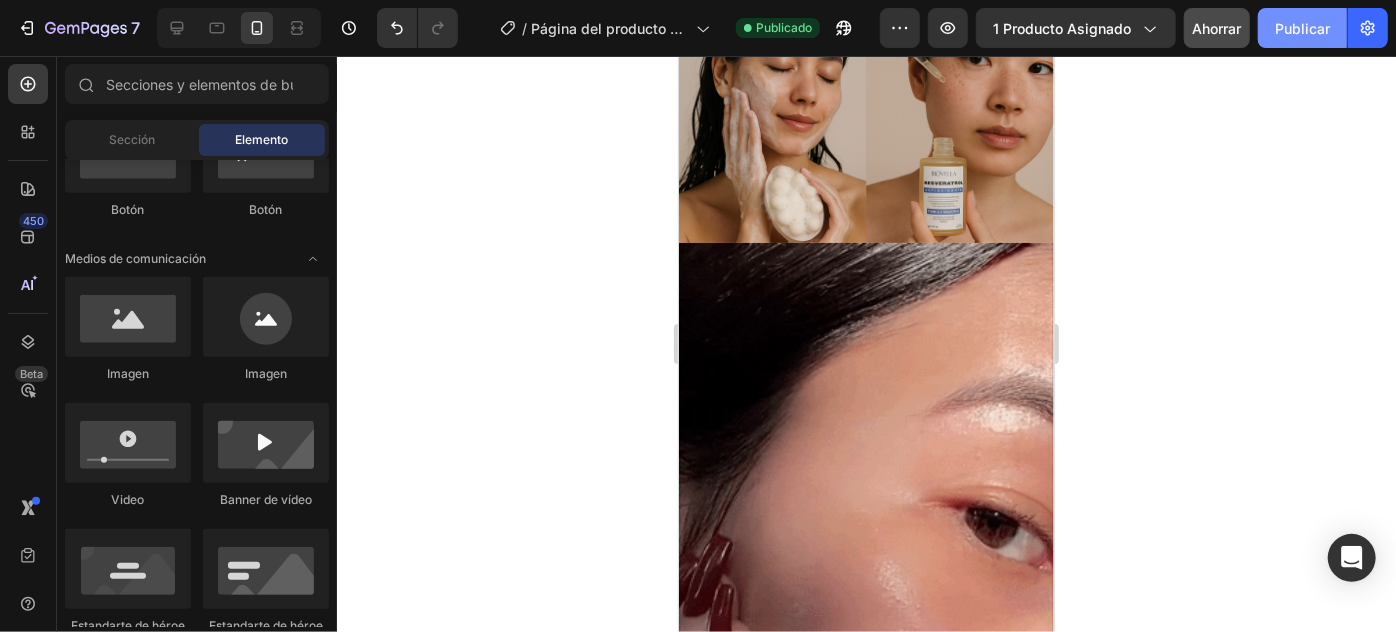 click on "Publicar" at bounding box center [1302, 28] 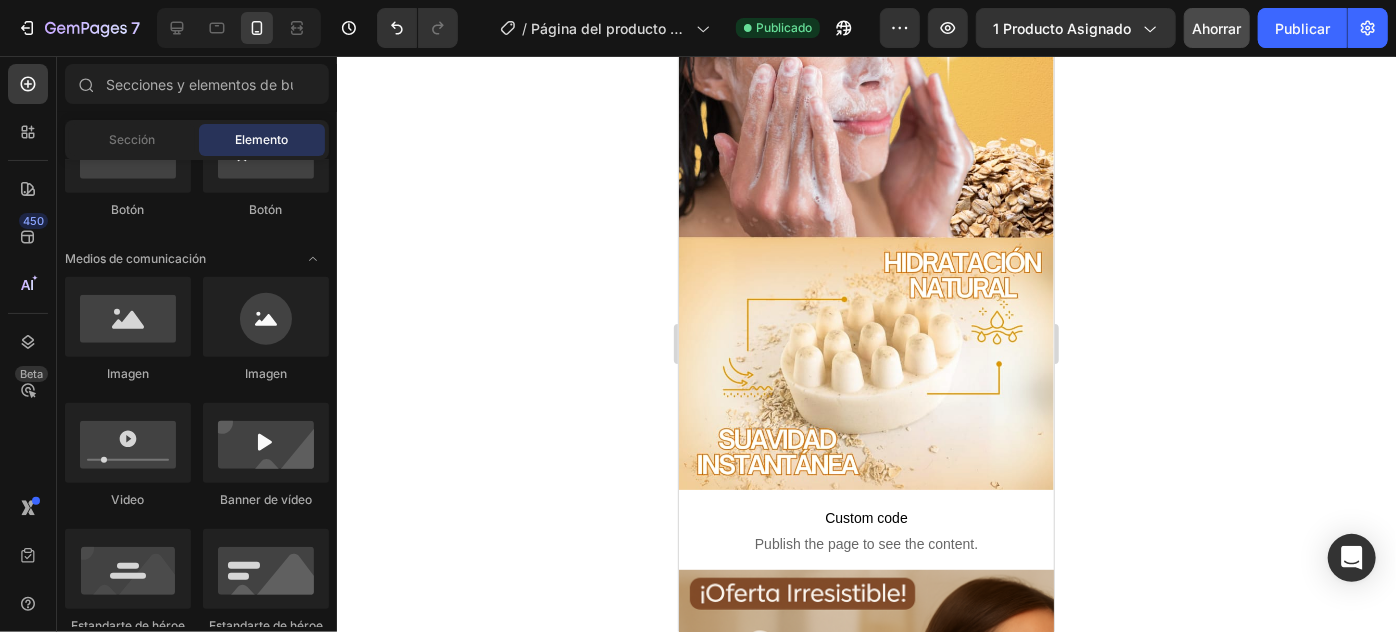 scroll, scrollTop: 0, scrollLeft: 0, axis: both 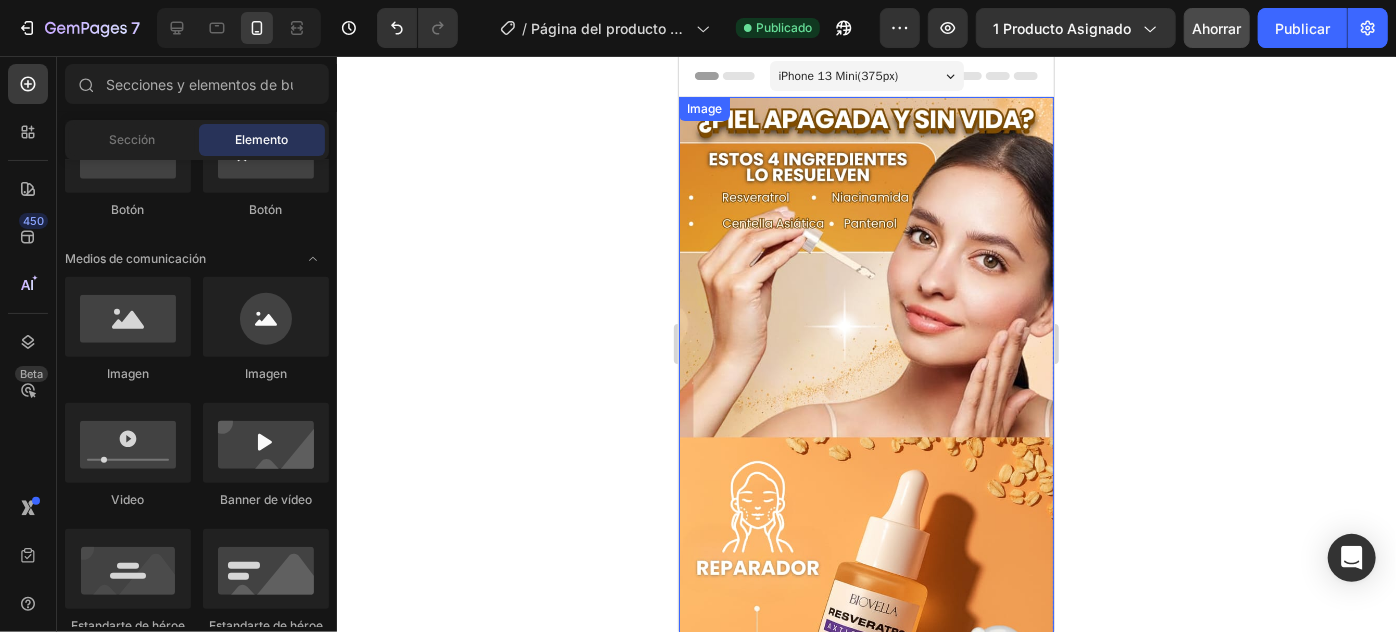 click on "Image" at bounding box center [703, 108] 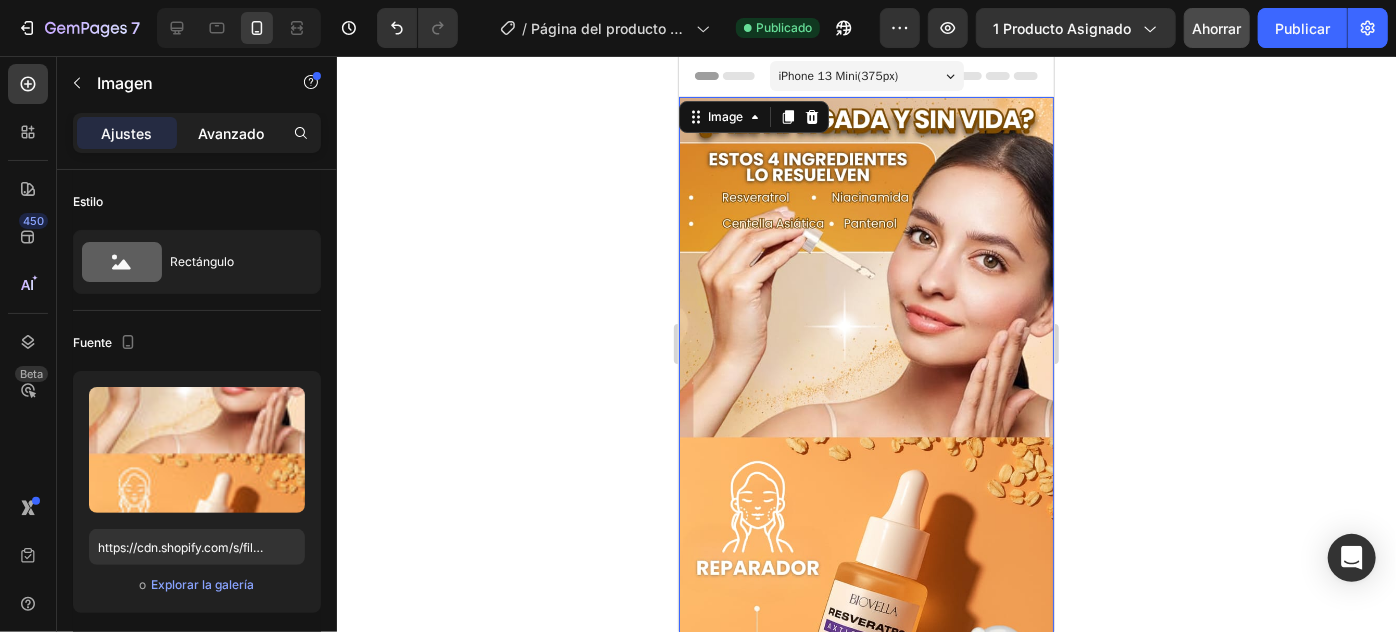 click on "Avanzado" at bounding box center [231, 133] 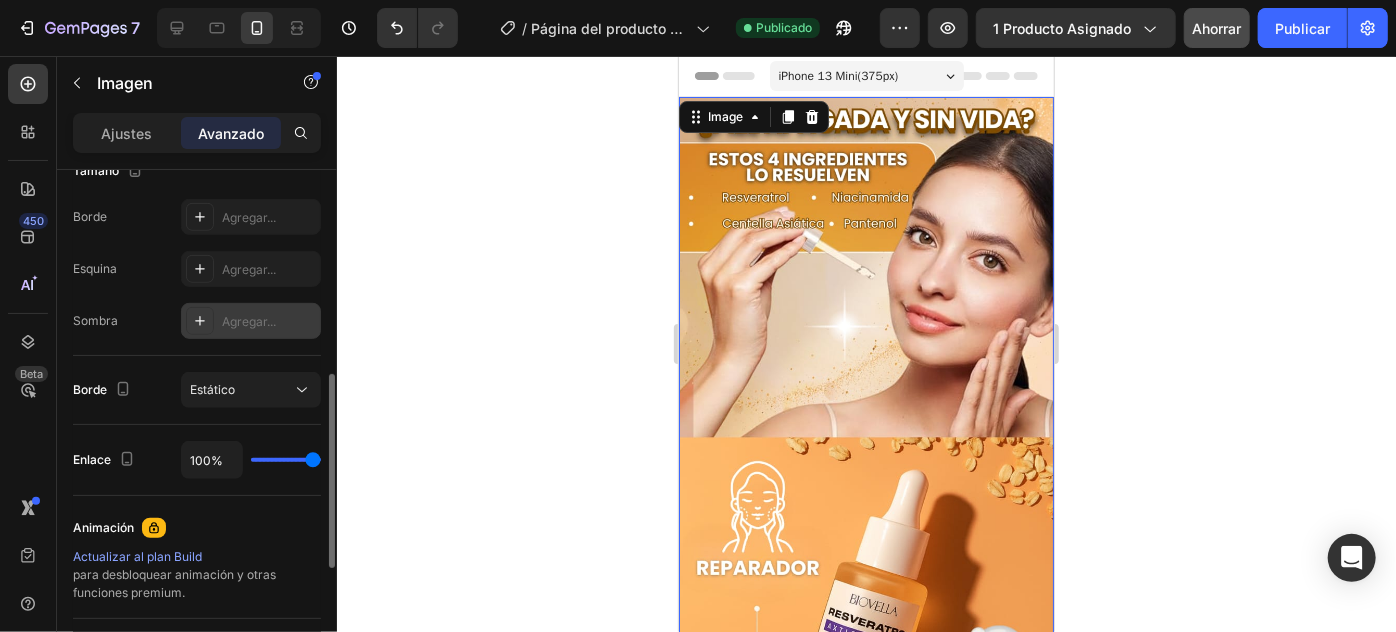 scroll, scrollTop: 636, scrollLeft: 0, axis: vertical 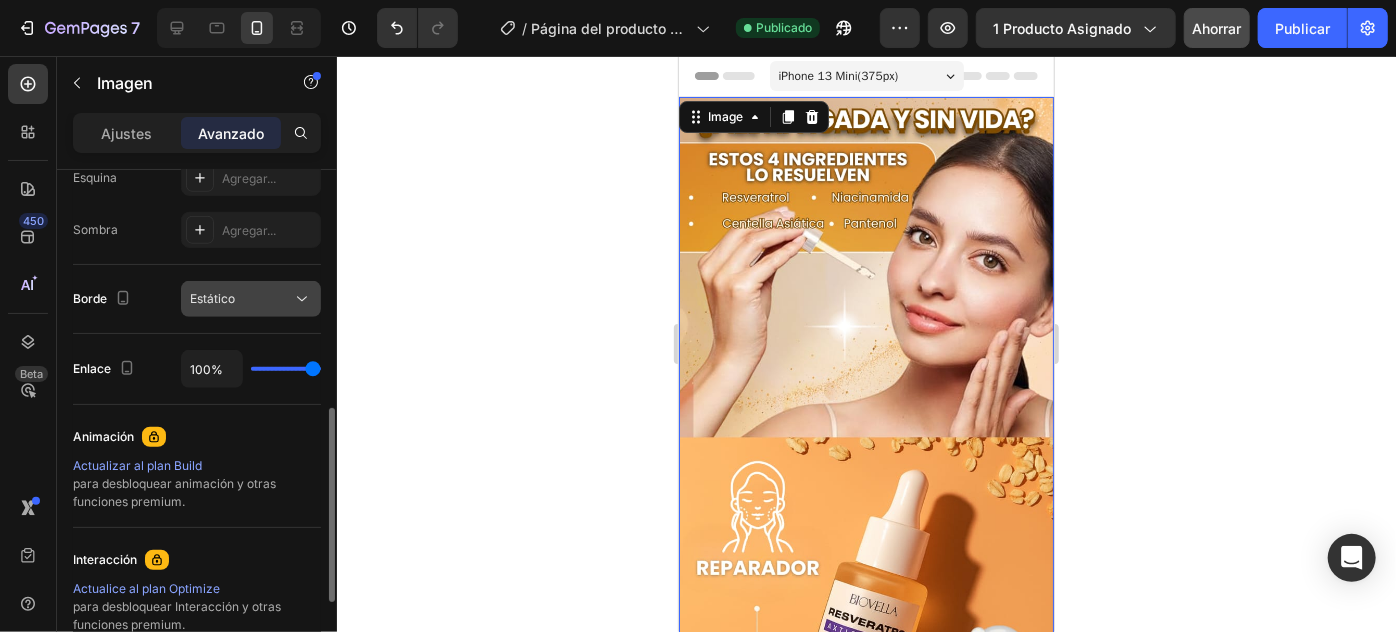 click 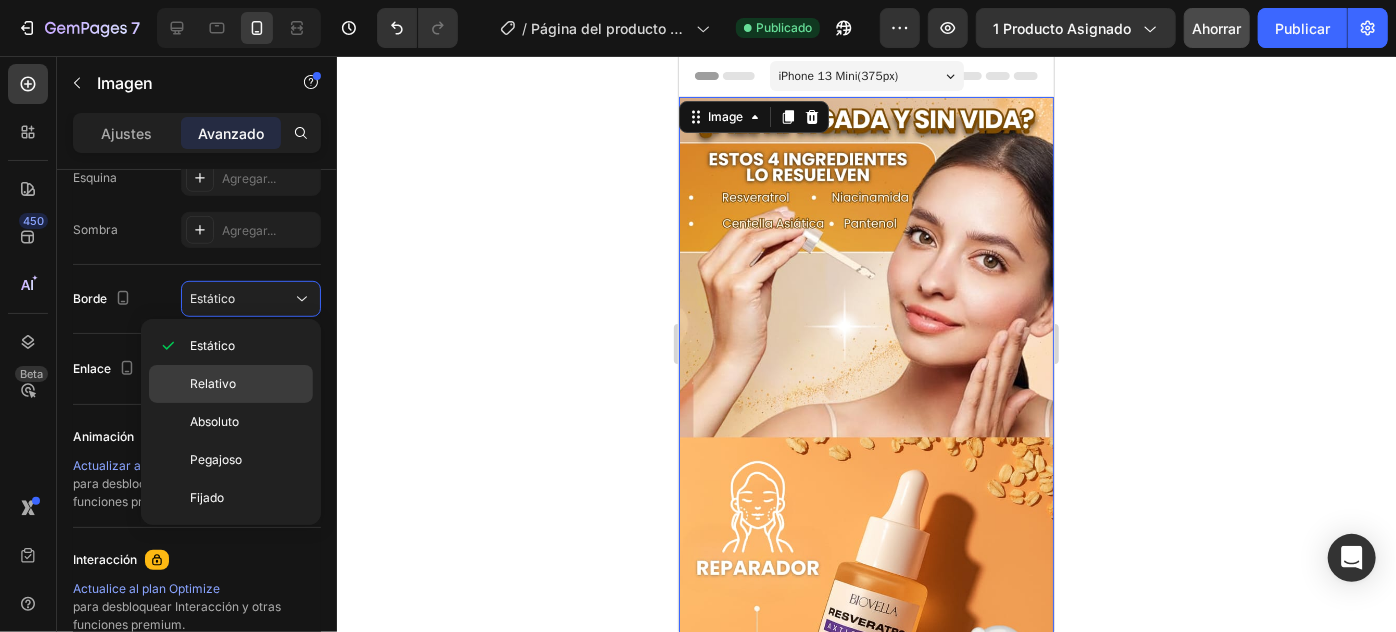 click on "Relativo" at bounding box center [247, 384] 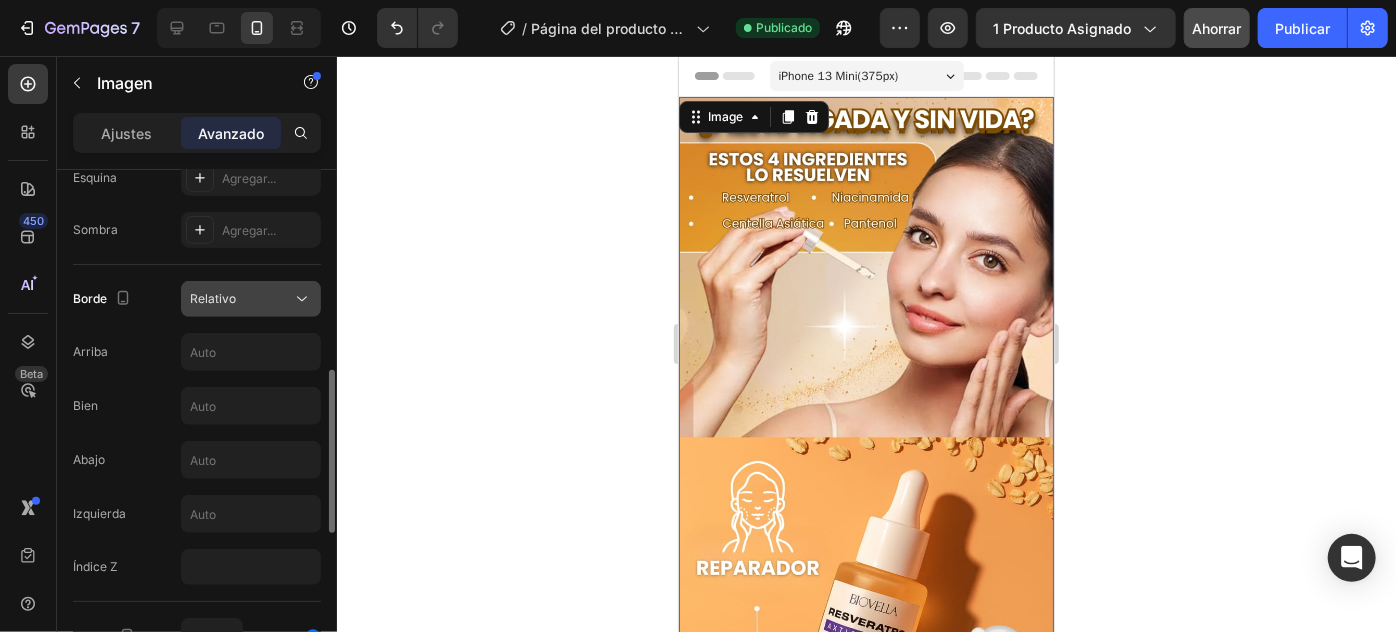 click on "Relativo" at bounding box center (241, 299) 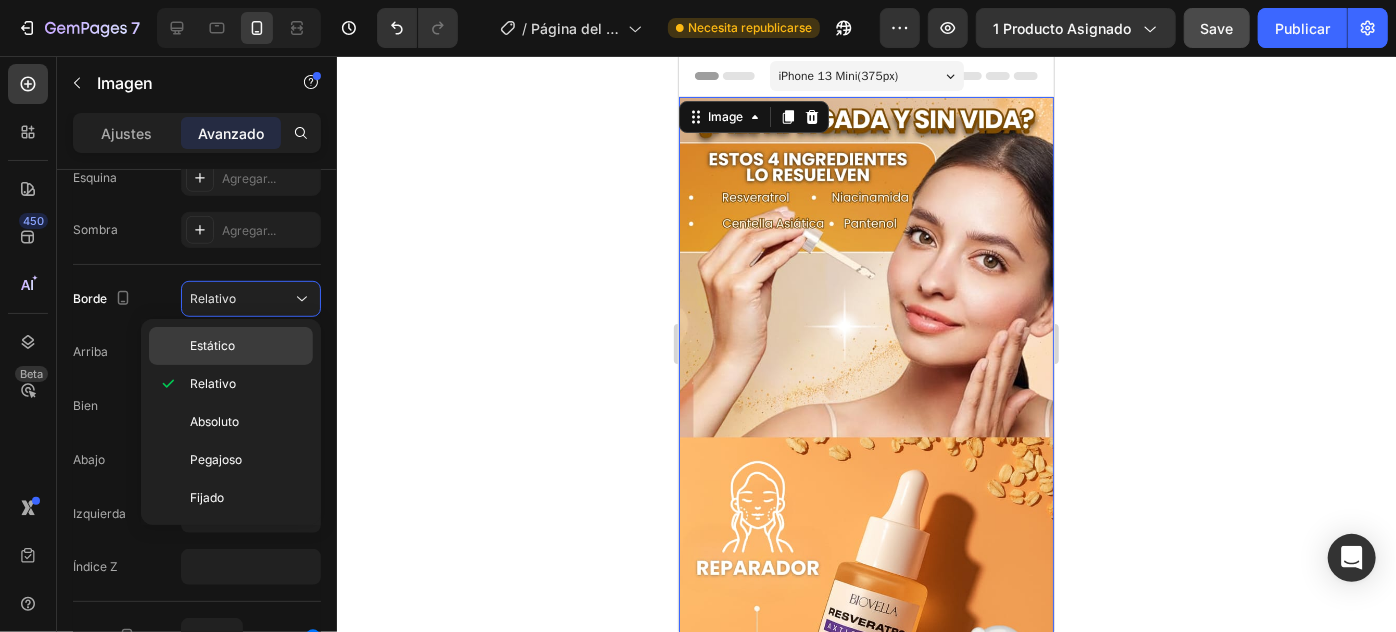 click on "Estático" at bounding box center (247, 346) 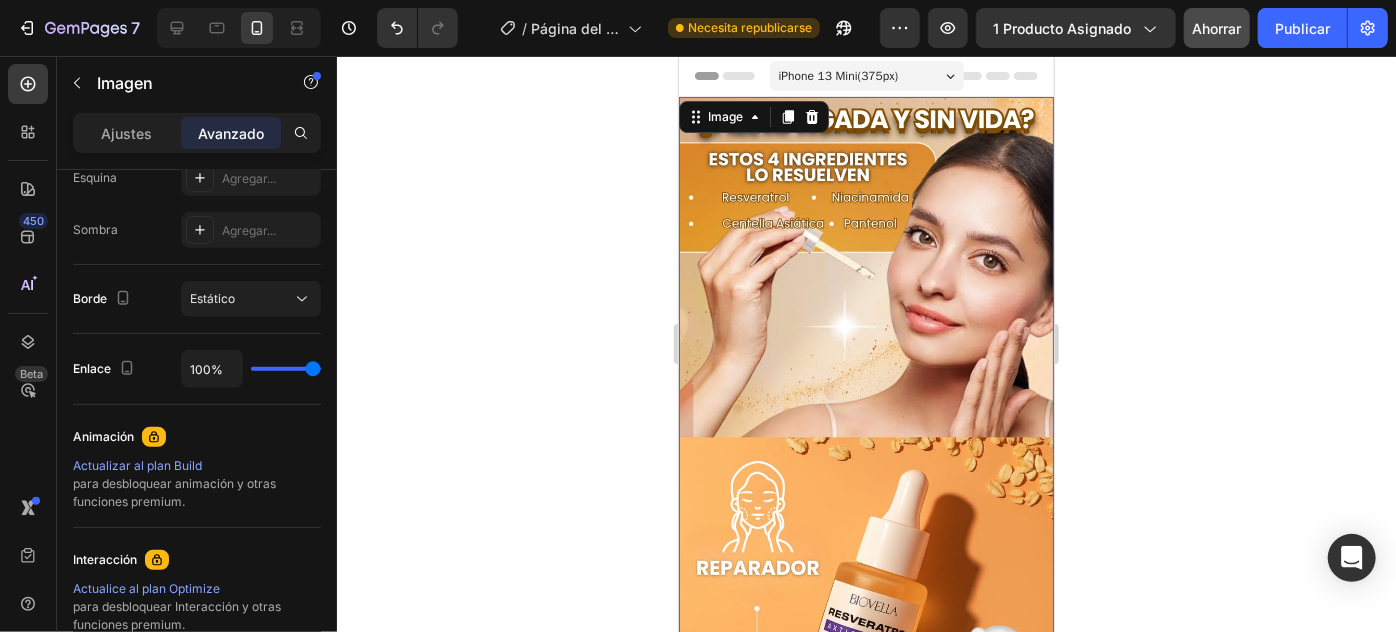 click 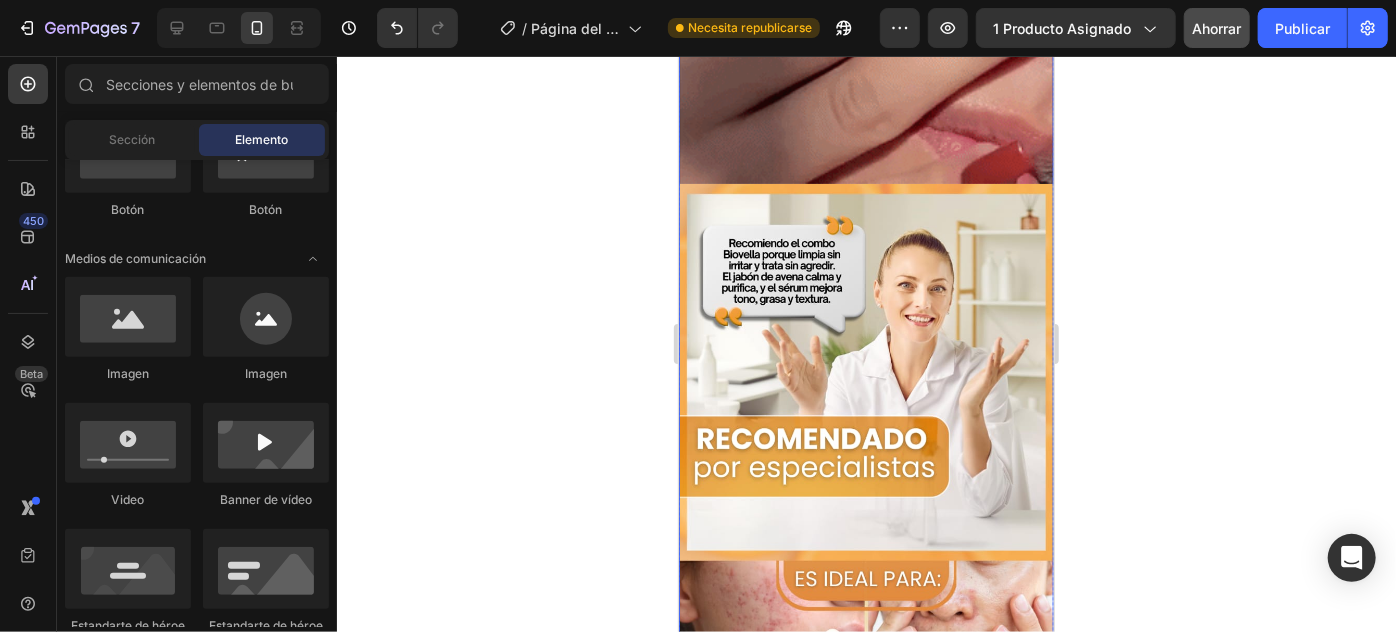 scroll, scrollTop: 2454, scrollLeft: 0, axis: vertical 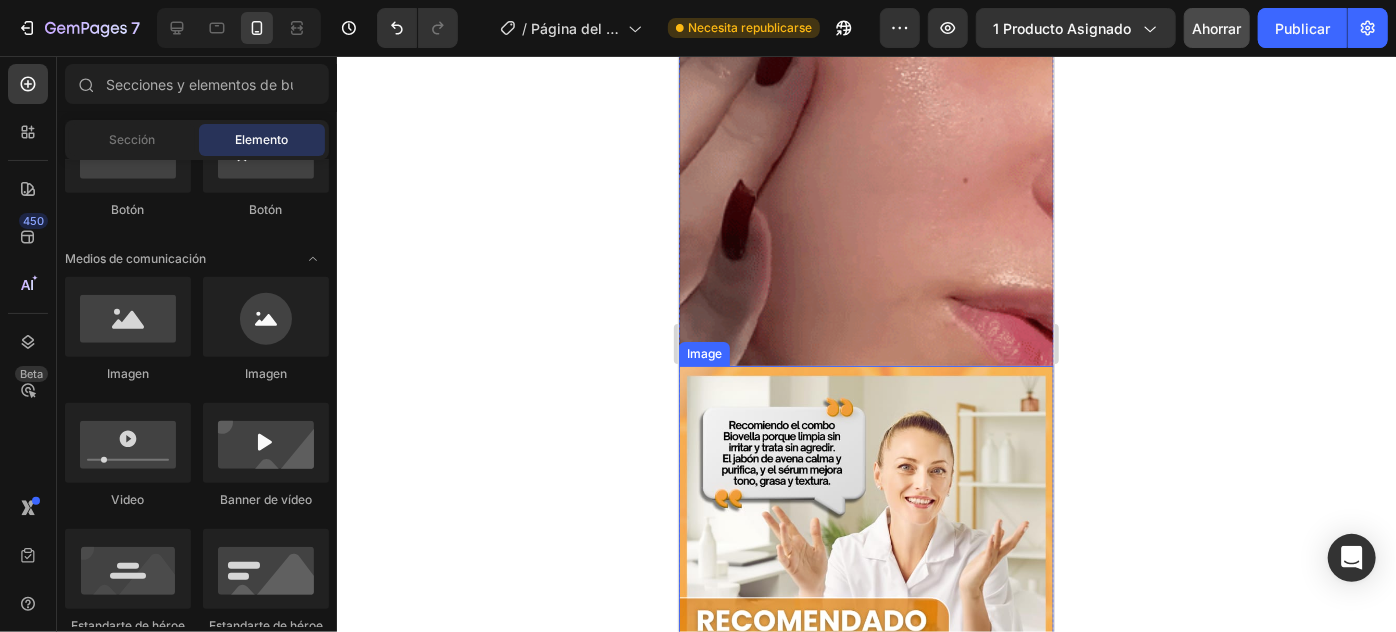 click at bounding box center (865, 698) 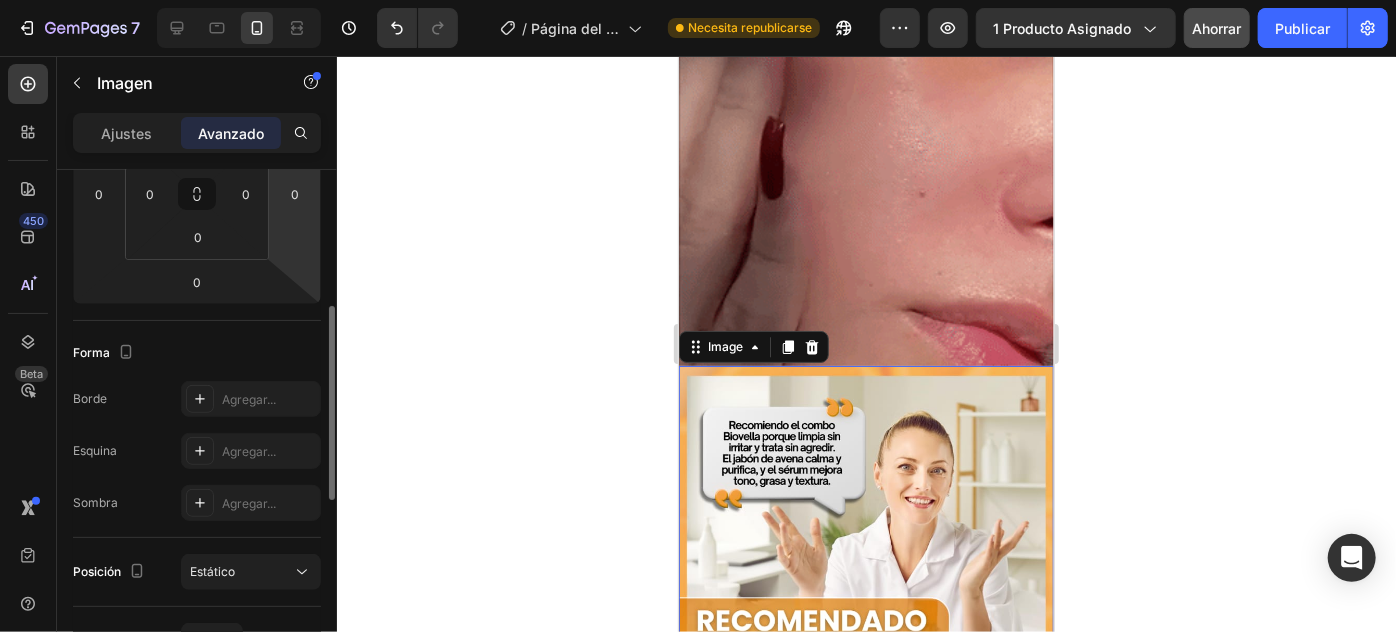 scroll, scrollTop: 181, scrollLeft: 0, axis: vertical 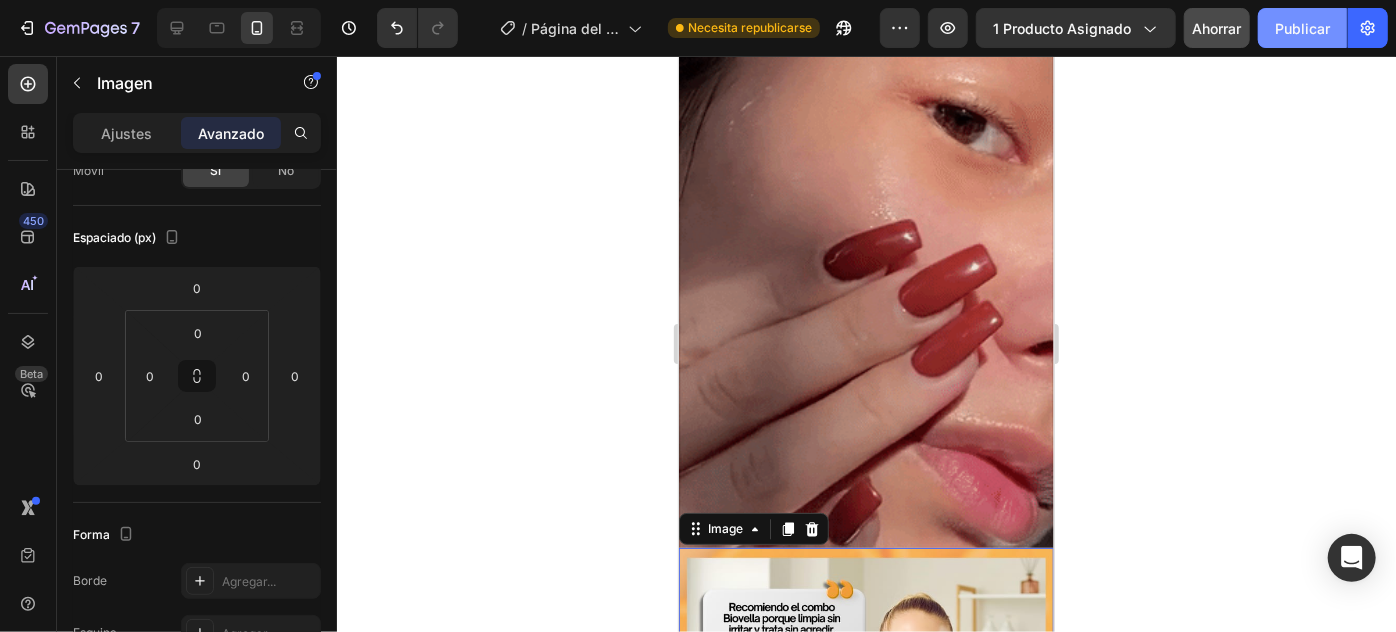 click on "Publicar" at bounding box center [1302, 28] 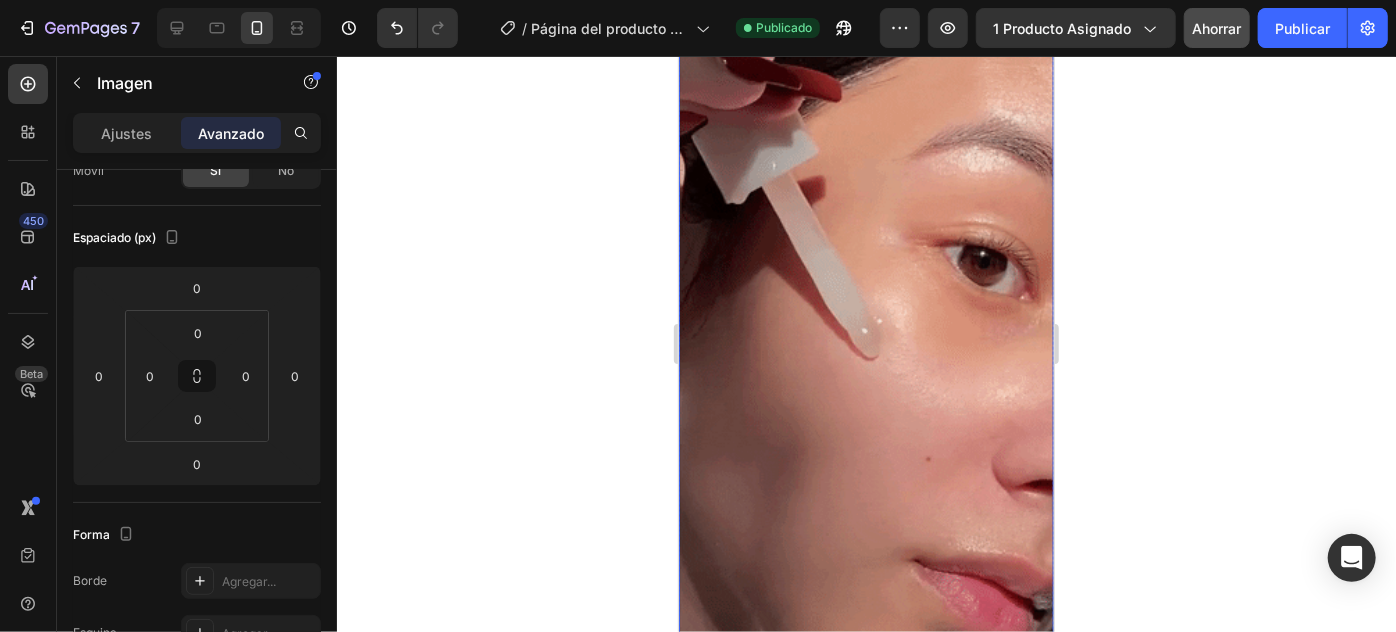 scroll, scrollTop: 2181, scrollLeft: 0, axis: vertical 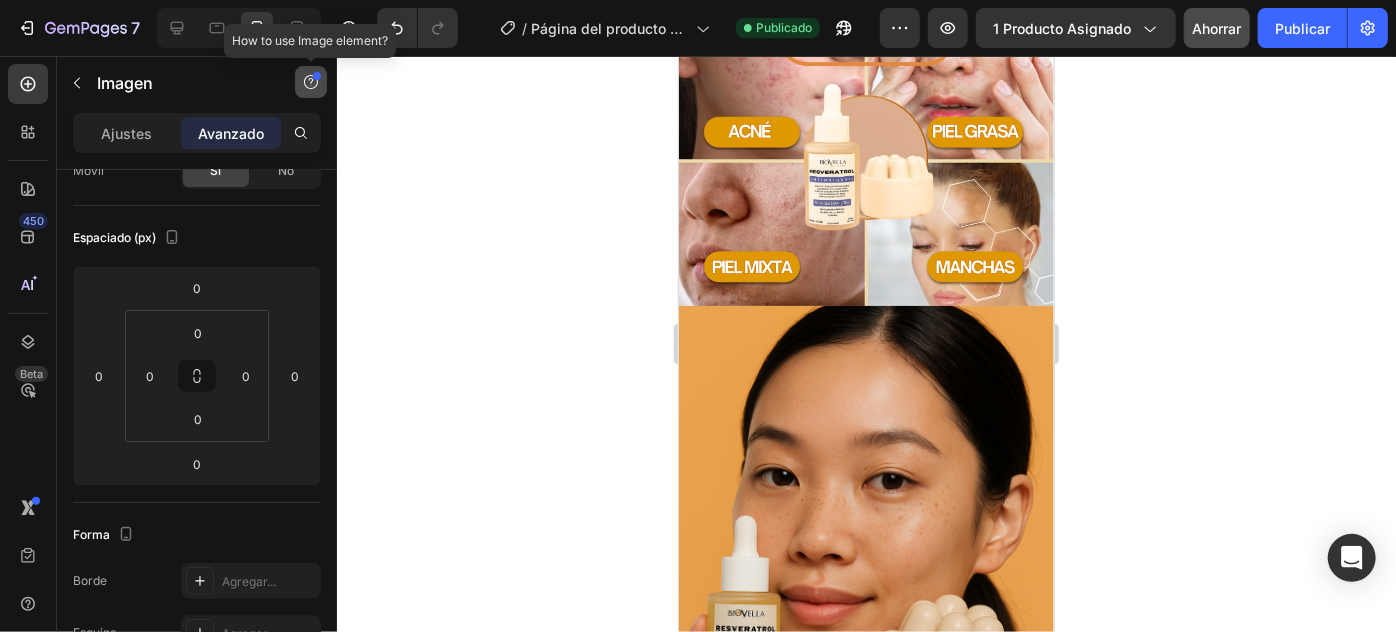 click 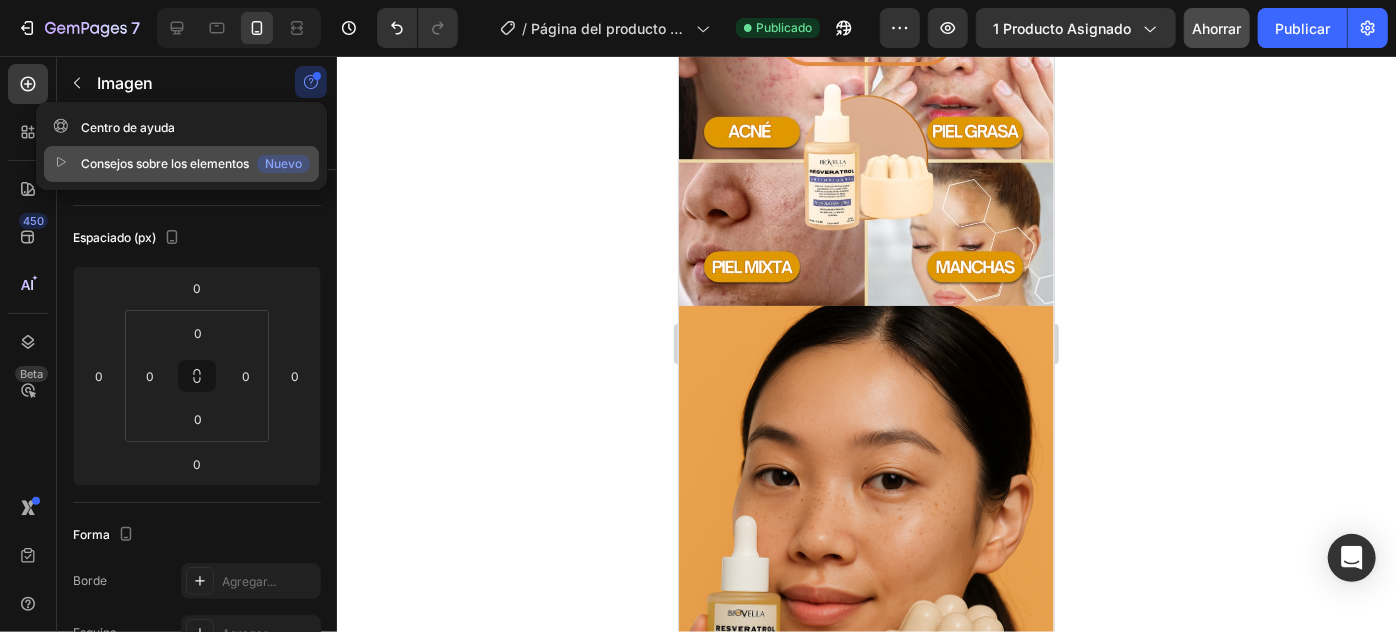 click on "Nuevo" at bounding box center (283, 163) 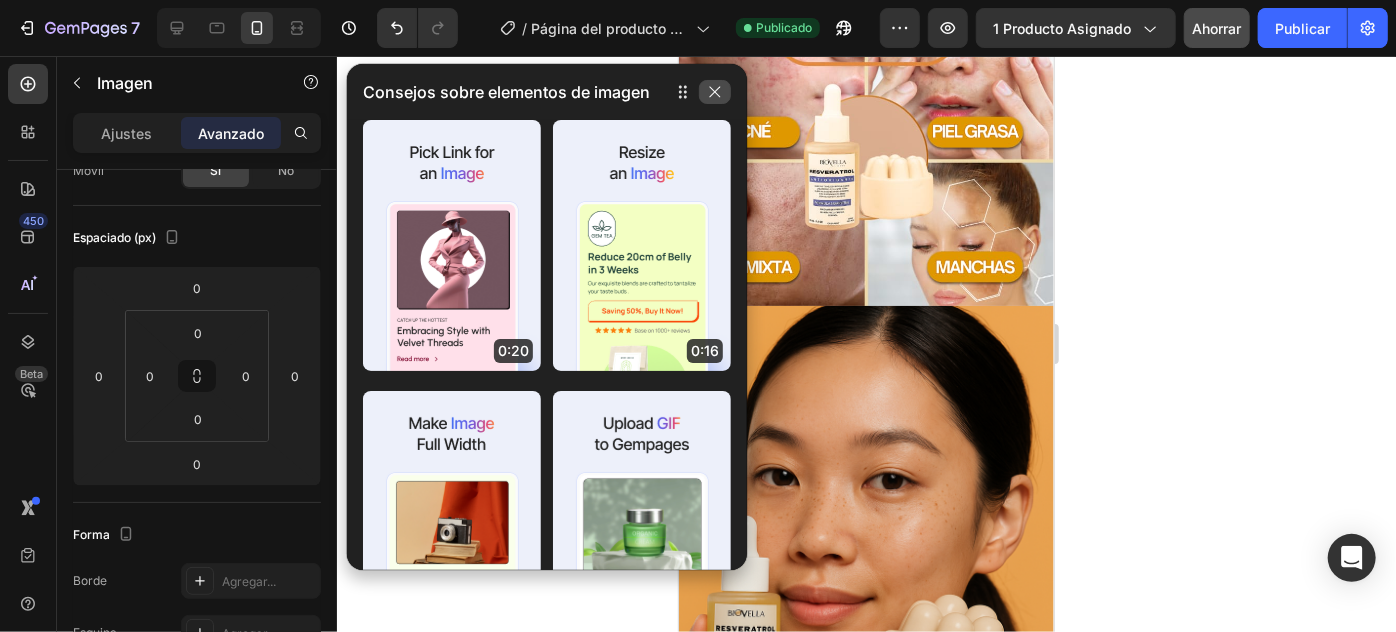 click 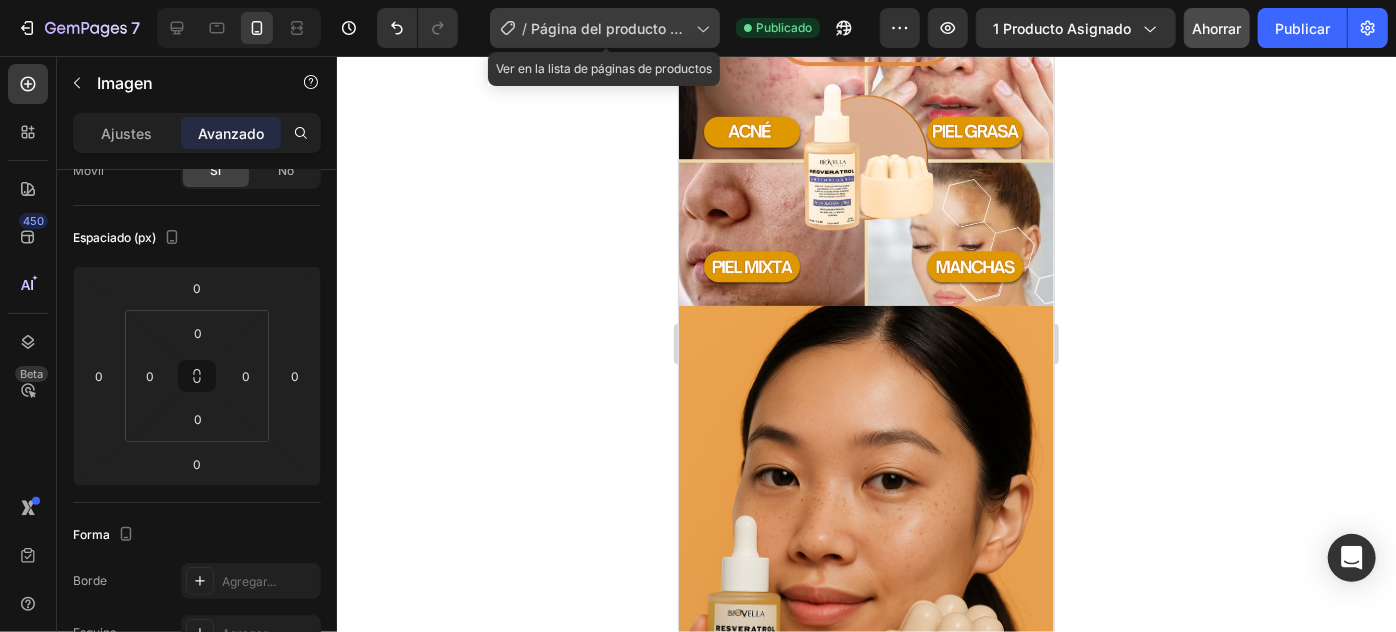 click on "Página del producto - 1 de agosto, 13:30:42" at bounding box center [610, 39] 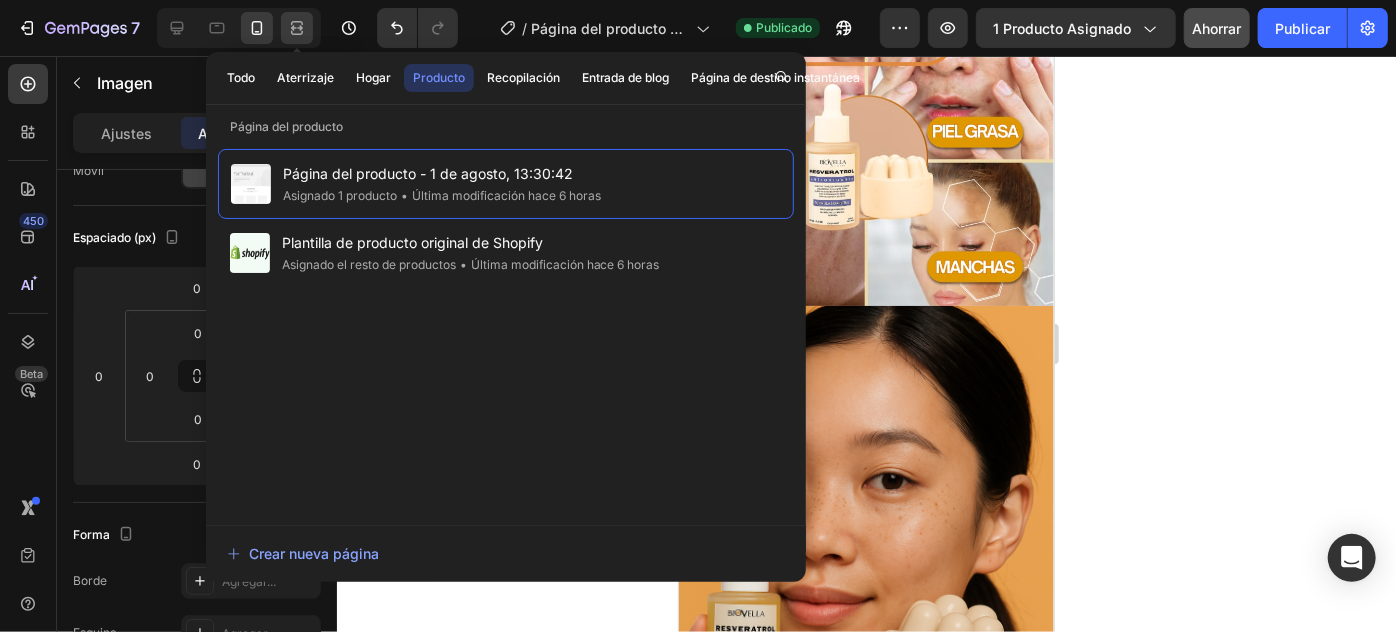 click 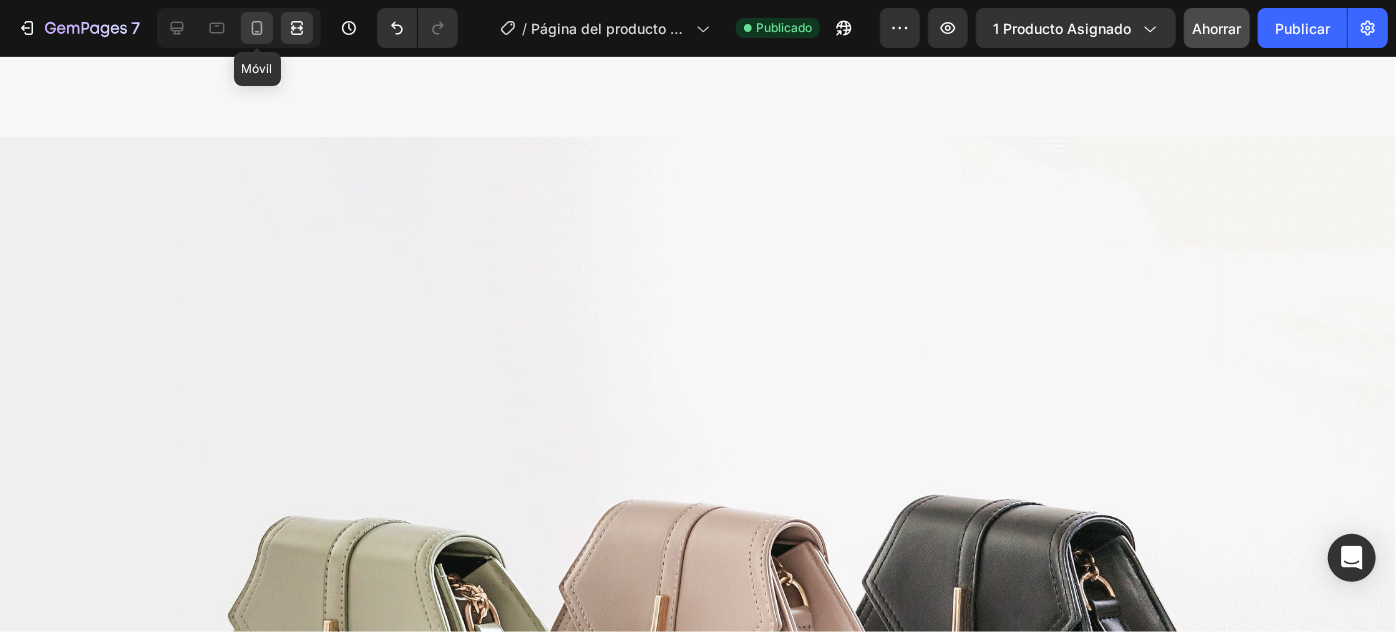 click 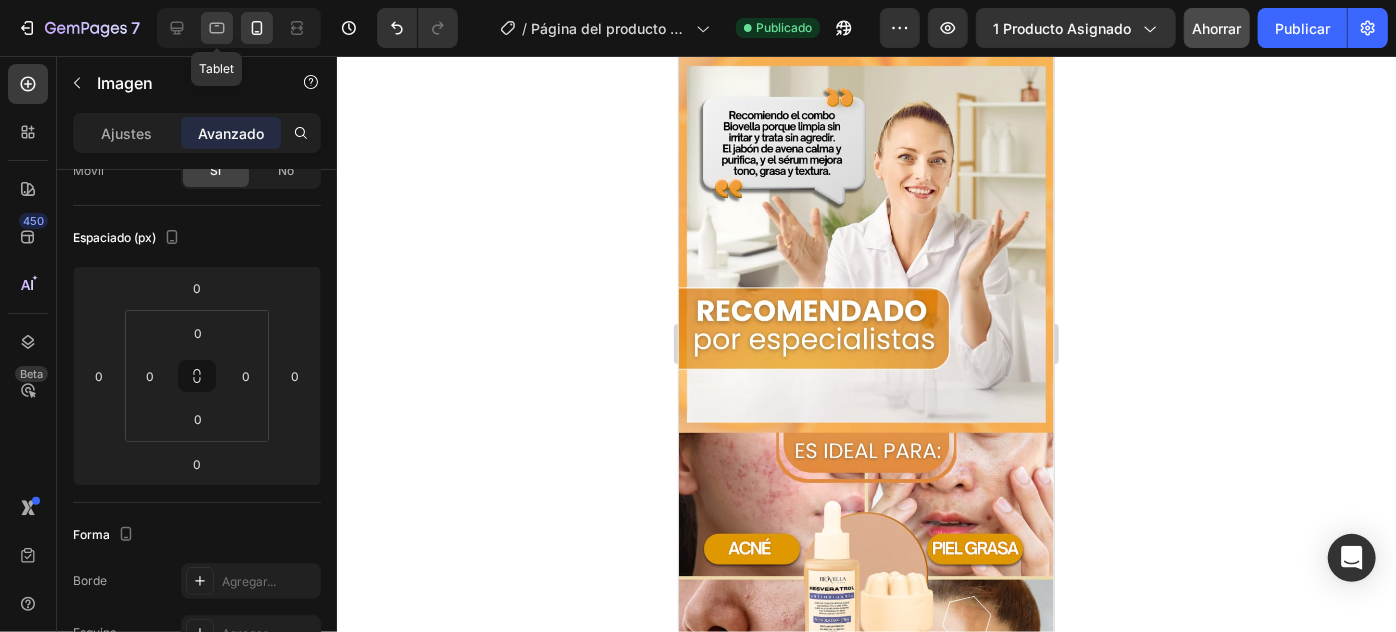 click 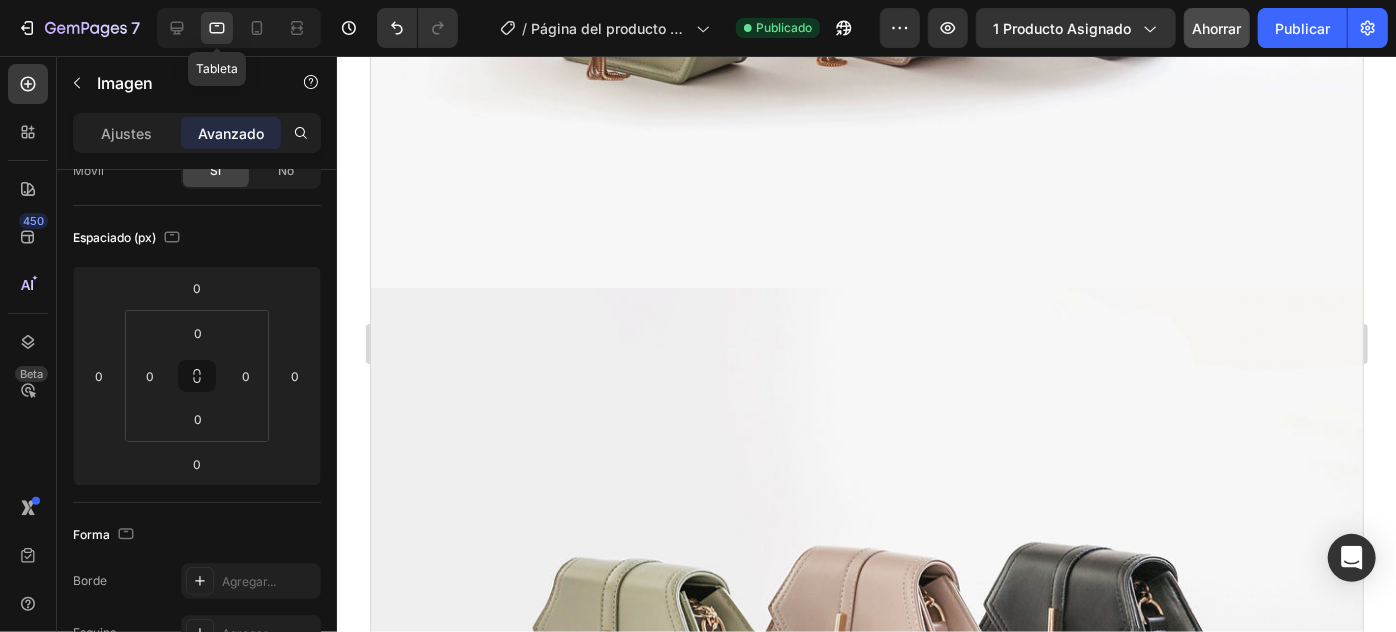 scroll, scrollTop: 2885, scrollLeft: 0, axis: vertical 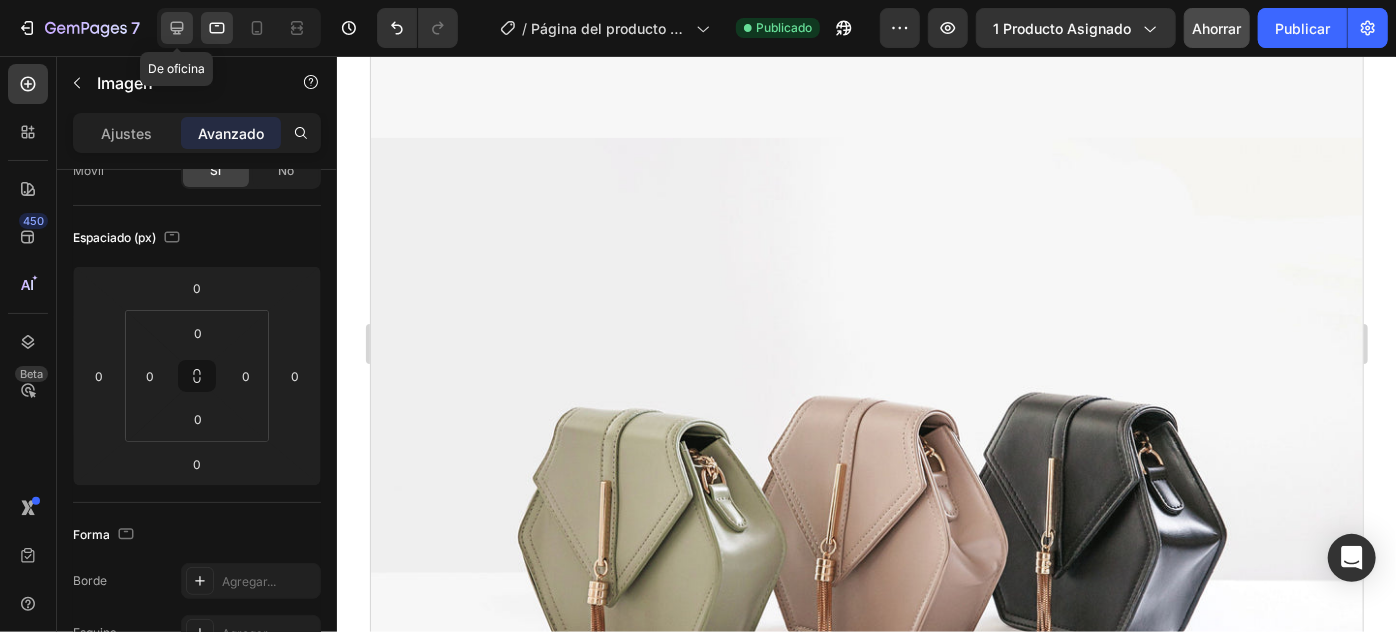 click 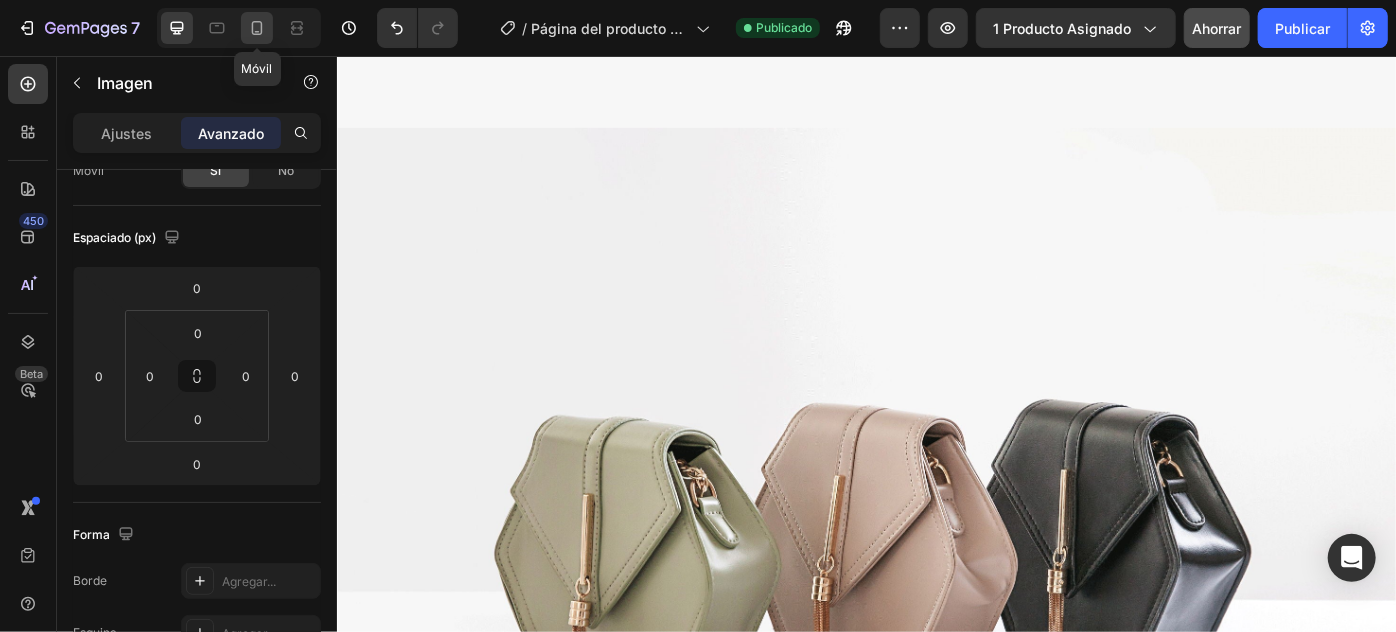 click 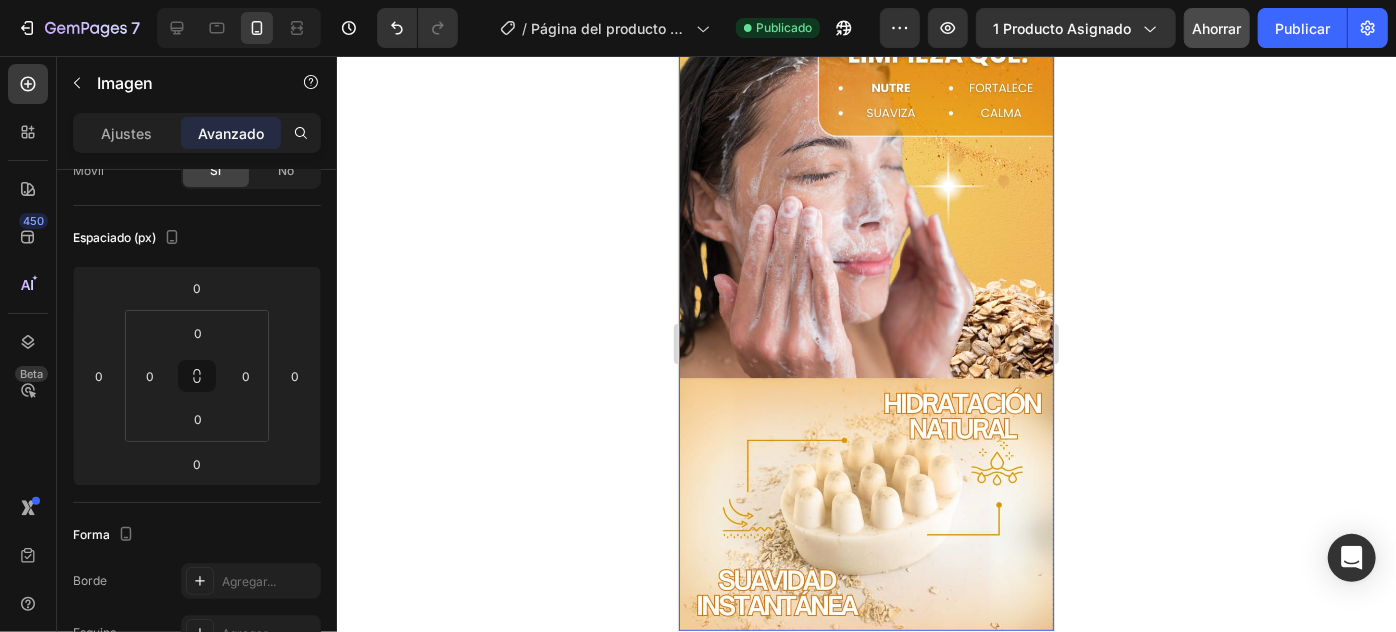 scroll, scrollTop: 0, scrollLeft: 0, axis: both 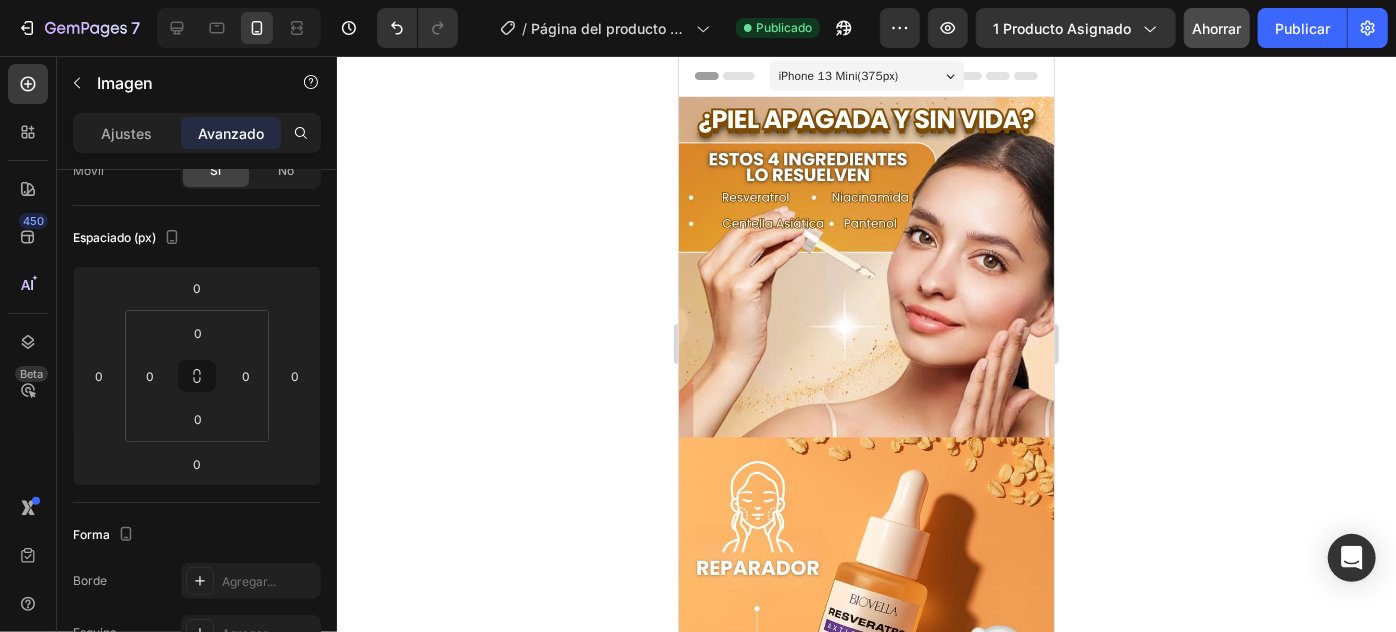 click on "iPhone 13 Mini  ( 375 px)" at bounding box center [866, 75] 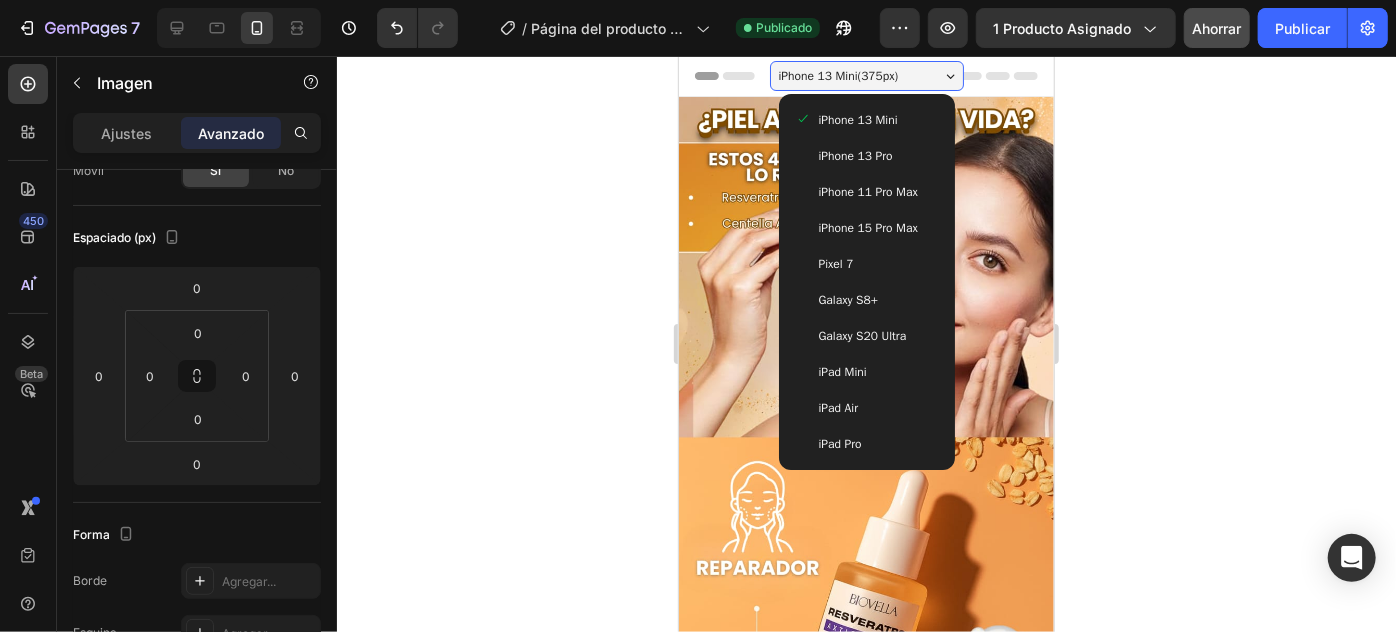 click on "Pixel 7" at bounding box center [866, 263] 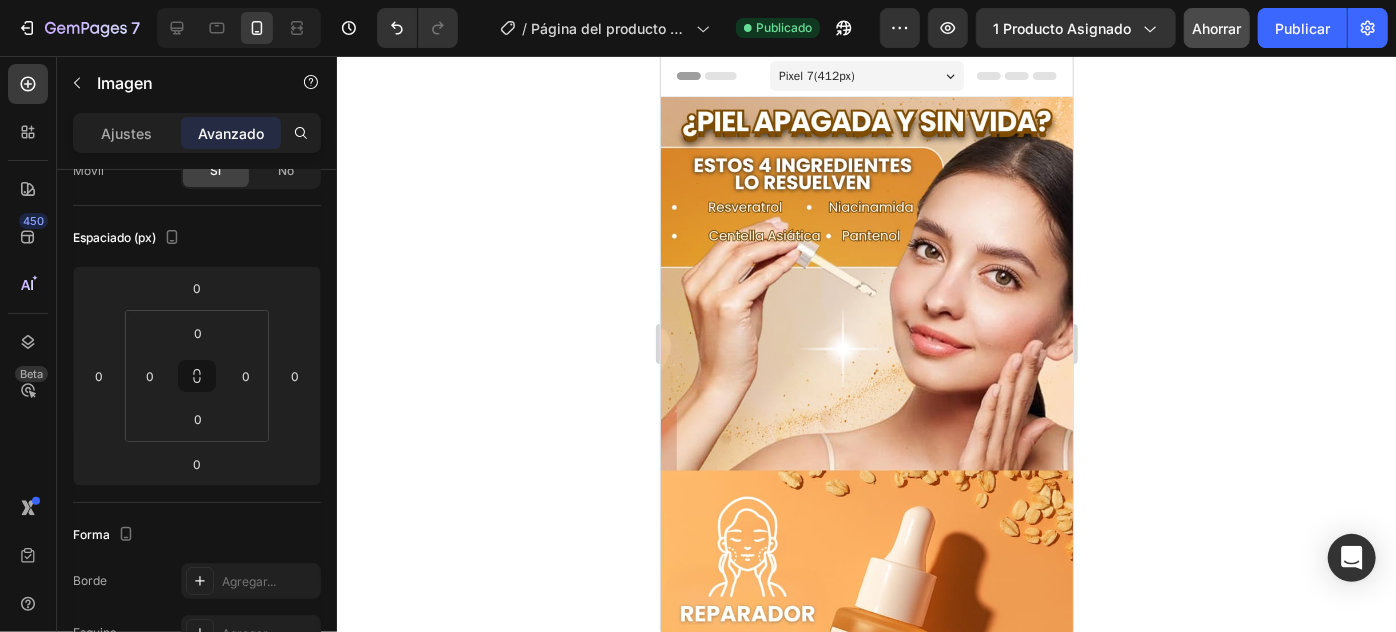 click on "Pixel 7  ( 412 px)" at bounding box center [866, 75] 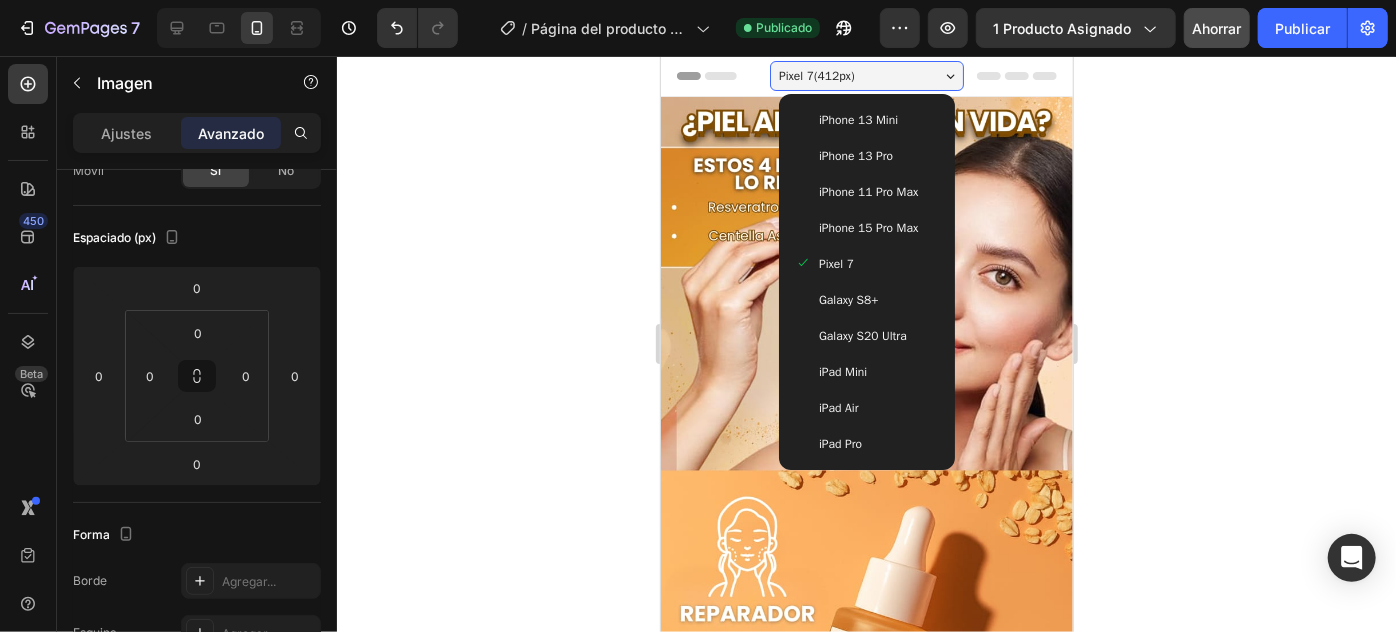click on "iPad Pro" at bounding box center (839, 443) 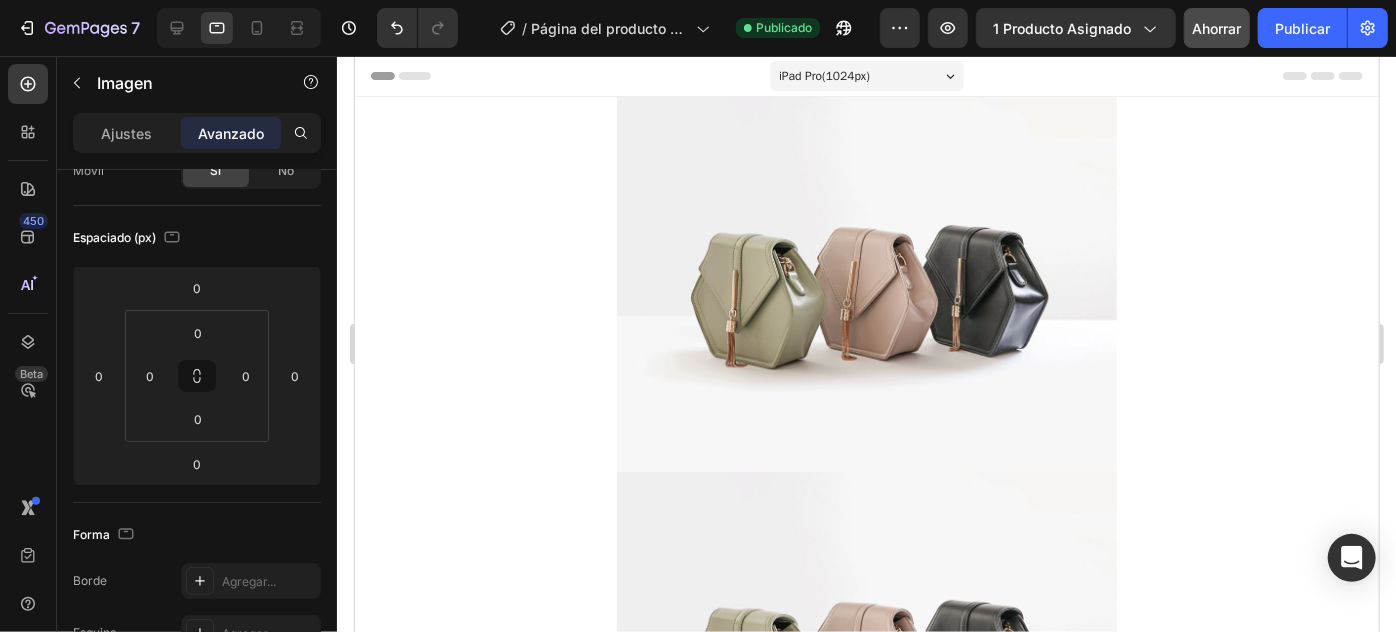 click on "iPad Pro  ( 1024 px)" at bounding box center [866, 75] 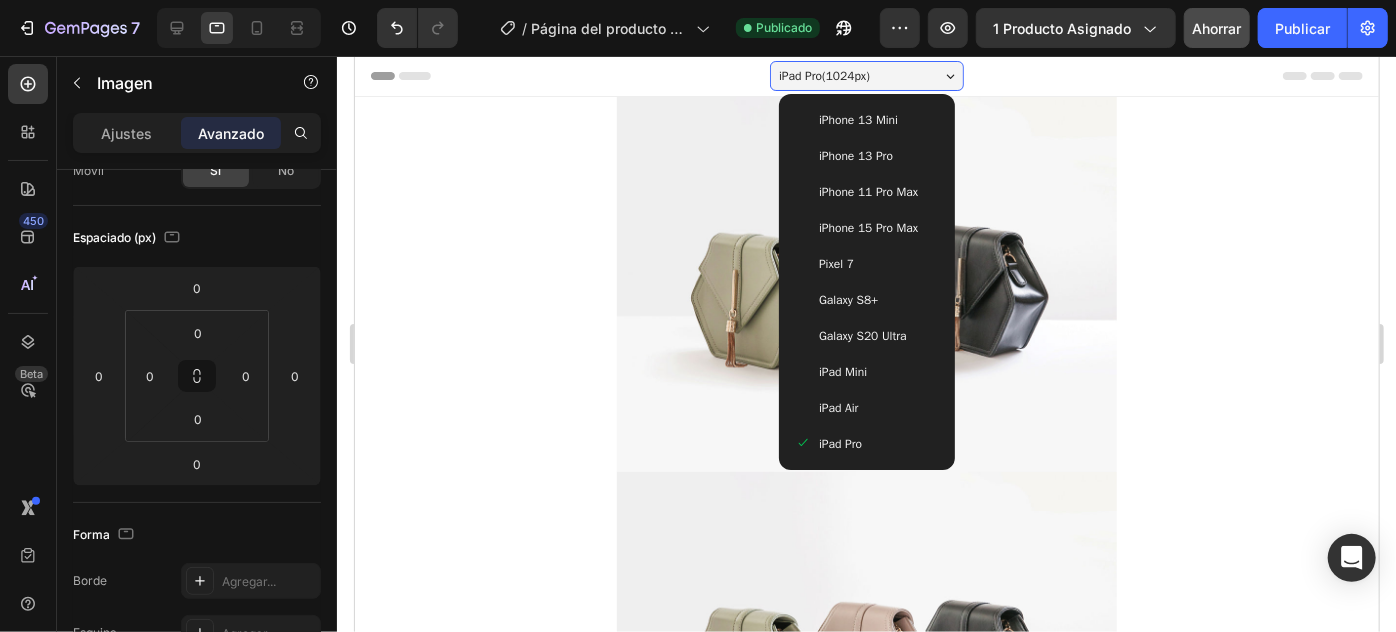 click on "iPad Air" at bounding box center (866, 407) 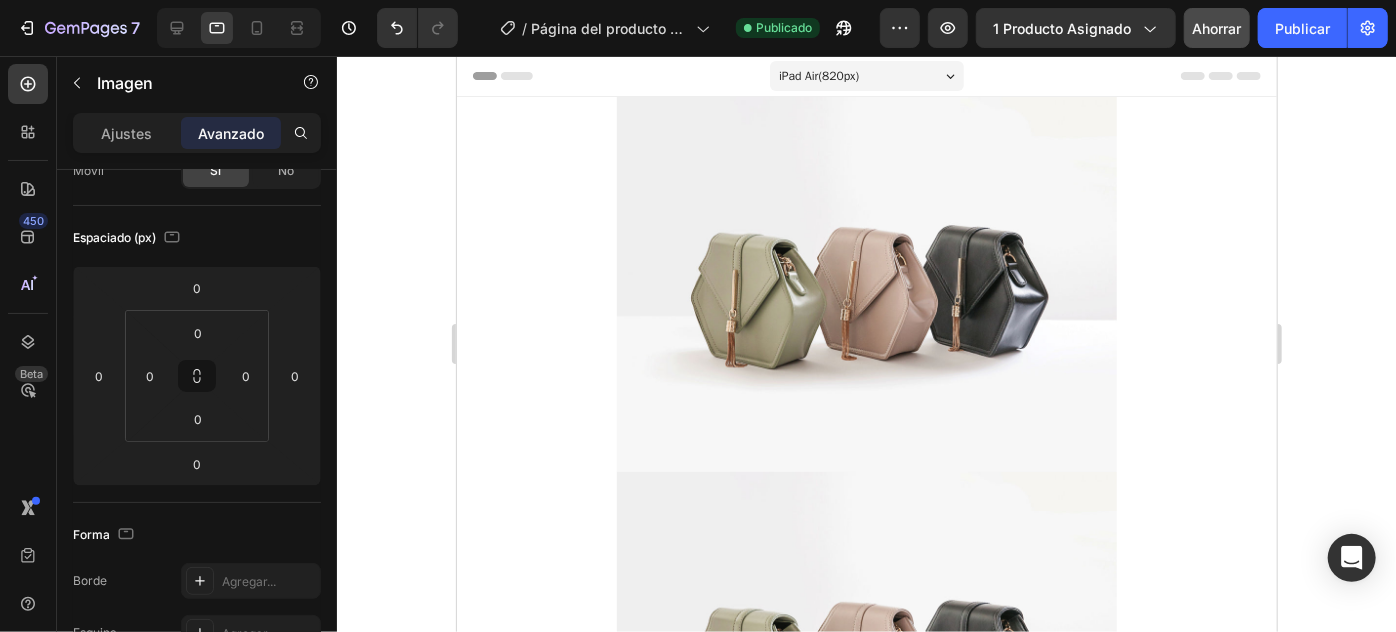 click on "iPad Air  ( 820 px)" at bounding box center [818, 75] 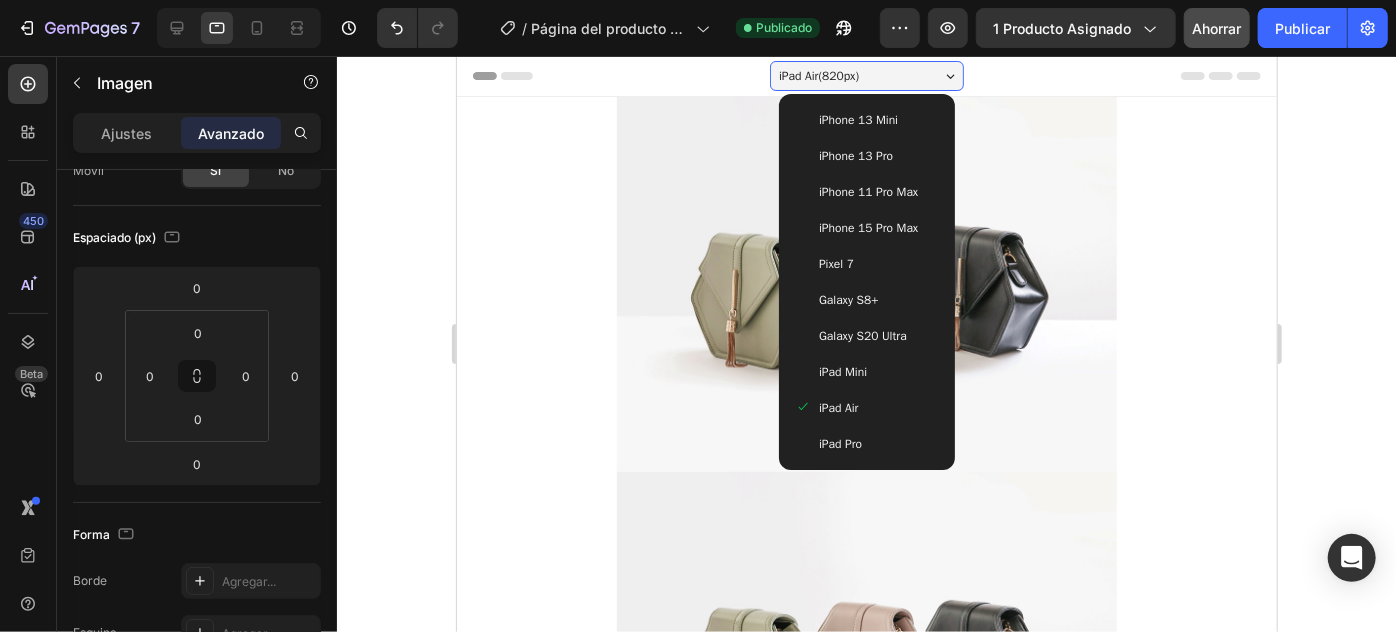 click on "iPad Mini" at bounding box center [842, 371] 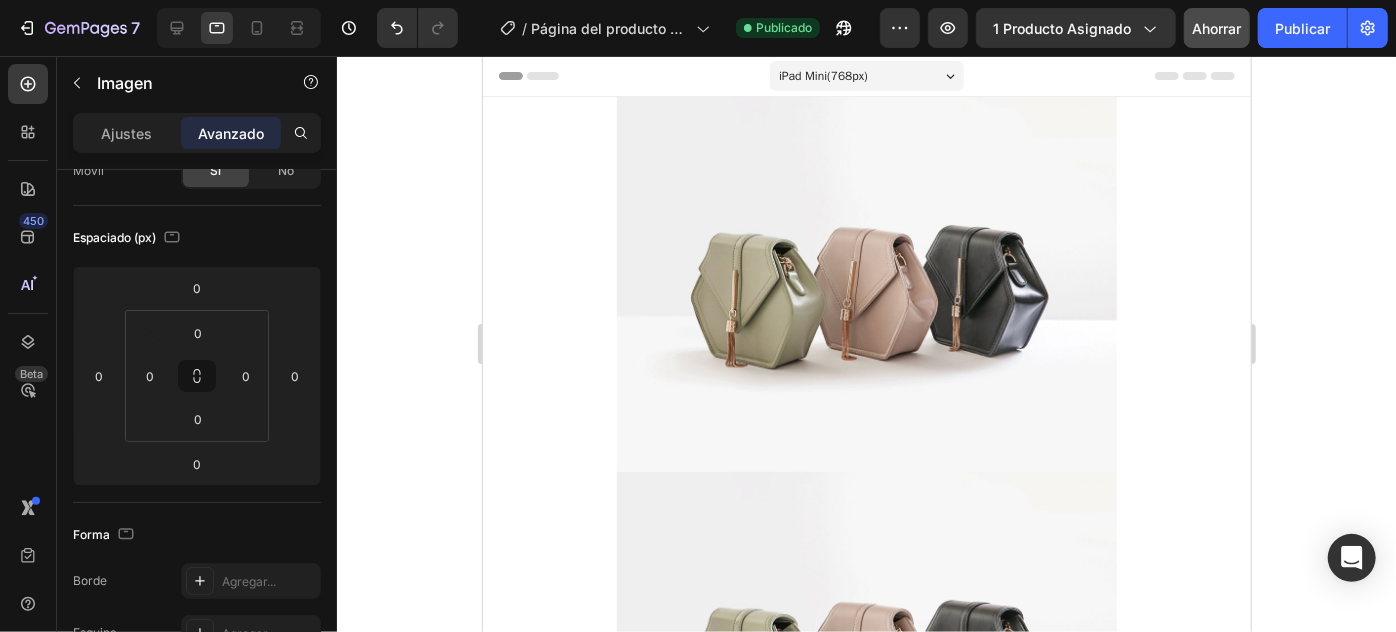 click on "iPad Mini  ( 768 px)" at bounding box center (822, 75) 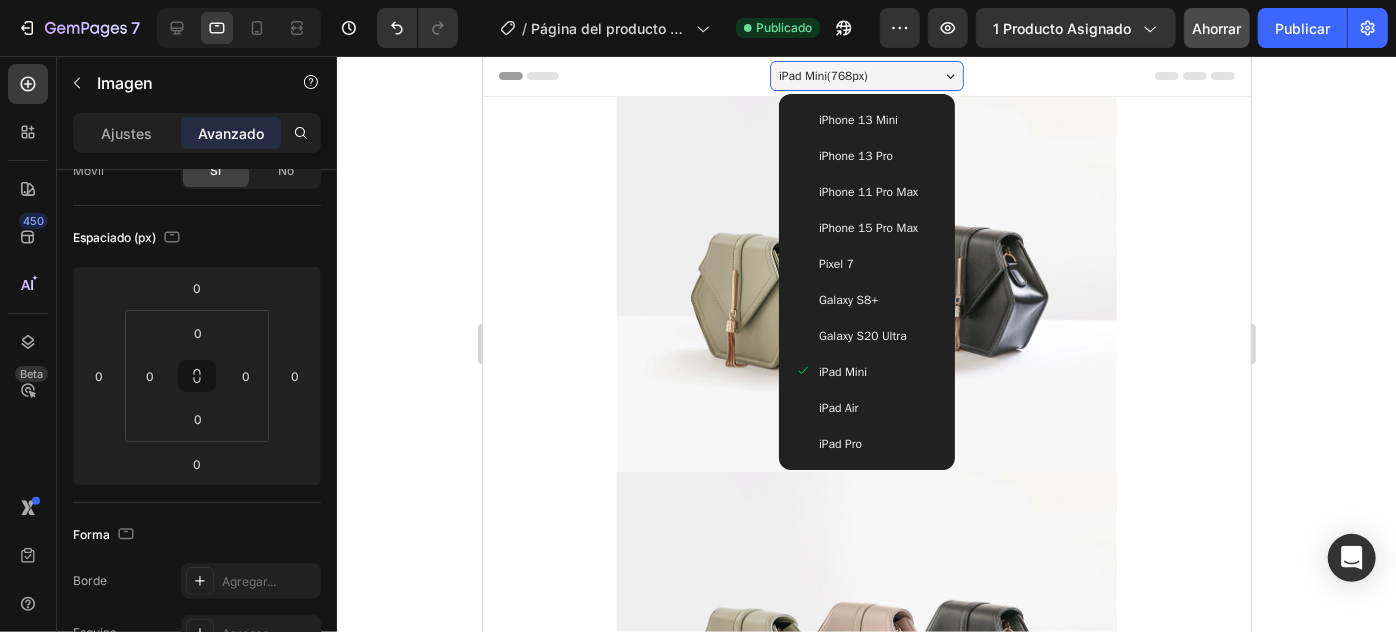 click on "Galaxy S20 Ultra" at bounding box center (862, 335) 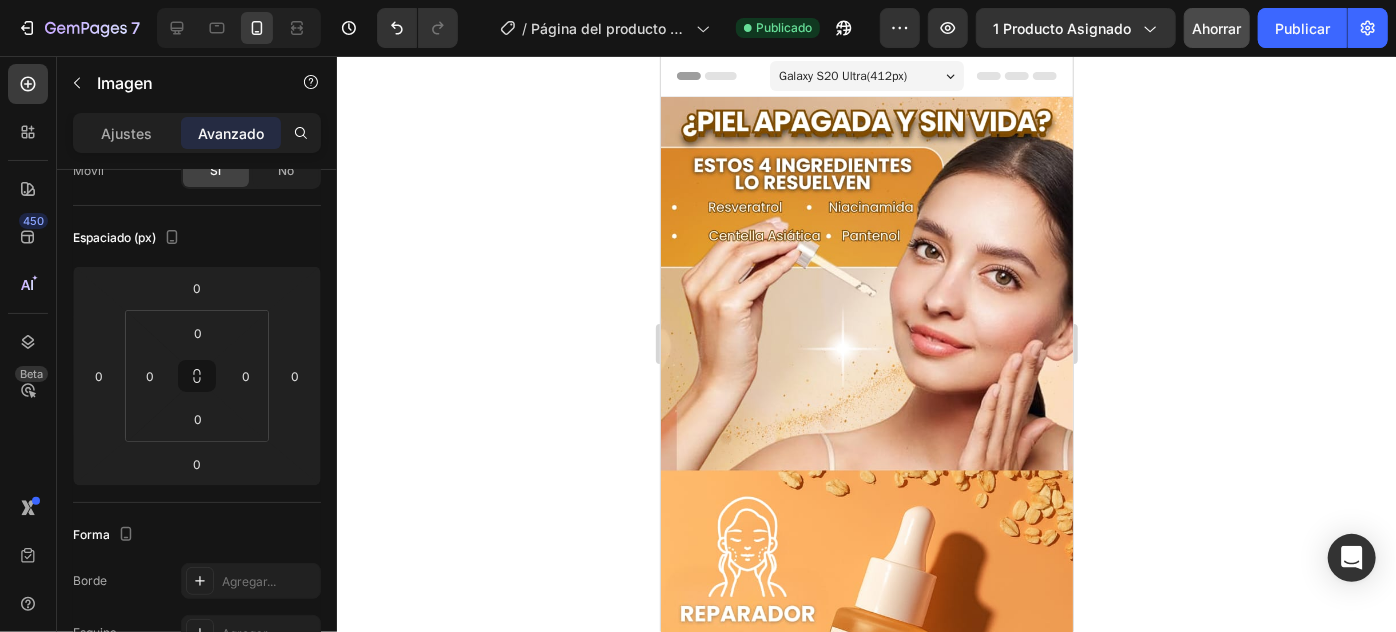 click on "Galaxy S20 Ultra  ( 412 px)" at bounding box center (842, 75) 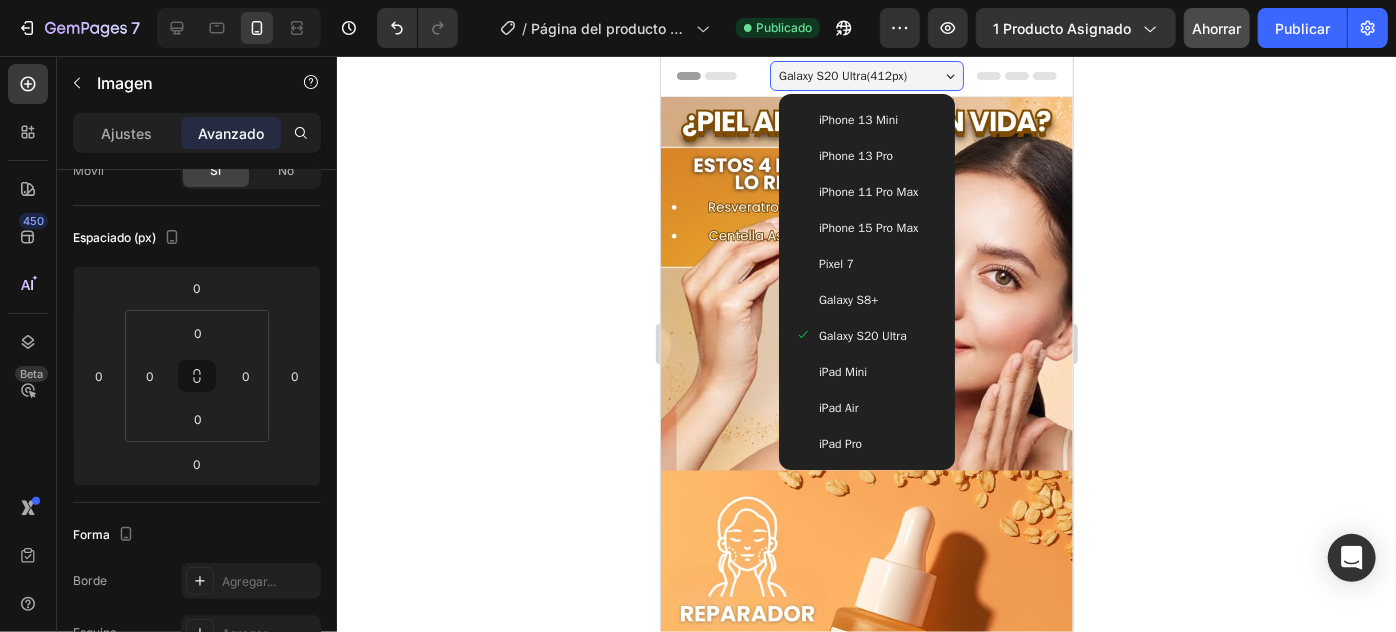 click on "Pixel 7" at bounding box center [866, 263] 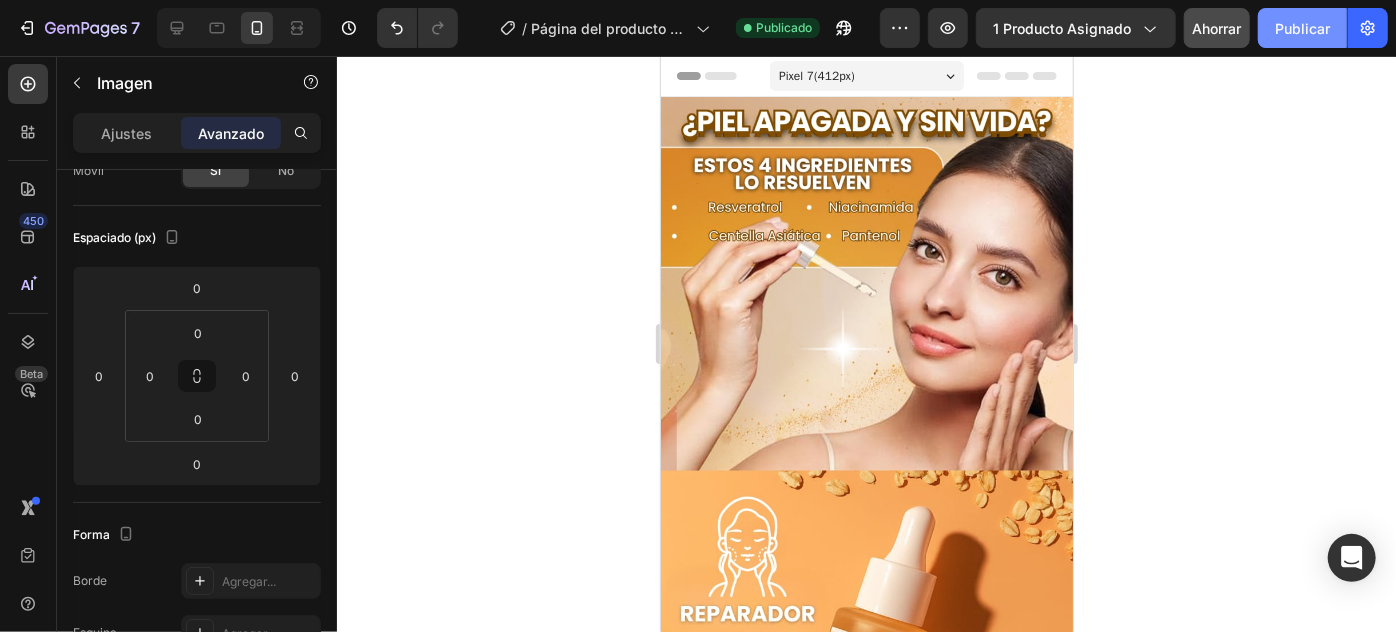 click on "Publicar" 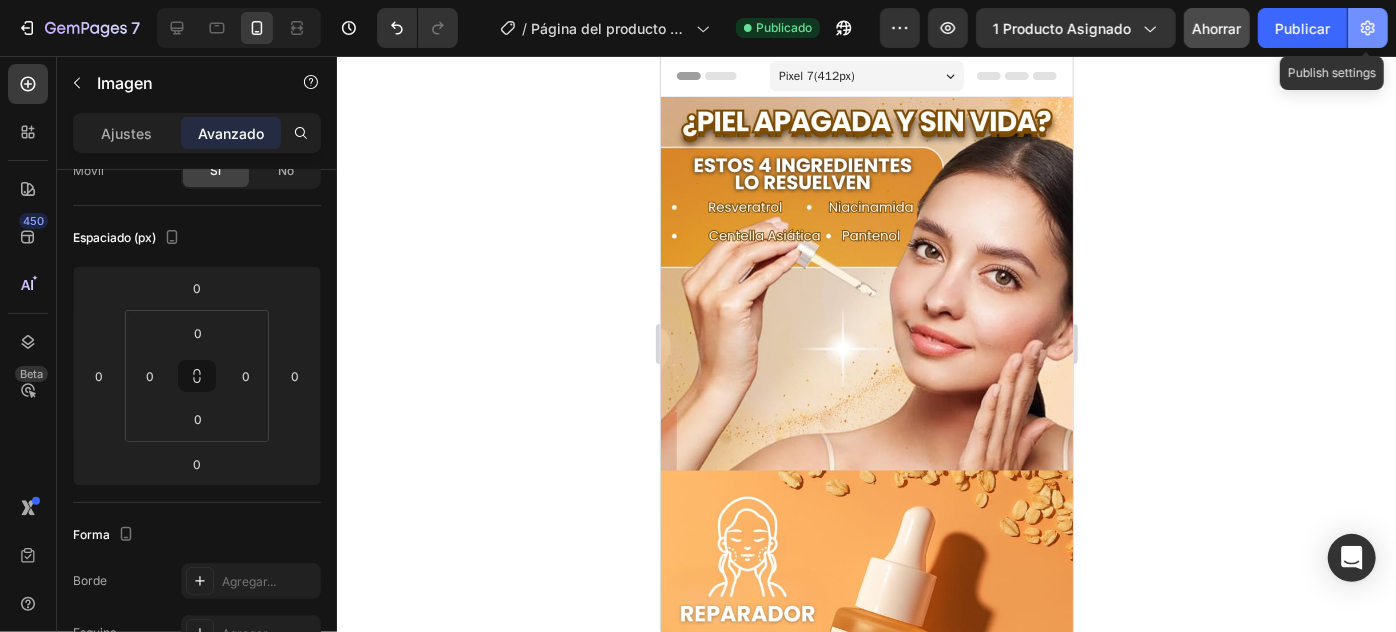 click 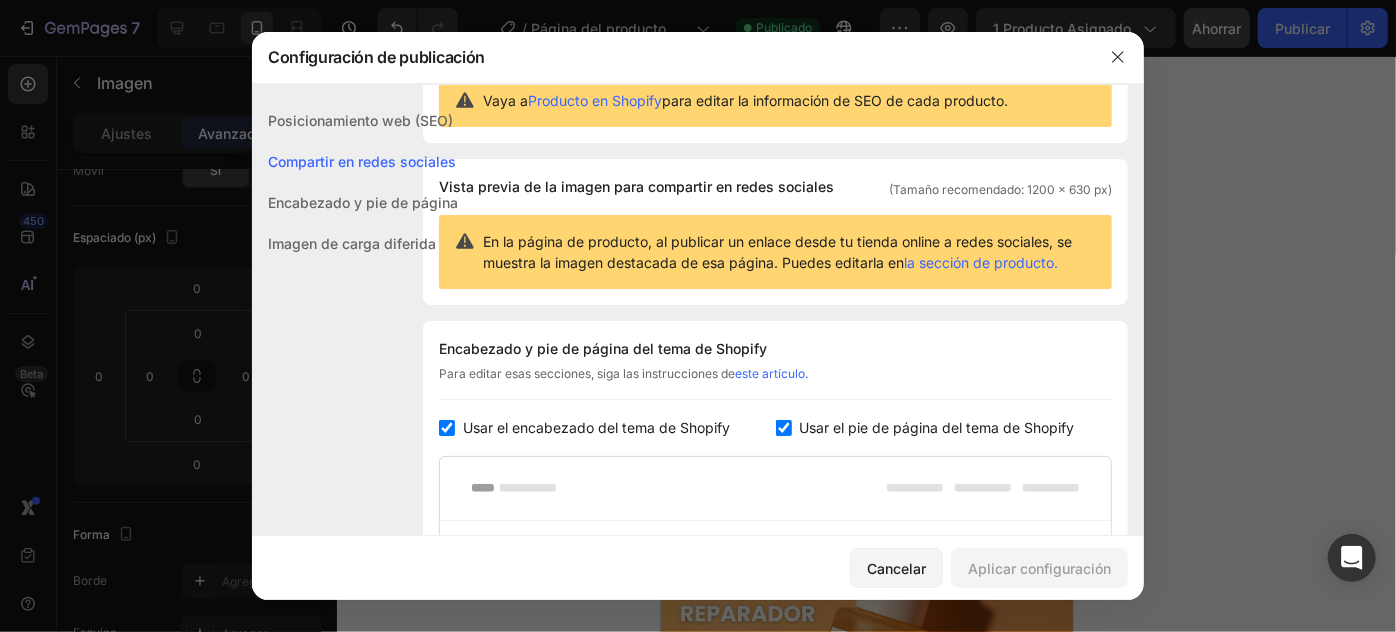 scroll, scrollTop: 181, scrollLeft: 0, axis: vertical 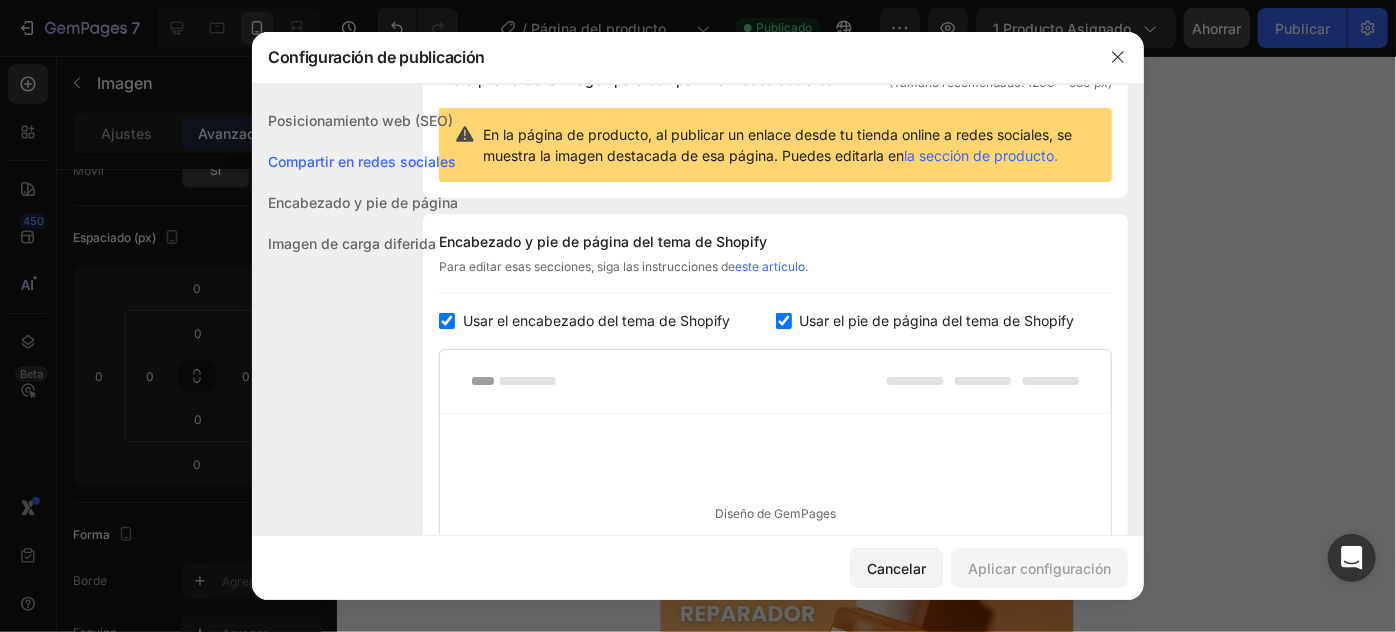 drag, startPoint x: 450, startPoint y: 324, endPoint x: 467, endPoint y: 319, distance: 17.720045 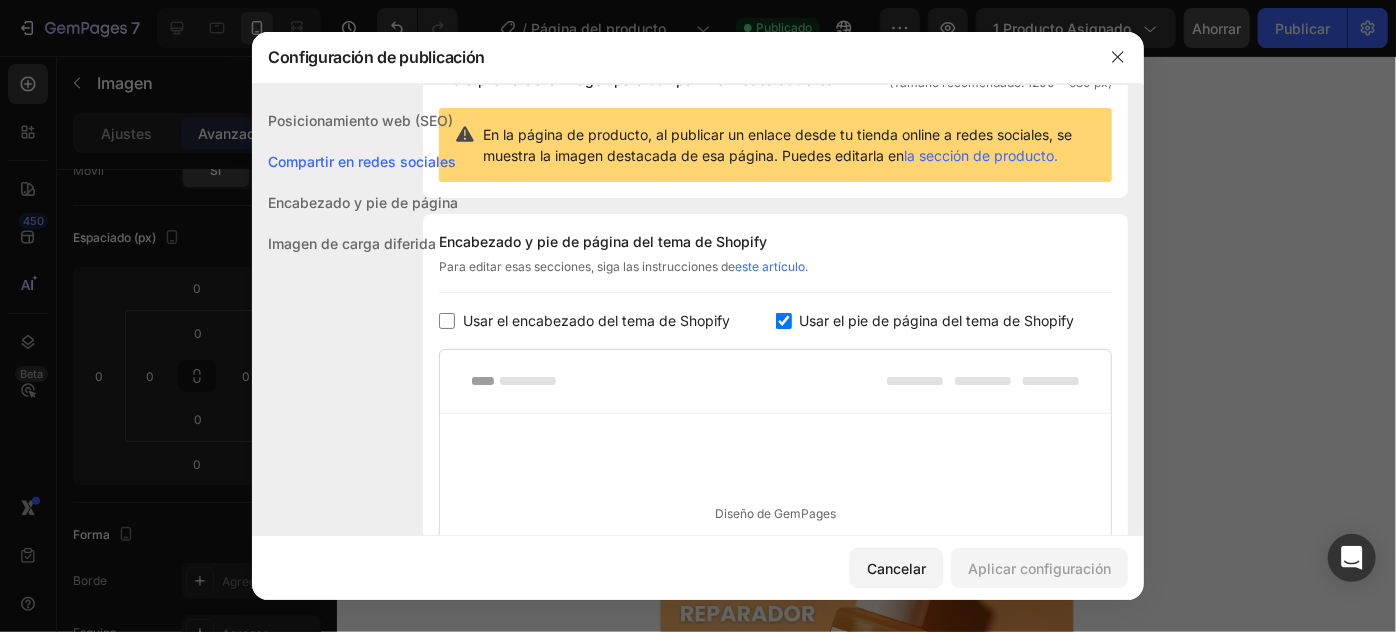 checkbox on "false" 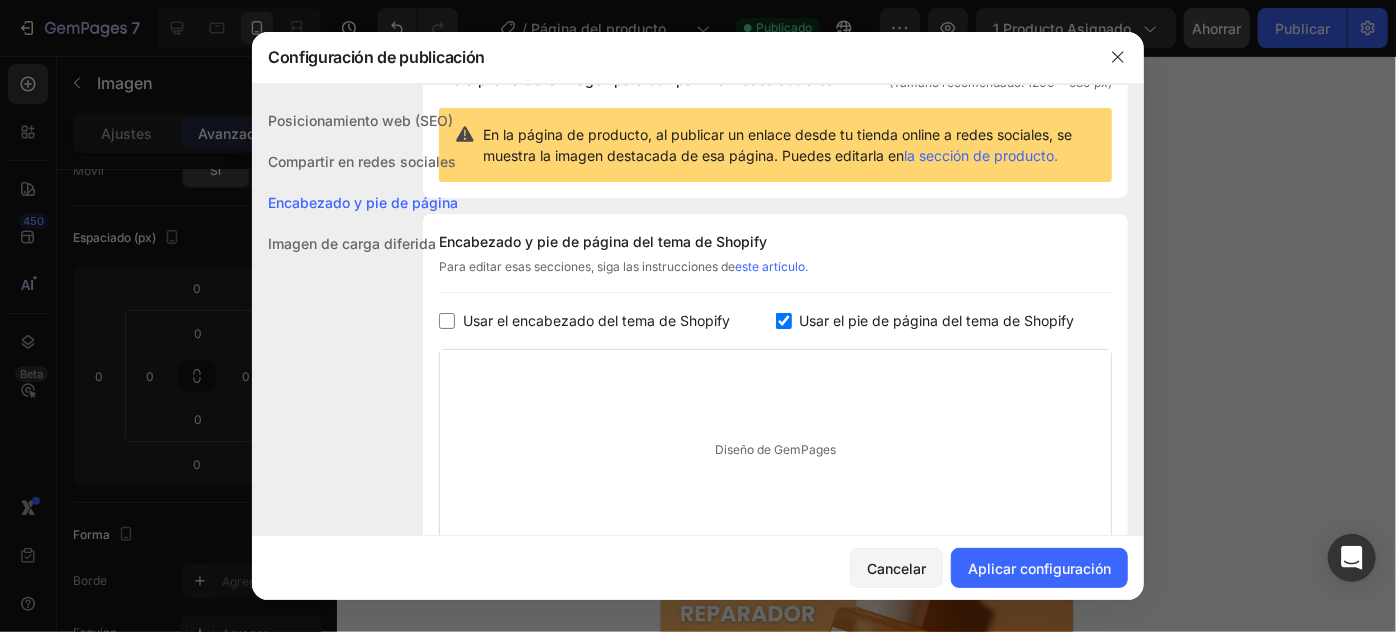 click on "Usar el encabezado del tema de Shopify Usar el pie de página del tema de Shopify" at bounding box center [775, 321] 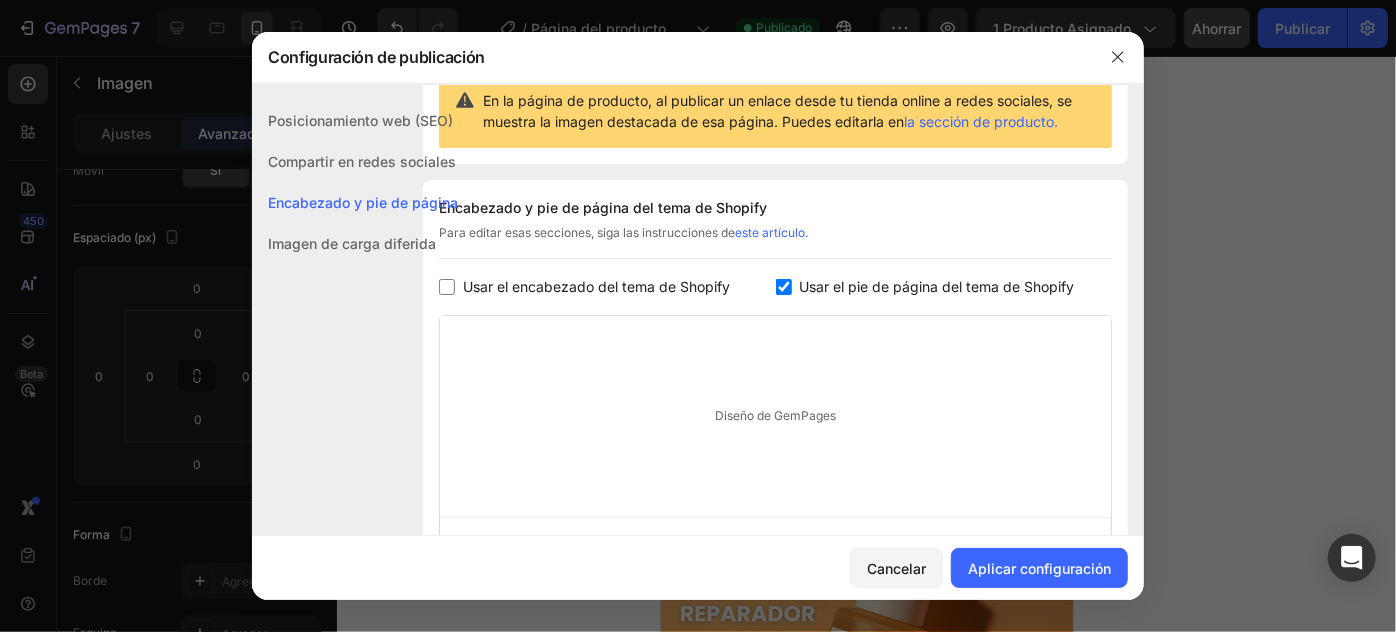 scroll, scrollTop: 272, scrollLeft: 0, axis: vertical 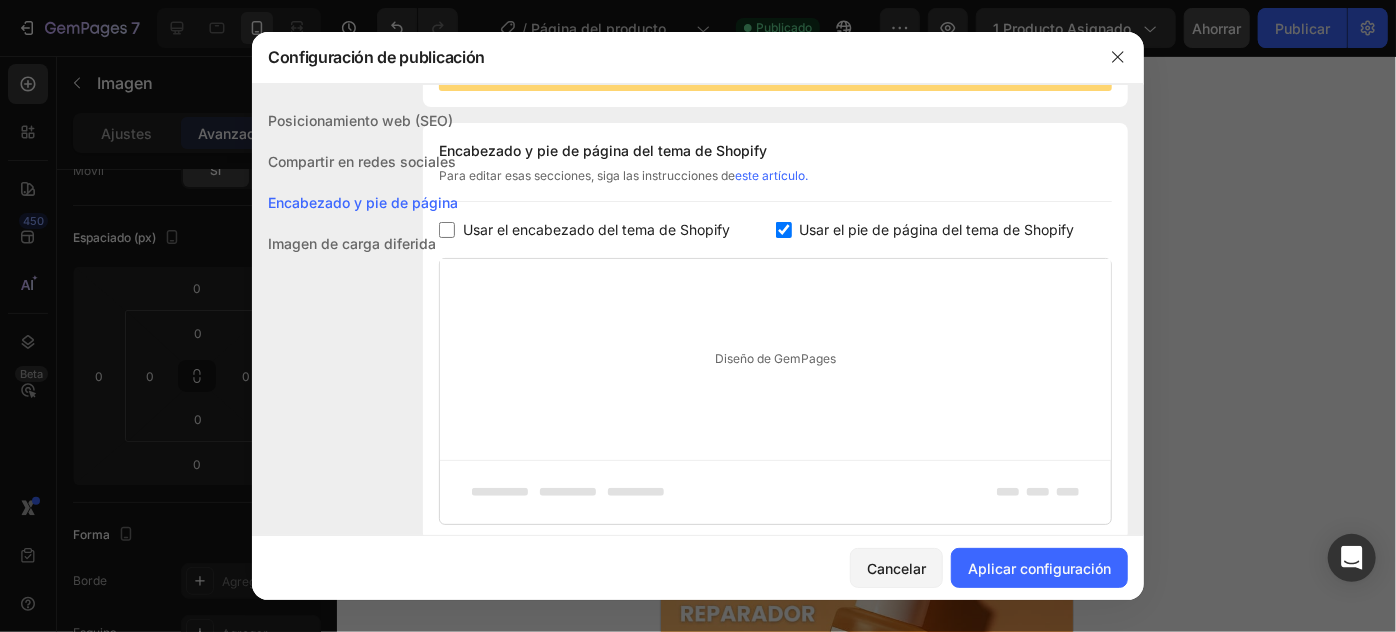 click on "Usar el pie de página del tema de Shopify" at bounding box center (933, 230) 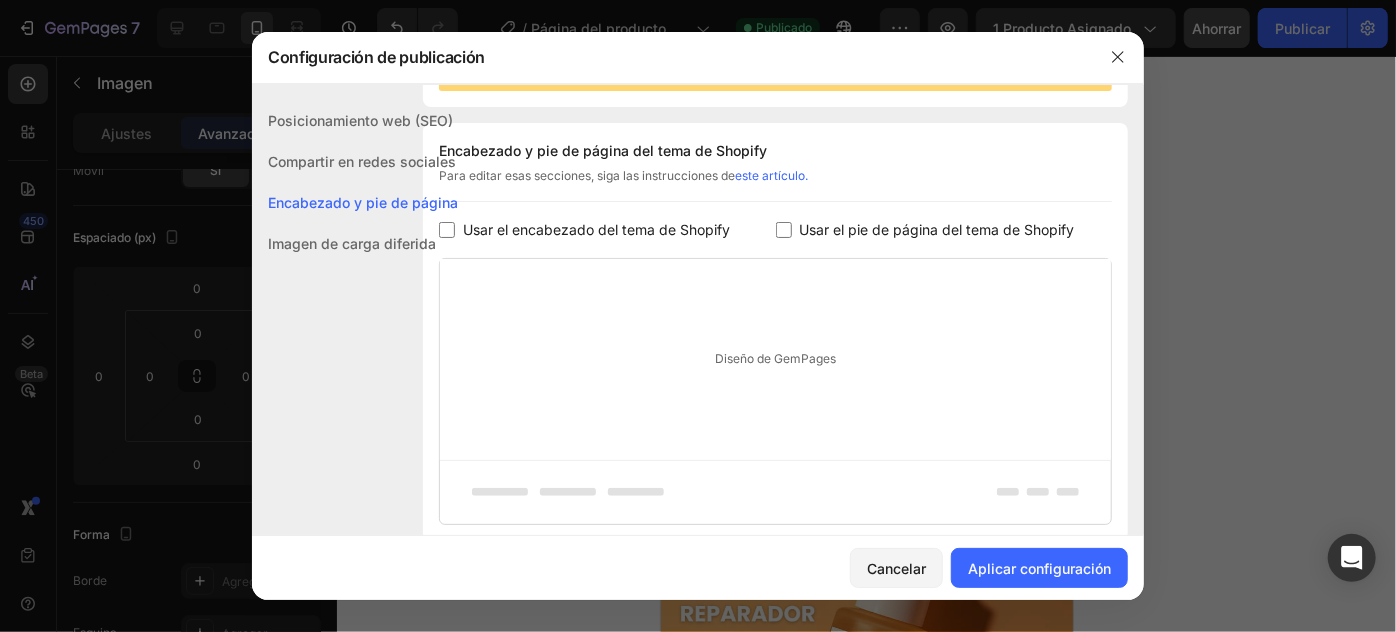 checkbox on "false" 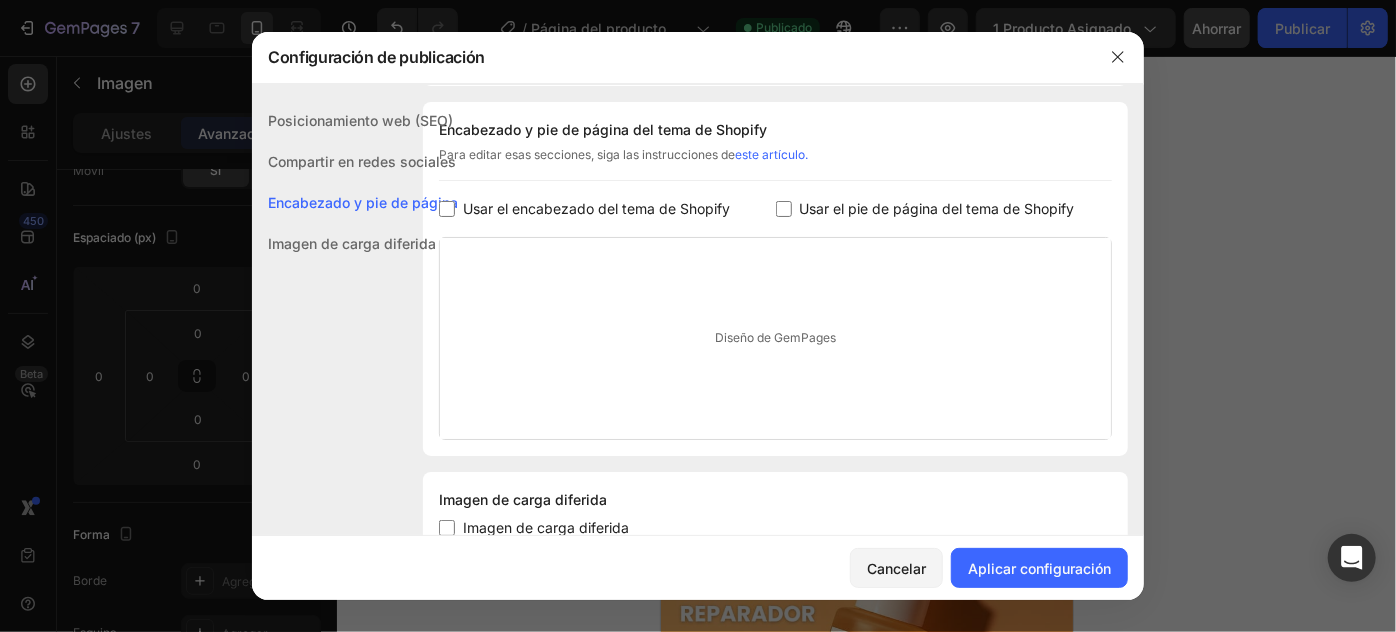 scroll, scrollTop: 359, scrollLeft: 0, axis: vertical 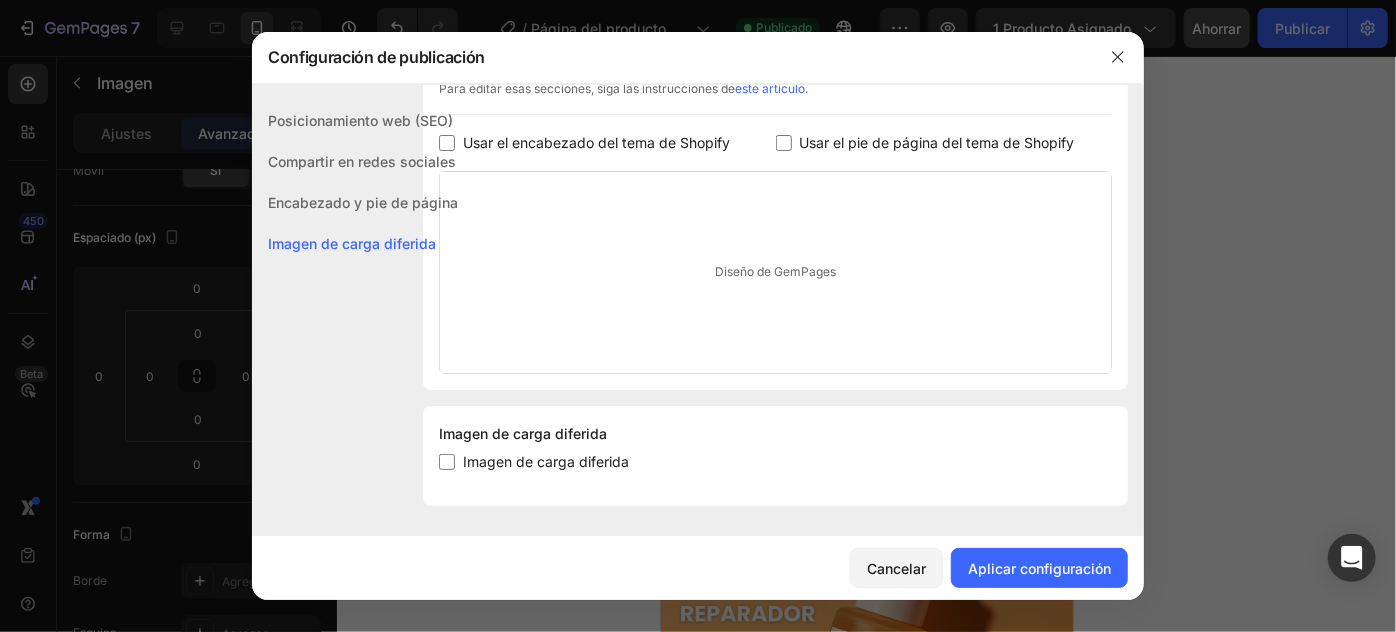 drag, startPoint x: 448, startPoint y: 455, endPoint x: 616, endPoint y: 475, distance: 169.1863 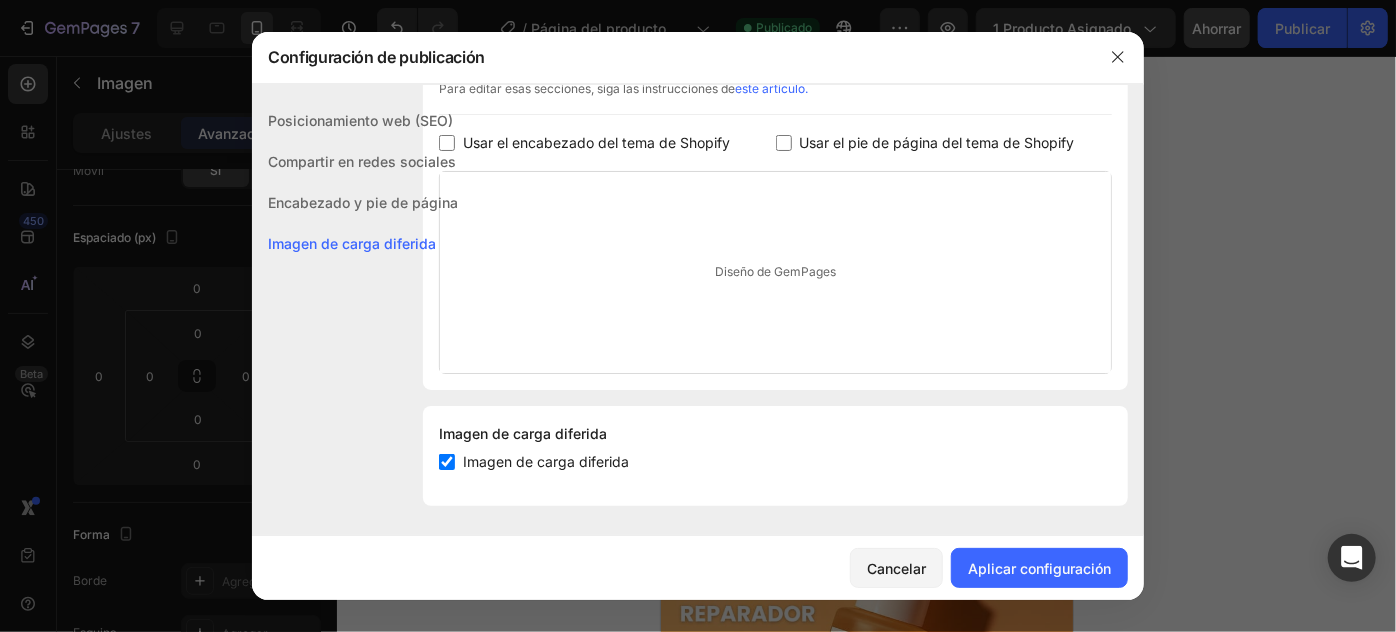 checkbox on "true" 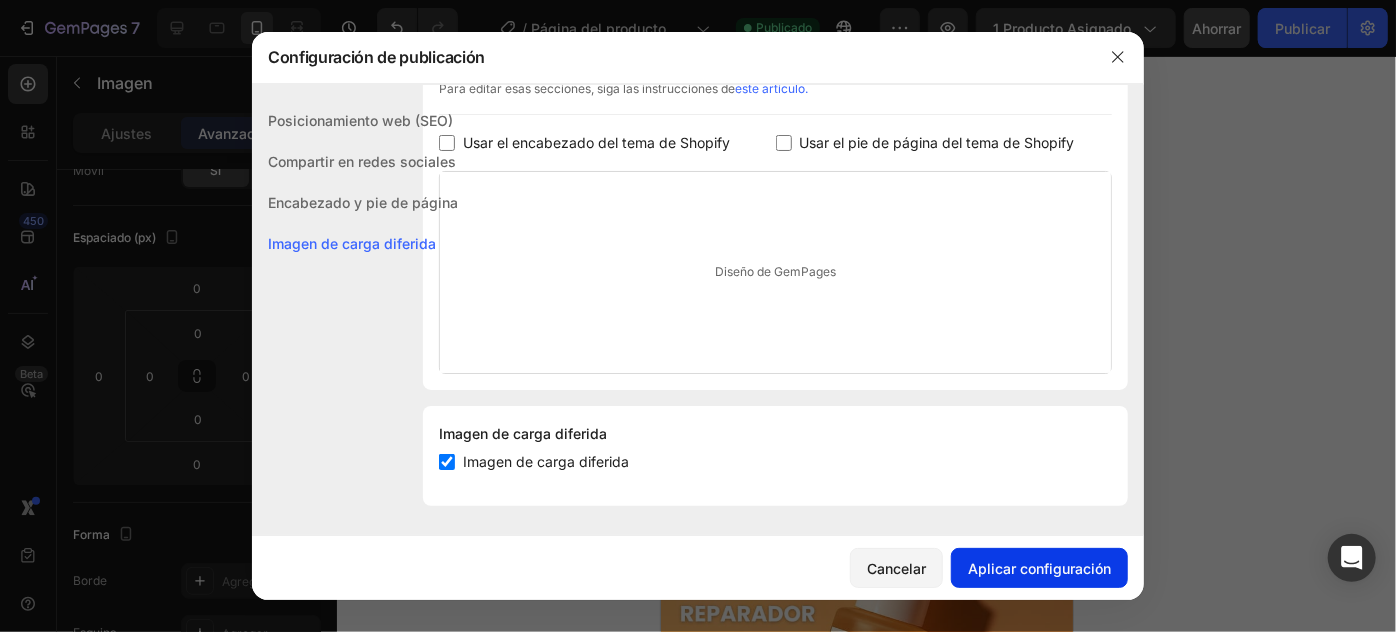 click on "Aplicar configuración" at bounding box center (1039, 568) 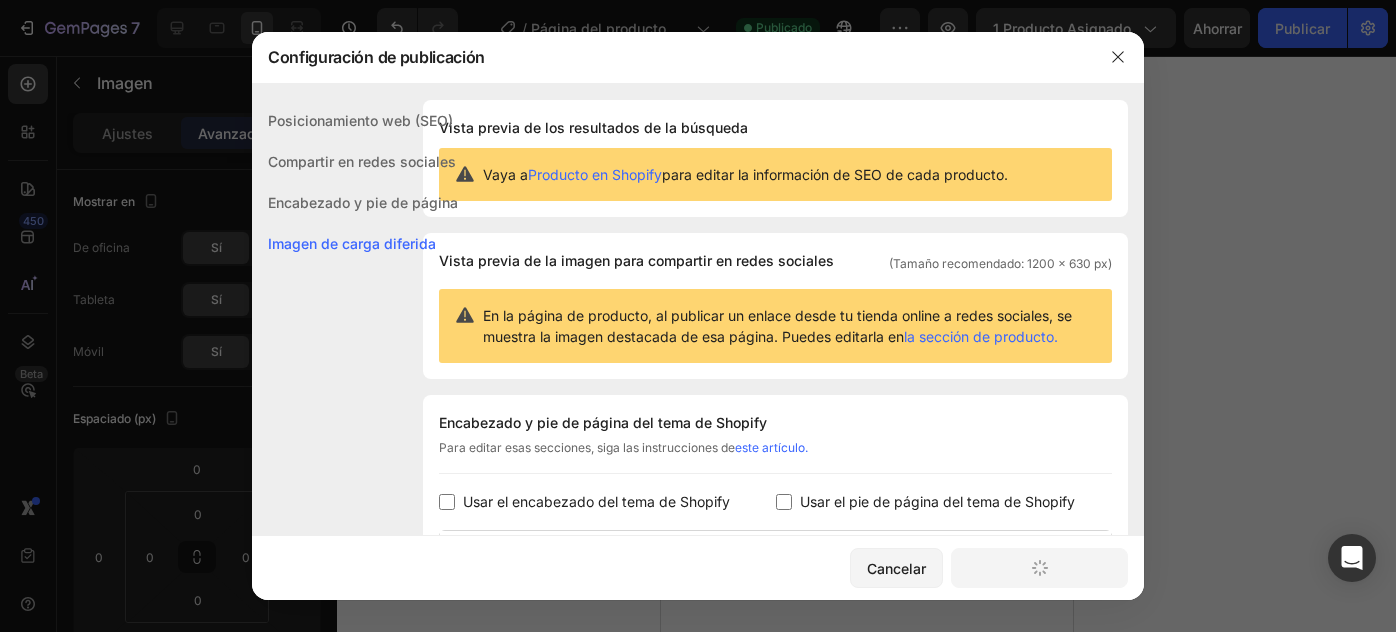 scroll, scrollTop: 0, scrollLeft: 0, axis: both 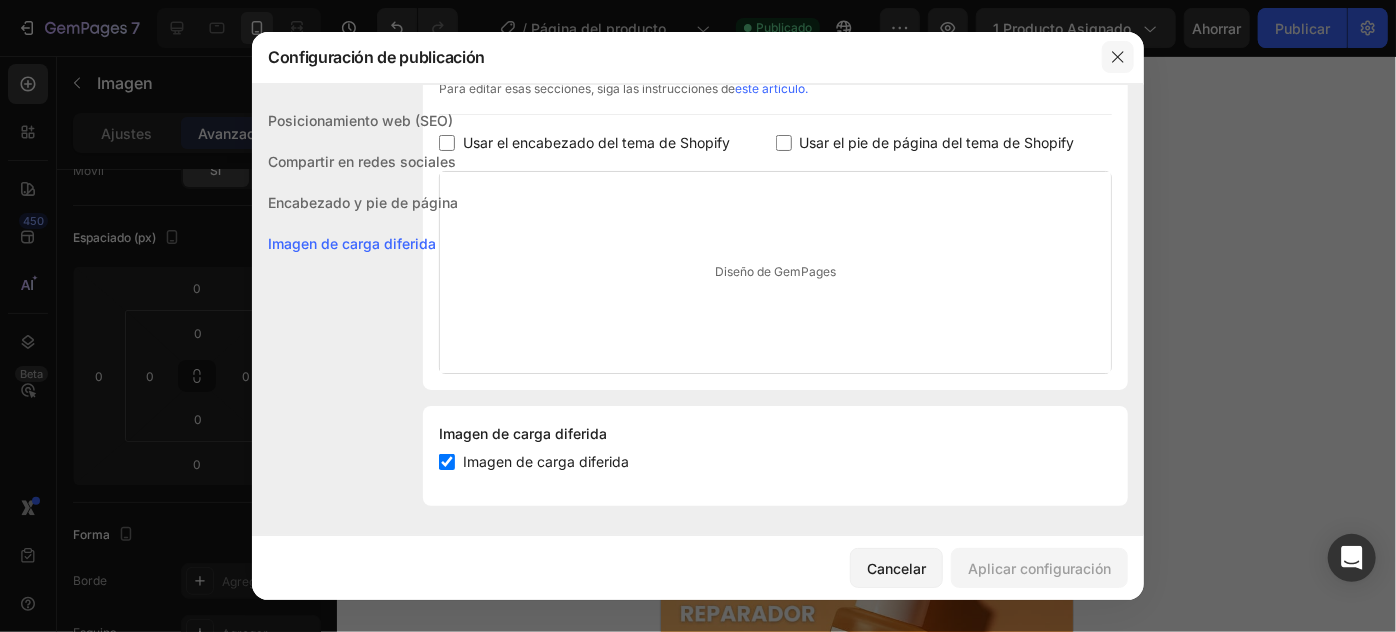 click 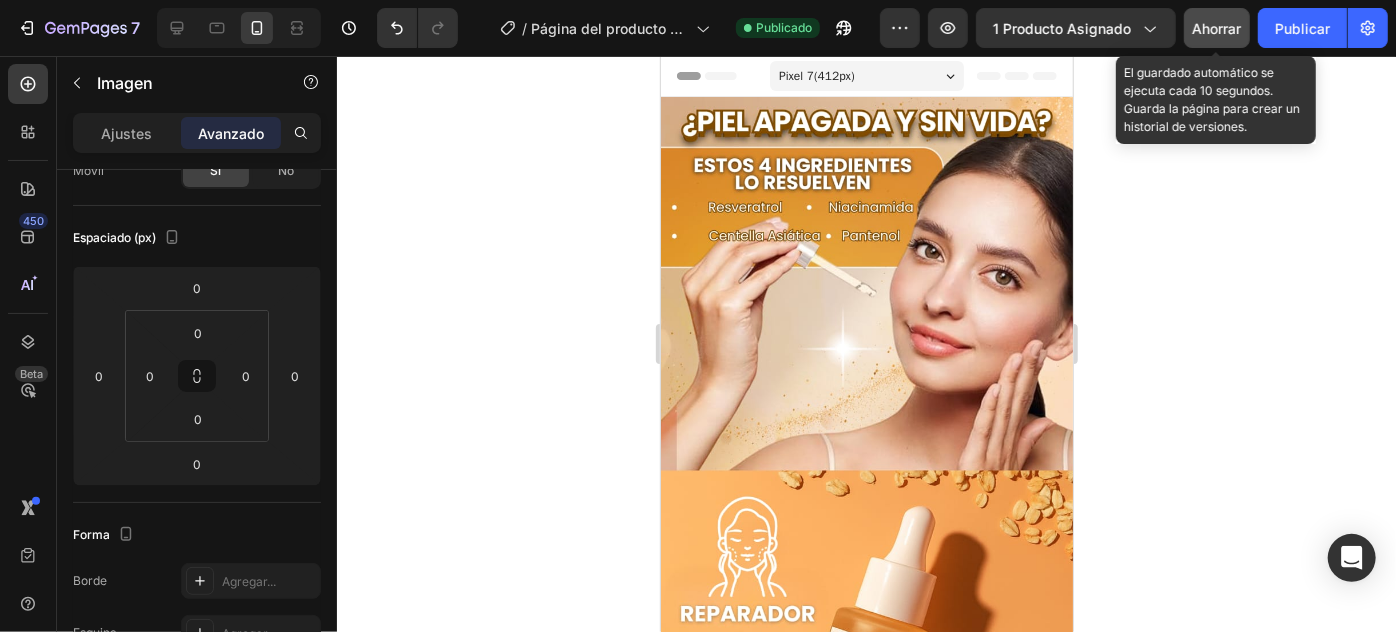 click on "Ahorrar" at bounding box center [1217, 28] 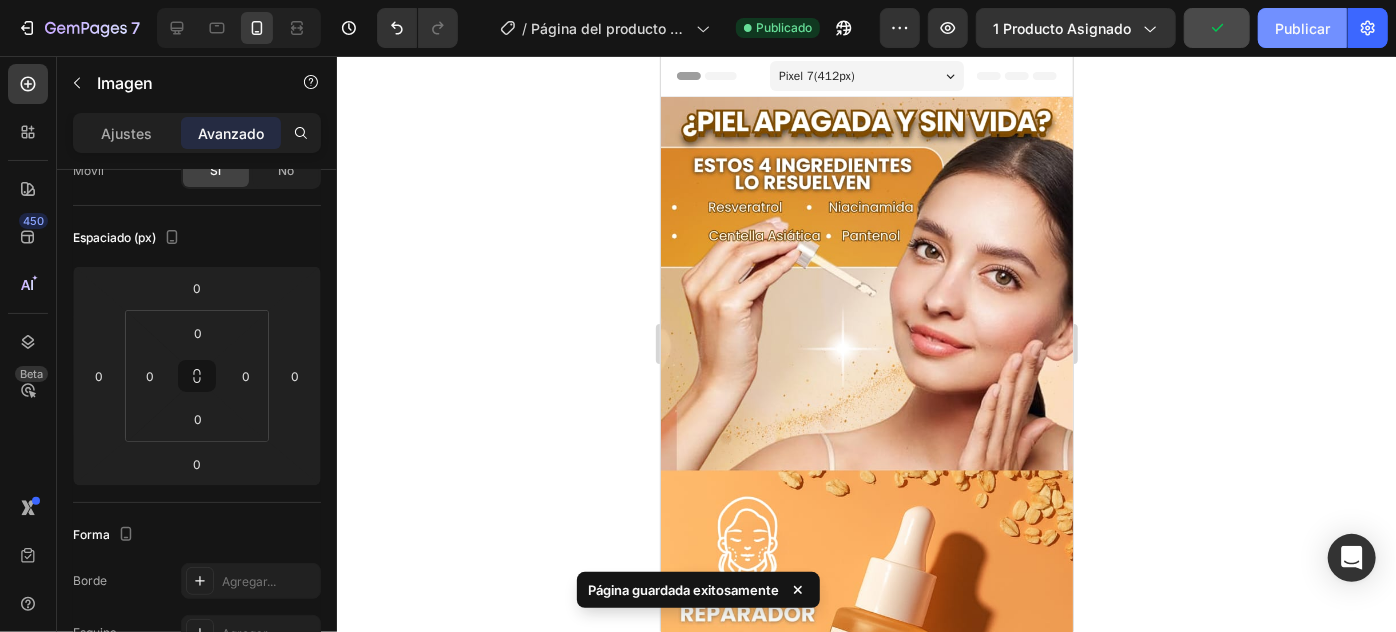 click on "Publicar" at bounding box center [1302, 28] 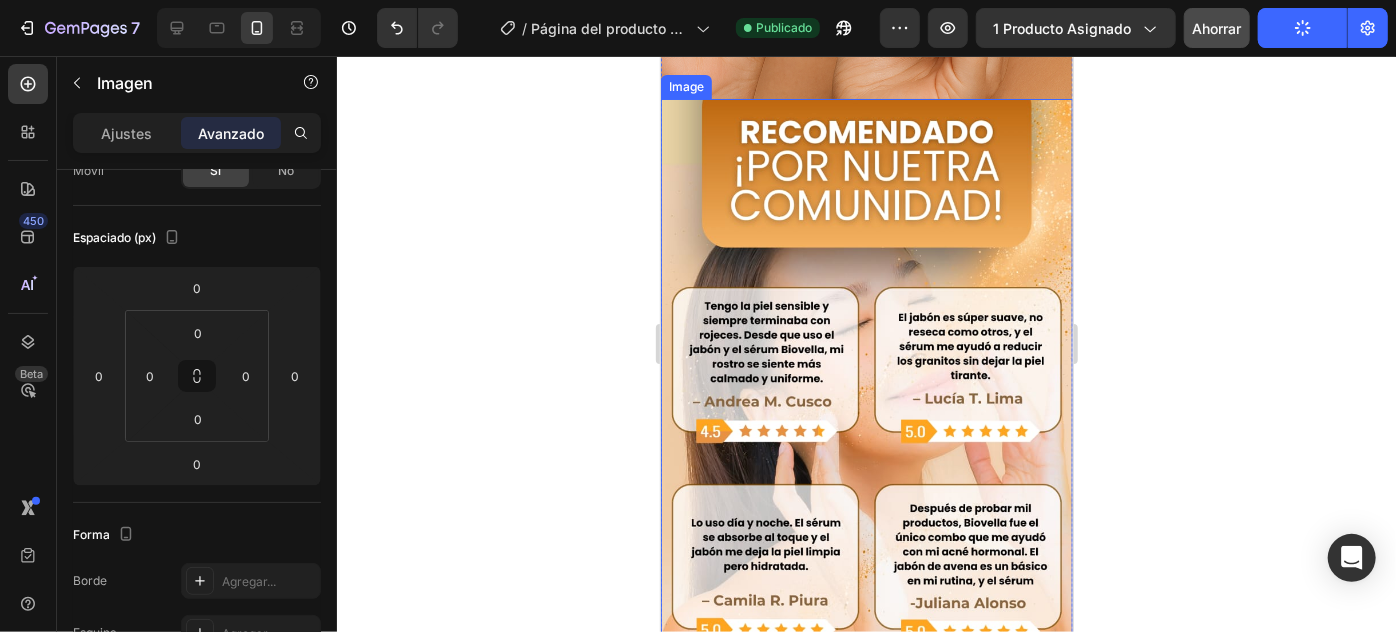 scroll, scrollTop: 4443, scrollLeft: 0, axis: vertical 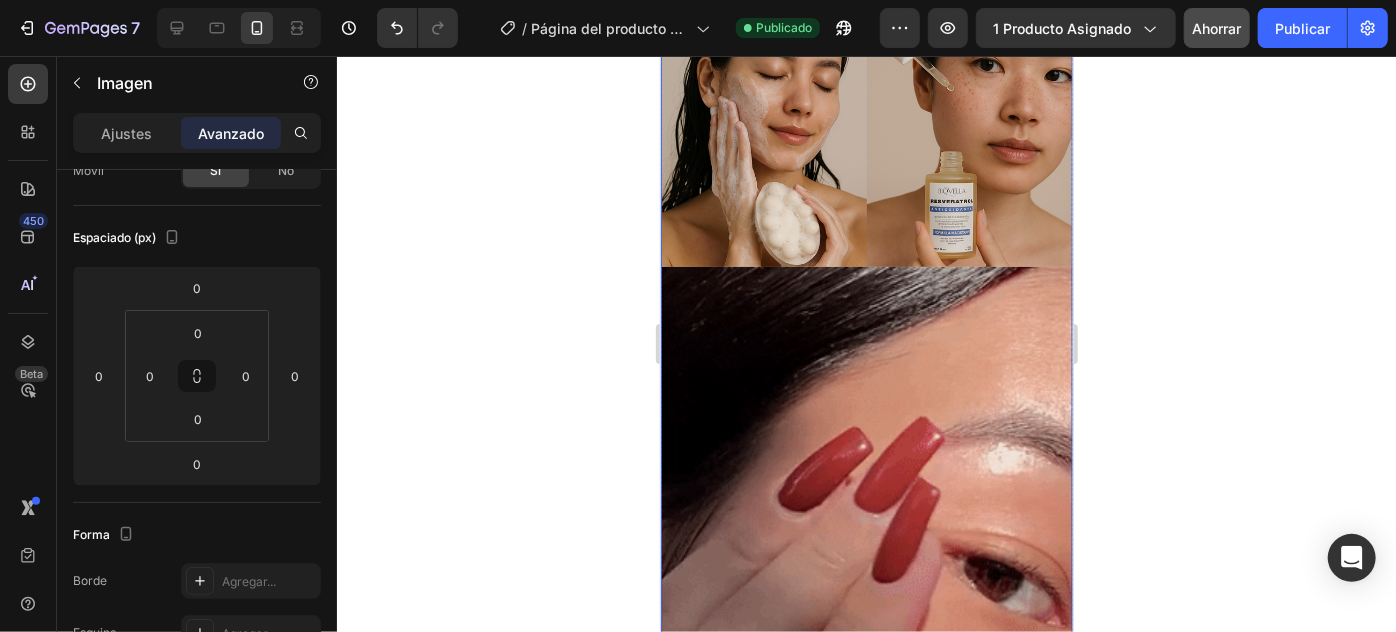 click 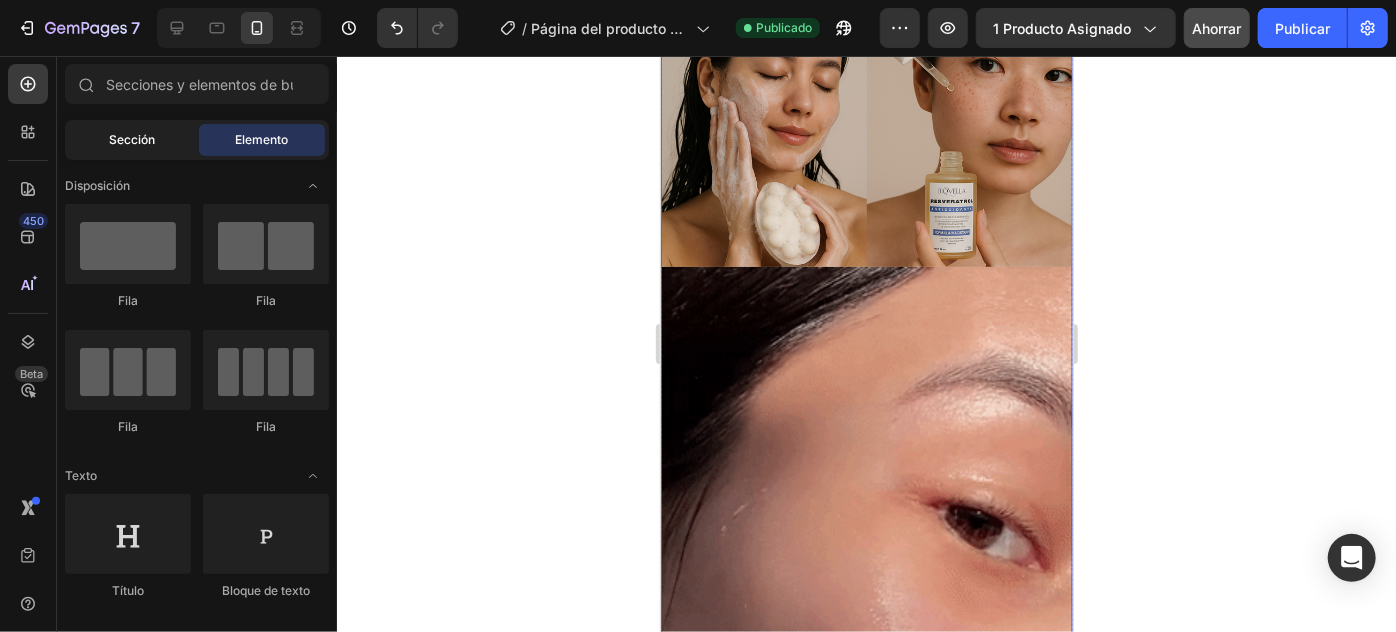 click on "Sección" at bounding box center (132, 139) 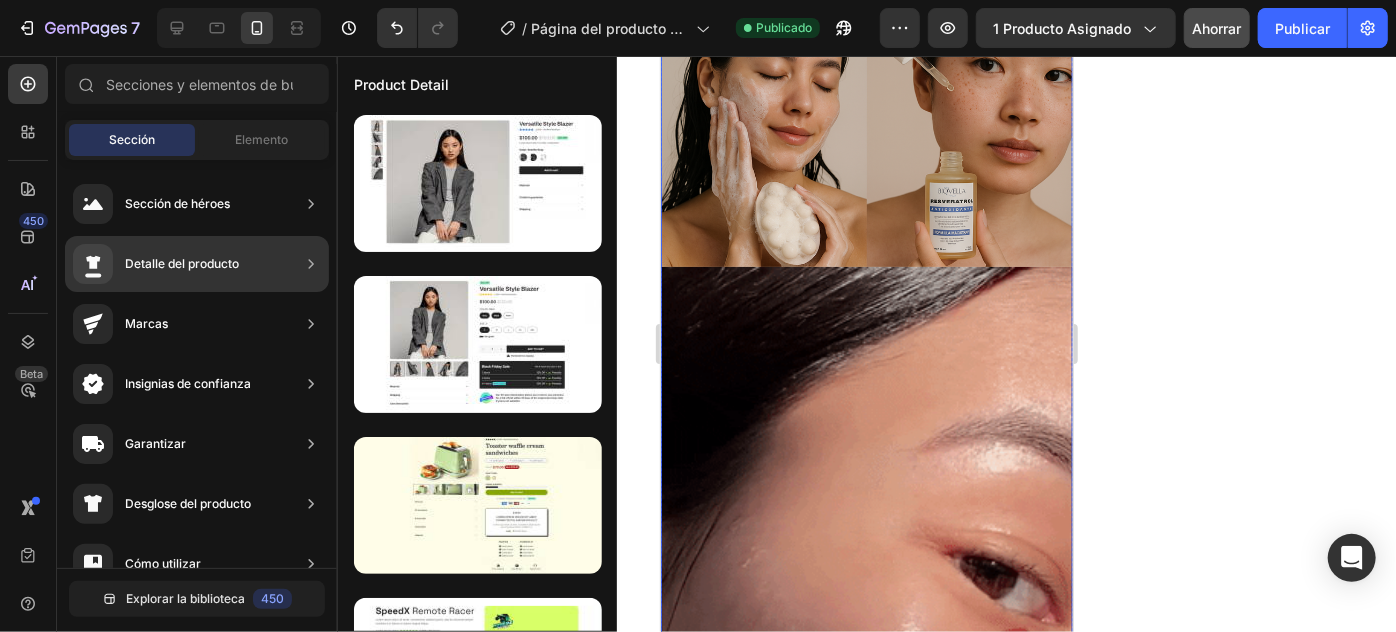 scroll, scrollTop: 272, scrollLeft: 0, axis: vertical 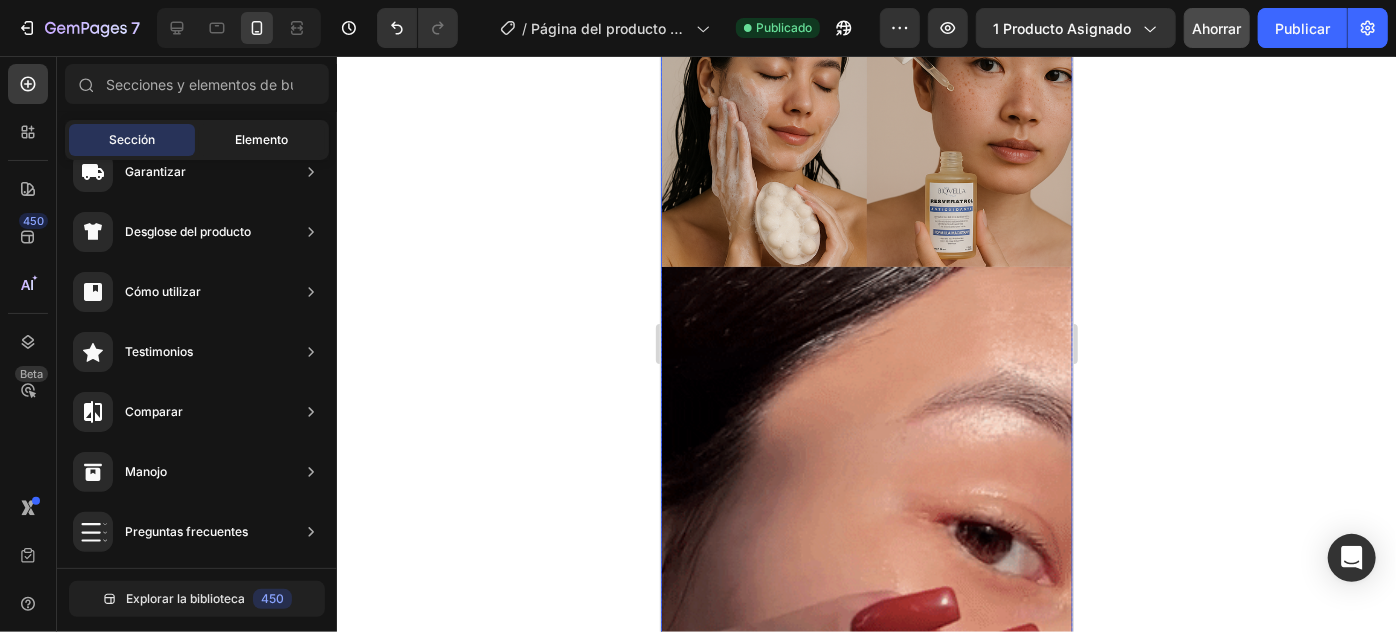 click on "Elemento" at bounding box center (262, 139) 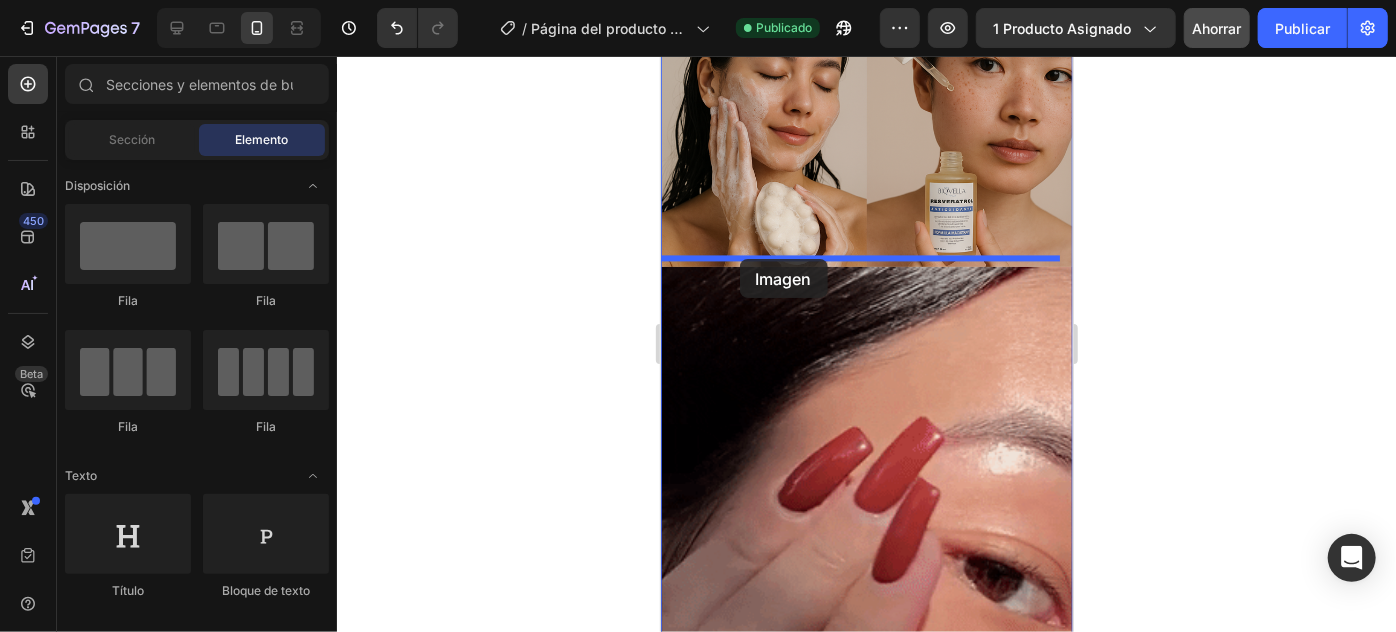 drag, startPoint x: 814, startPoint y: 385, endPoint x: 739, endPoint y: 258, distance: 147.49237 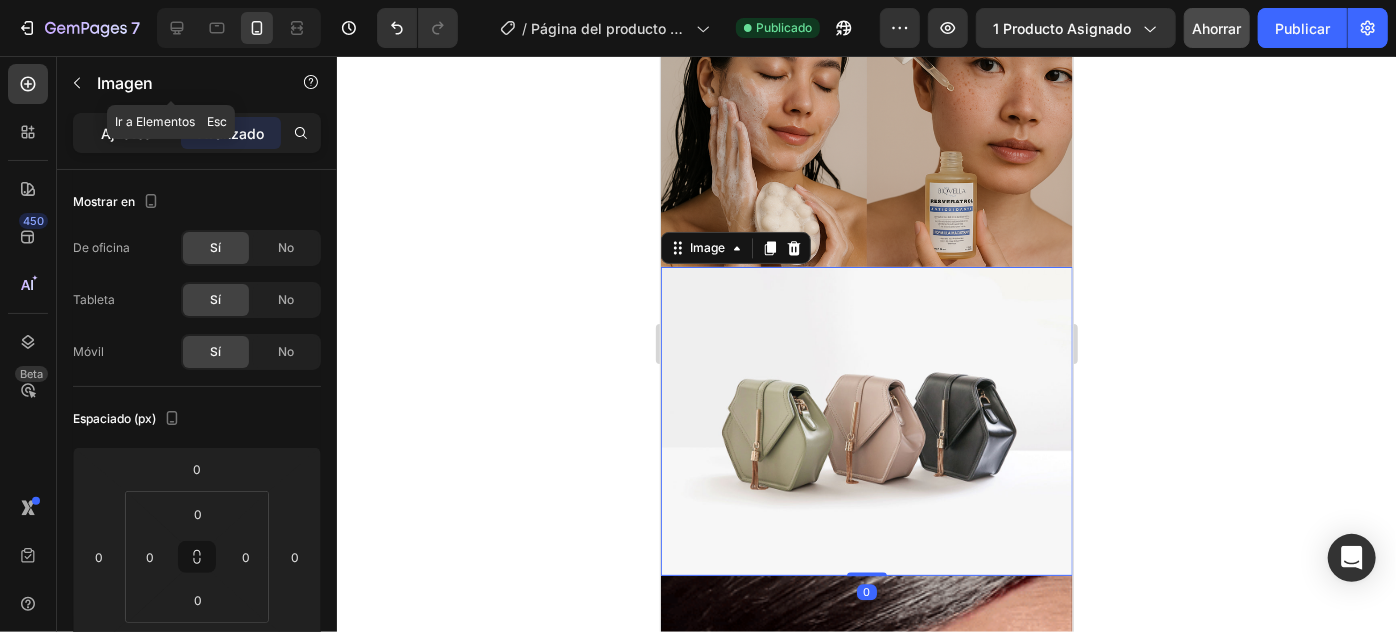 click on "Ajustes" at bounding box center [127, 133] 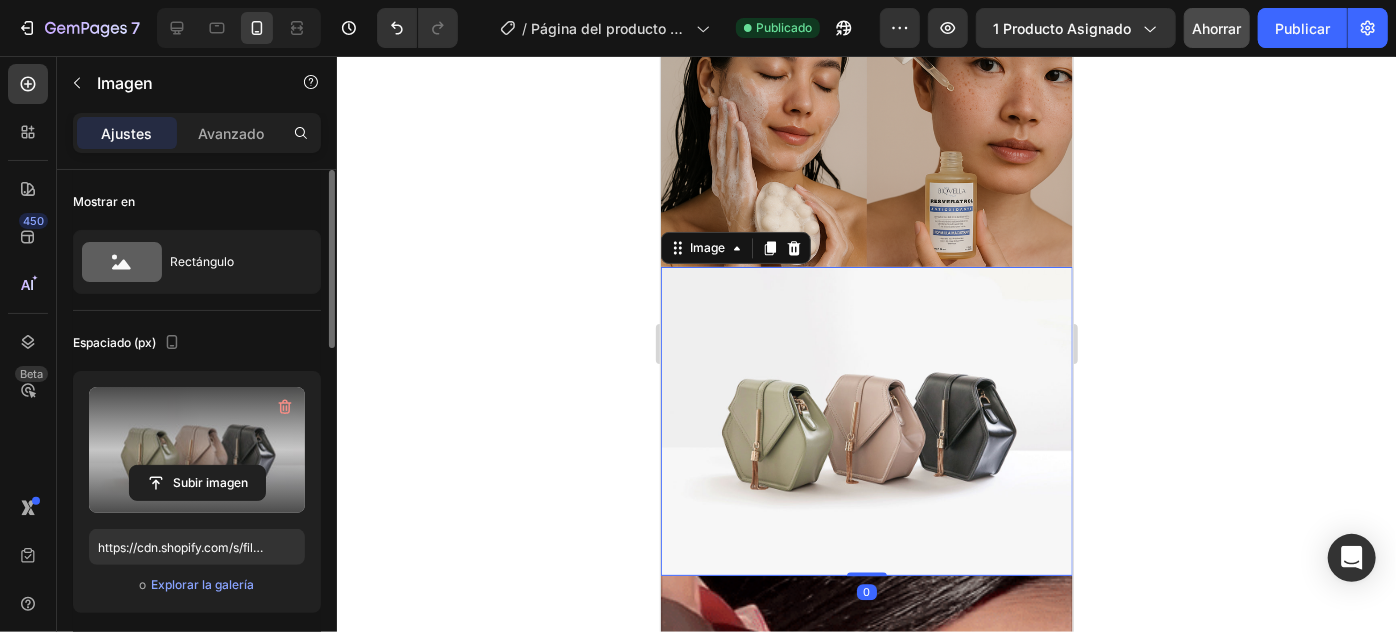 scroll, scrollTop: 181, scrollLeft: 0, axis: vertical 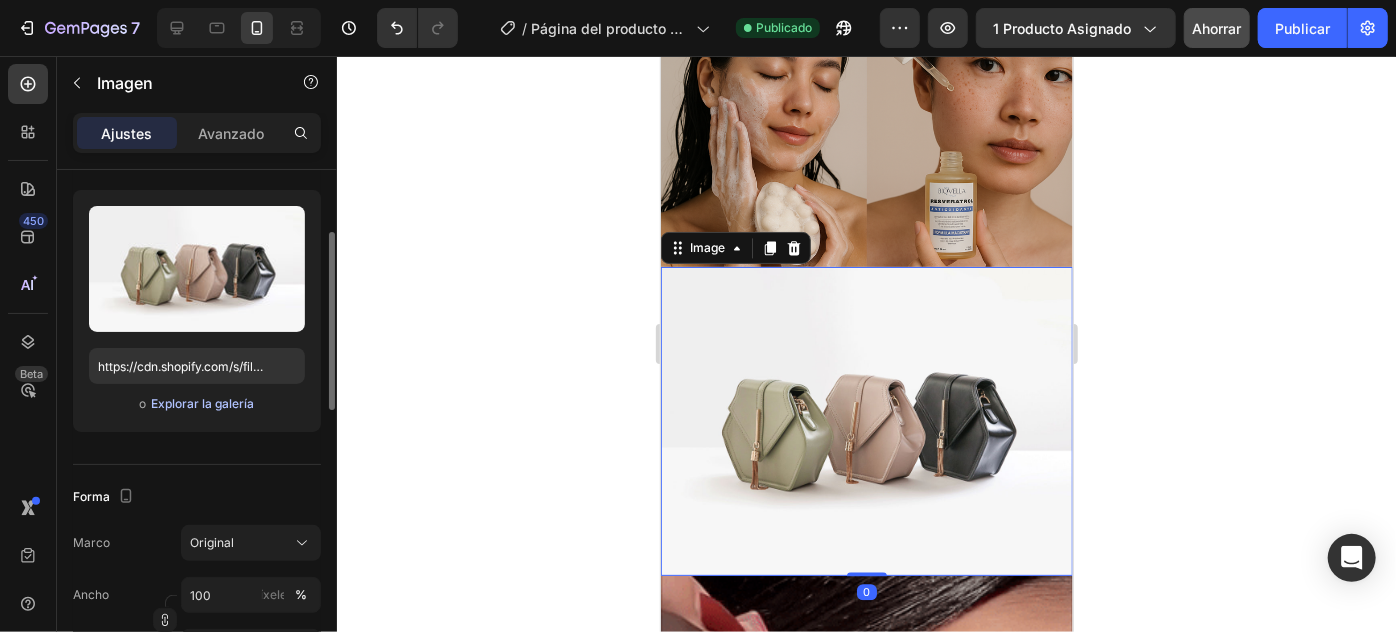 click on "Explorar la galería" at bounding box center [202, 403] 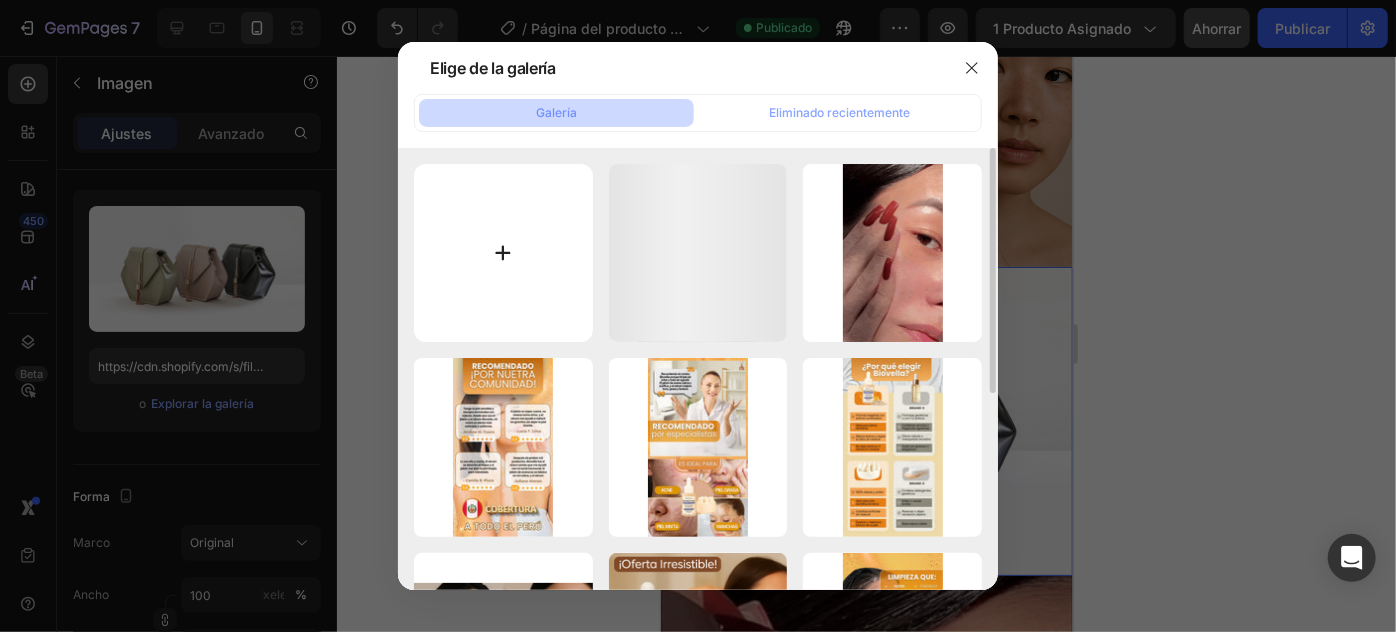 click at bounding box center (503, 253) 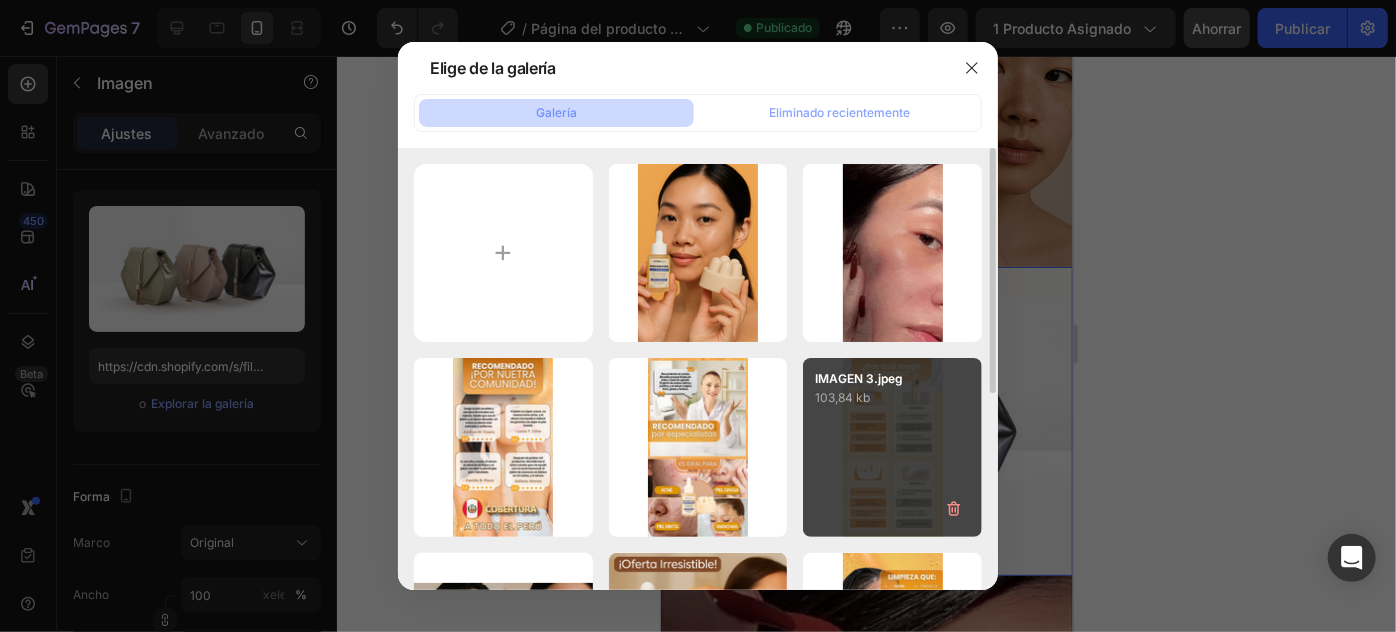 click on "IMAGEN 3.jpeg 103,84 kb" at bounding box center [892, 447] 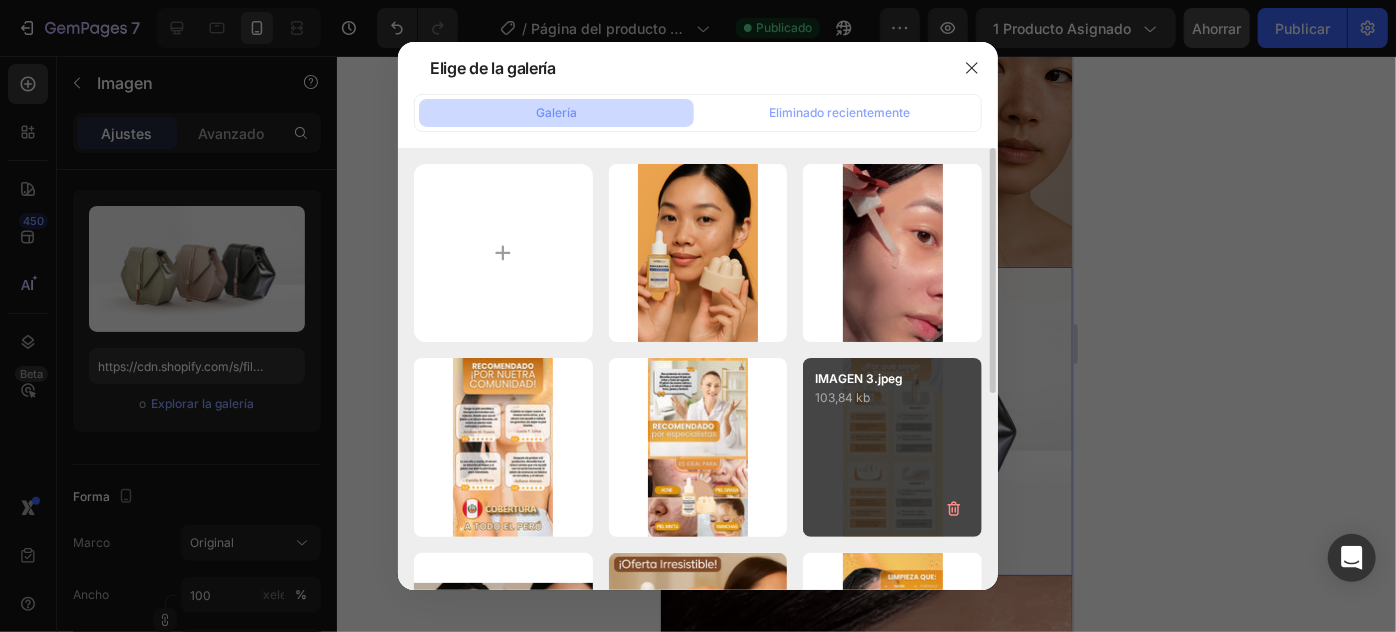 type on "https://cdn.shopify.com/s/files/1/0940/3272/4278/files/gempages_577936503804527378-28ab932c-7804-4343-9cba-a0b73348fe6e.jpg" 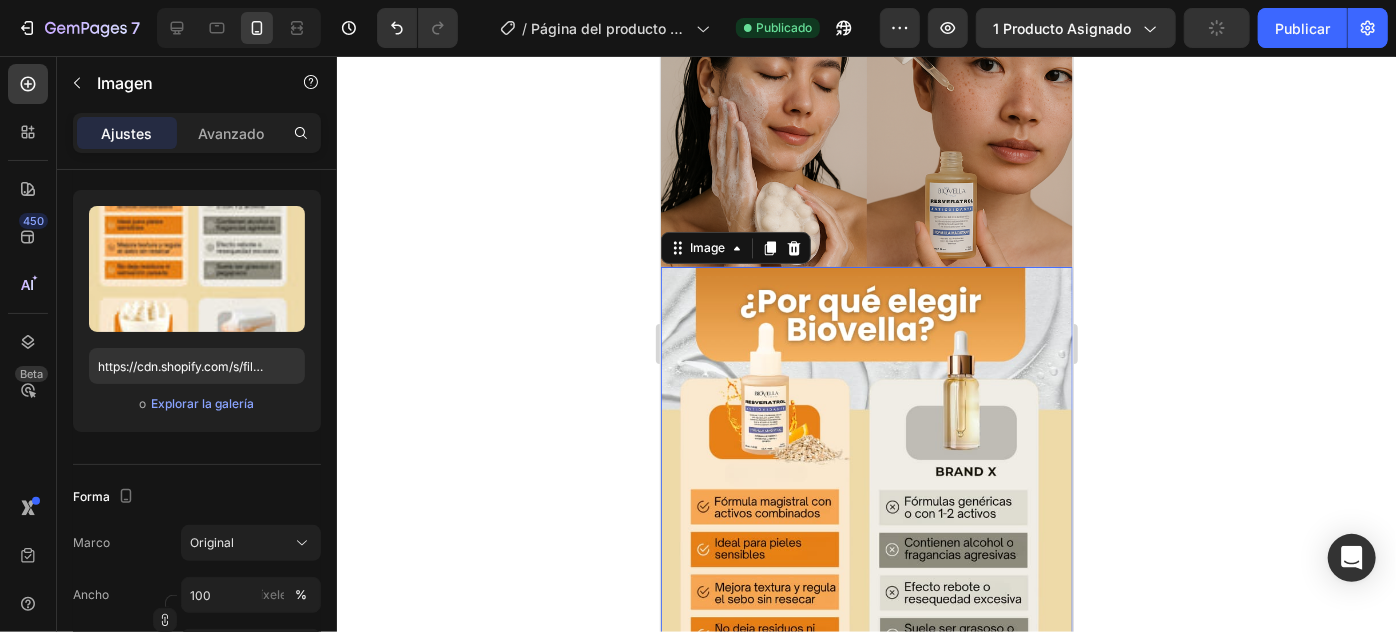 click 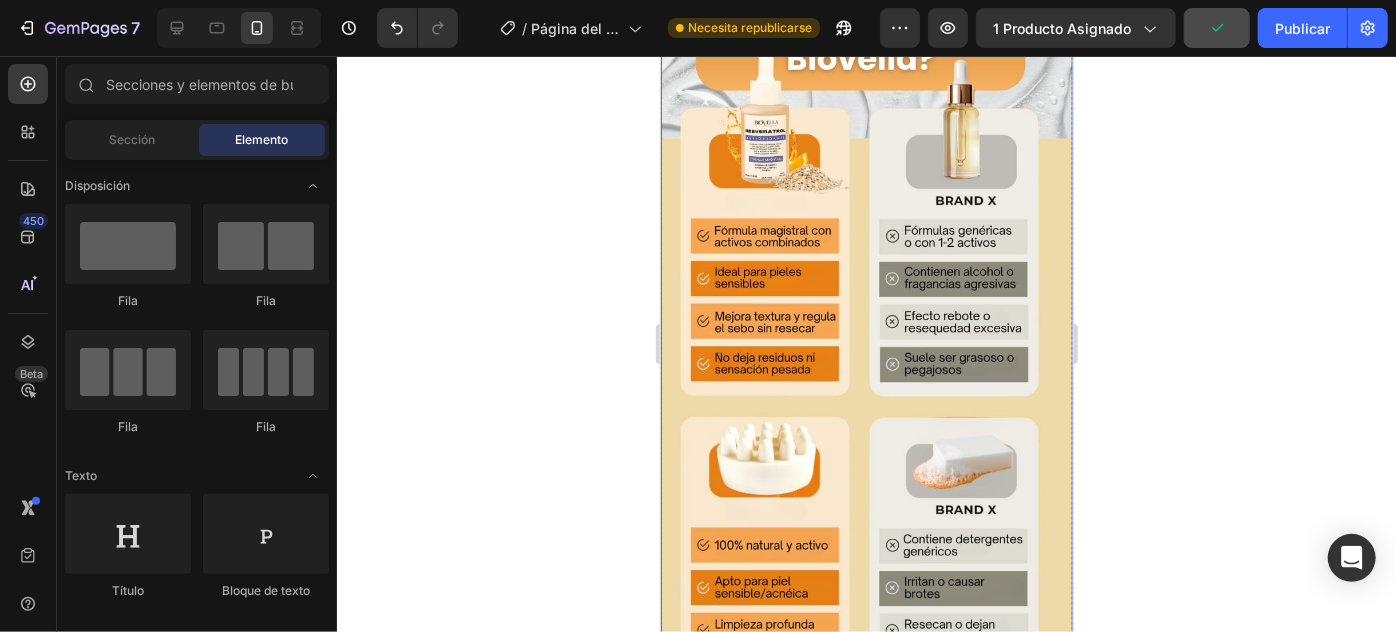 scroll, scrollTop: 2352, scrollLeft: 0, axis: vertical 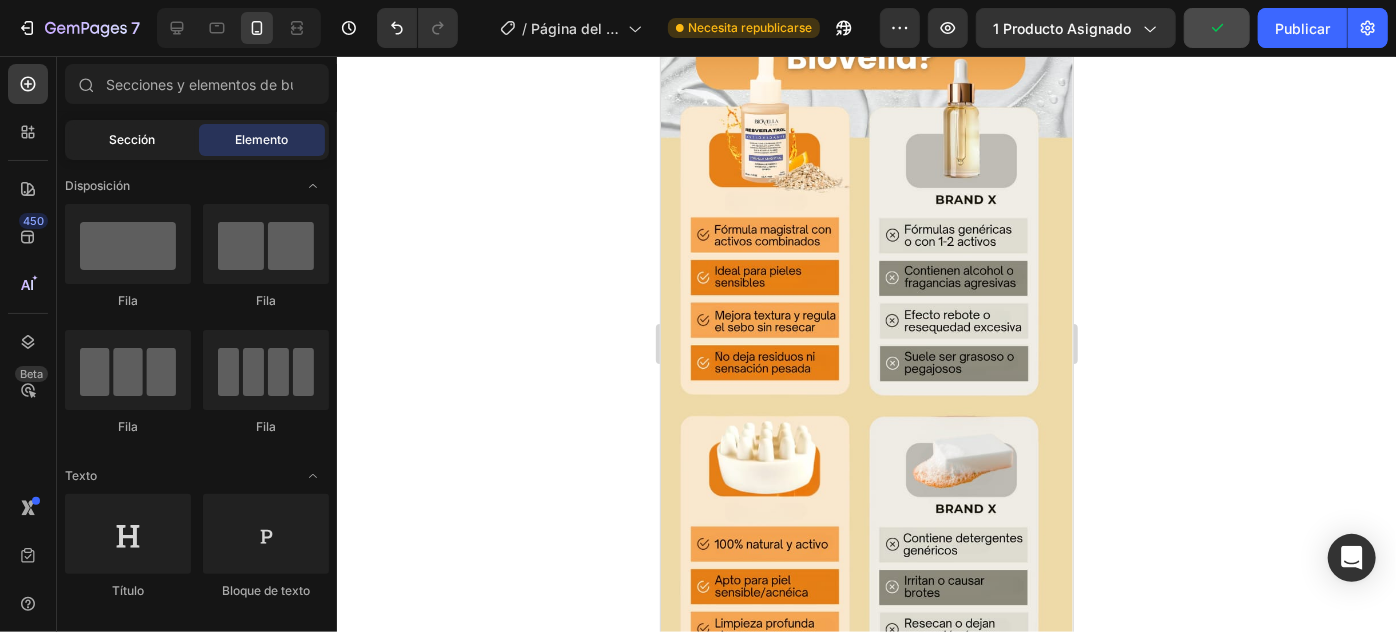 click on "Sección" 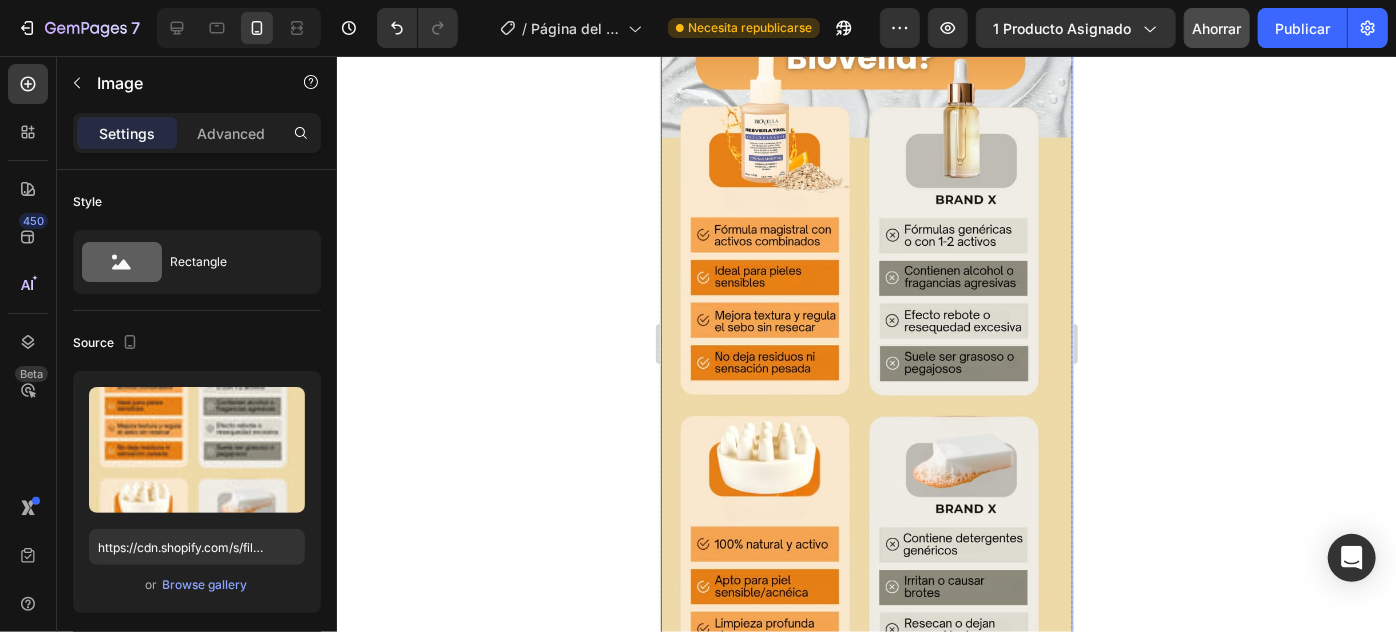 drag, startPoint x: 833, startPoint y: 213, endPoint x: 794, endPoint y: 213, distance: 39 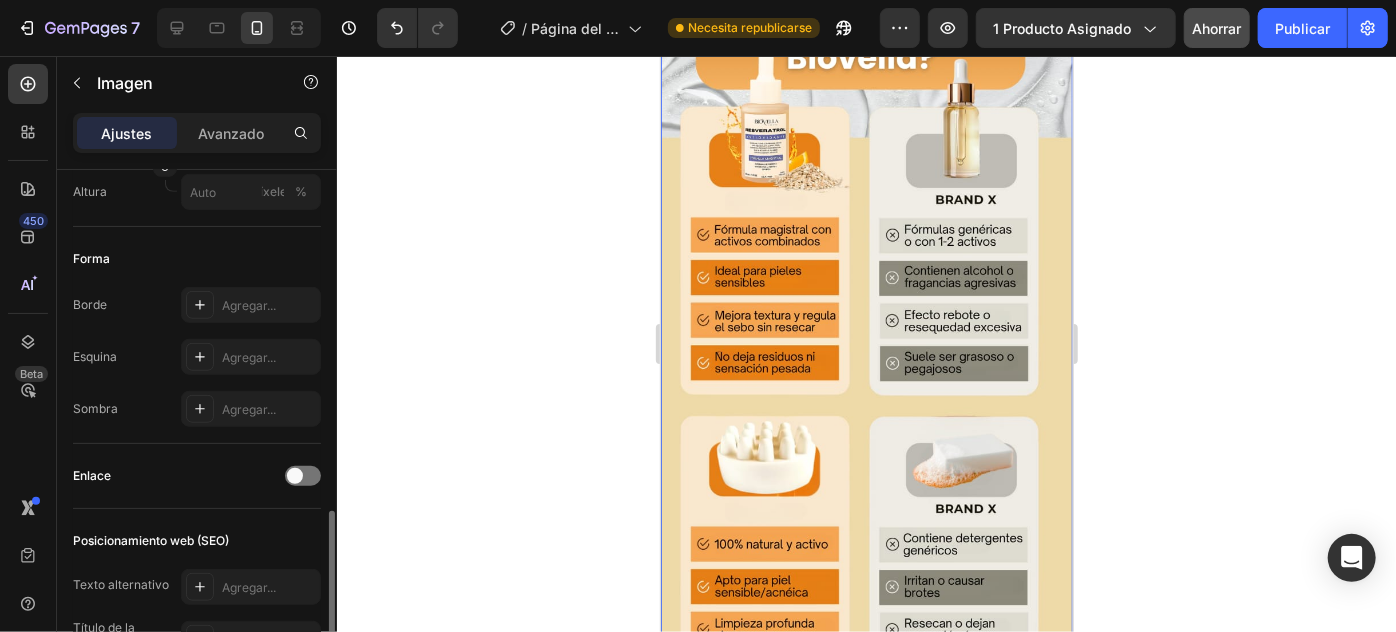 scroll, scrollTop: 727, scrollLeft: 0, axis: vertical 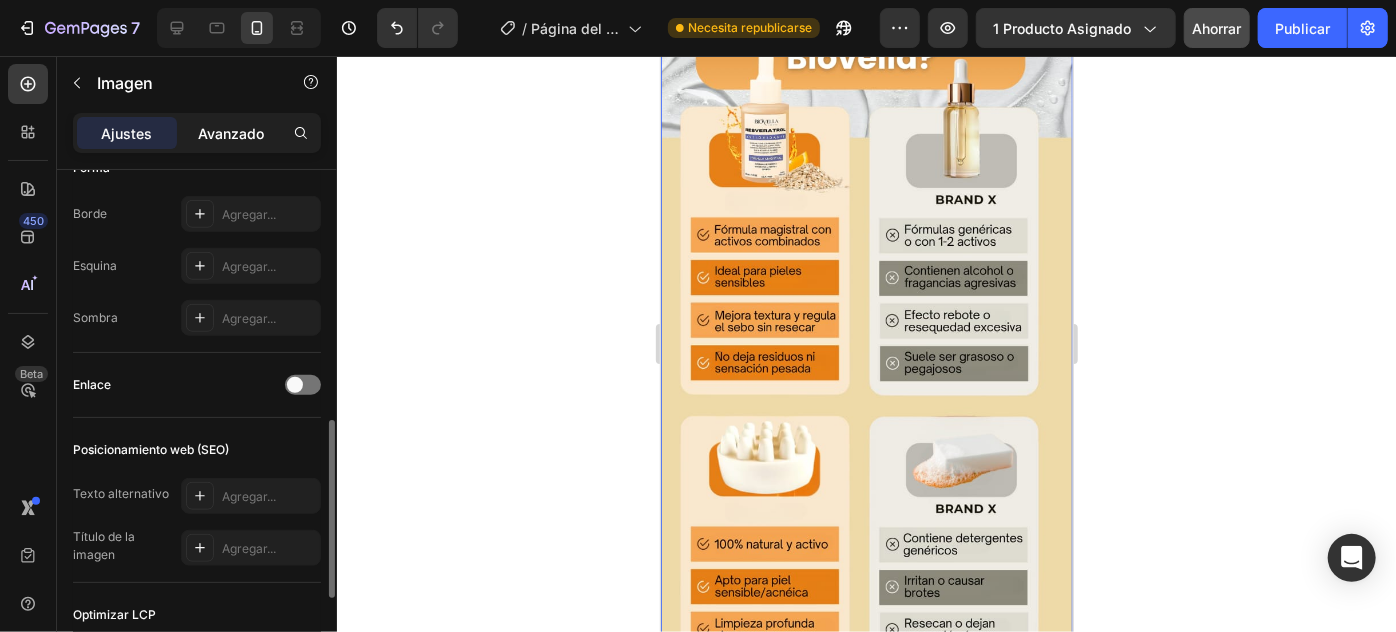click on "Avanzado" at bounding box center (231, 133) 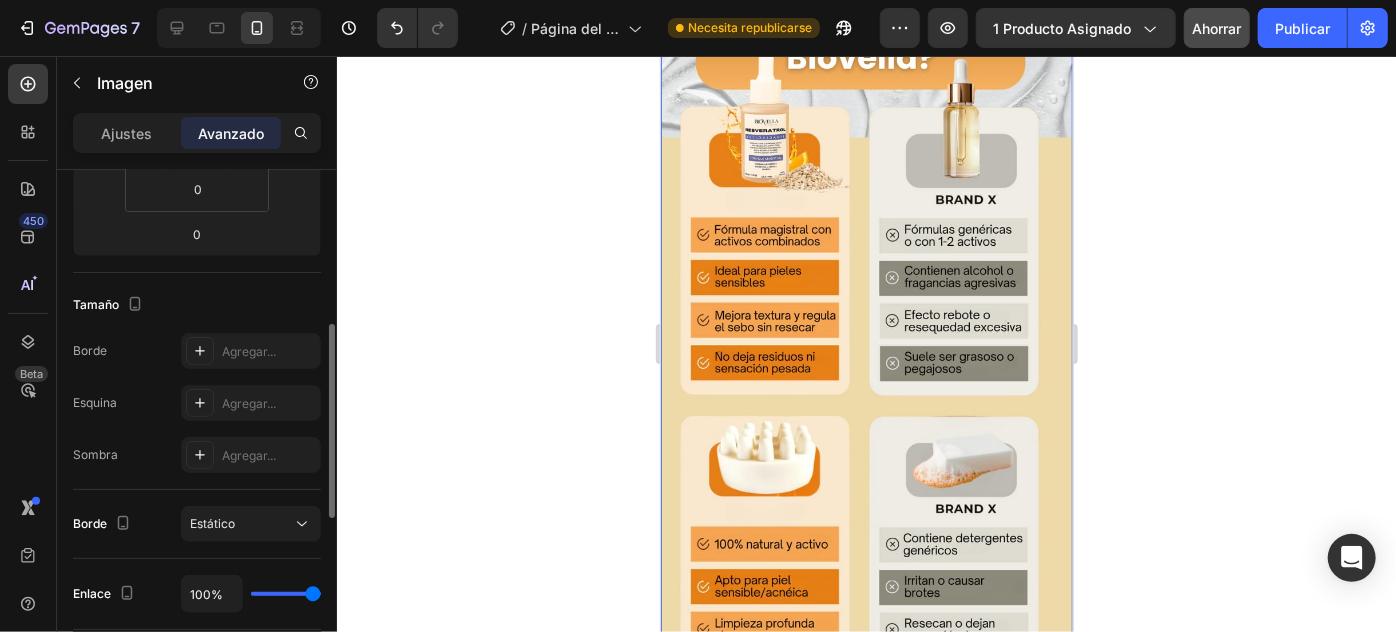 scroll, scrollTop: 48, scrollLeft: 0, axis: vertical 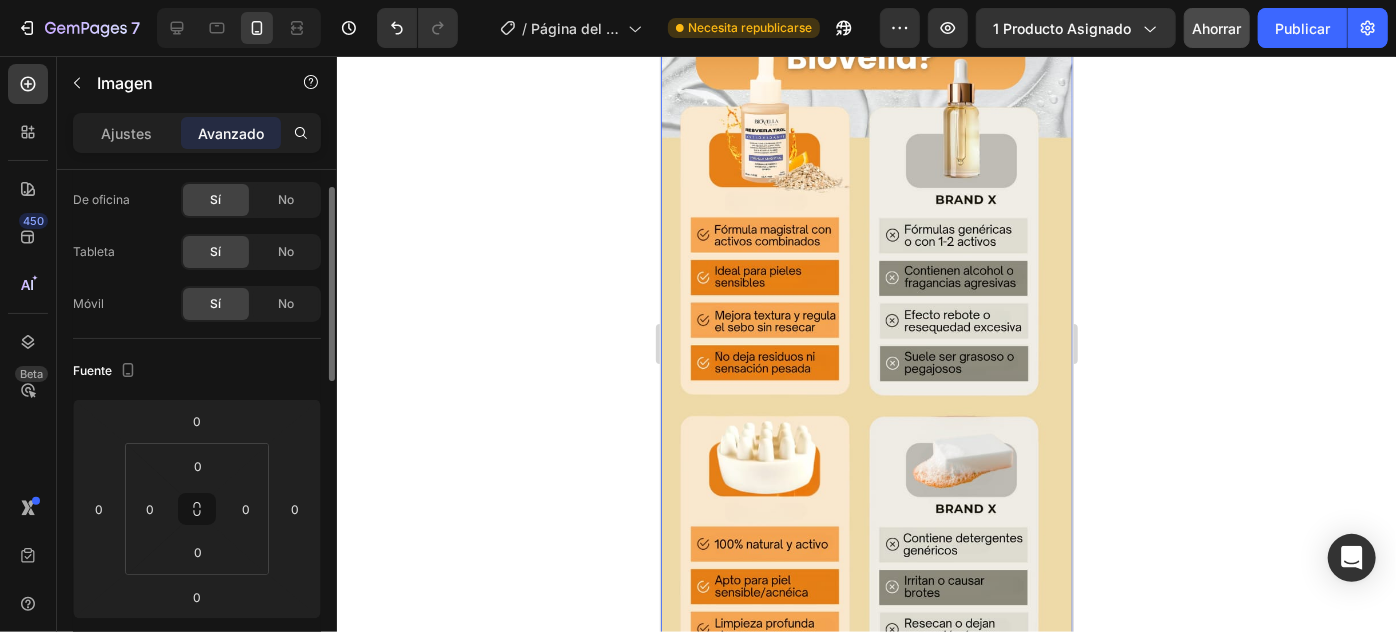 drag, startPoint x: 467, startPoint y: 319, endPoint x: 496, endPoint y: 310, distance: 30.364452 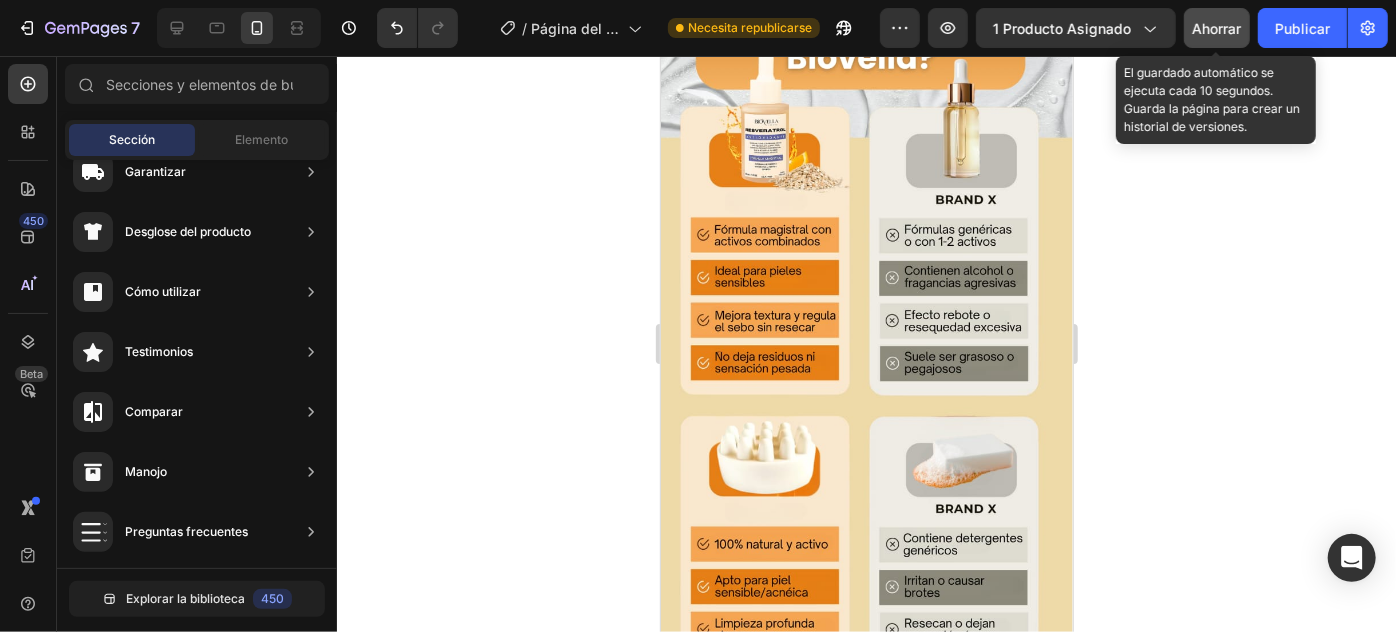 click on "Ahorrar" 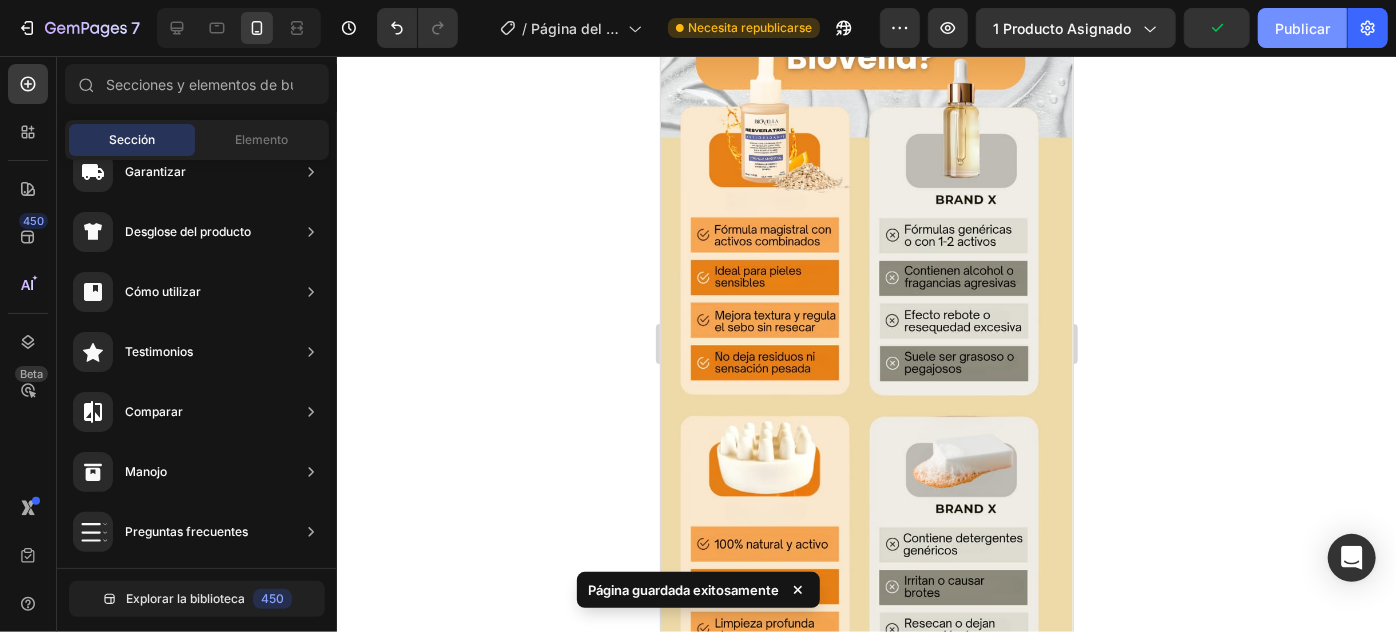 click on "Publicar" at bounding box center (1302, 28) 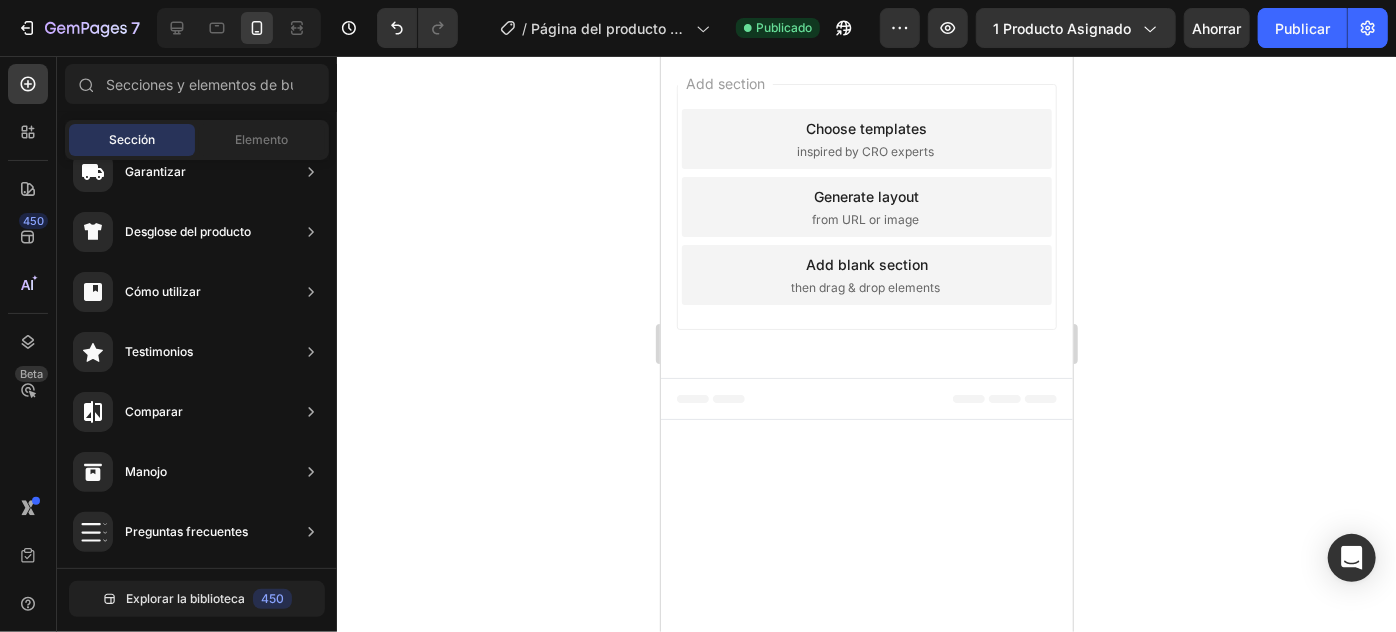 scroll, scrollTop: 0, scrollLeft: 0, axis: both 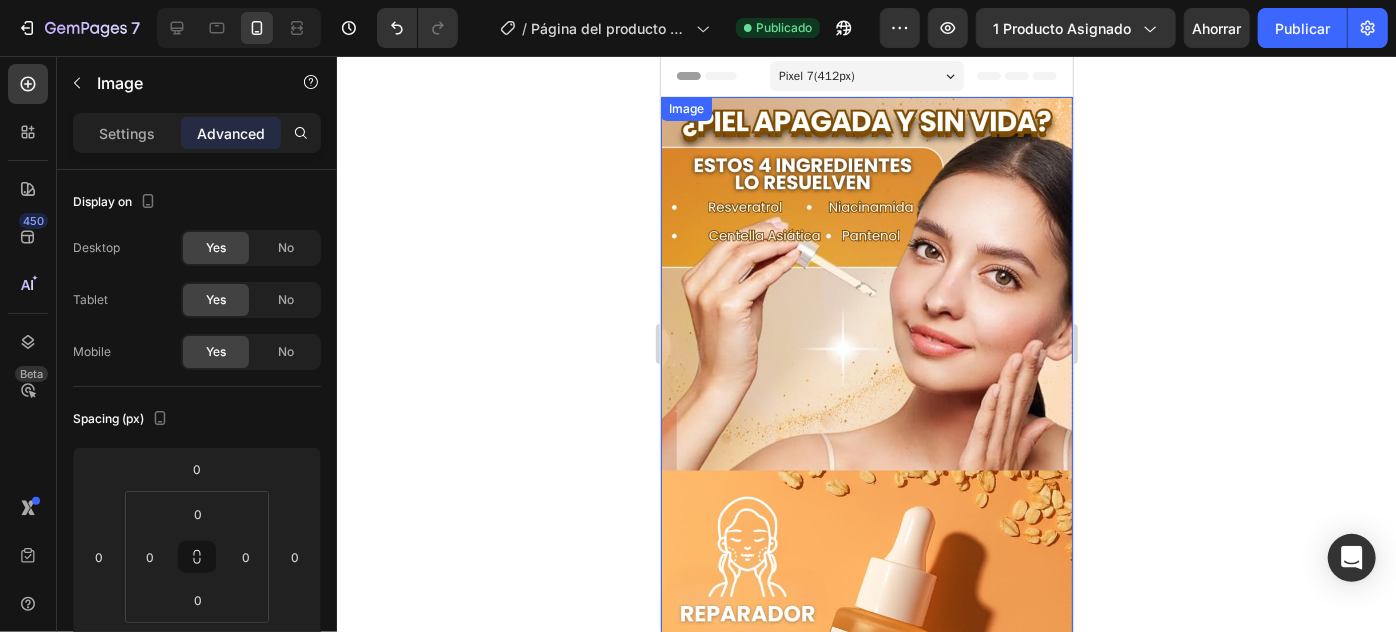 click on "Image" at bounding box center [866, 462] 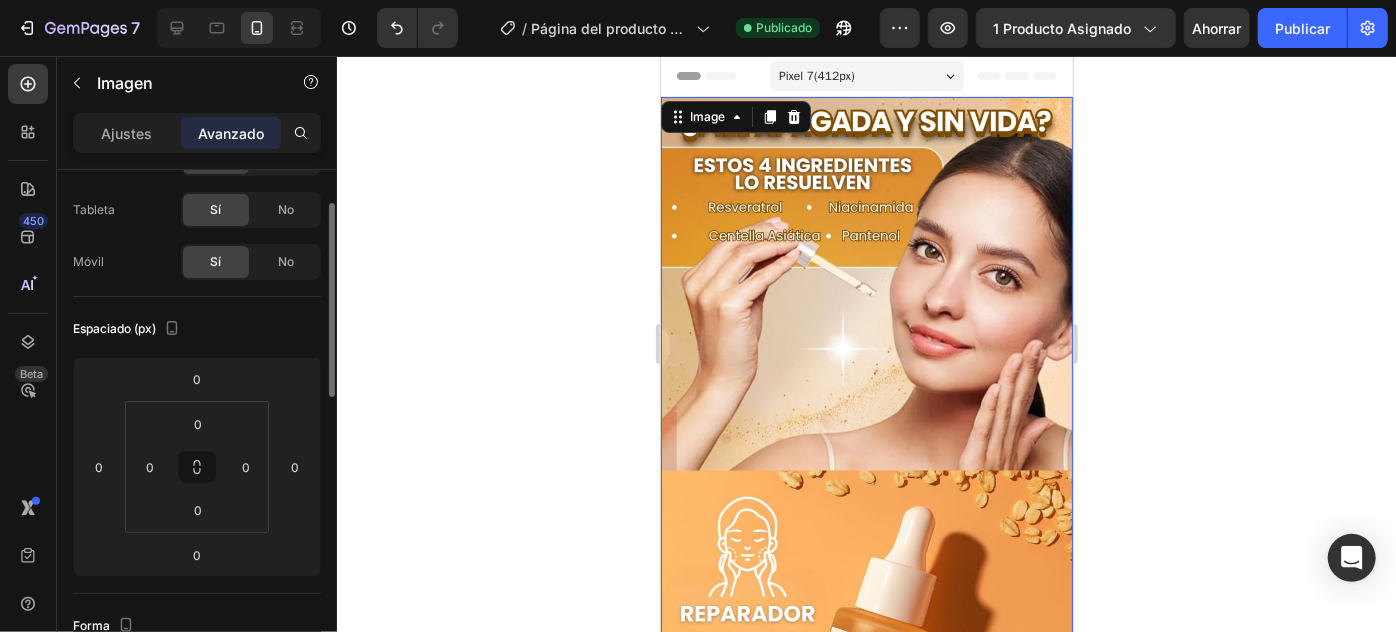 scroll, scrollTop: 0, scrollLeft: 0, axis: both 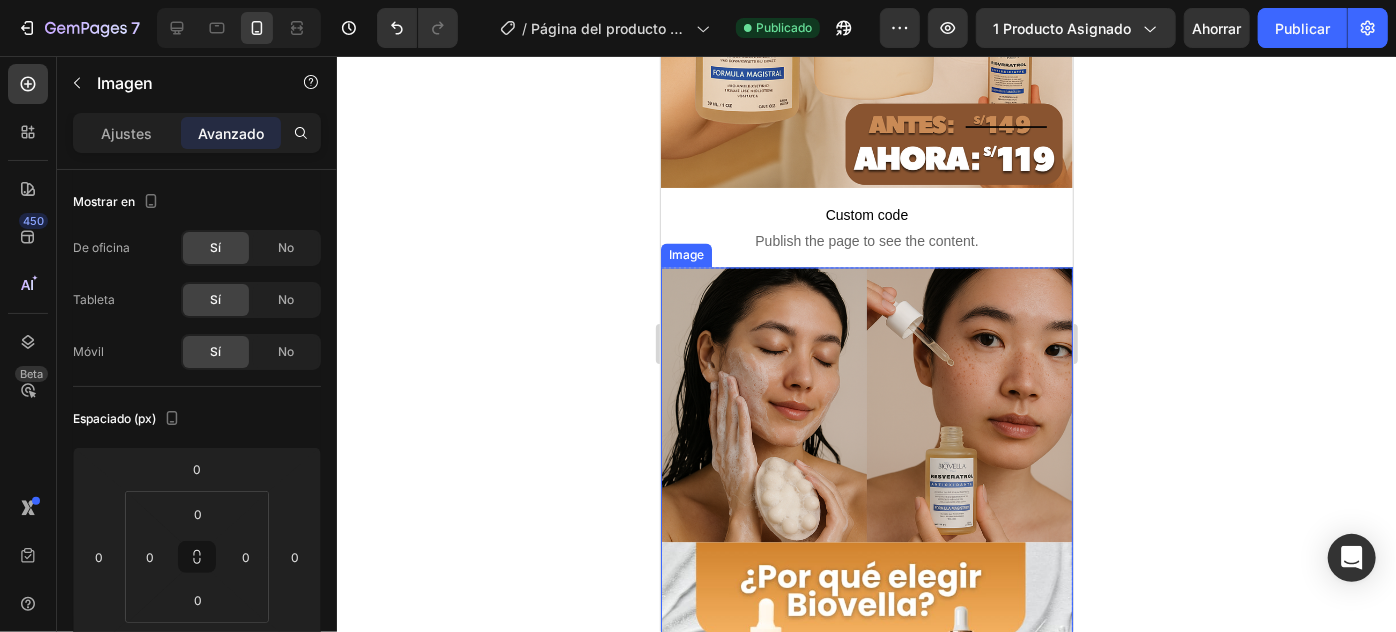 click at bounding box center [866, 404] 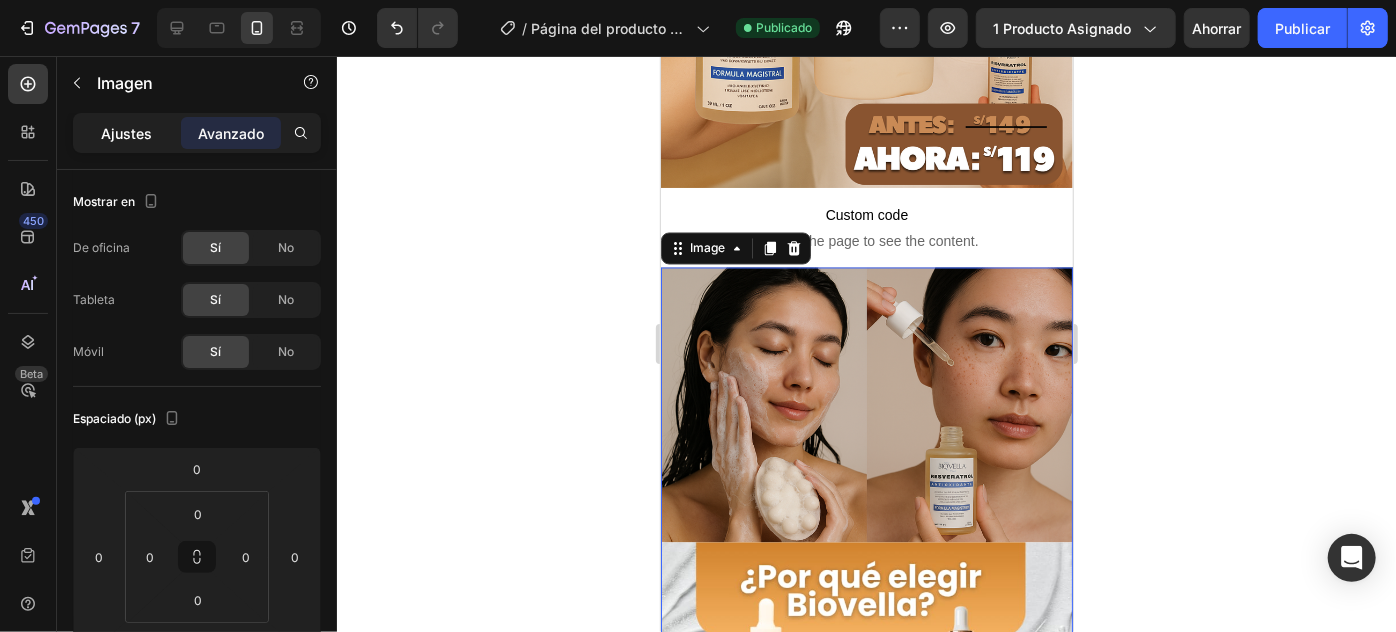 click on "Ajustes" at bounding box center (127, 133) 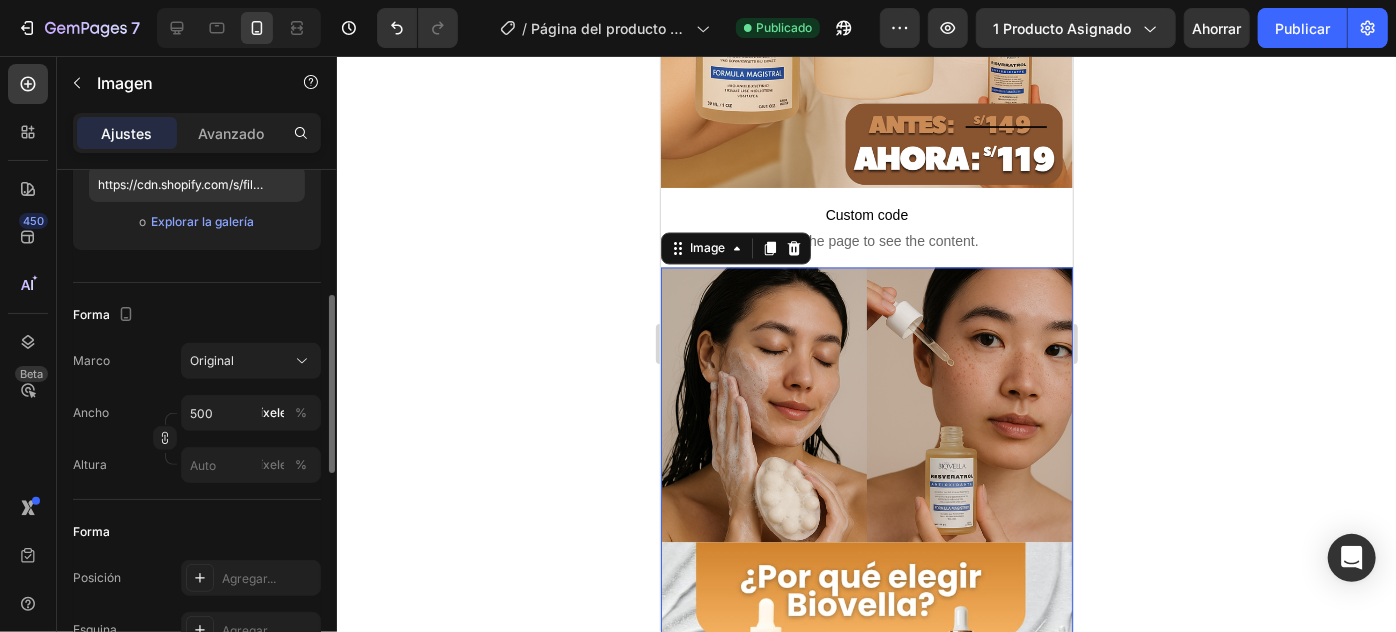 scroll, scrollTop: 181, scrollLeft: 0, axis: vertical 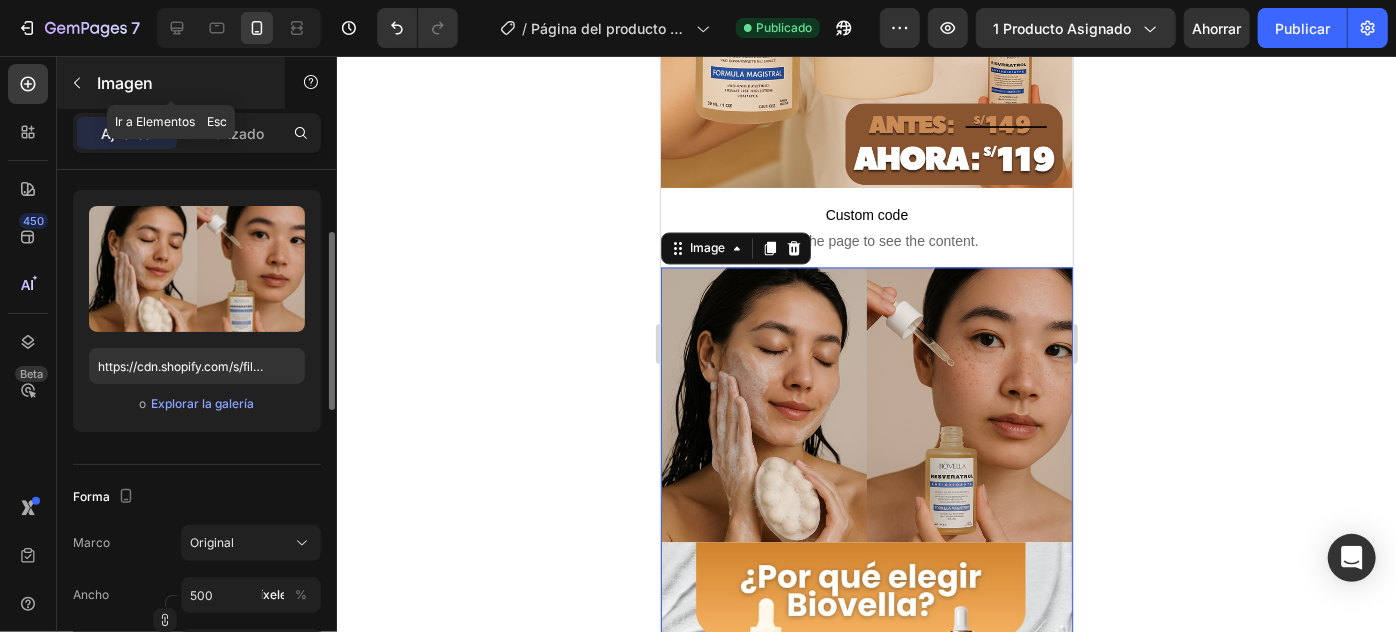 click on "Imagen" at bounding box center [125, 83] 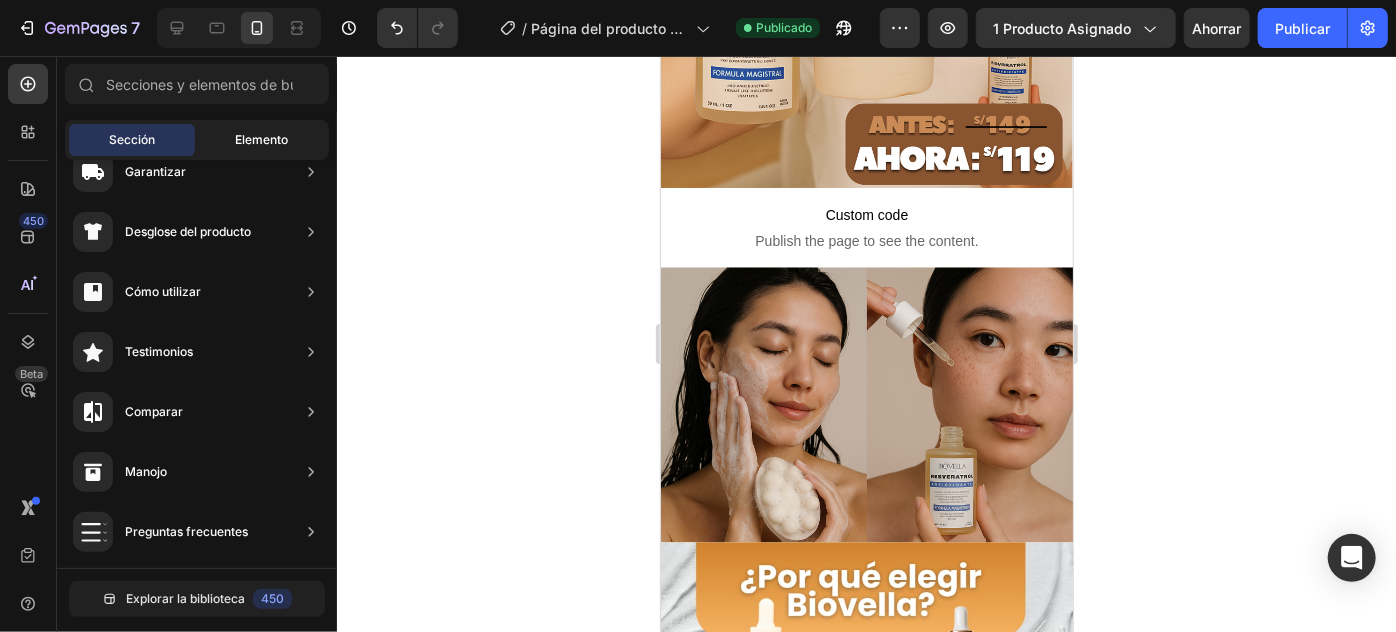 click on "Elemento" at bounding box center [262, 139] 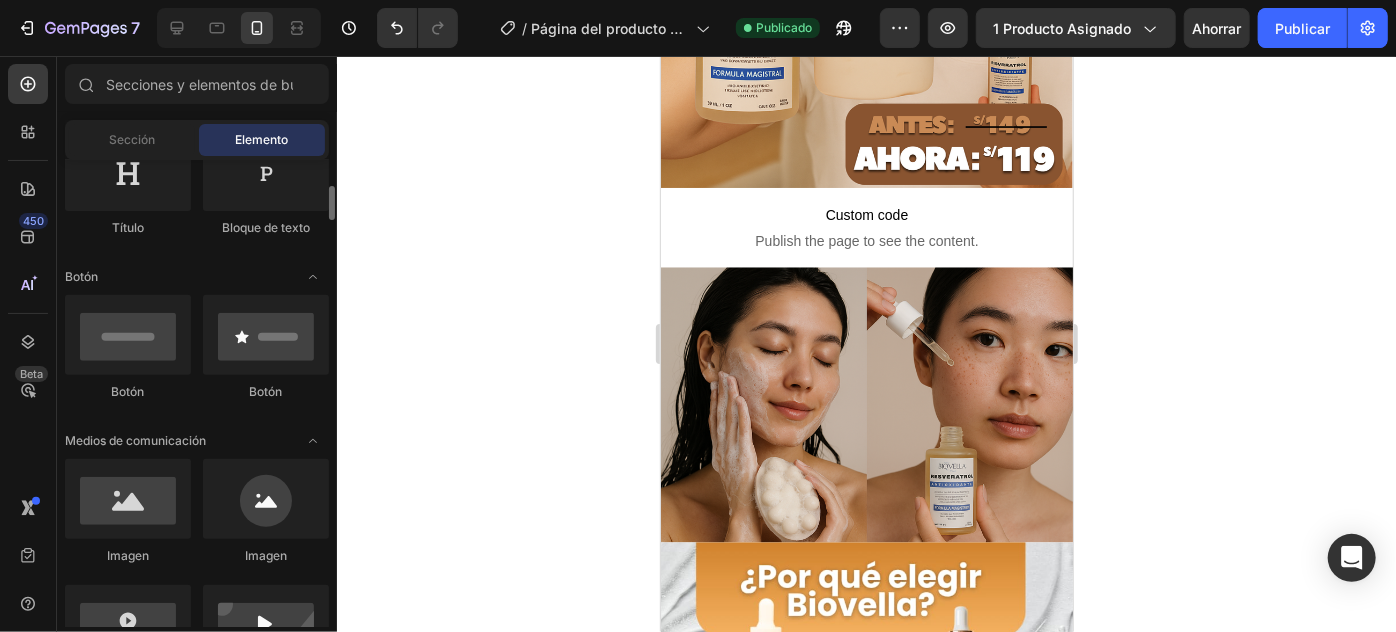 scroll, scrollTop: 272, scrollLeft: 0, axis: vertical 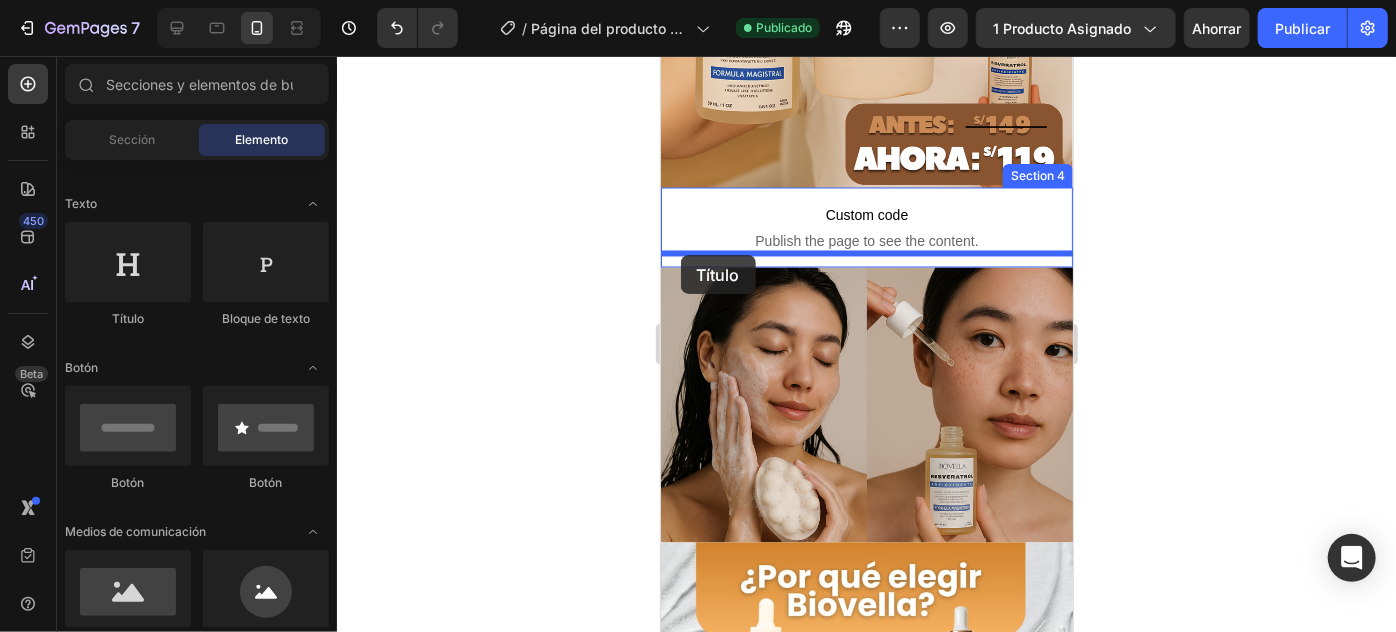 drag, startPoint x: 825, startPoint y: 329, endPoint x: 680, endPoint y: 254, distance: 163.24828 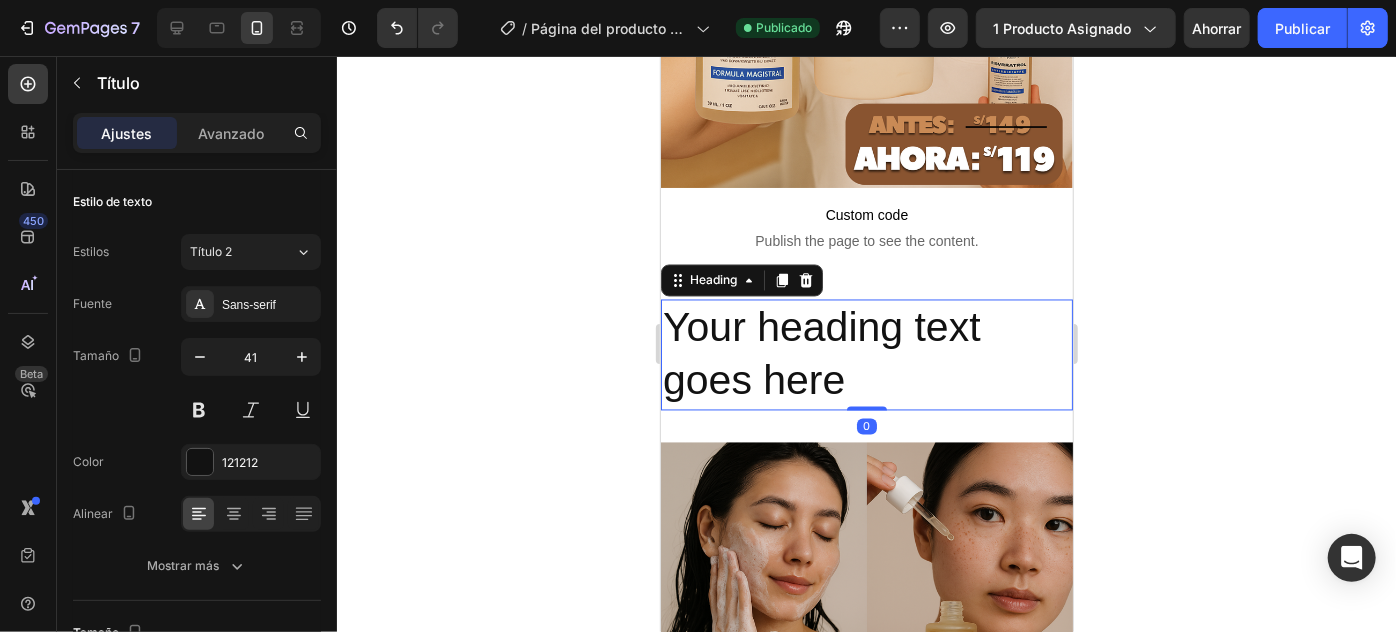 click on "Your heading text goes here" at bounding box center (866, 354) 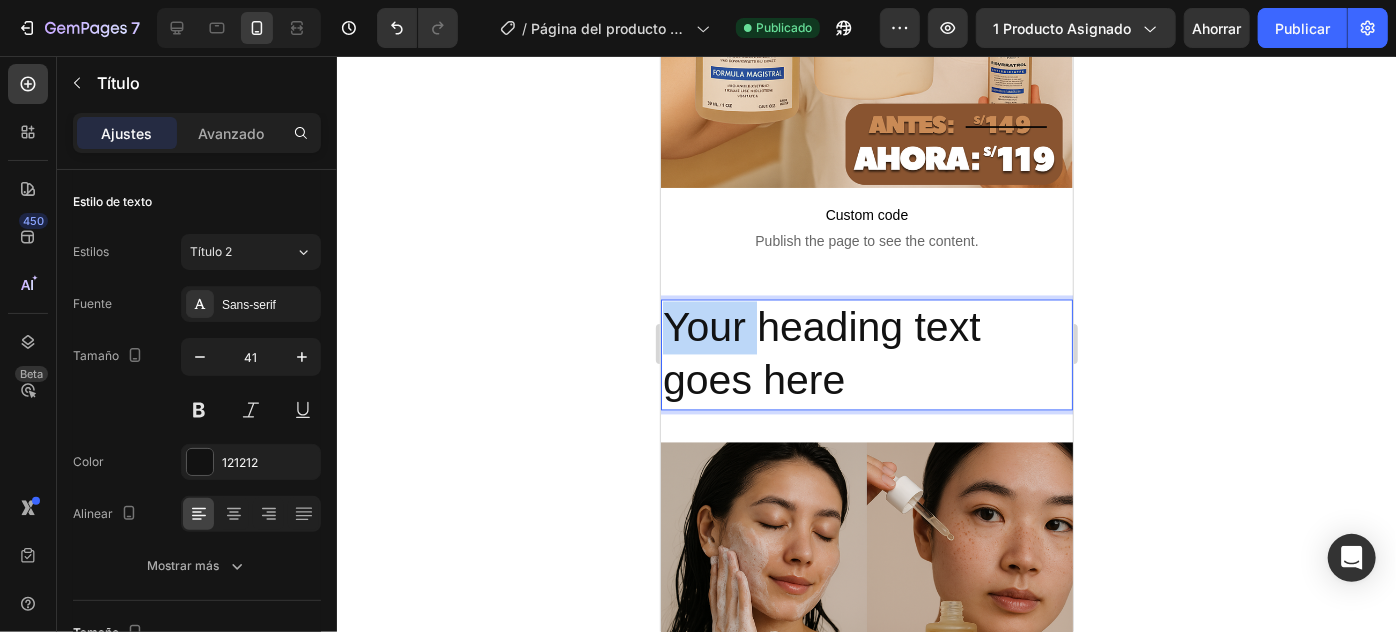 click on "Your heading text goes here" at bounding box center [866, 354] 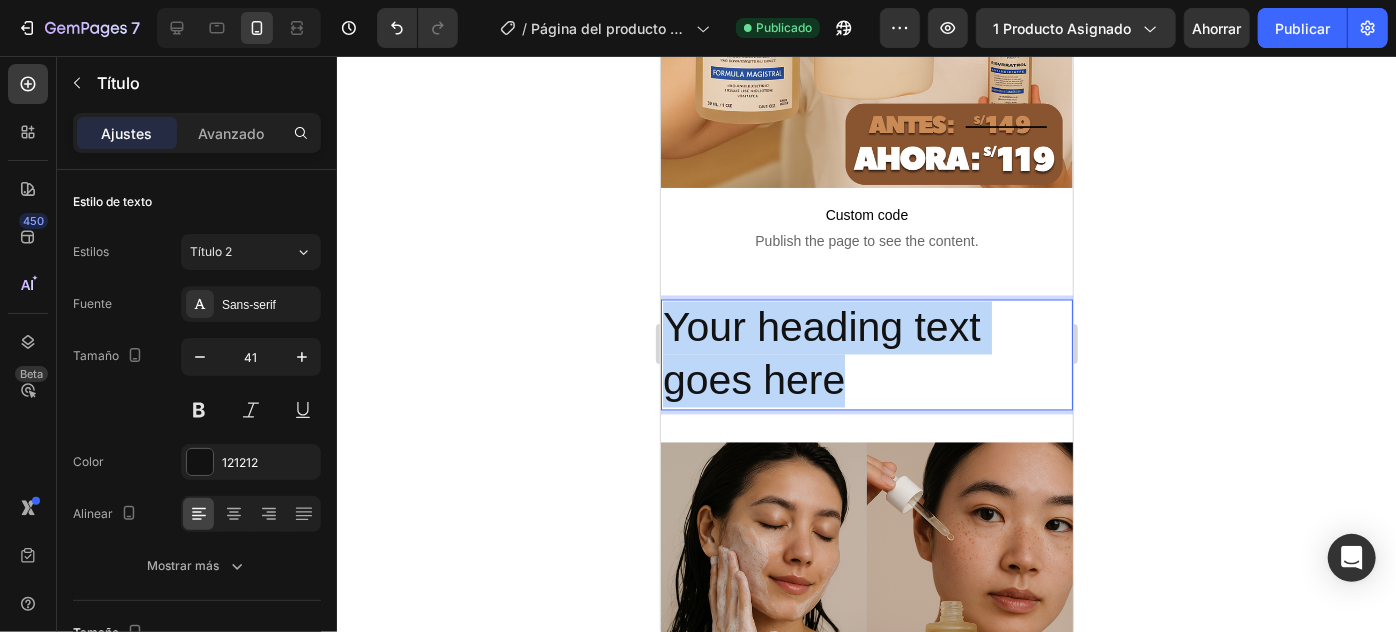 click on "Your heading text goes here" at bounding box center [866, 354] 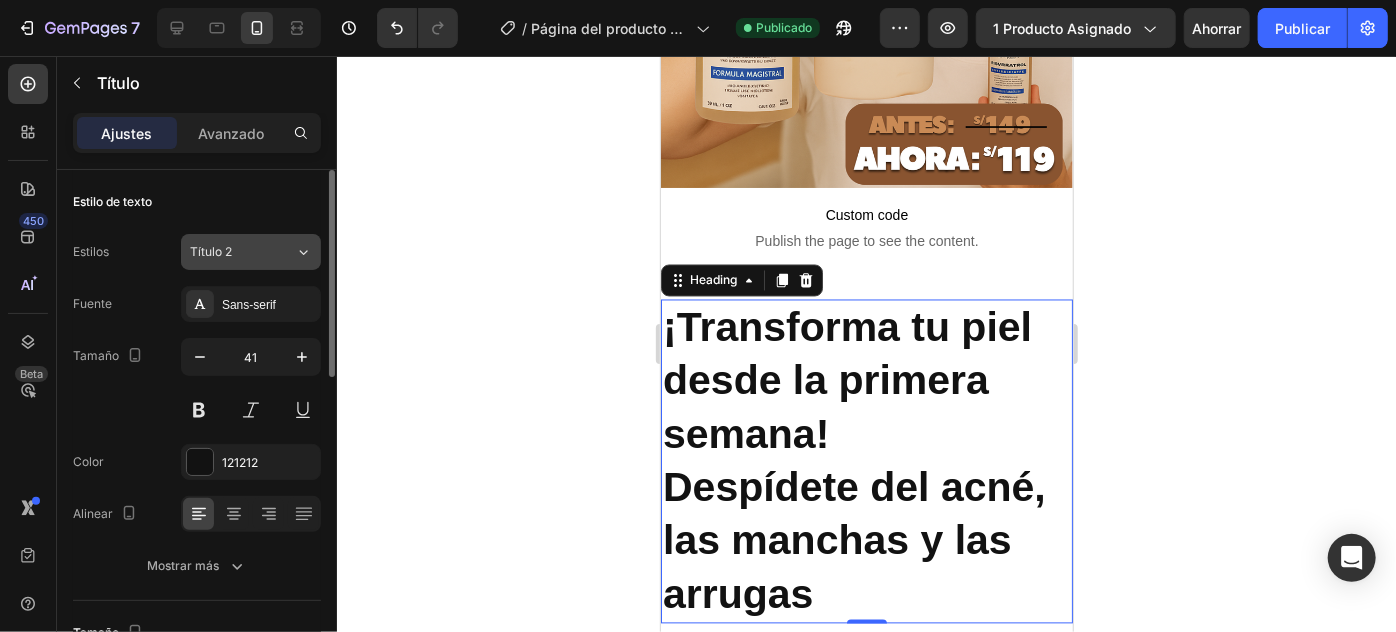 click on "Título 2" at bounding box center (242, 252) 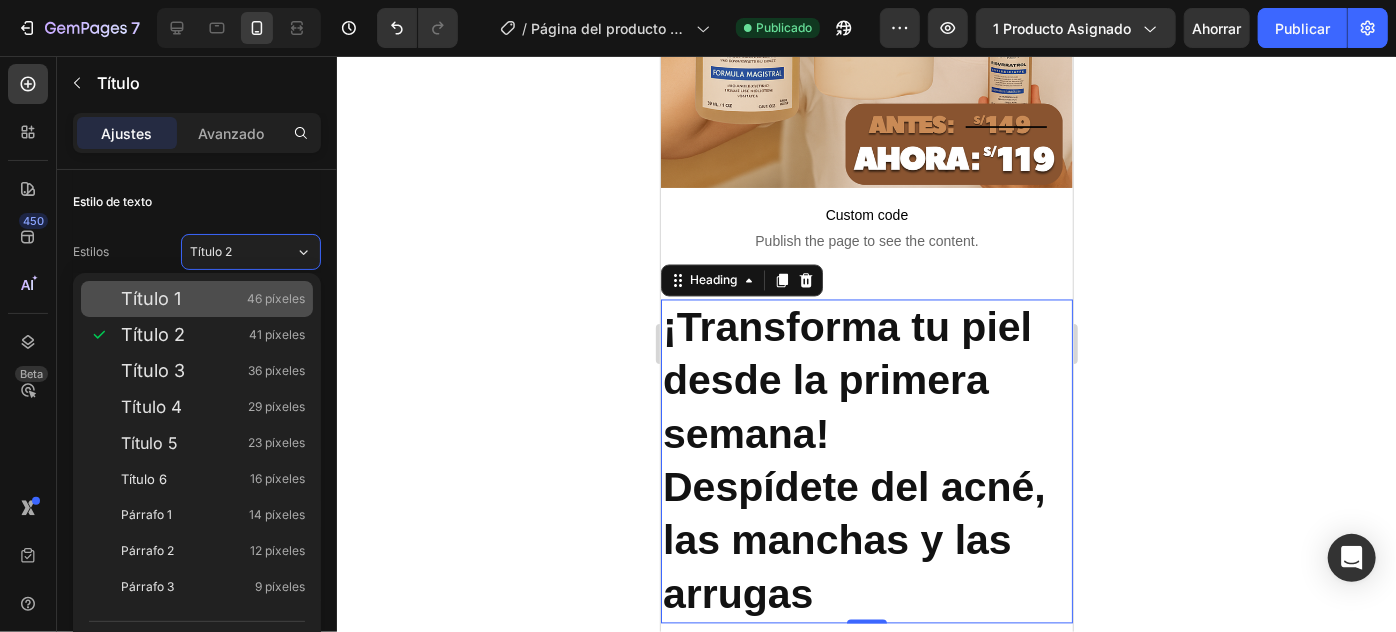 click on "Título 1 46 píxeles" at bounding box center (213, 299) 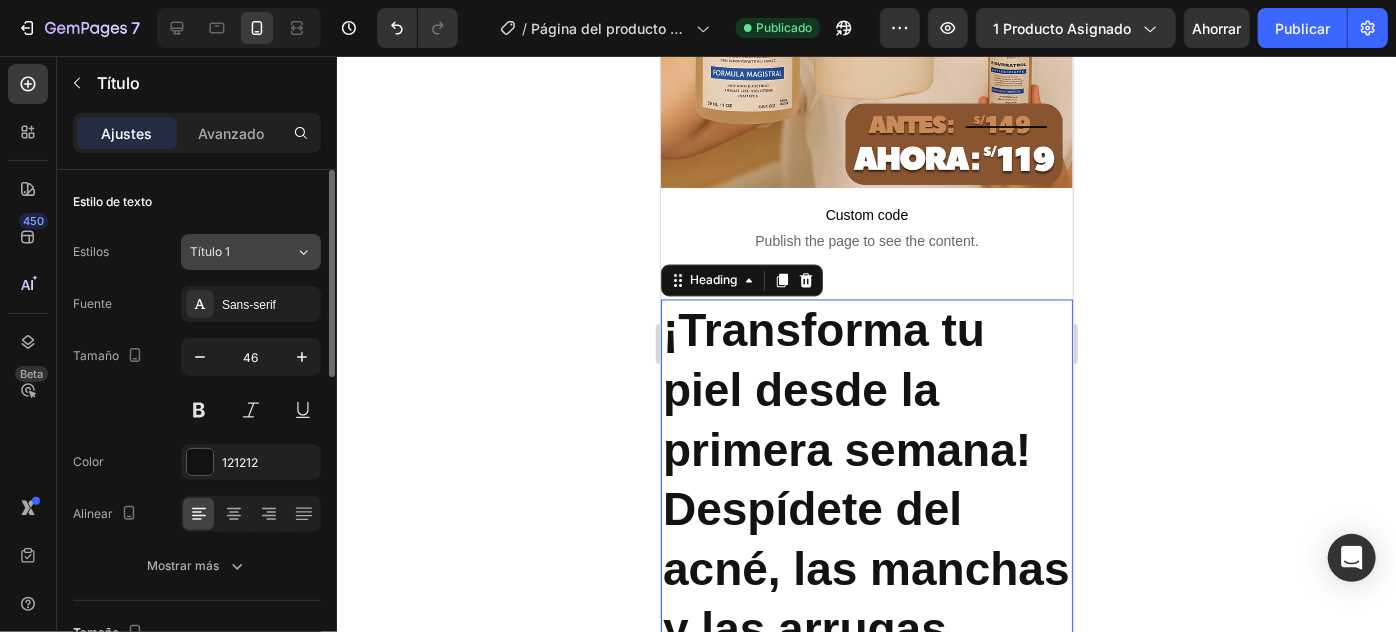 click on "Título 1" at bounding box center [230, 252] 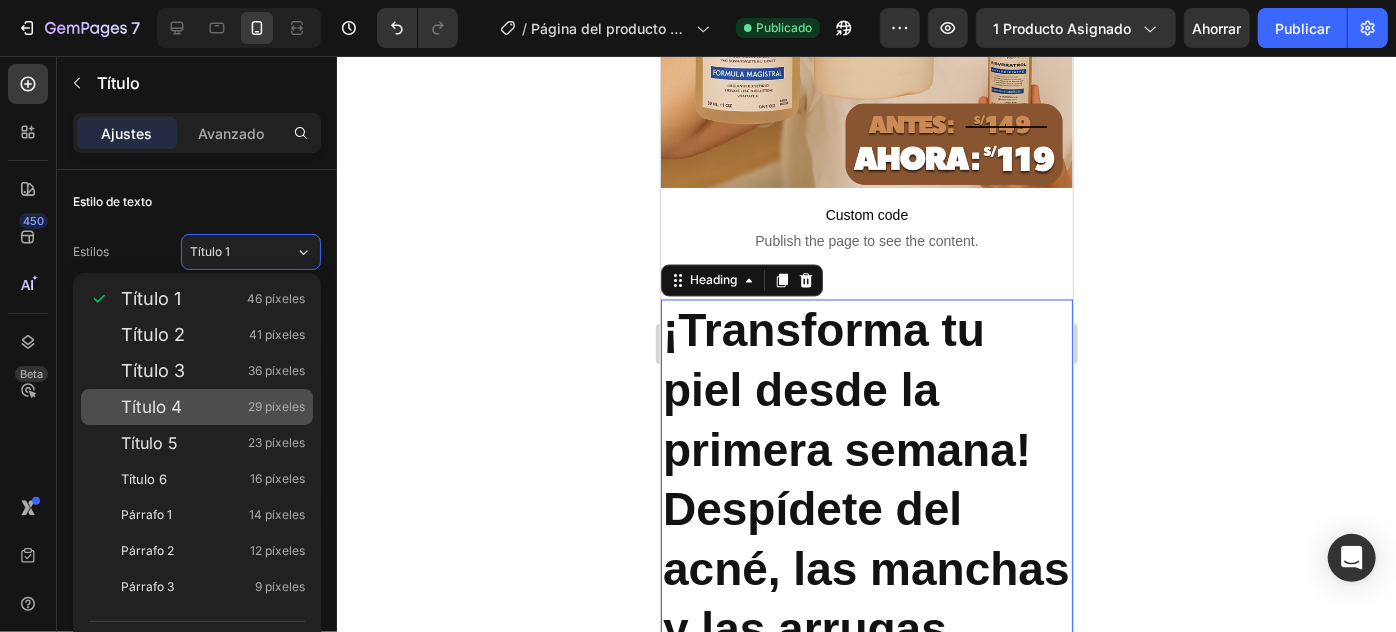 click on "Título 4 29 píxeles" at bounding box center [197, 407] 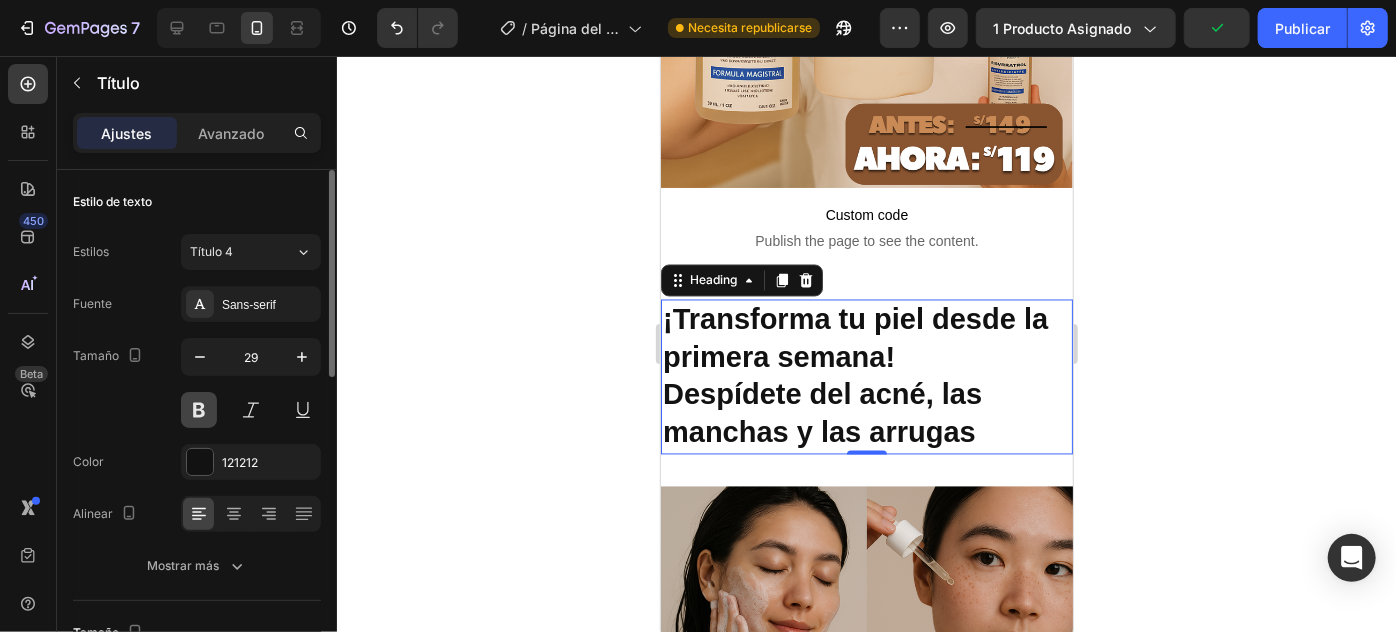 click at bounding box center [199, 410] 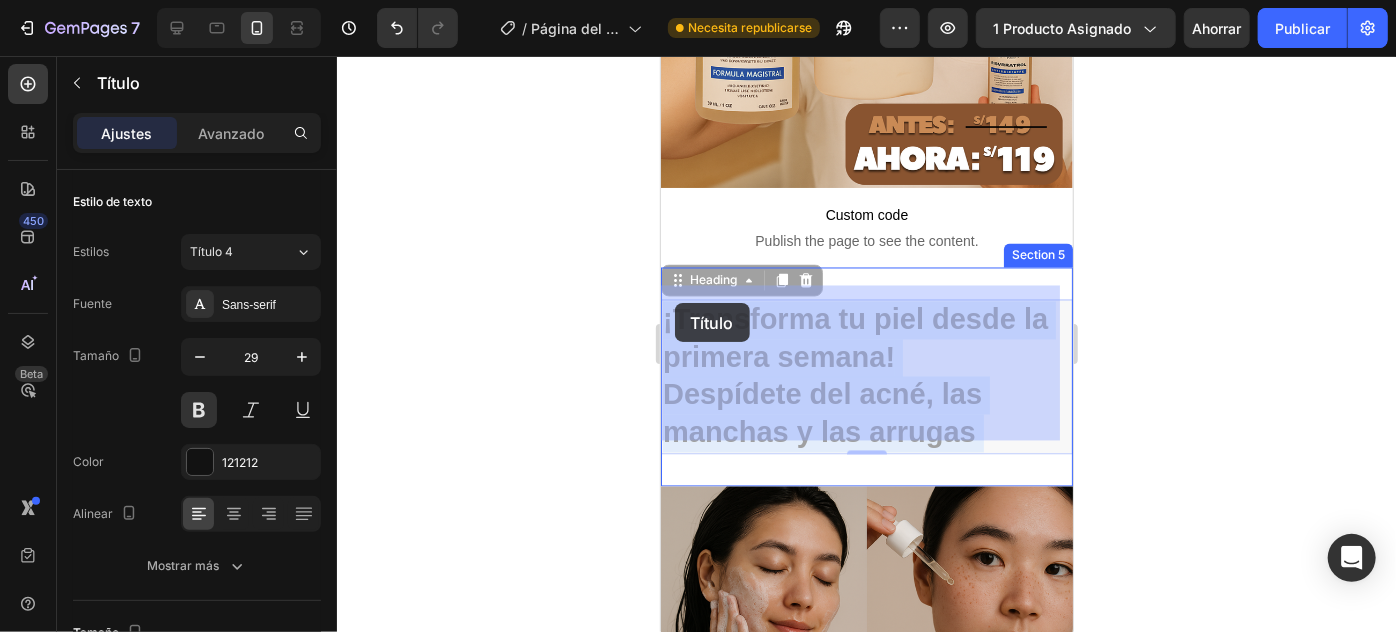 drag, startPoint x: 982, startPoint y: 421, endPoint x: 674, endPoint y: 302, distance: 330.18933 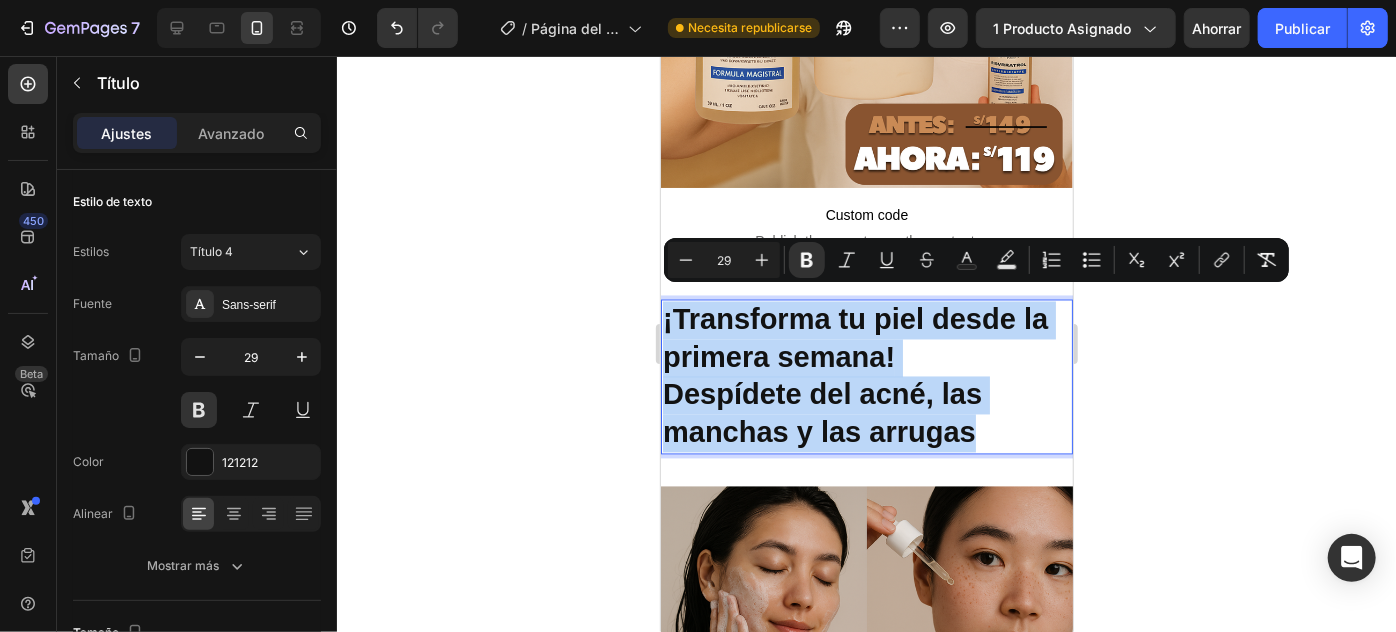 drag, startPoint x: 982, startPoint y: 423, endPoint x: 640, endPoint y: 307, distance: 361.1371 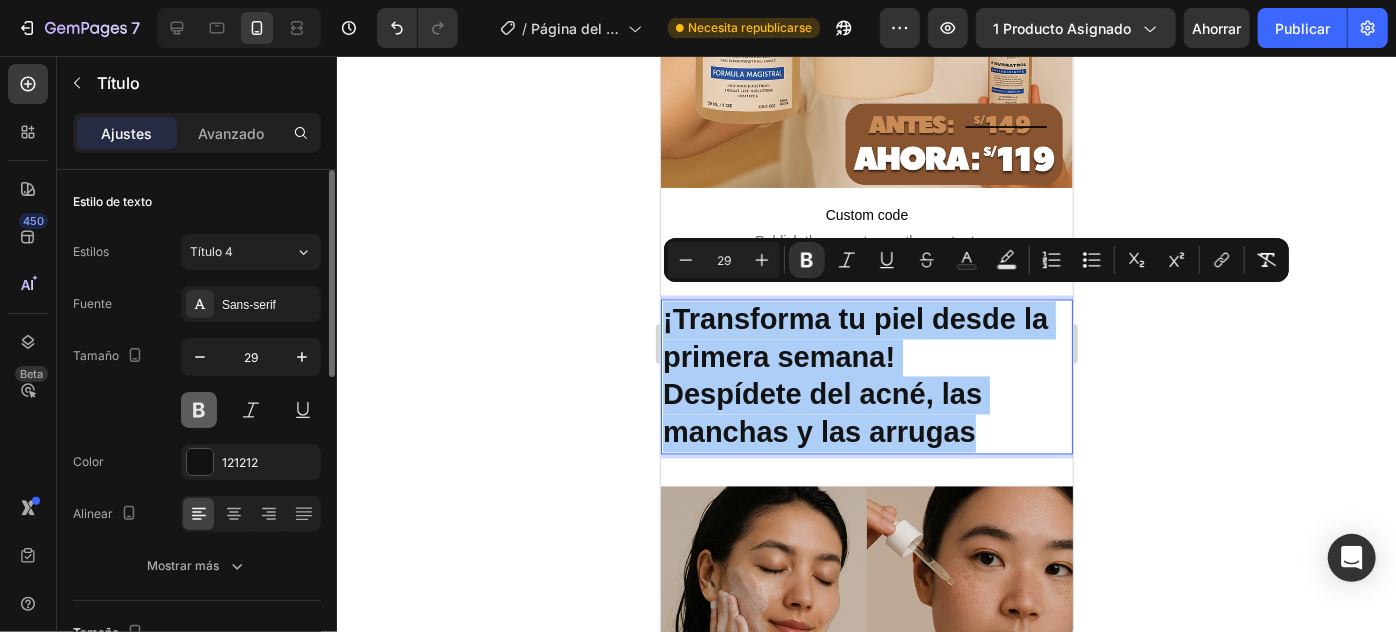 click at bounding box center [199, 410] 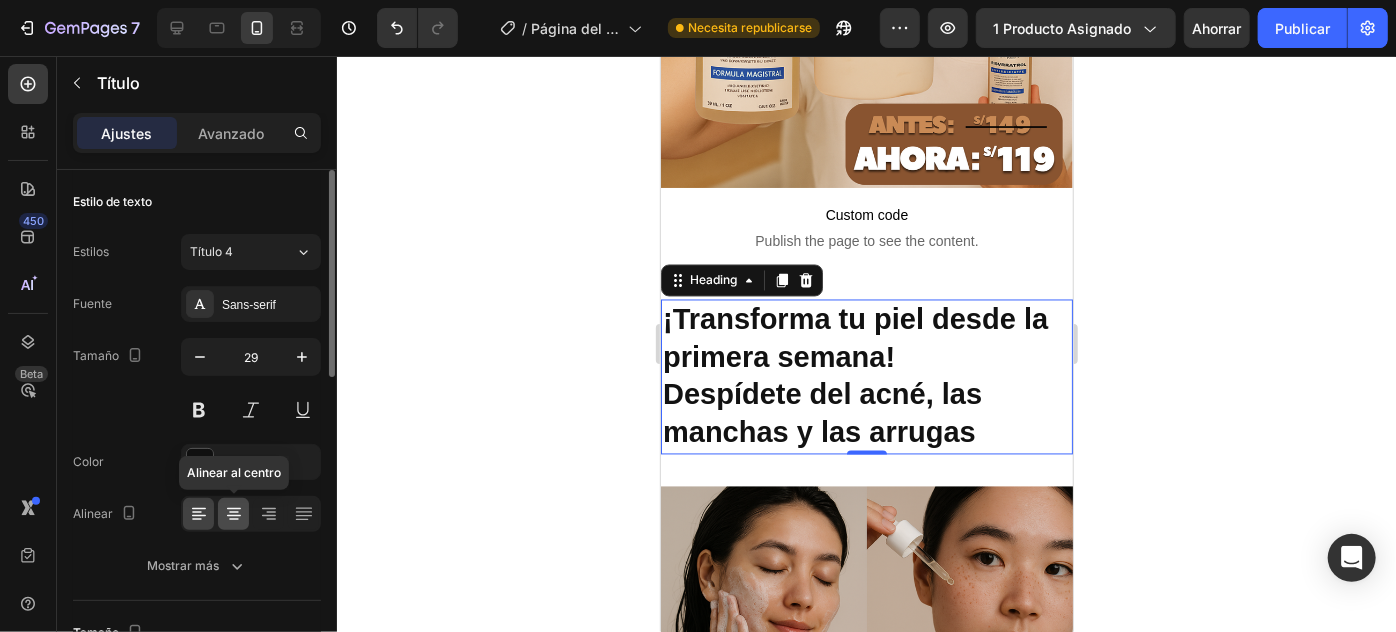 click 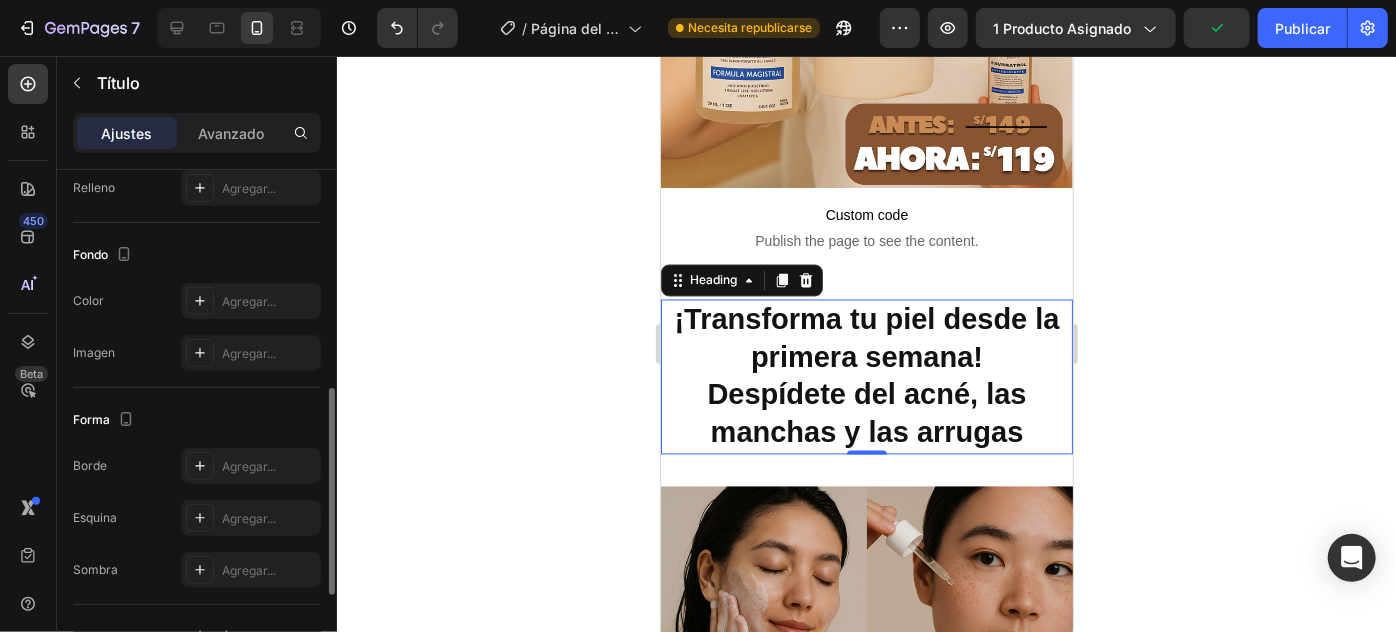 scroll, scrollTop: 776, scrollLeft: 0, axis: vertical 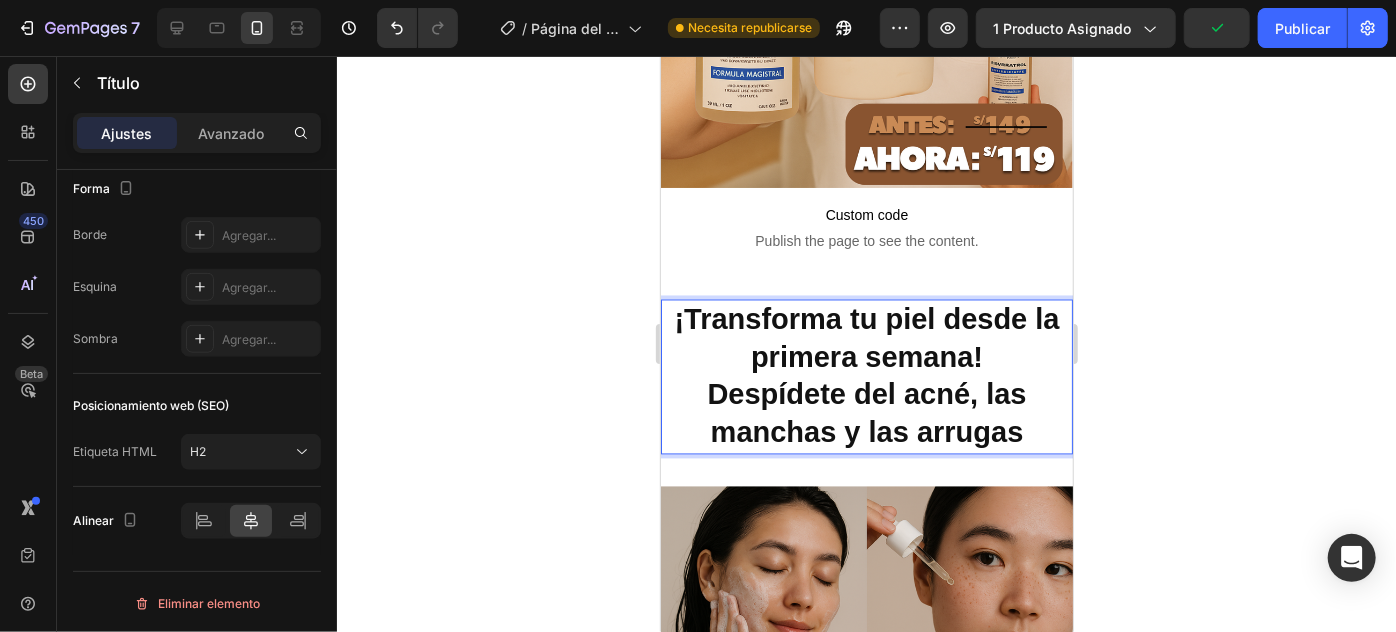 click on "¡Transforma tu piel desde la primera semana! Despídete del acné, las manchas y las arrugas" at bounding box center (866, 376) 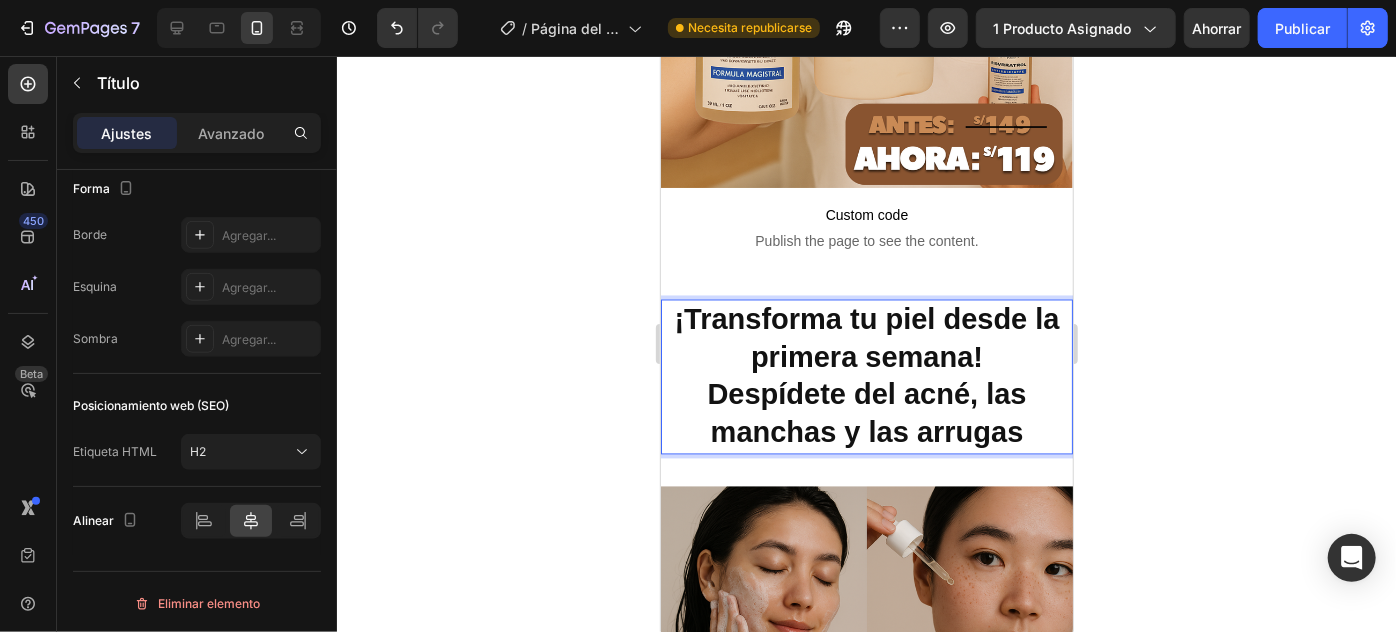 click on "Ajustes Avanzado" at bounding box center (197, 133) 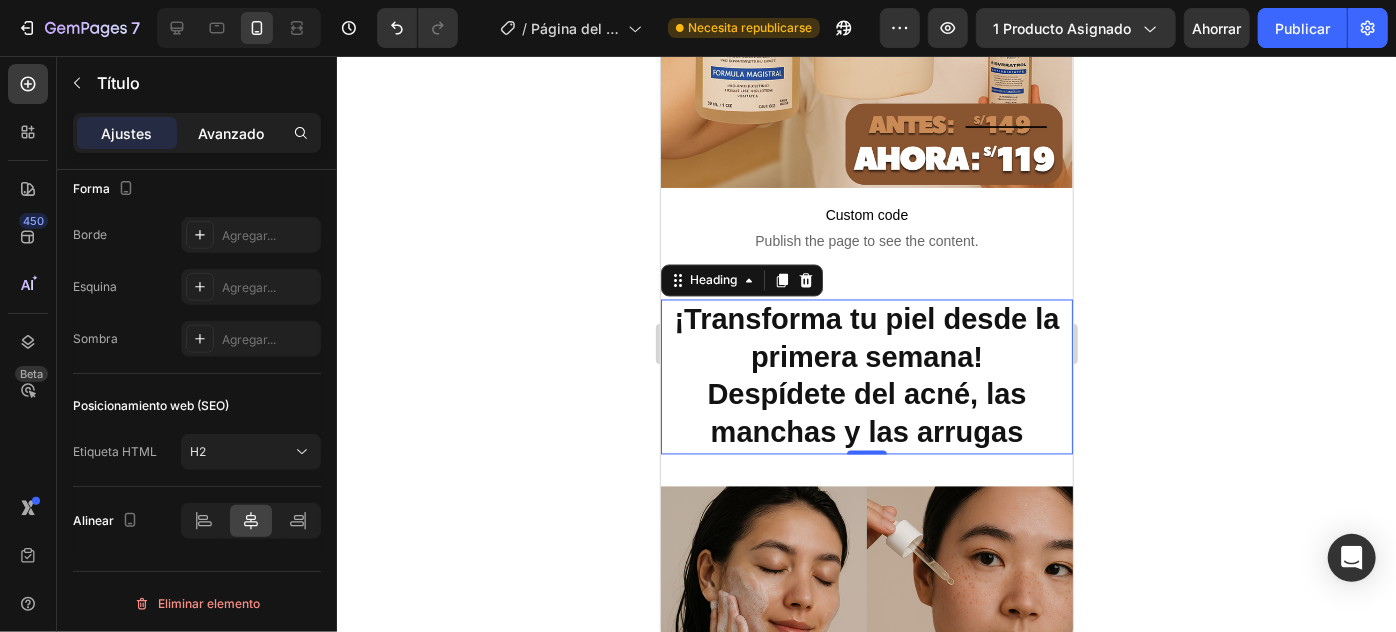 click on "Avanzado" 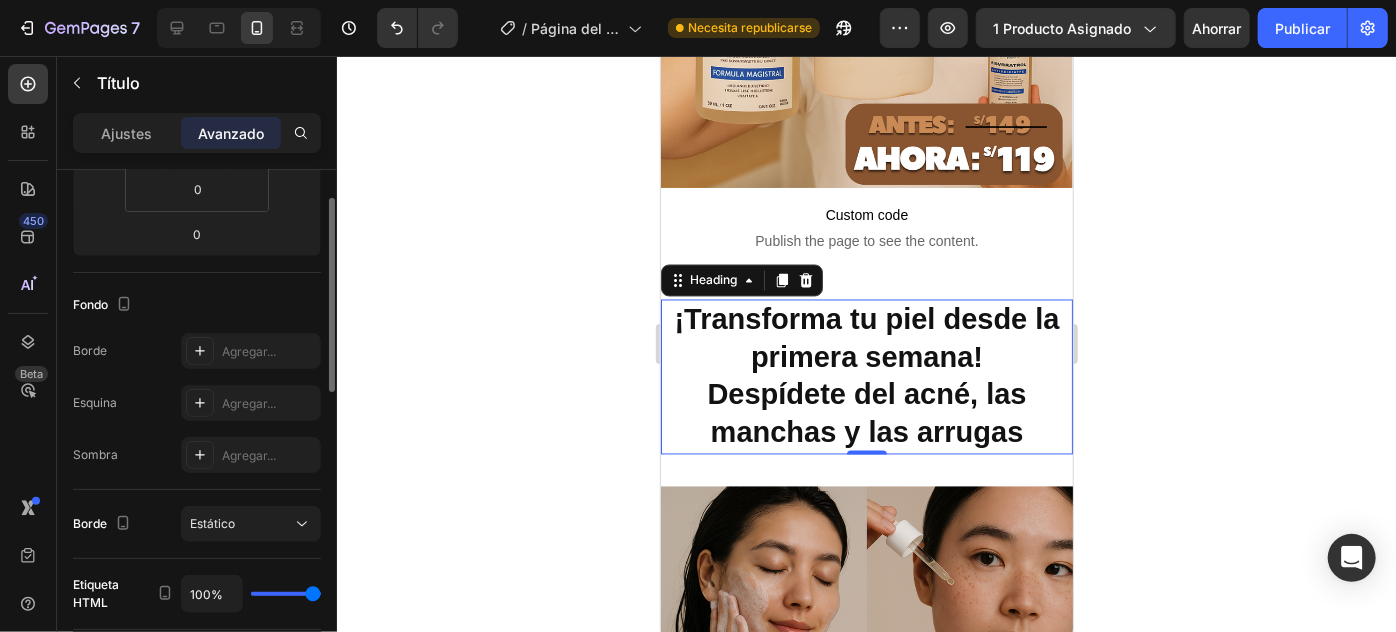 scroll, scrollTop: 138, scrollLeft: 0, axis: vertical 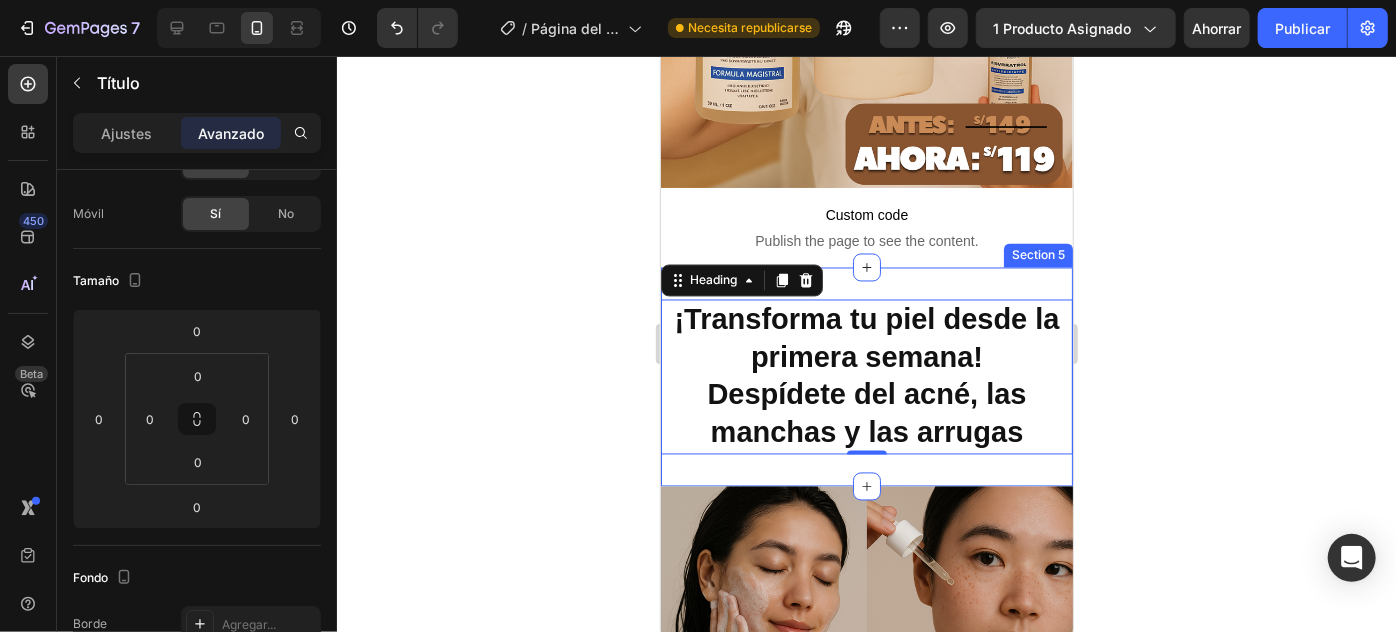 click on "⁠⁠⁠⁠⁠⁠⁠ ¡Transforma tu piel desde la primera semana! Despídete del acné, las manchas y las arrugas Heading   0 Section 5" at bounding box center [866, 376] 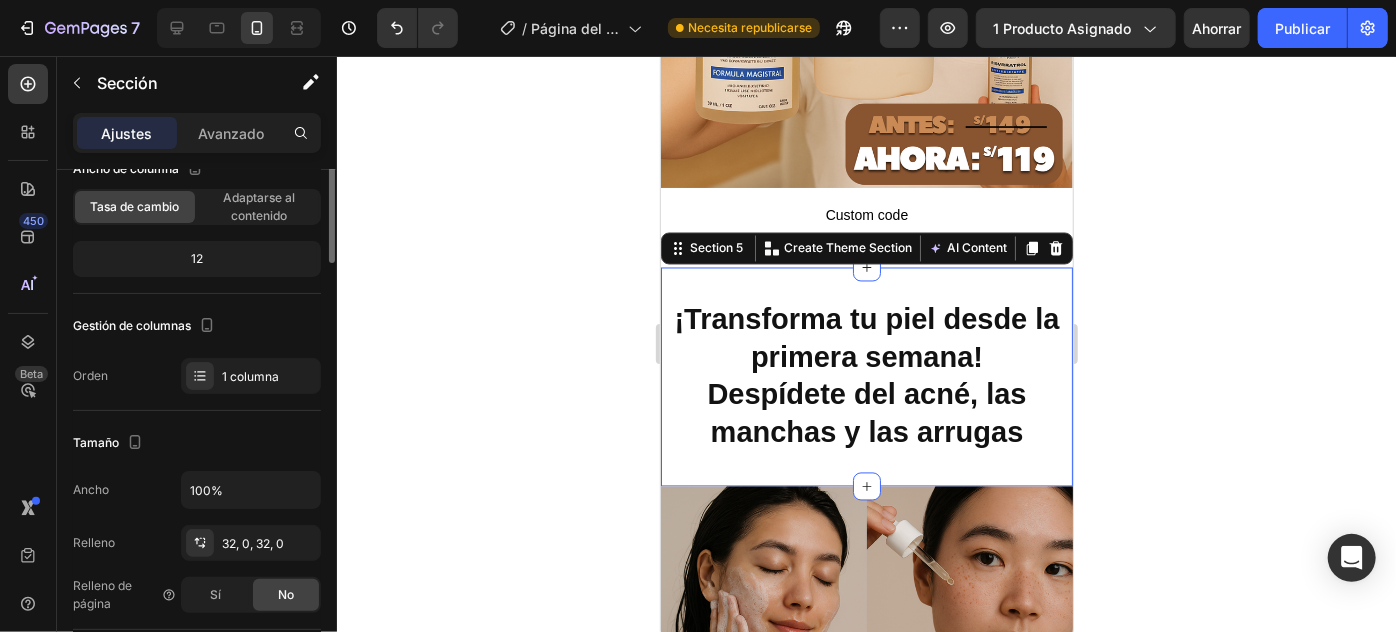 scroll, scrollTop: 0, scrollLeft: 0, axis: both 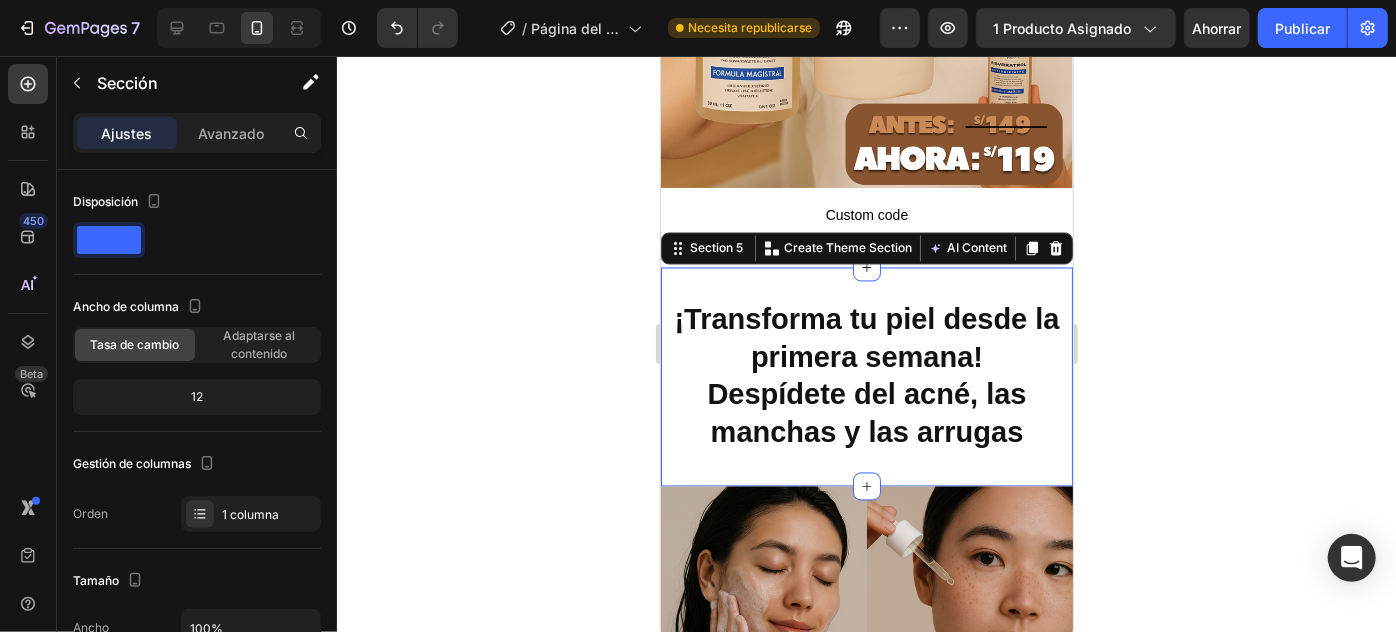 click on "Ajustes Avanzado" at bounding box center [197, 133] 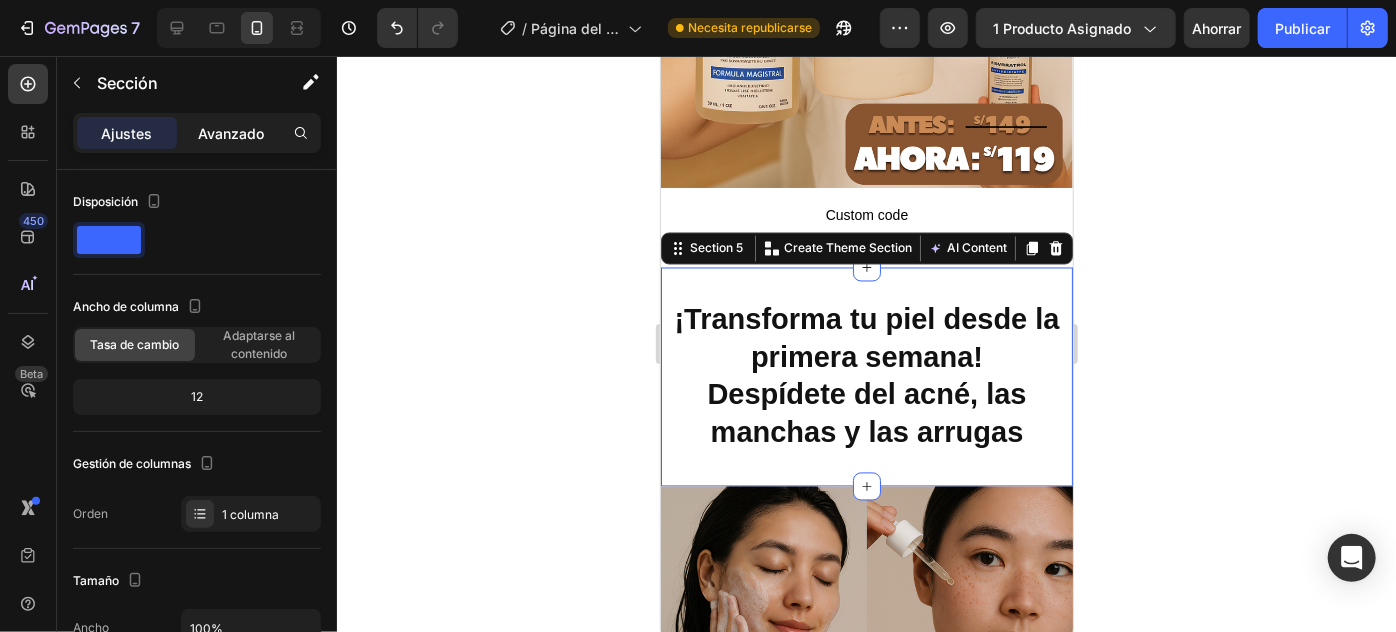 click on "Avanzado" at bounding box center [231, 133] 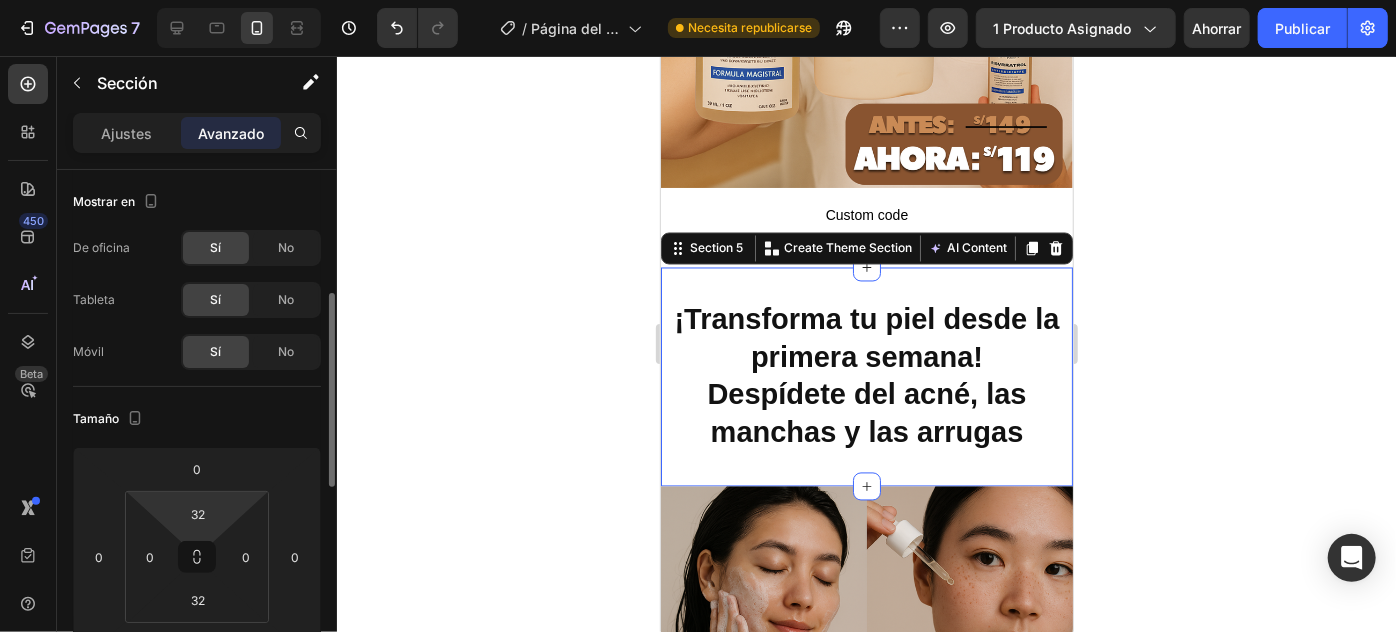 scroll, scrollTop: 90, scrollLeft: 0, axis: vertical 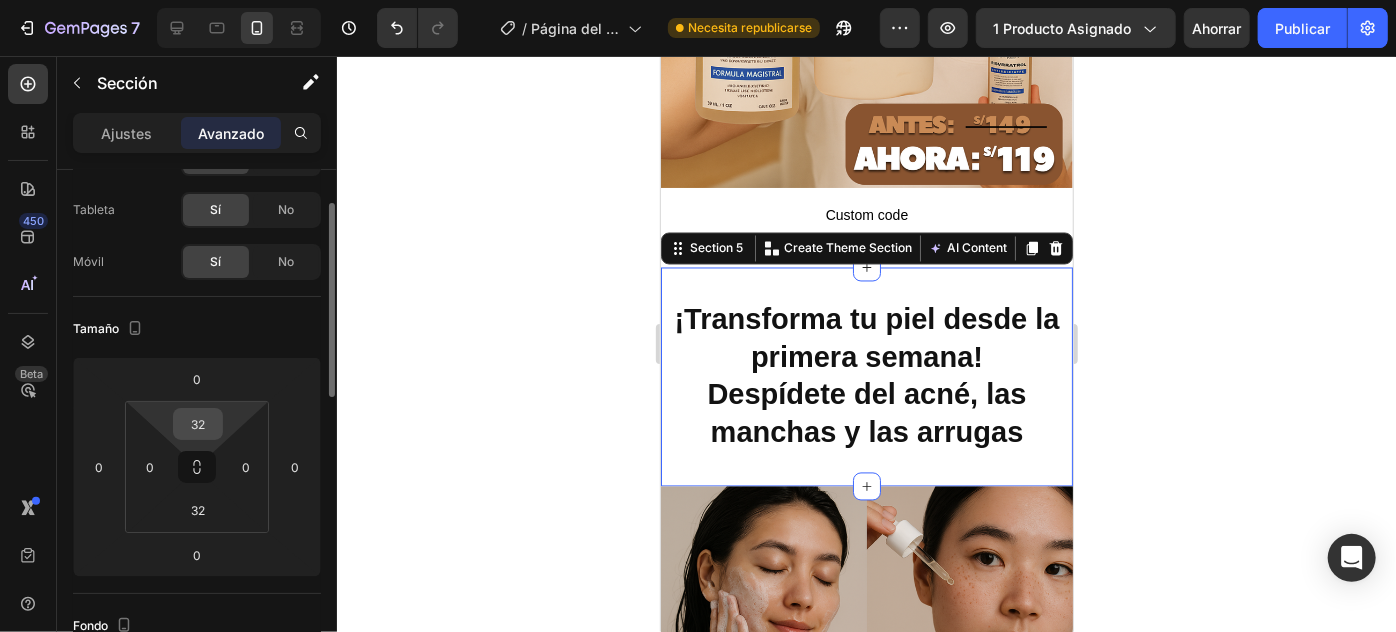 click on "32" at bounding box center (198, 424) 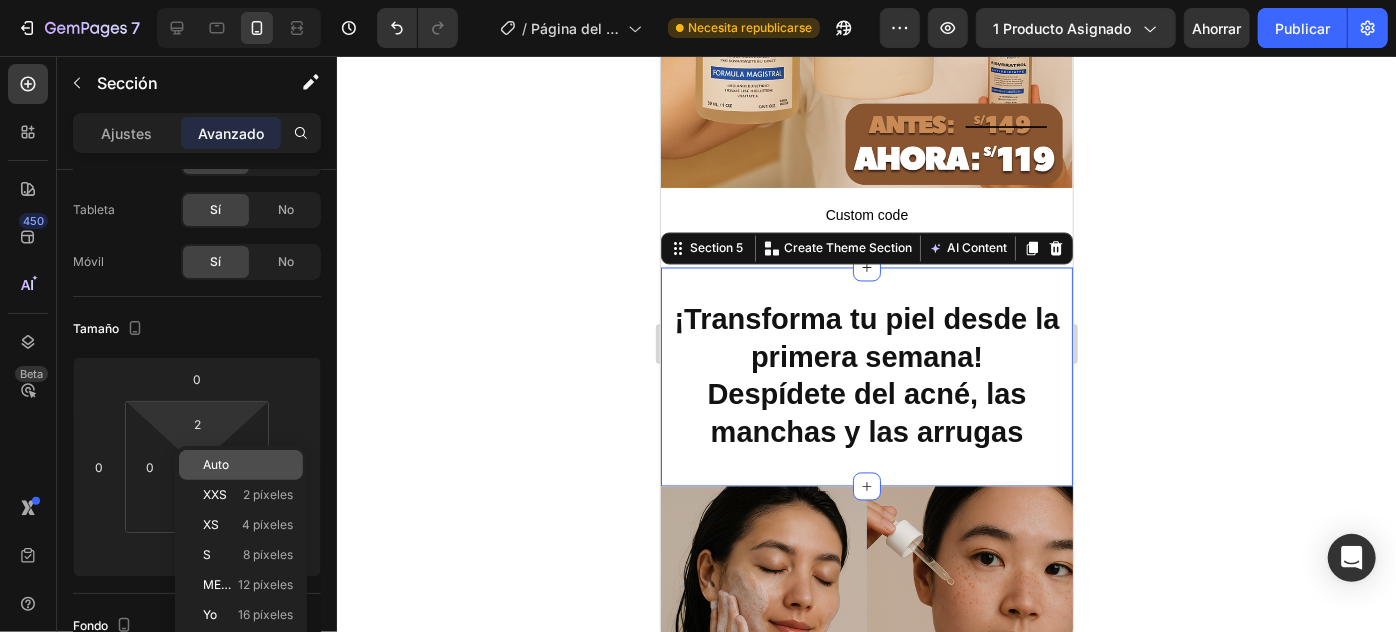 click on "Auto" at bounding box center (216, 464) 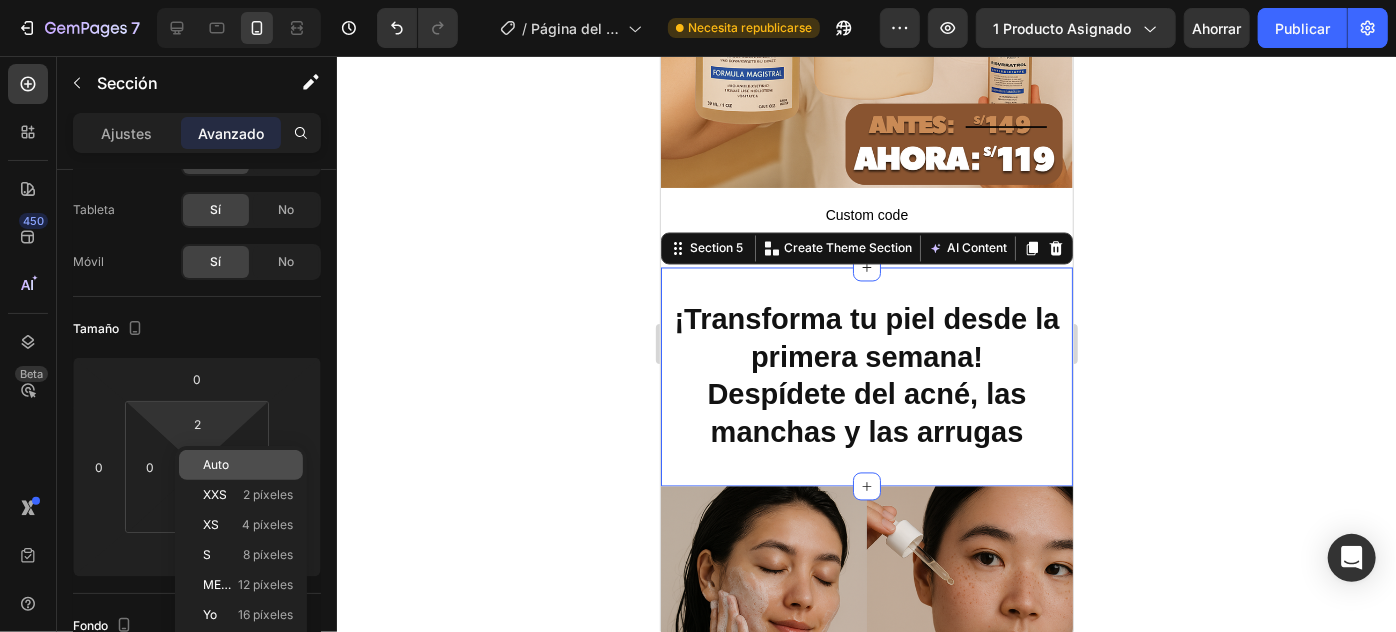 type on "Auto" 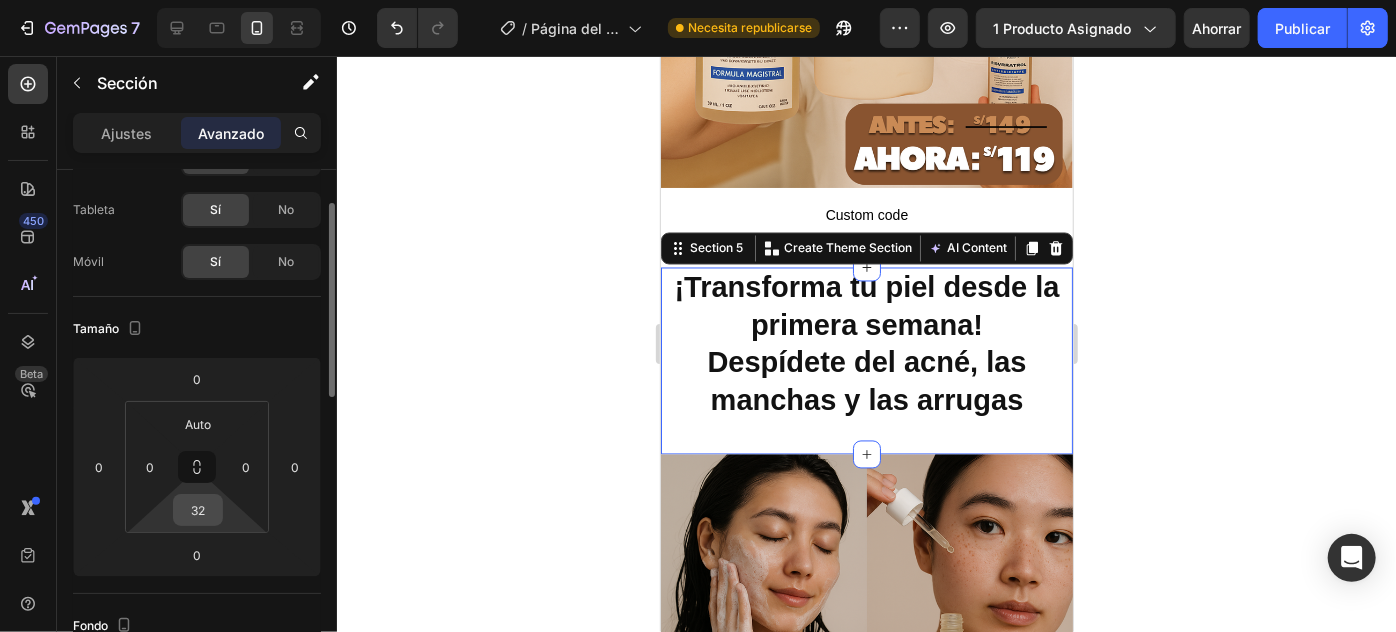 click on "32" at bounding box center (198, 510) 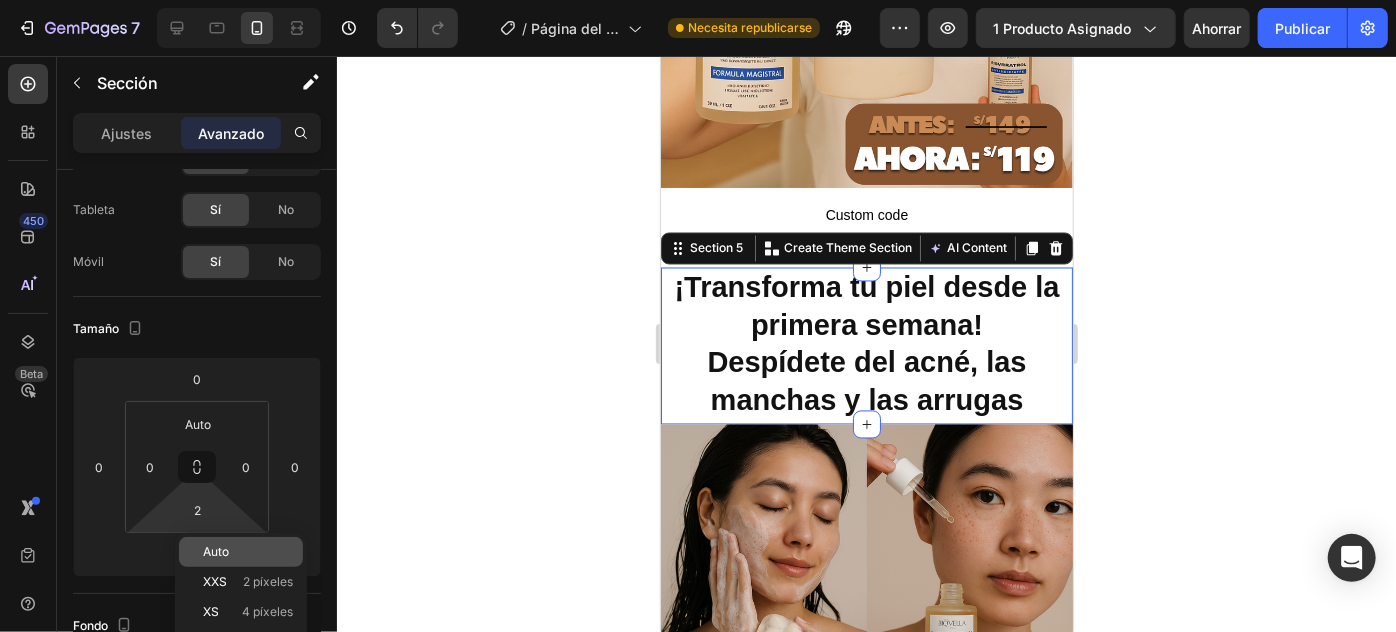 click on "Auto" at bounding box center [216, 551] 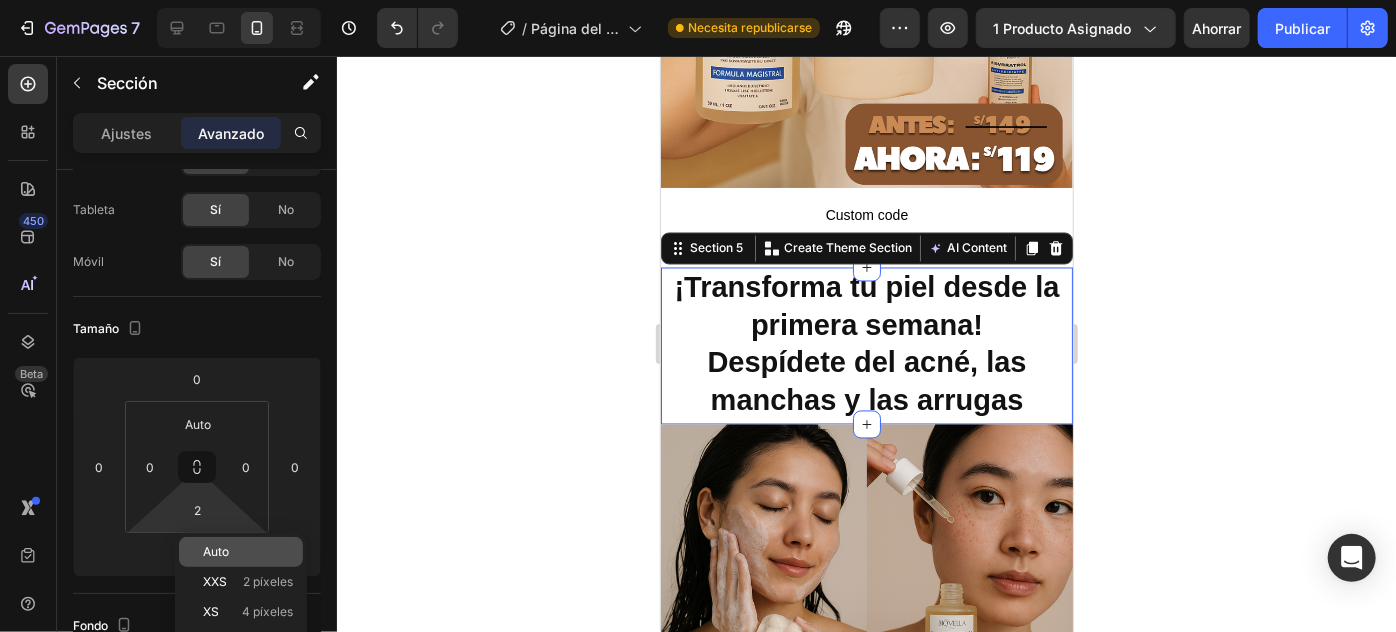 type on "Auto" 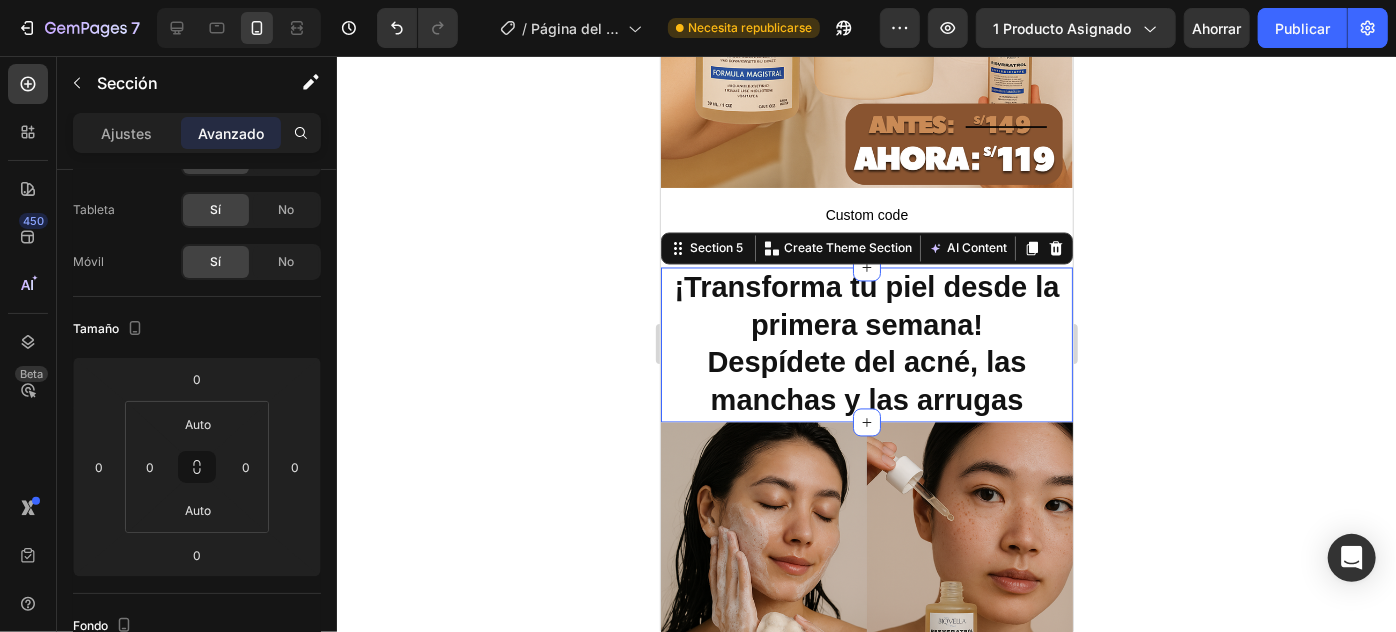 click 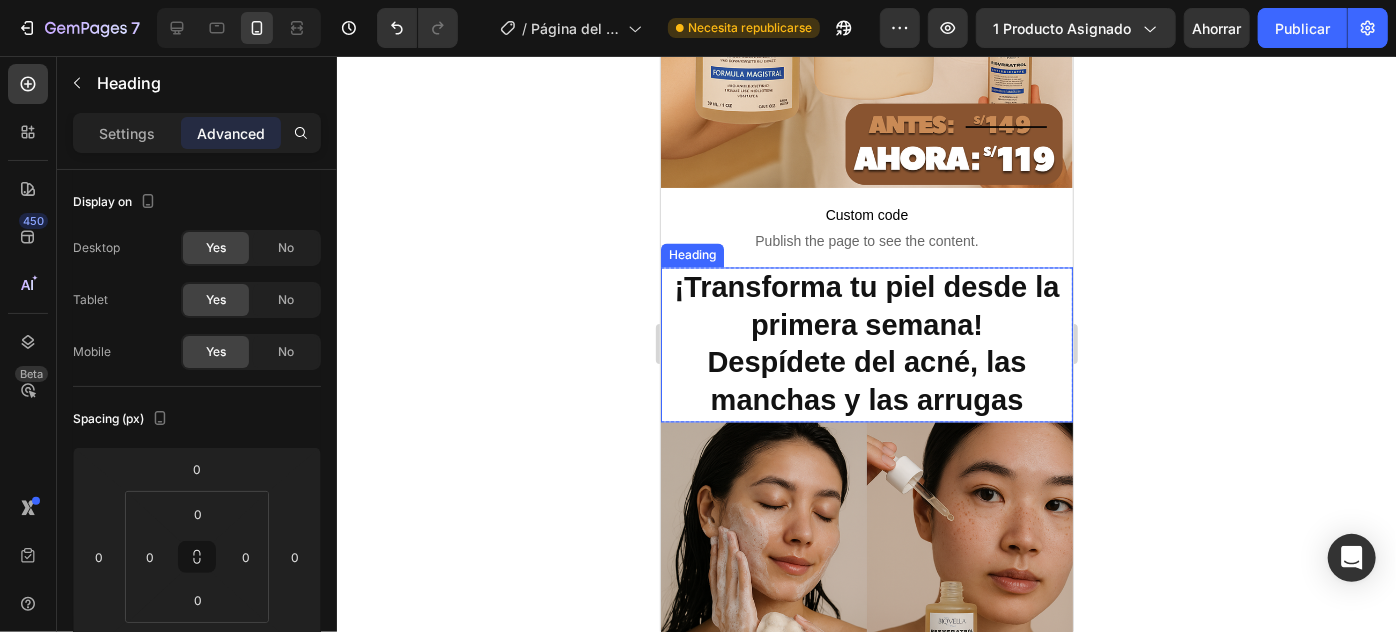 click on "Despídete del acné, las manchas y las arrugas" at bounding box center (865, 381) 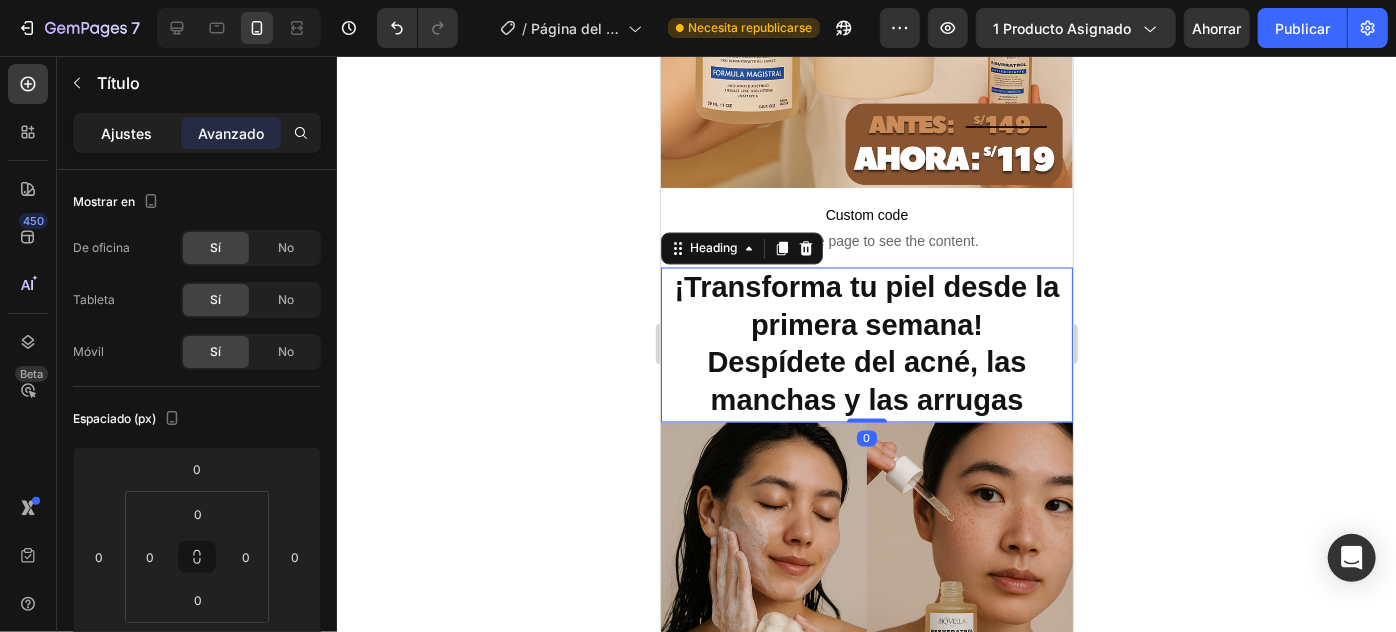 click on "Ajustes" 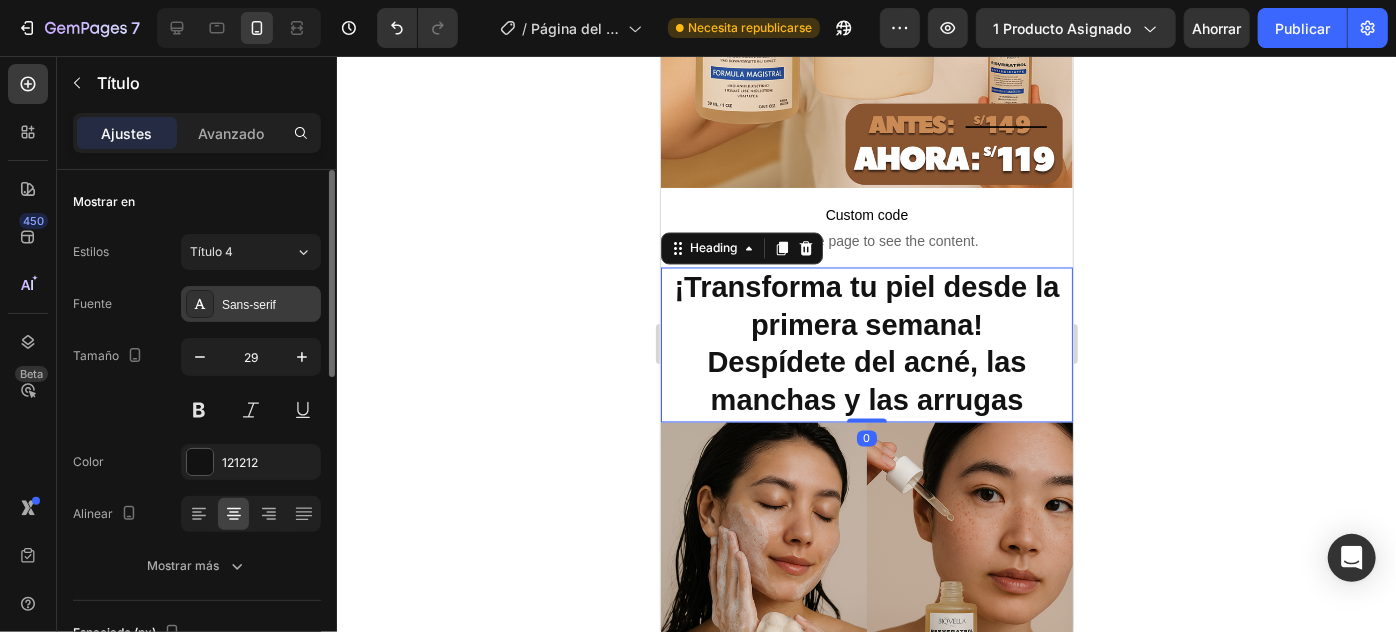 click on "Sans-serif" at bounding box center (249, 305) 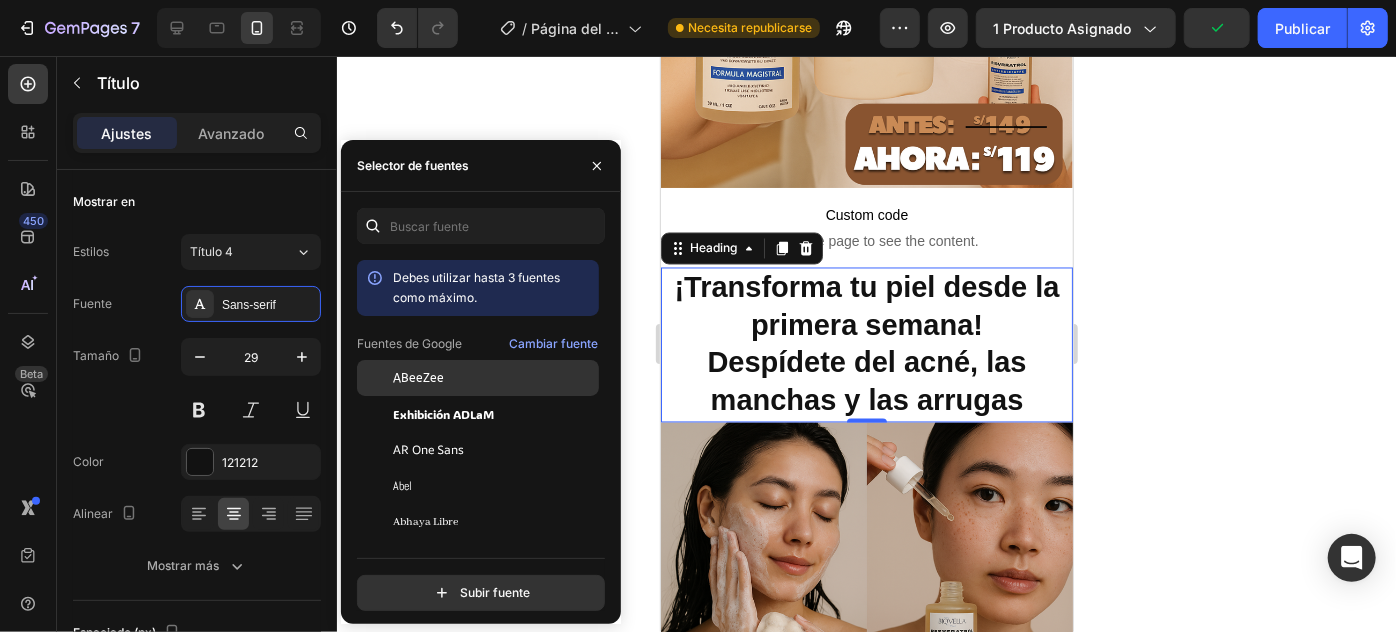 click on "ABeeZee" at bounding box center (418, 378) 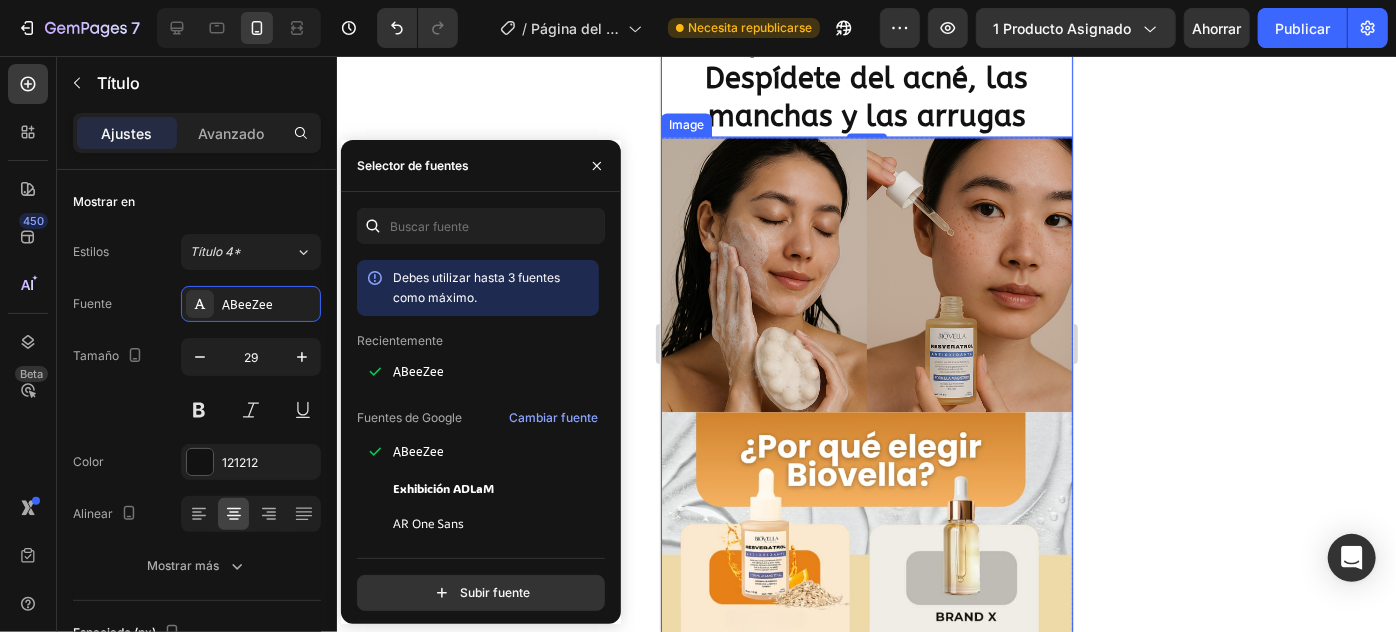 scroll, scrollTop: 2000, scrollLeft: 0, axis: vertical 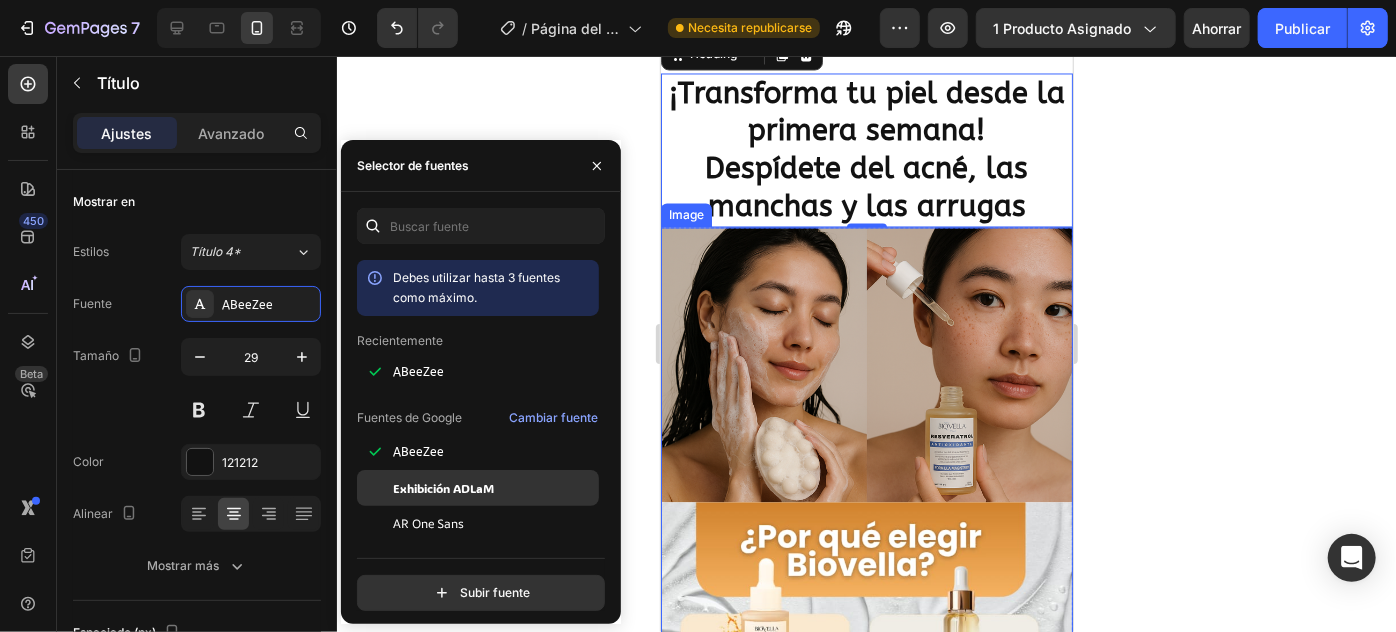 click on "Exhibición ADLaM" at bounding box center (443, 488) 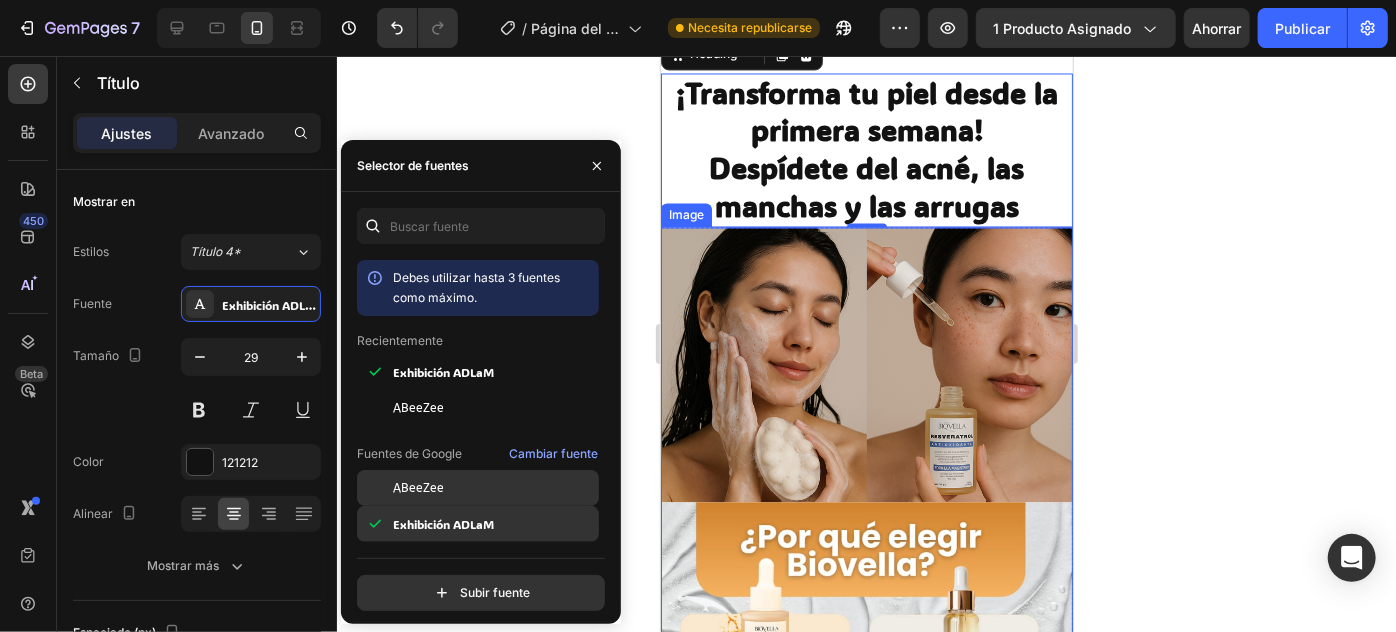 click on "Exhibición ADLaM" at bounding box center (443, 524) 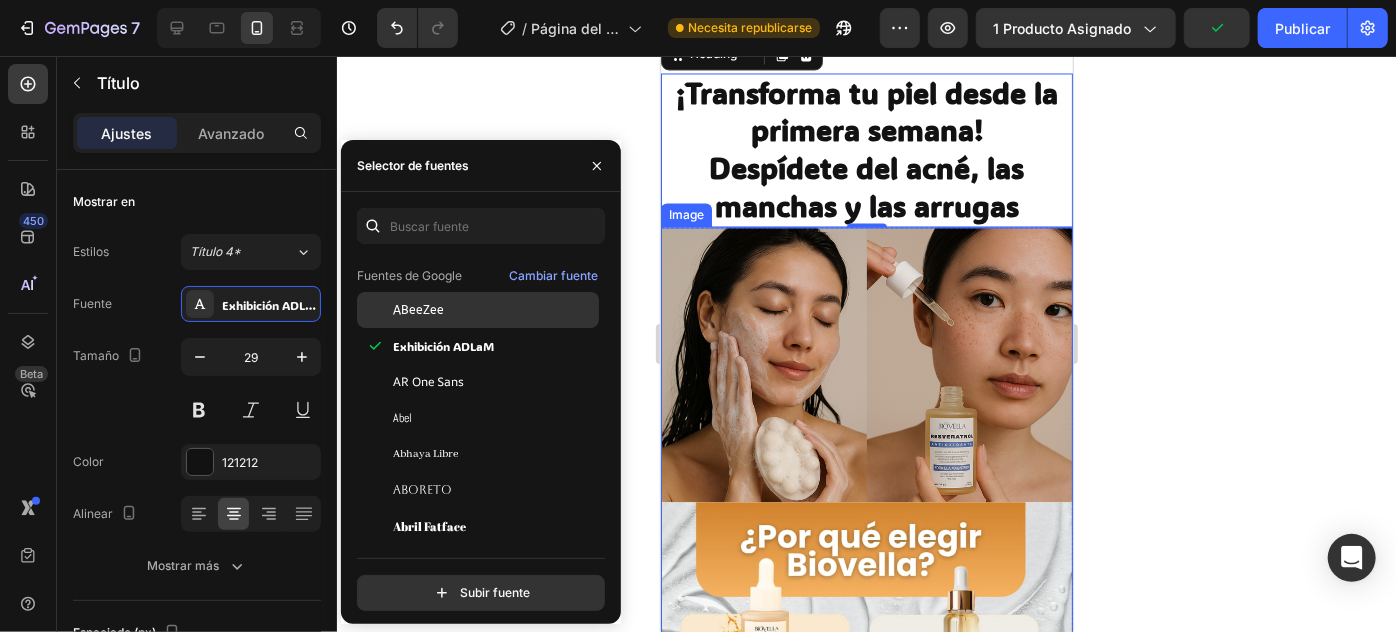 scroll, scrollTop: 181, scrollLeft: 0, axis: vertical 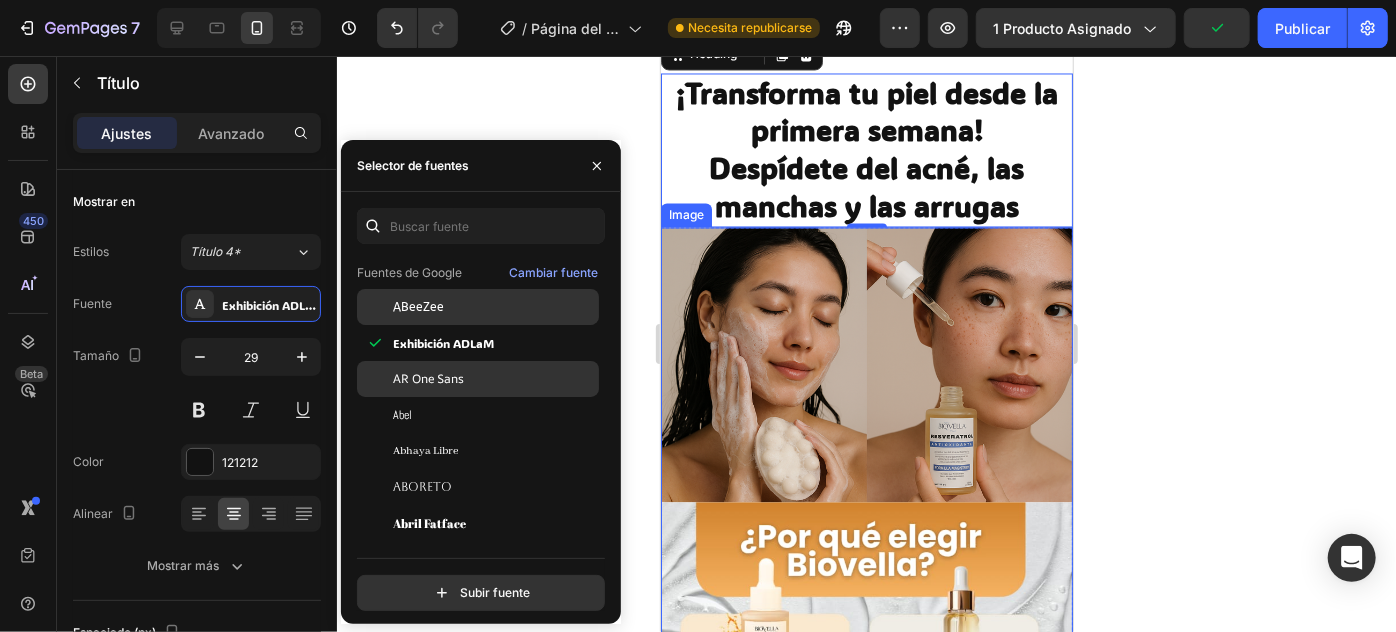 click on "AR One Sans" at bounding box center [494, 379] 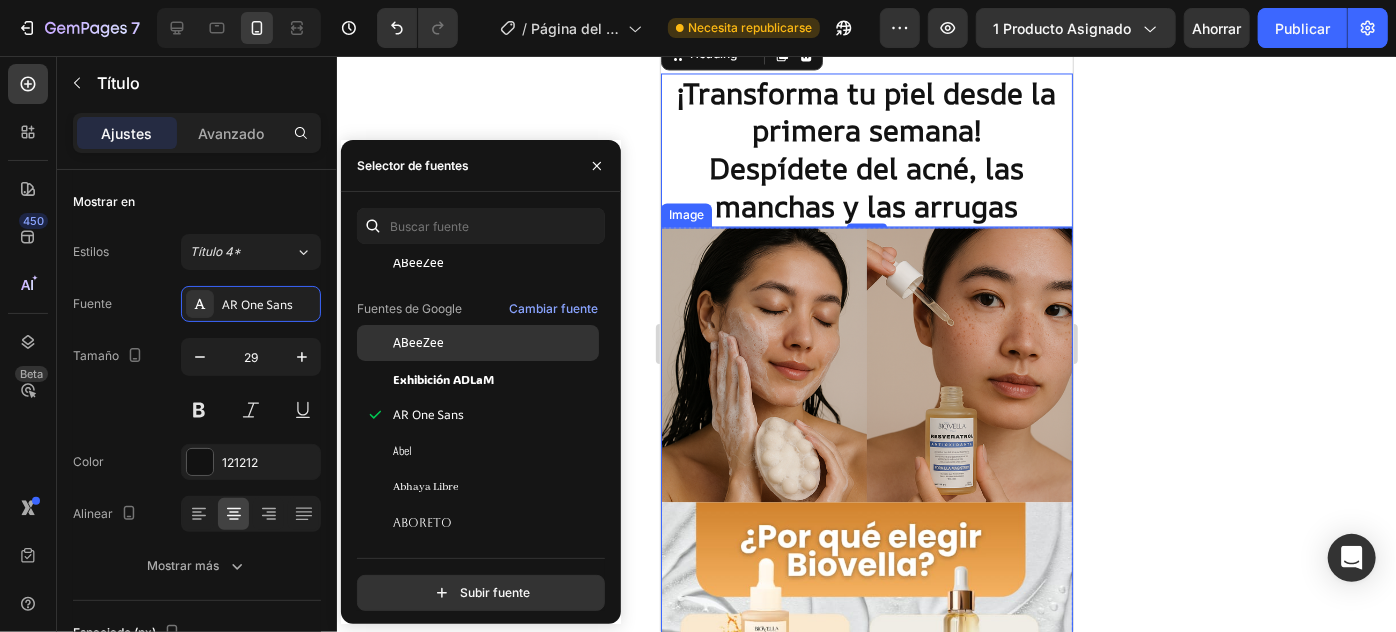 click on "ABeeZee" at bounding box center (494, 343) 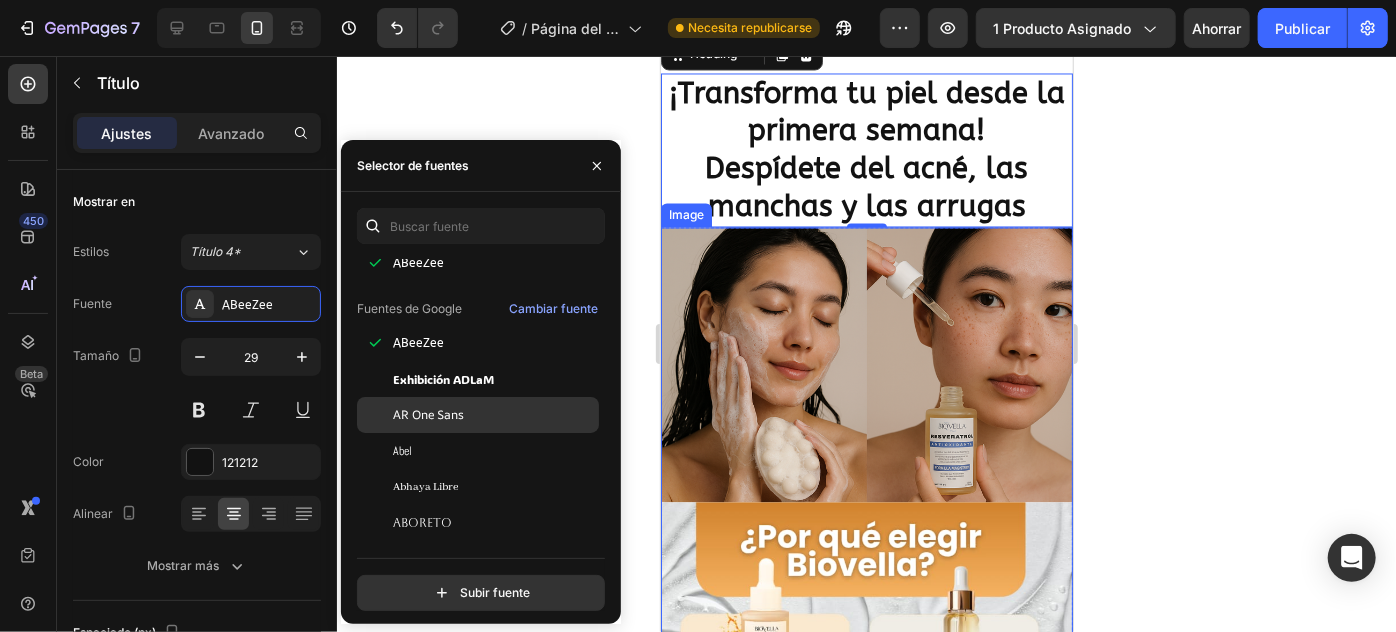 click on "AR One Sans" at bounding box center (428, 414) 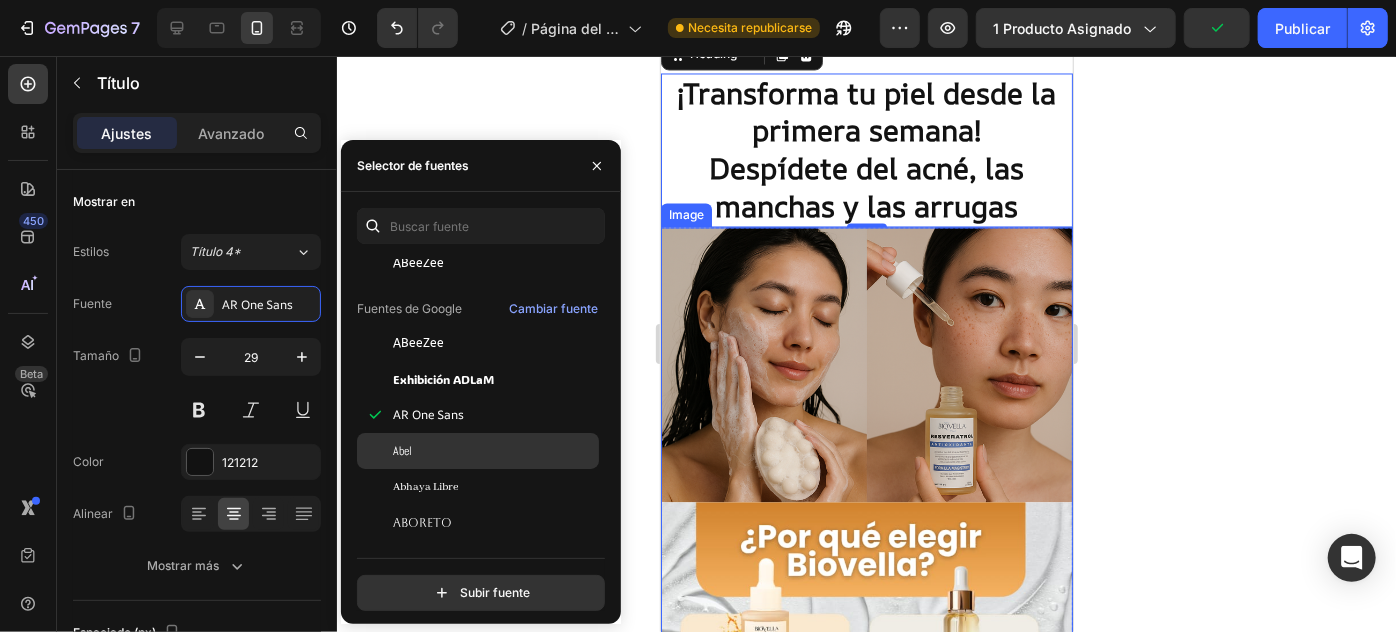 click on "Abel" at bounding box center [494, 451] 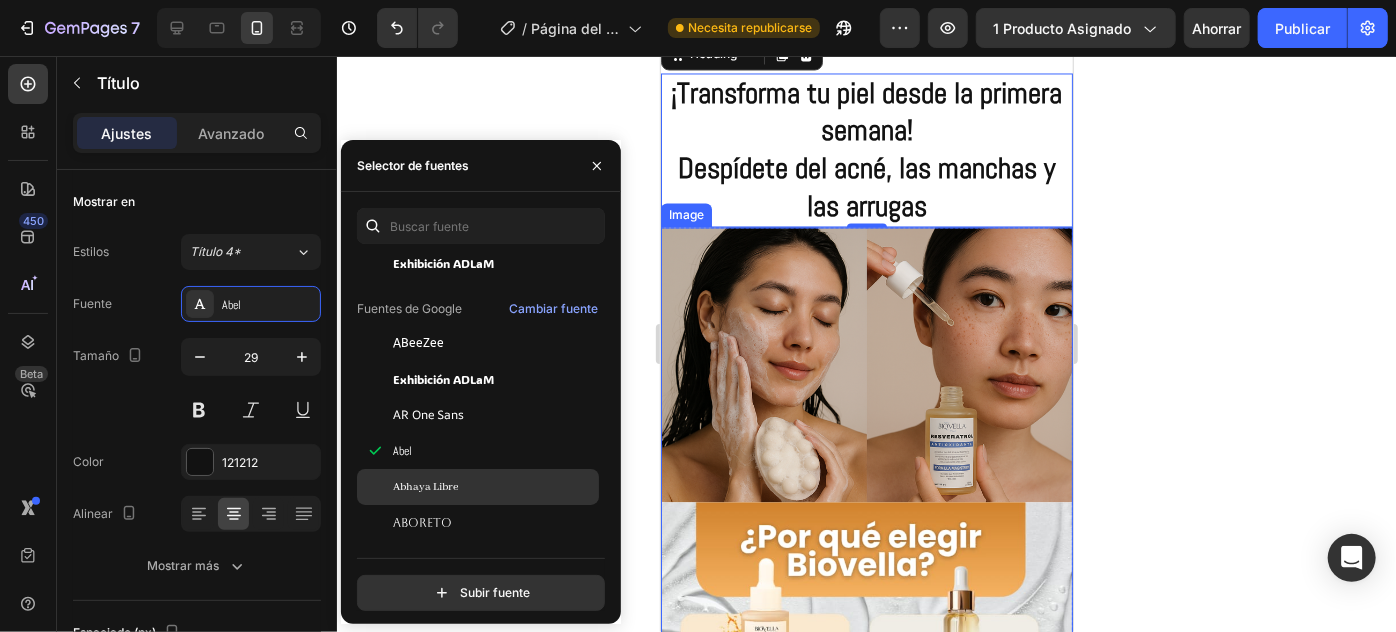 click on "Abhaya Libre" at bounding box center (425, 487) 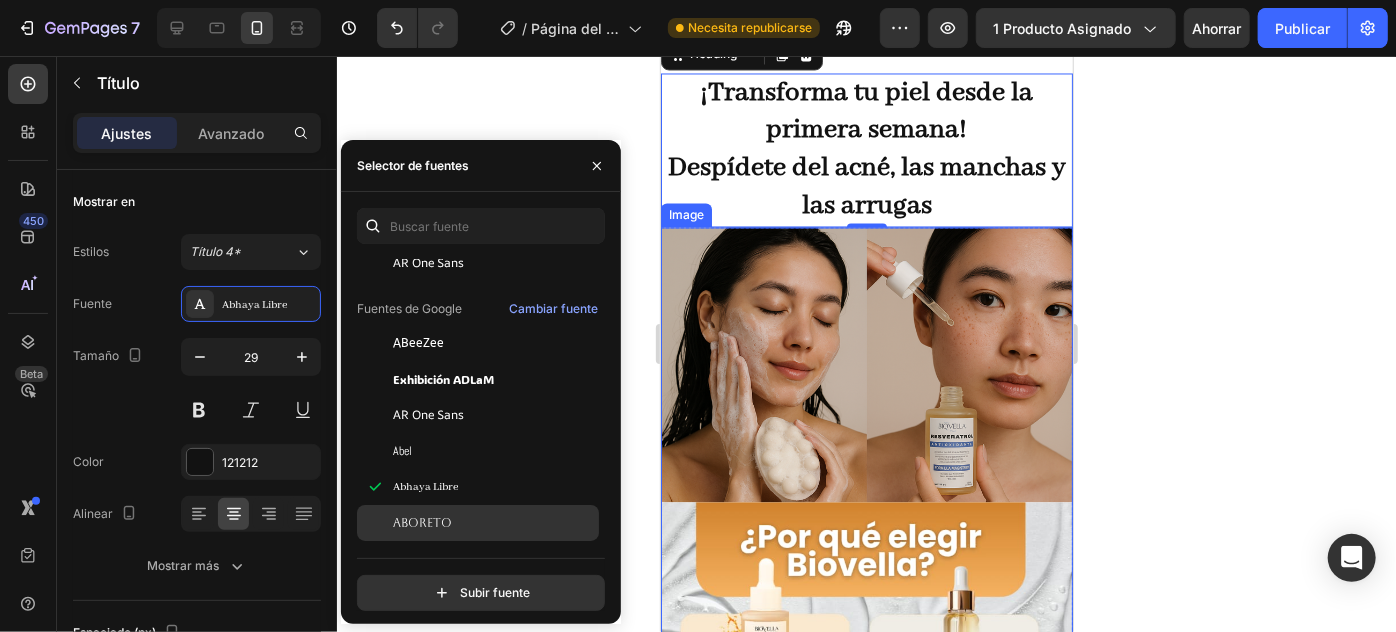 click on "Aboreto" at bounding box center (494, 523) 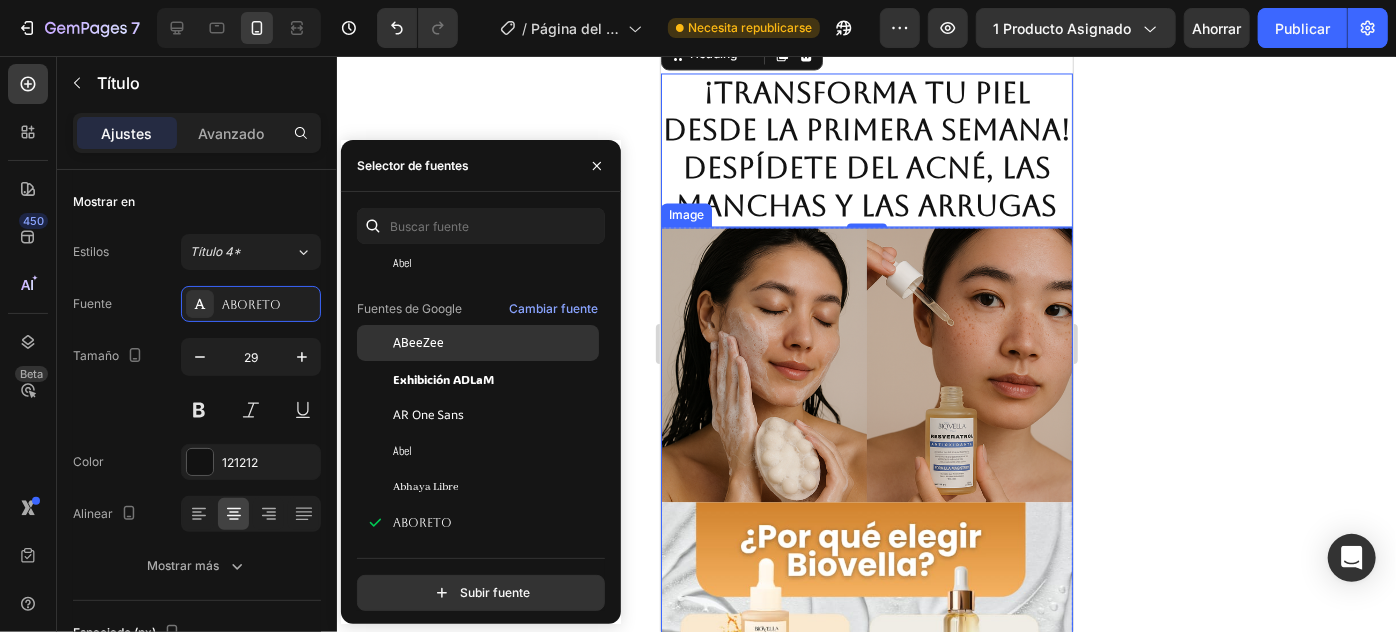 click on "ABeeZee" at bounding box center [494, 343] 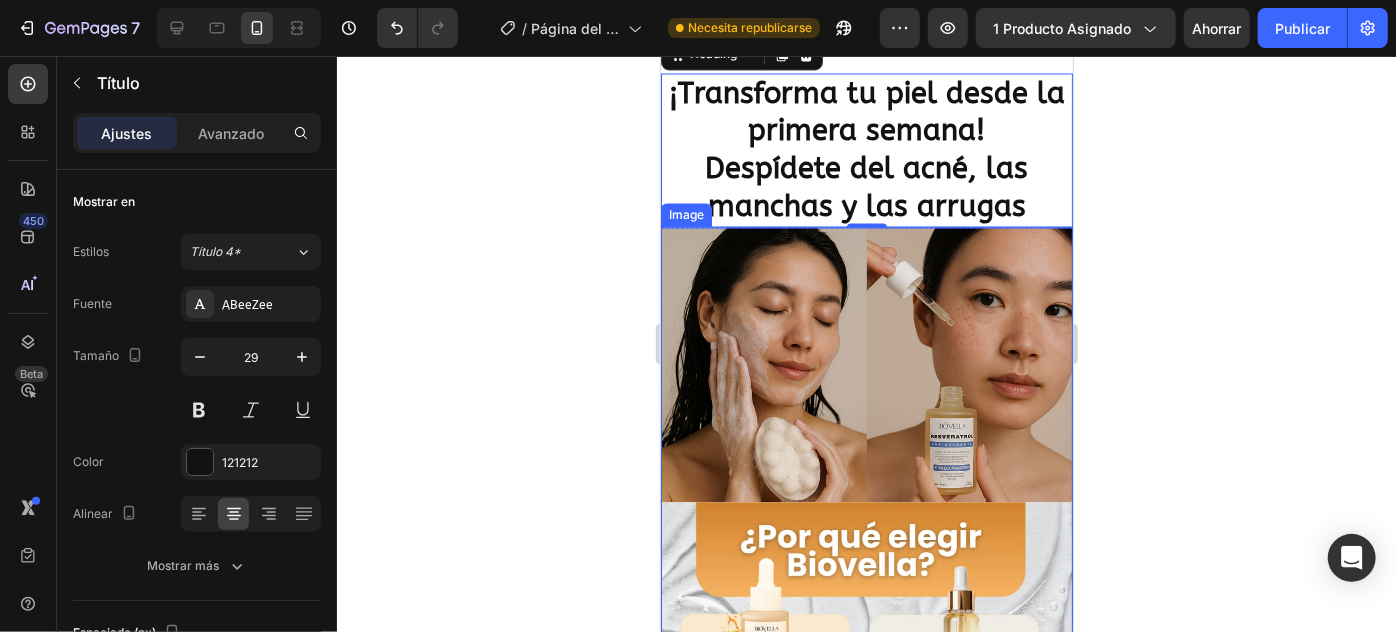 click 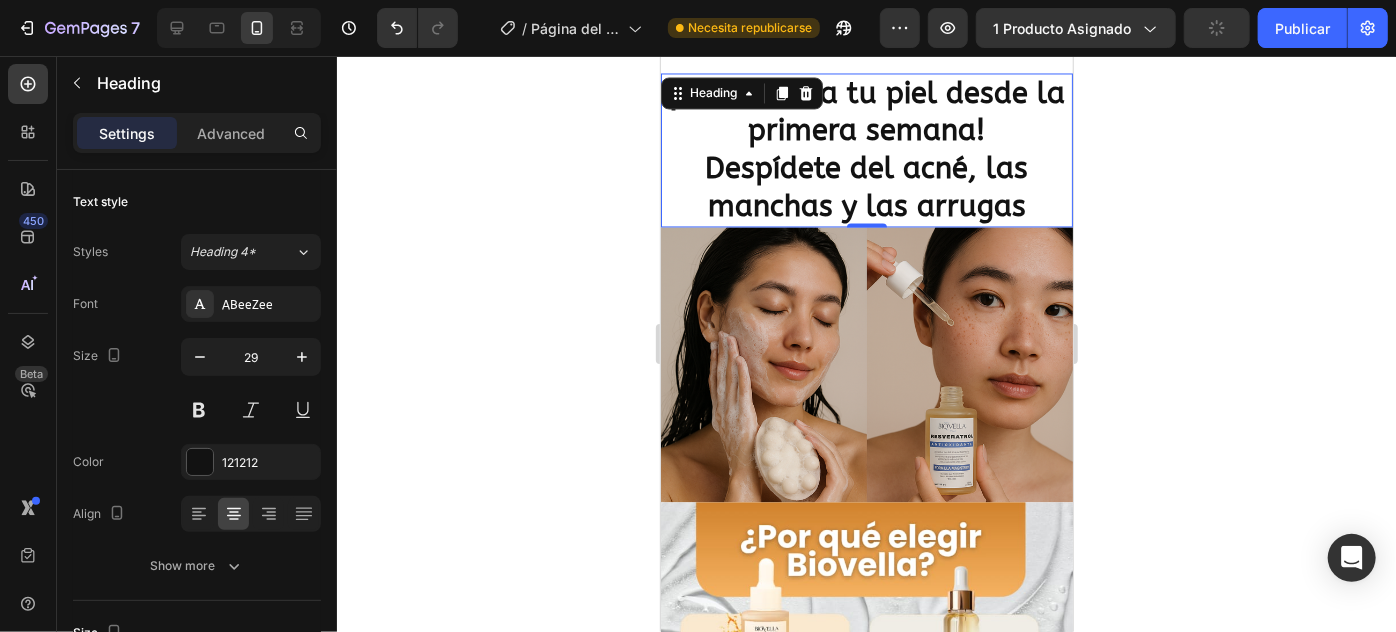 click on "⁠⁠⁠⁠⁠⁠⁠ ¡Transforma tu piel desde la primera semana! Despídete del acné, las manchas y las arrugas Heading   0" at bounding box center [866, 149] 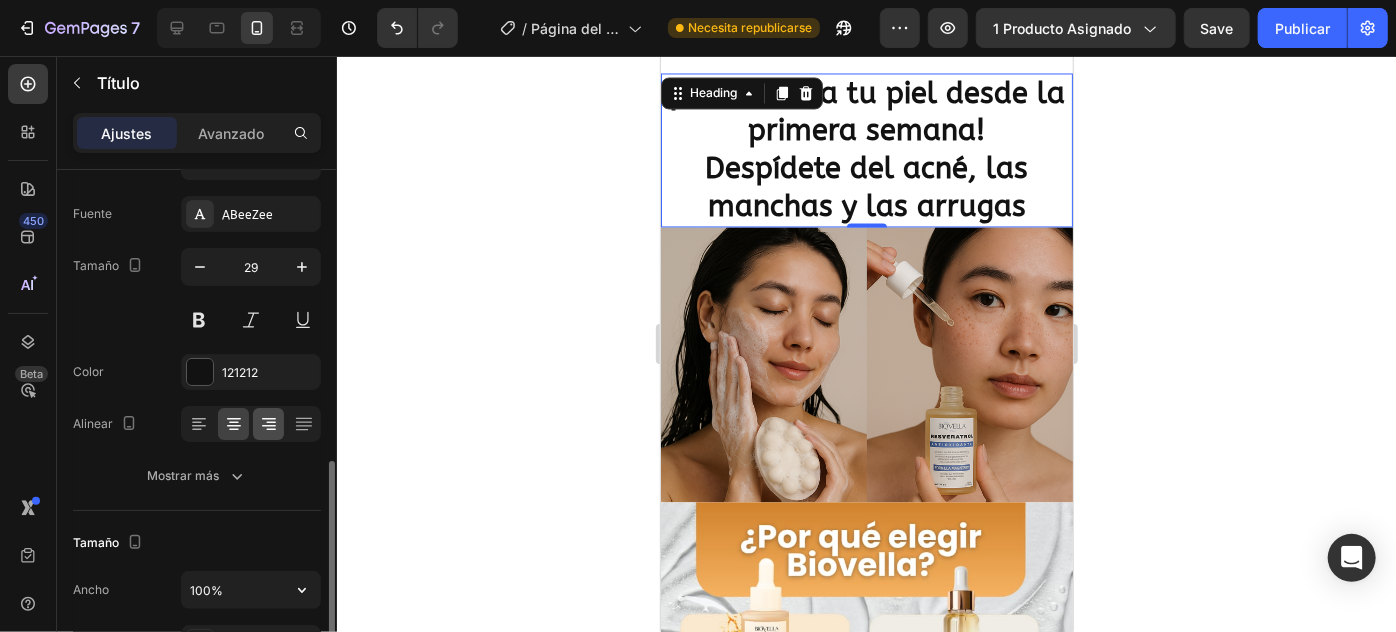 scroll, scrollTop: 272, scrollLeft: 0, axis: vertical 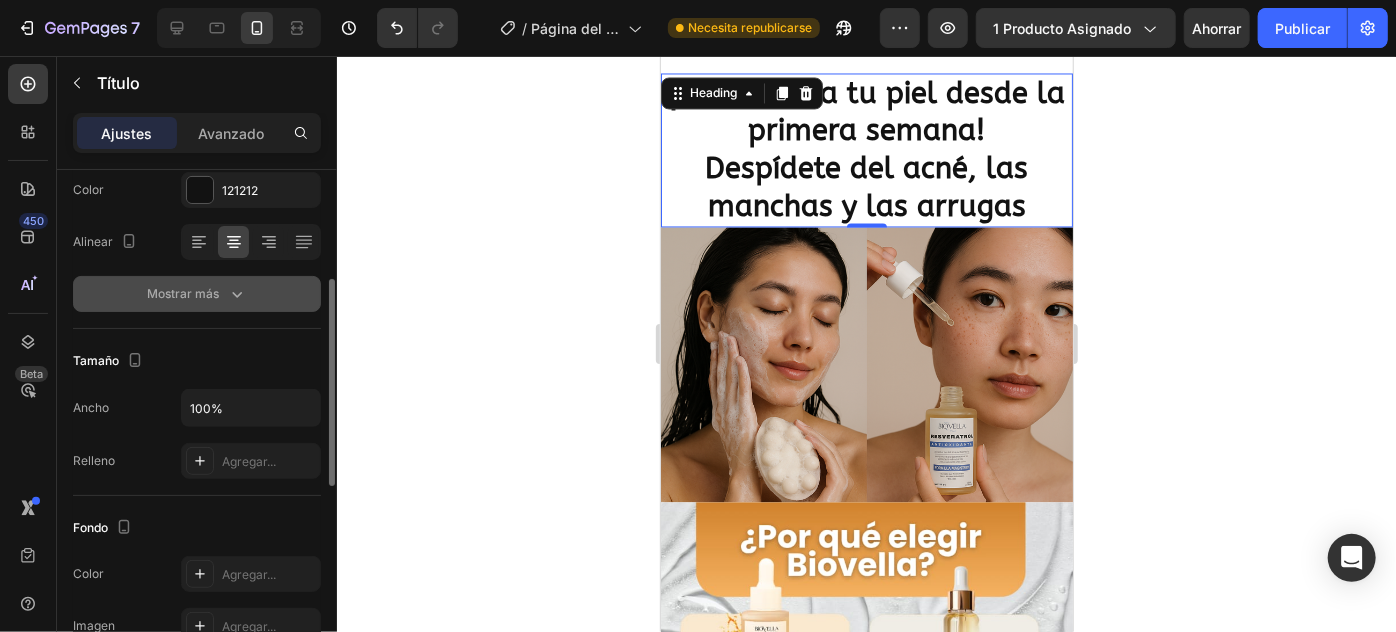 click on "Mostrar más" at bounding box center [197, 294] 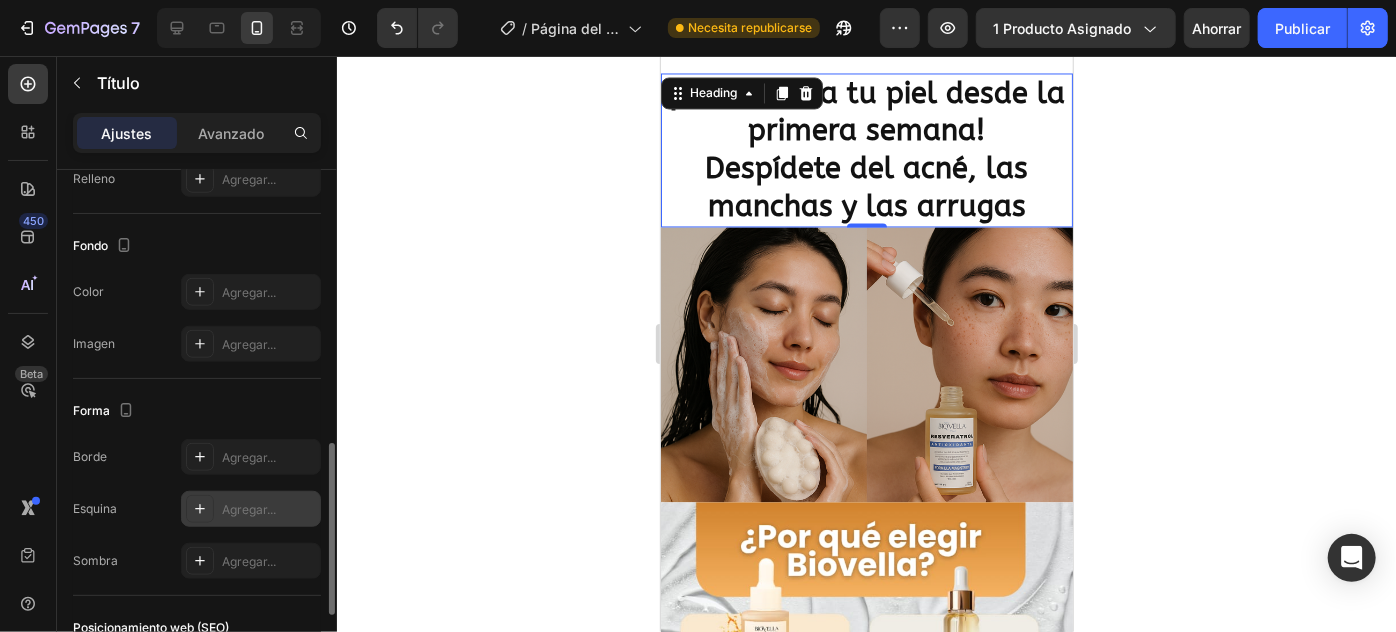scroll, scrollTop: 1039, scrollLeft: 0, axis: vertical 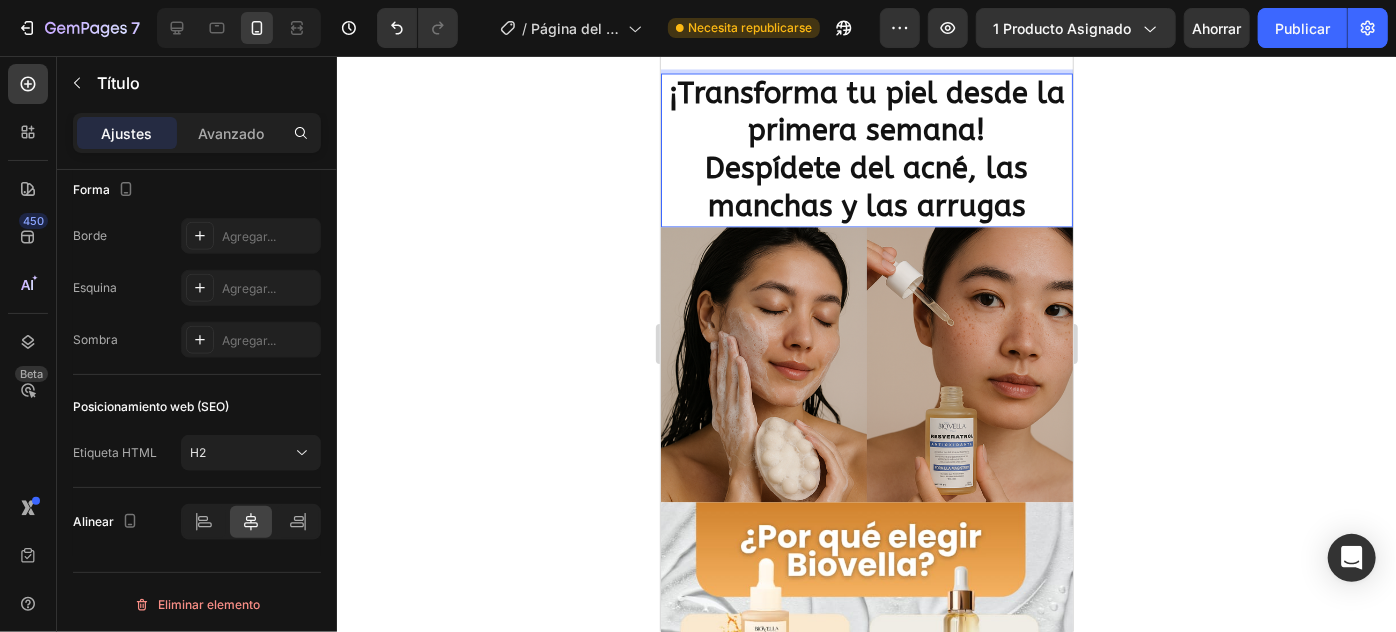 click on "¡Transforma tu piel desde la primera semana! Despídete del acné, las manchas y las arrugas" at bounding box center (866, 149) 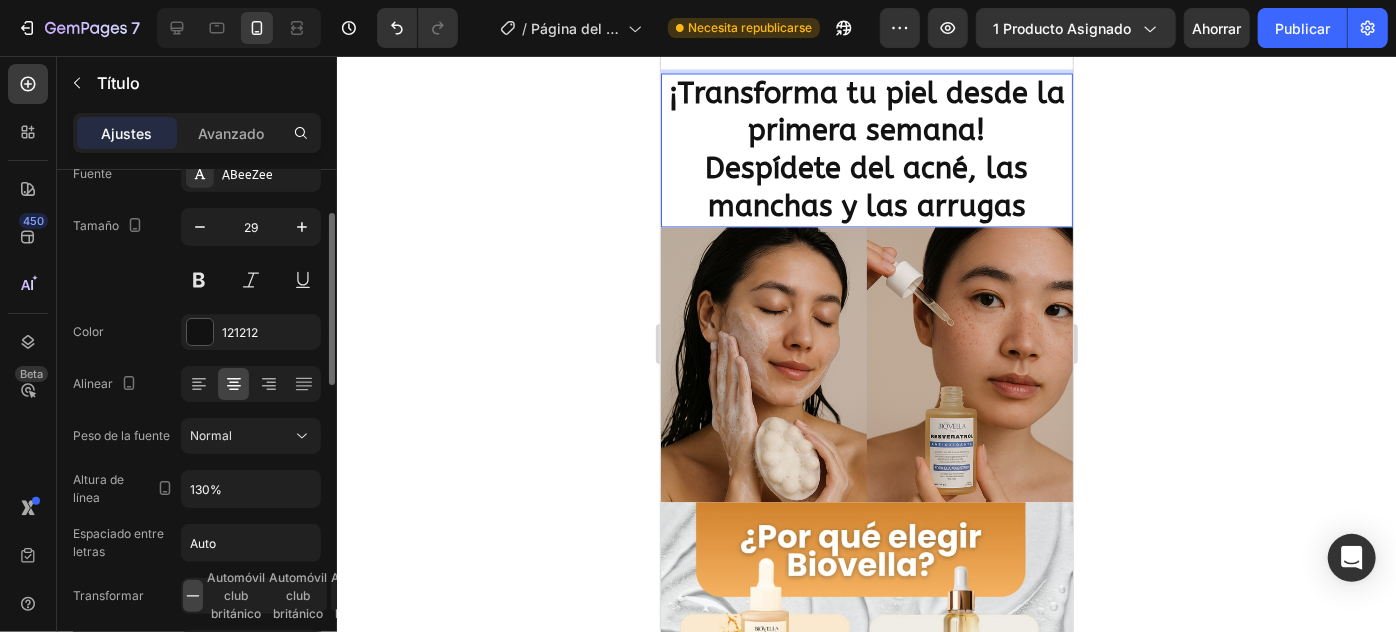 scroll, scrollTop: 0, scrollLeft: 0, axis: both 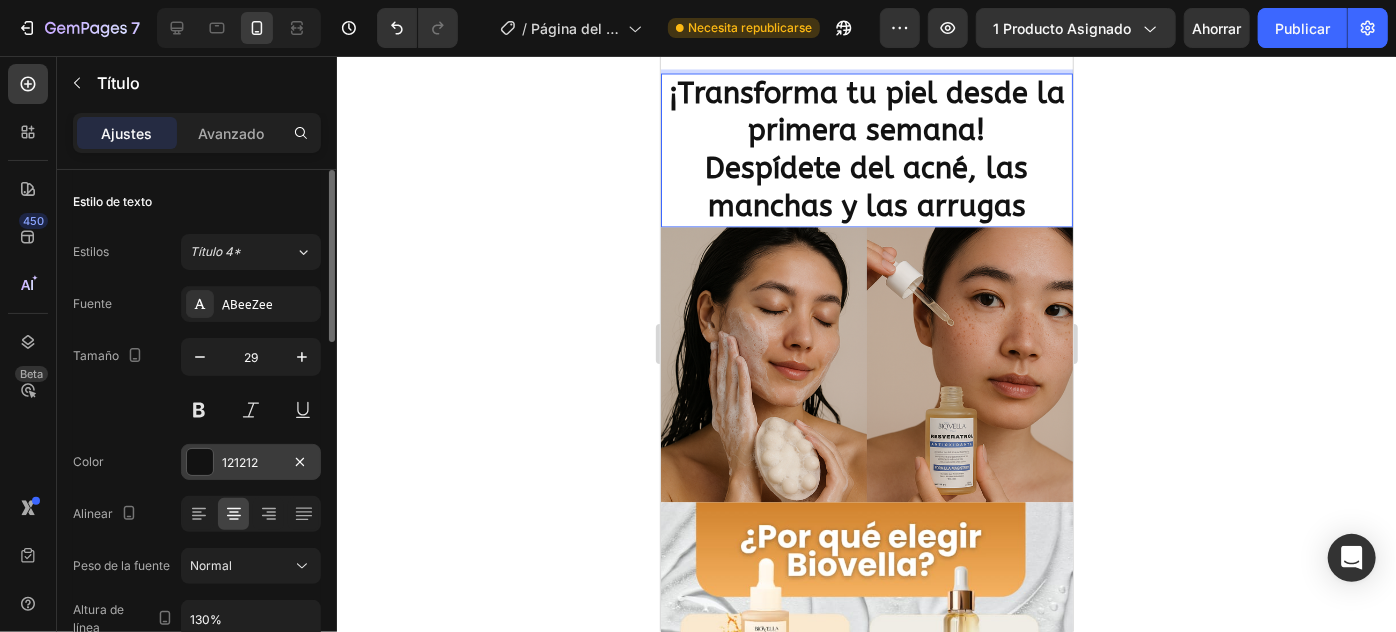 click on "121212" at bounding box center [240, 462] 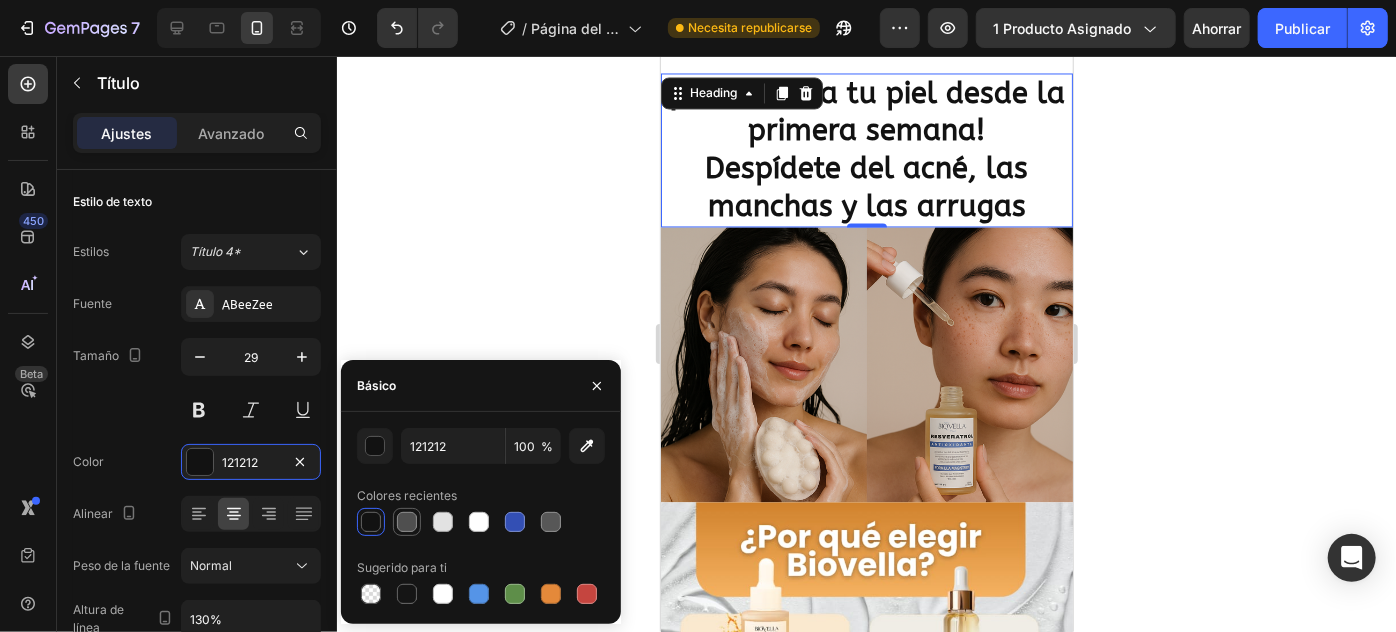 click at bounding box center [407, 522] 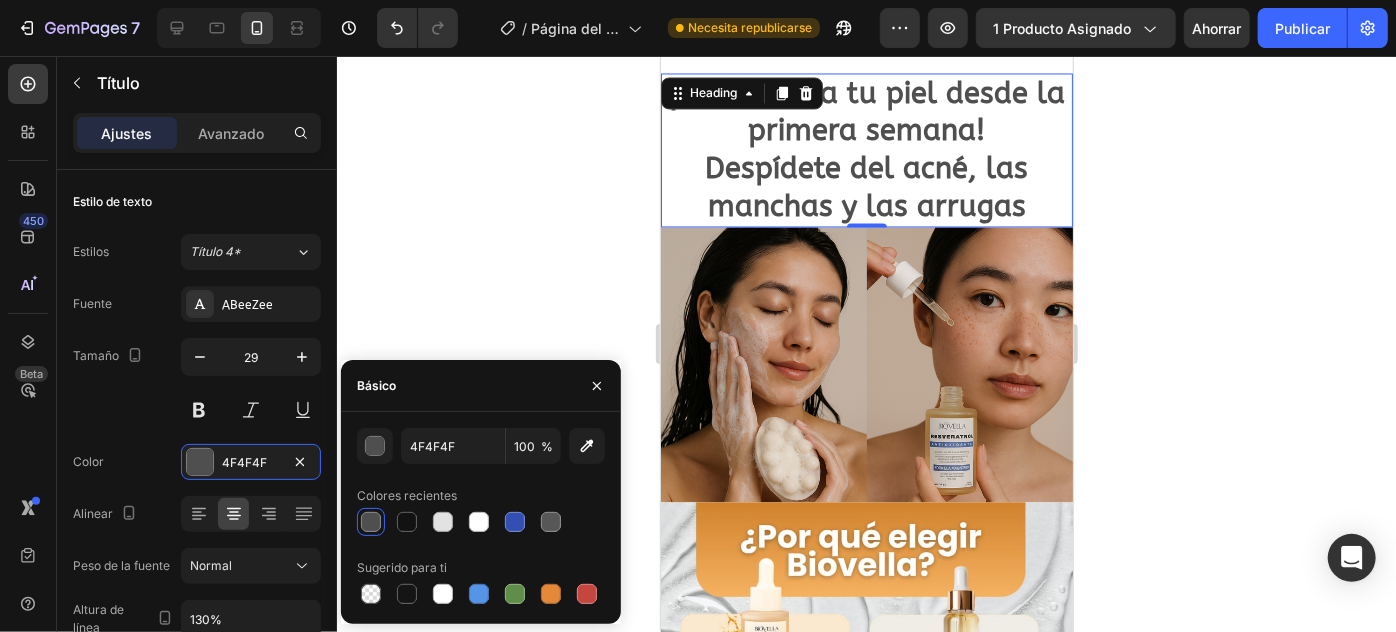 click at bounding box center [371, 522] 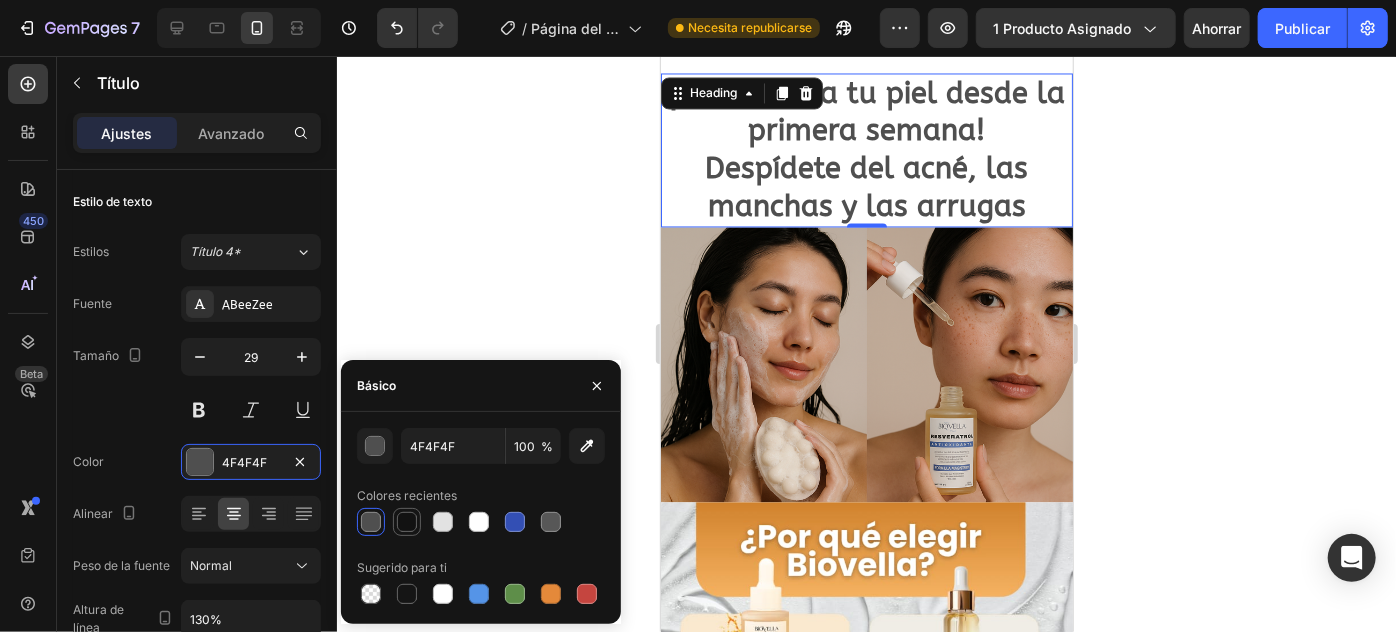 click at bounding box center [407, 522] 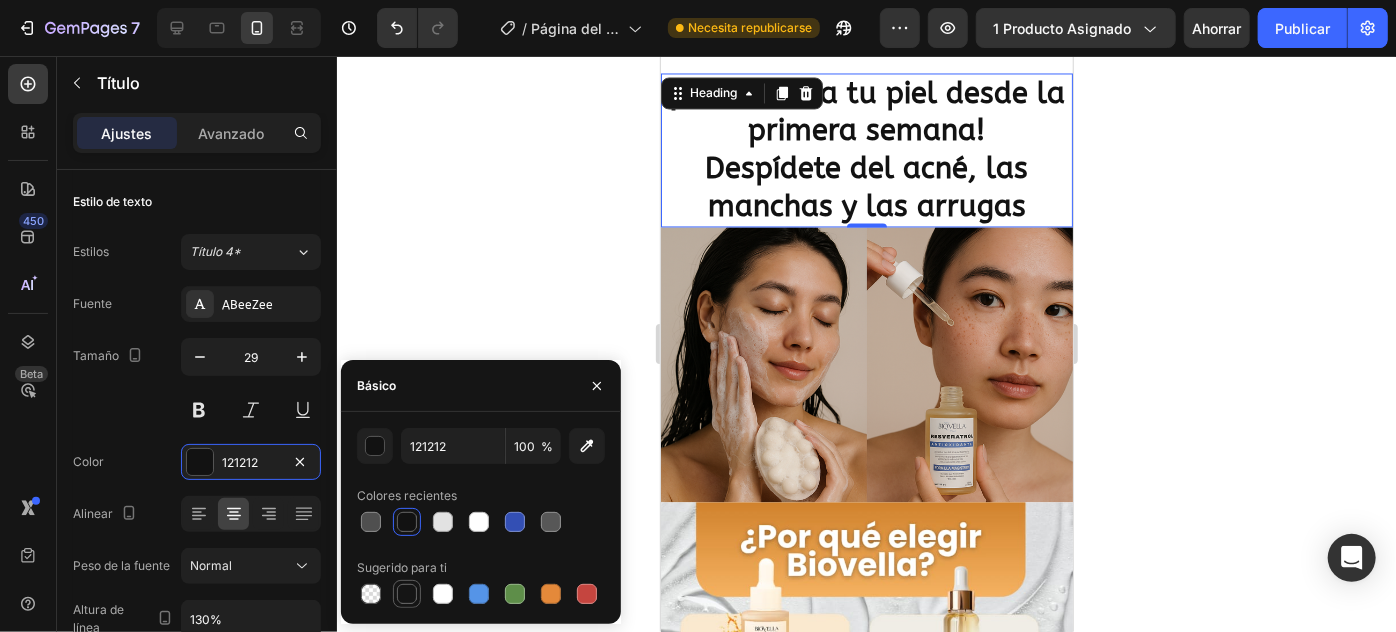 click at bounding box center (407, 594) 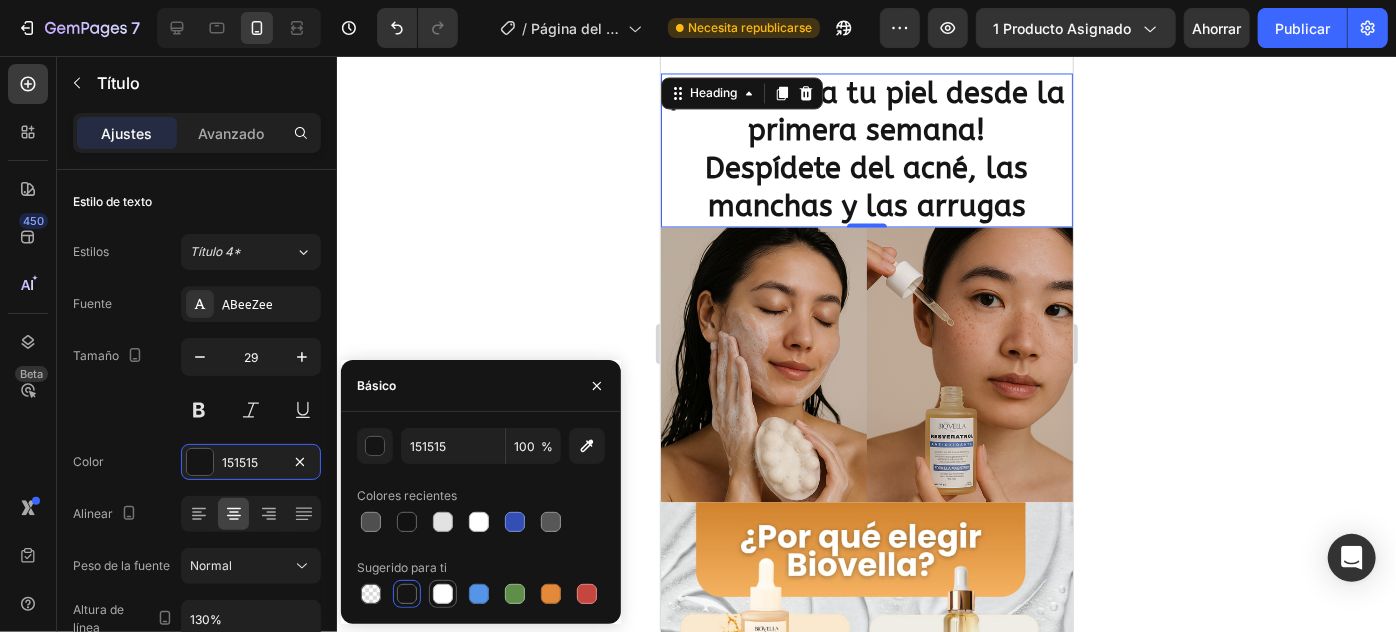 click at bounding box center [443, 594] 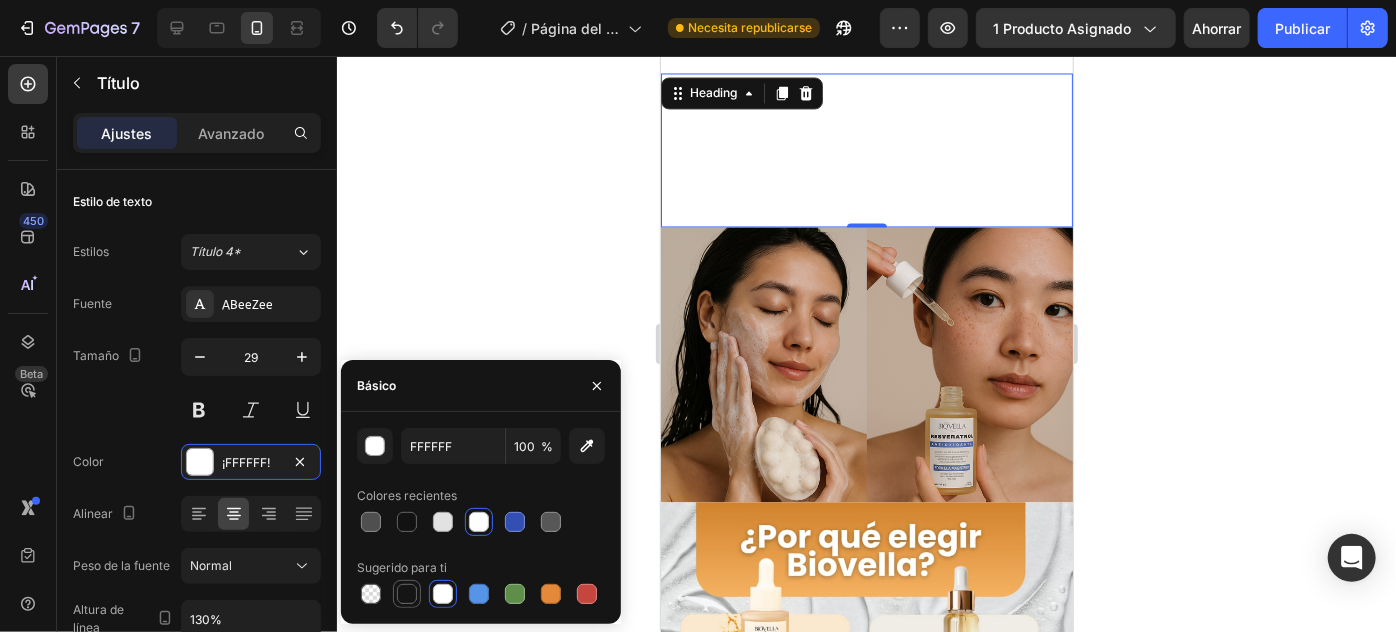 click at bounding box center (407, 594) 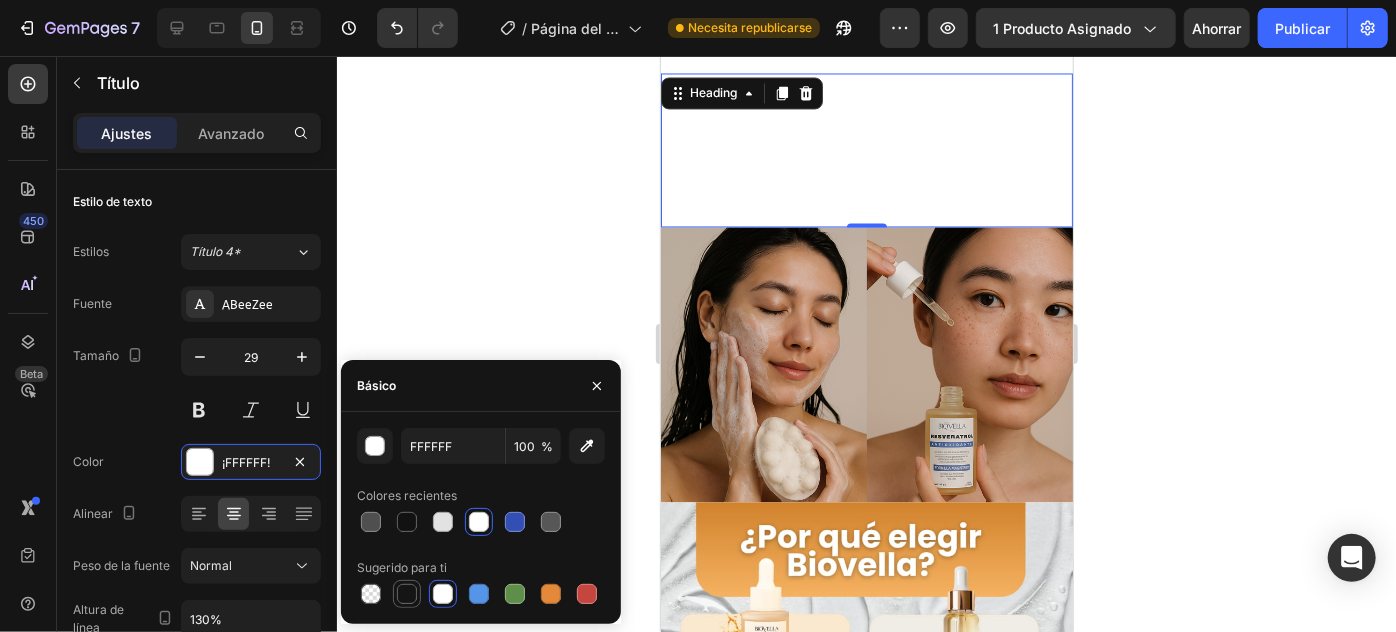 type on "151515" 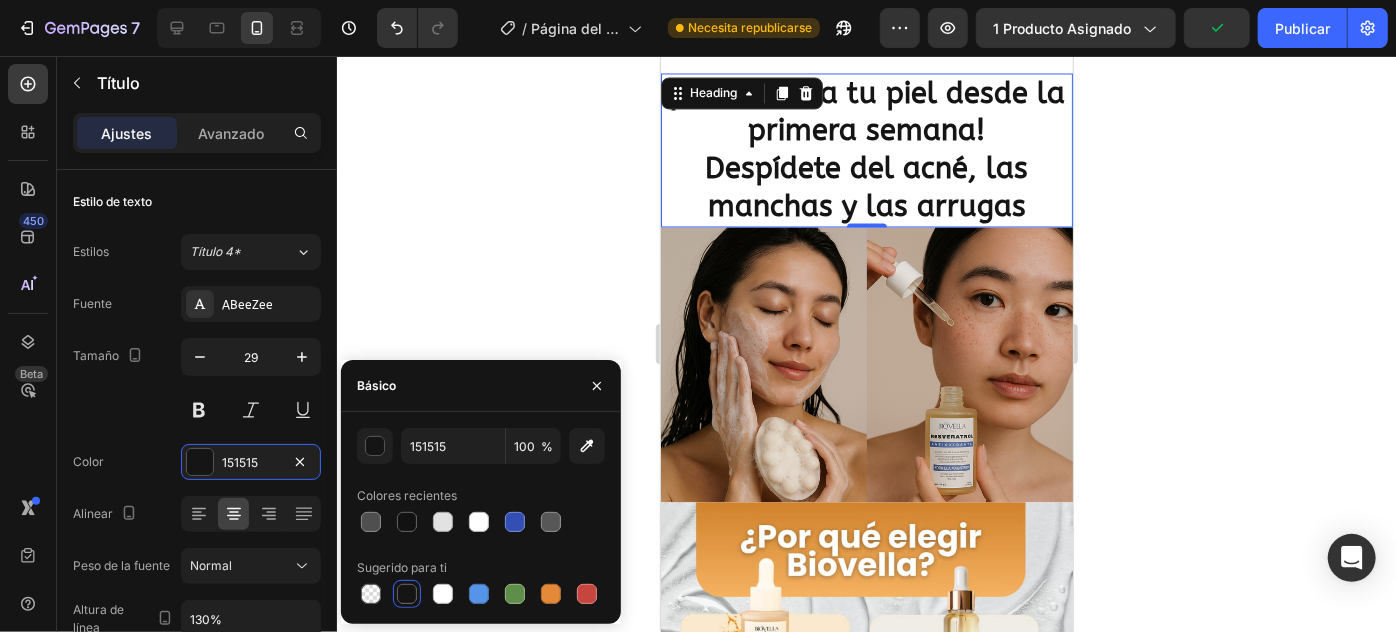 click 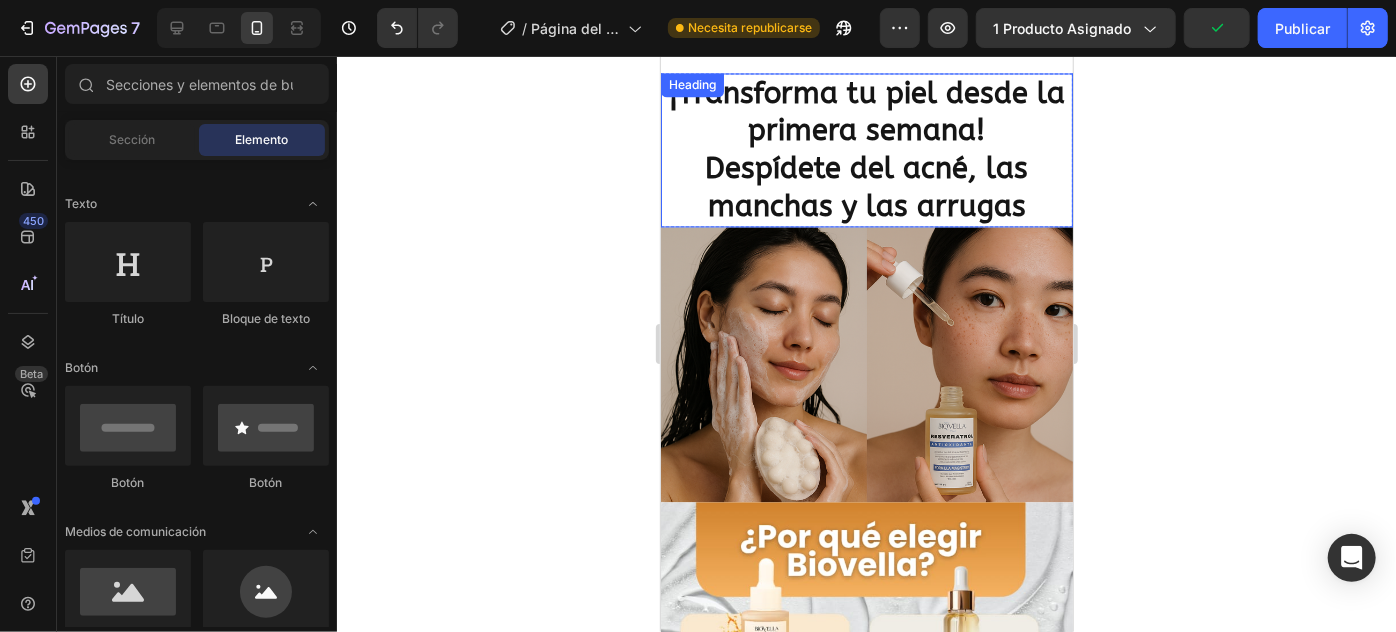 click on "⁠⁠⁠⁠⁠⁠⁠ ¡Transforma tu piel desde la primera semana! Despídete del acné, las manchas y las arrugas" at bounding box center [866, 149] 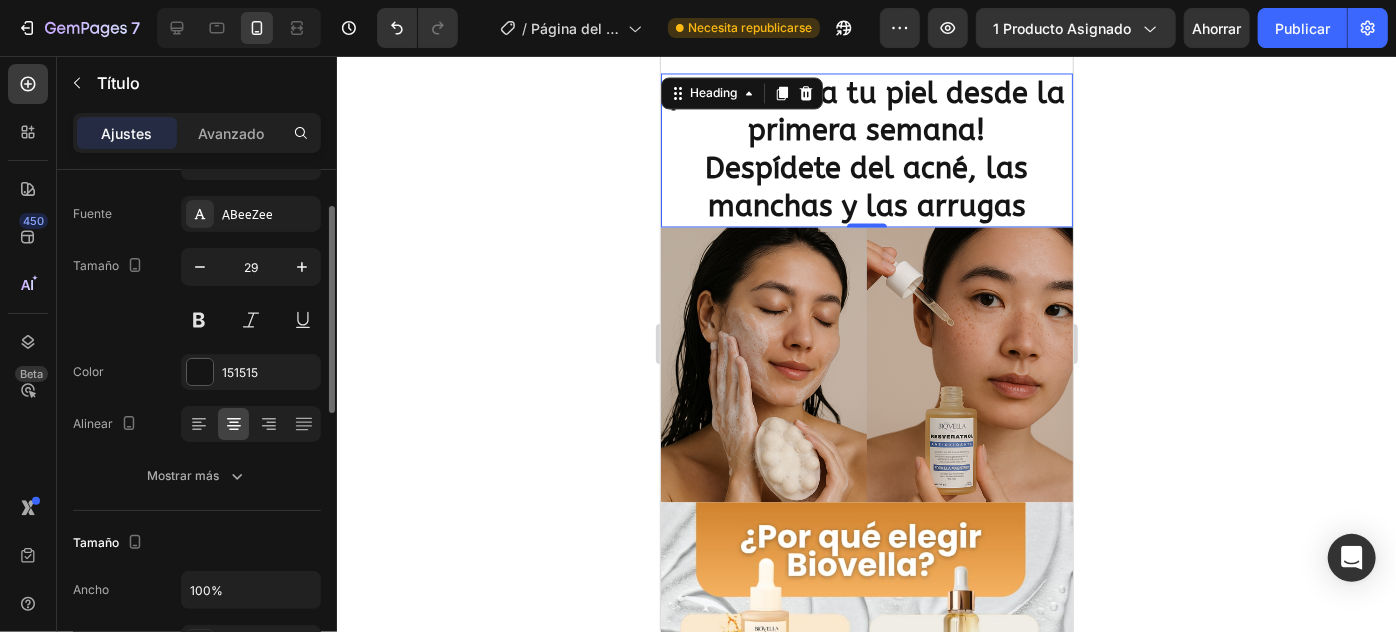 scroll, scrollTop: 181, scrollLeft: 0, axis: vertical 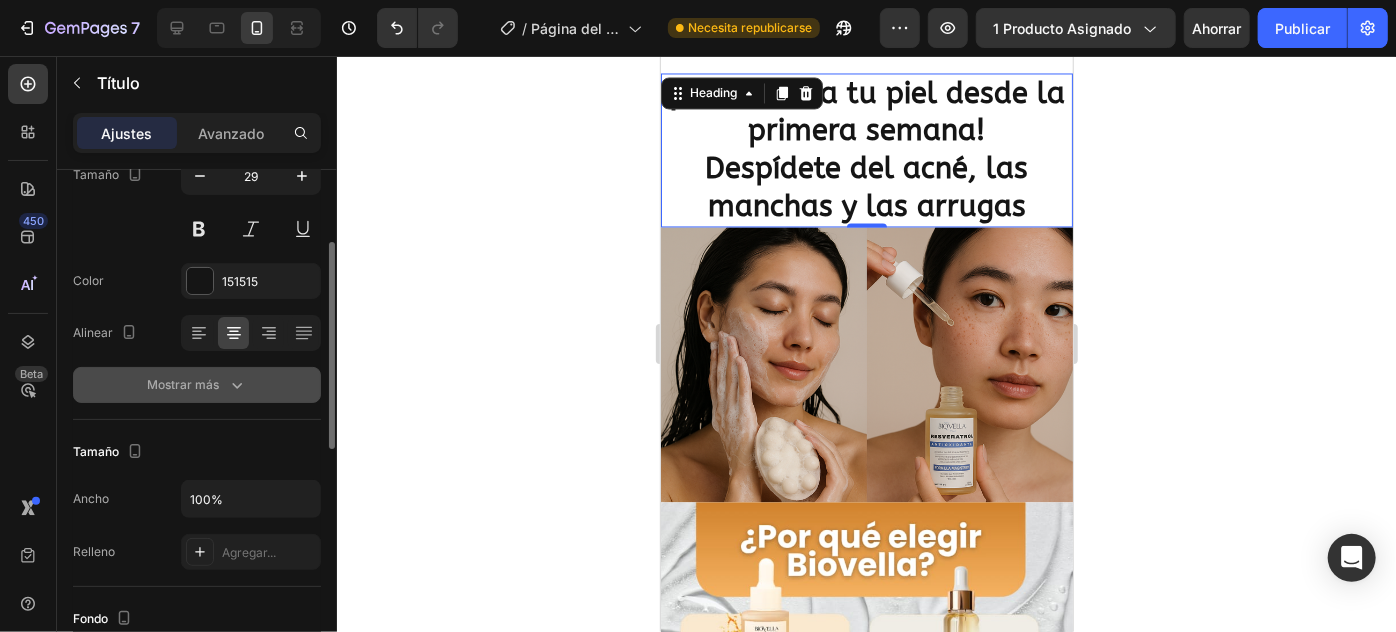 click on "Mostrar más" at bounding box center (183, 384) 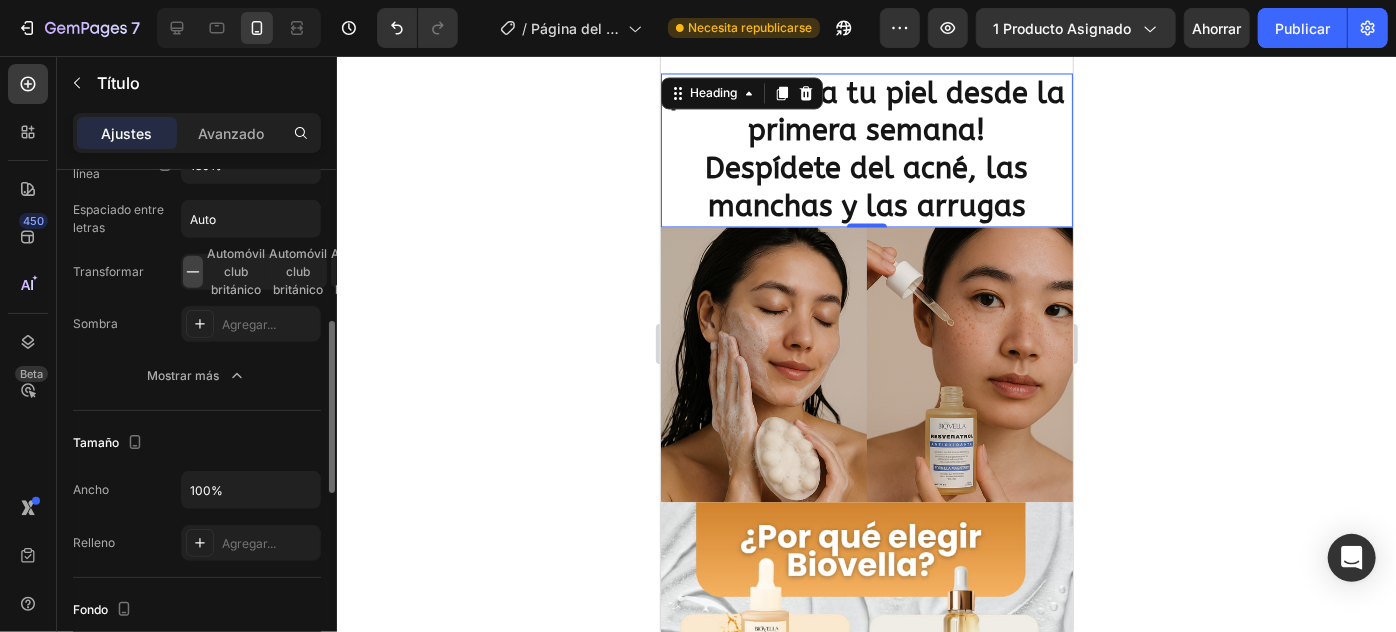 scroll, scrollTop: 636, scrollLeft: 0, axis: vertical 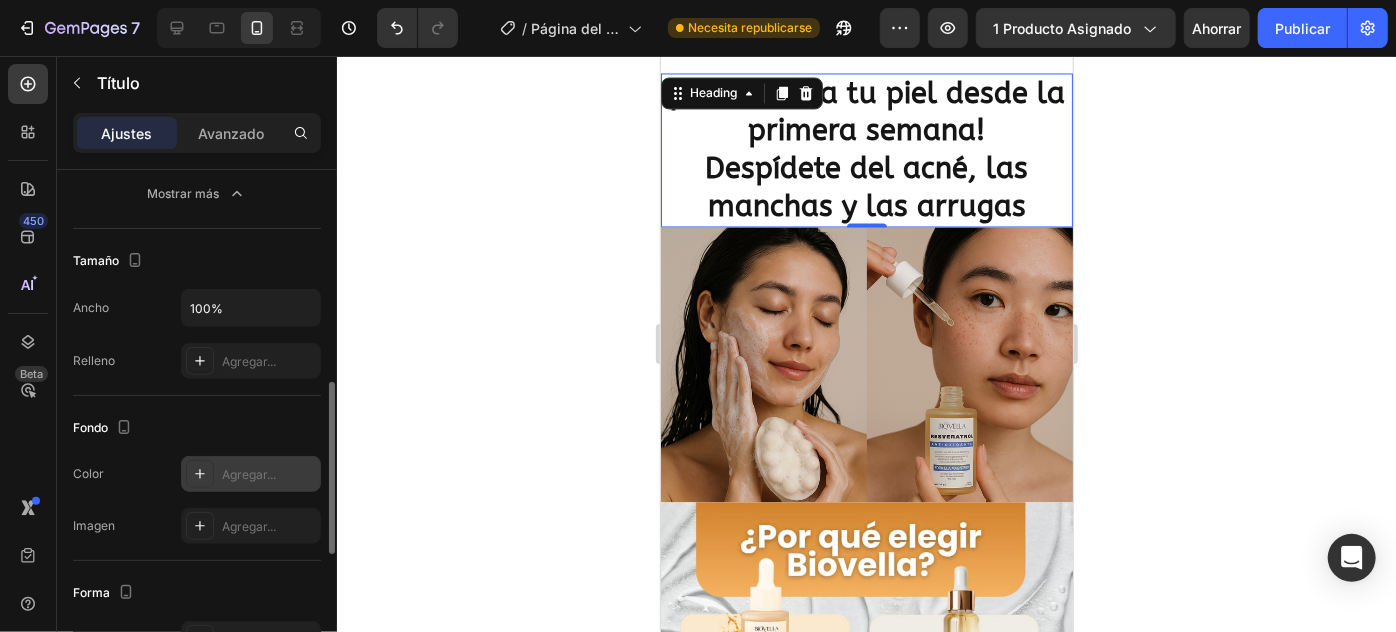 click on "Agregar..." at bounding box center [249, 474] 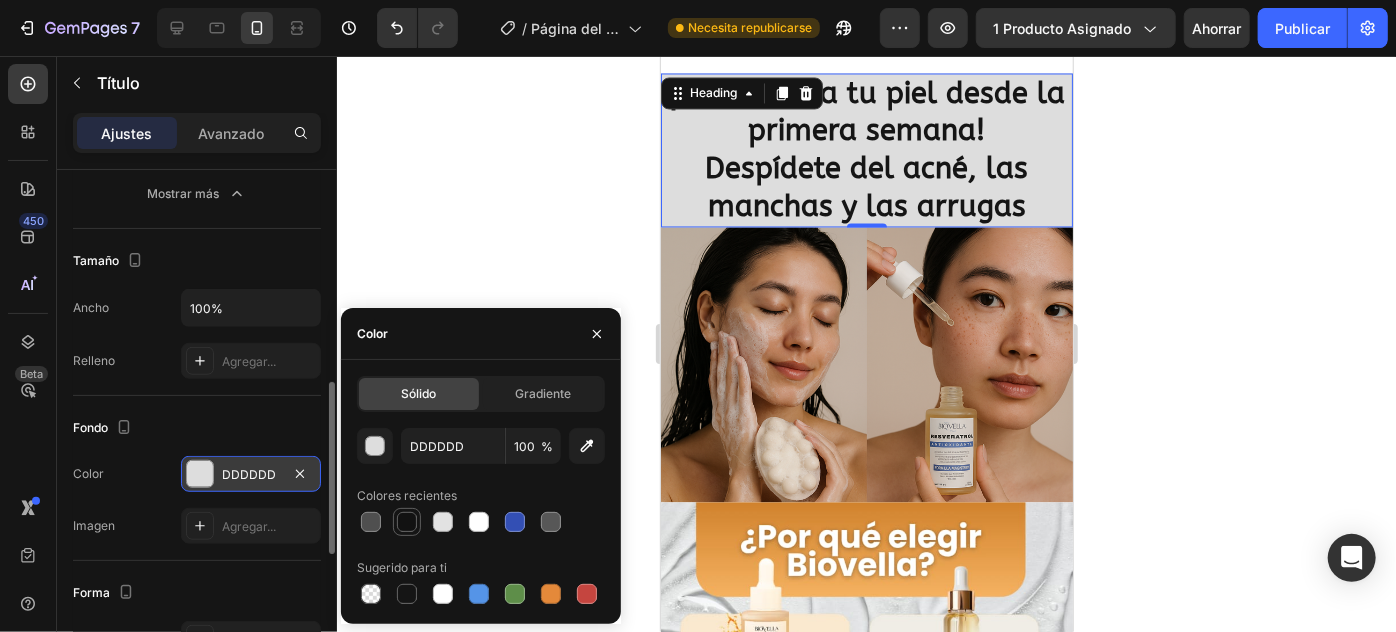 click at bounding box center [407, 522] 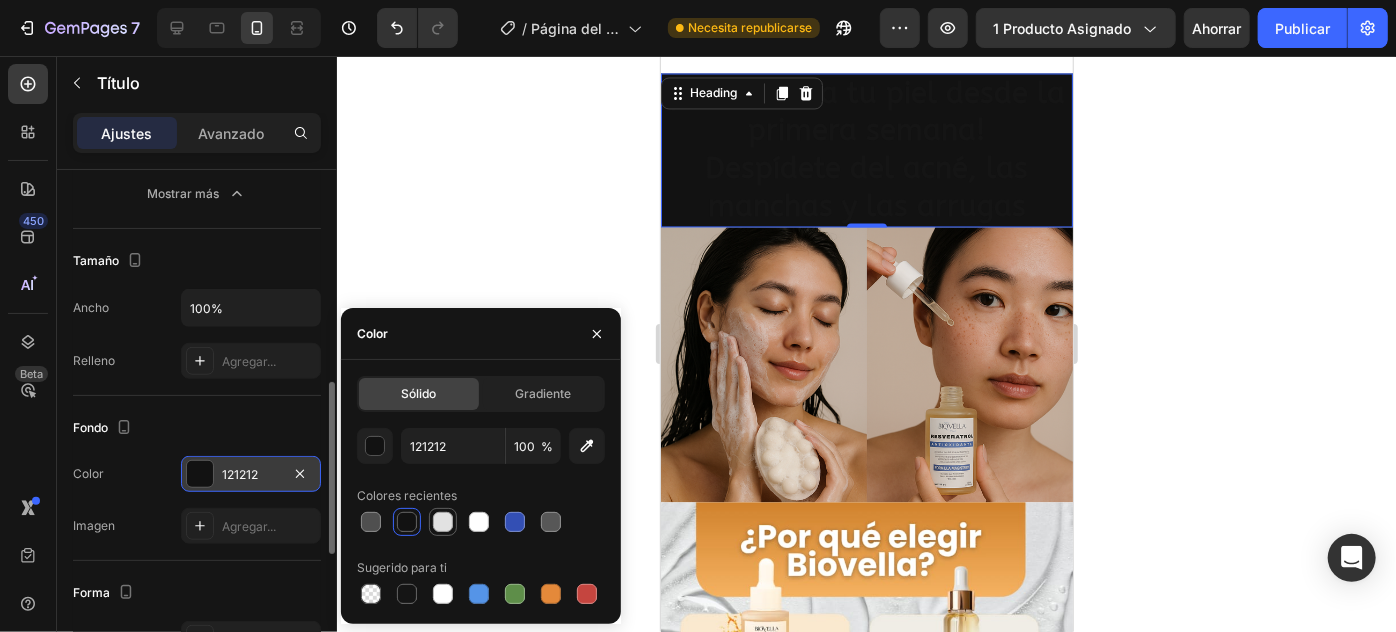 click at bounding box center (443, 522) 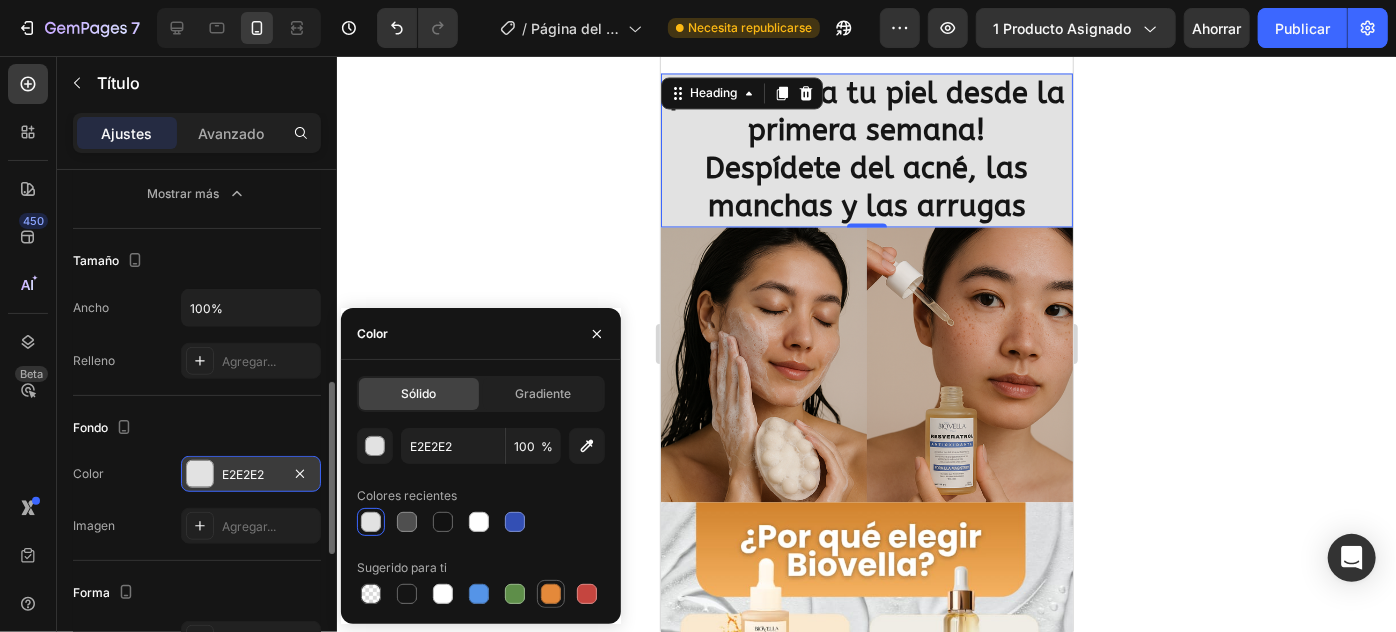 click at bounding box center [551, 594] 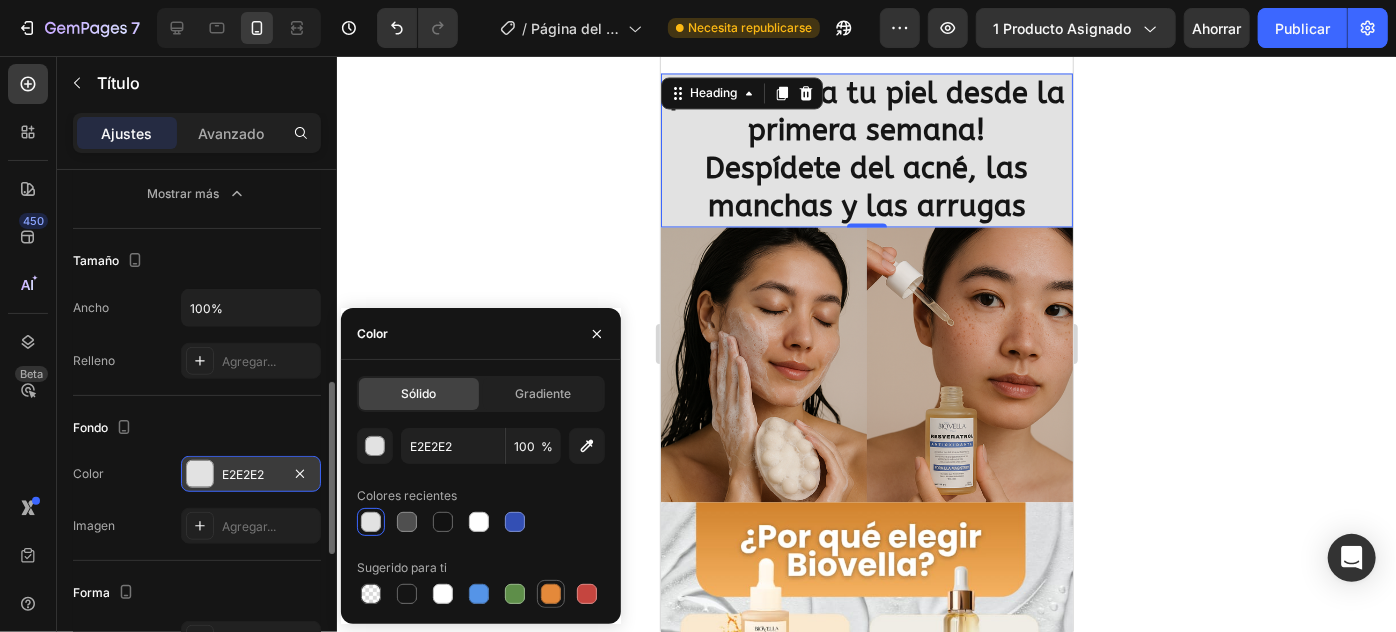 type on "E4893A" 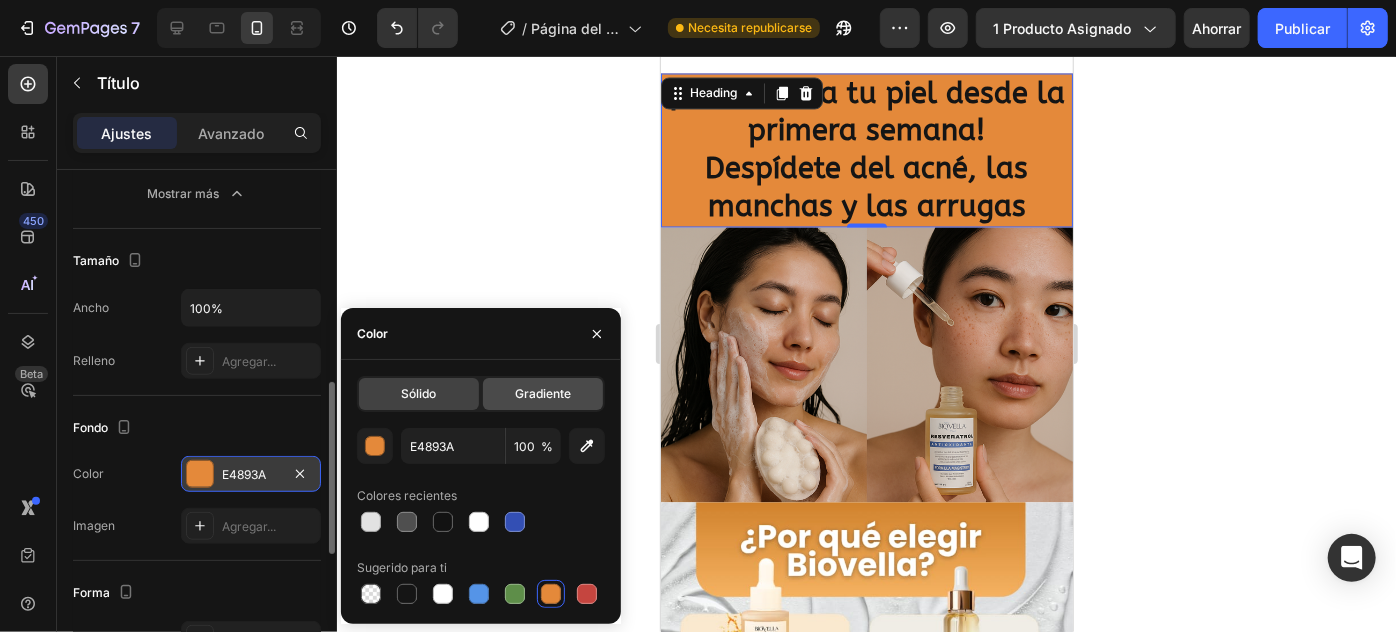 click on "Gradiente" at bounding box center [543, 393] 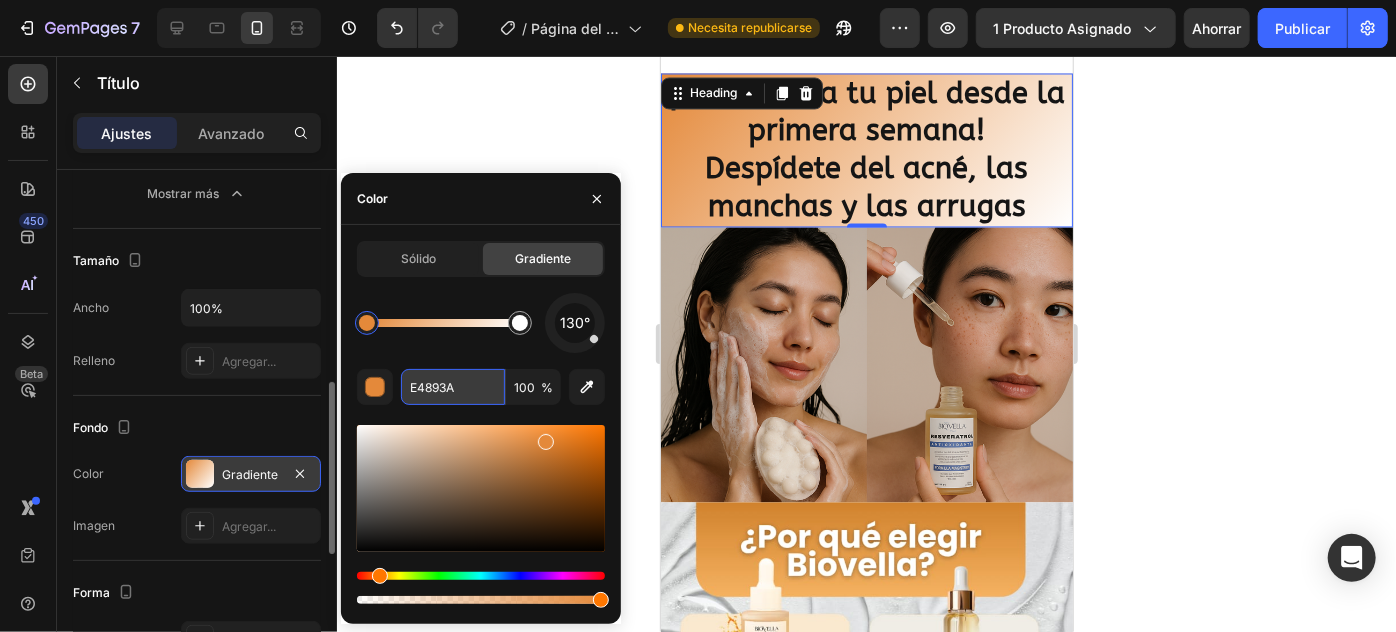 click on "E4893A" at bounding box center (453, 387) 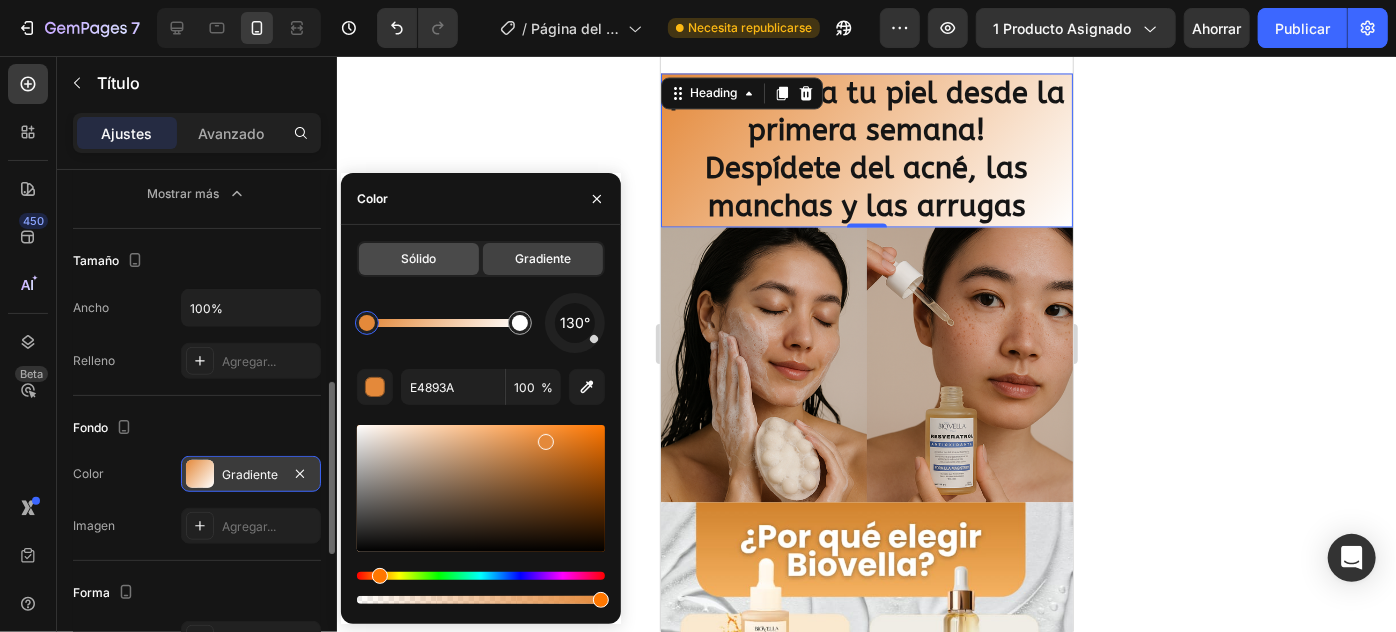 click on "Sólido" at bounding box center [419, 258] 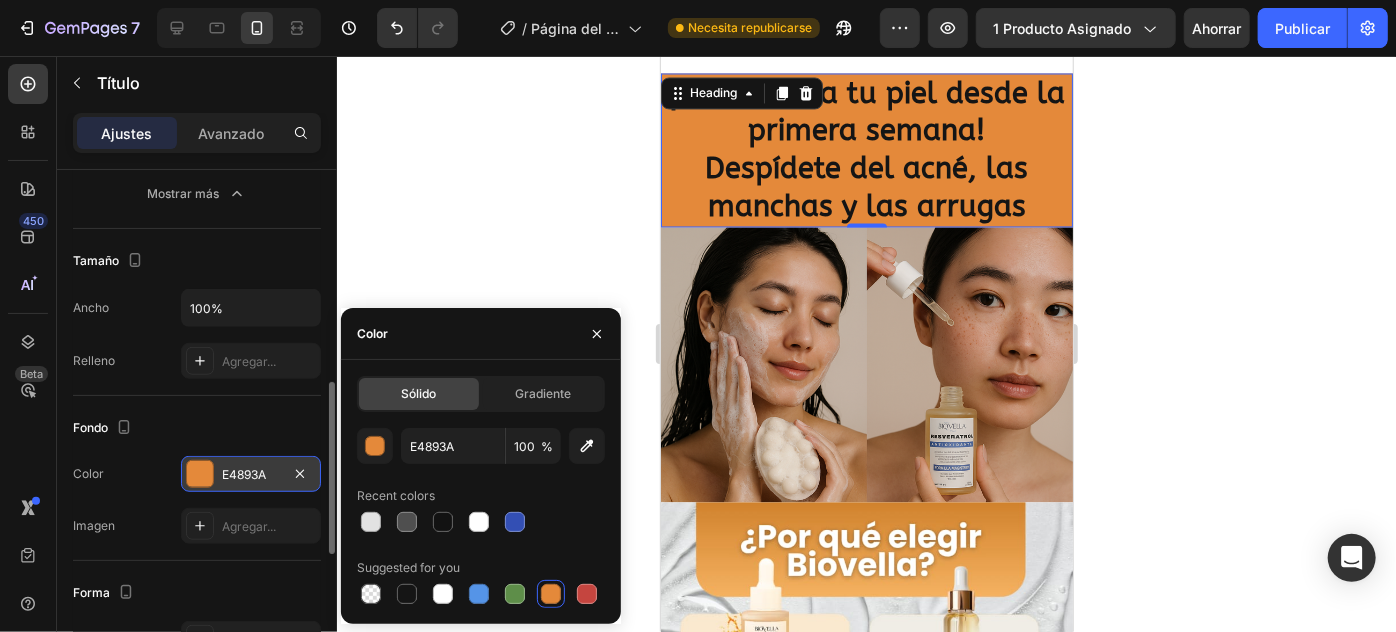click 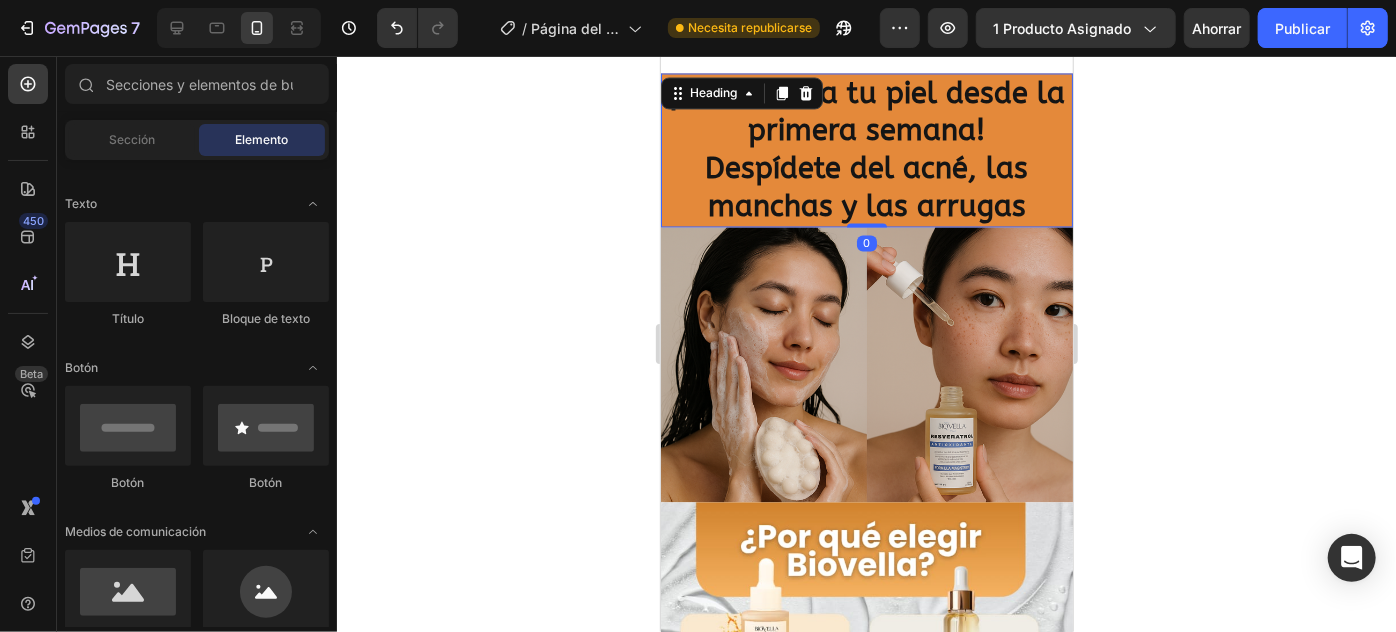 click on "⁠⁠⁠⁠⁠⁠⁠ ¡Transforma tu piel desde la primera semana! Despídete del acné, las manchas y las arrugas" at bounding box center (866, 149) 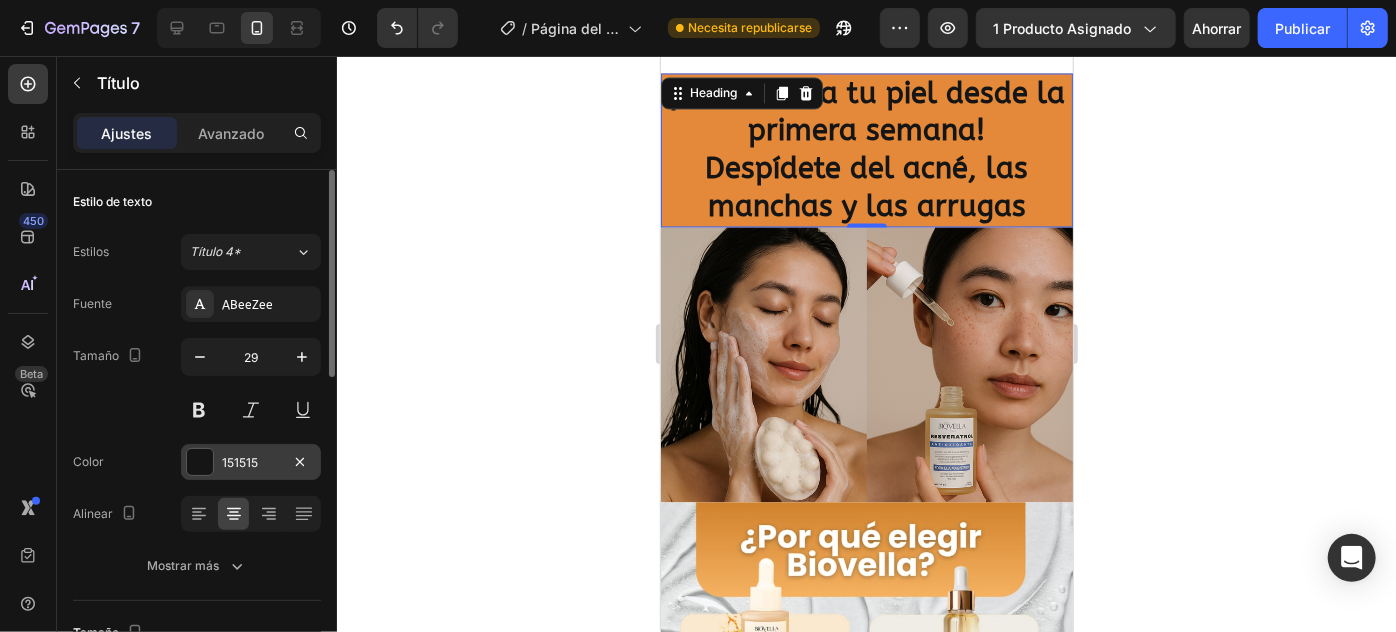 click on "151515" at bounding box center (251, 463) 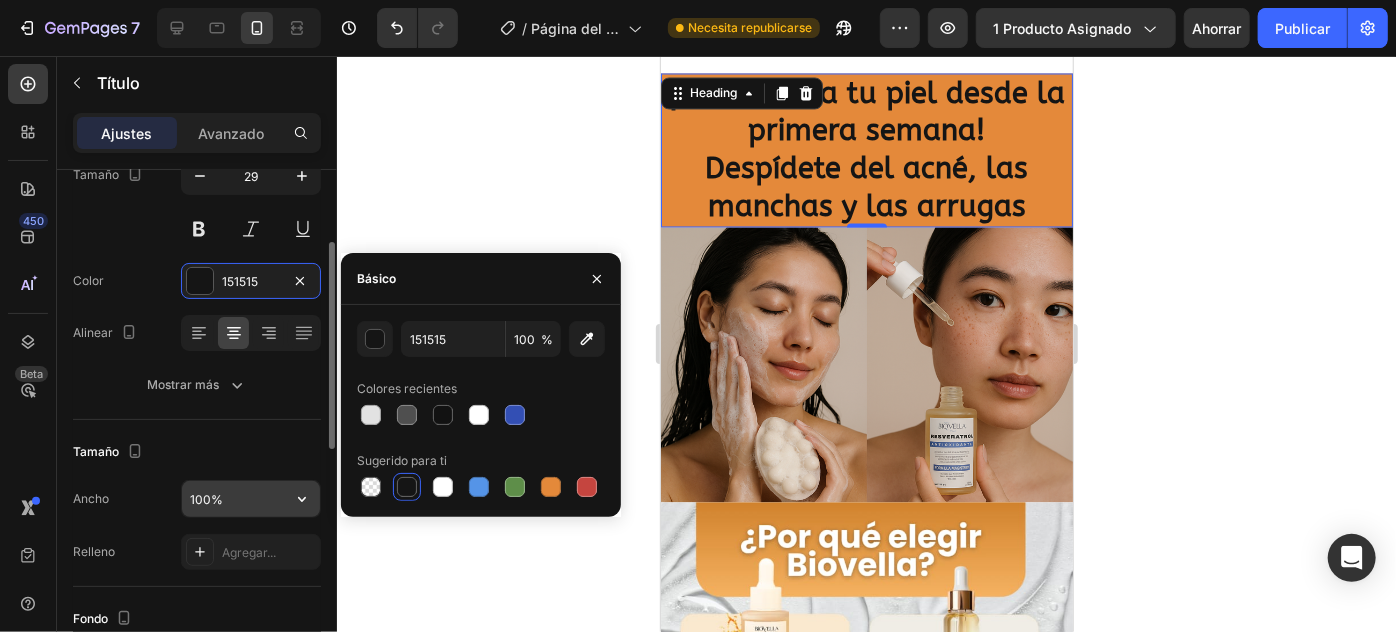 scroll, scrollTop: 363, scrollLeft: 0, axis: vertical 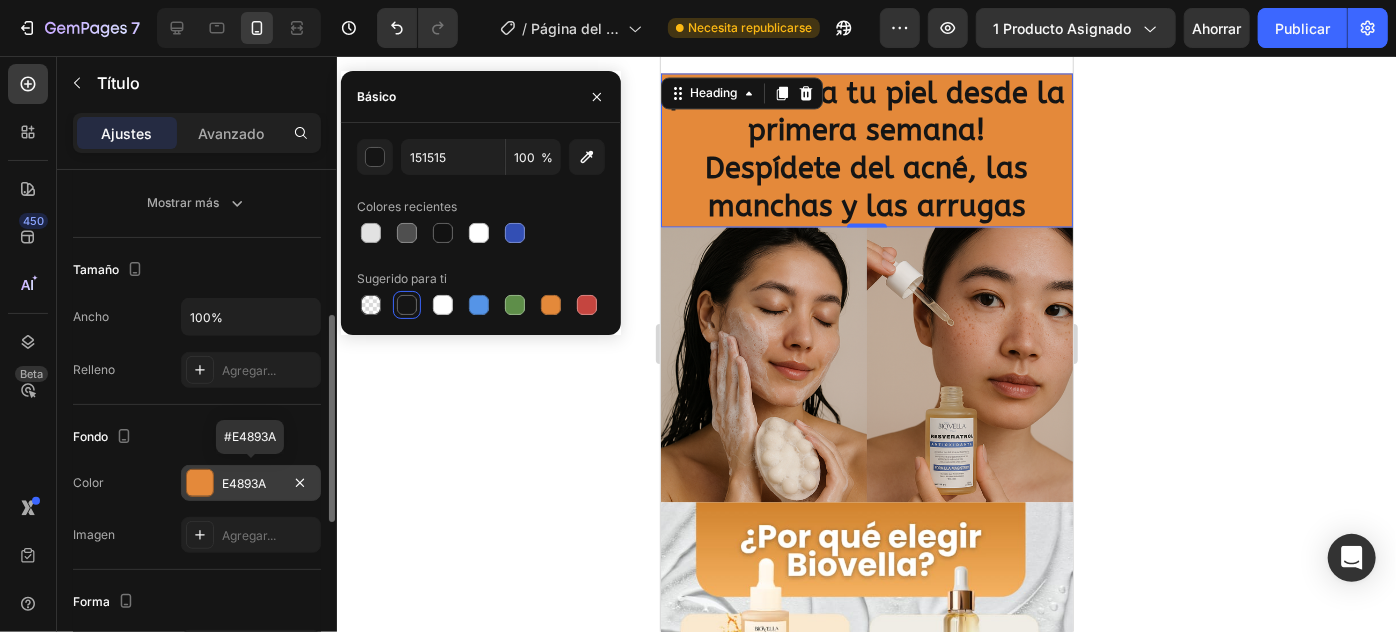 click on "E4893A" at bounding box center [244, 483] 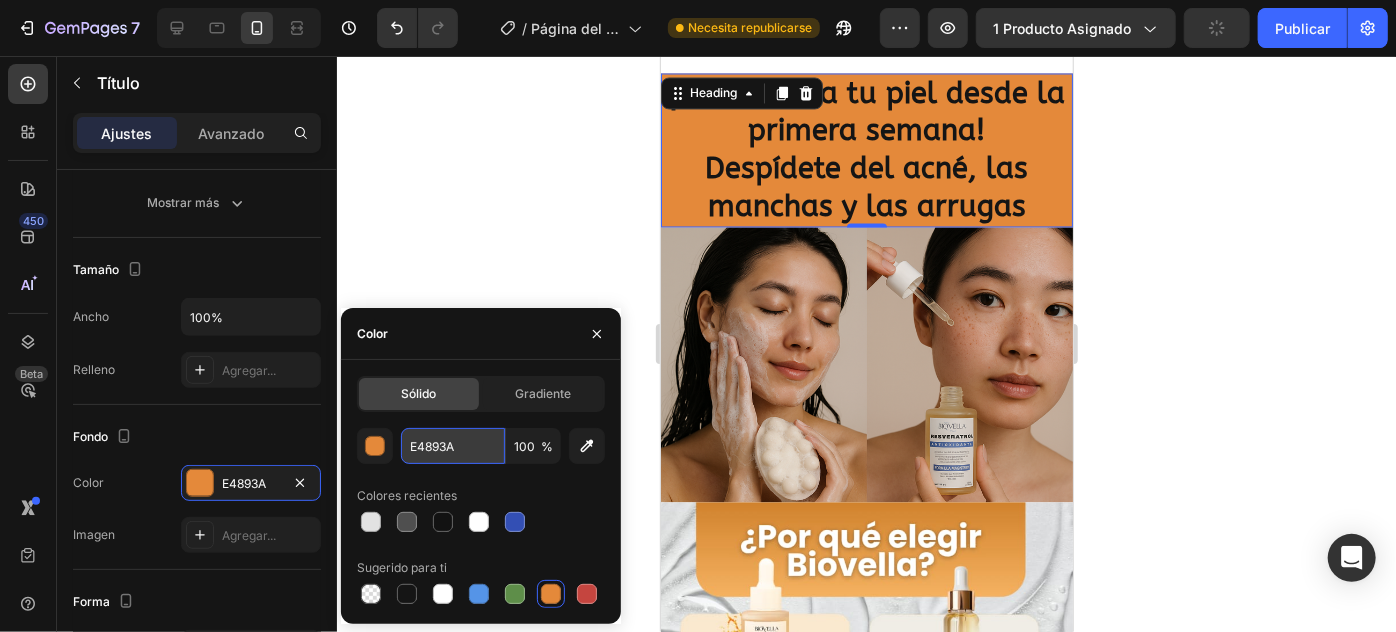 click on "E4893A" at bounding box center [0, 0] 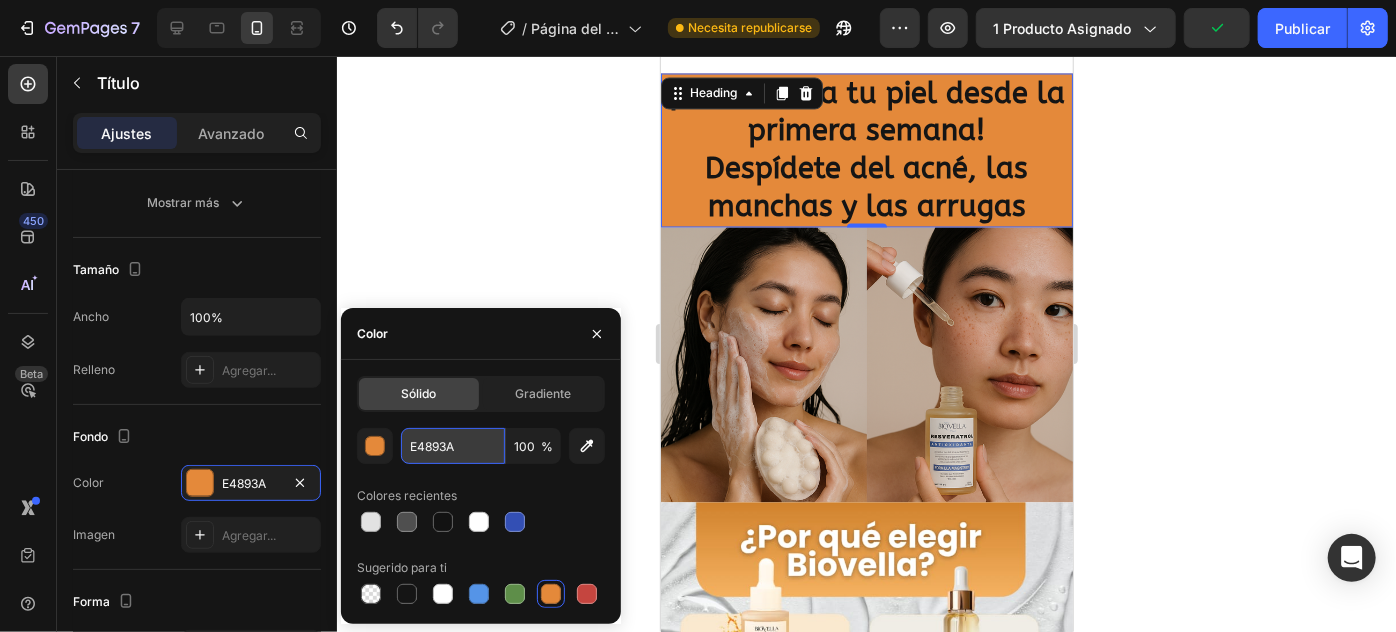 click on "E4893A" at bounding box center (0, 0) 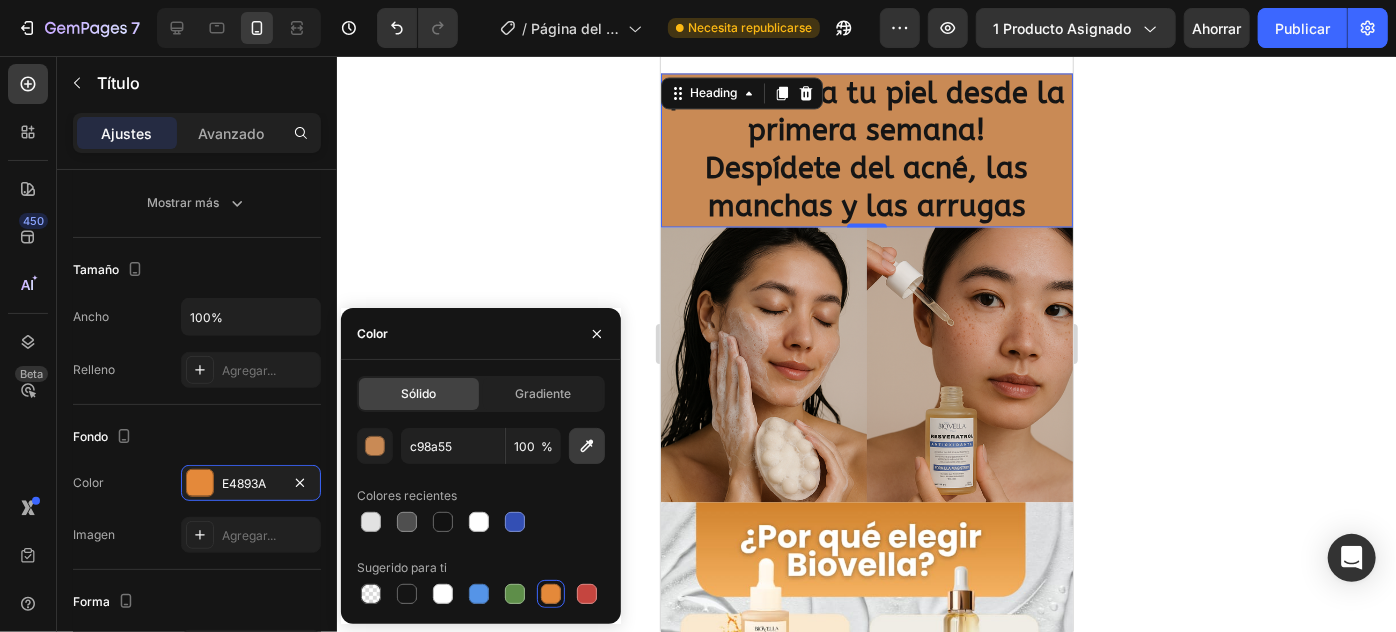 click 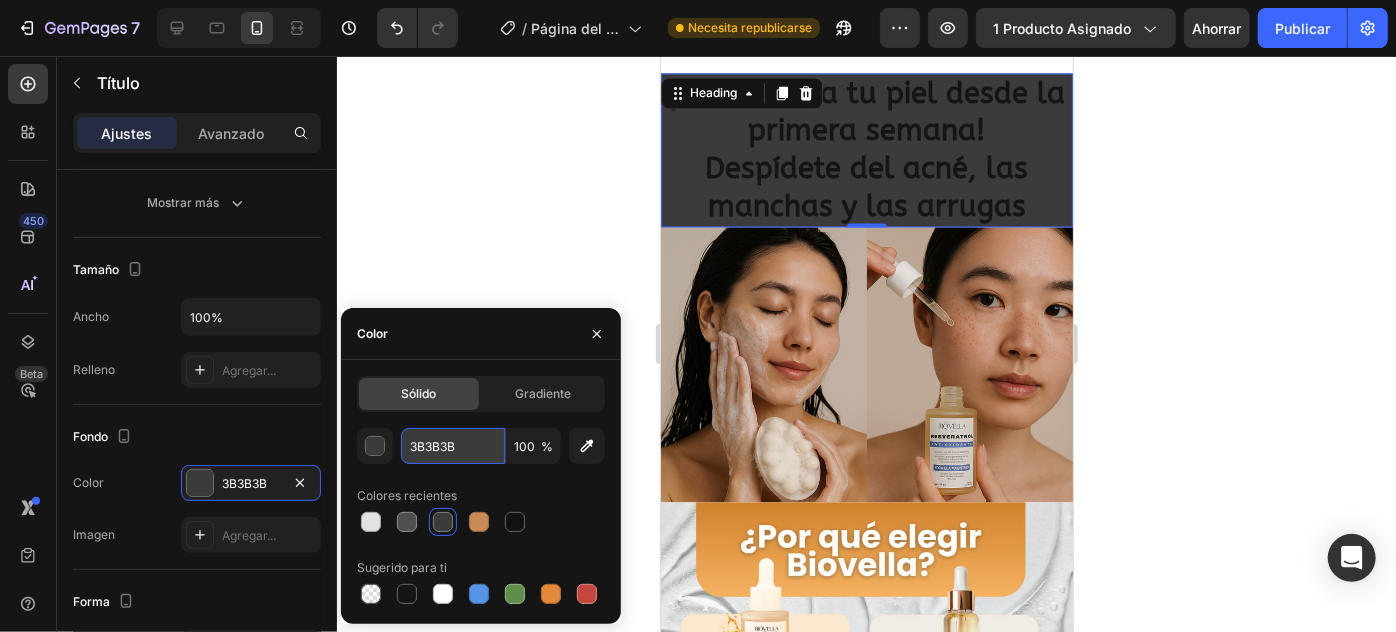 click on "3B3B3B" at bounding box center (0, 0) 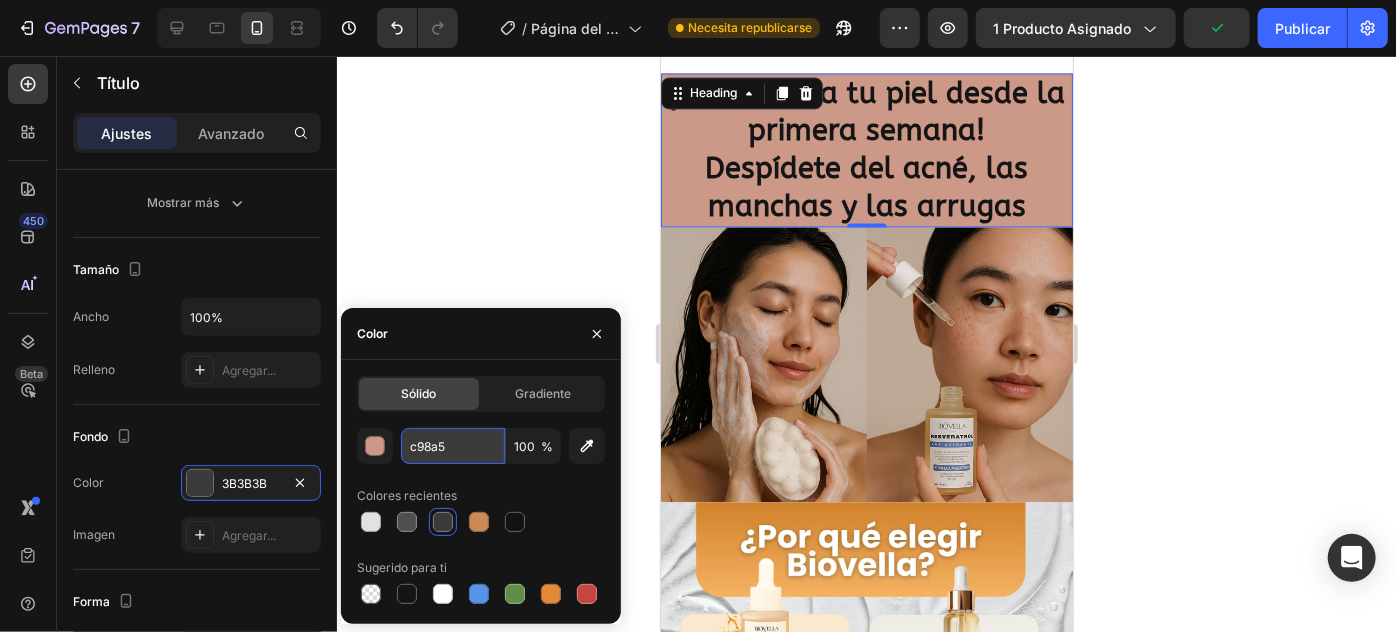 type on "c98a55" 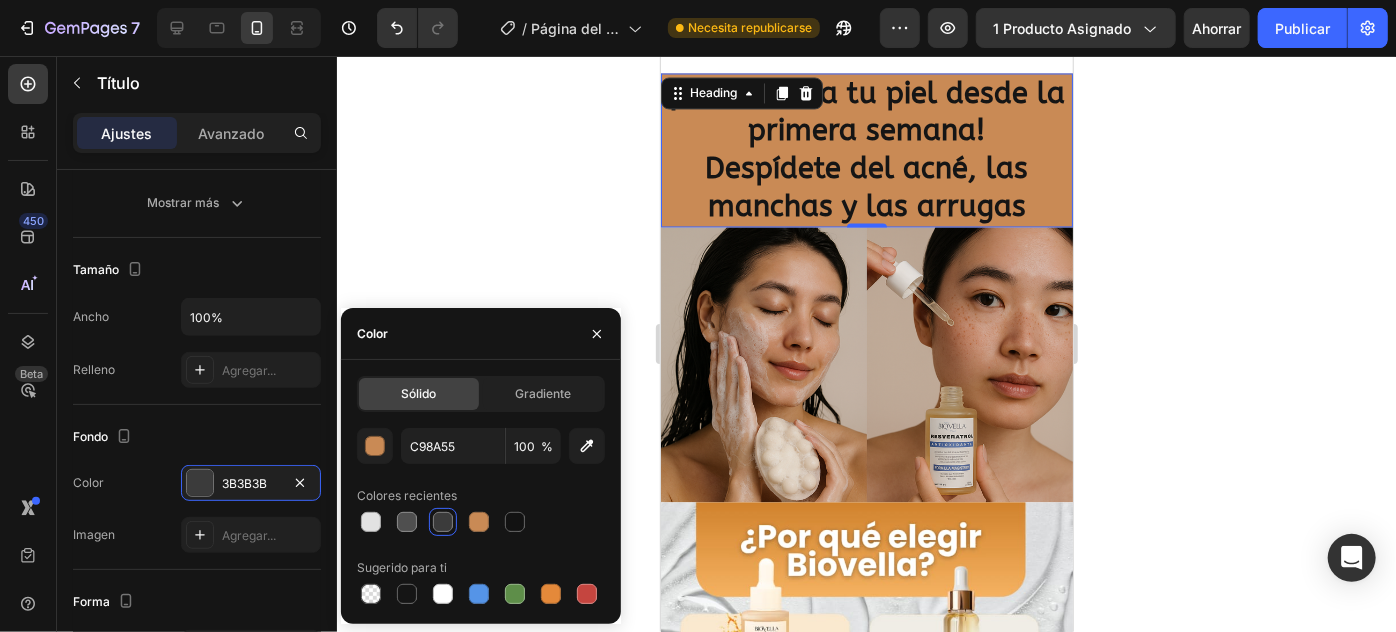 click 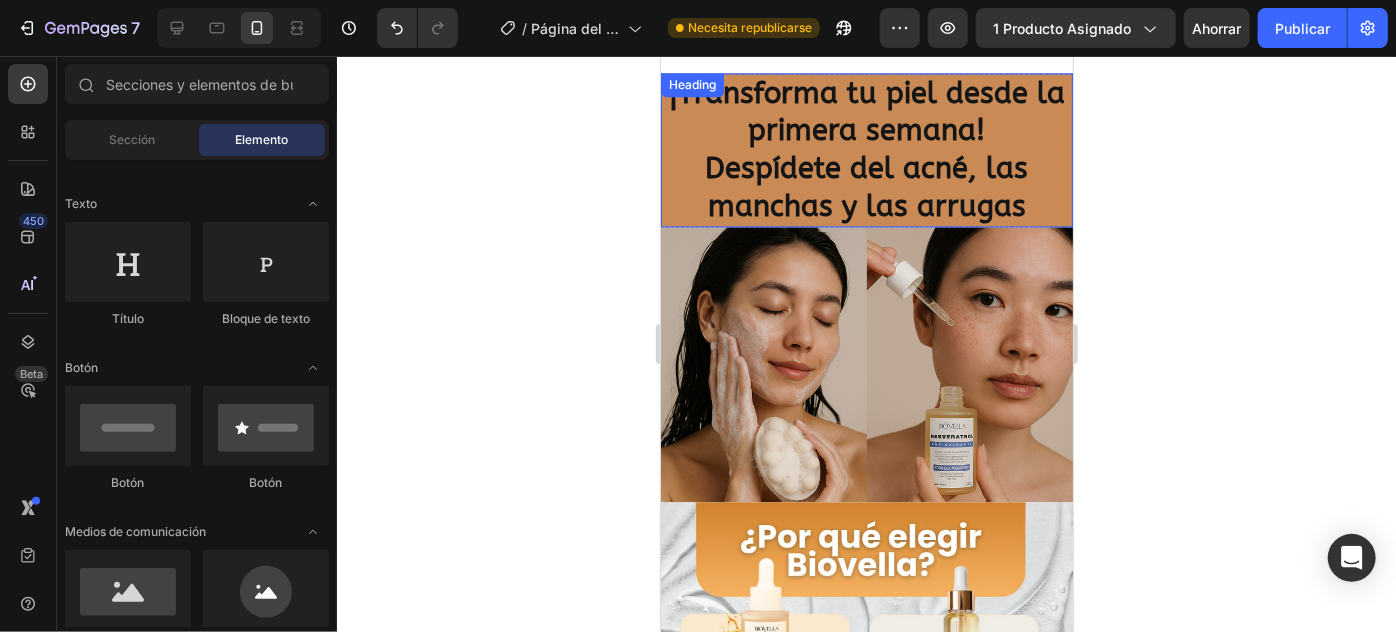 click on "Despídete del acné, las manchas y las arrugas" at bounding box center [866, 186] 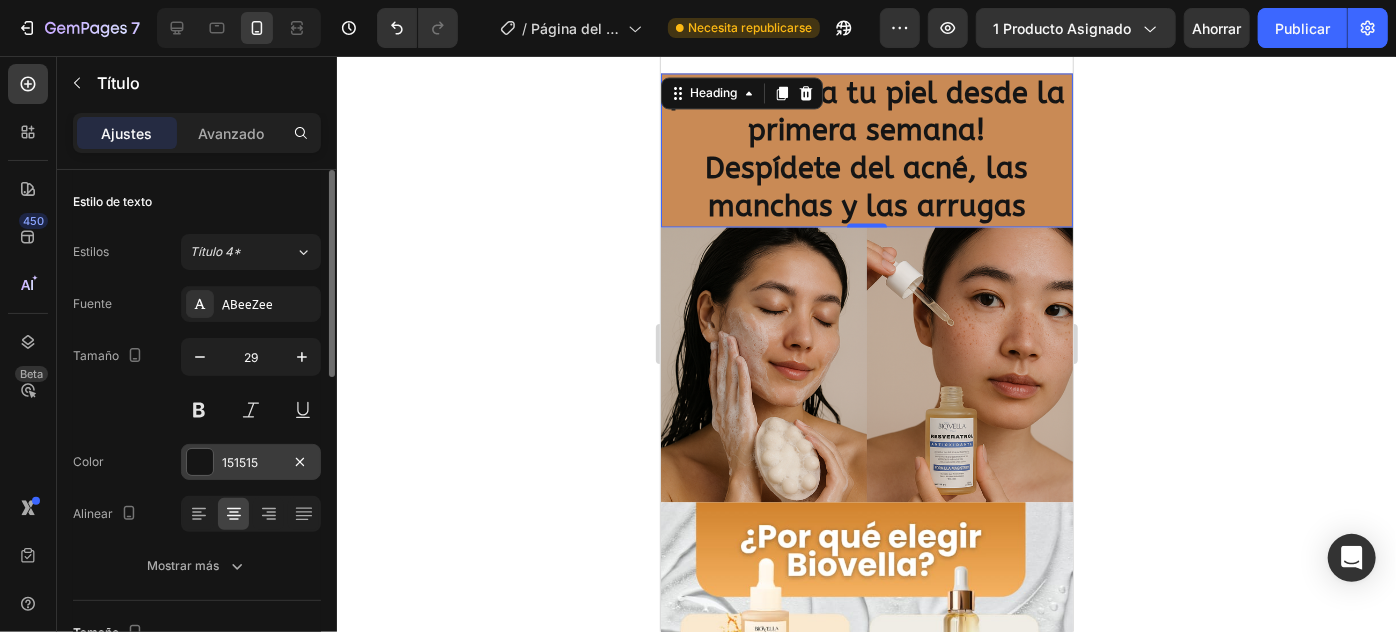 click at bounding box center (200, 462) 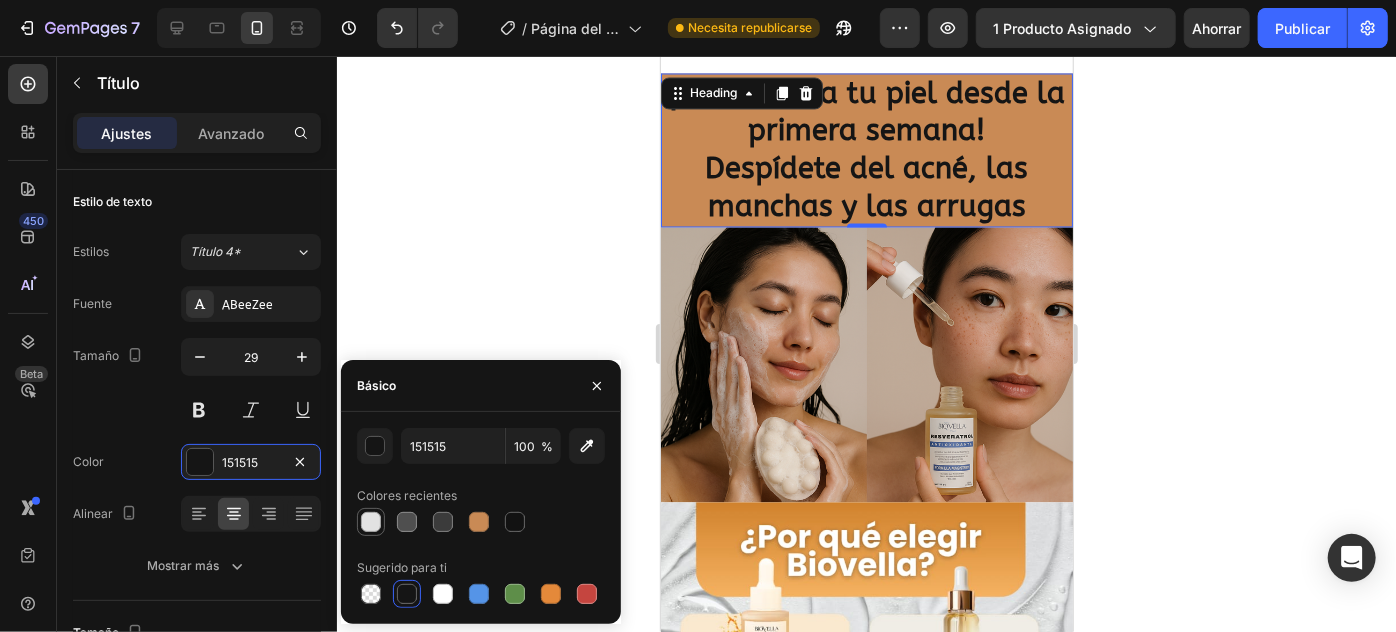 click at bounding box center (371, 522) 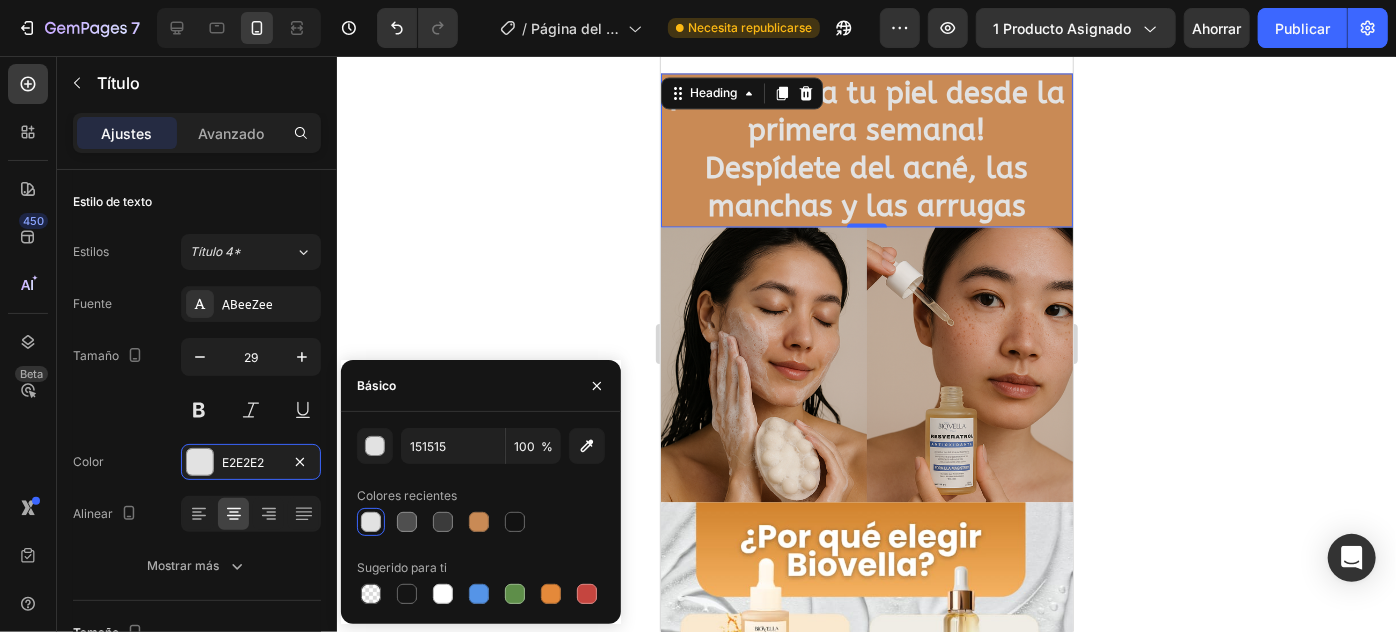 type on "E2E2E2" 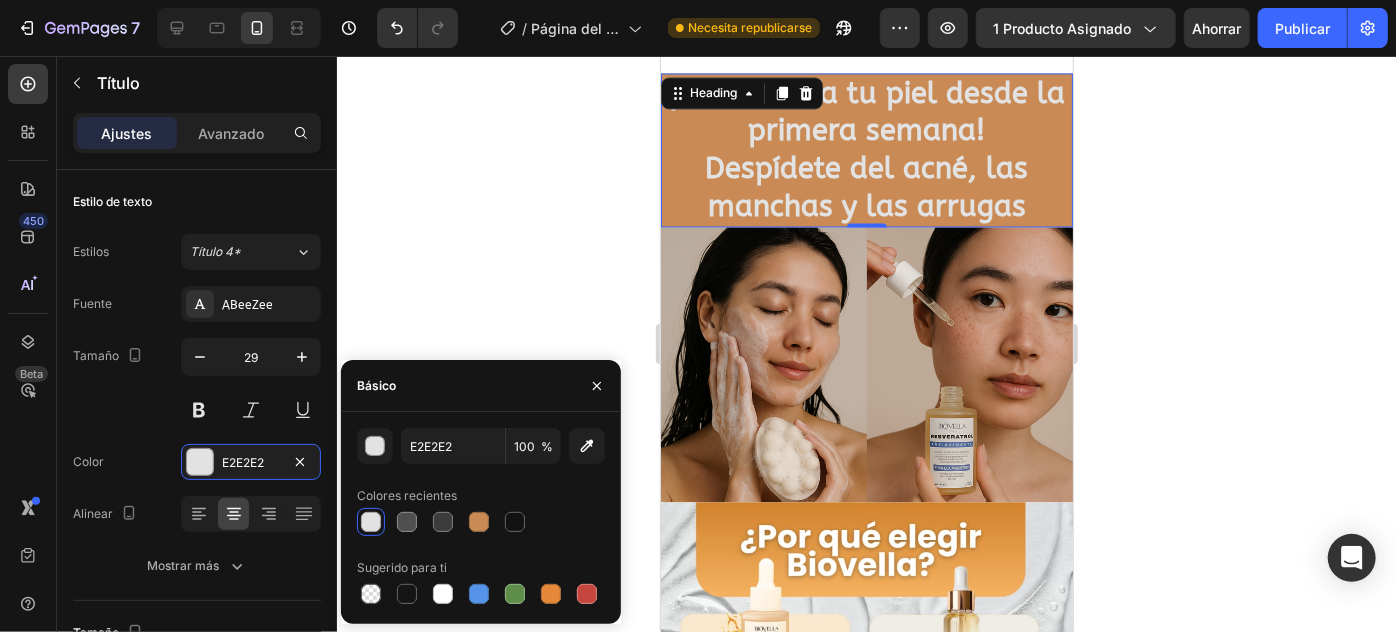 click at bounding box center (371, 522) 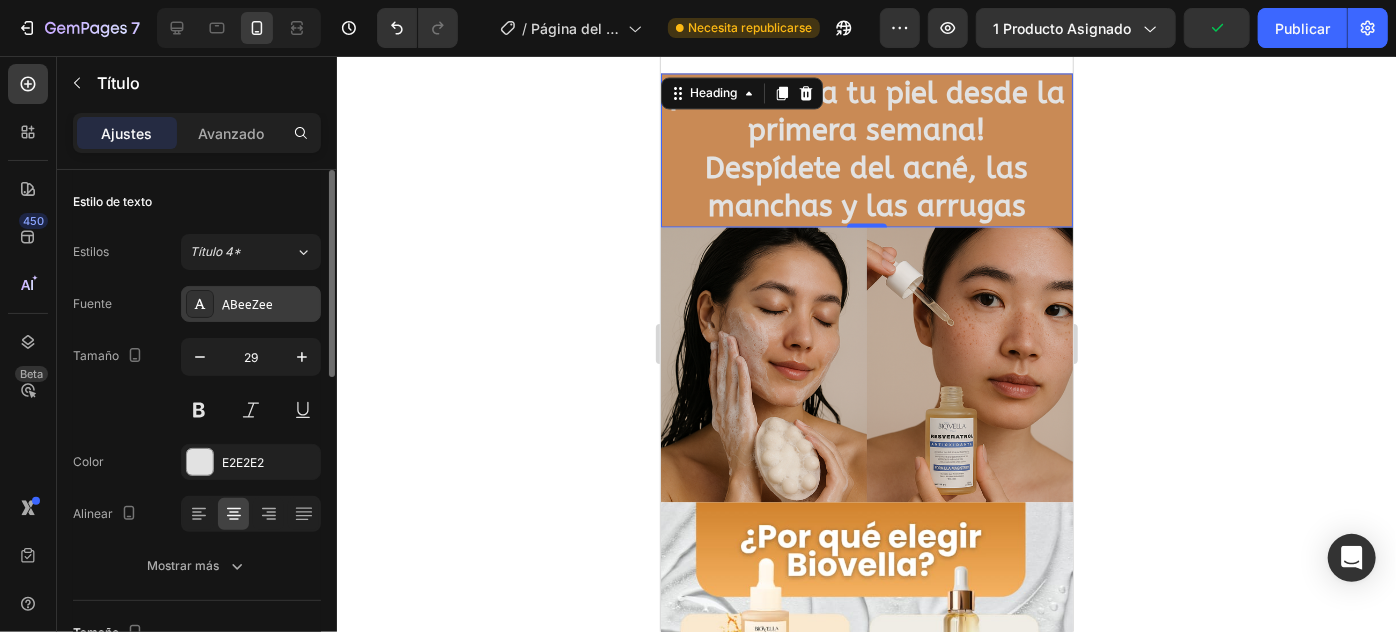 click on "ABeeZee" at bounding box center [247, 305] 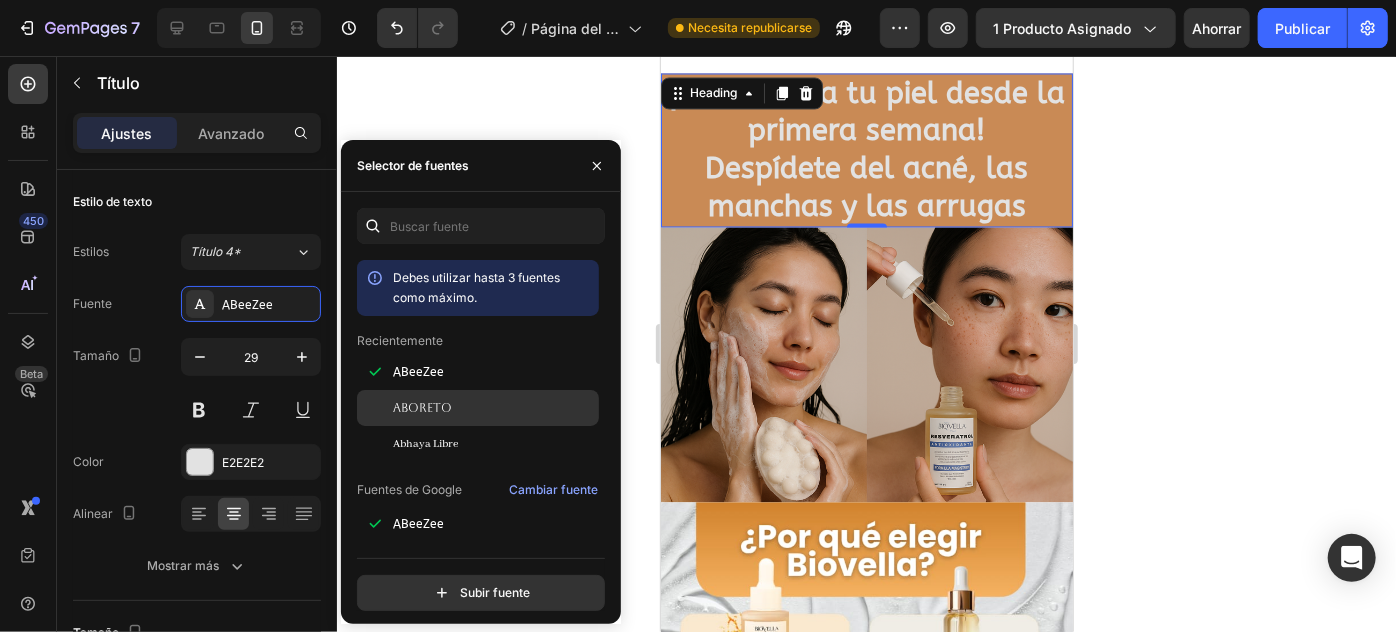click on "Aboreto" at bounding box center (422, 408) 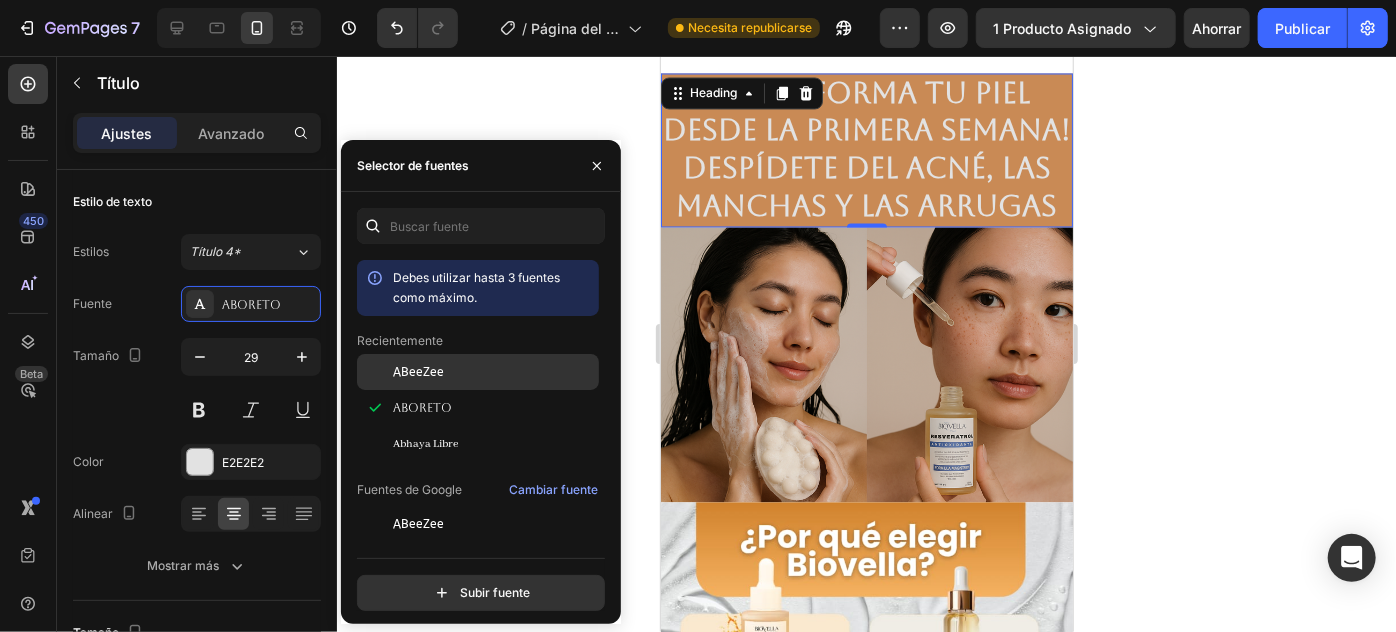 click on "ABeeZee" at bounding box center (418, 372) 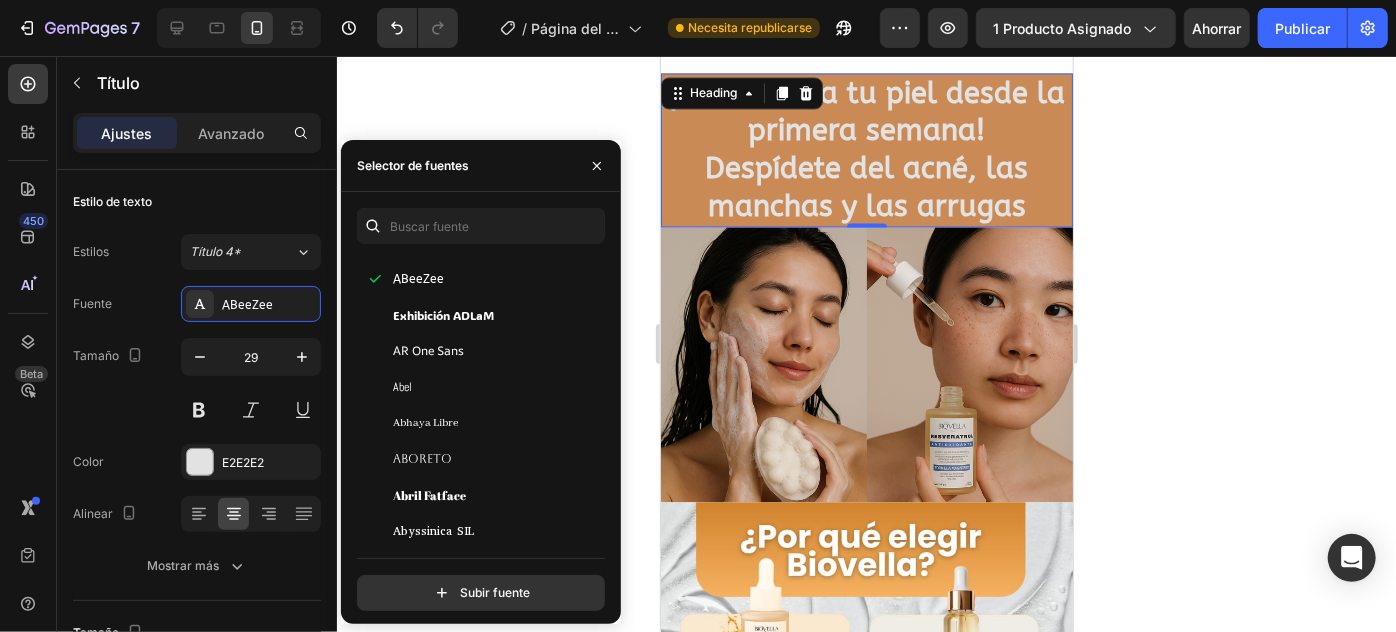 scroll, scrollTop: 272, scrollLeft: 0, axis: vertical 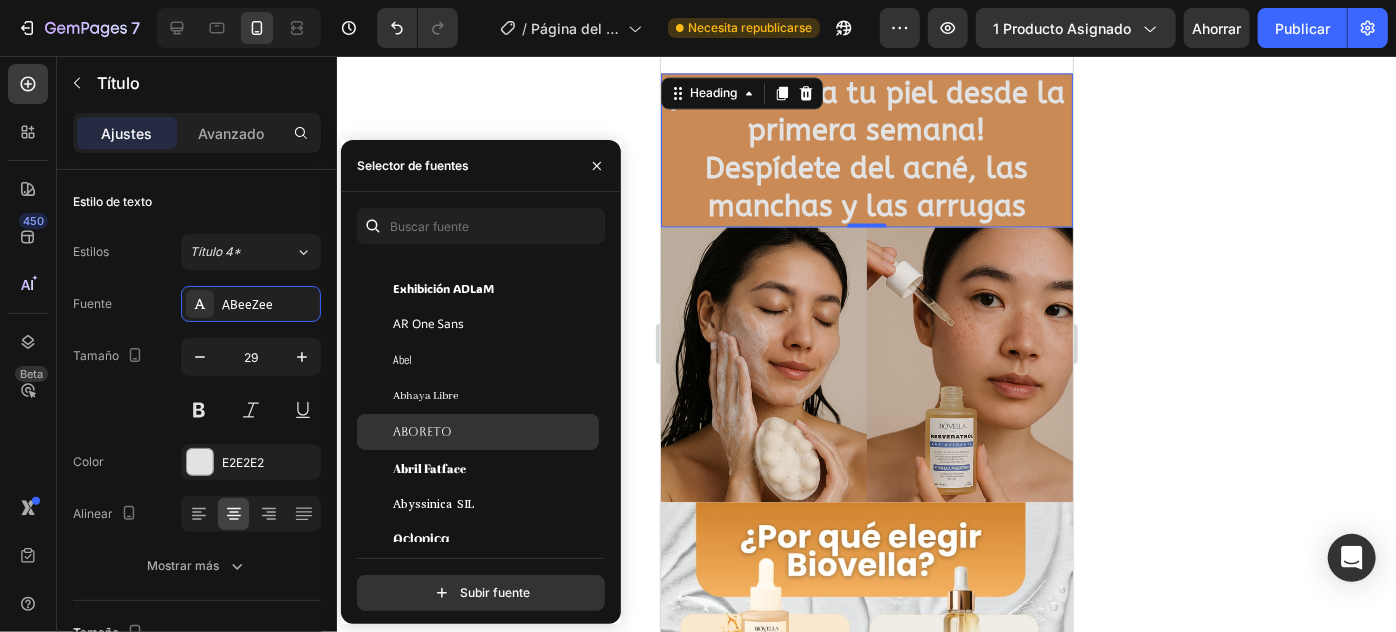 click on "Aboreto" at bounding box center (422, 432) 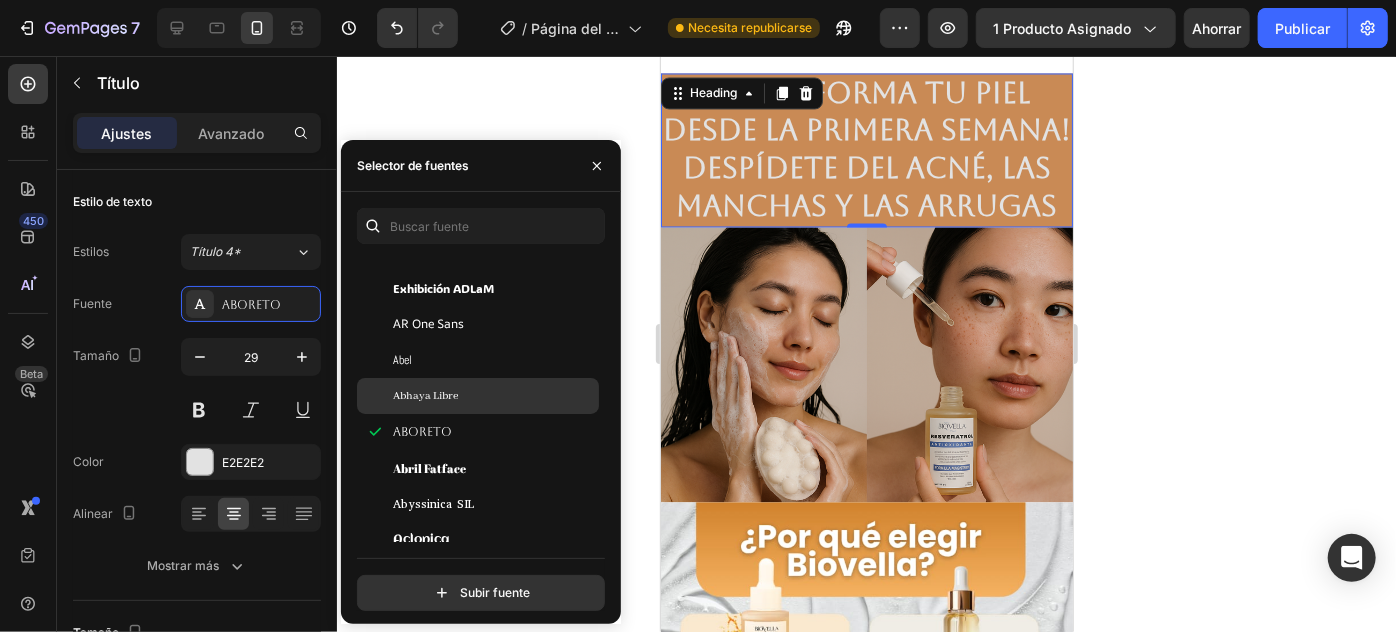 click on "Abhaya Libre" at bounding box center (425, 396) 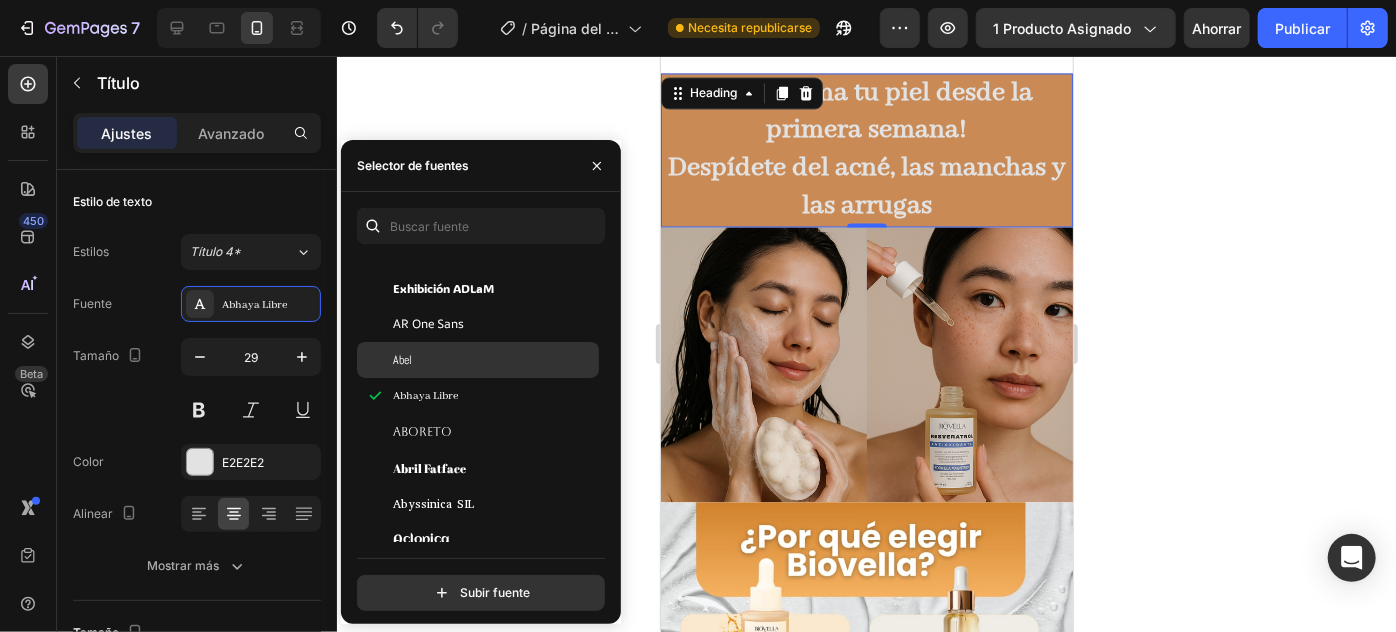 click on "Abel" at bounding box center (494, 360) 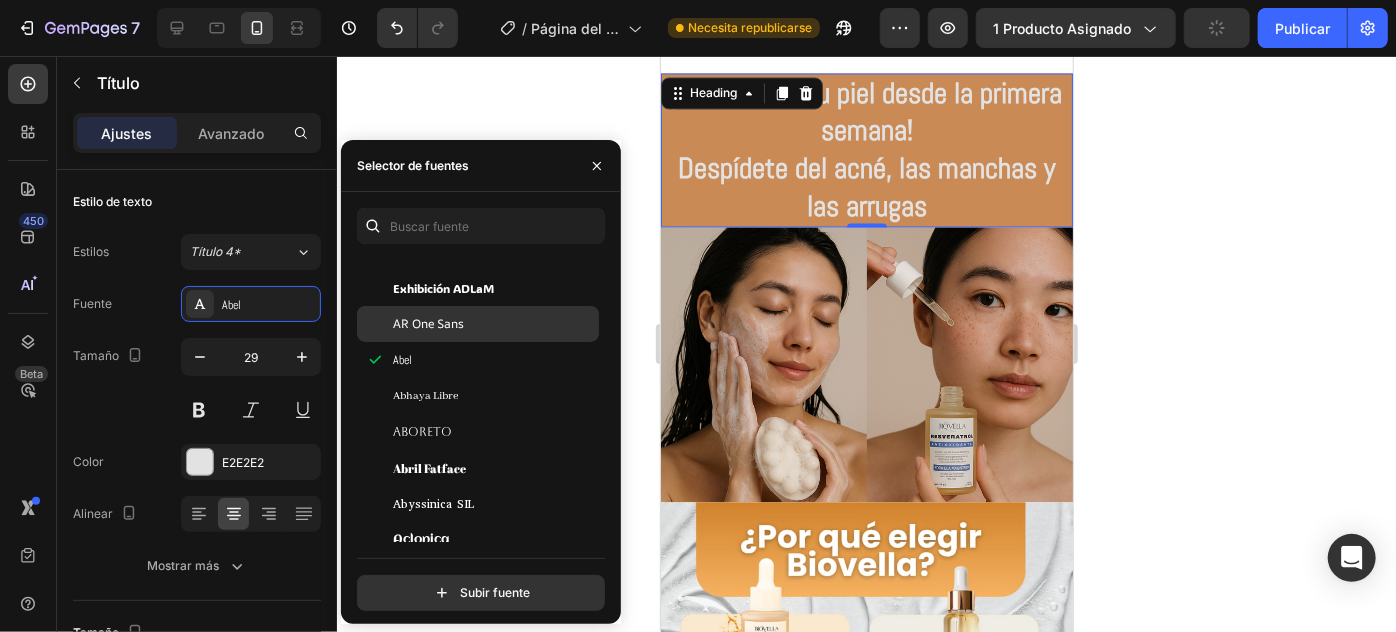 click on "AR One Sans" at bounding box center [428, 323] 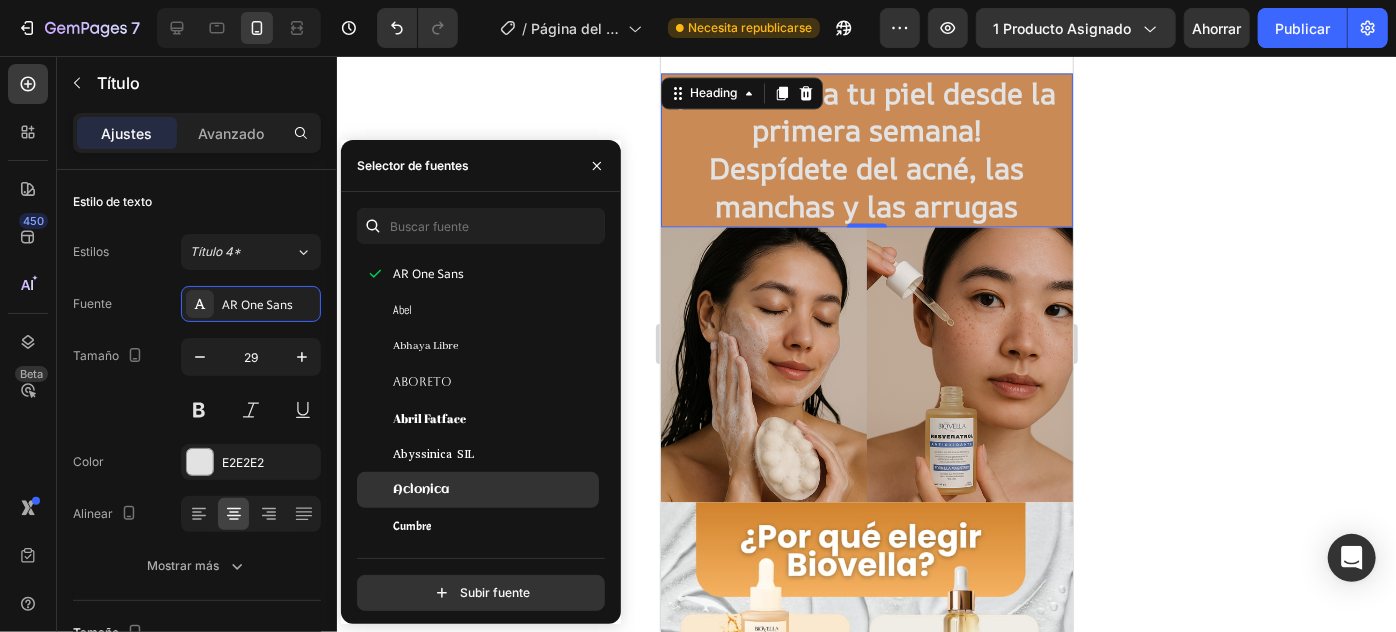 scroll, scrollTop: 363, scrollLeft: 0, axis: vertical 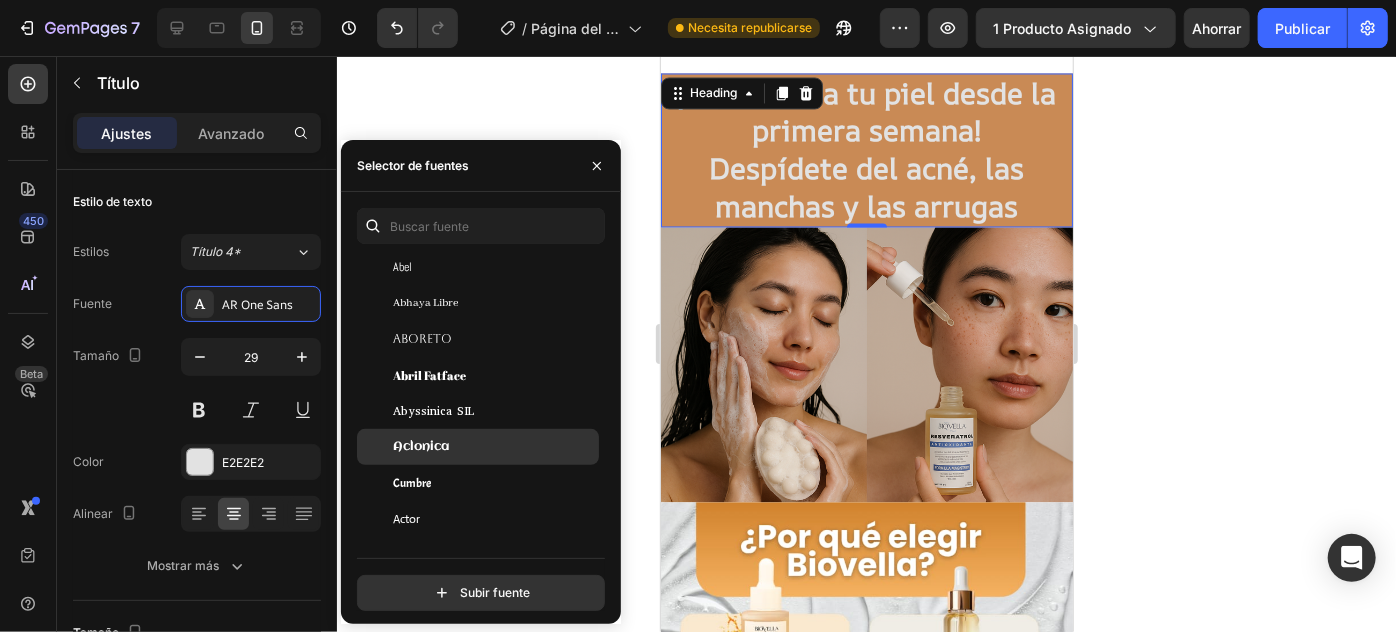 click on "Aclonica" at bounding box center (494, 447) 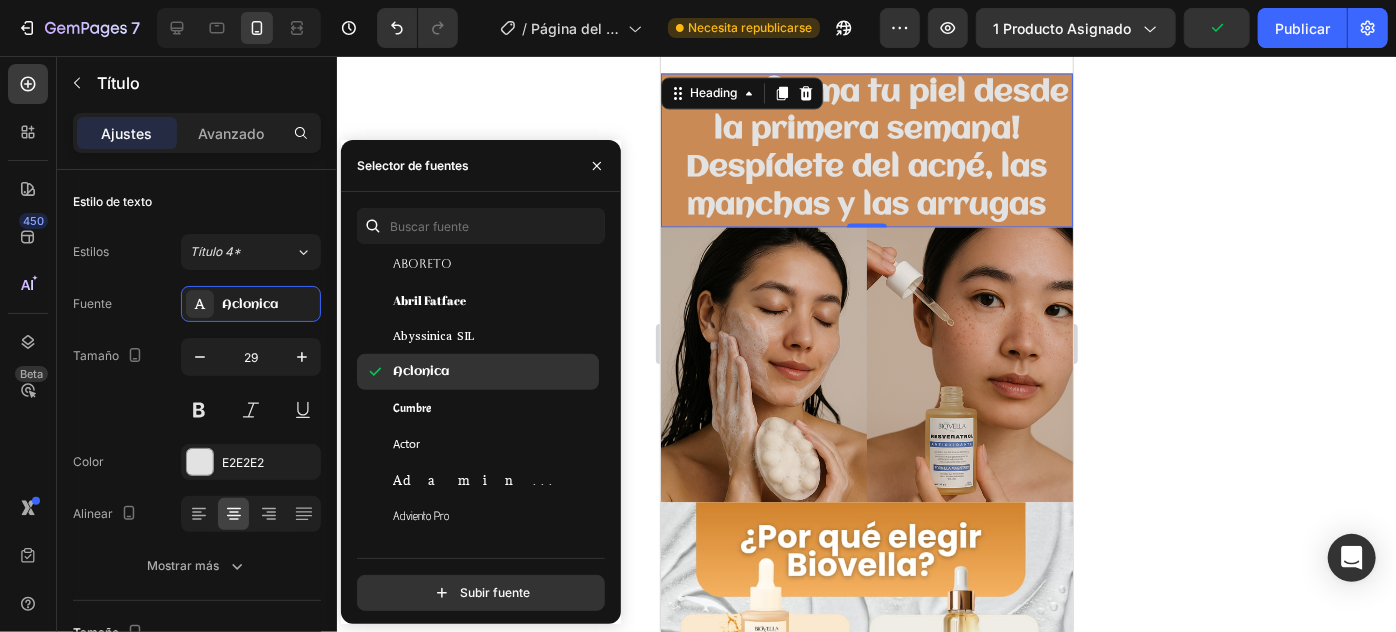 scroll, scrollTop: 454, scrollLeft: 0, axis: vertical 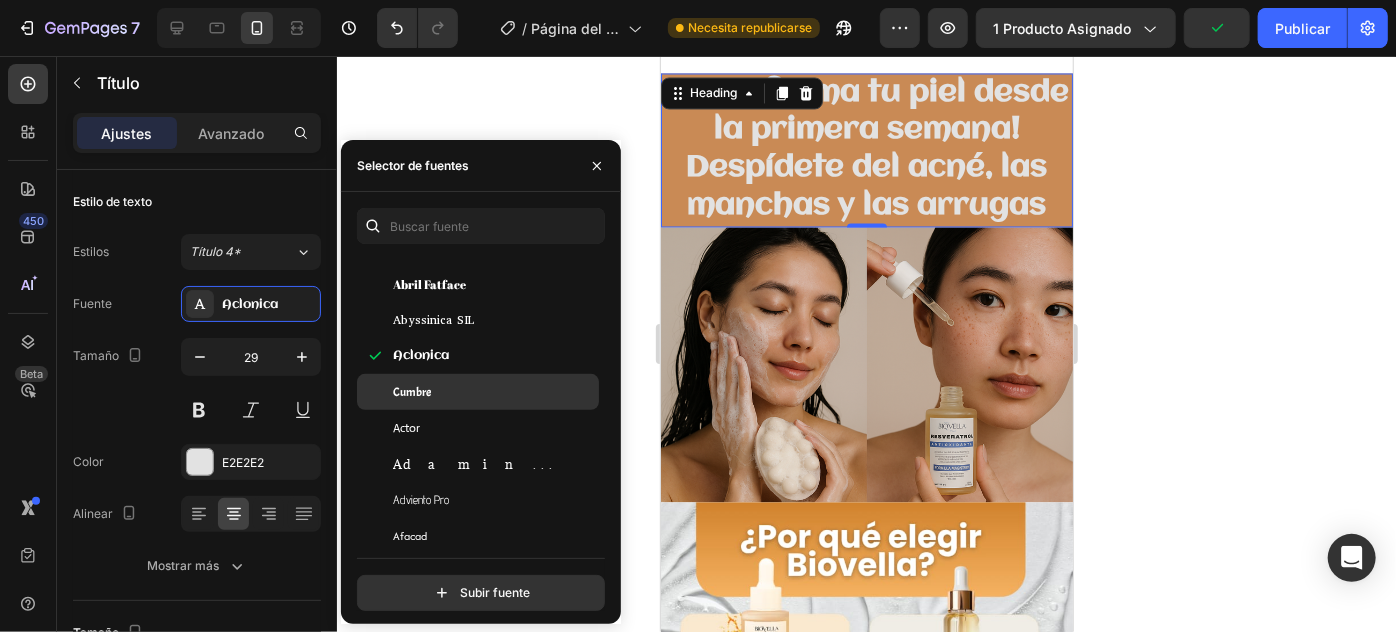 click on "Cumbre" at bounding box center (494, 392) 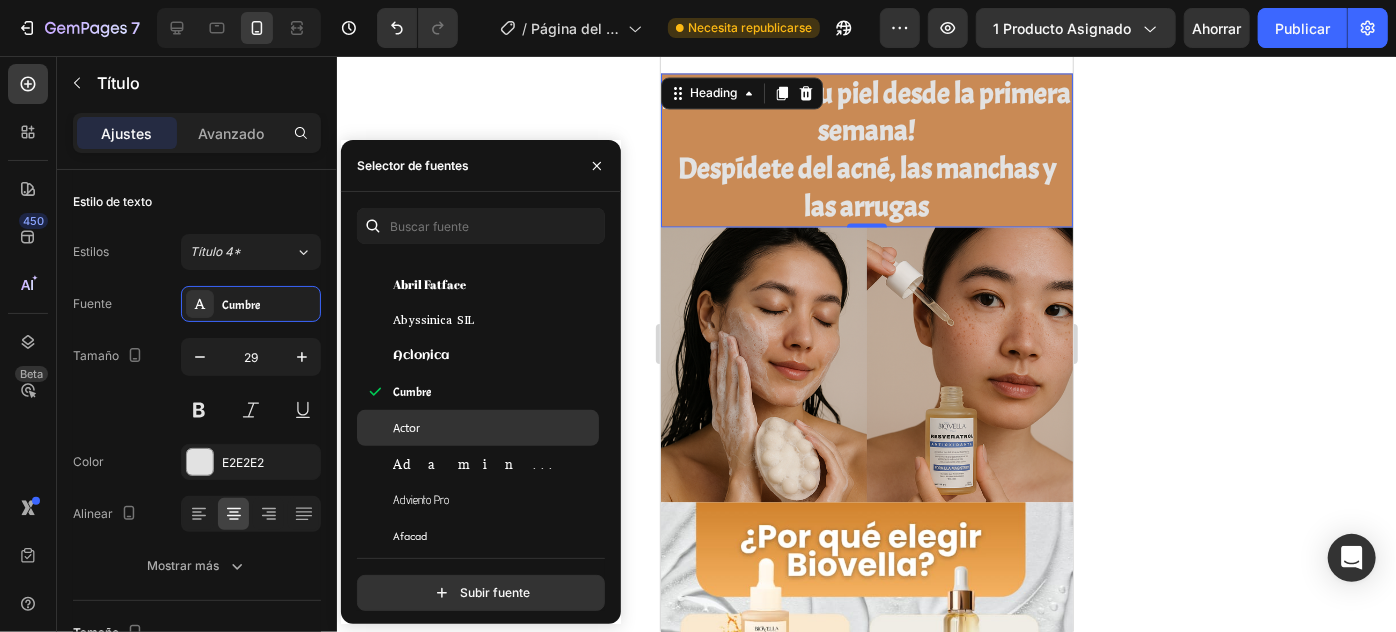 click on "Actor" 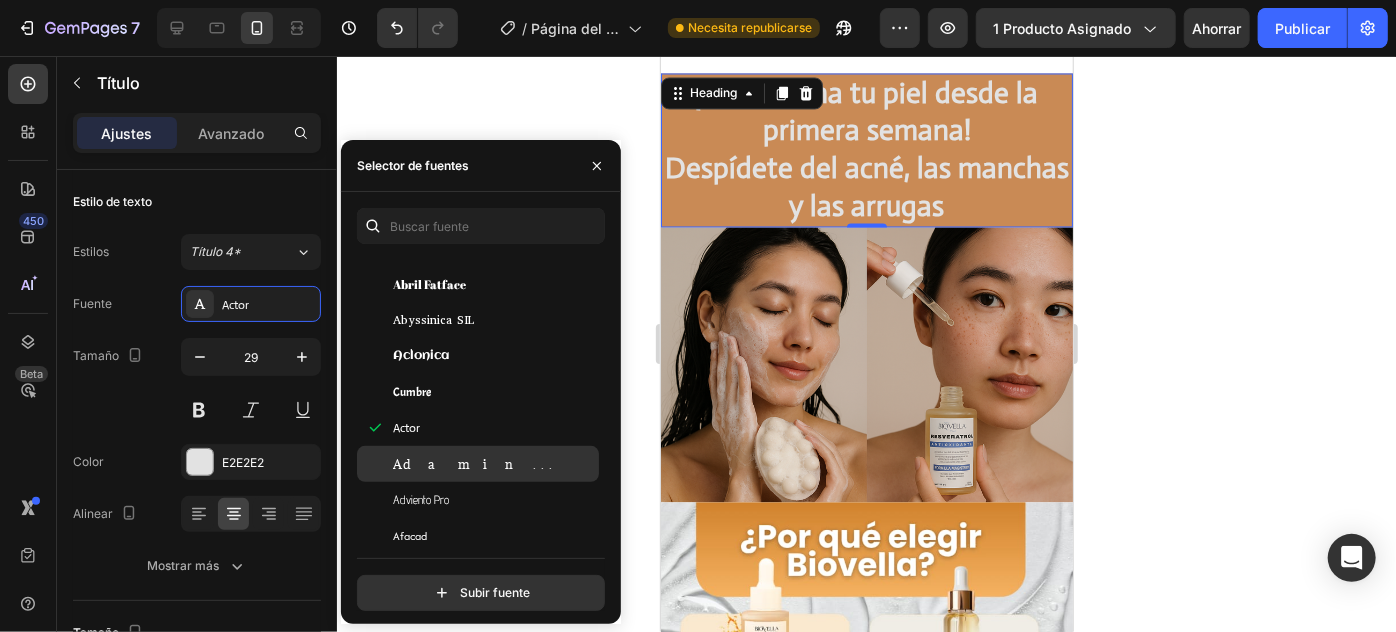 click on "Adamina" 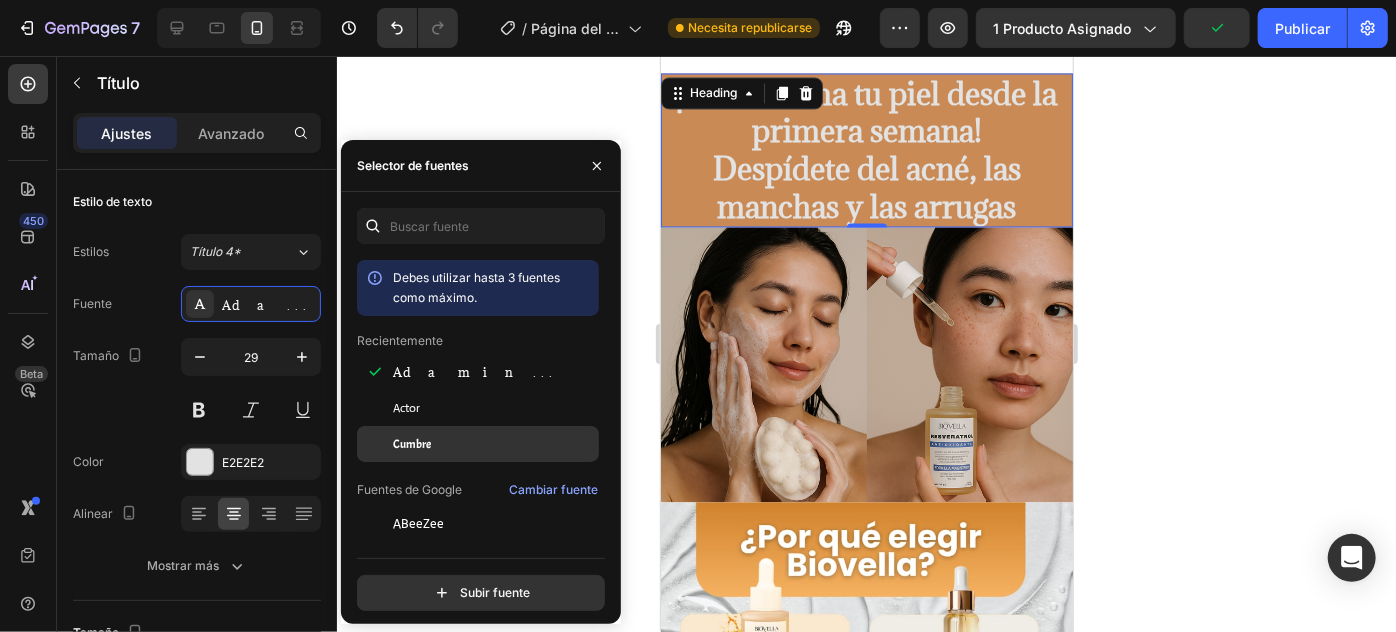 scroll, scrollTop: 90, scrollLeft: 0, axis: vertical 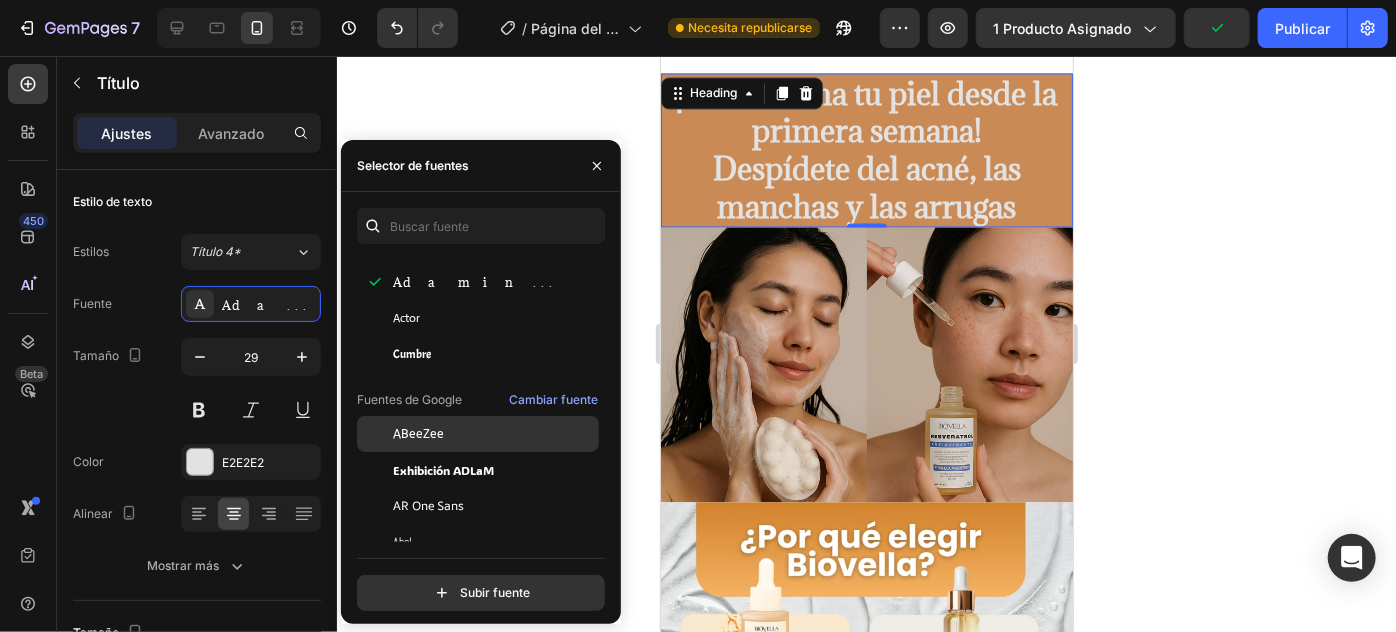 click on "ABeeZee" at bounding box center (494, 434) 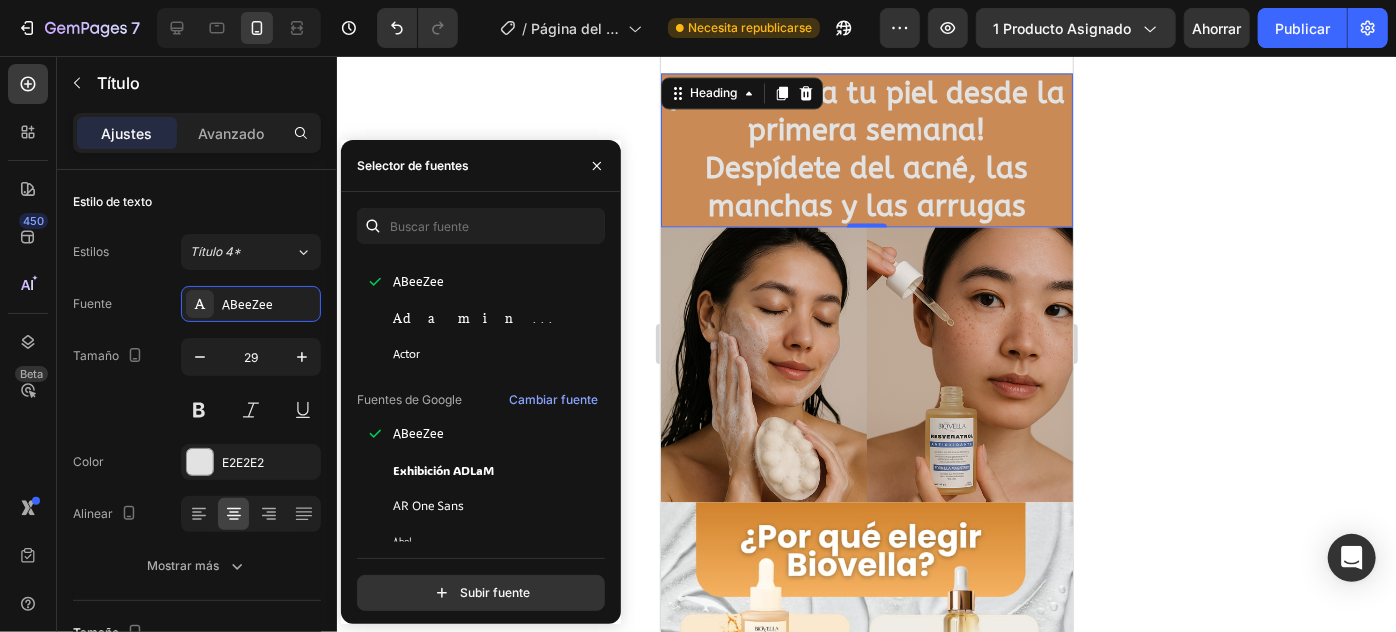 click 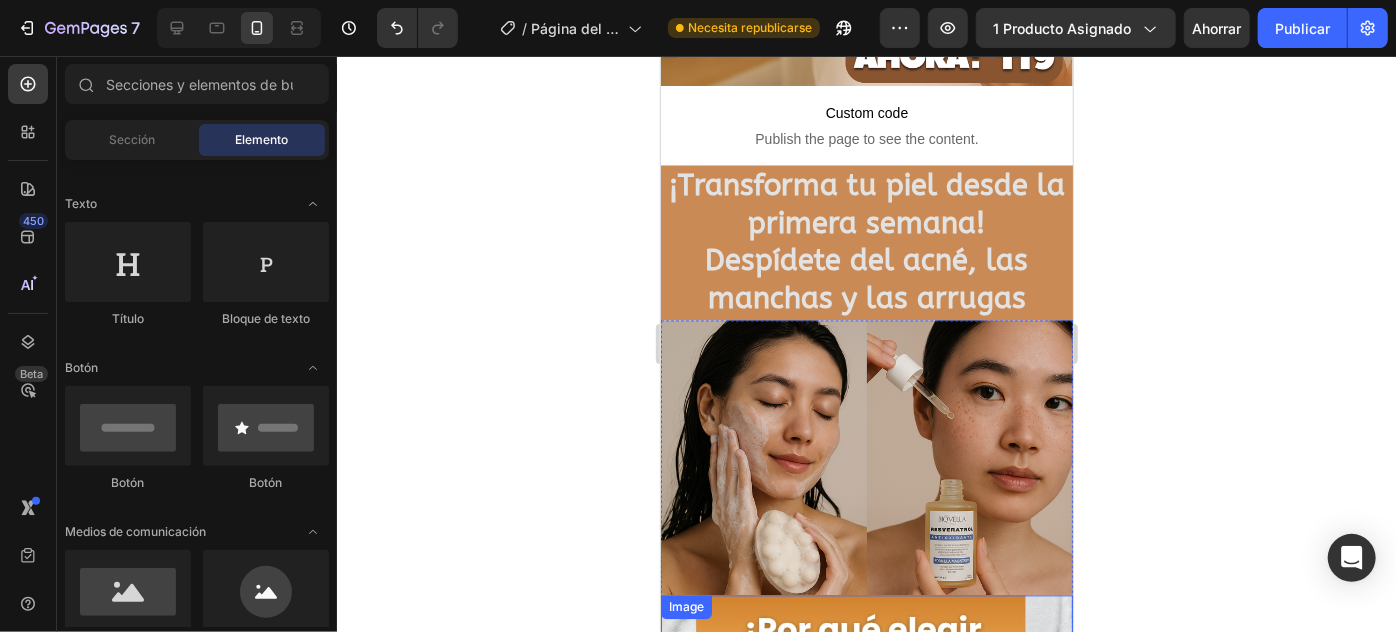 scroll, scrollTop: 1909, scrollLeft: 0, axis: vertical 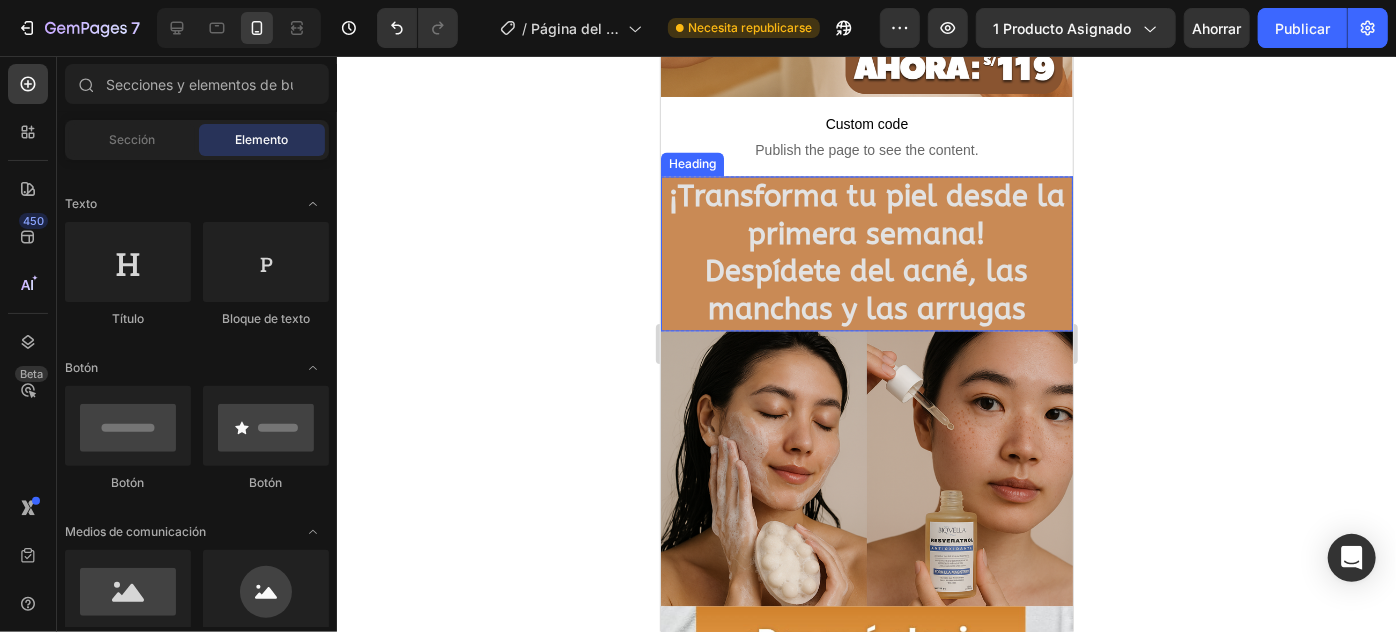 click on "¡Transforma tu piel desde la primera semana!" at bounding box center [866, 215] 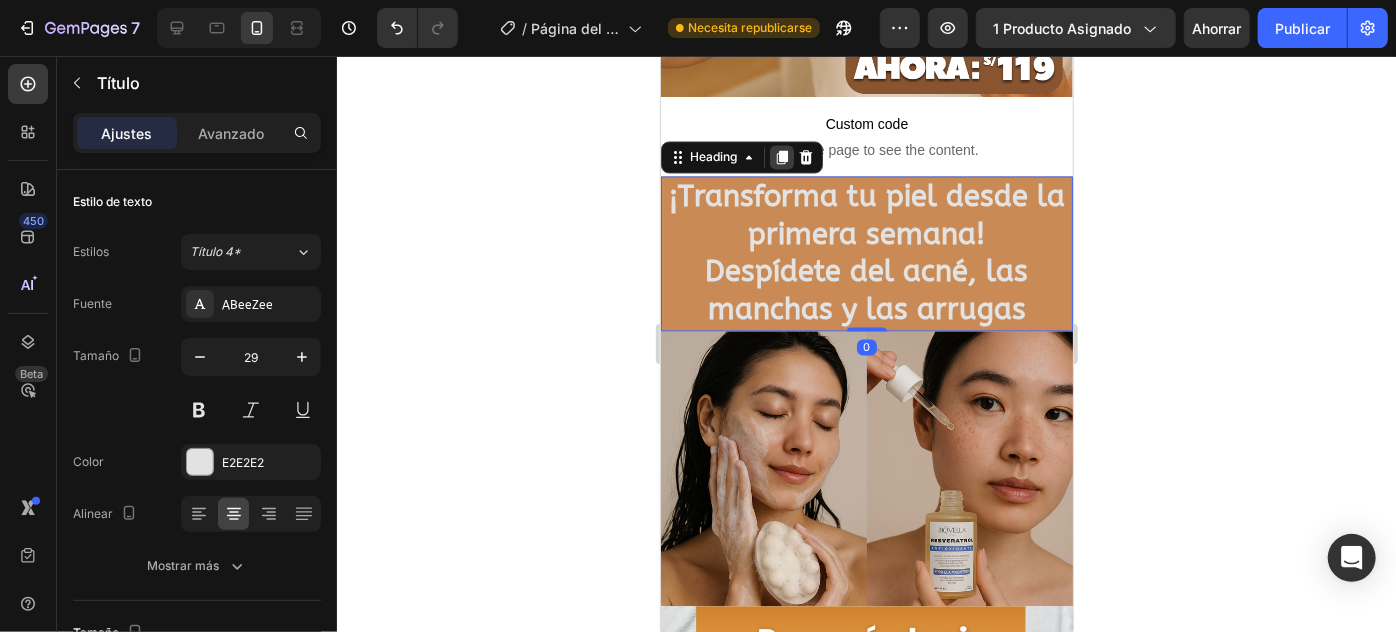 click 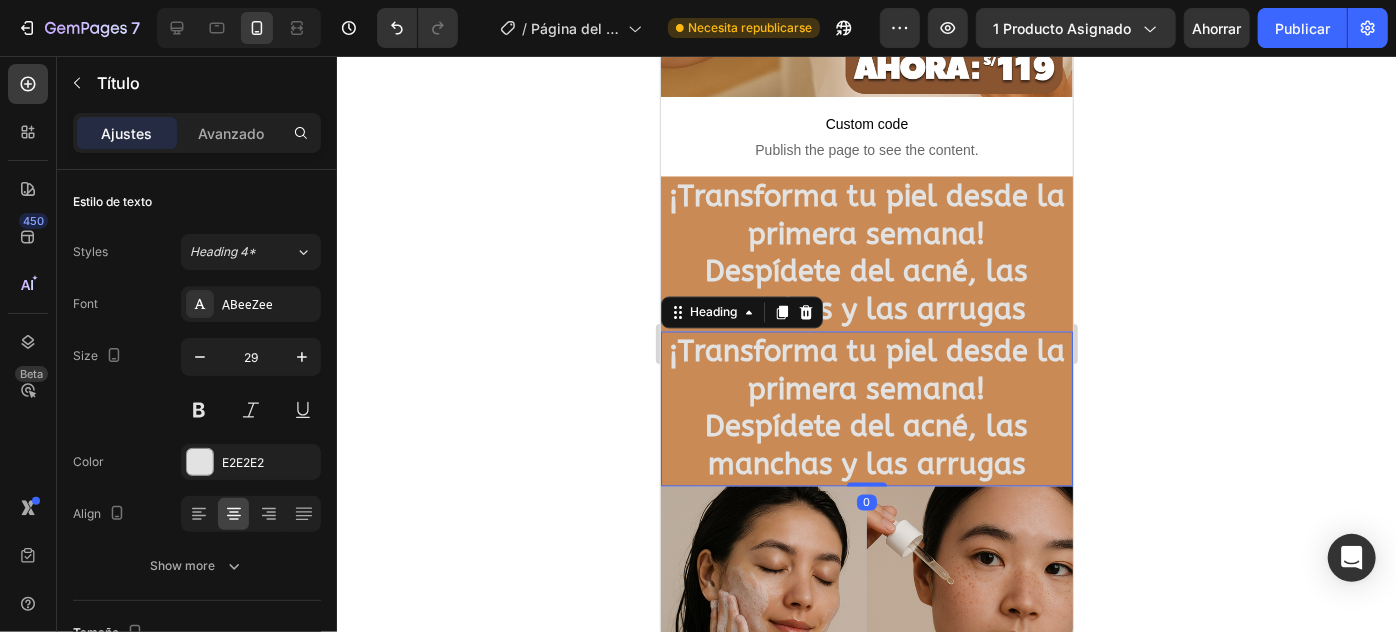 scroll, scrollTop: 362, scrollLeft: 0, axis: vertical 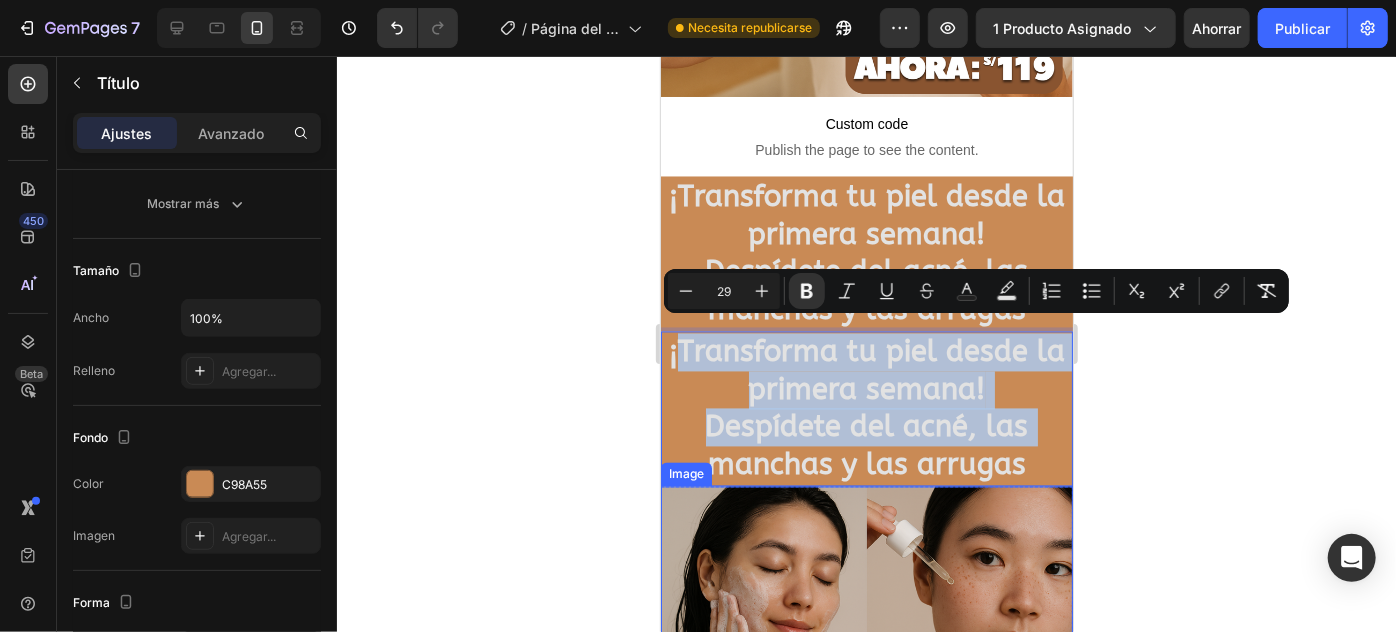 drag, startPoint x: 670, startPoint y: 353, endPoint x: 674, endPoint y: 493, distance: 140.05713 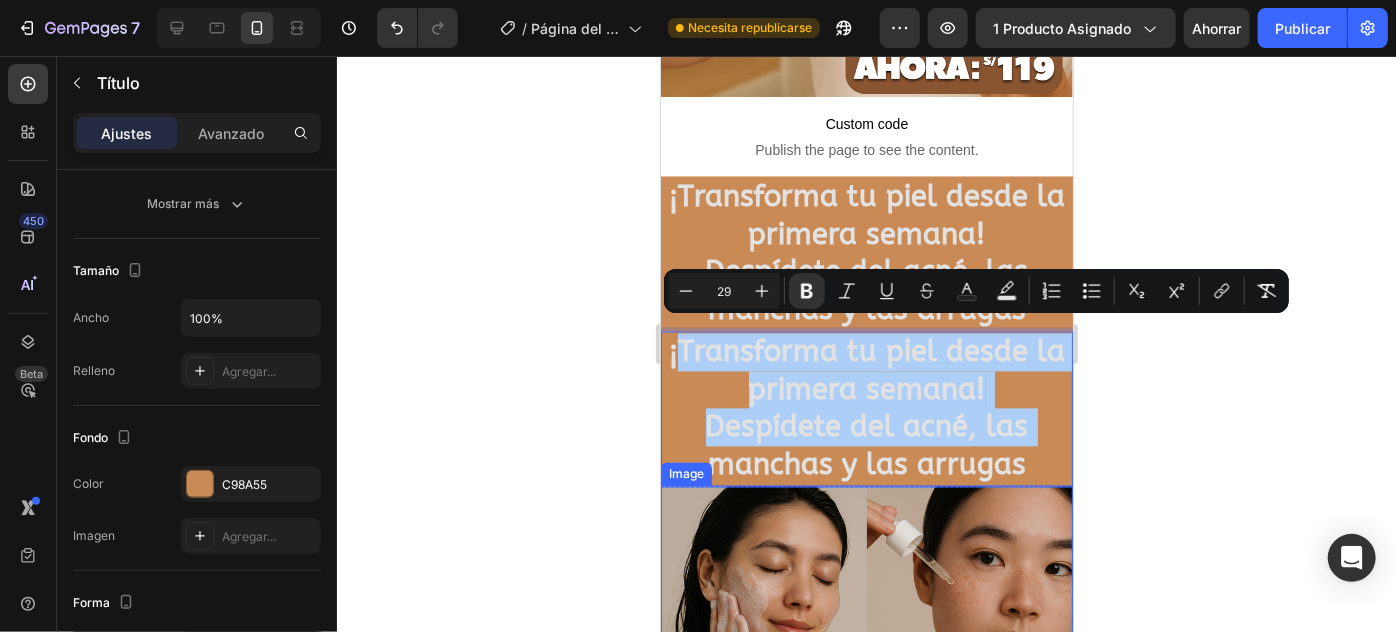 drag, startPoint x: 485, startPoint y: 370, endPoint x: 488, endPoint y: 337, distance: 33.13608 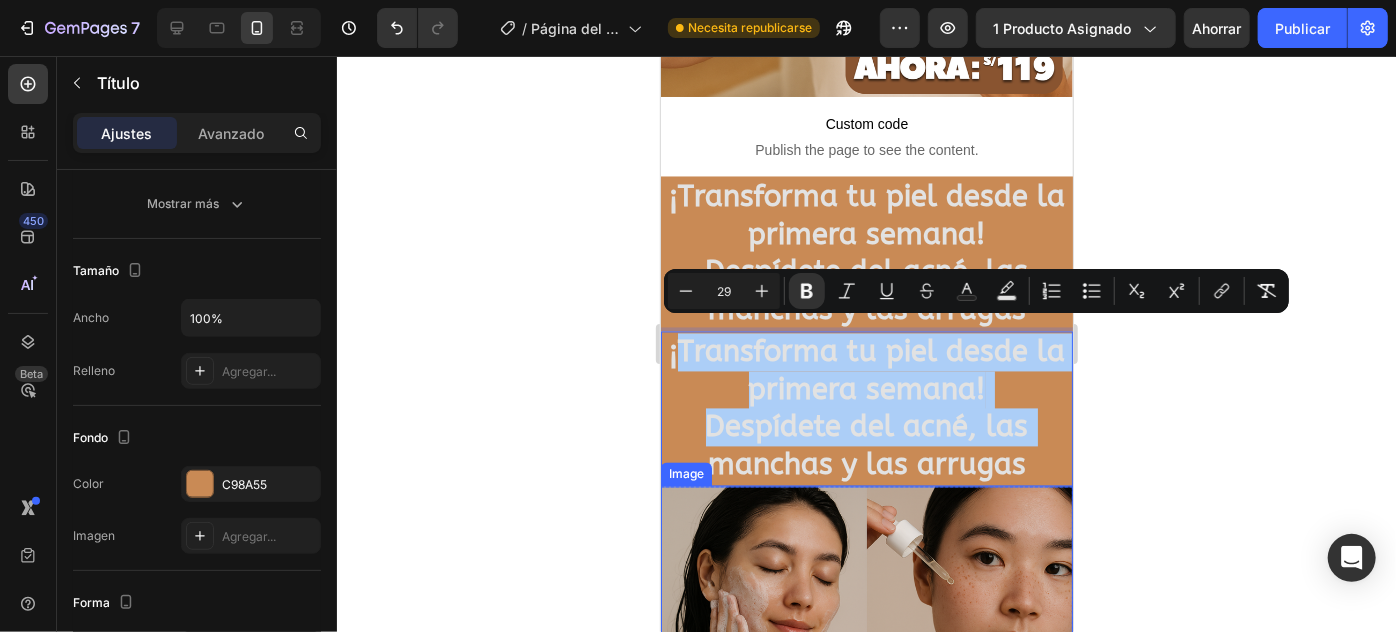 click 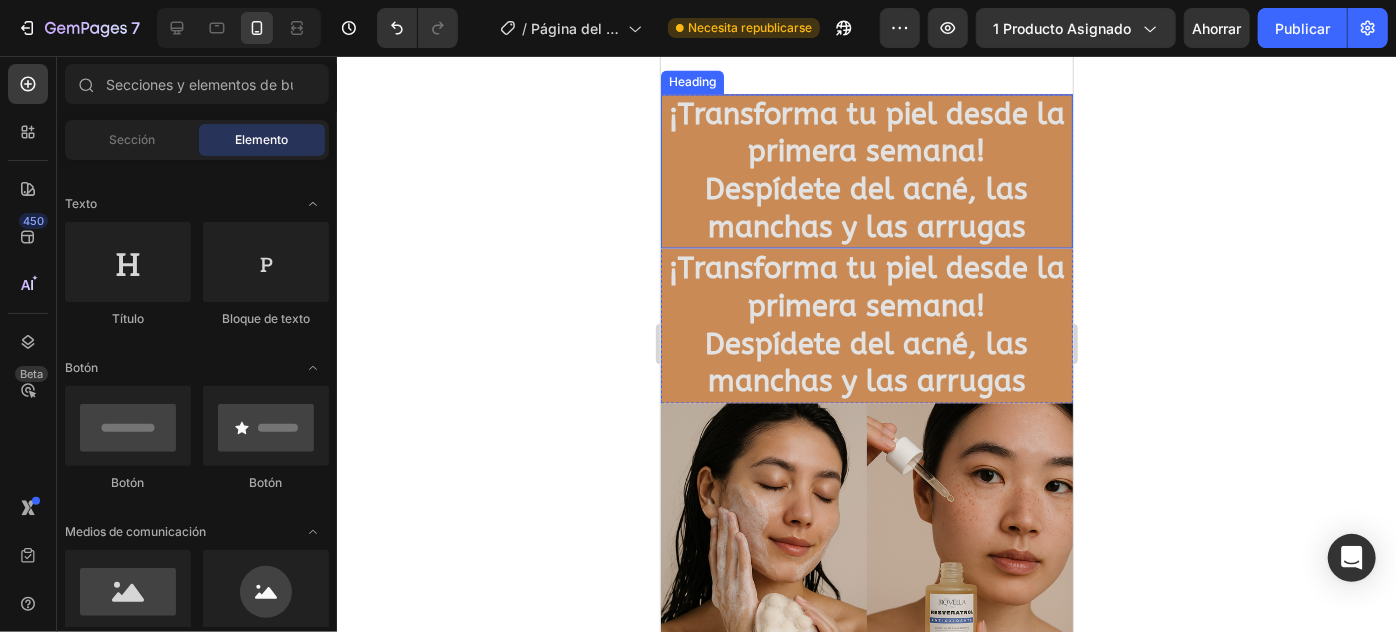 scroll, scrollTop: 2090, scrollLeft: 0, axis: vertical 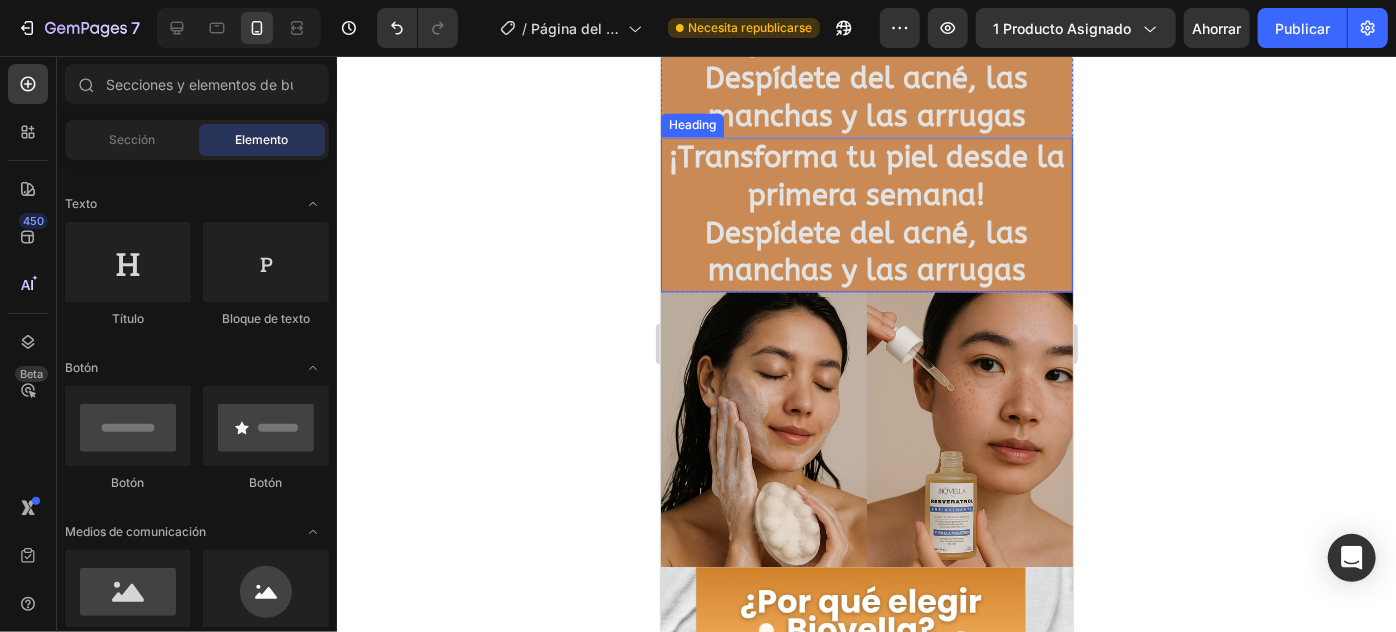 click on "⁠⁠⁠⁠⁠⁠⁠ ¡Transforma tu piel desde la primera semana! Despídete del acné, las manchas y las arrugas" at bounding box center (866, 213) 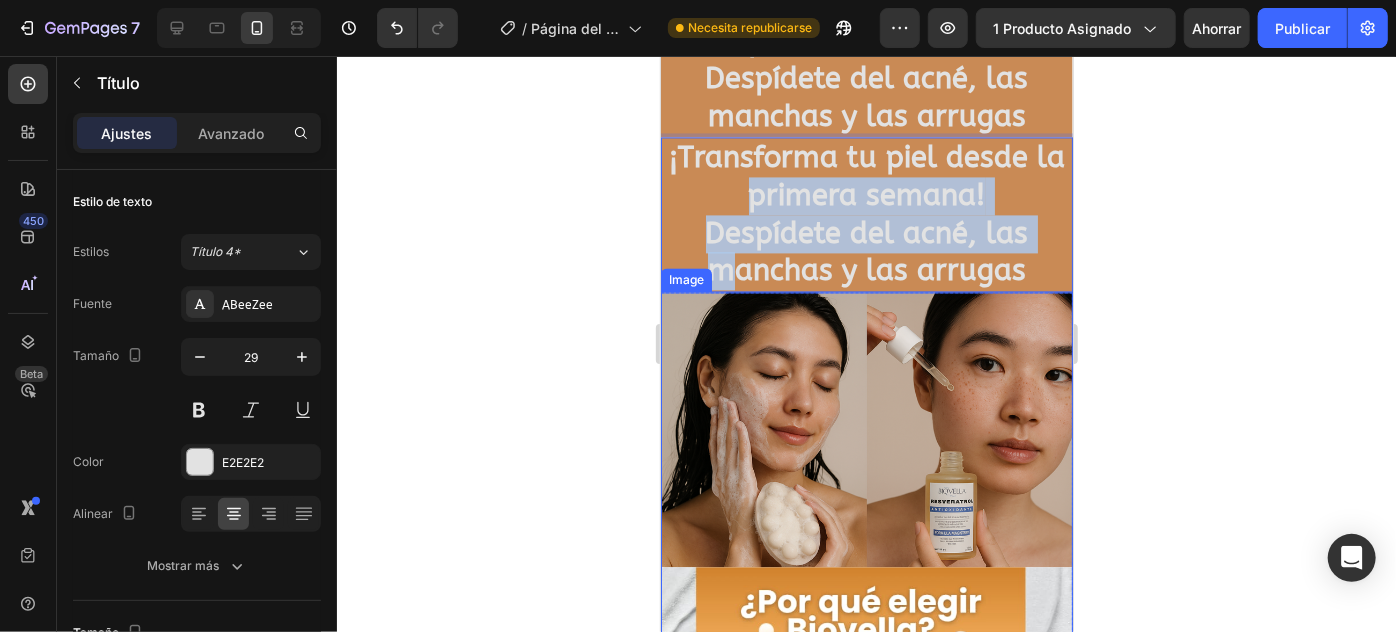 scroll, scrollTop: 2272, scrollLeft: 0, axis: vertical 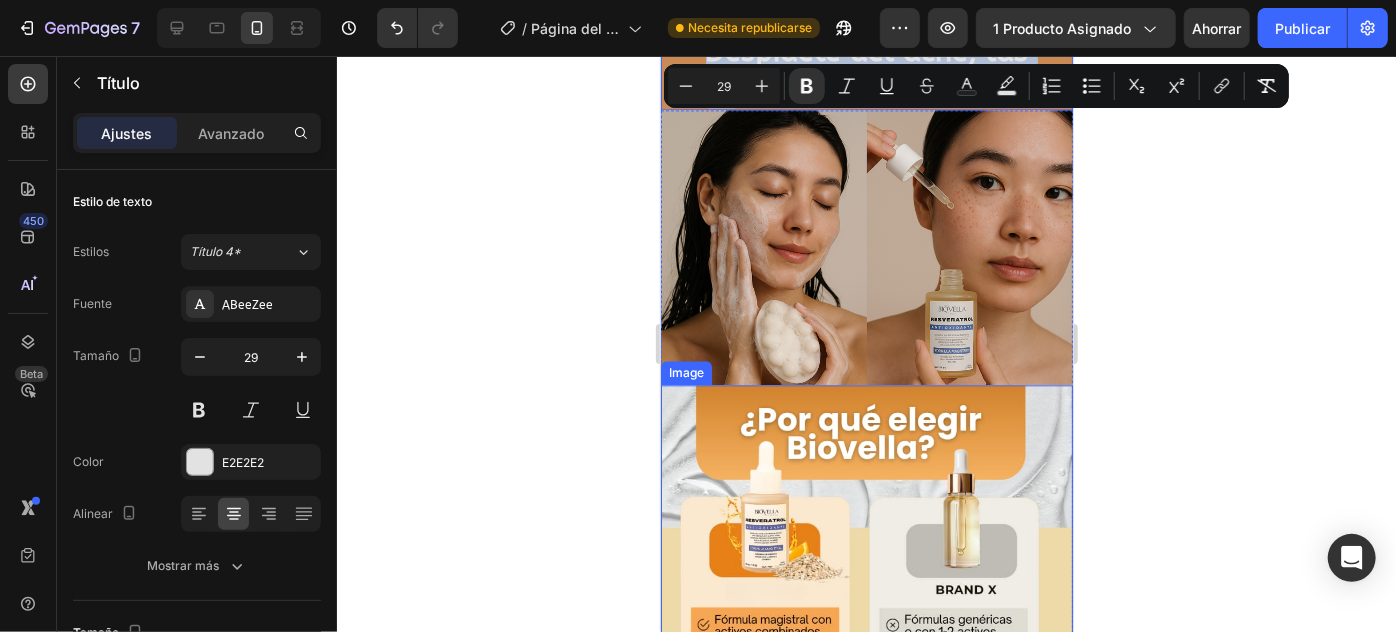 drag, startPoint x: 688, startPoint y: 187, endPoint x: 735, endPoint y: 455, distance: 272.09006 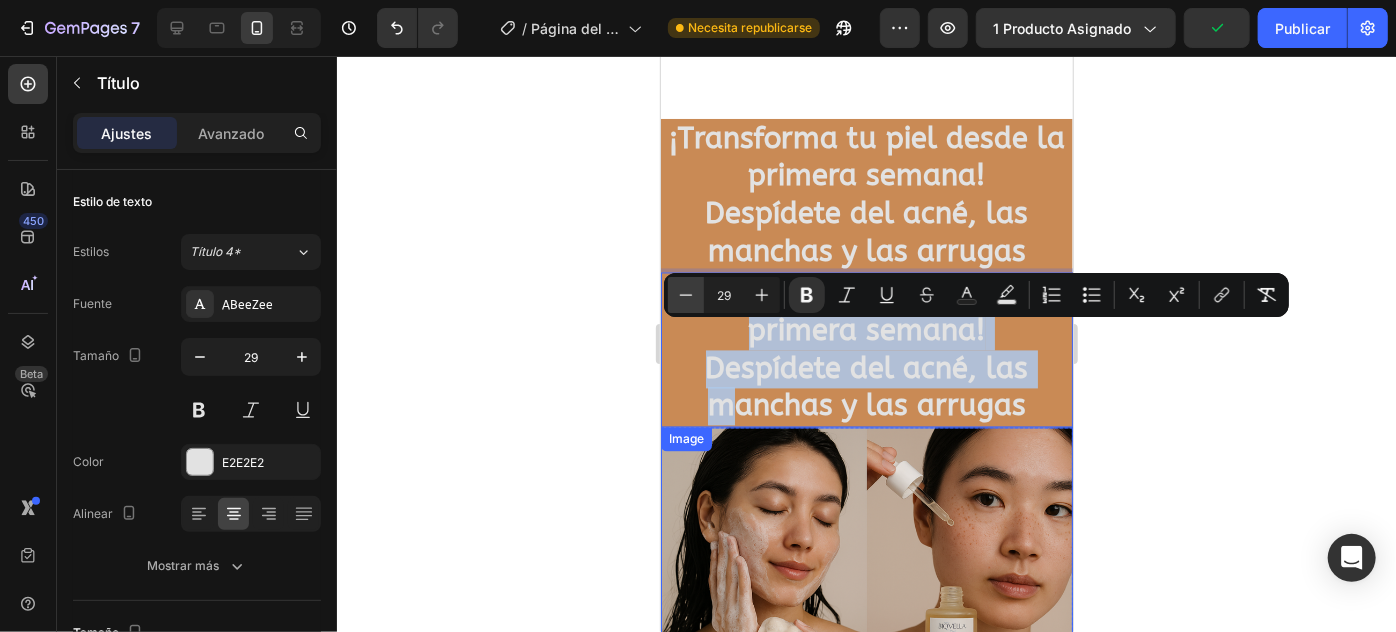 scroll, scrollTop: 1909, scrollLeft: 0, axis: vertical 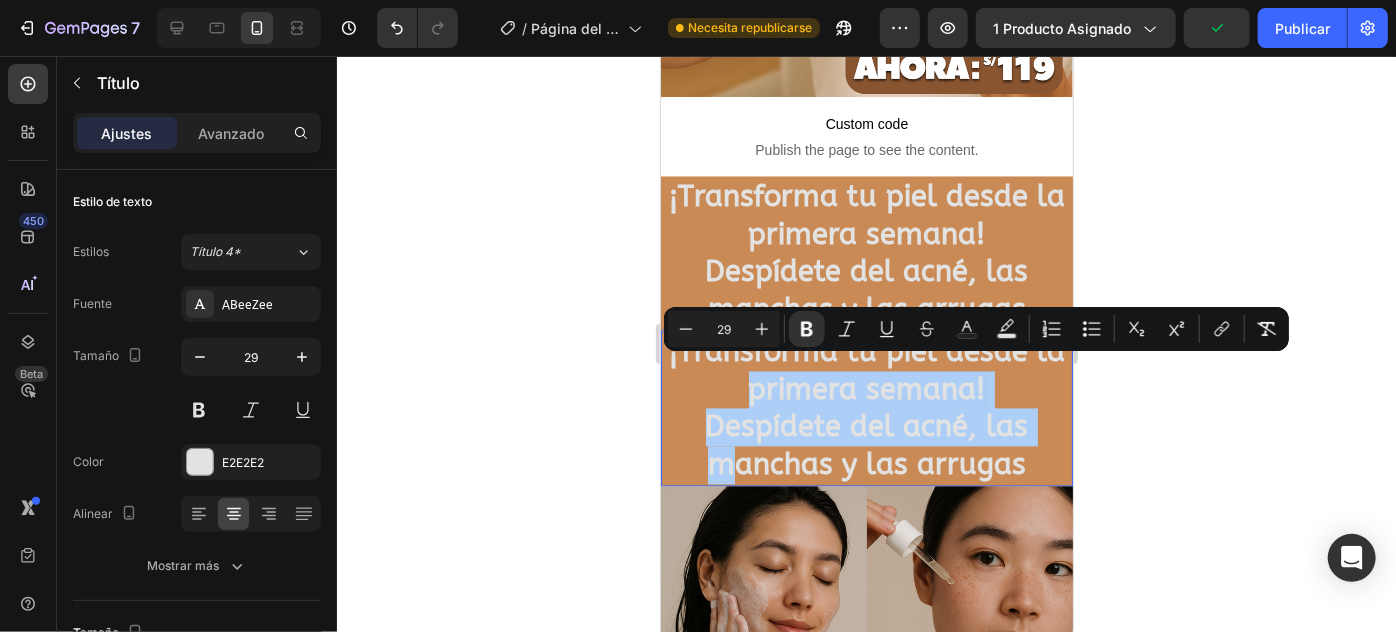 click 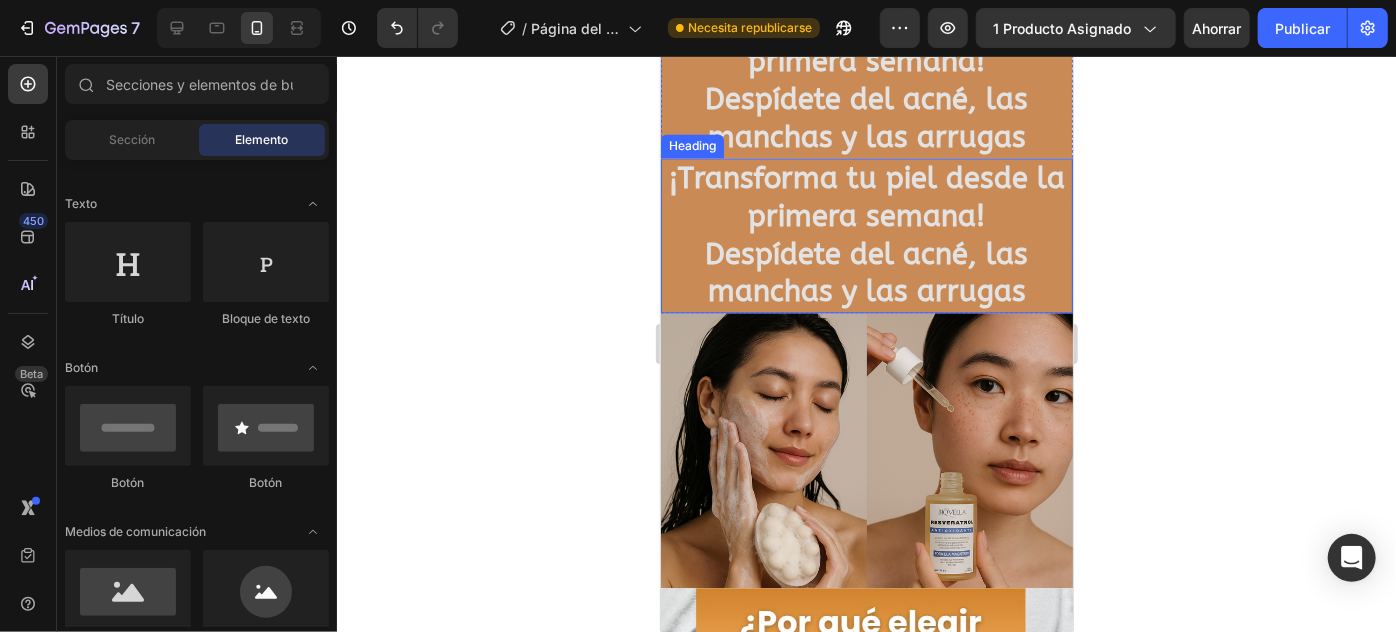 scroll, scrollTop: 2090, scrollLeft: 0, axis: vertical 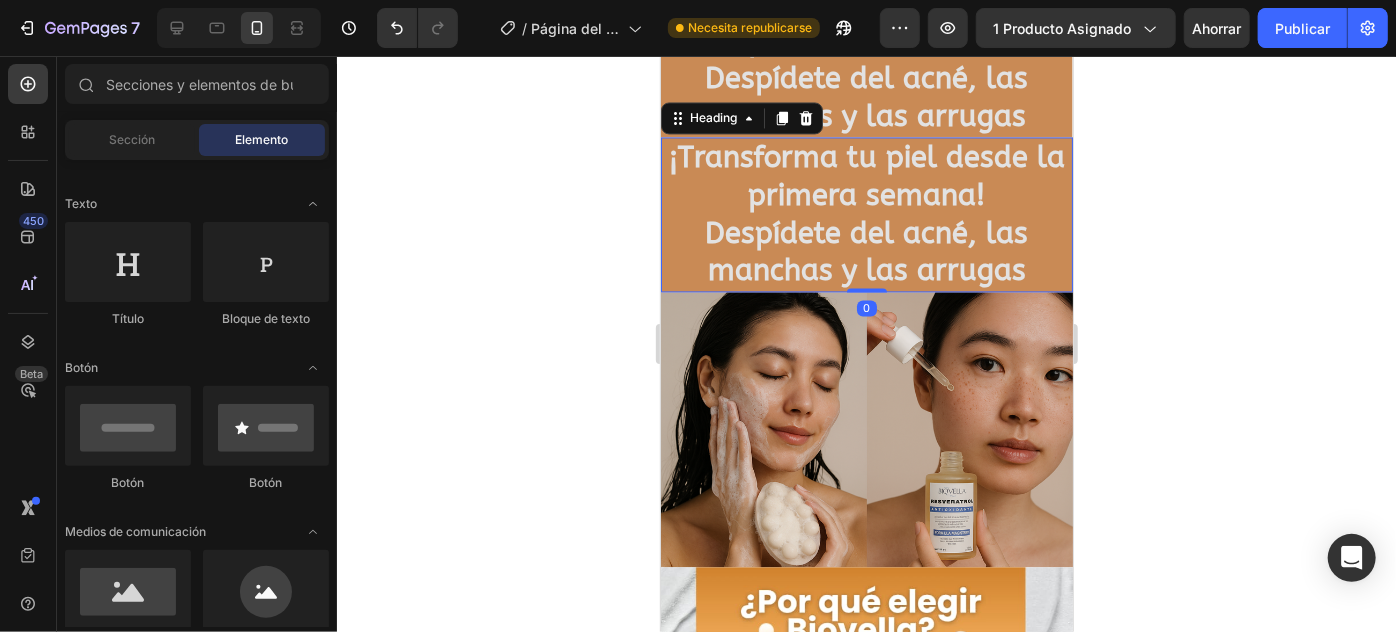 click on "⁠⁠⁠⁠⁠⁠⁠ ¡Transforma tu piel desde la primera semana! Despídete del acné, las manchas y las arrugas" at bounding box center (866, 213) 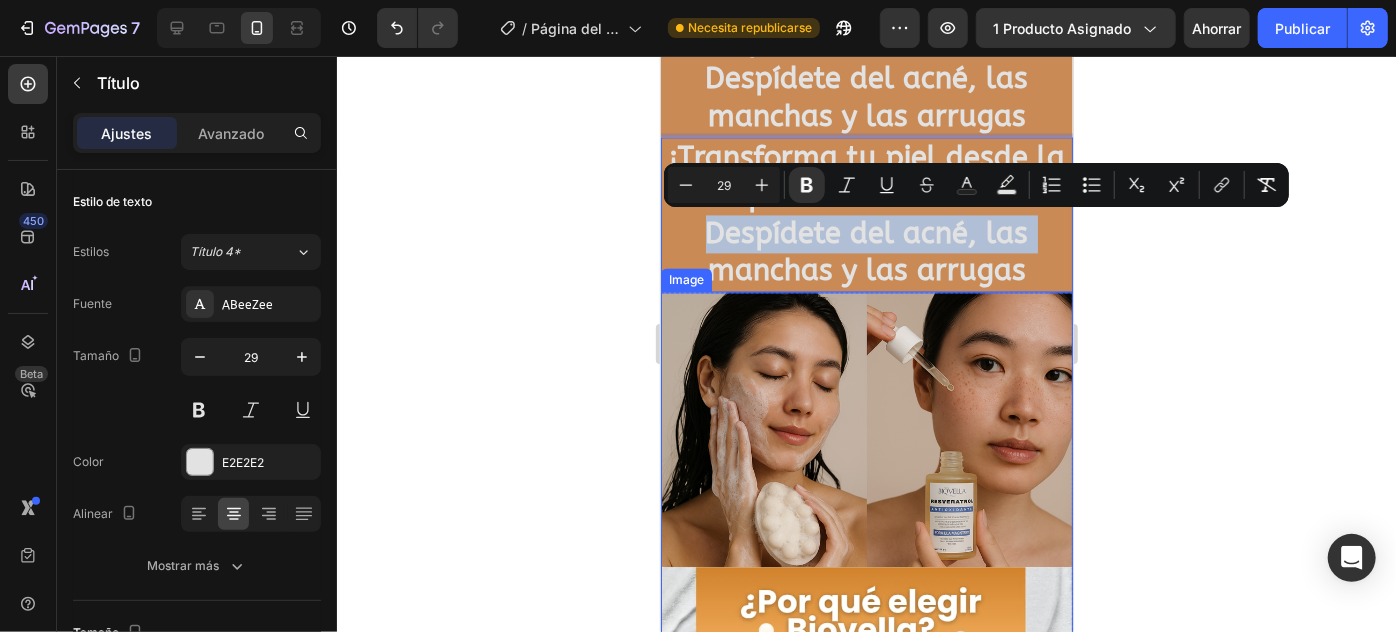 drag, startPoint x: 680, startPoint y: 222, endPoint x: 713, endPoint y: 433, distance: 213.56497 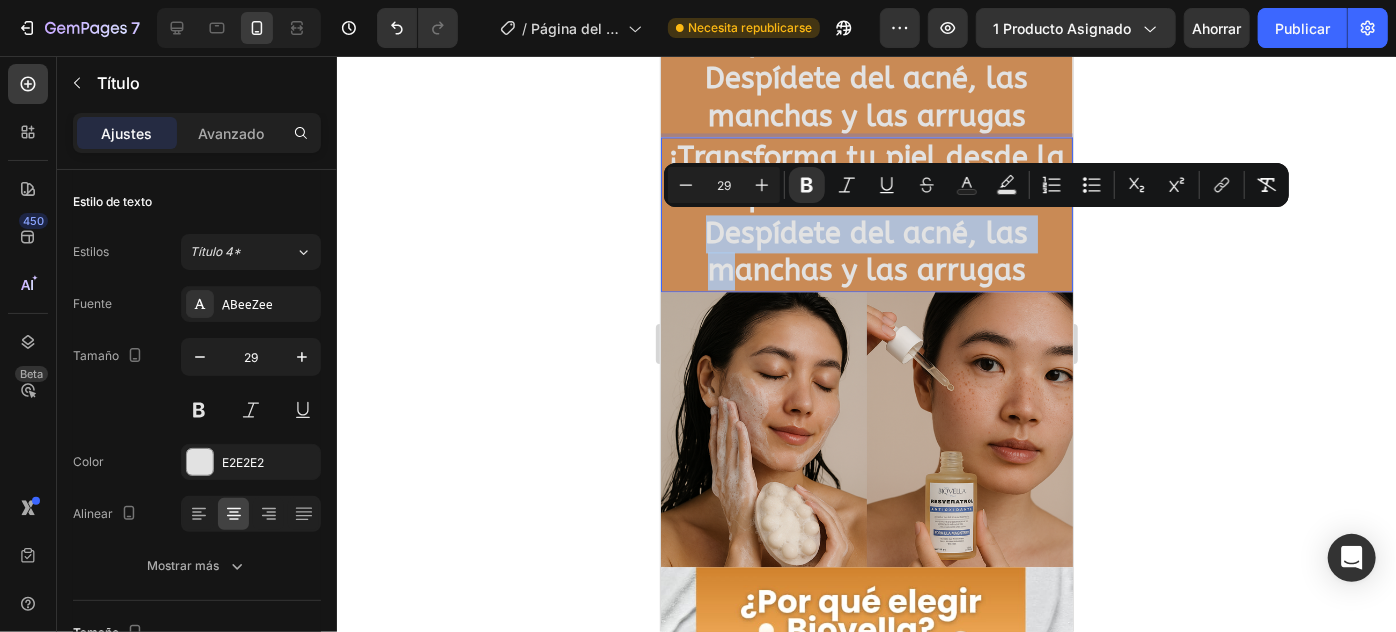 click on "Minus 29 Plus Bold Italic Underline       Strikethrough
Text Color
Text Background Color Numbered List Bulleted List Subscript Superscript       link Remove Format" at bounding box center (976, 185) 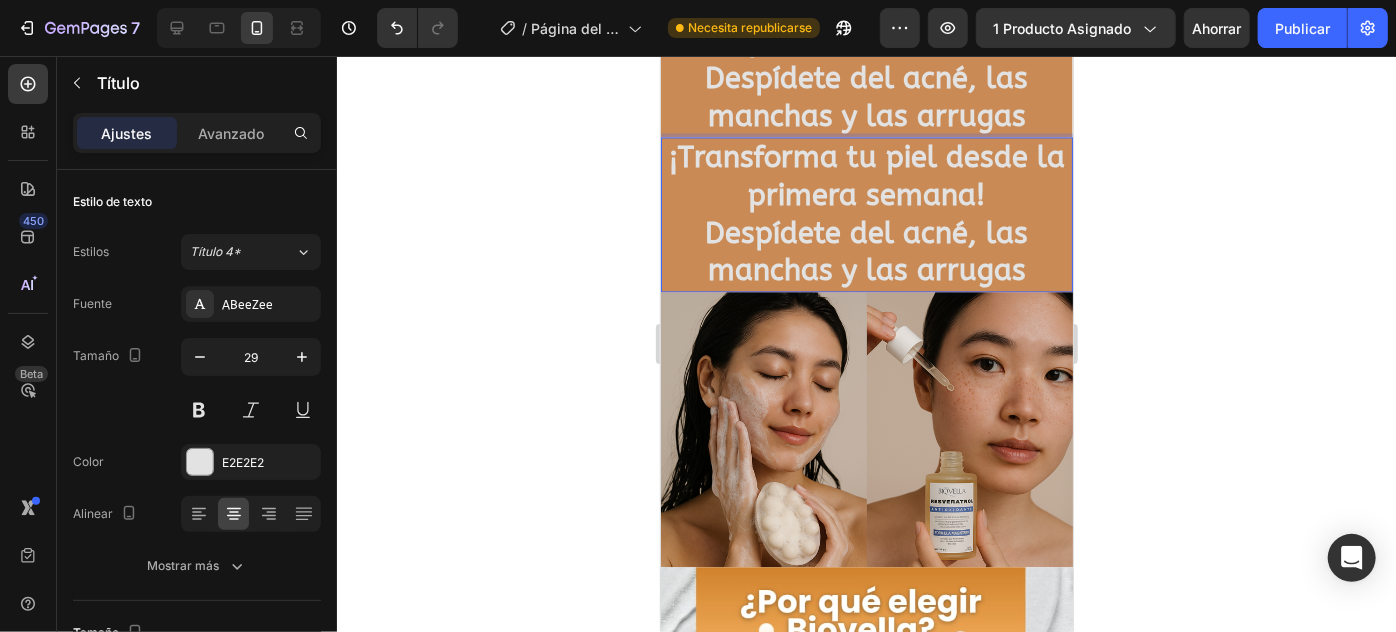 click on "¡Transforma tu piel desde la primera semana! Despídete del acné, las manchas y las arrugas" at bounding box center [866, 213] 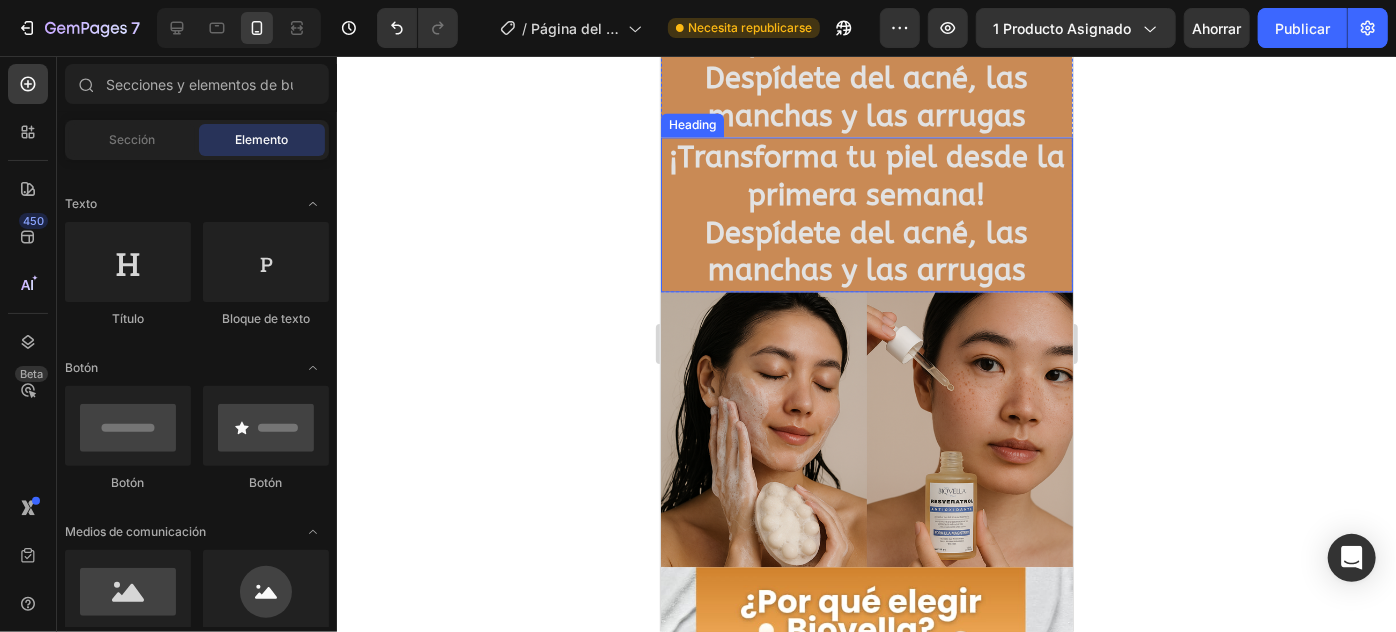 click on "¡Transforma tu piel desde la primera semana!" at bounding box center (866, 175) 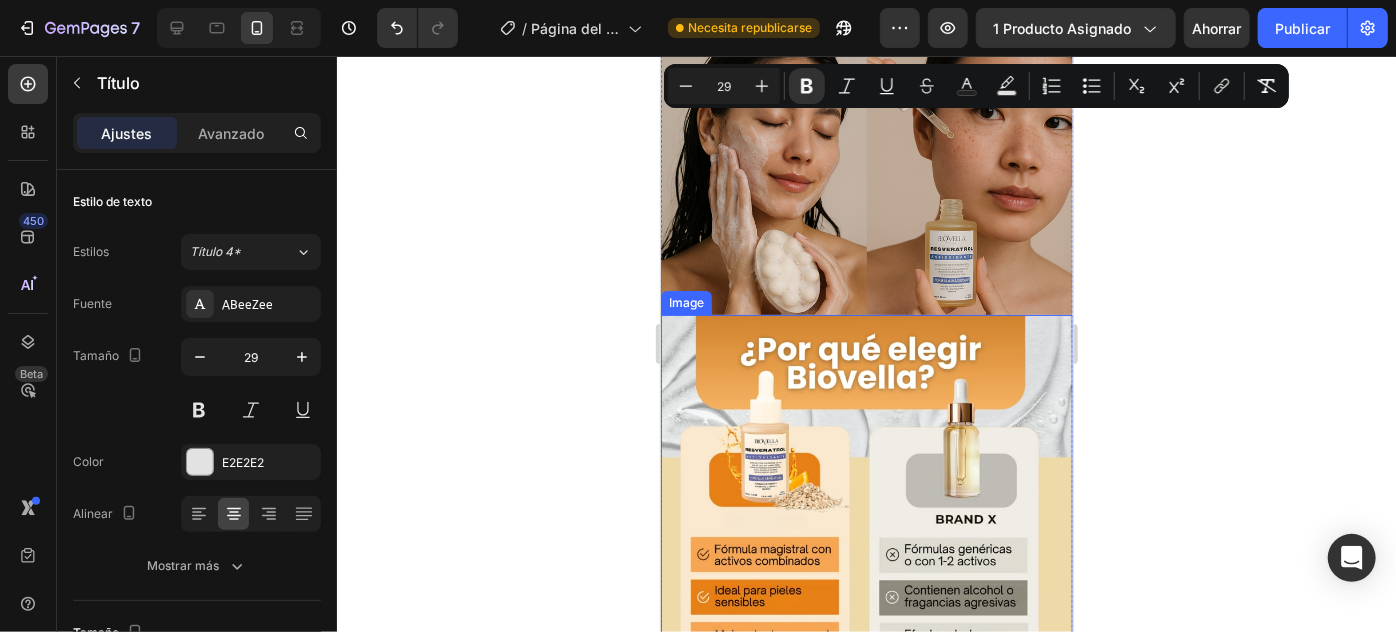 type on "16" 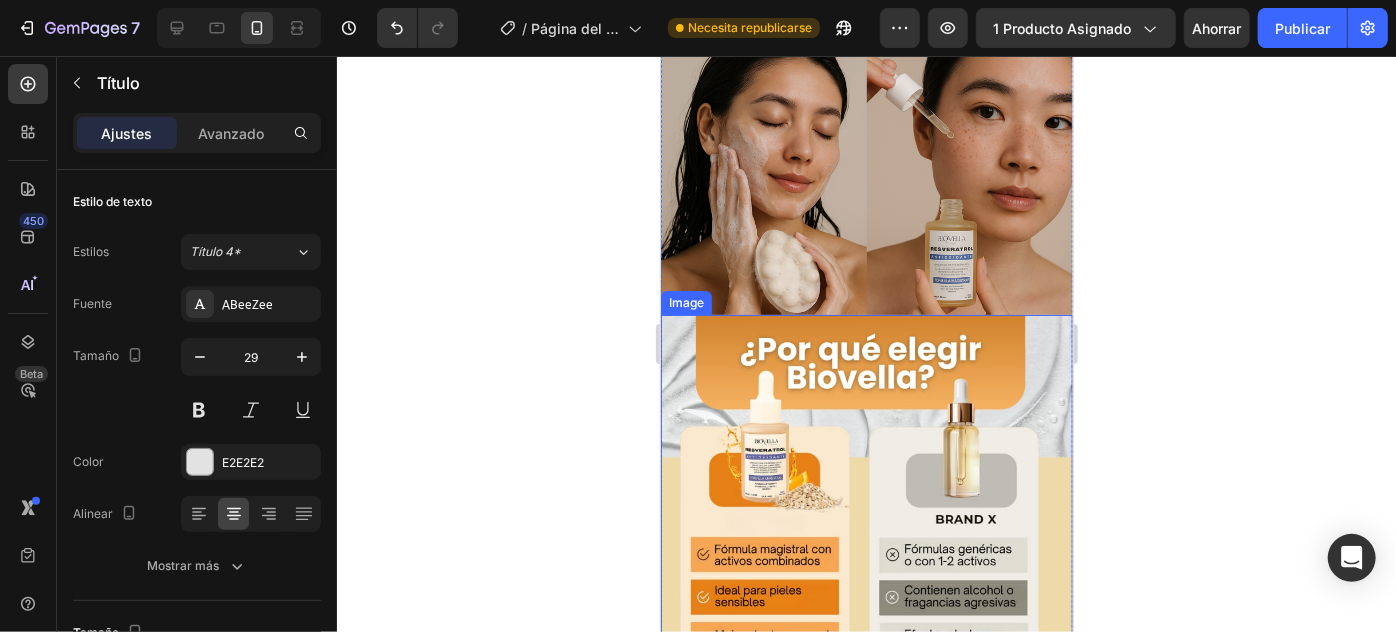 scroll, scrollTop: 2454, scrollLeft: 0, axis: vertical 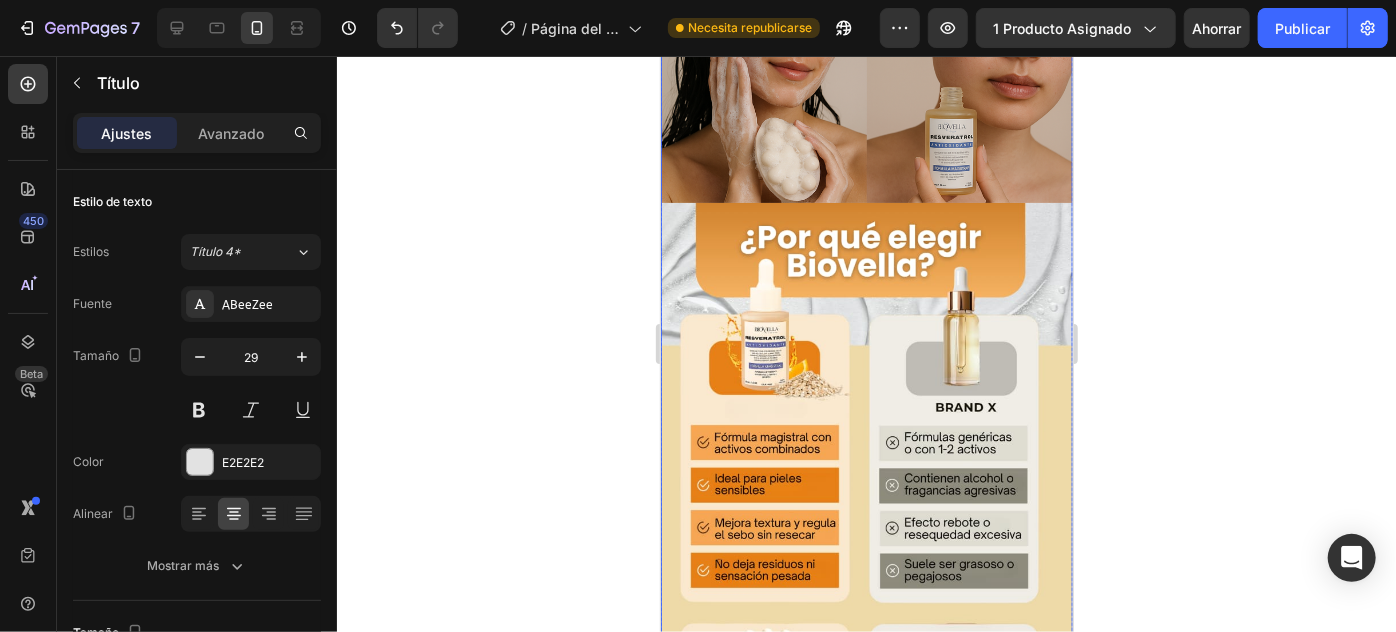 drag, startPoint x: 678, startPoint y: 169, endPoint x: 720, endPoint y: 171, distance: 42.047592 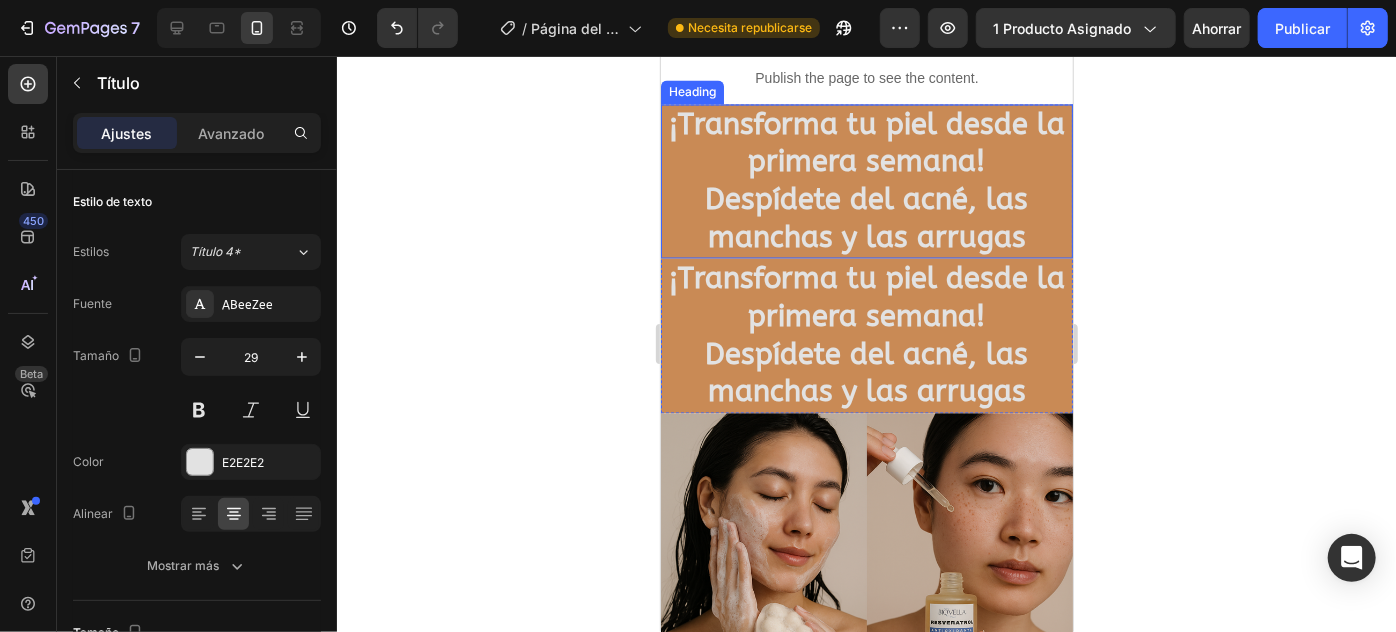 scroll, scrollTop: 2000, scrollLeft: 0, axis: vertical 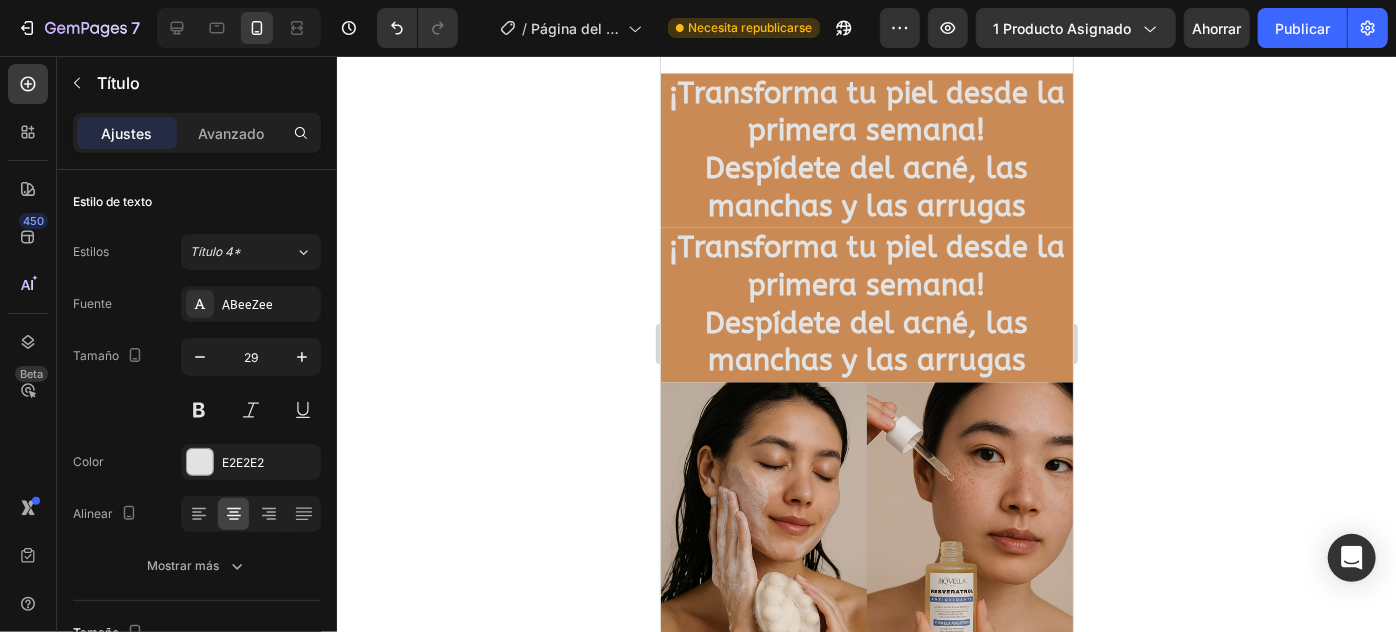 click on "¡Transforma tu piel desde la primera semana! Despídete del acné, las manchas y las arrugas" at bounding box center (866, 303) 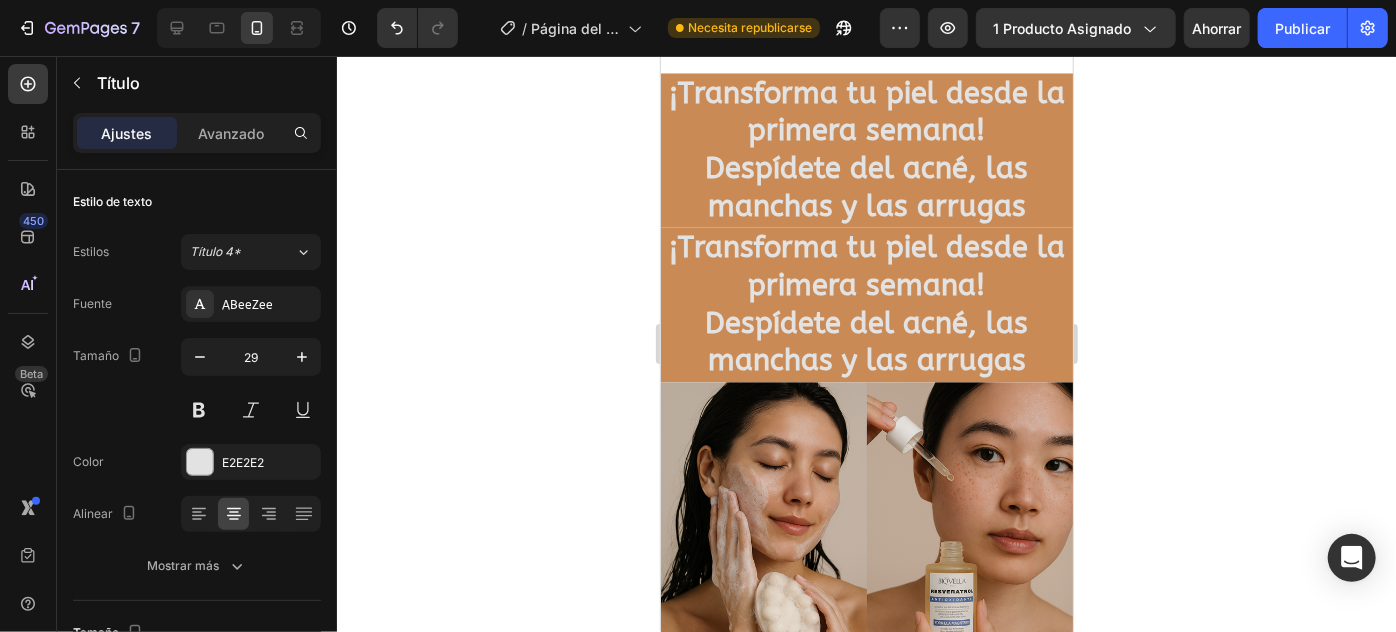 click on "¡Transforma tu piel desde la primera semana! Despídete del acné, las manchas y las arrugas" at bounding box center [866, 303] 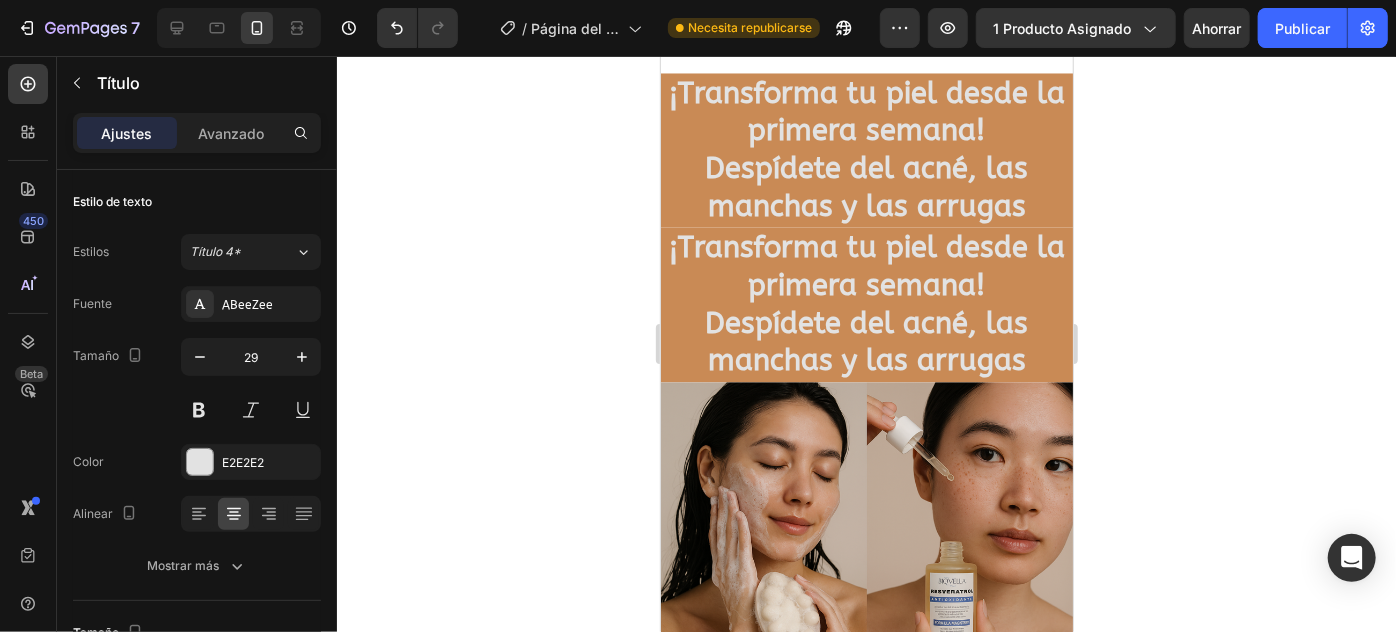 click 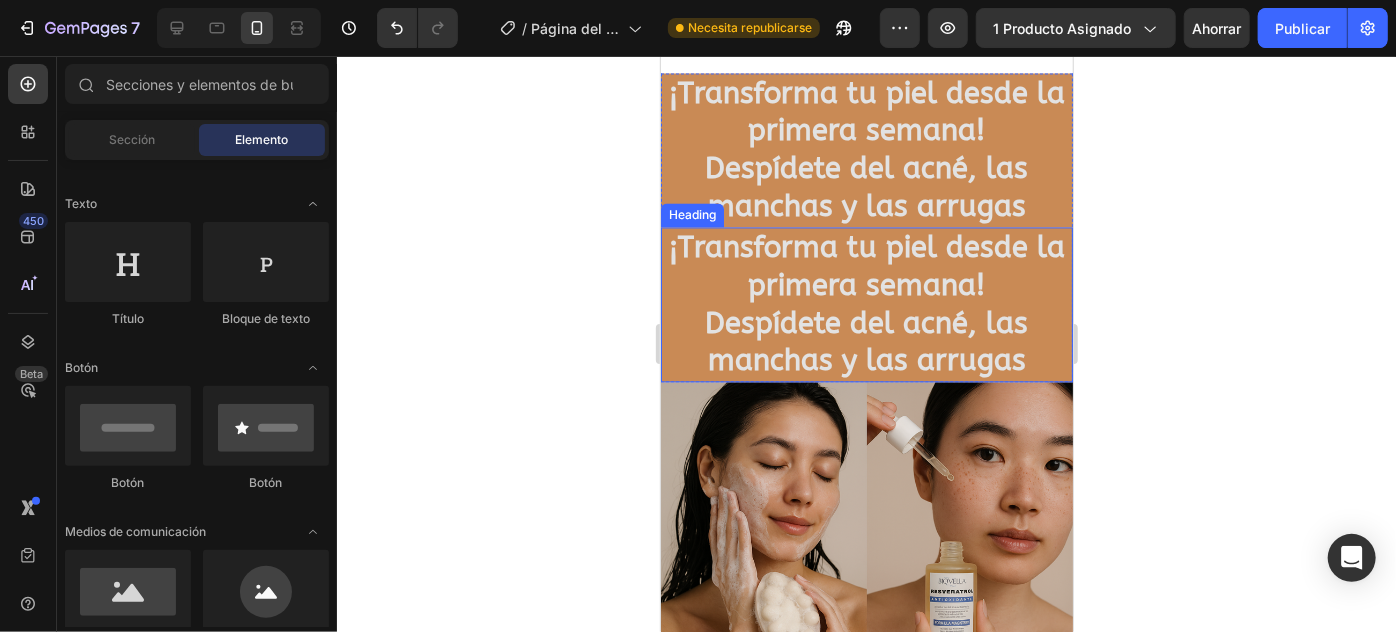 click on "⁠⁠⁠⁠⁠⁠⁠ ¡Transforma tu piel desde la primera semana! Despídete del acné, las manchas y las arrugas" at bounding box center [866, 303] 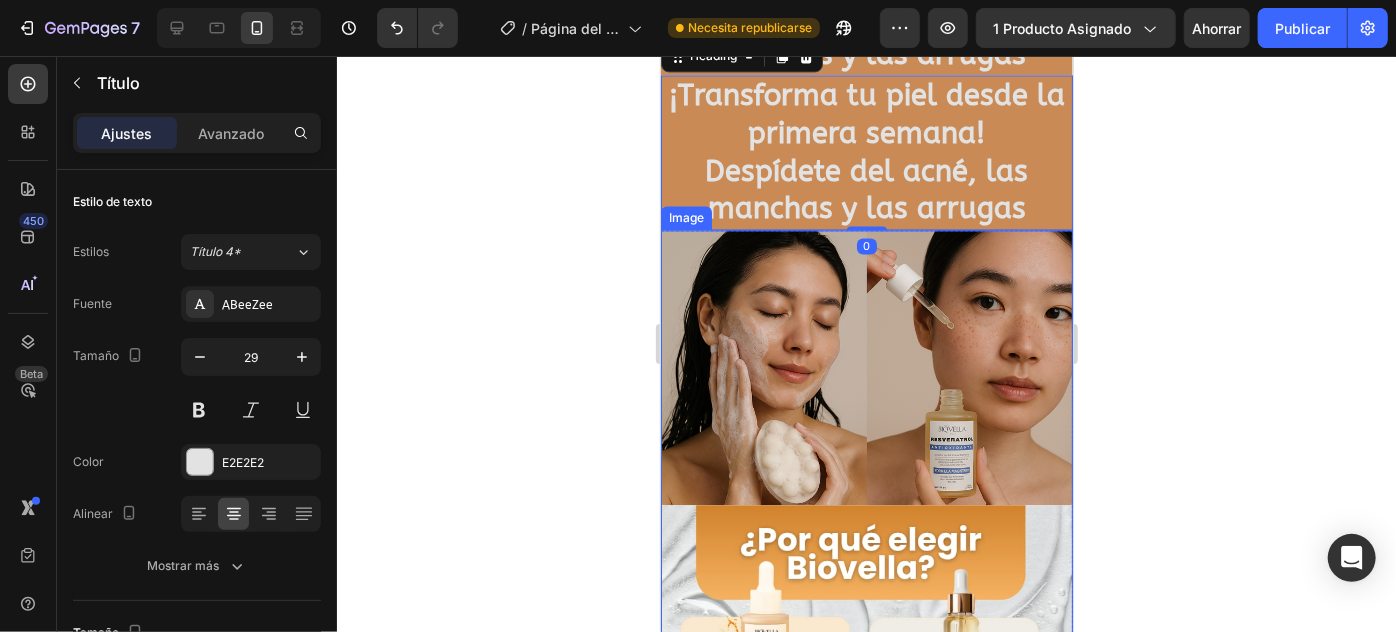 scroll, scrollTop: 2181, scrollLeft: 0, axis: vertical 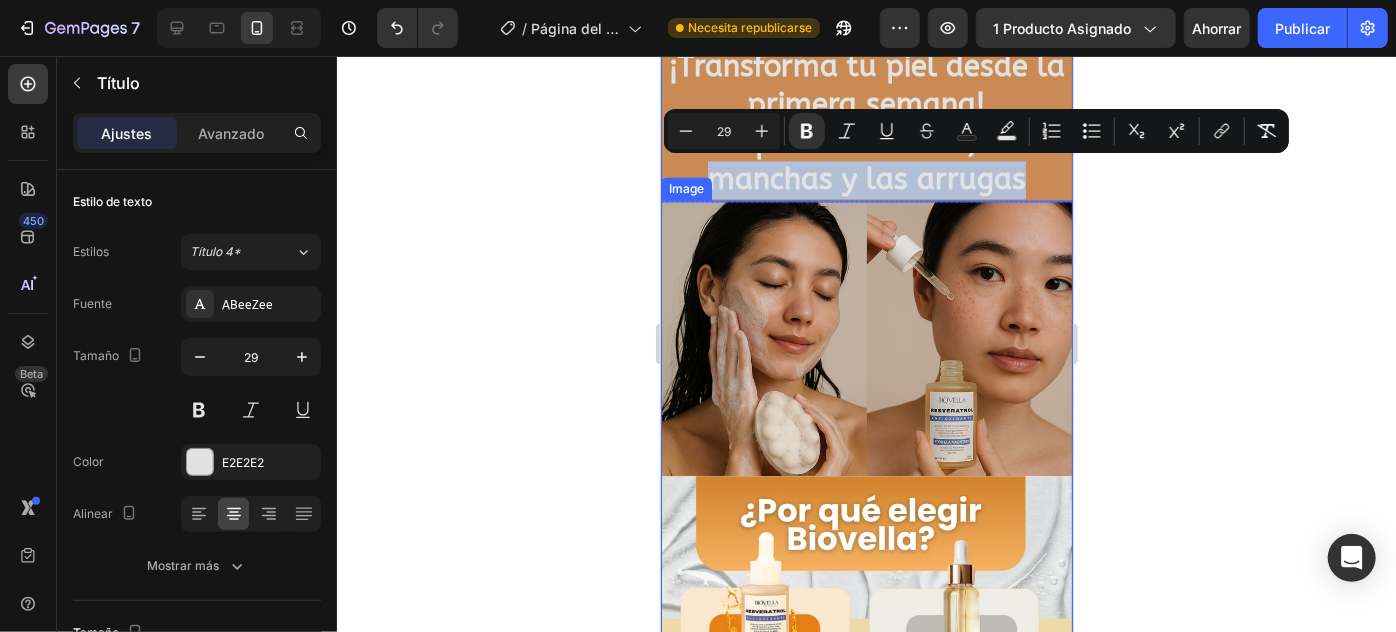 drag, startPoint x: 1031, startPoint y: 155, endPoint x: 1034, endPoint y: 257, distance: 102.044106 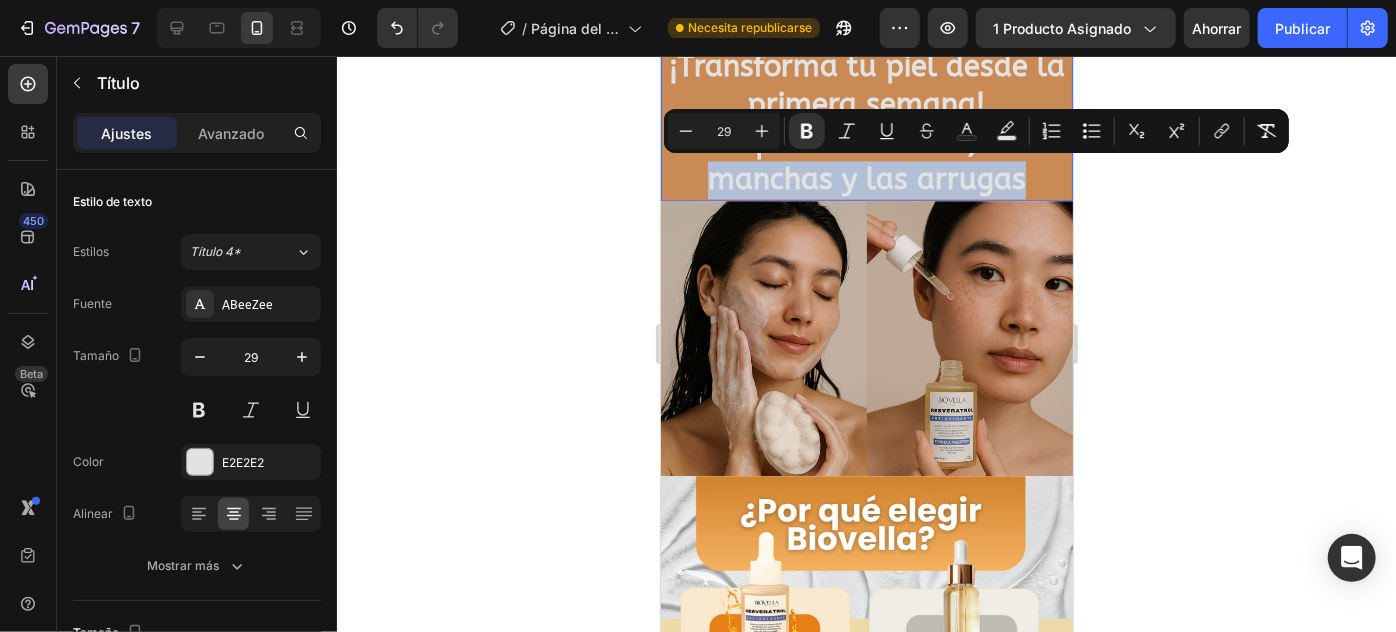 click on "¡Transforma tu piel desde la primera semana! Despídete del acné, las manchas y las arrugas" at bounding box center [866, 122] 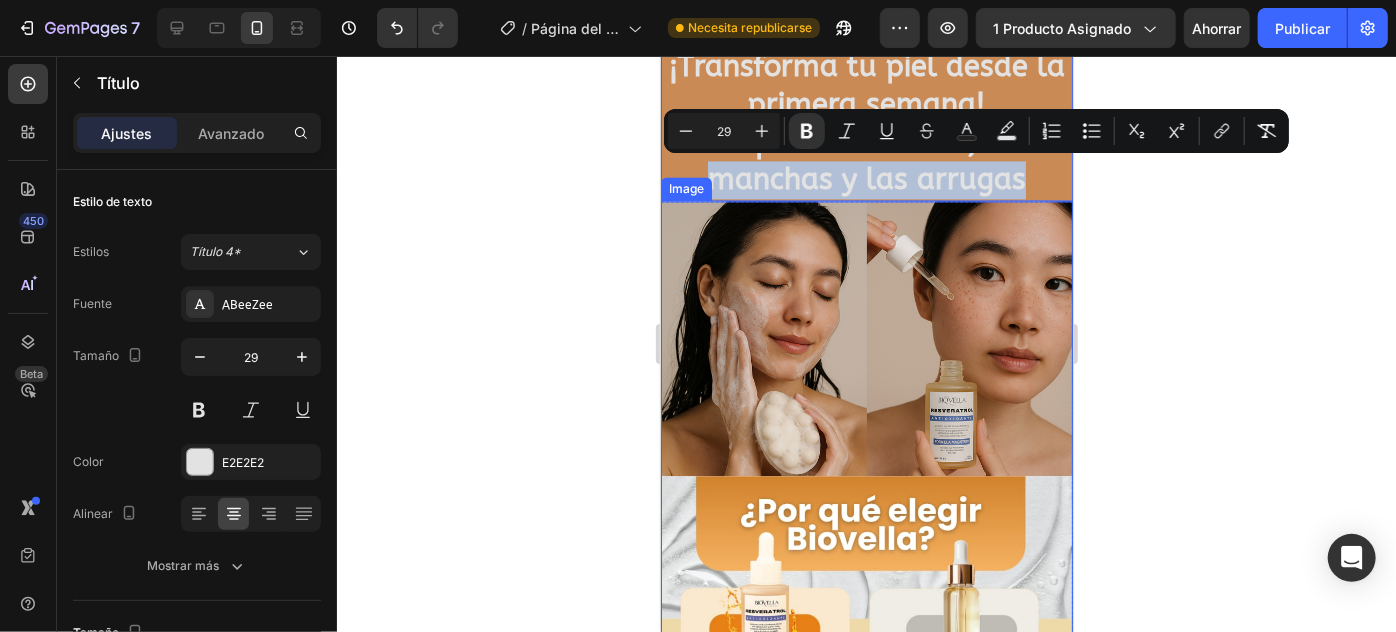 drag, startPoint x: 1024, startPoint y: 131, endPoint x: 1022, endPoint y: 310, distance: 179.01117 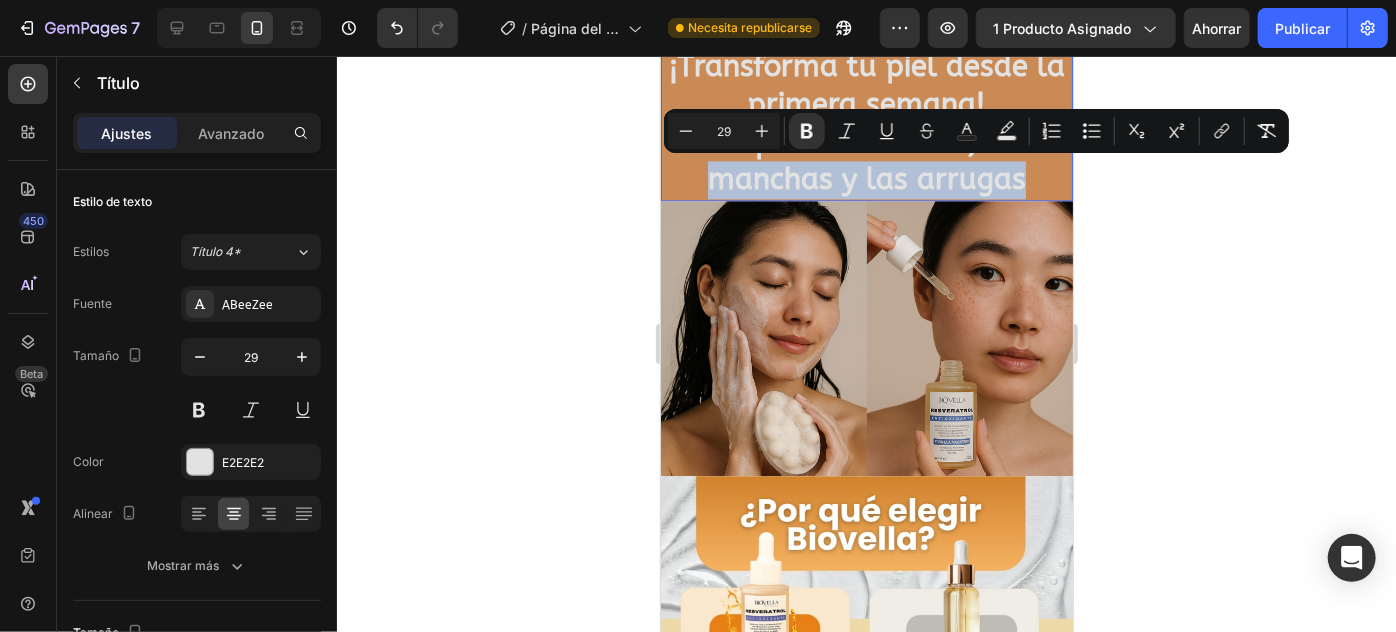click on "¡Transforma tu piel desde la primera semana! Despídete del acné, las manchas y las arrugas" at bounding box center (866, 122) 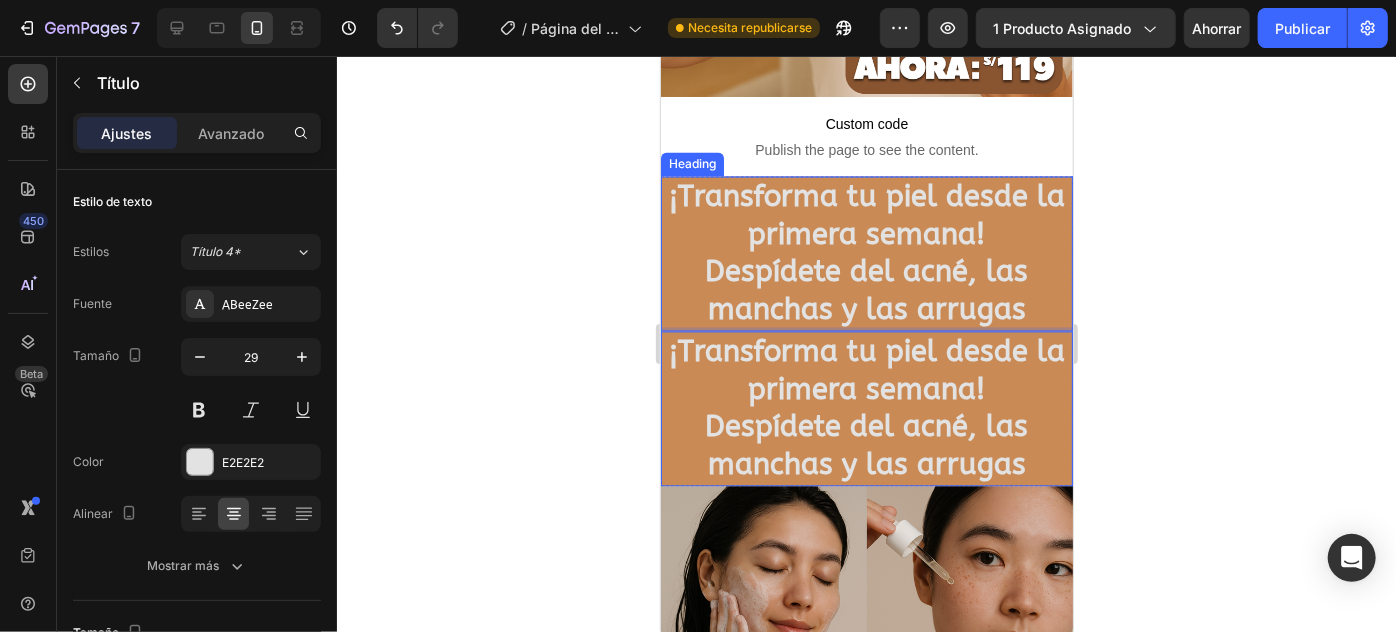 scroll, scrollTop: 2000, scrollLeft: 0, axis: vertical 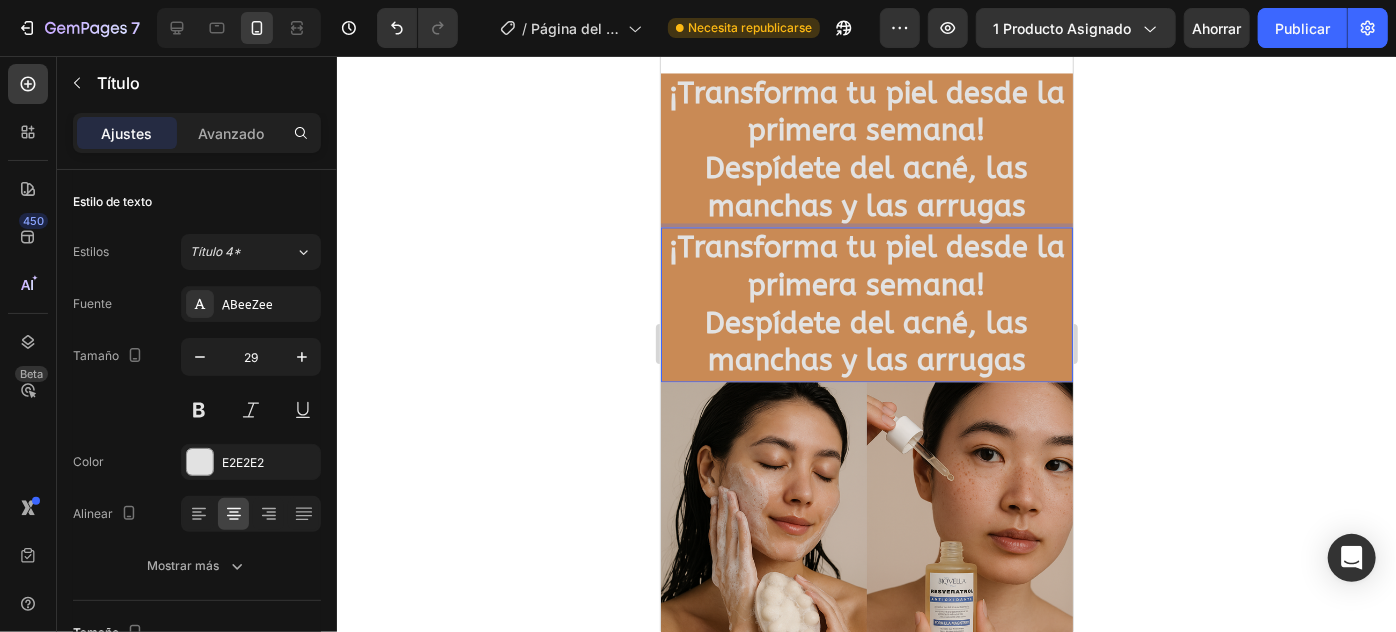 click on "Despídete del acné, las manchas y las arrugas" at bounding box center [866, 341] 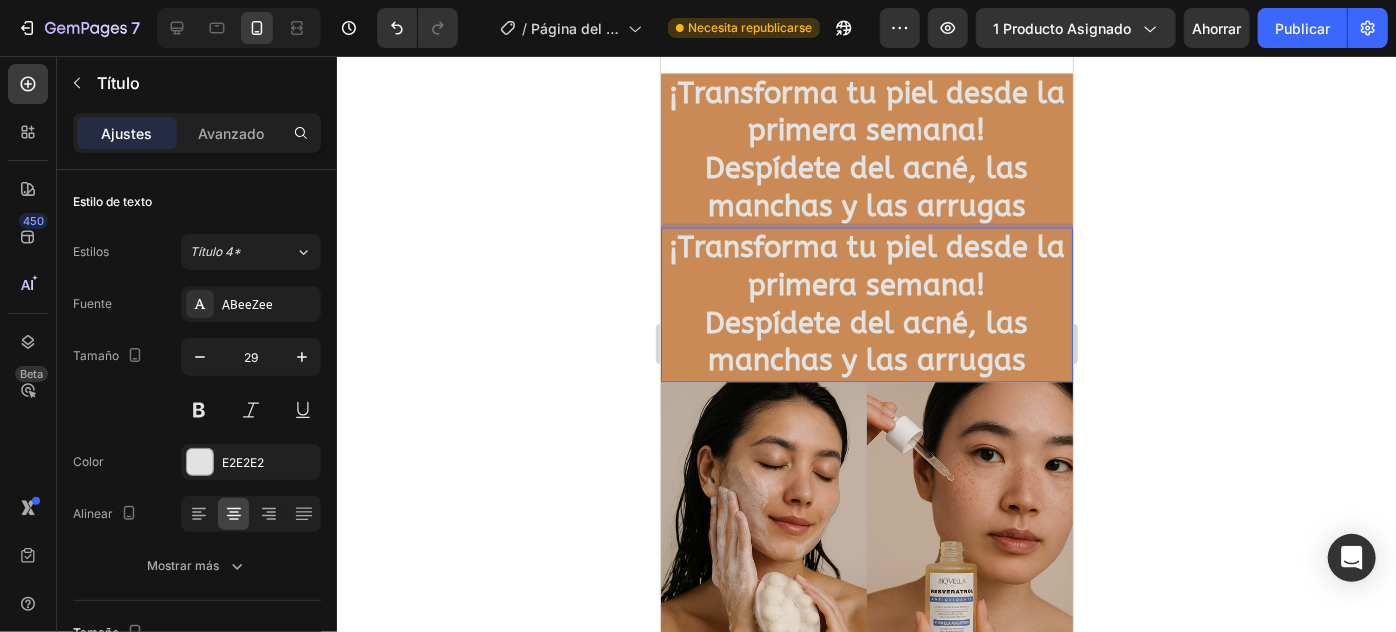 click 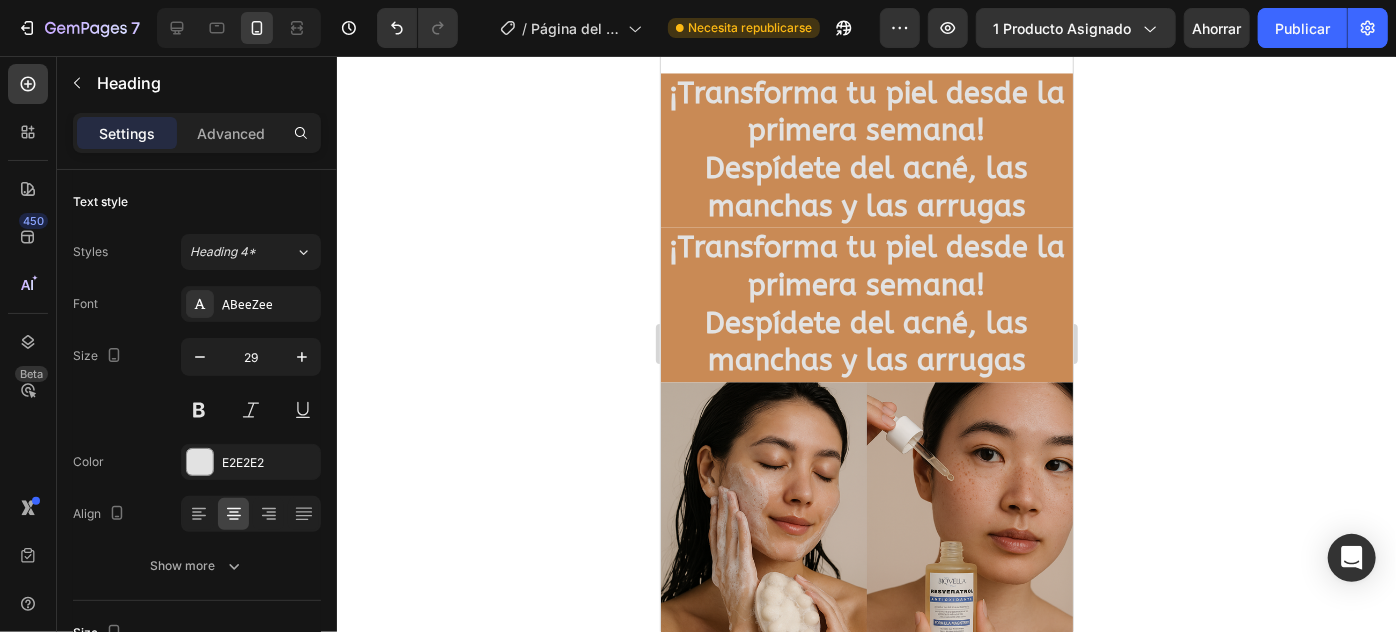 click on "⁠⁠⁠⁠⁠⁠⁠ ¡Transforma tu piel desde la primera semana! Despídete del acné, las manchas y las arrugas" at bounding box center [866, 303] 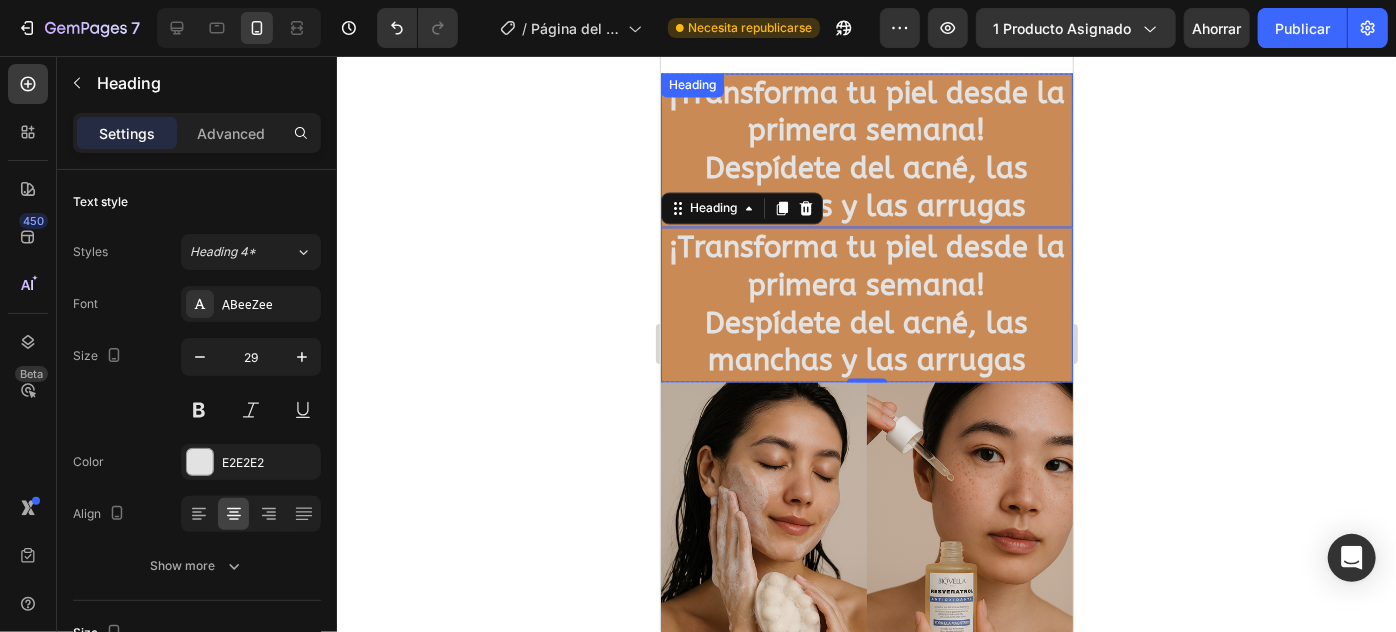 click on "Despídete del acné, las manchas y las arrugas" at bounding box center (866, 186) 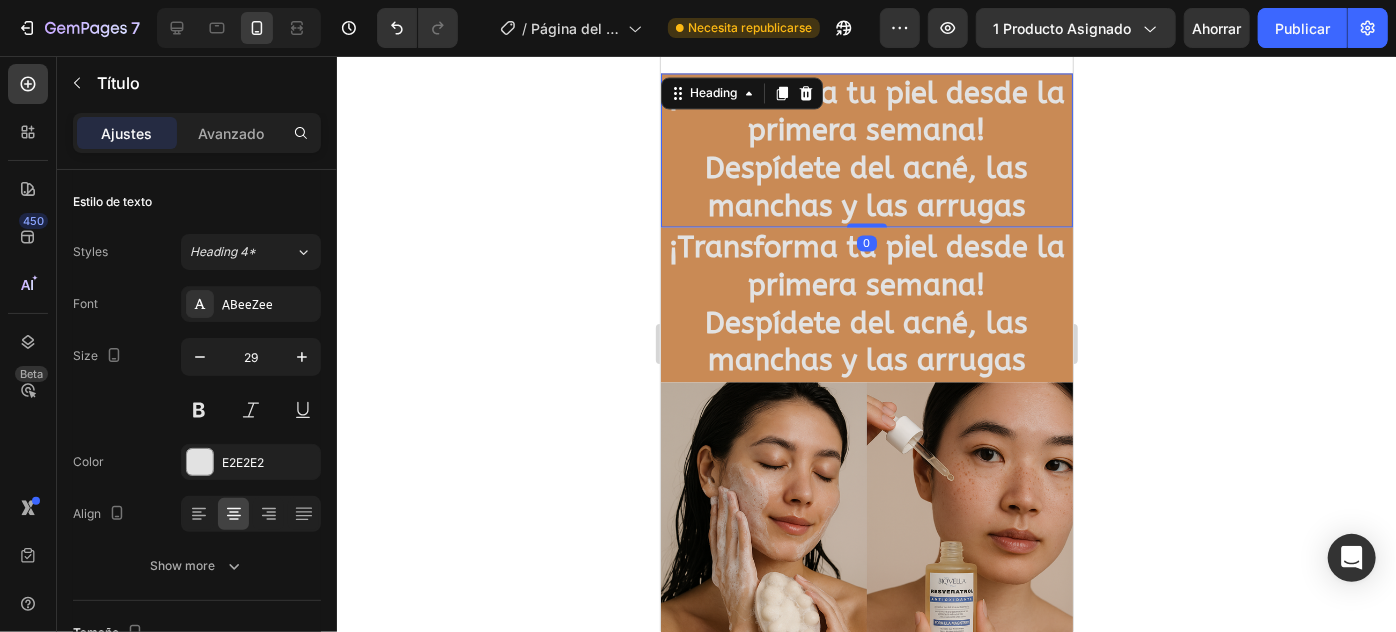 scroll, scrollTop: 362, scrollLeft: 0, axis: vertical 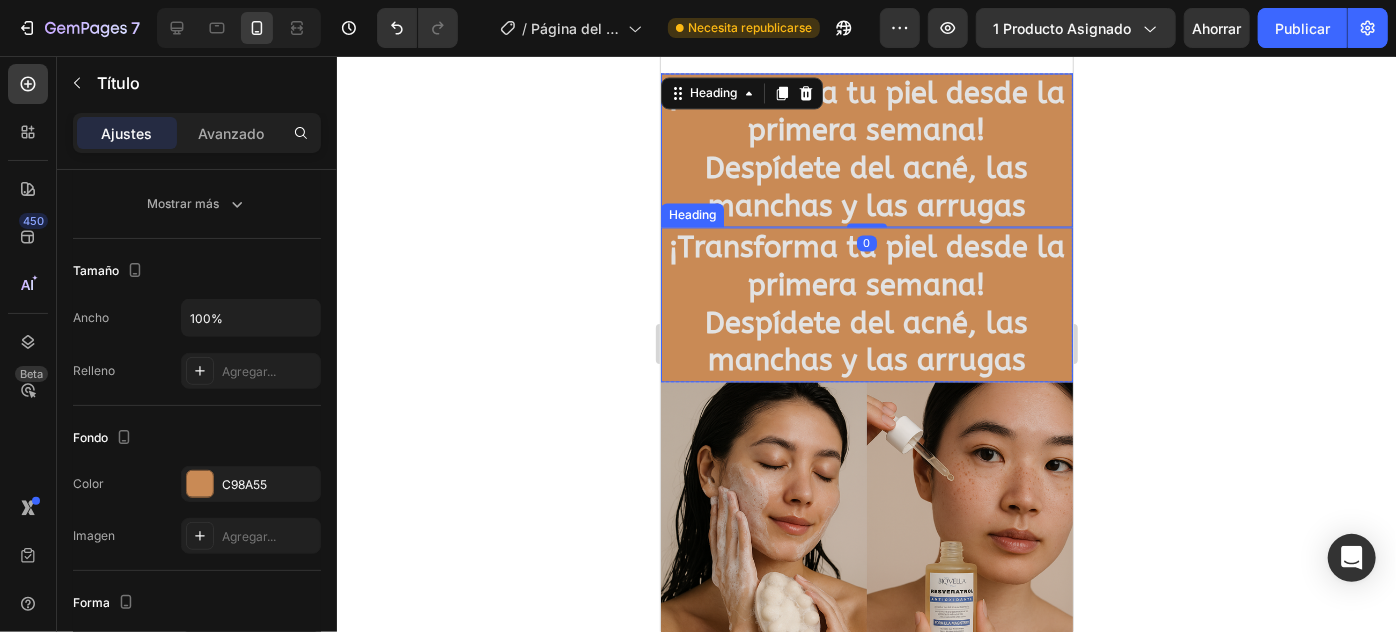 click on "¡Transforma tu piel desde la primera semana!" at bounding box center (866, 265) 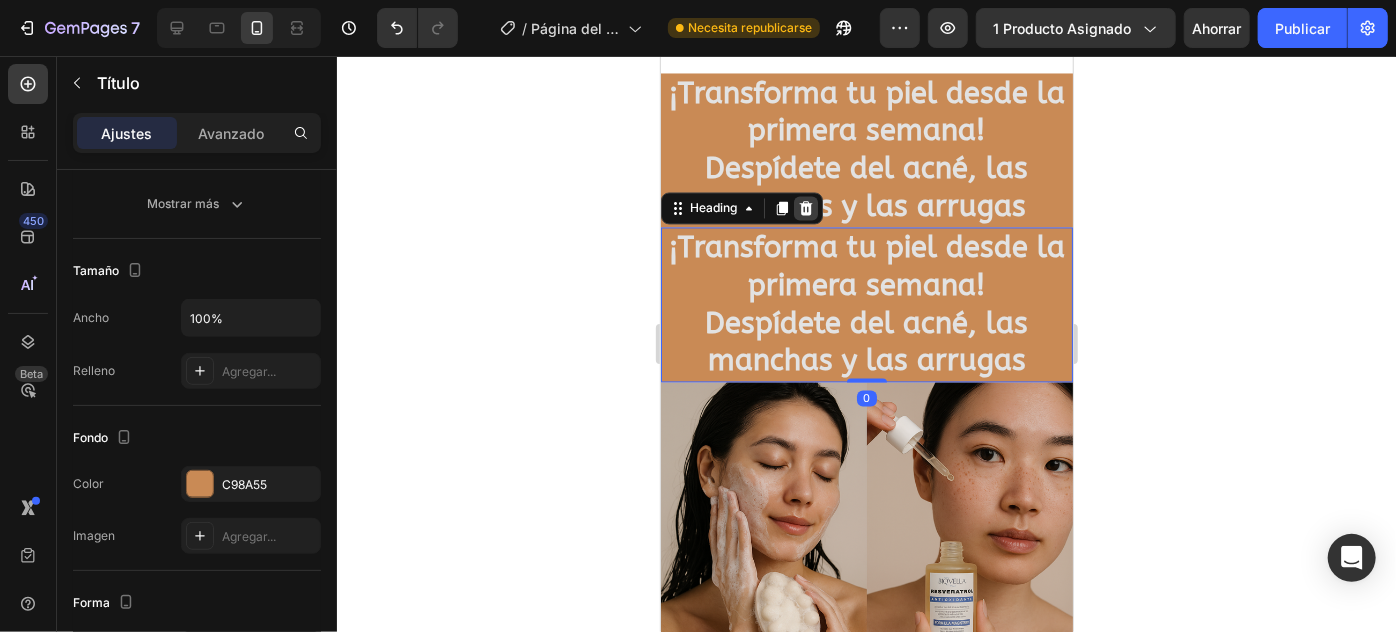click 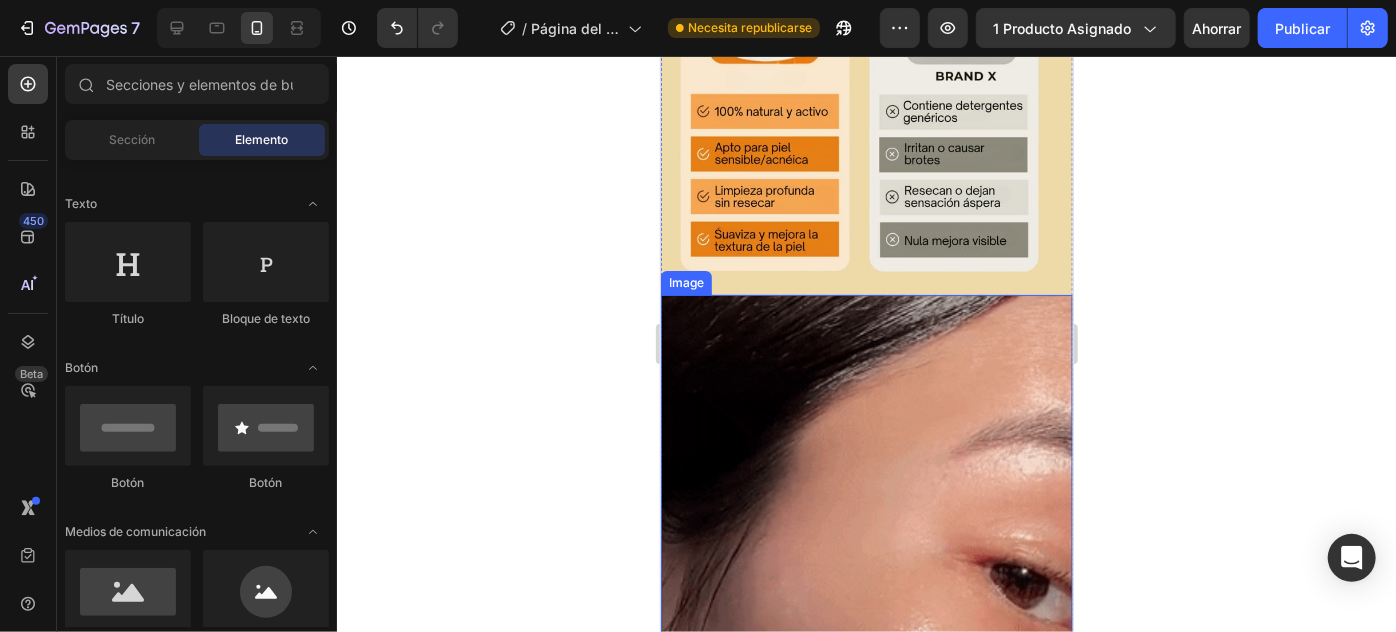scroll, scrollTop: 2818, scrollLeft: 0, axis: vertical 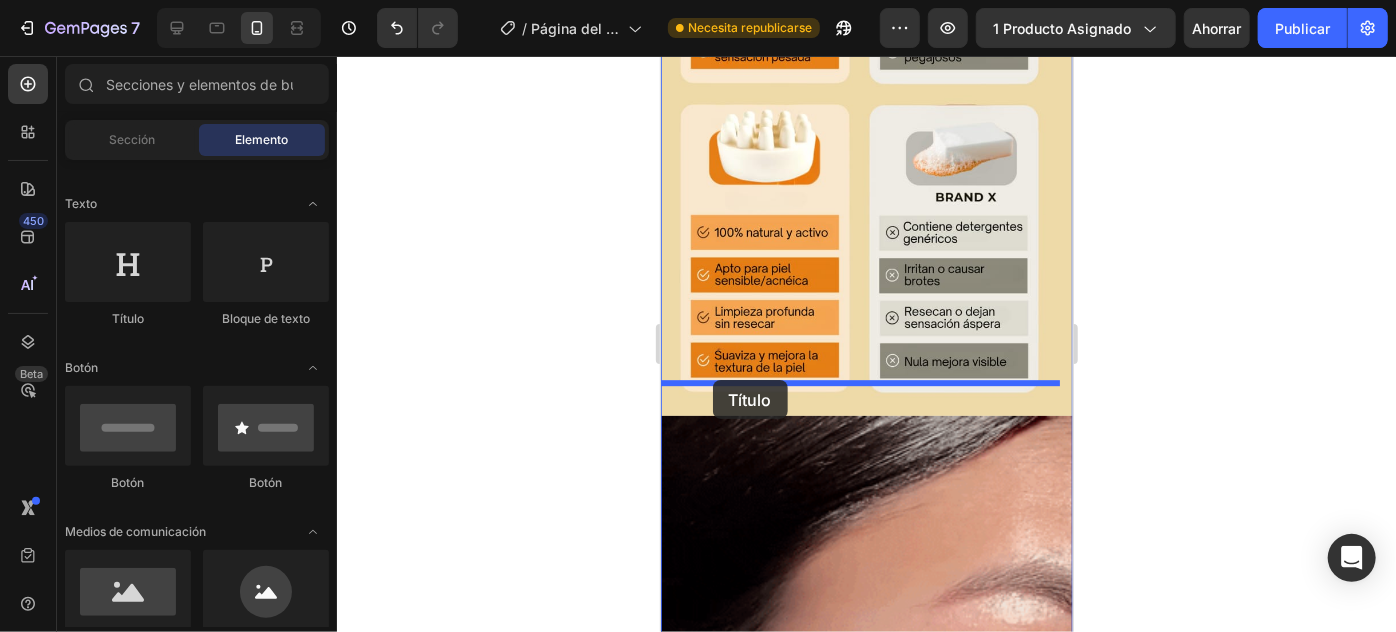 drag, startPoint x: 803, startPoint y: 333, endPoint x: 712, endPoint y: 379, distance: 101.96568 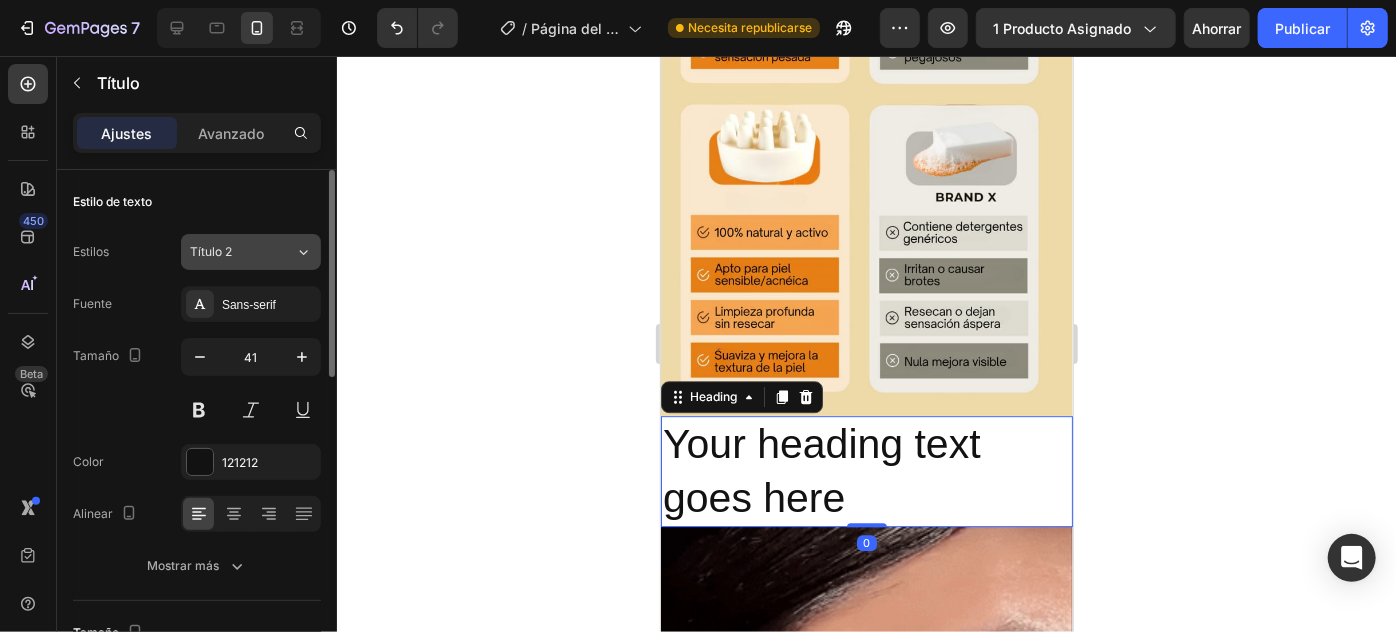 click on "Título 2" 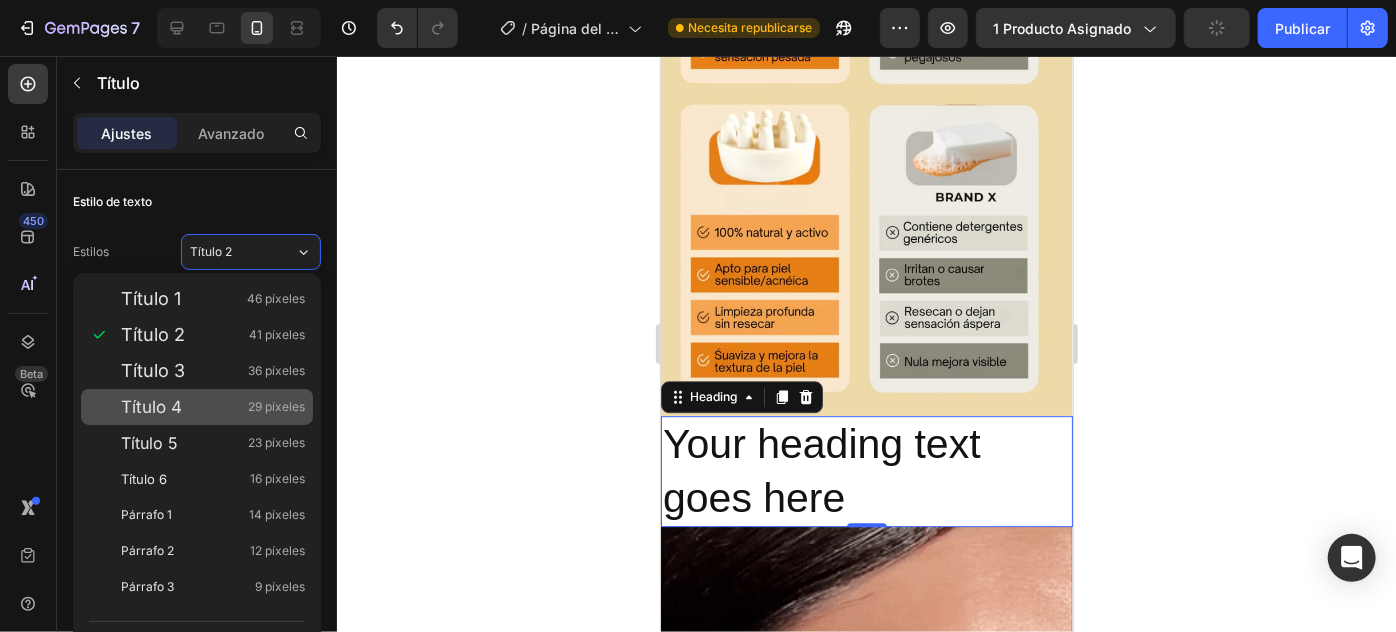 click on "Título 4 29 píxeles" at bounding box center [213, 407] 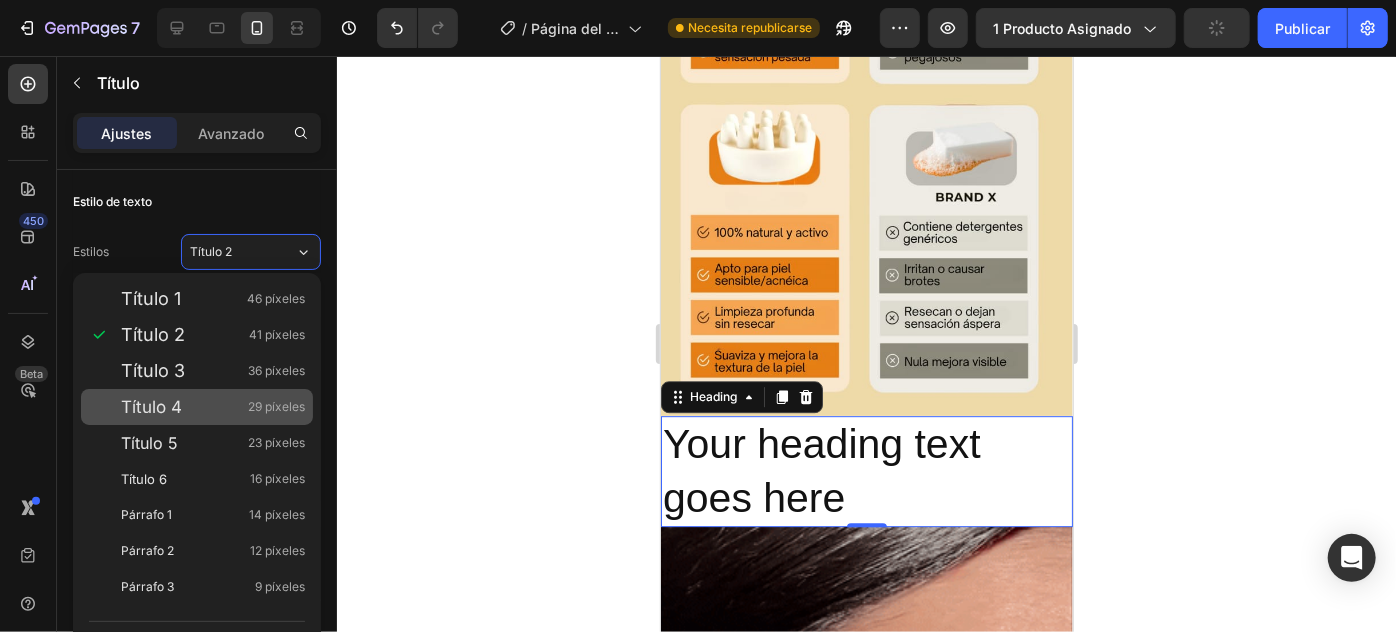 type on "29" 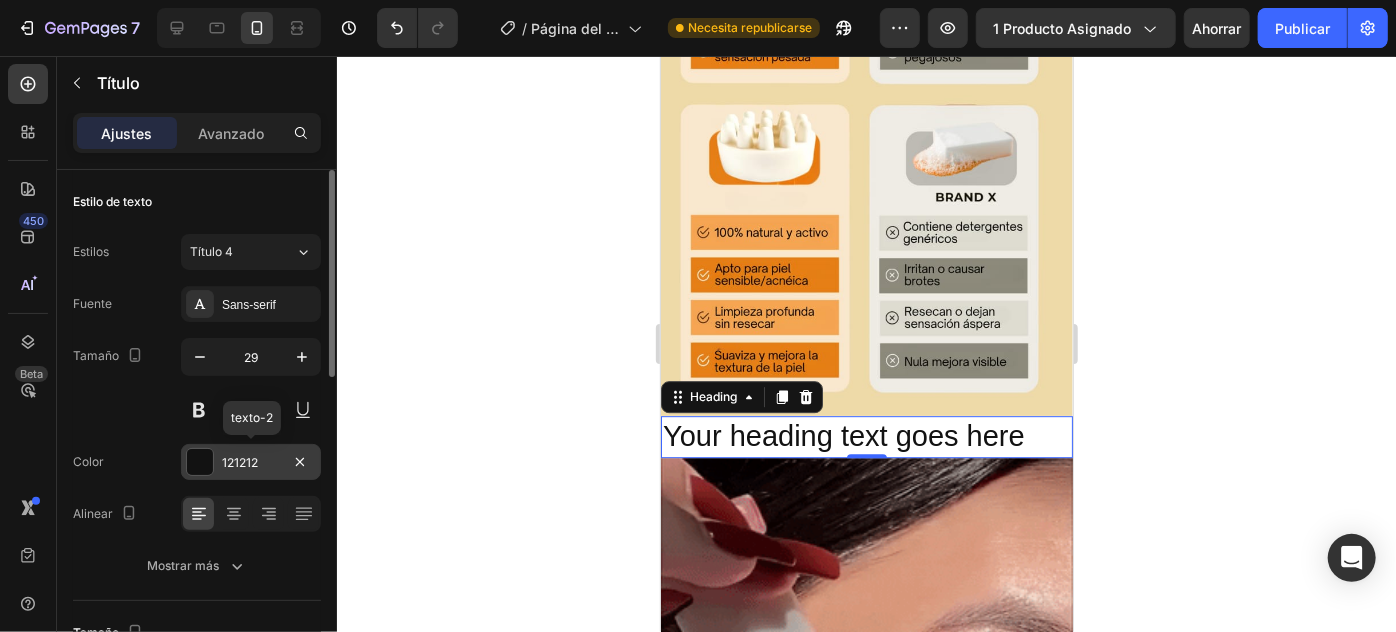 click on "121212" at bounding box center [240, 462] 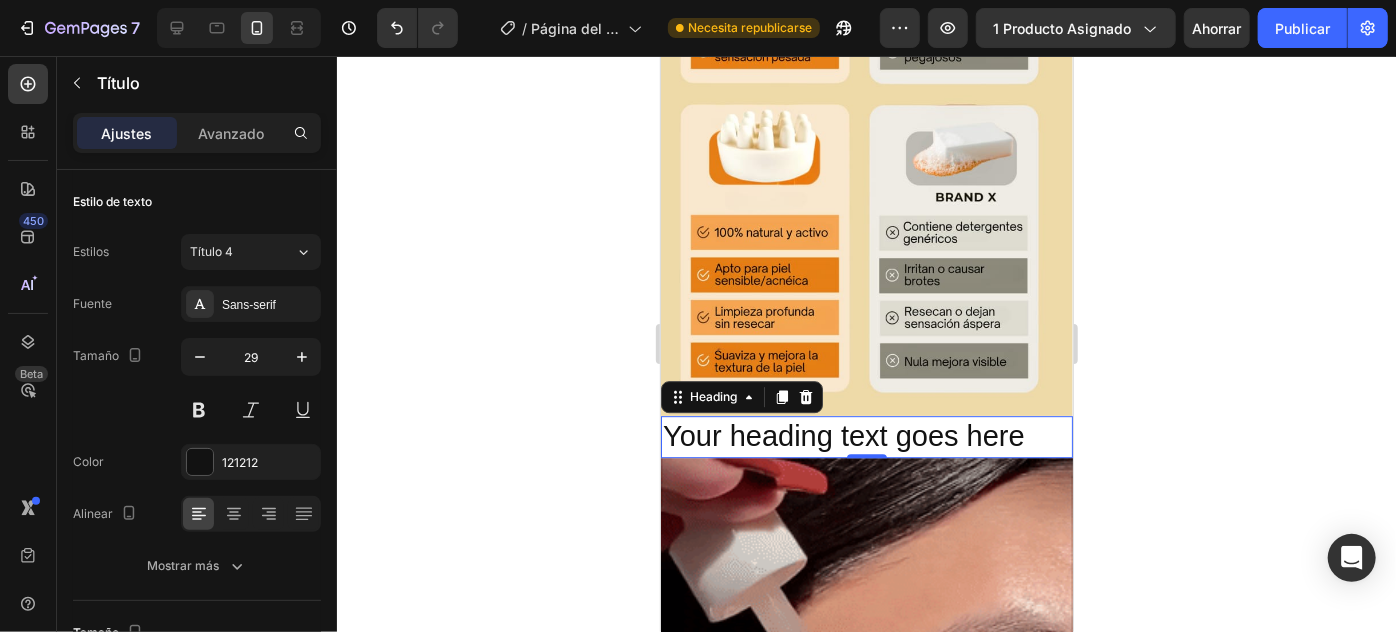 click 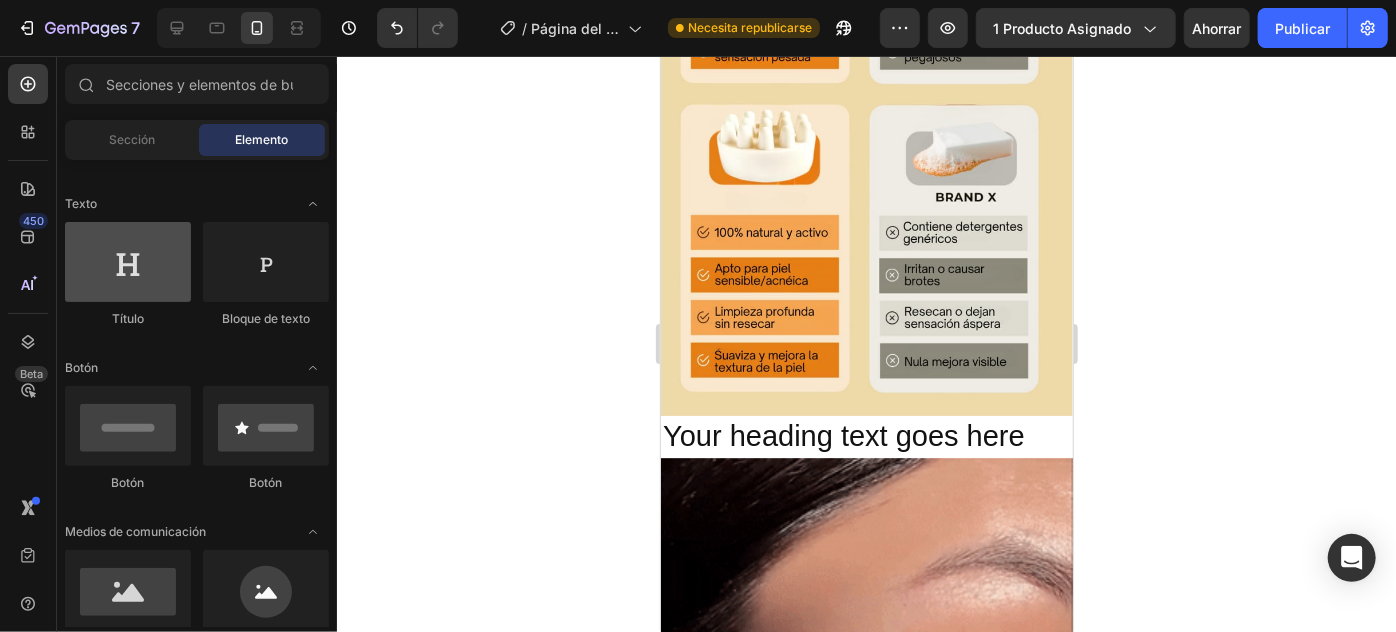 click at bounding box center (128, 262) 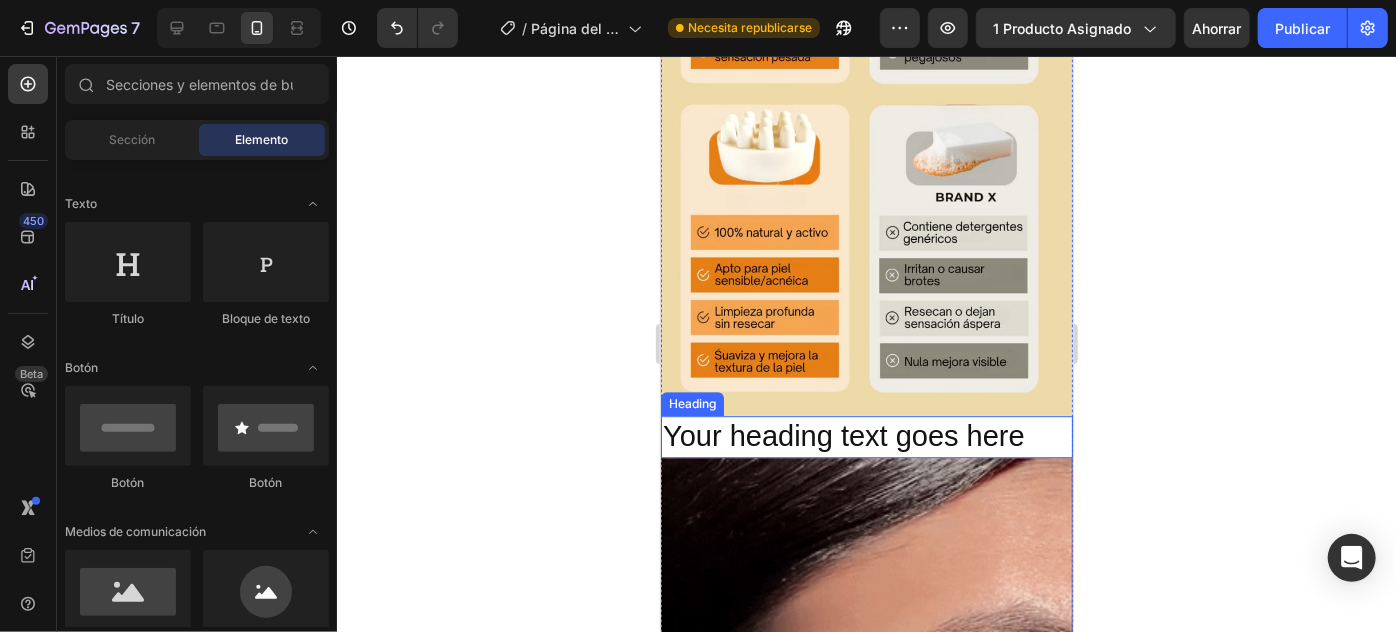click on "Your heading text goes here" at bounding box center (866, 436) 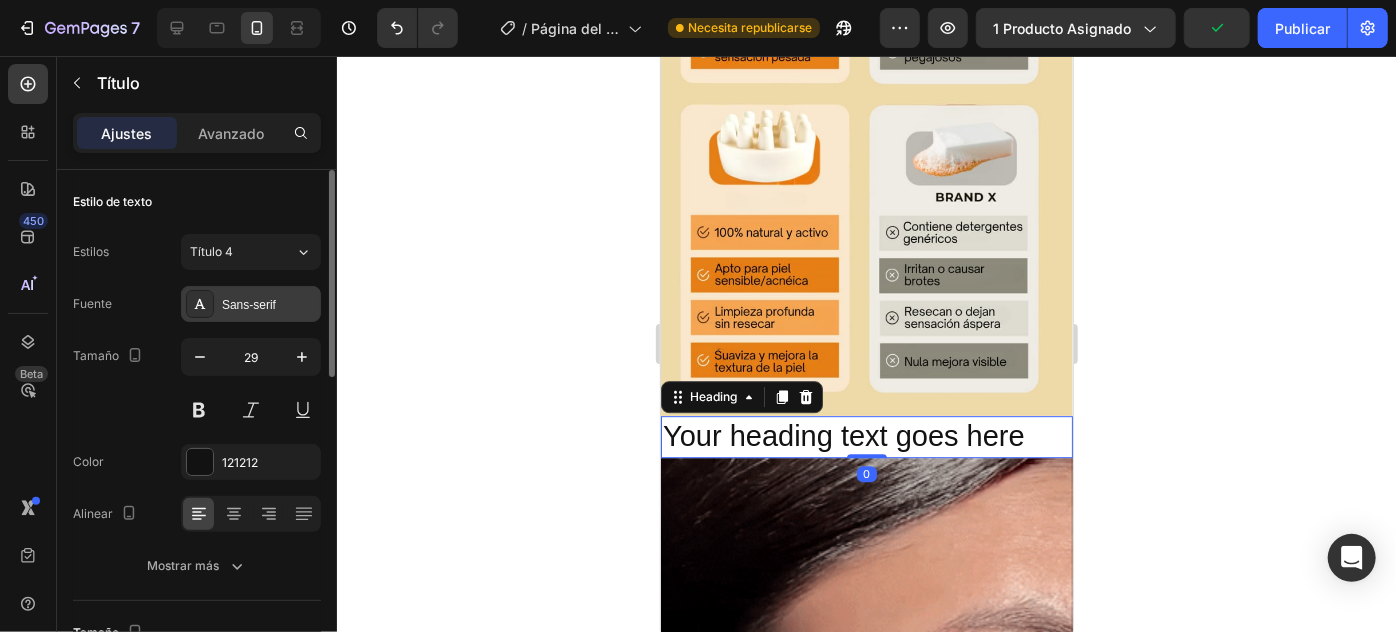 click on "Sans-serif" at bounding box center [269, 305] 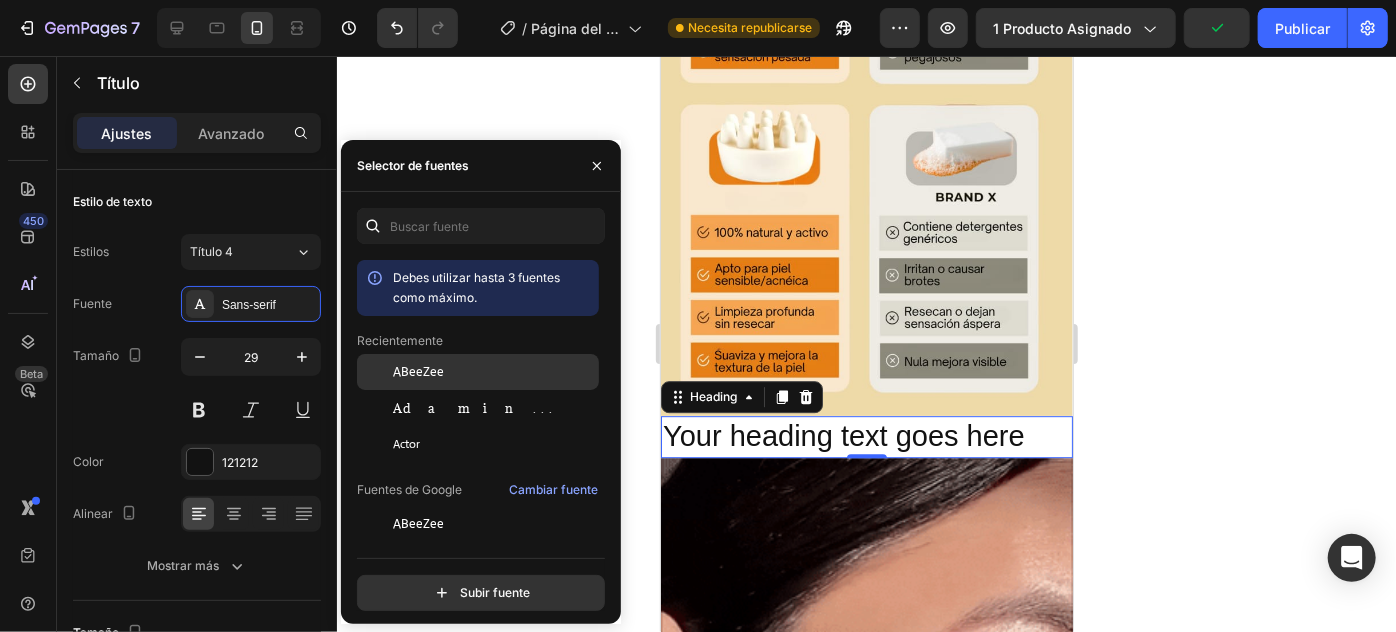 click on "ABeeZee" at bounding box center (418, 372) 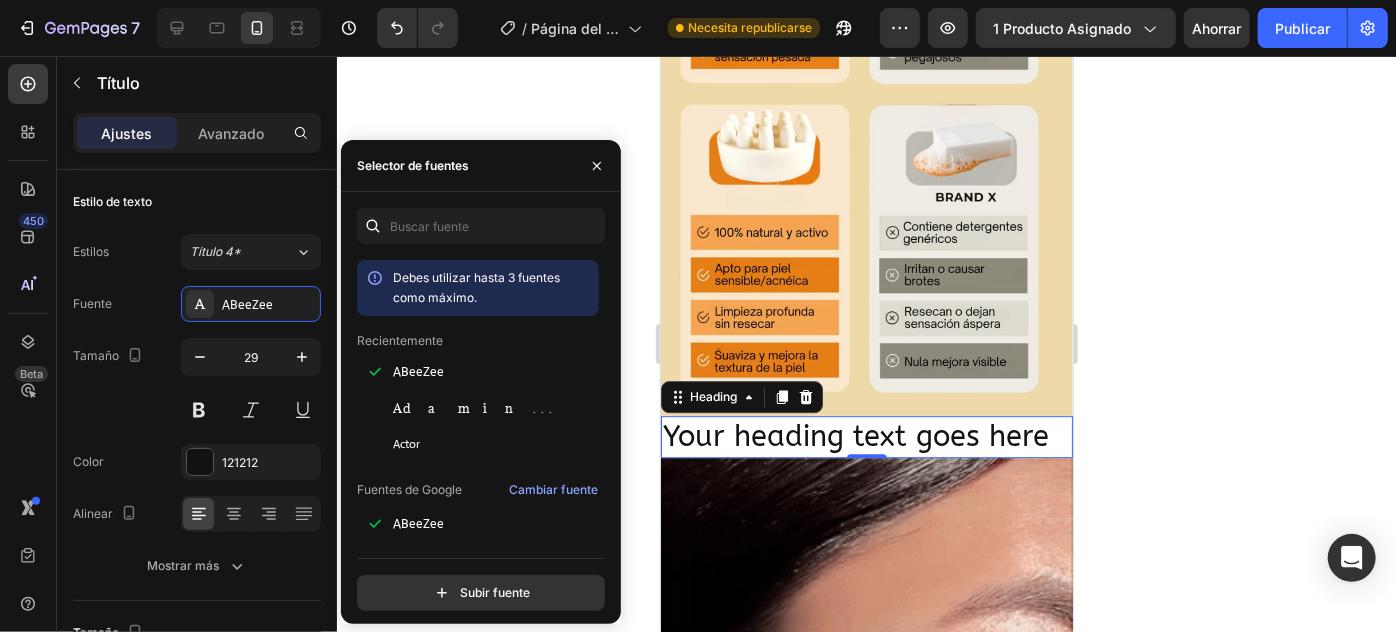 click 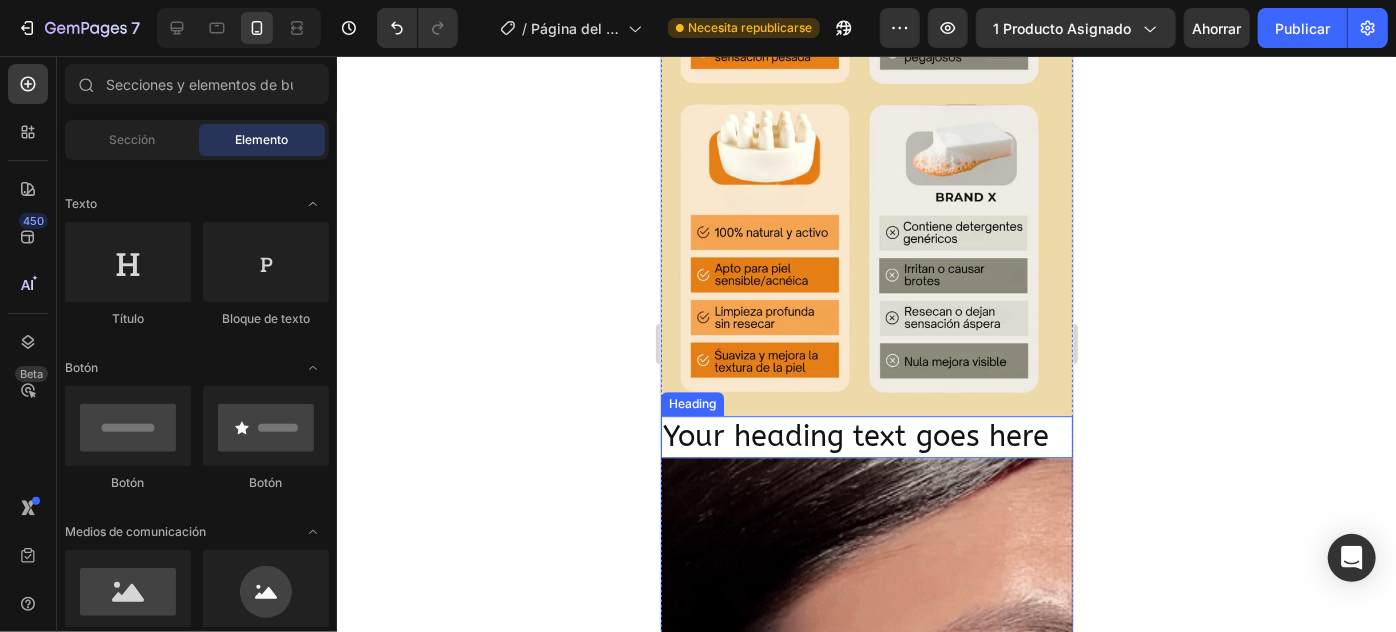 click on "Your heading text goes here" at bounding box center (866, 436) 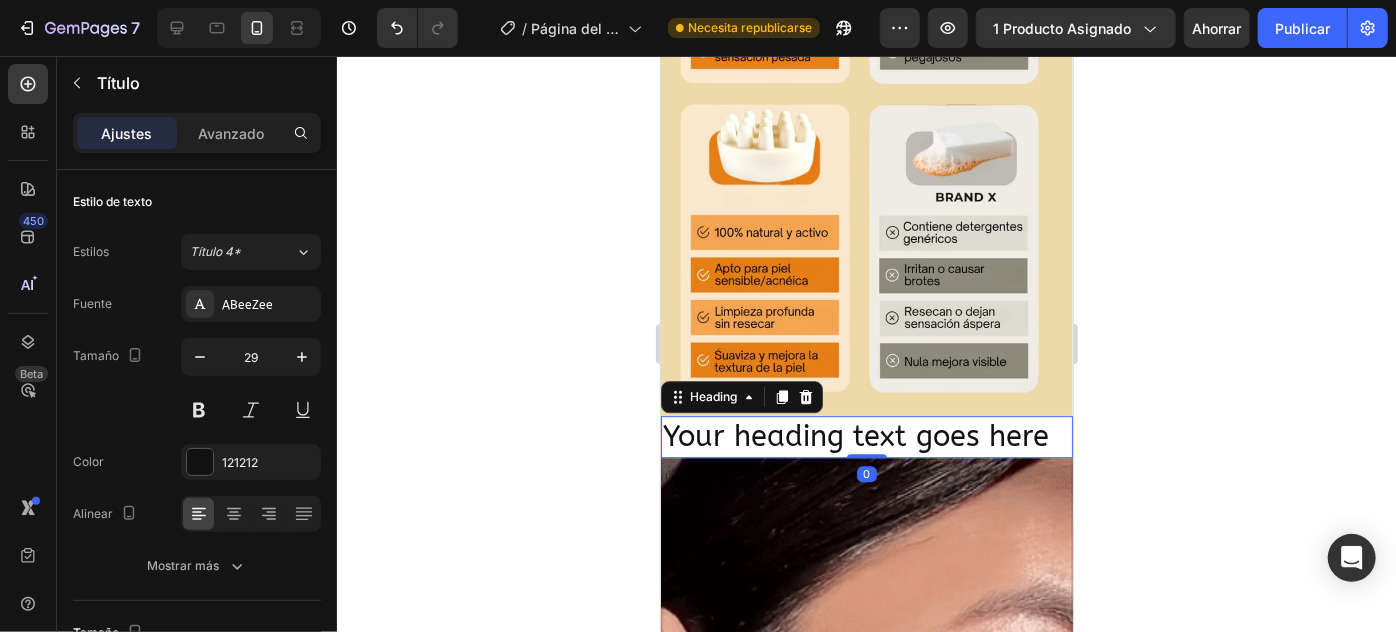 click on "Your heading text goes here" at bounding box center [866, 436] 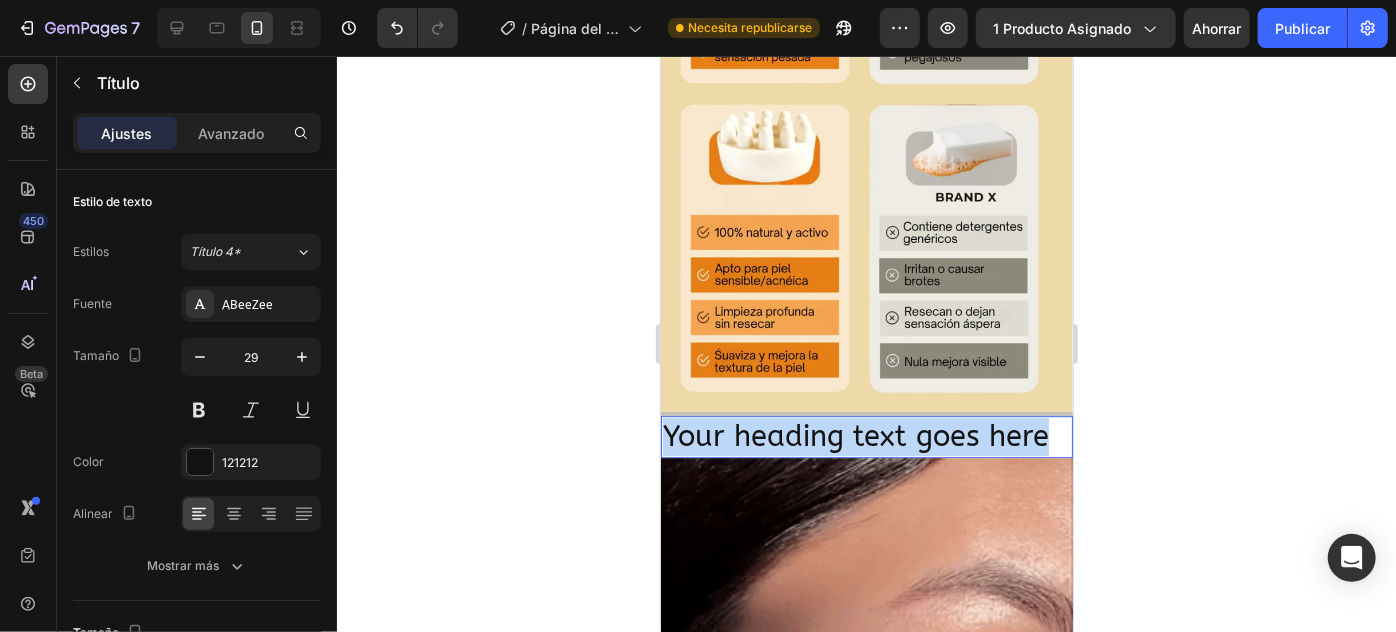 click on "Your heading text goes here" at bounding box center [866, 436] 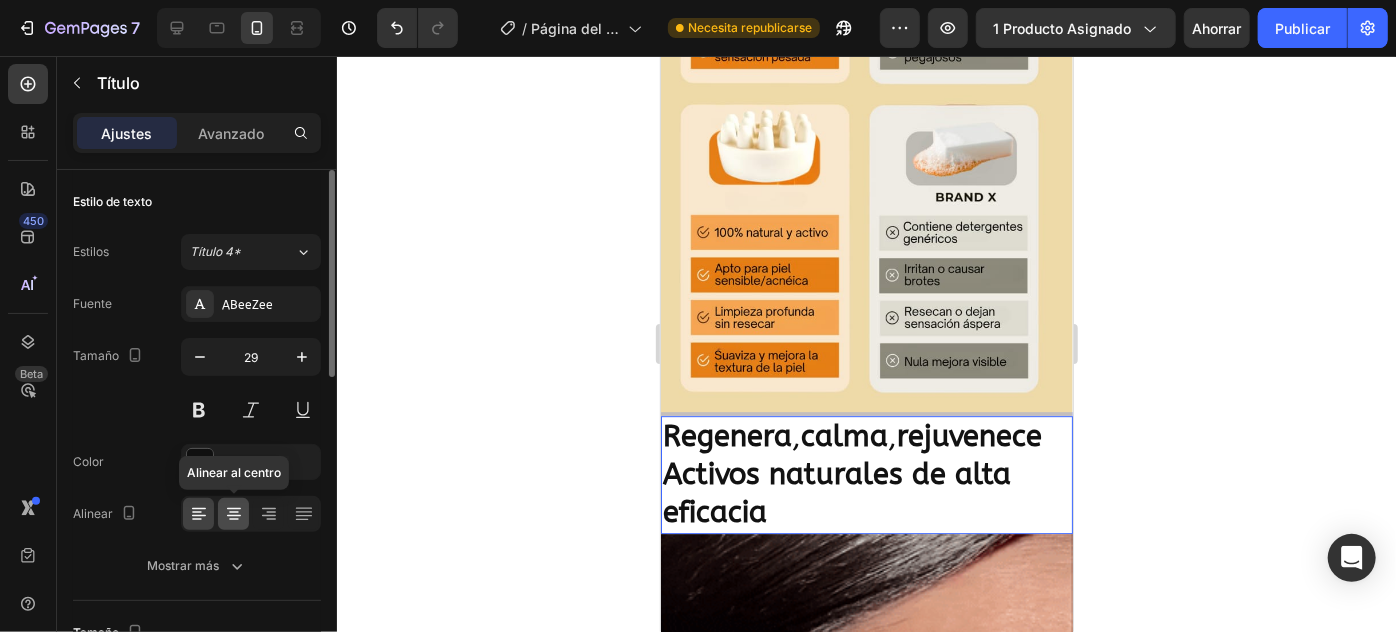click 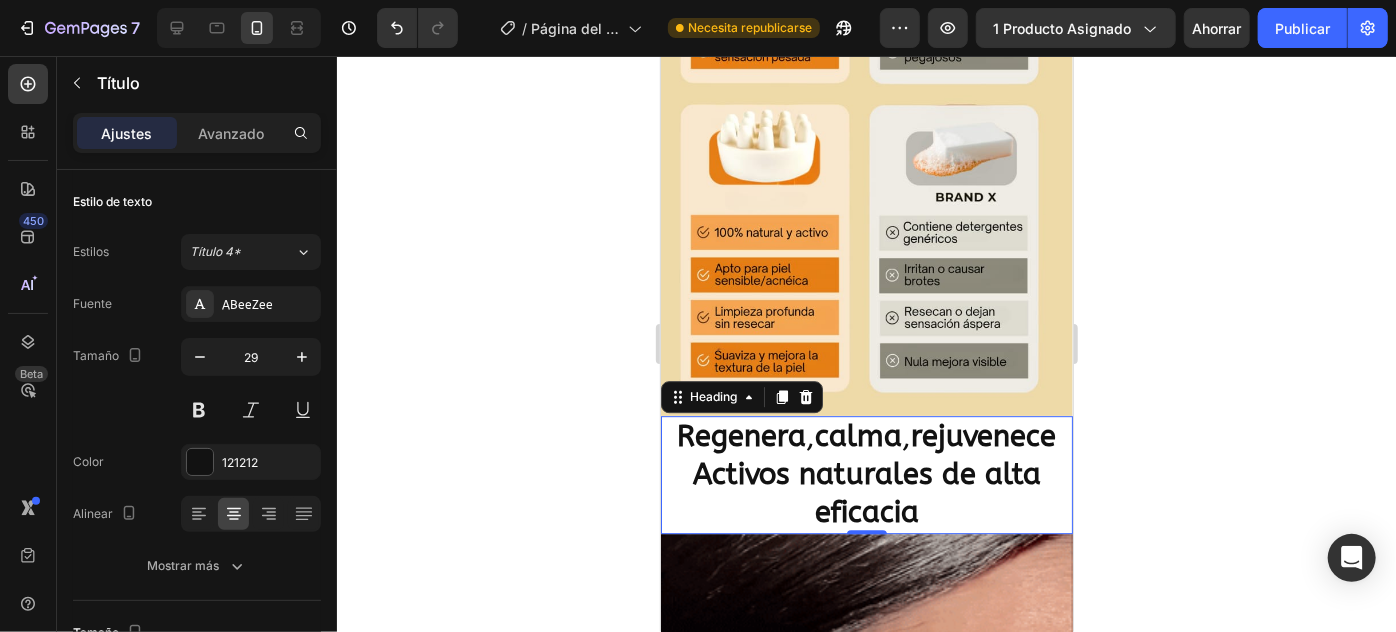 click 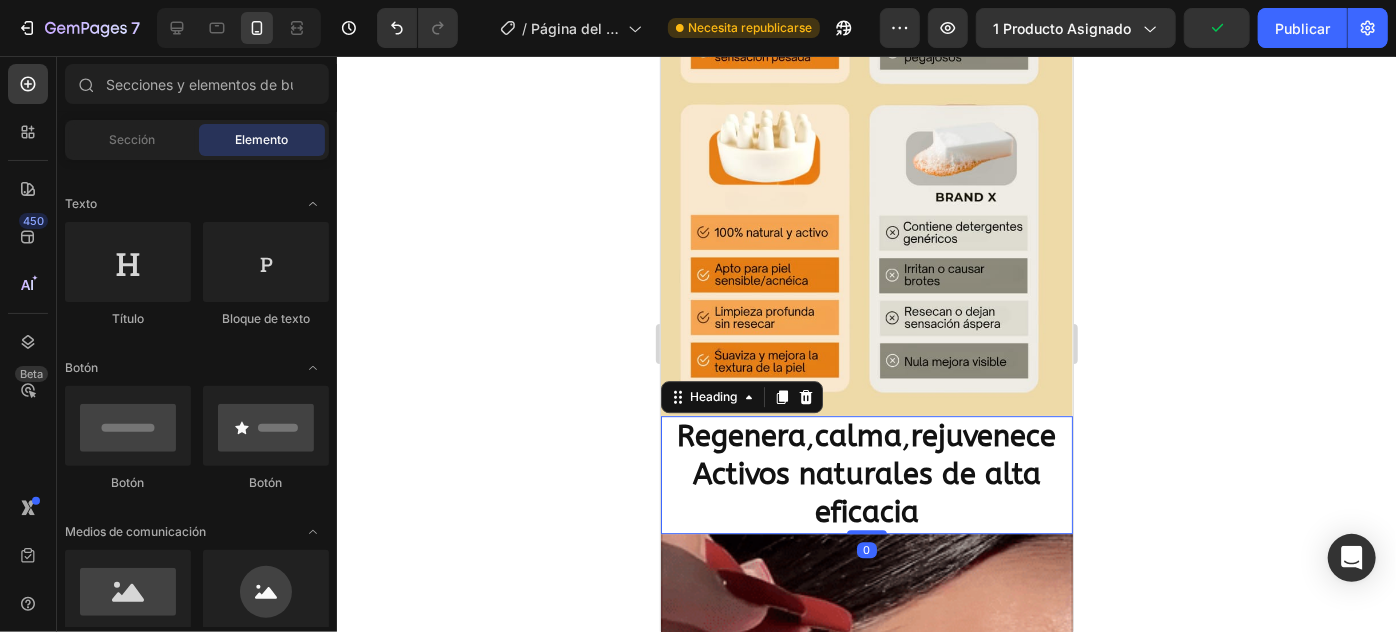 click on "⁠⁠⁠⁠⁠⁠⁠ Regenera ,  calma ,  rejuvenece Activos naturales de alta eficacia" at bounding box center [866, 473] 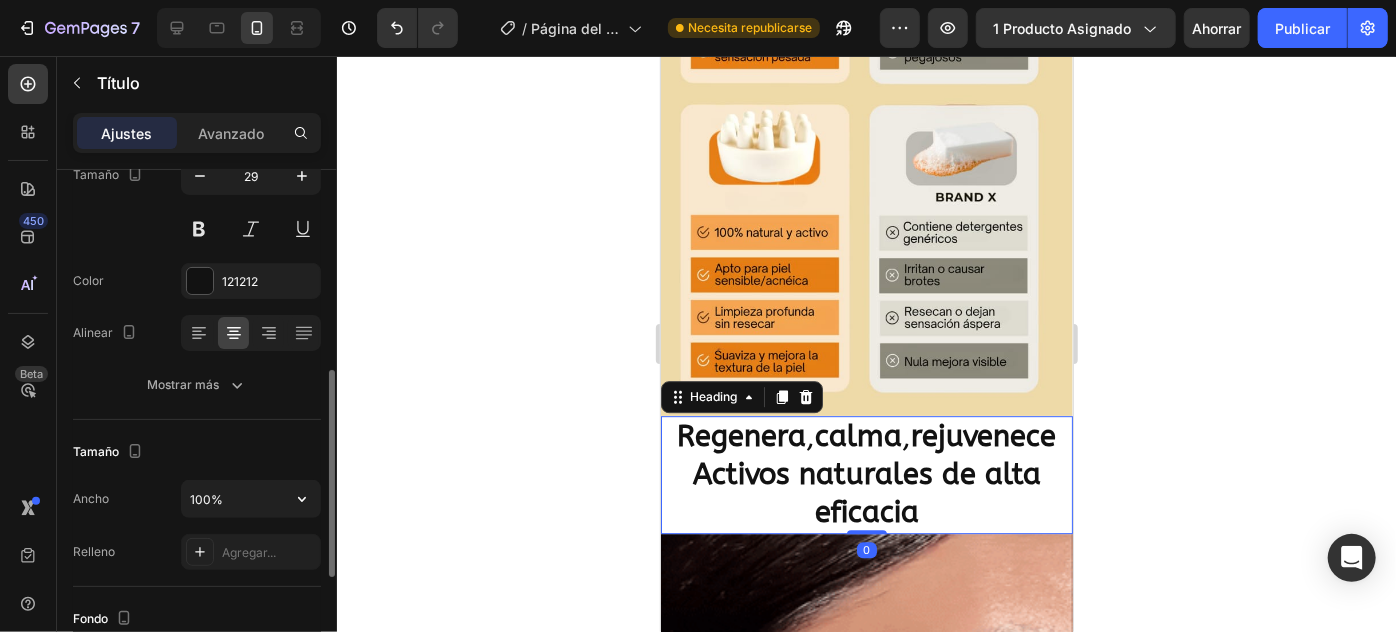 scroll, scrollTop: 272, scrollLeft: 0, axis: vertical 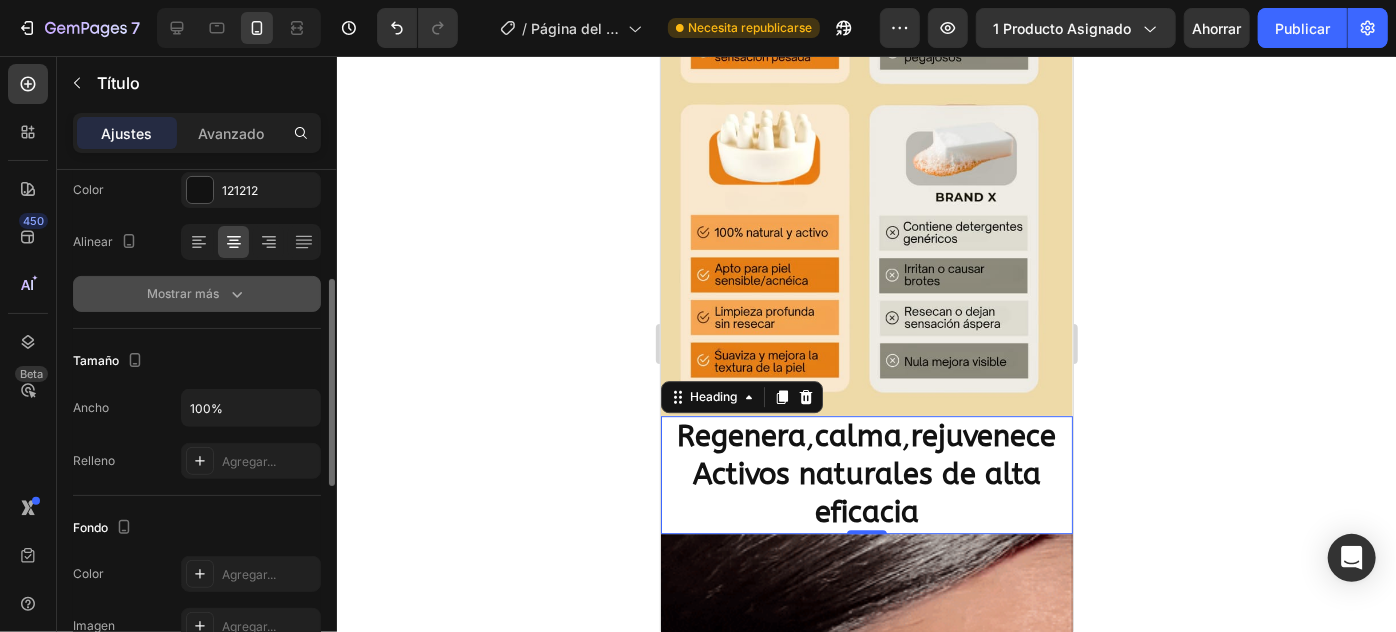 click on "Mostrar más" at bounding box center (183, 293) 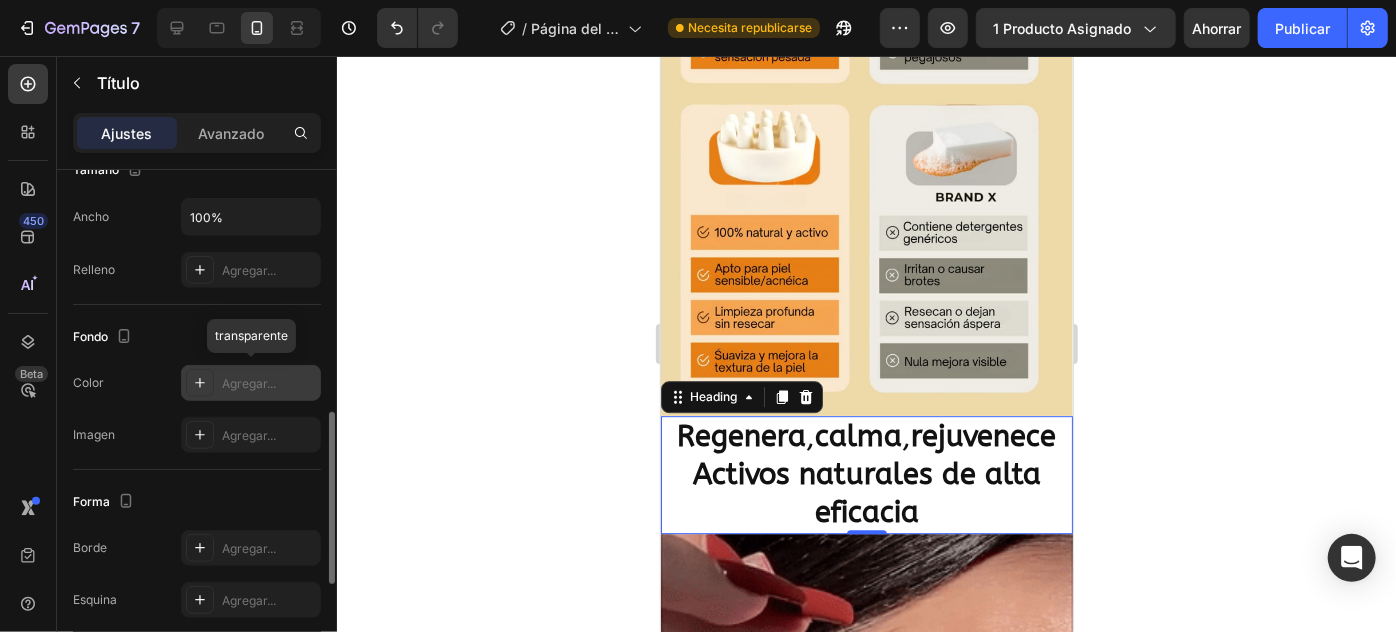 scroll, scrollTop: 818, scrollLeft: 0, axis: vertical 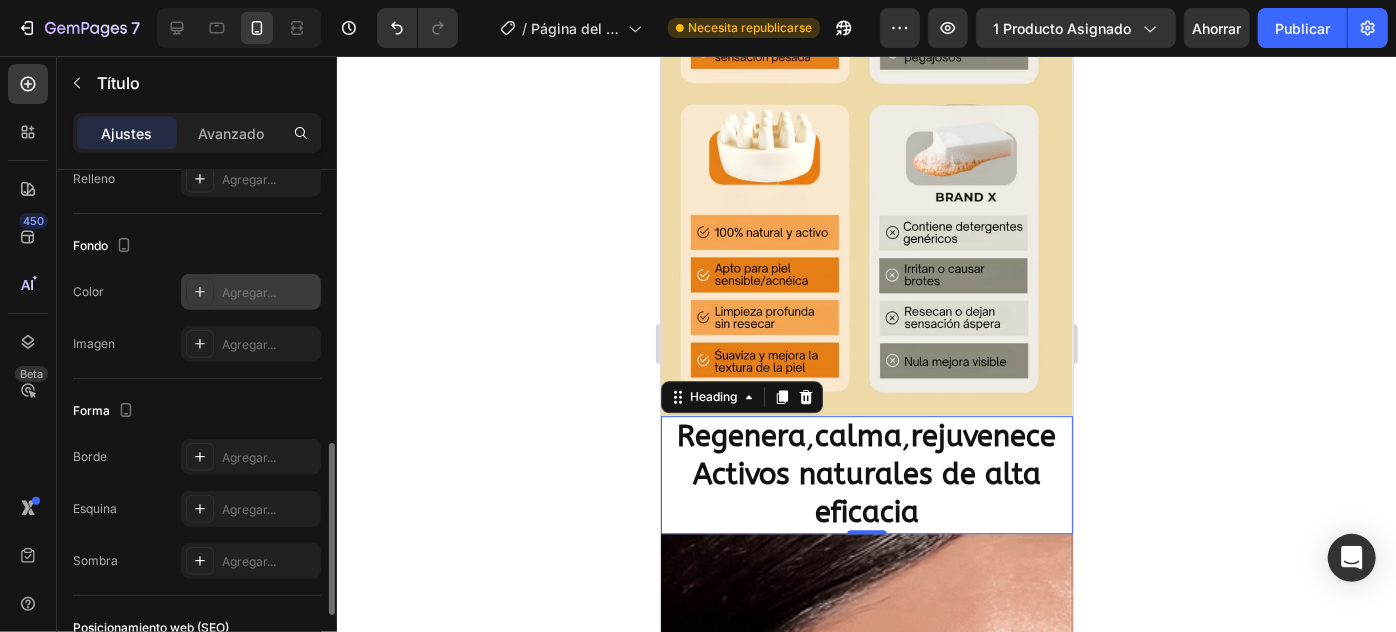 click on "Agregar..." at bounding box center [251, 292] 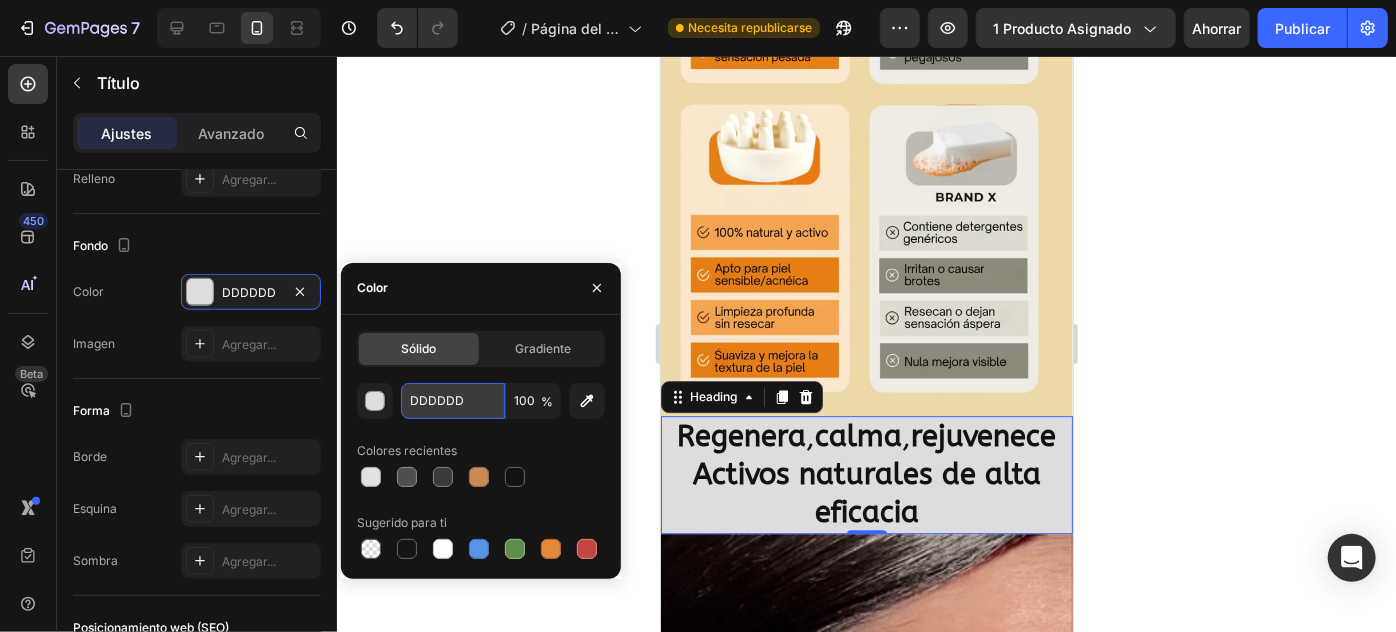 click on "DDDDDD" at bounding box center [453, 401] 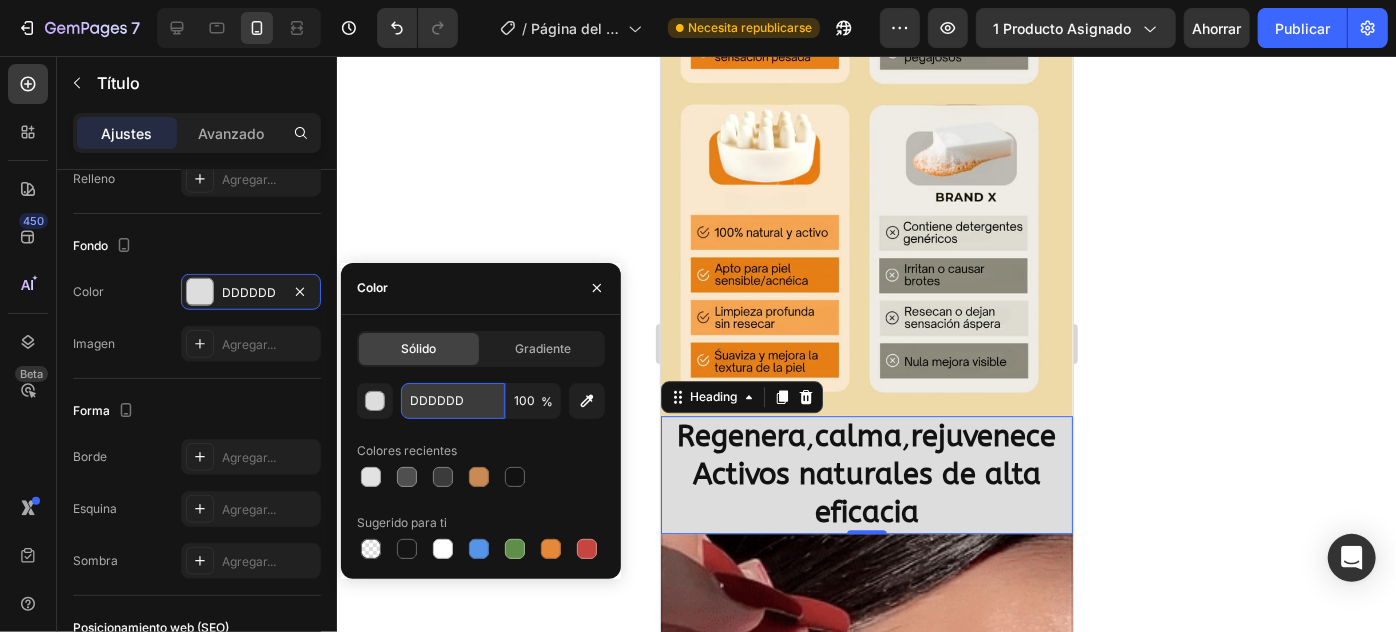 click on "DDDDDD" at bounding box center (453, 401) 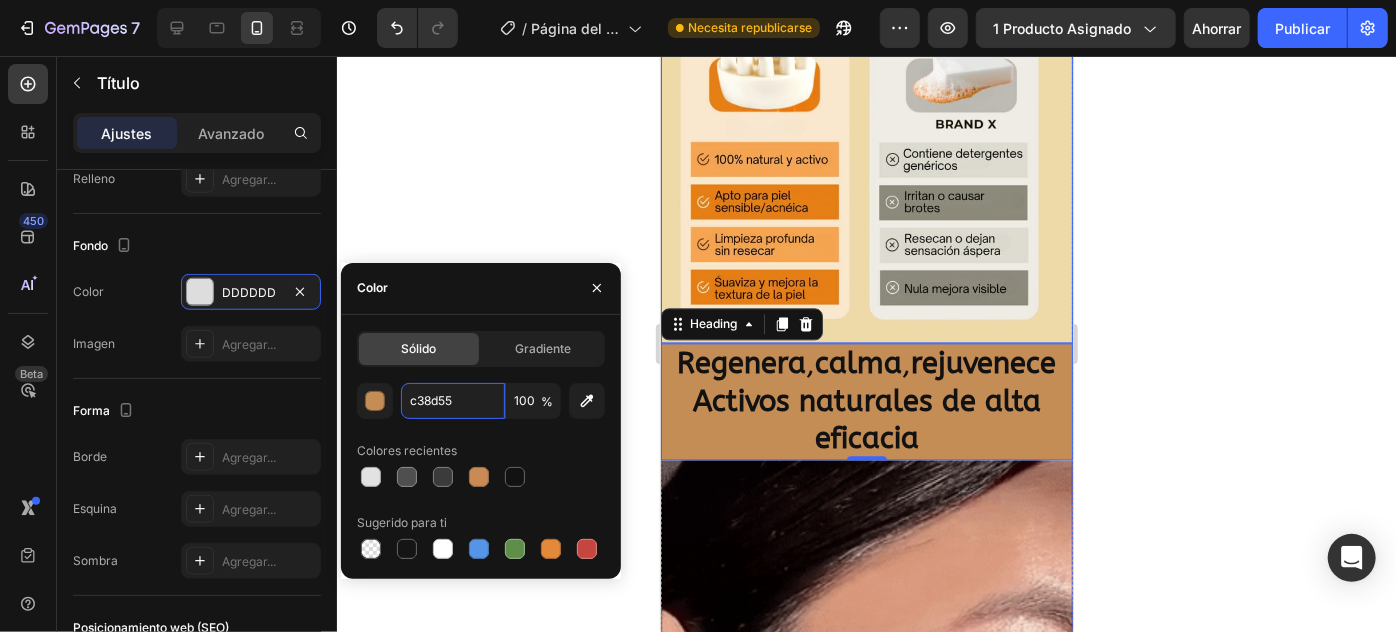 scroll, scrollTop: 2181, scrollLeft: 0, axis: vertical 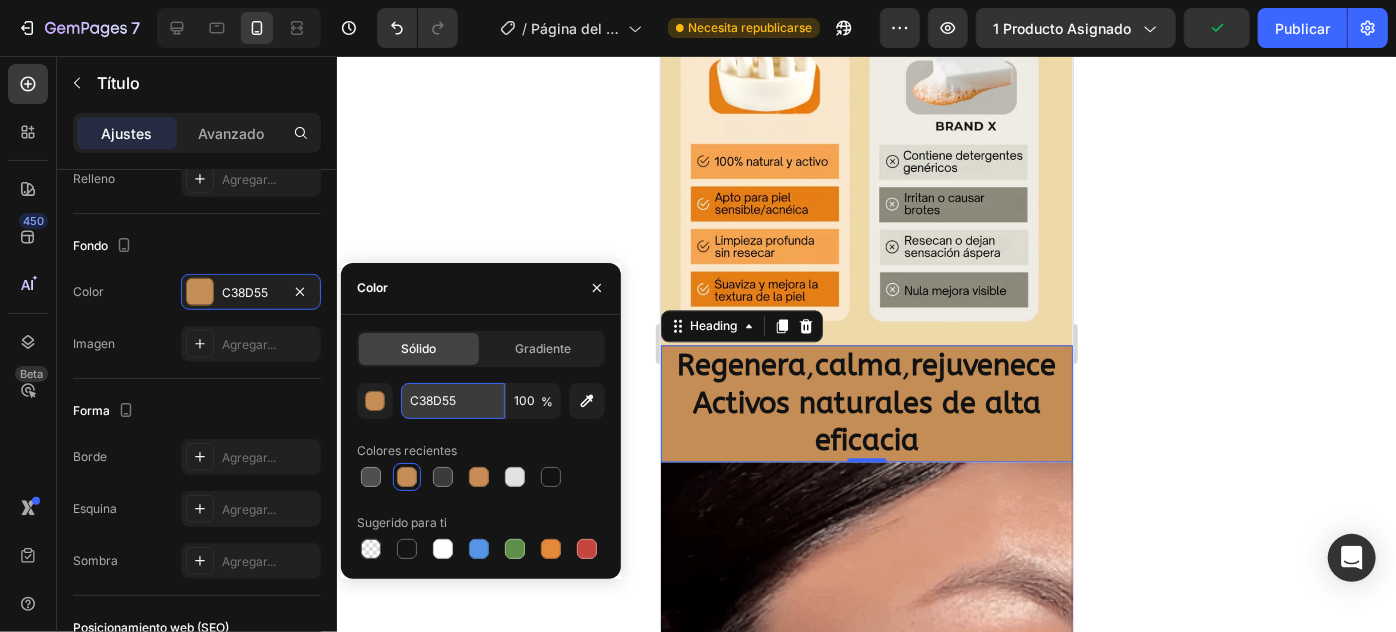 click on "C38D55" at bounding box center (453, 401) 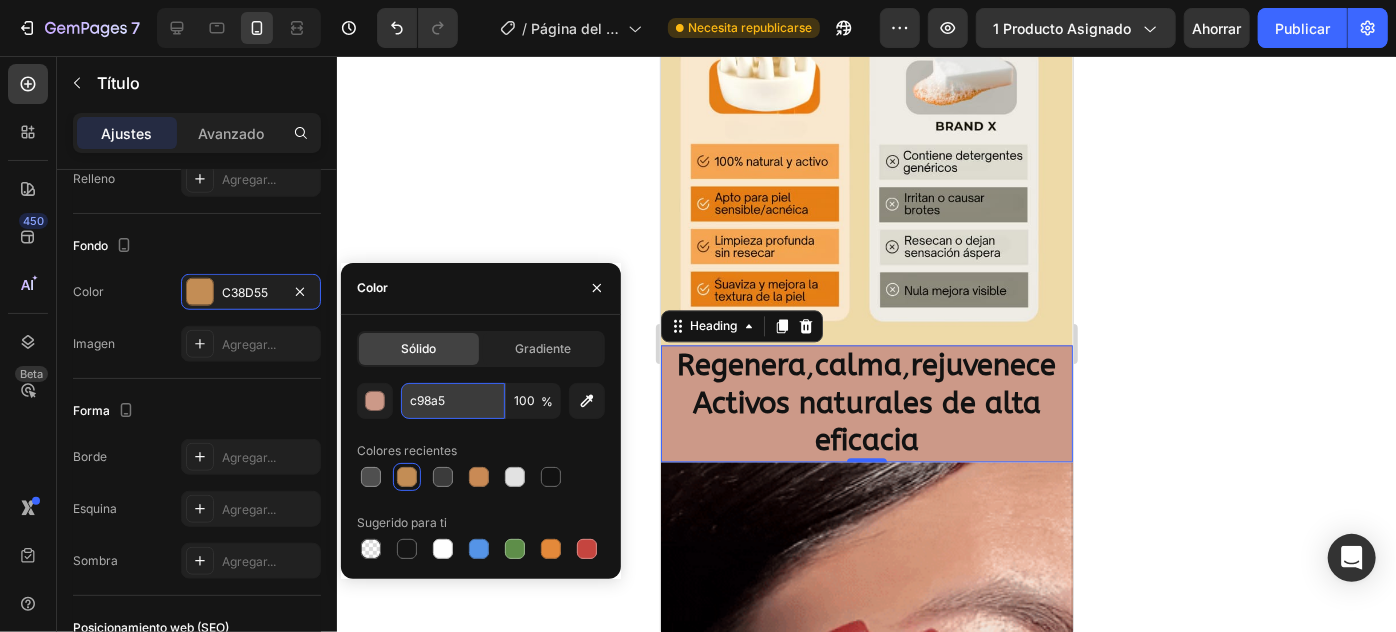 type on "c98a55" 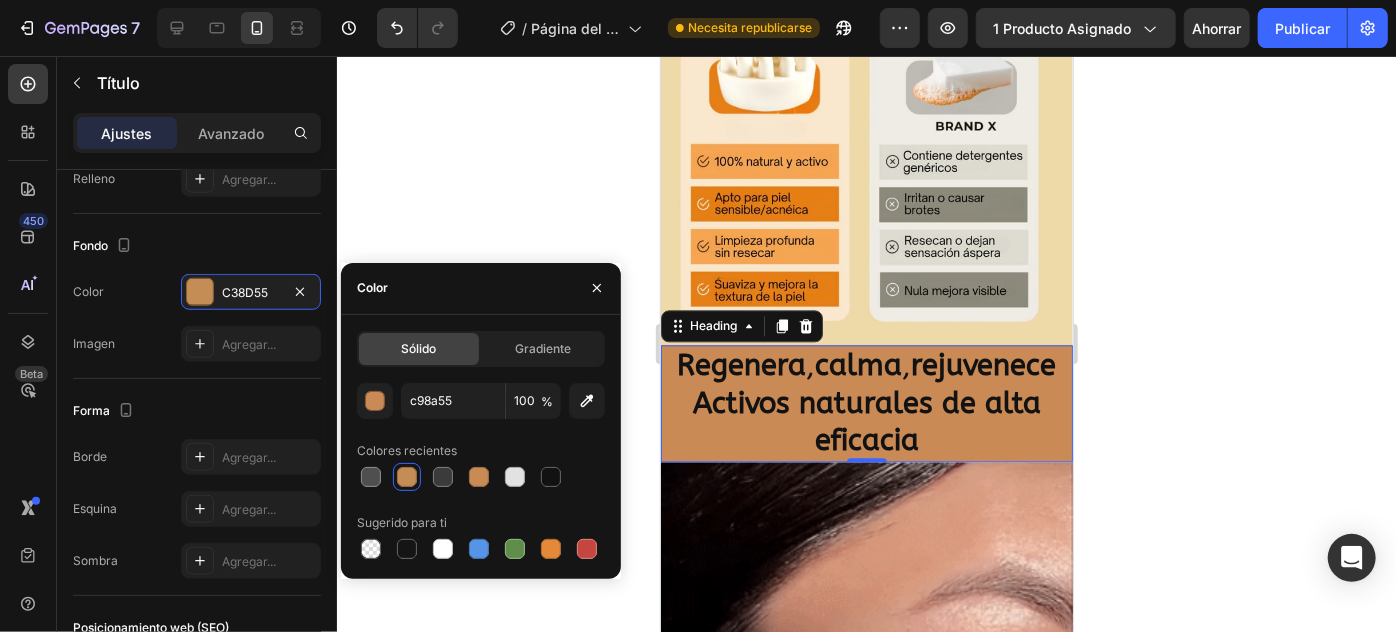 click 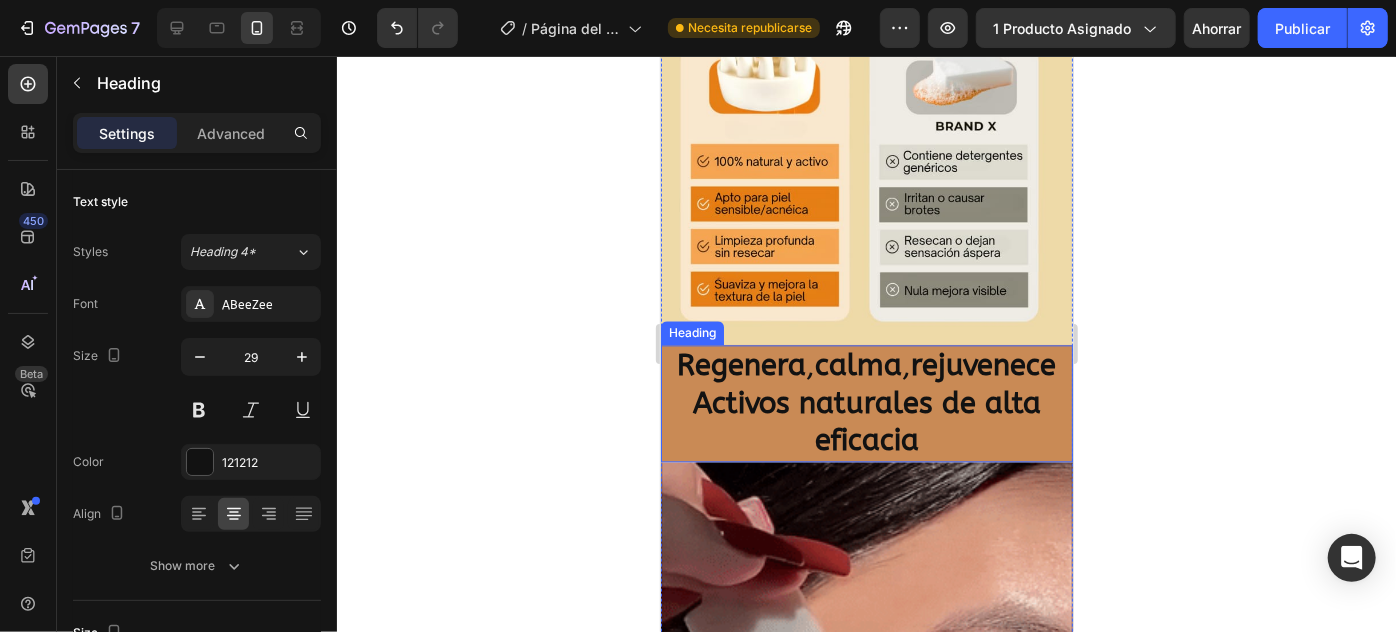 click on "Activos naturales de alta eficacia" at bounding box center (866, 421) 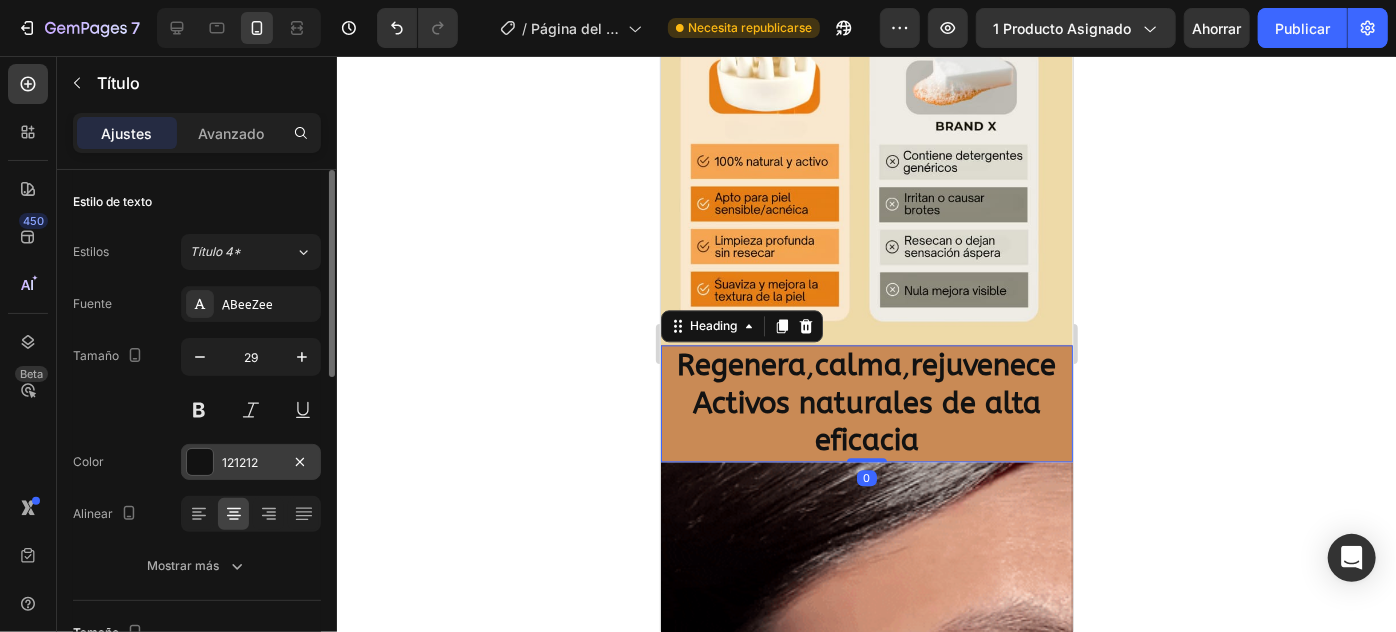 click on "121212" at bounding box center (240, 462) 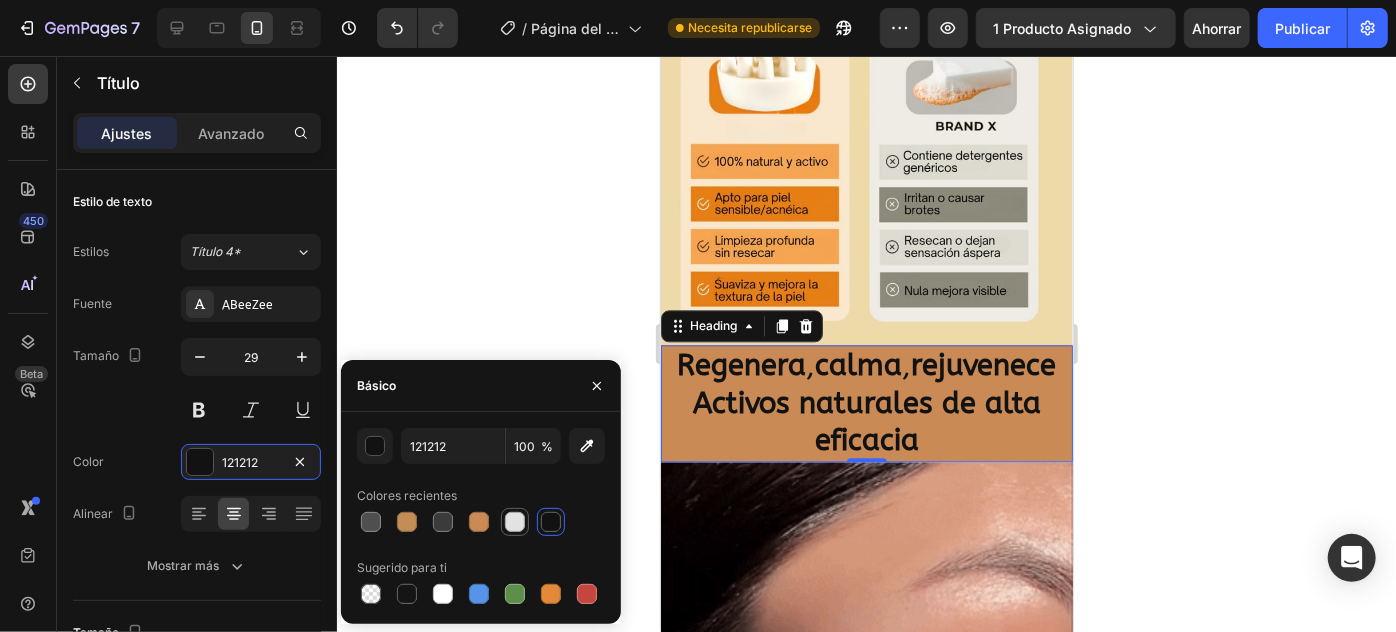 click at bounding box center [515, 522] 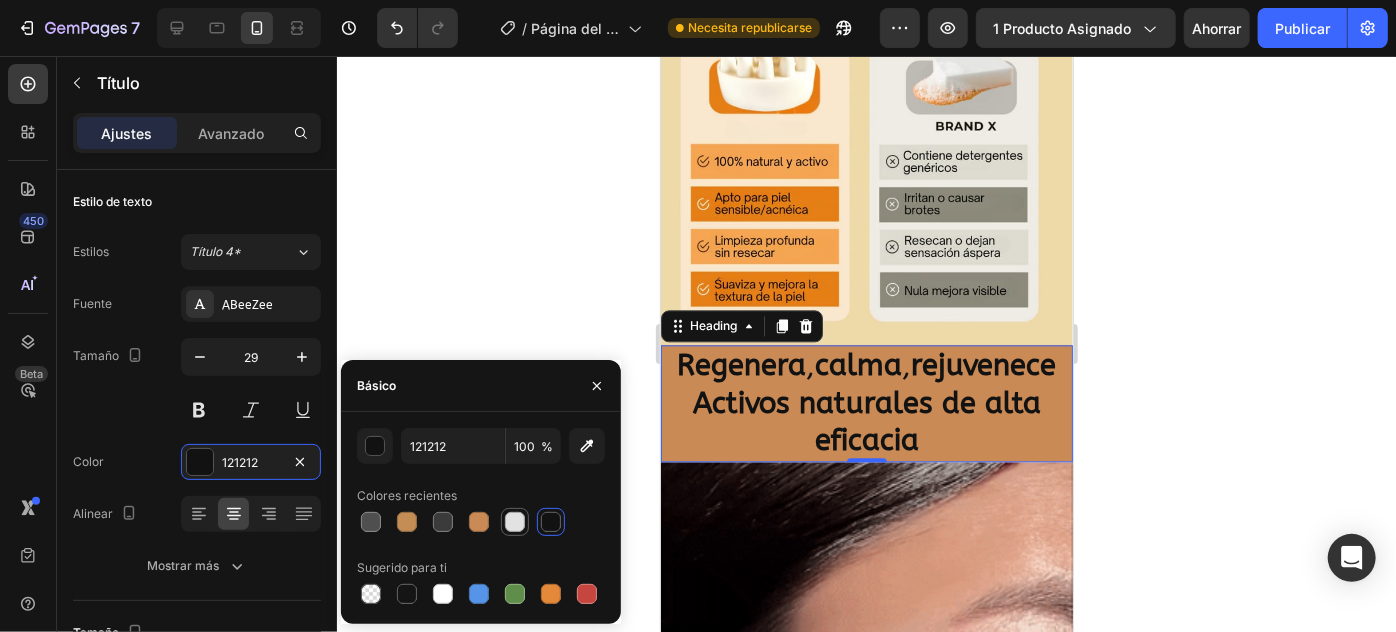 type on "E2E2E2" 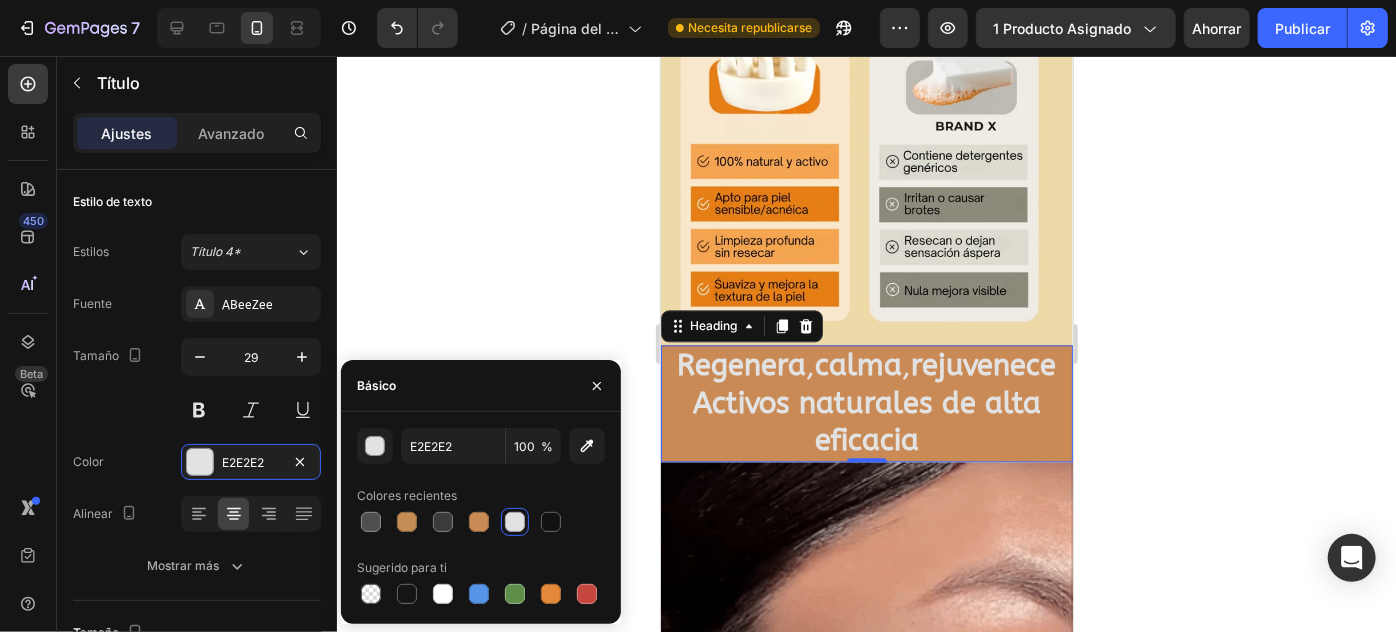 click 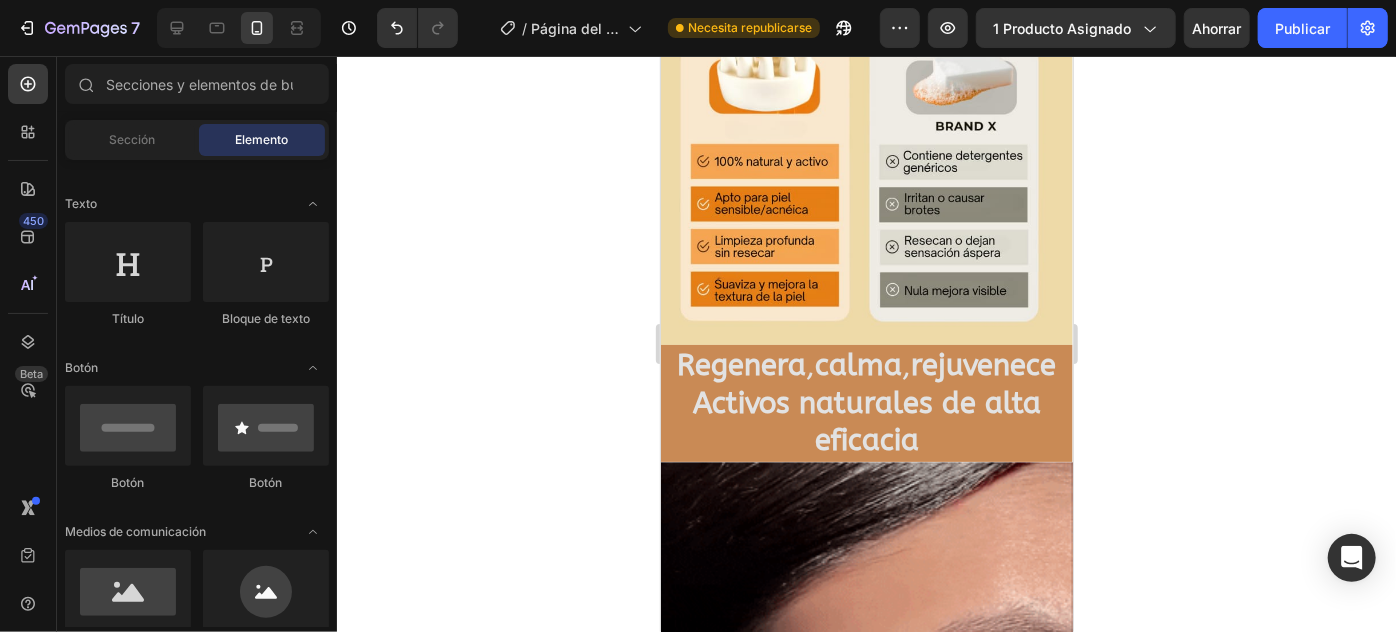 drag, startPoint x: 482, startPoint y: 292, endPoint x: 509, endPoint y: 263, distance: 39.623226 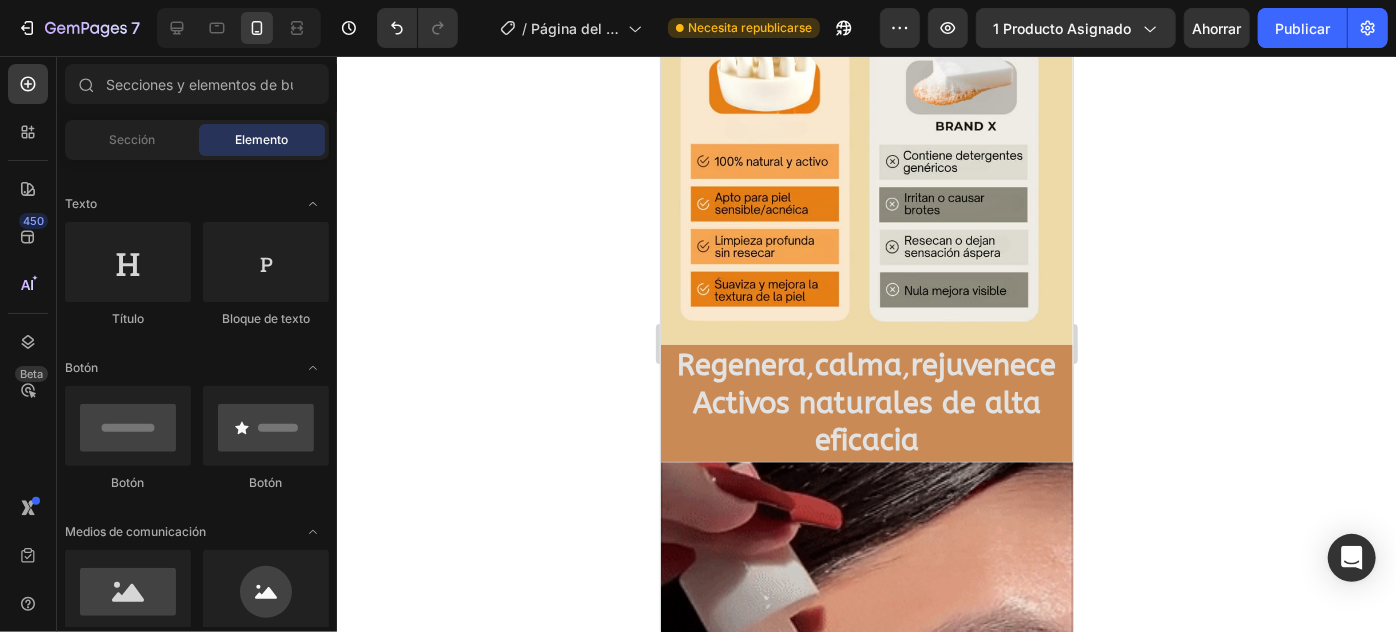 click 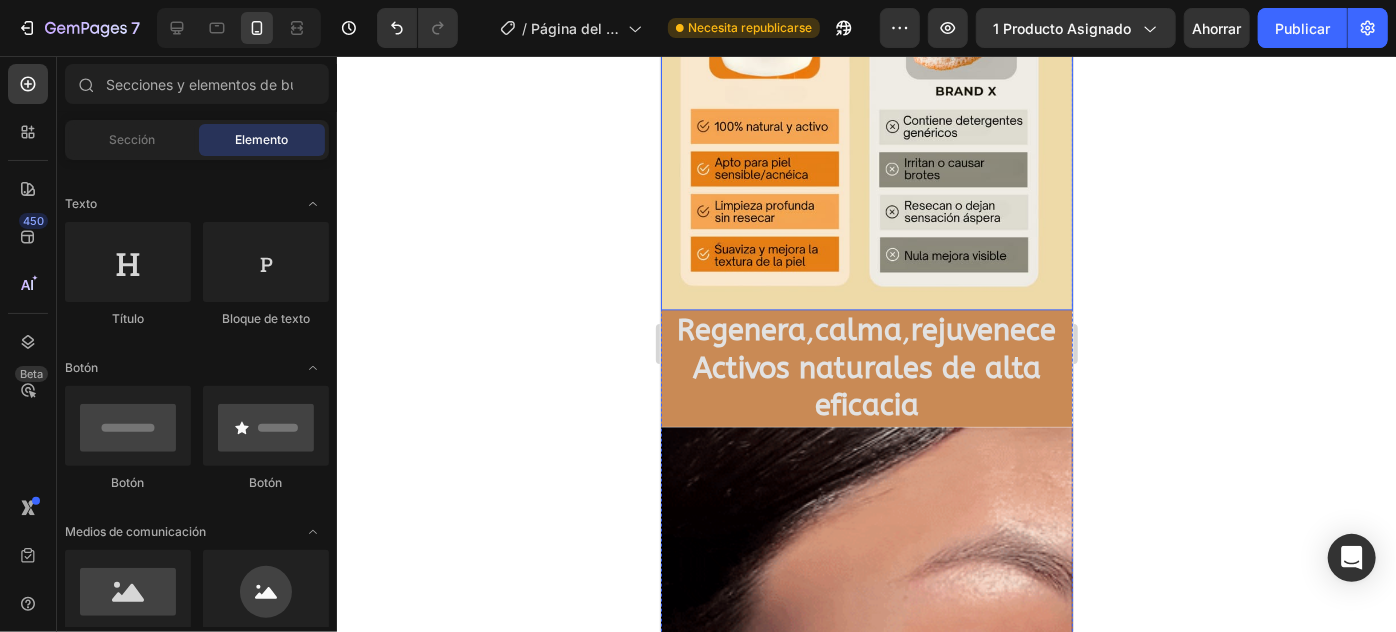 scroll, scrollTop: 2272, scrollLeft: 0, axis: vertical 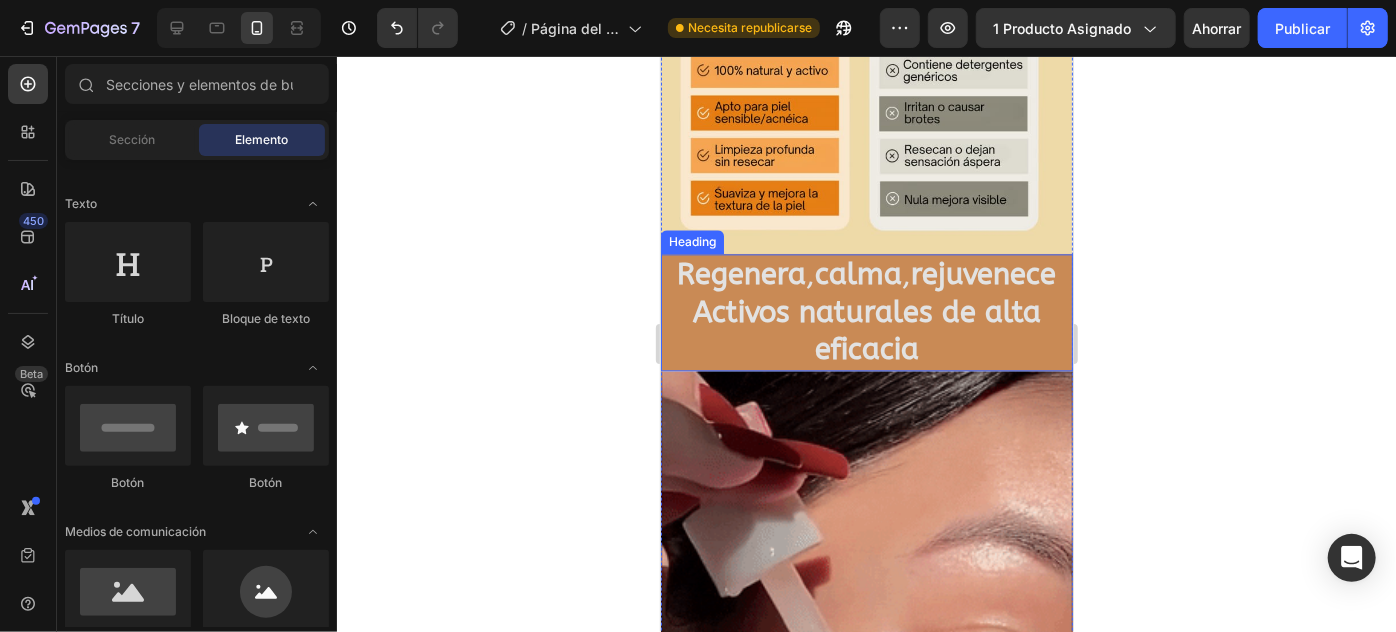 click on "Activos naturales de alta eficacia" at bounding box center [866, 330] 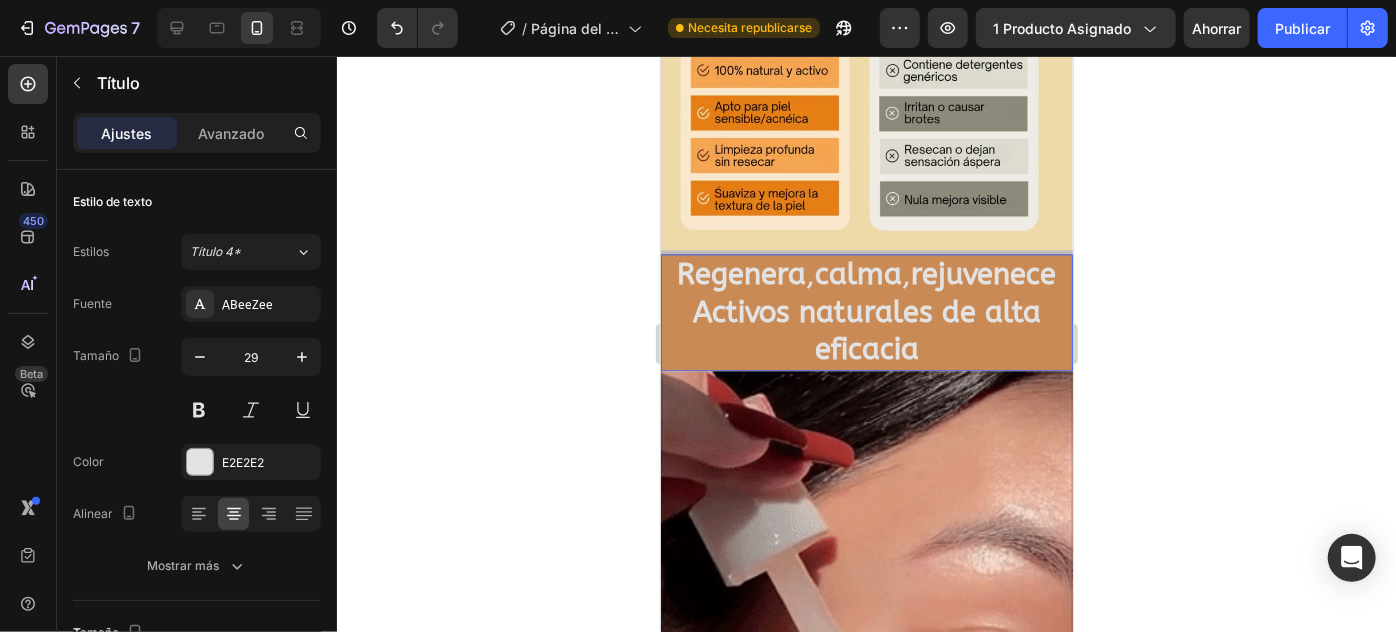 click on "Activos naturales de alta eficacia" at bounding box center [866, 330] 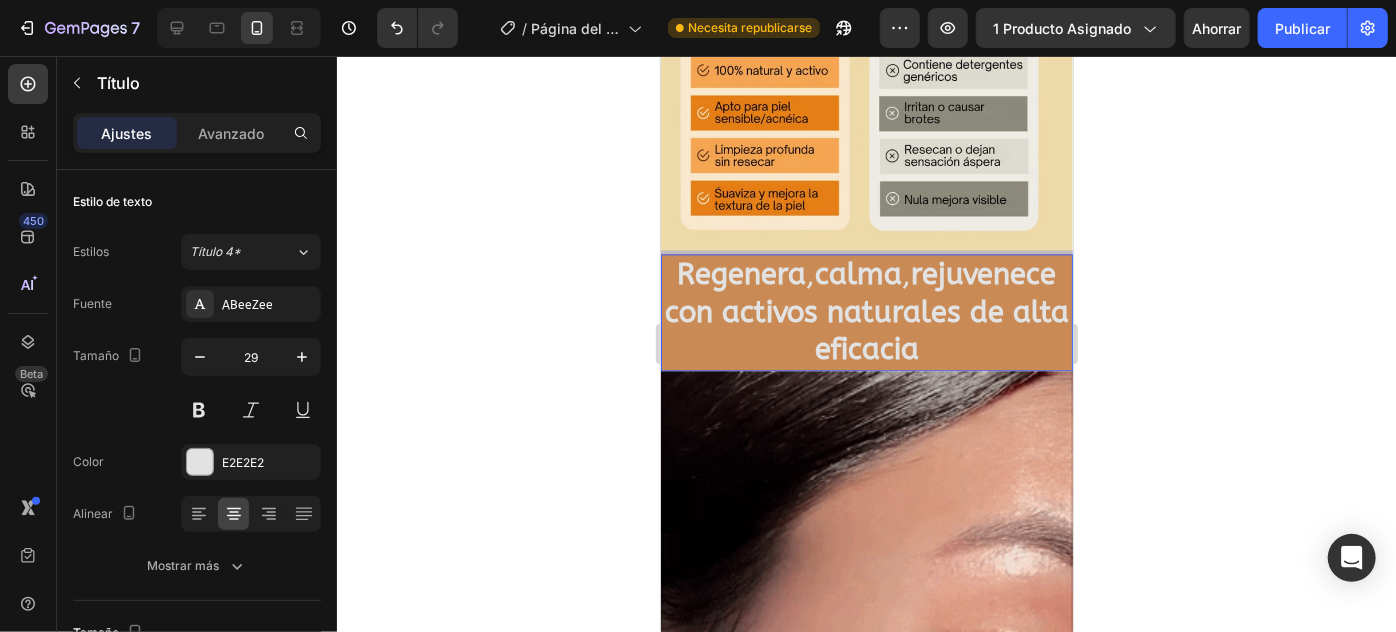 click on "Regenera ,  calma ,  rejuvenece con activos naturales de alta eficacia" at bounding box center (866, 311) 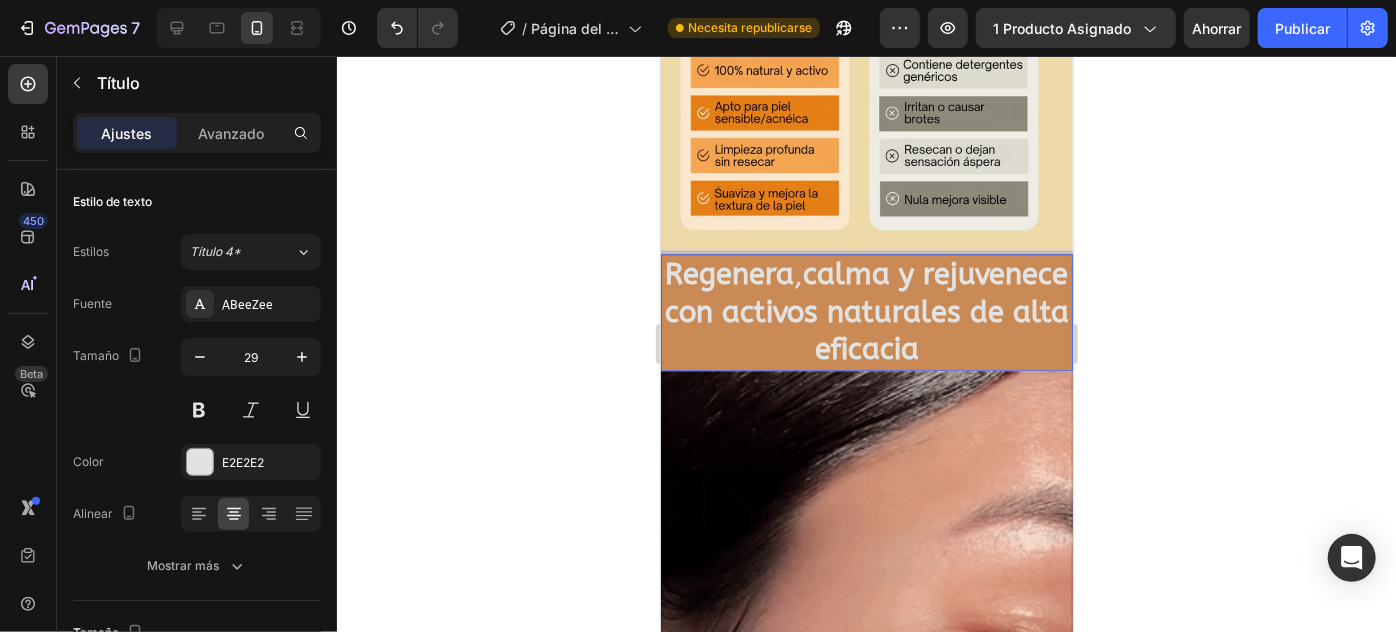 click 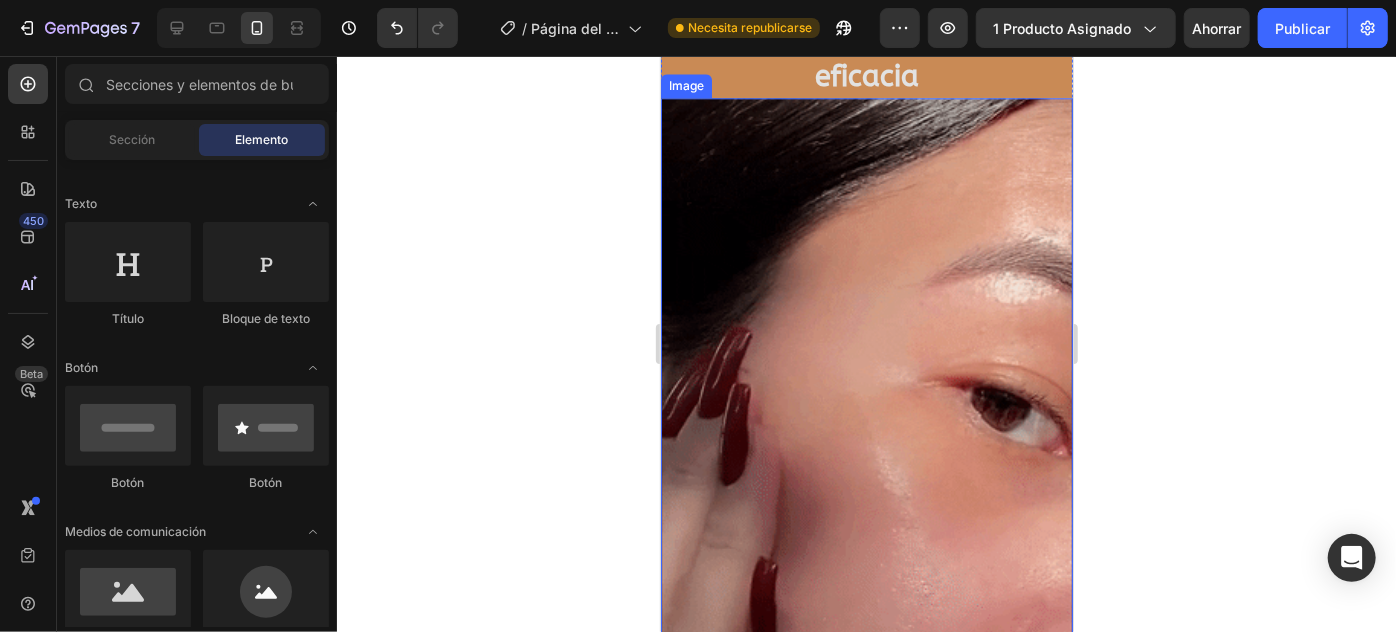 scroll, scrollTop: 2585, scrollLeft: 0, axis: vertical 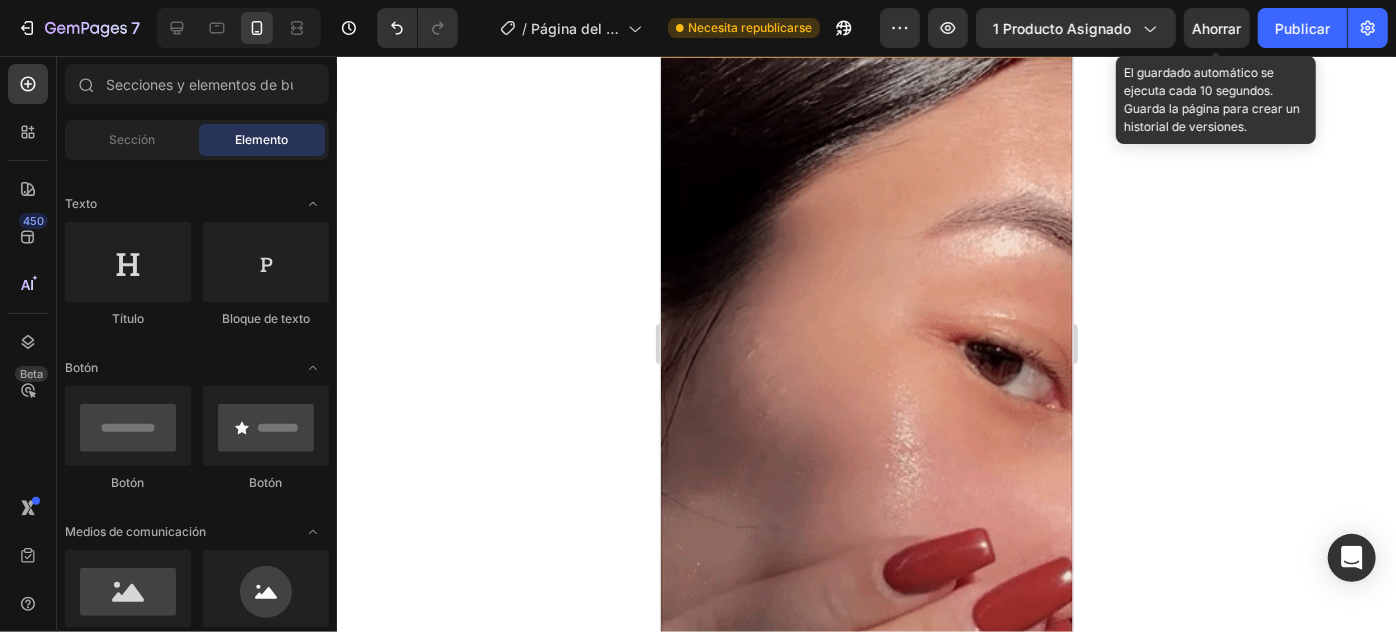click on "Ahorrar" at bounding box center (1217, 28) 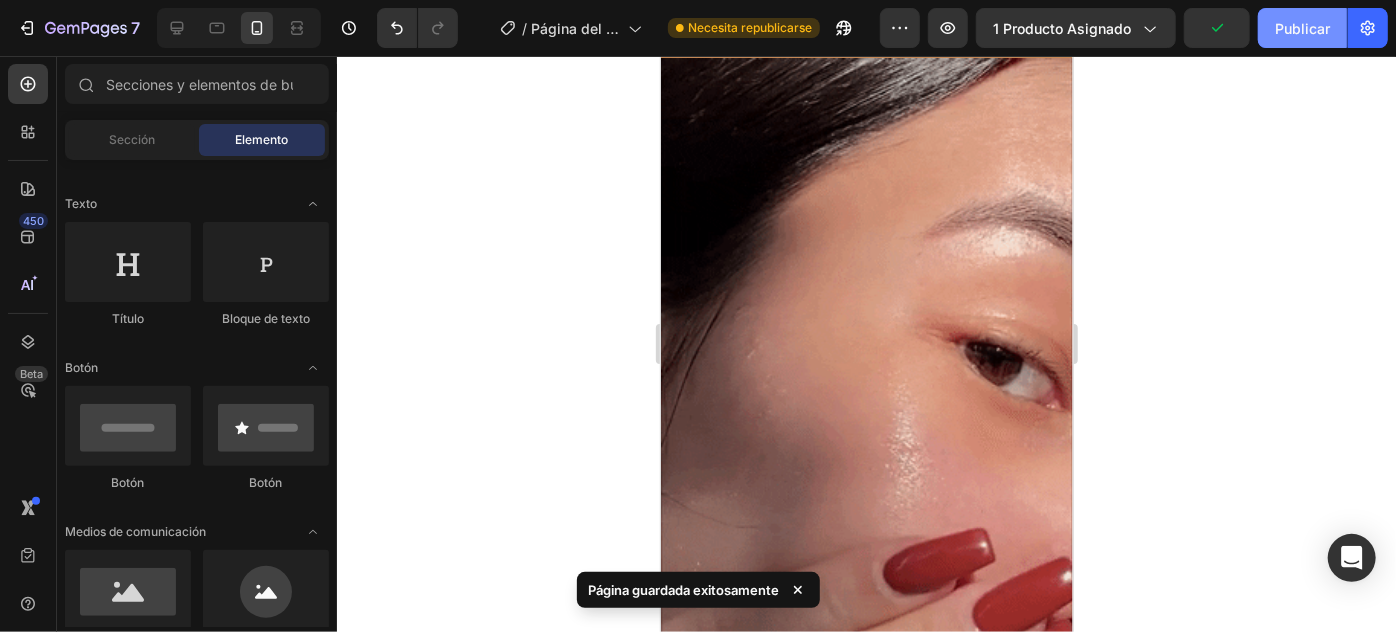 click on "Publicar" at bounding box center (1302, 28) 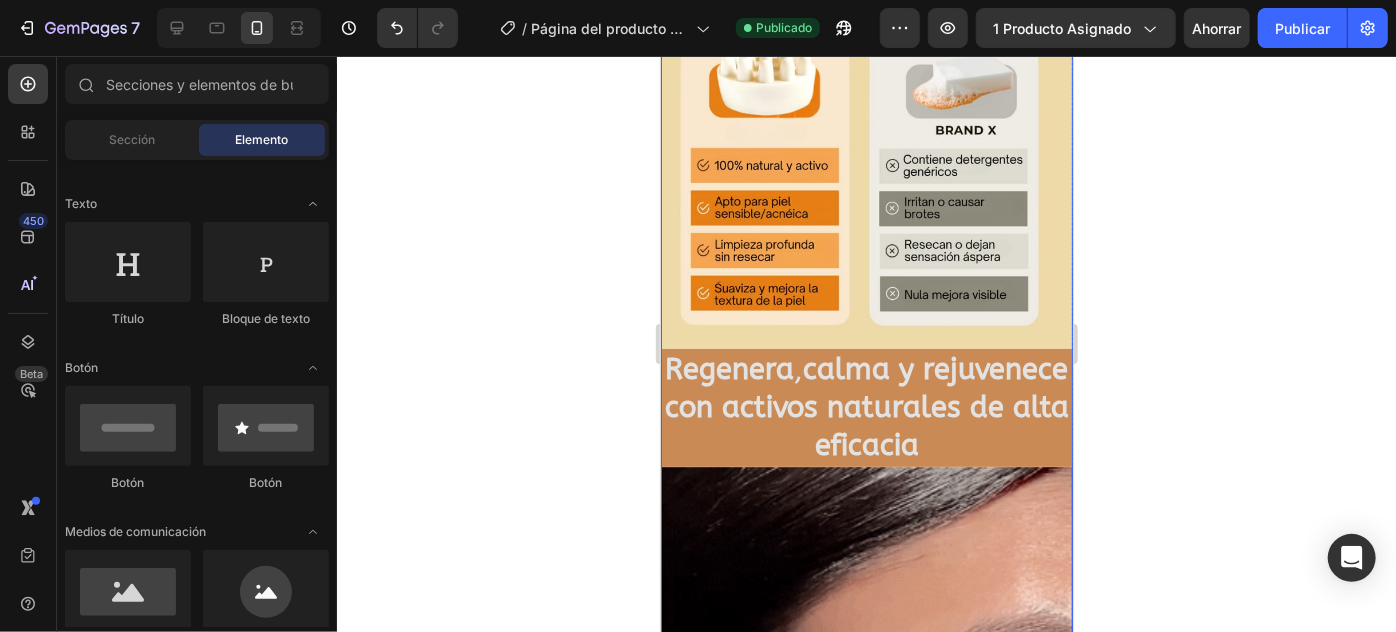 scroll, scrollTop: 2909, scrollLeft: 0, axis: vertical 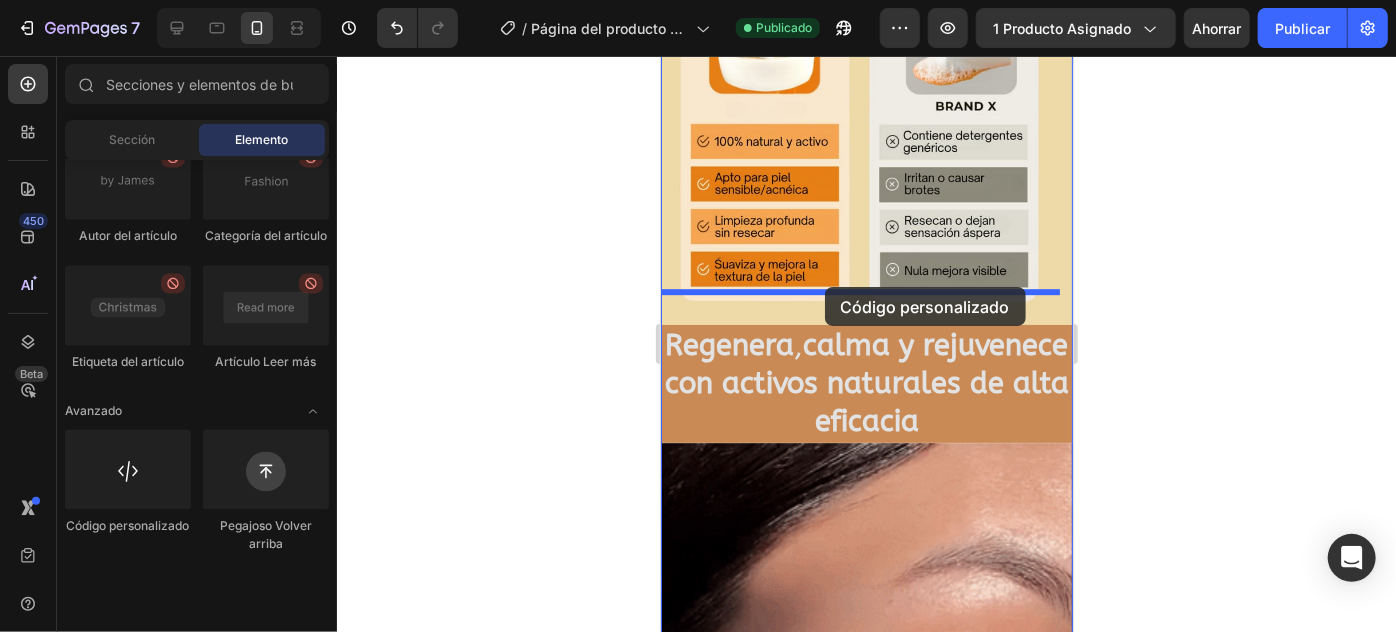 drag, startPoint x: 810, startPoint y: 584, endPoint x: 824, endPoint y: 286, distance: 298.32867 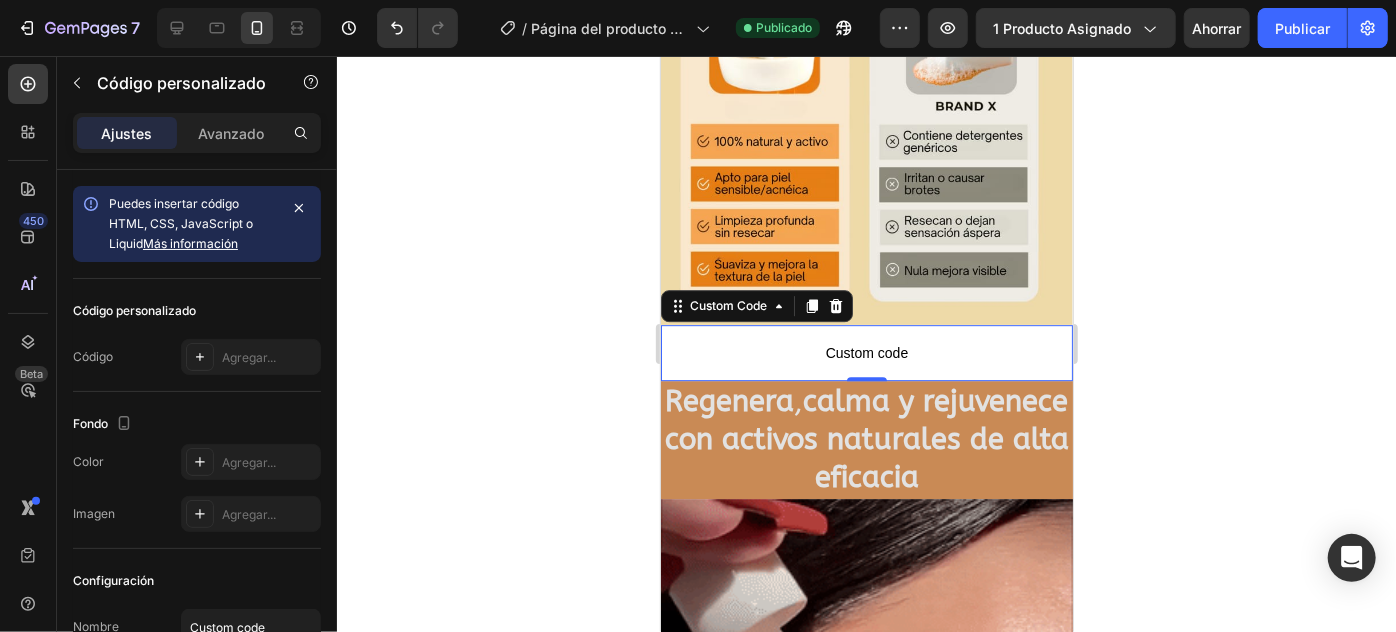 click on "Custom code" at bounding box center (866, 352) 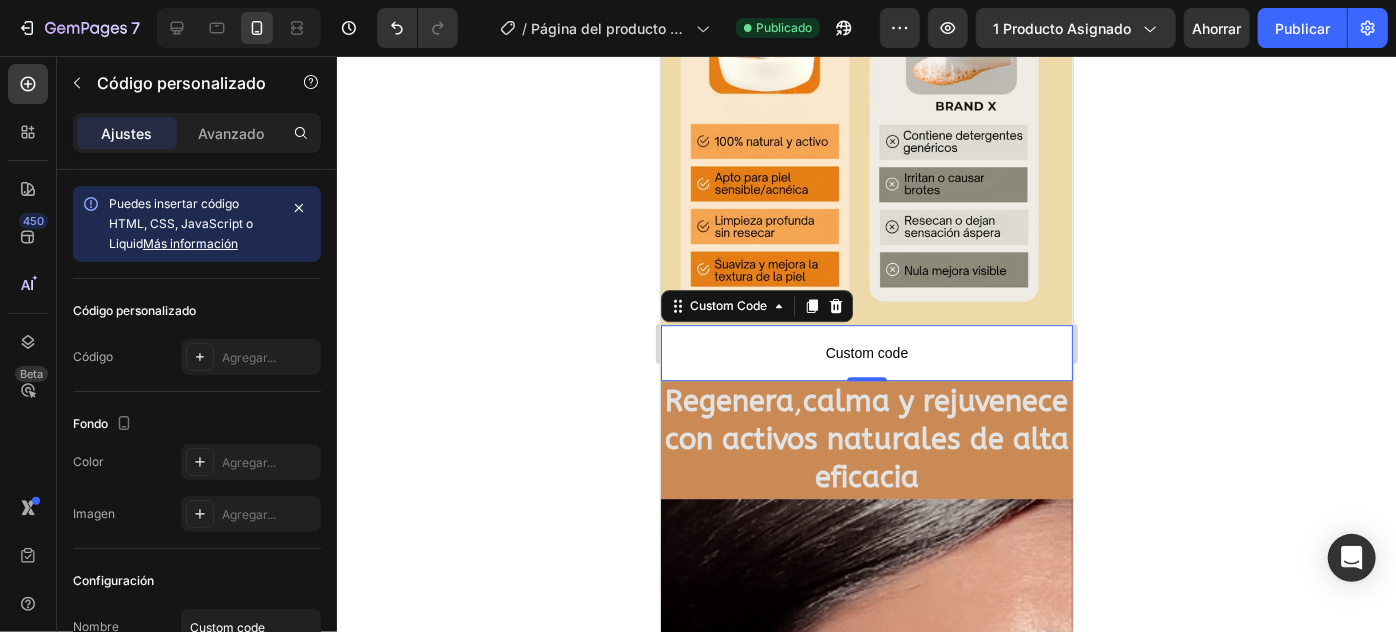 click on "Custom code" at bounding box center [866, 352] 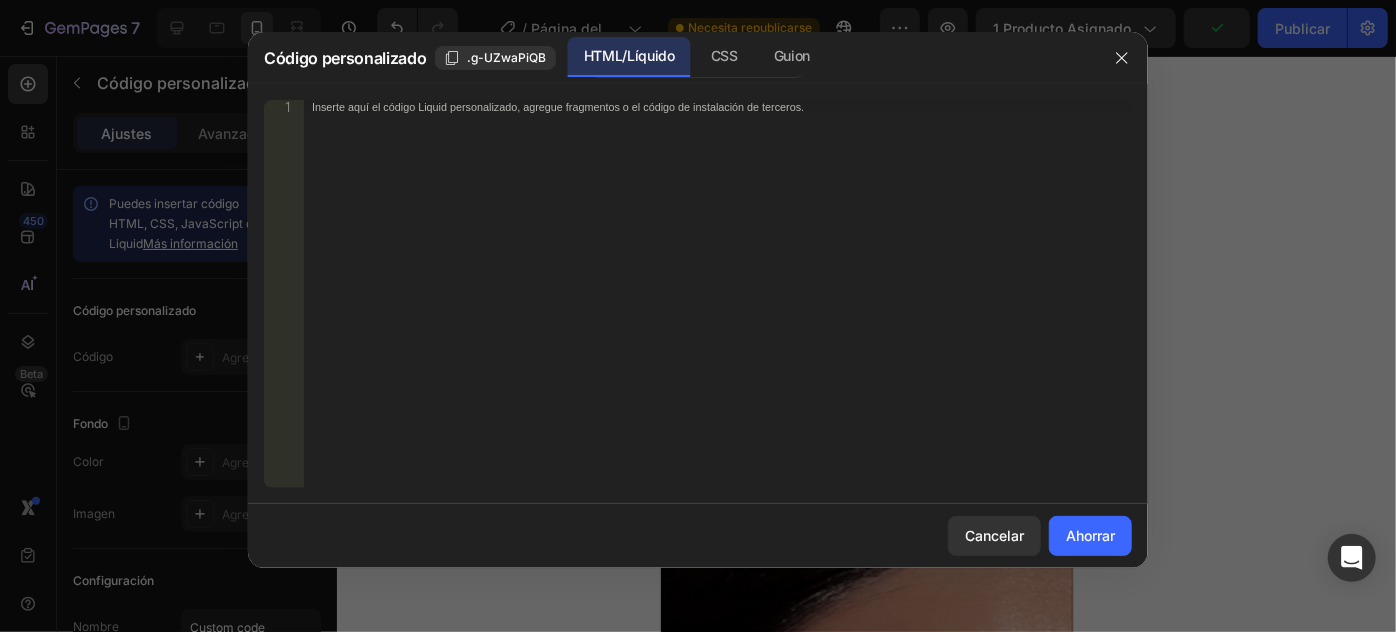 click on "Inserte aquí el código Liquid personalizado, agregue fragmentos o el código de instalación de terceros." at bounding box center [718, 308] 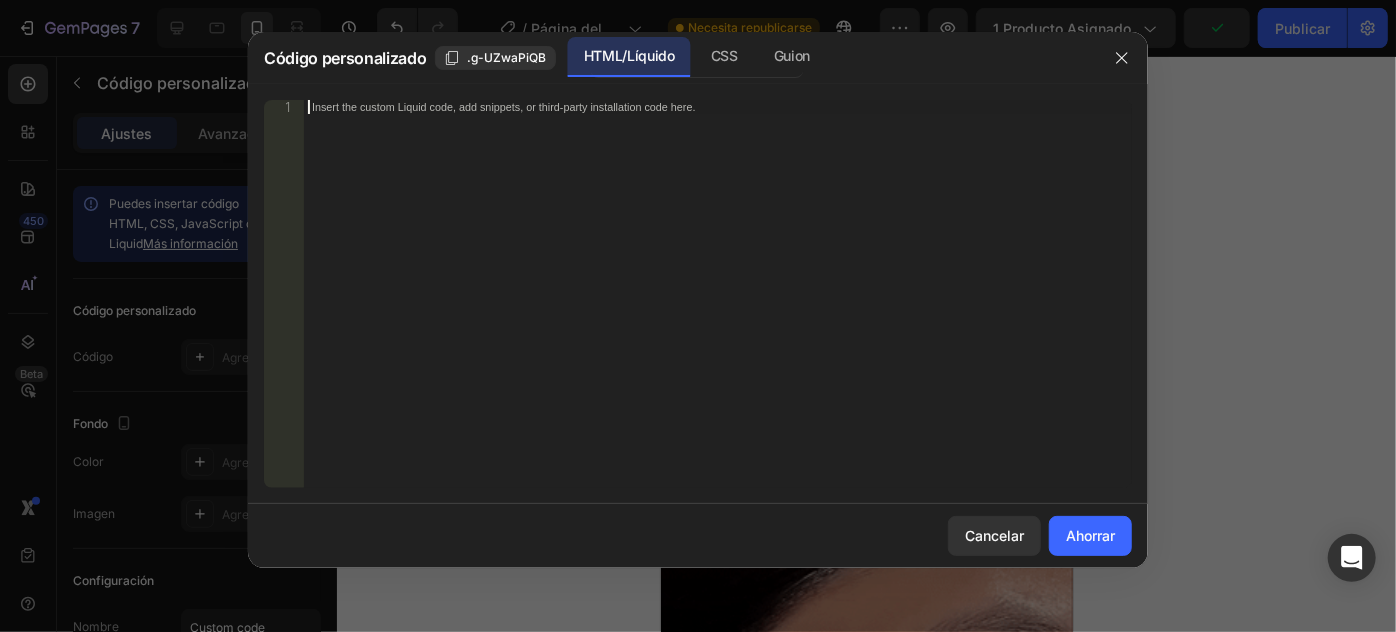 click on "Insert the custom Liquid code, add snippets, or third-party installation code here." at bounding box center [718, 308] 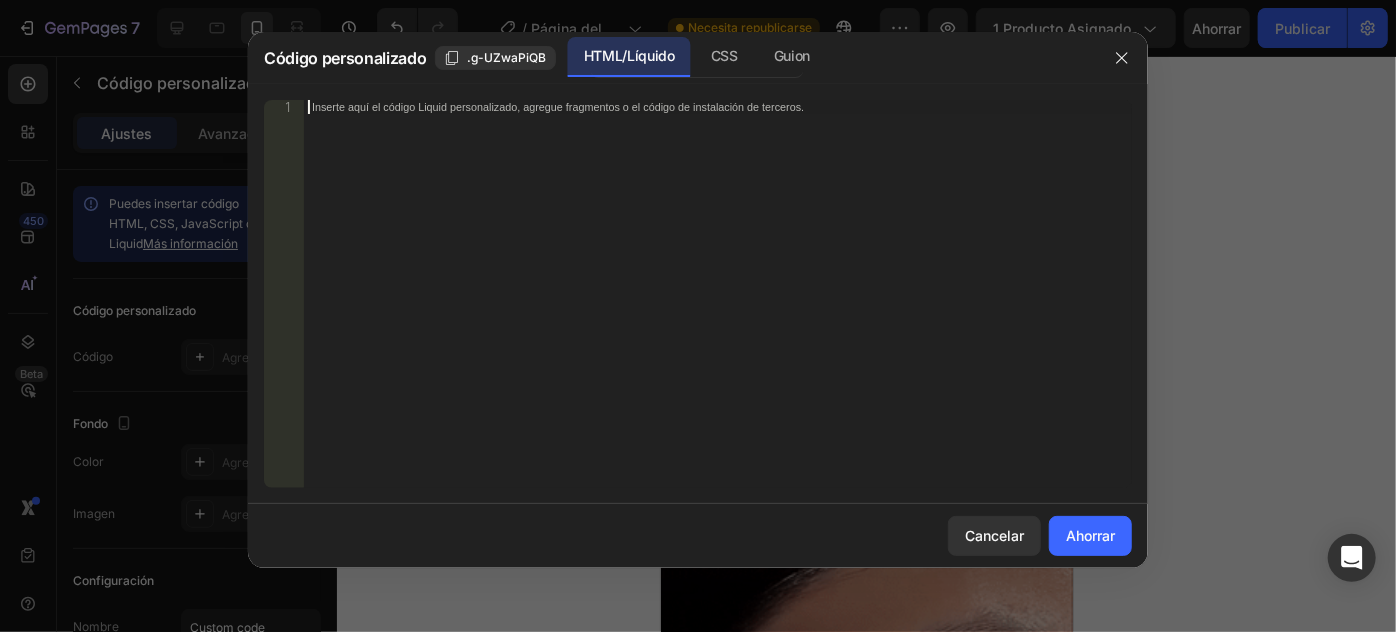 paste on "<div class="_rsi-cod-form-is-gempage"></div><div class="_rsi-cod-form-gempages-button-hook"></div><div id="_rsi-cod-form-embed-custom-hook"></div>" 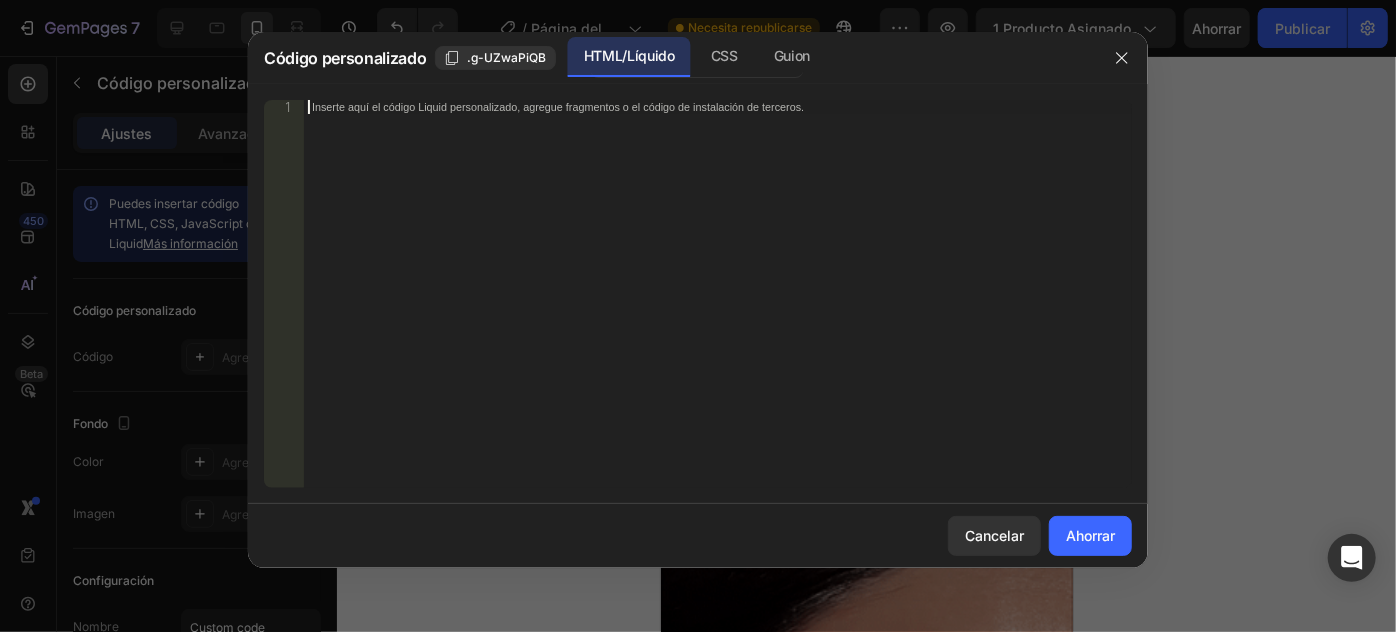 type on "<div class="_rsi-cod-form-is-gempage"></div><div class="_rsi-cod-form-gempages-button-hook"></div><div id="_rsi-cod-form-embed-custom-hook"></div>" 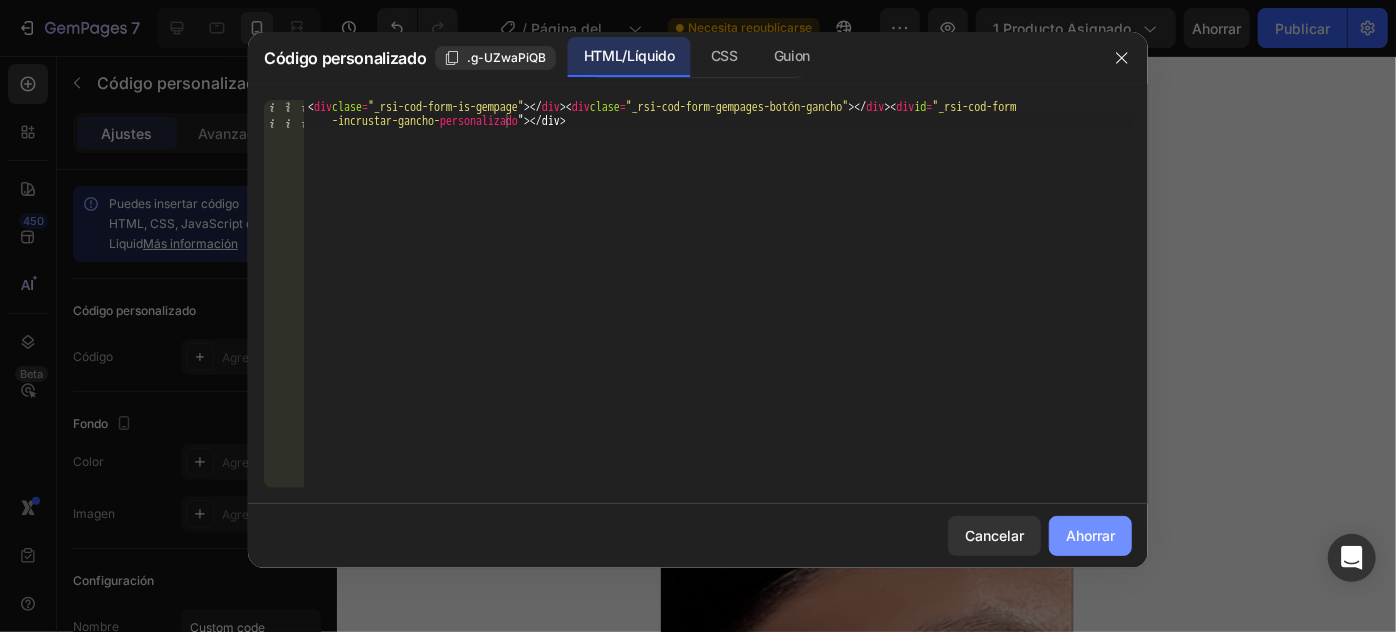 click on "Ahorrar" at bounding box center [1090, 535] 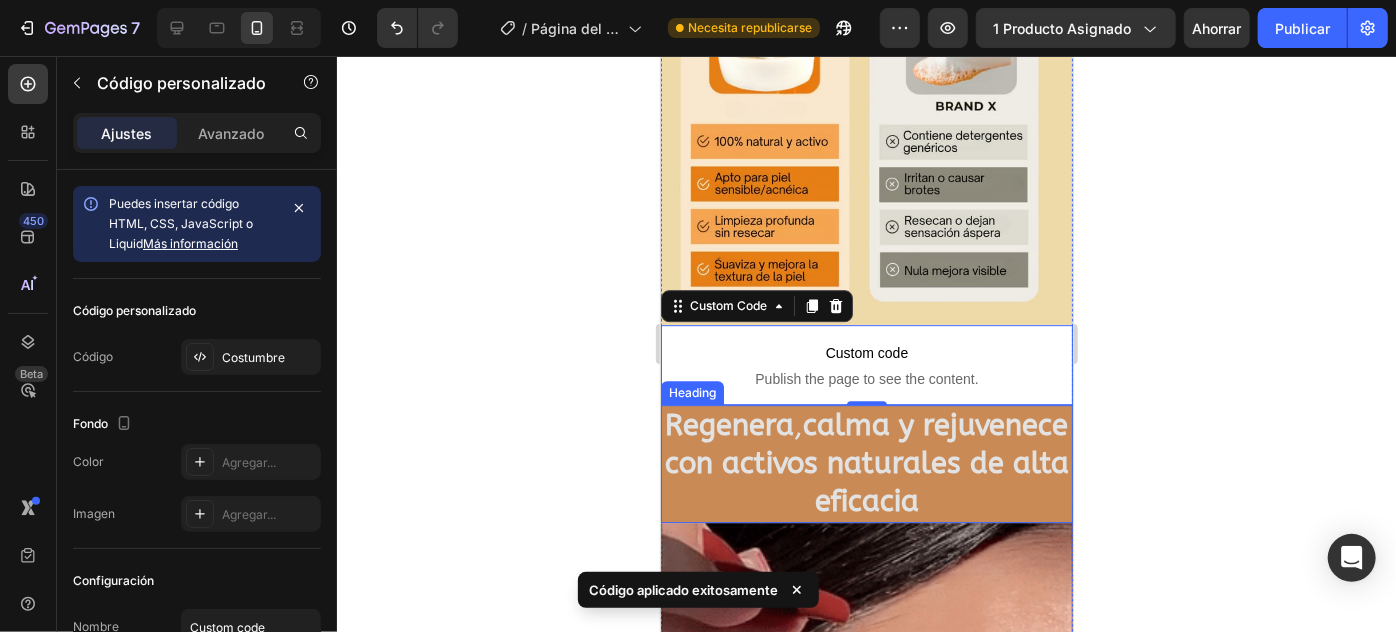 click on "Regenera ,  calma y   rejuvenece con activos naturales de alta eficacia" at bounding box center [866, 462] 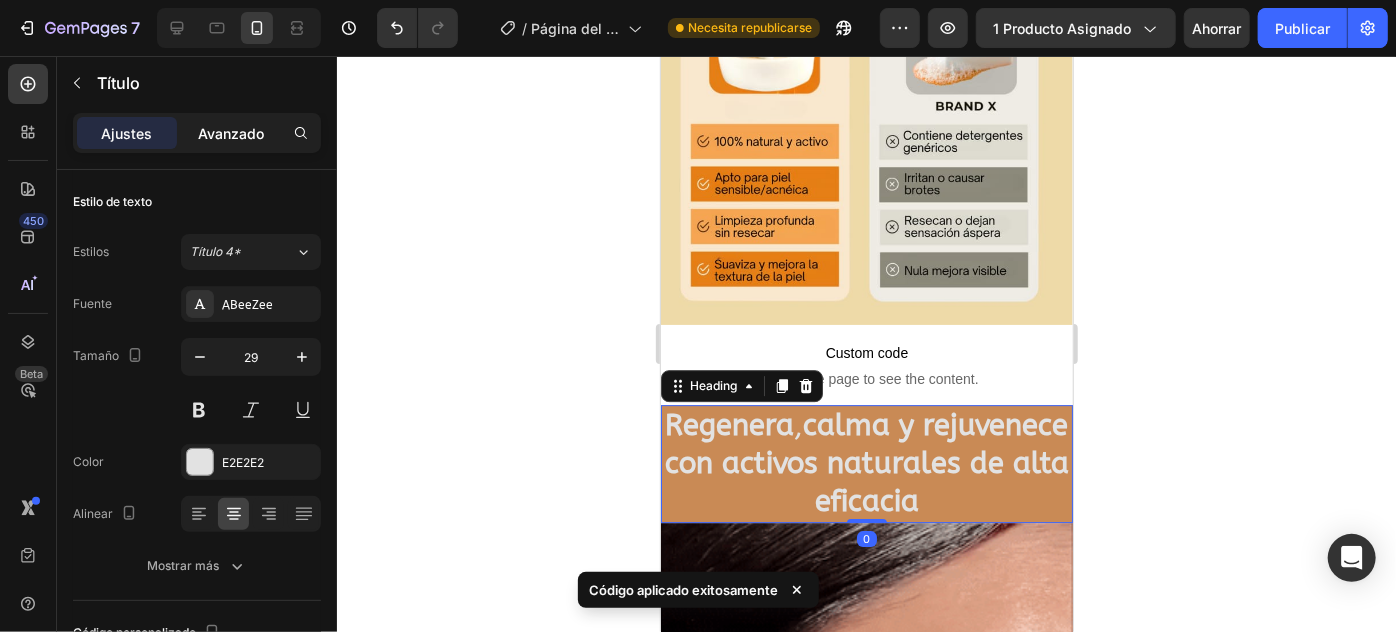 click on "Avanzado" at bounding box center [231, 133] 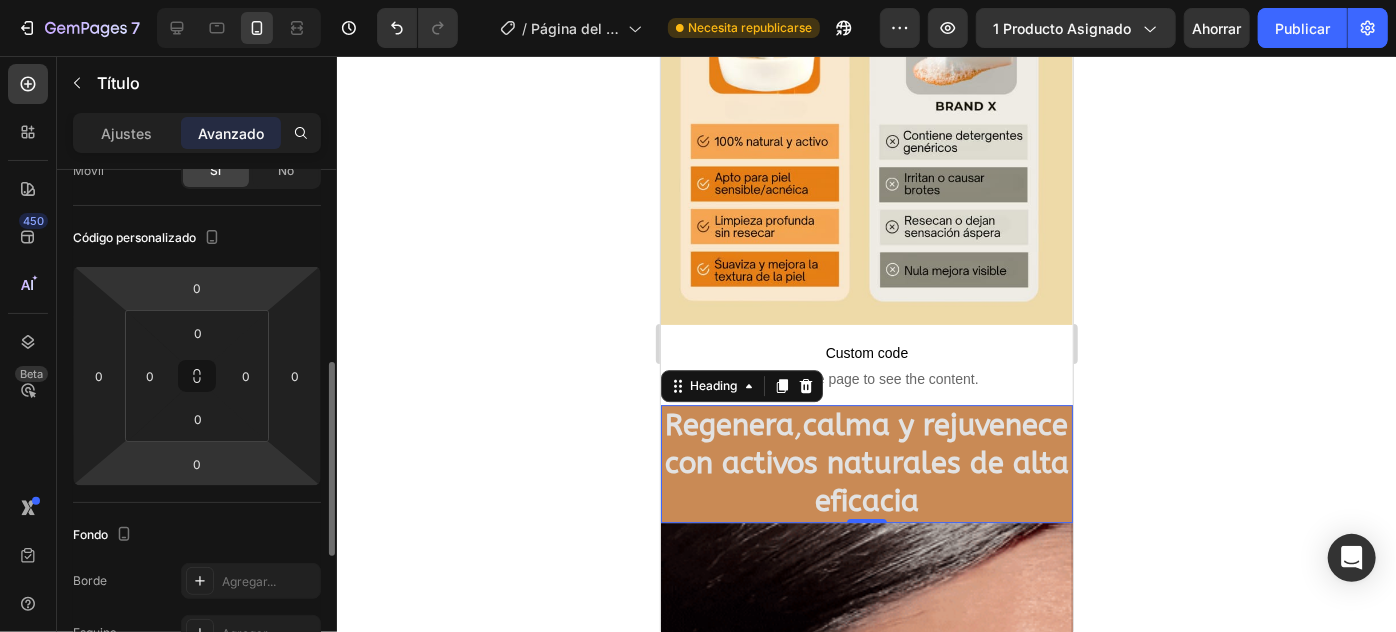 scroll, scrollTop: 363, scrollLeft: 0, axis: vertical 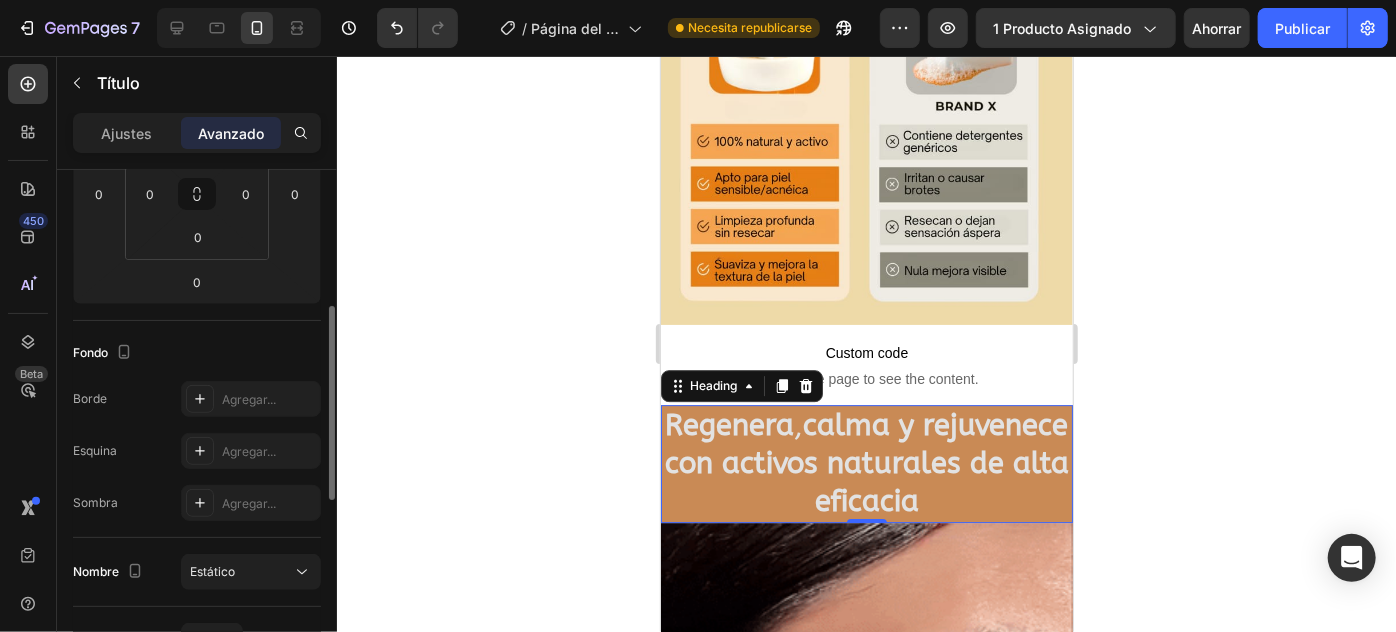 click 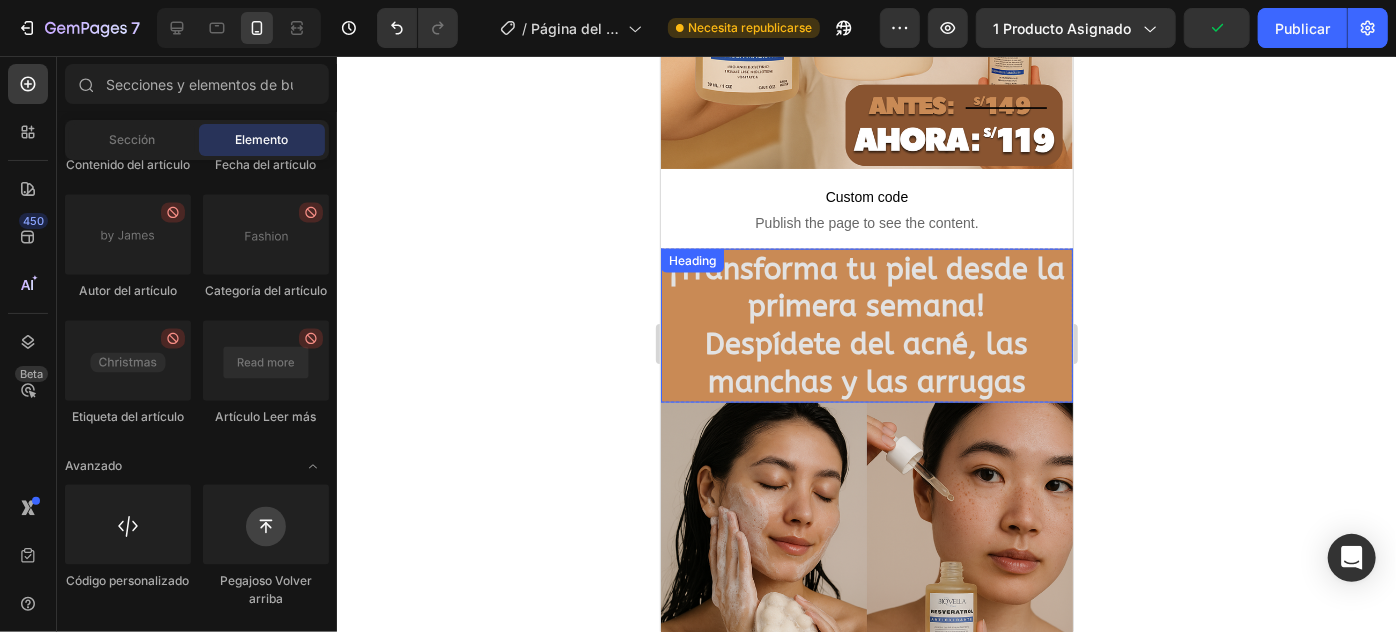 scroll, scrollTop: 1090, scrollLeft: 0, axis: vertical 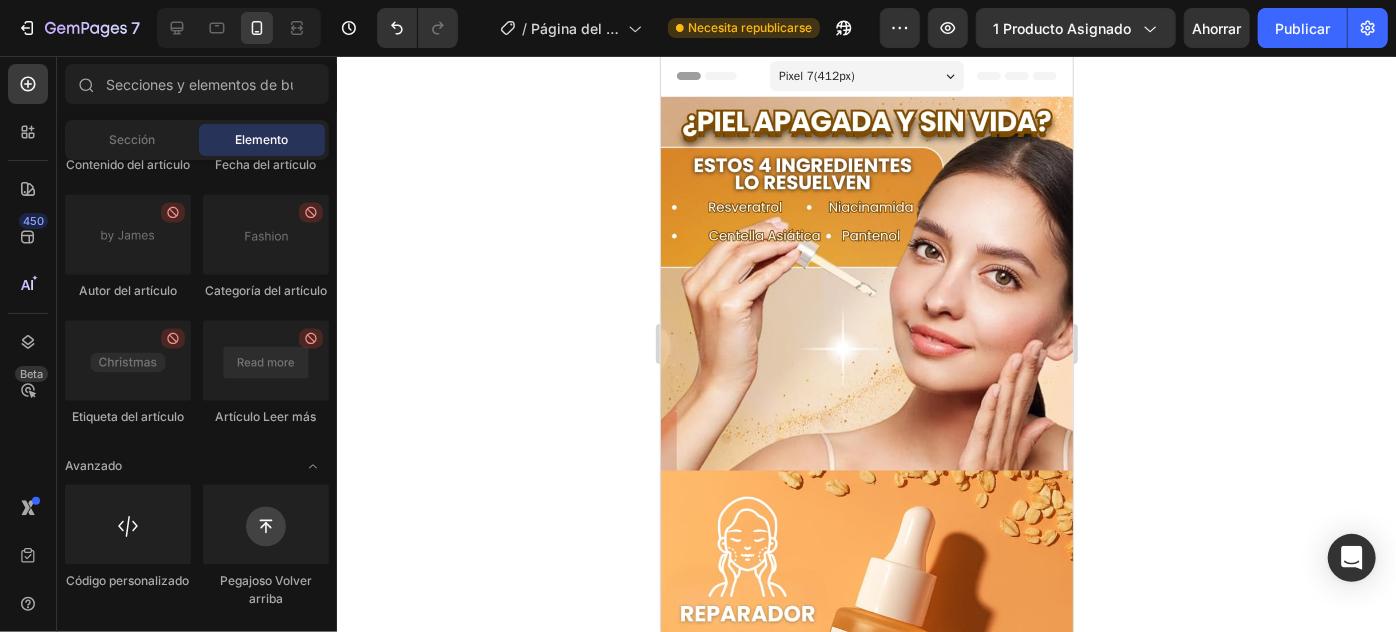 drag, startPoint x: 1068, startPoint y: 195, endPoint x: 1738, endPoint y: 133, distance: 672.86255 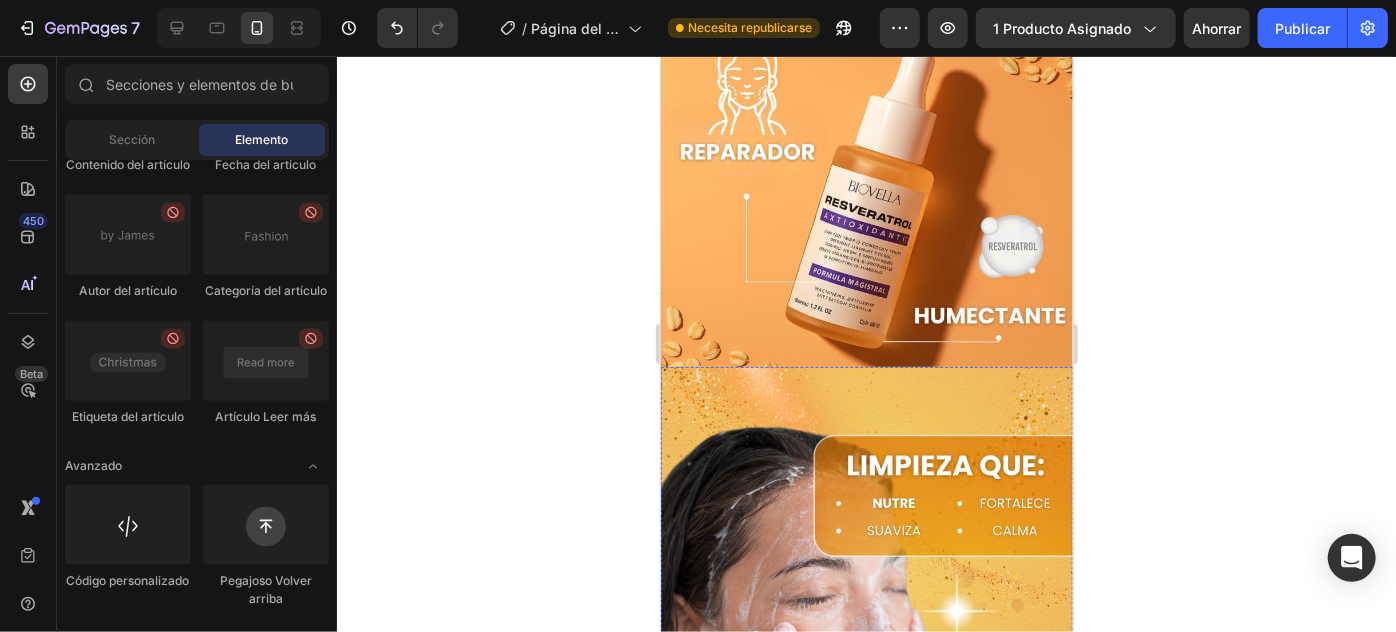 scroll, scrollTop: 454, scrollLeft: 0, axis: vertical 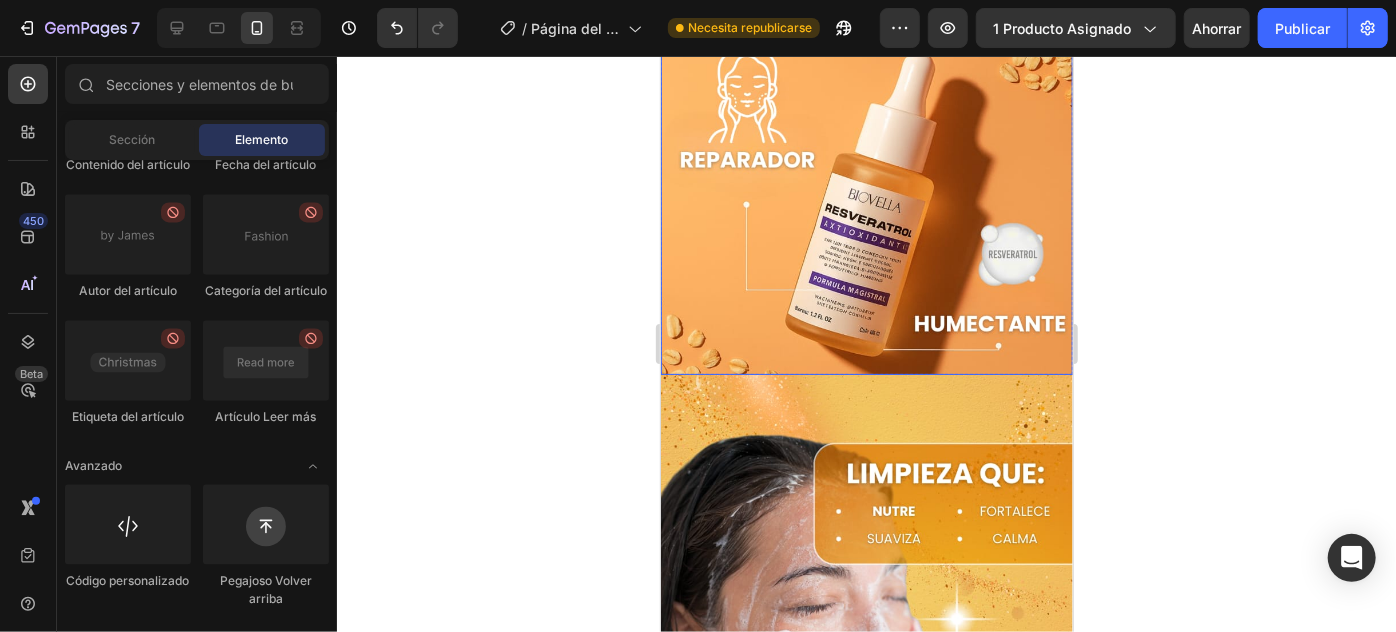 click at bounding box center [866, 8] 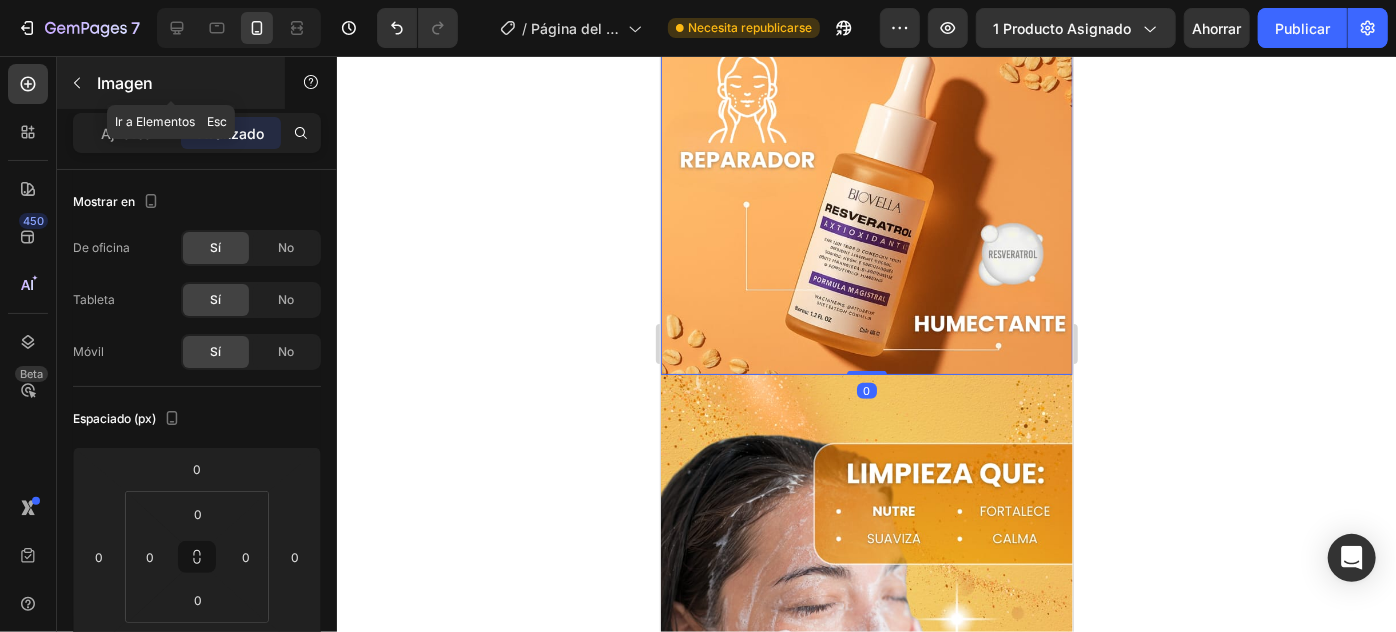 click on "Imagen" at bounding box center (125, 83) 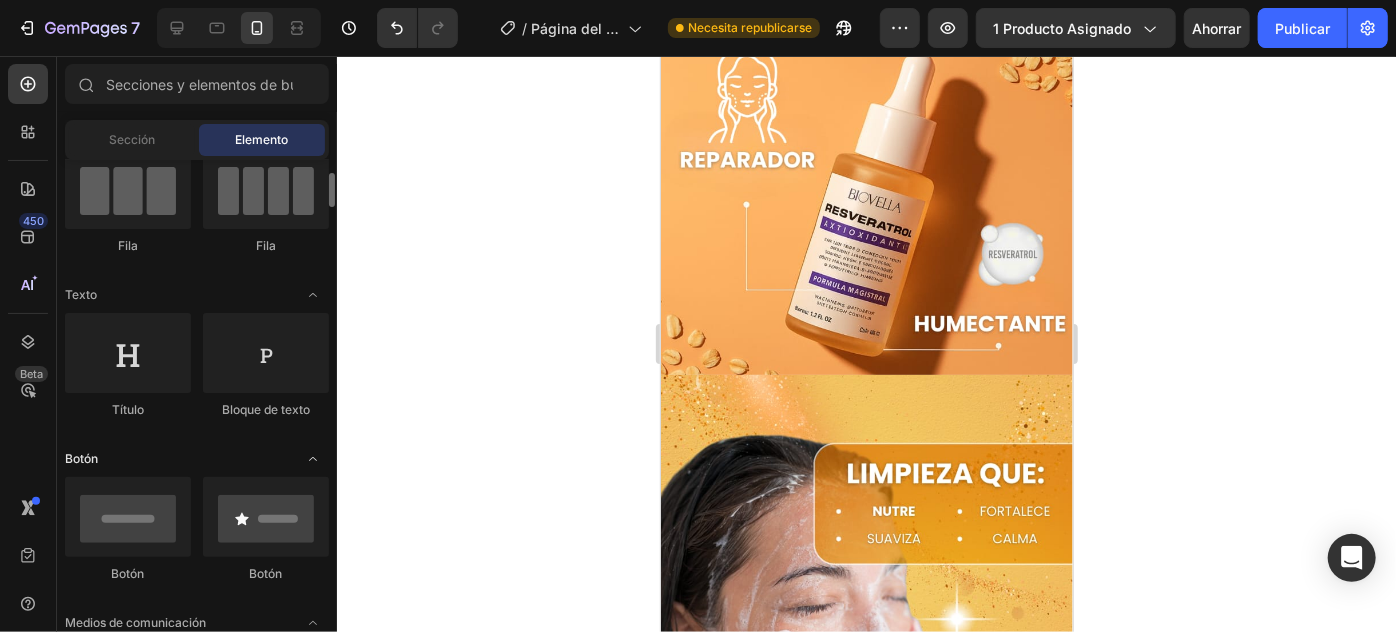 scroll, scrollTop: 272, scrollLeft: 0, axis: vertical 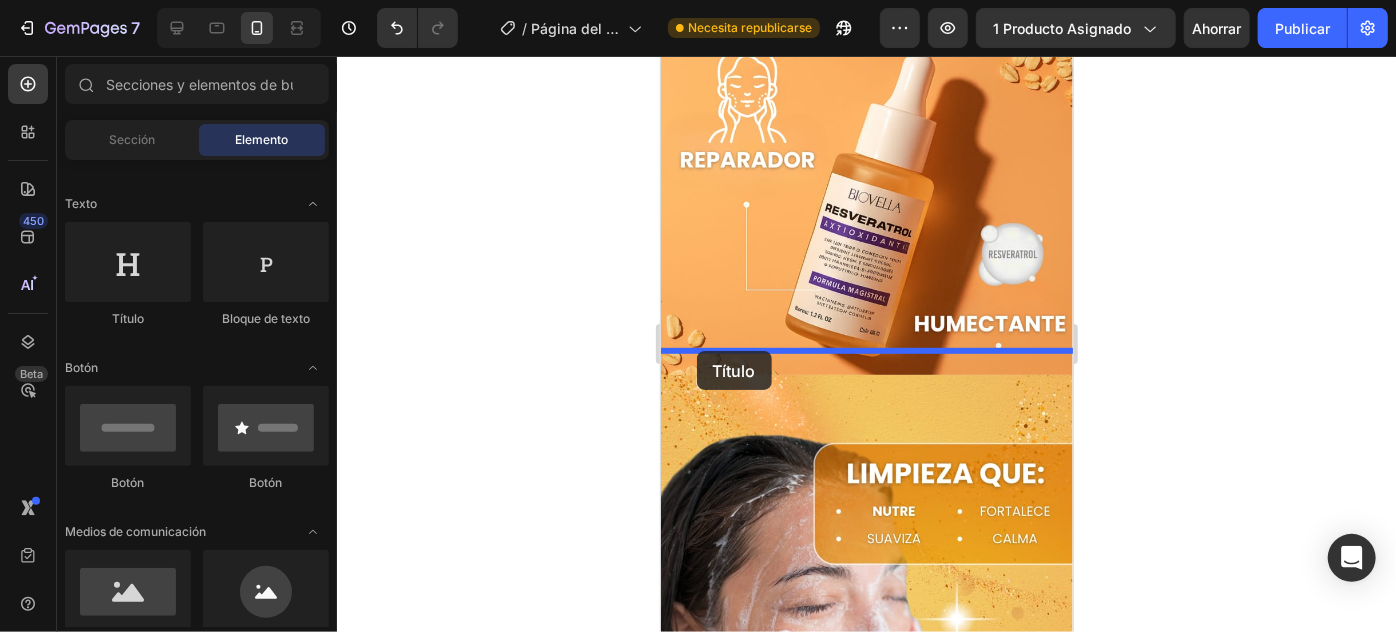 drag, startPoint x: 770, startPoint y: 332, endPoint x: 696, endPoint y: 350, distance: 76.15773 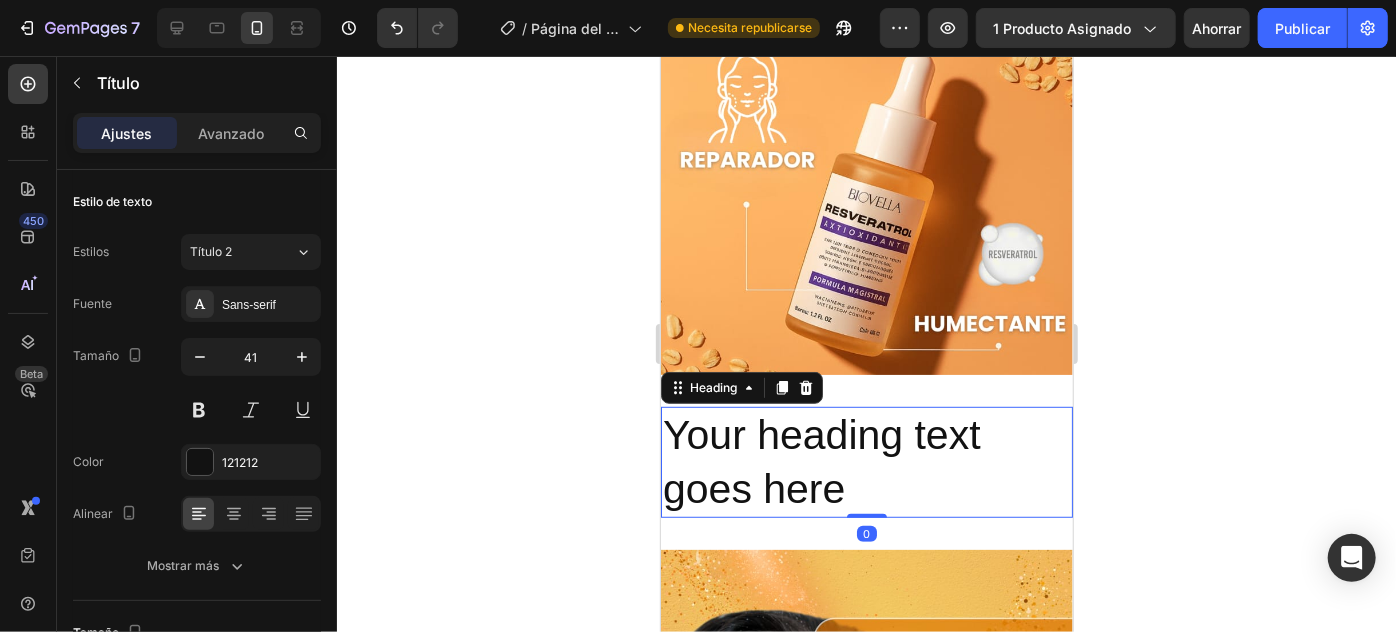 click on "Your heading text goes here" at bounding box center (866, 461) 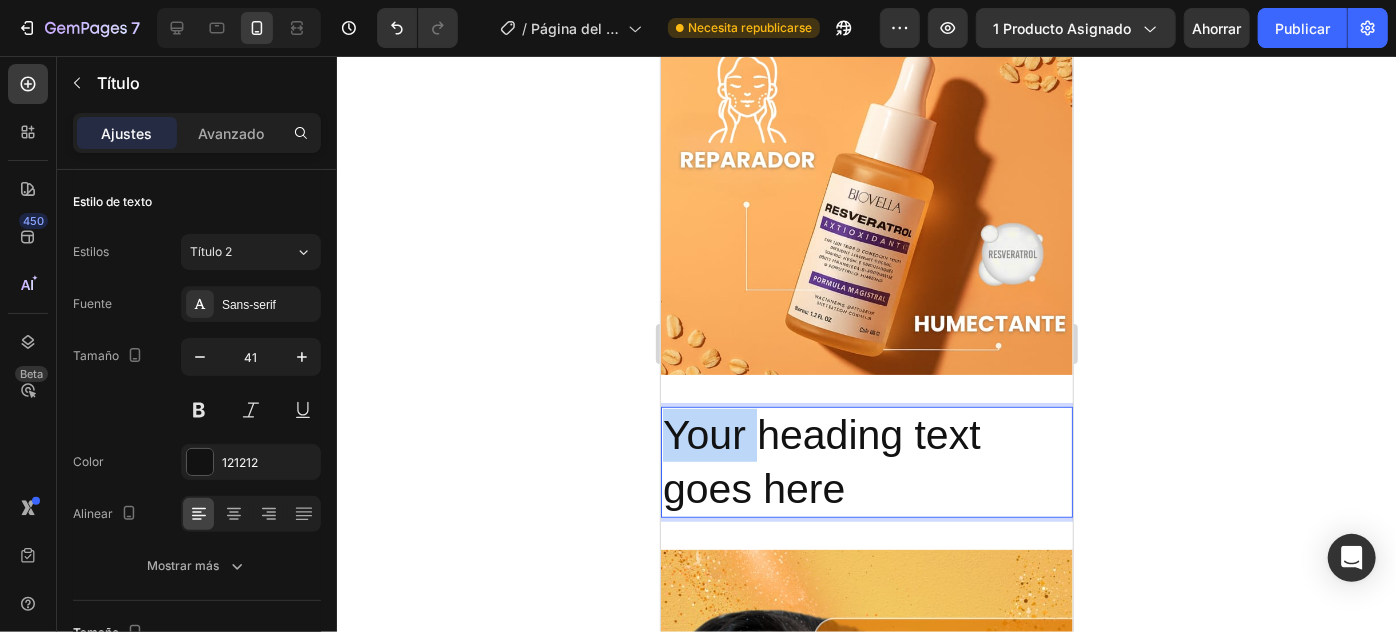 click on "Your heading text goes here" at bounding box center (866, 461) 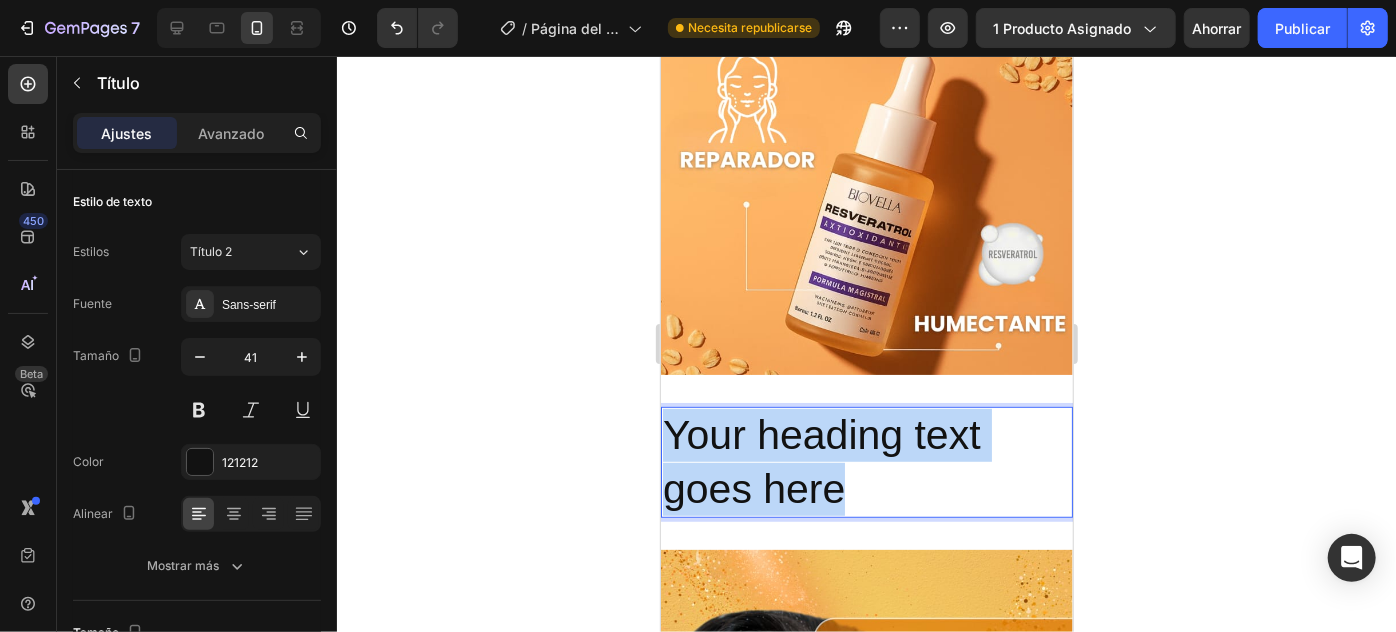 click on "Your heading text goes here" at bounding box center (866, 461) 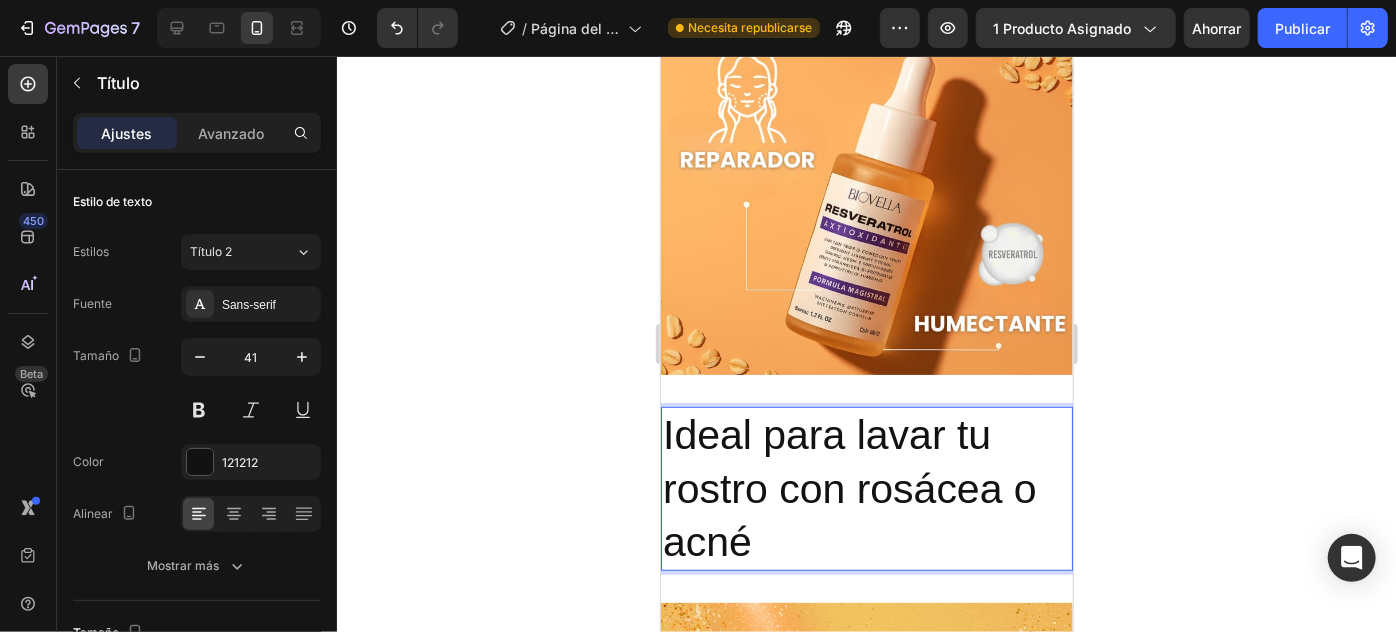click on "Ideal para lavar tu rostro con rosácea o acné" at bounding box center (866, 488) 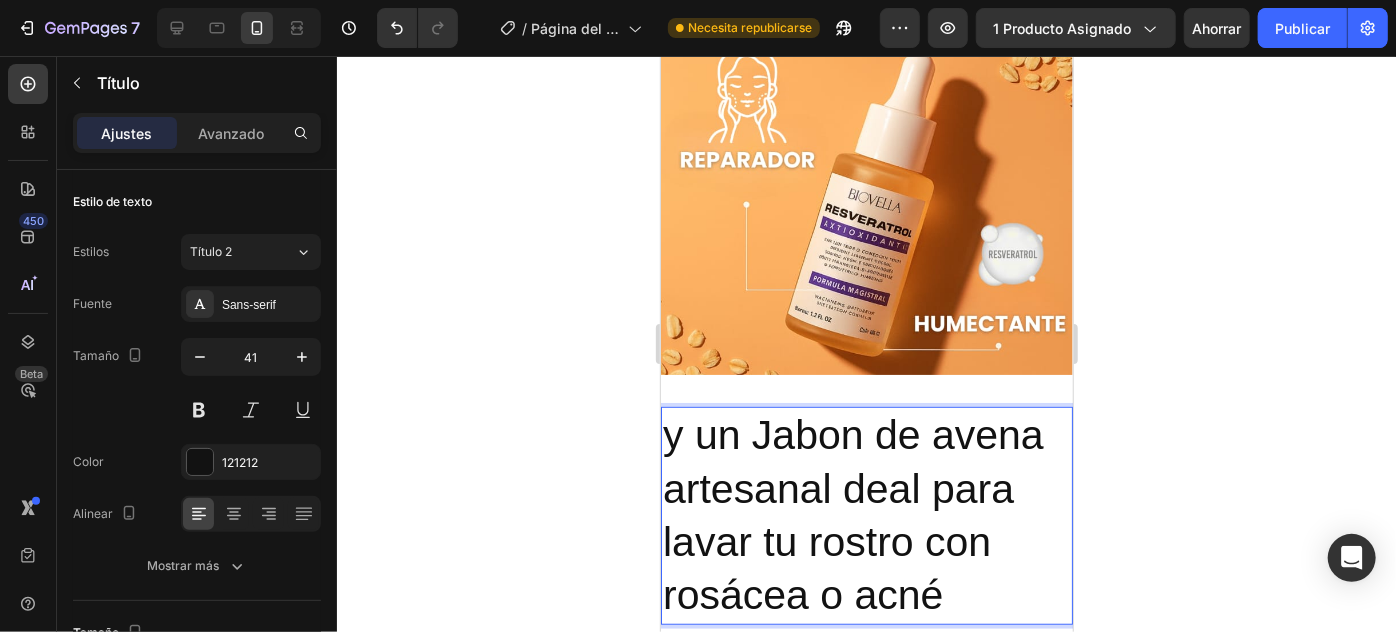 click on "y un Jabon de avena artesanal deal para lavar tu rostro con rosácea o acné" at bounding box center [866, 514] 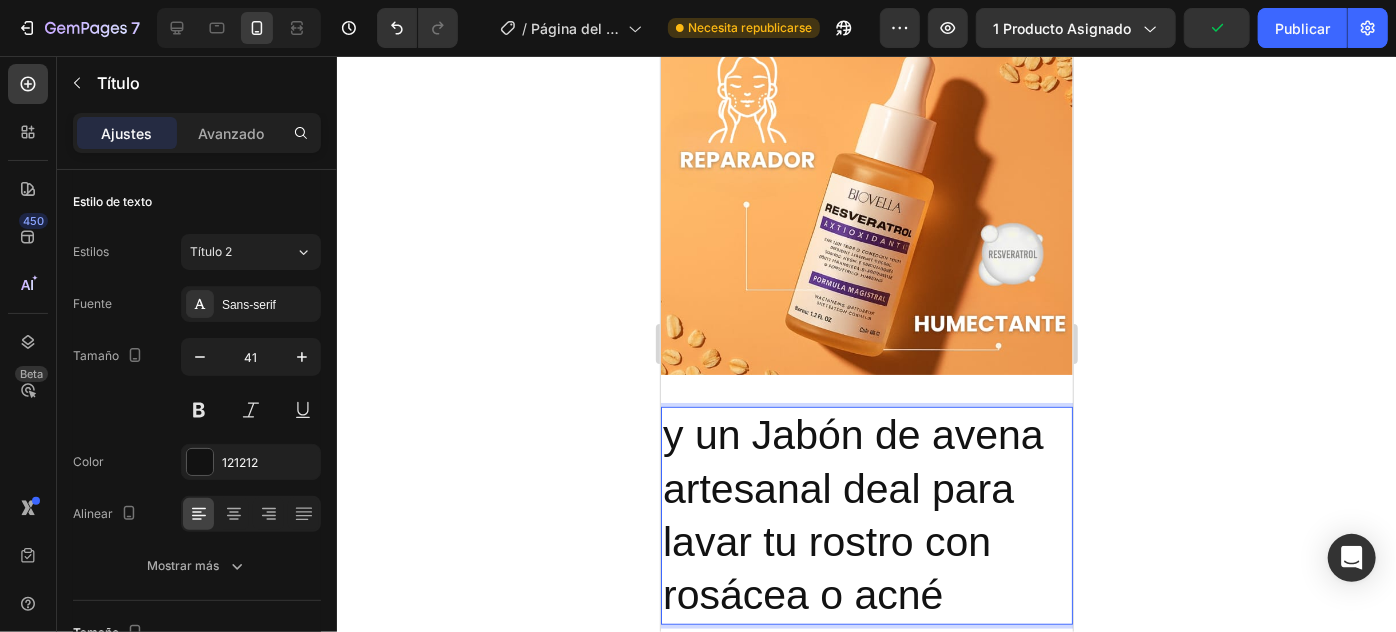 click on "y un Jabón de avena artesanal deal para lavar tu rostro con rosácea o acné" at bounding box center (866, 514) 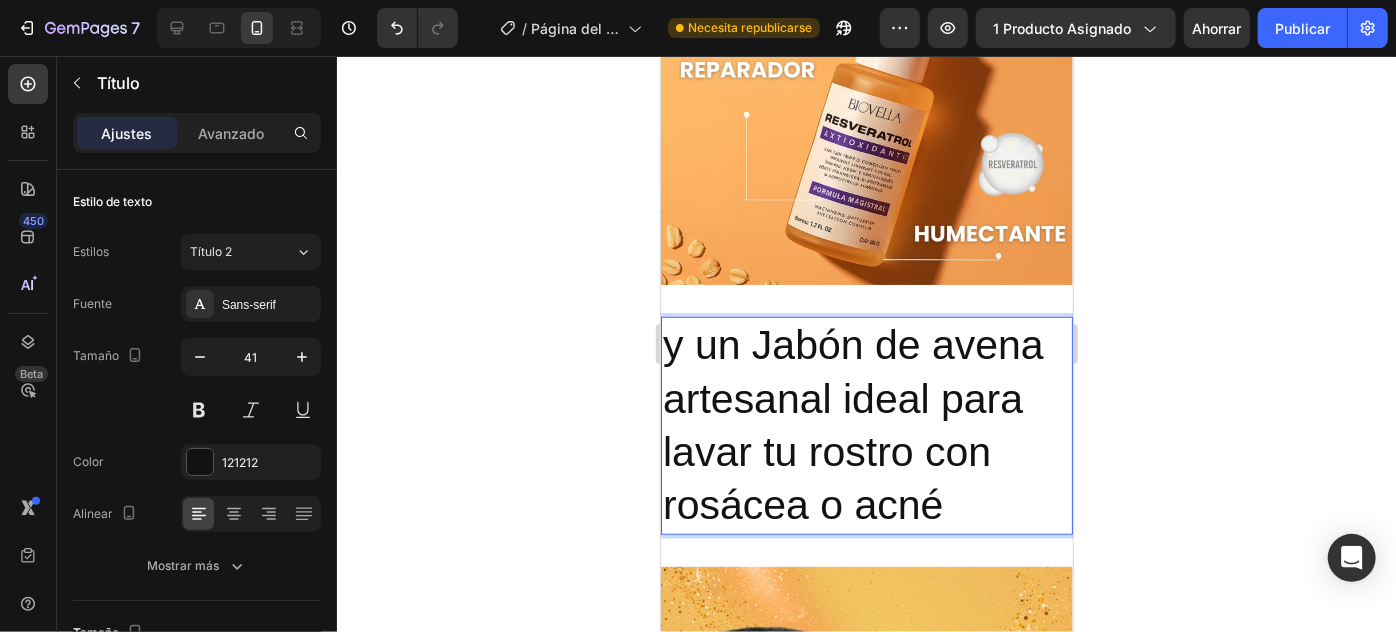 scroll, scrollTop: 545, scrollLeft: 0, axis: vertical 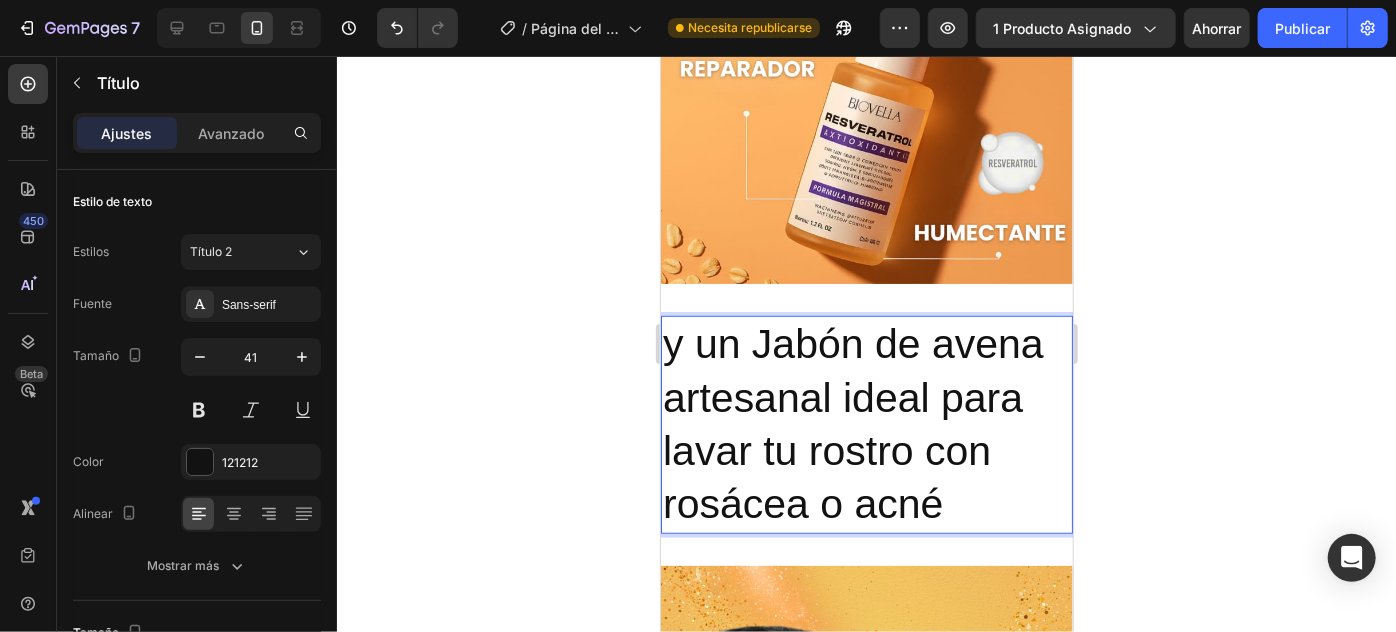 click on "y un Jabón de avena artesanal ideal para lavar tu rostro con rosácea o acné" at bounding box center (866, 423) 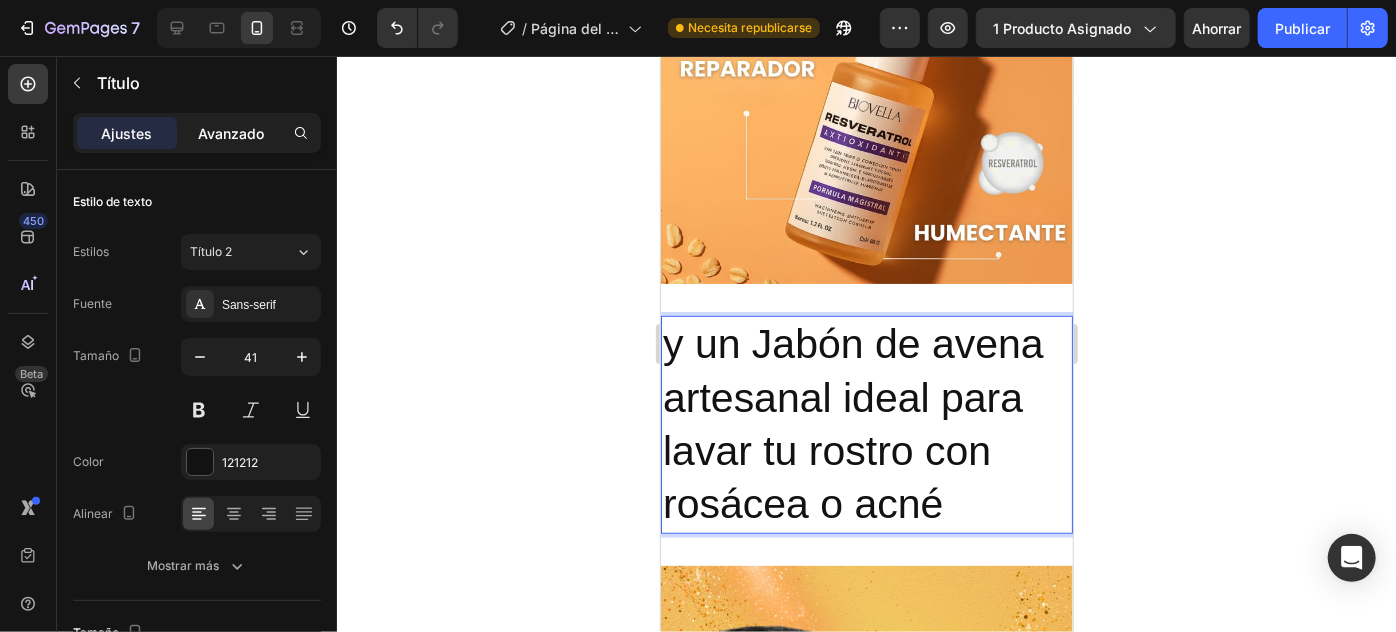 click on "Avanzado" at bounding box center (231, 133) 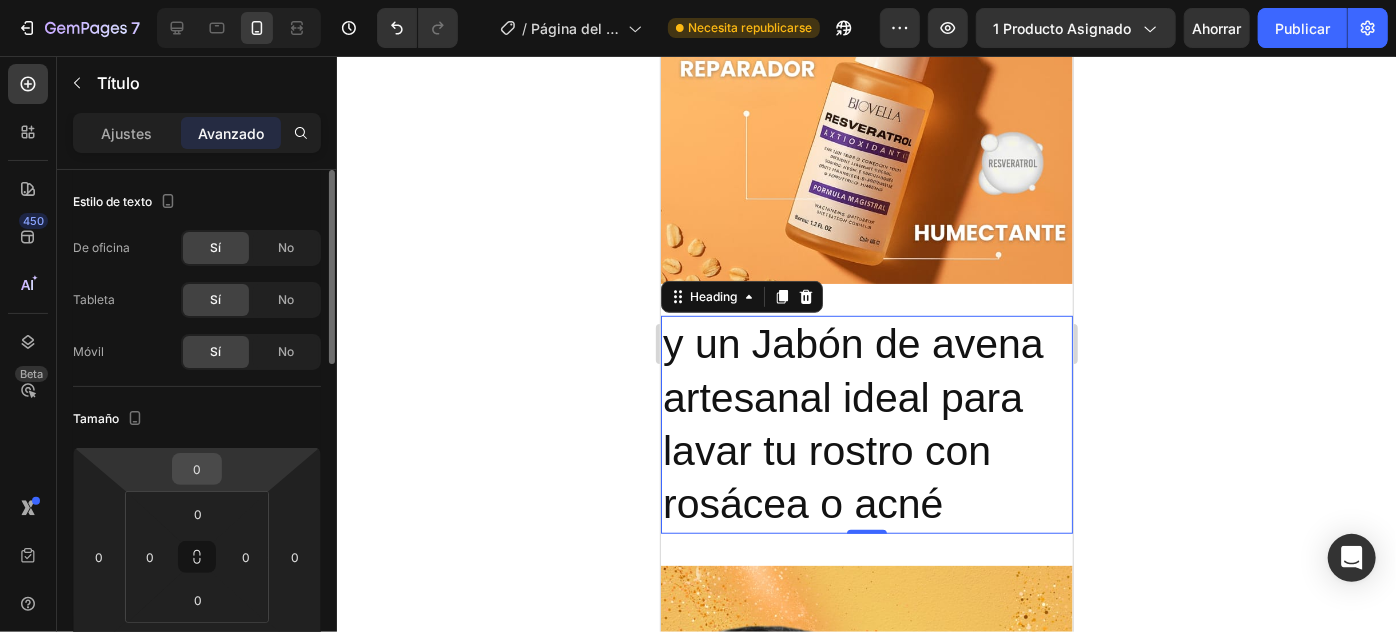 scroll, scrollTop: 181, scrollLeft: 0, axis: vertical 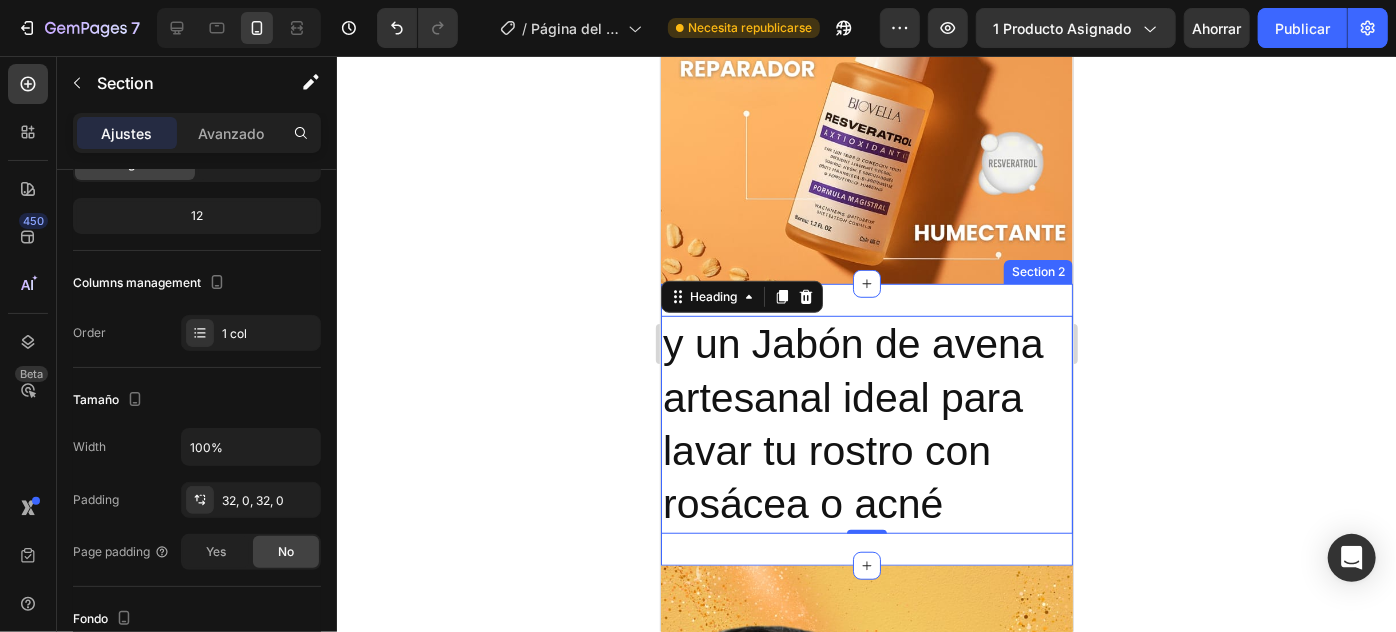 click on "y un Jabón de avena artesanal ideal para lavar tu rostro con rosácea o acné Heading   0 Section 2" at bounding box center [866, 423] 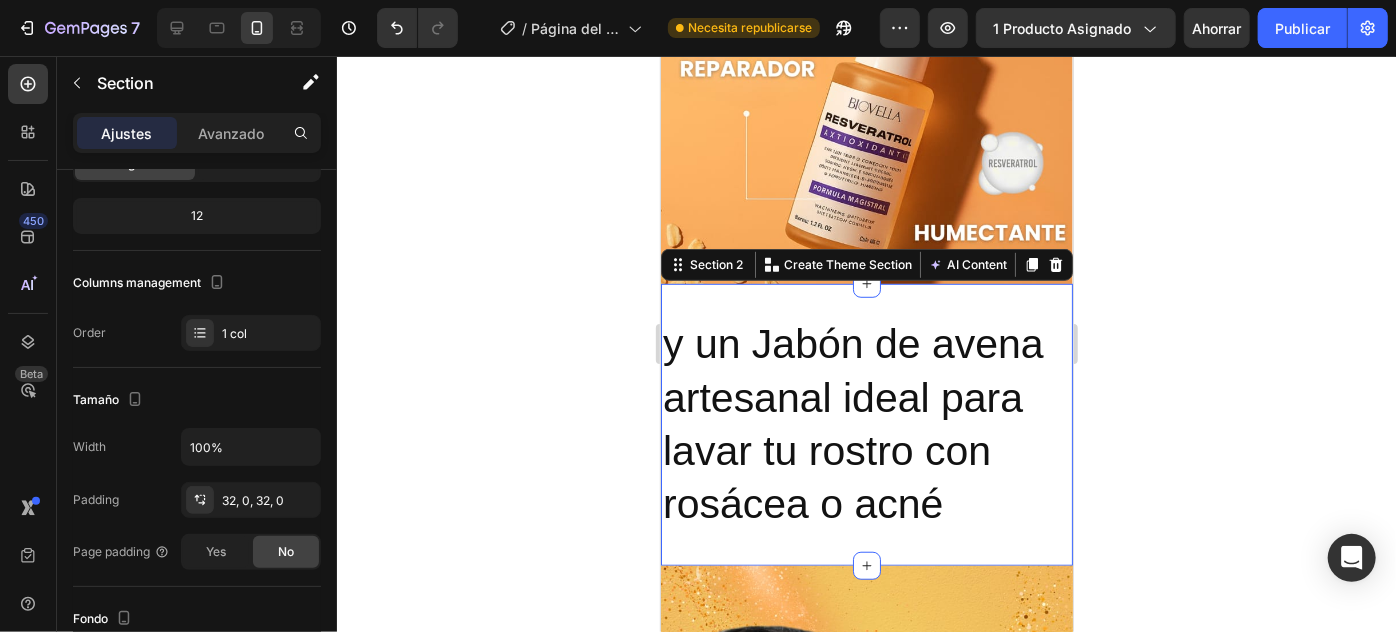 scroll, scrollTop: 0, scrollLeft: 0, axis: both 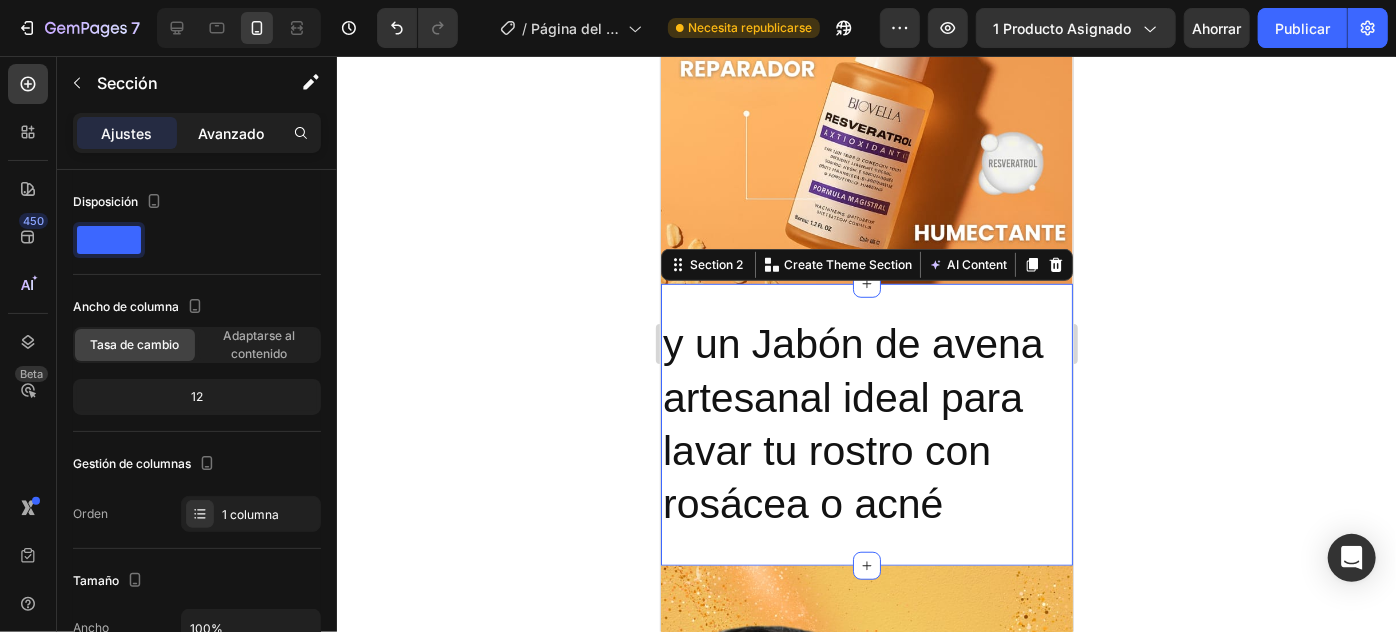click on "Avanzado" 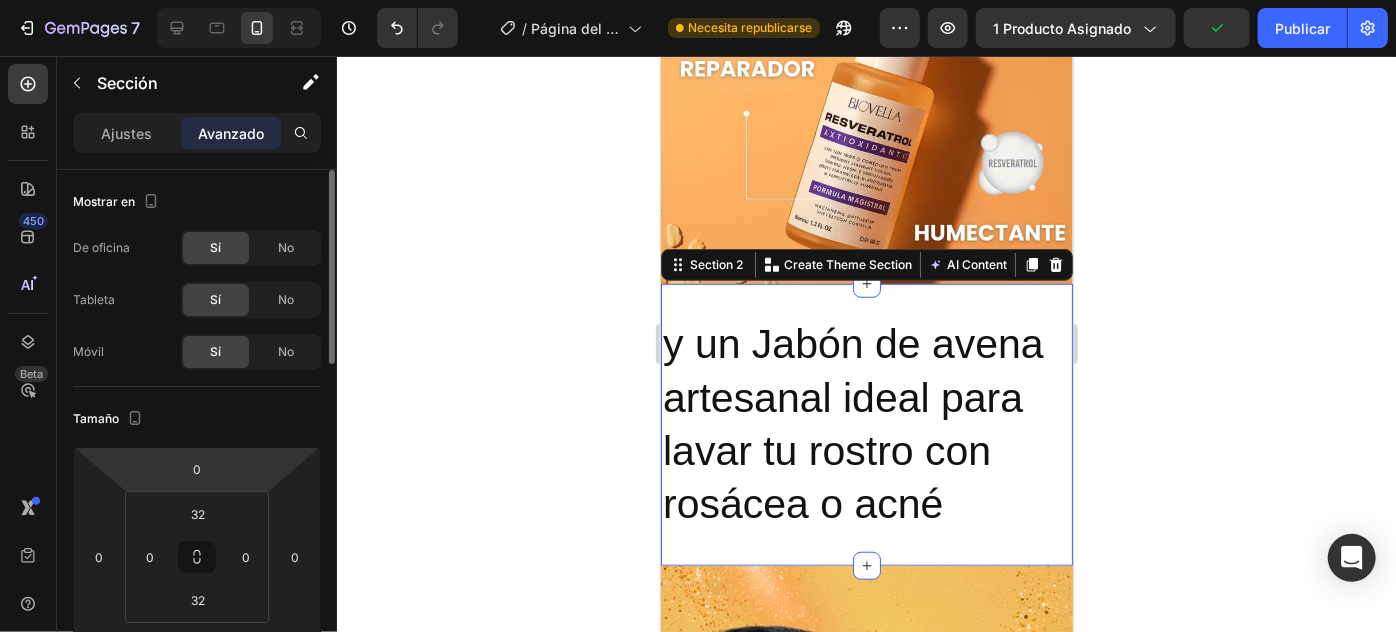 scroll, scrollTop: 181, scrollLeft: 0, axis: vertical 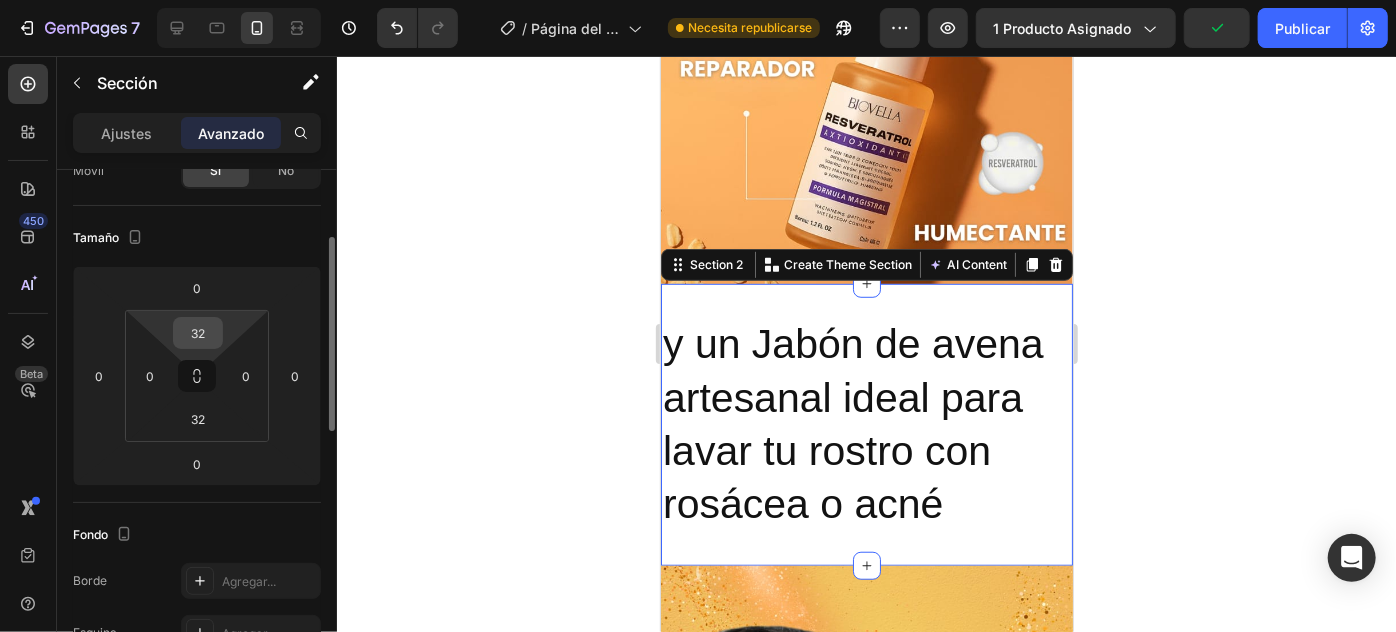 click on "32" at bounding box center (198, 333) 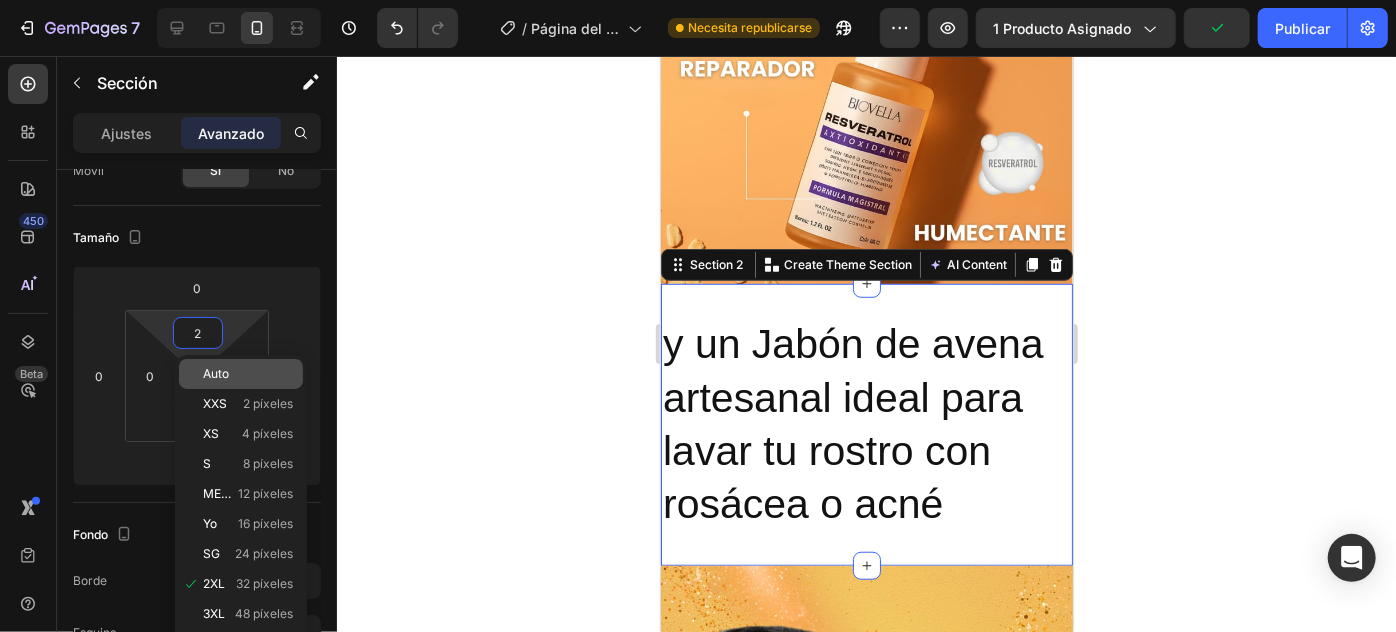 click on "Auto" at bounding box center [216, 373] 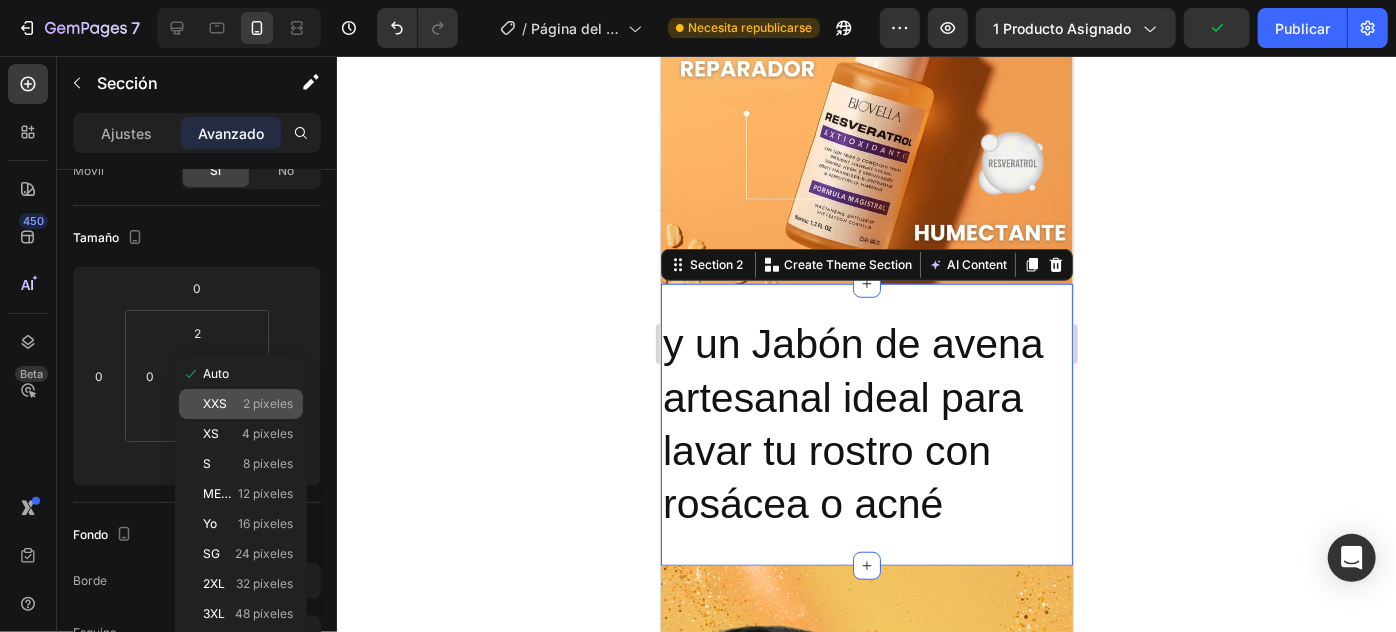 type on "Auto" 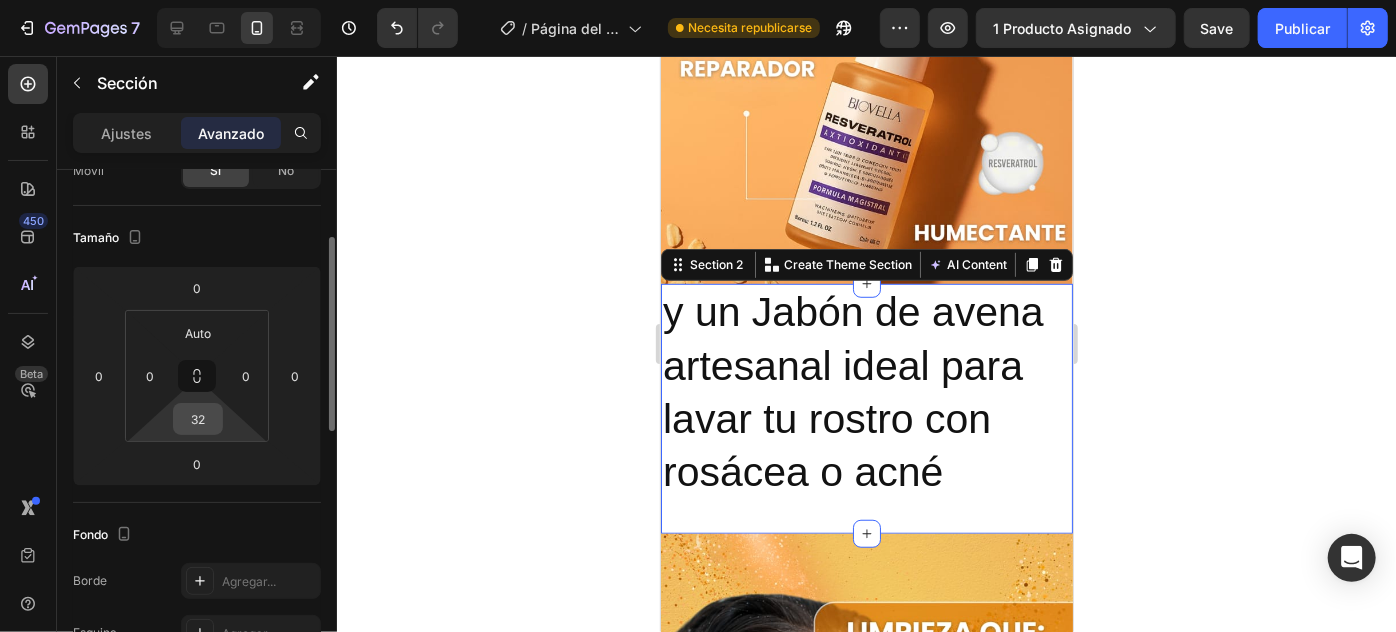 click on "32" at bounding box center (198, 419) 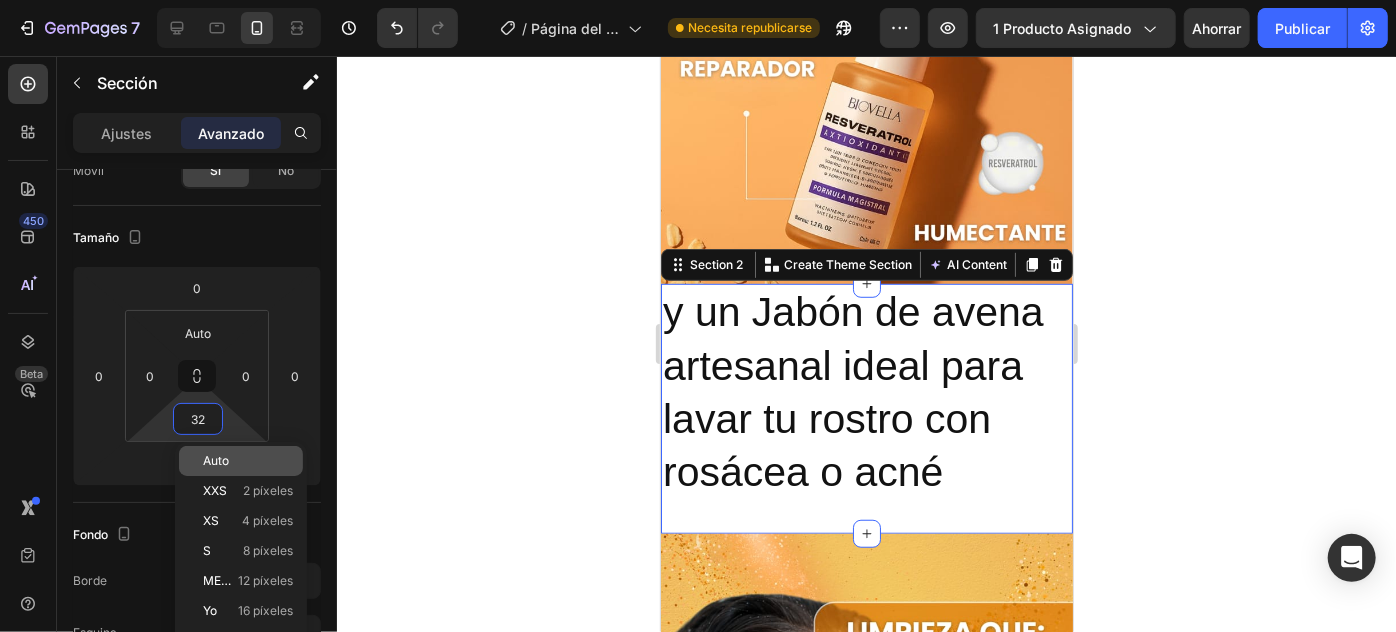 click on "Auto" 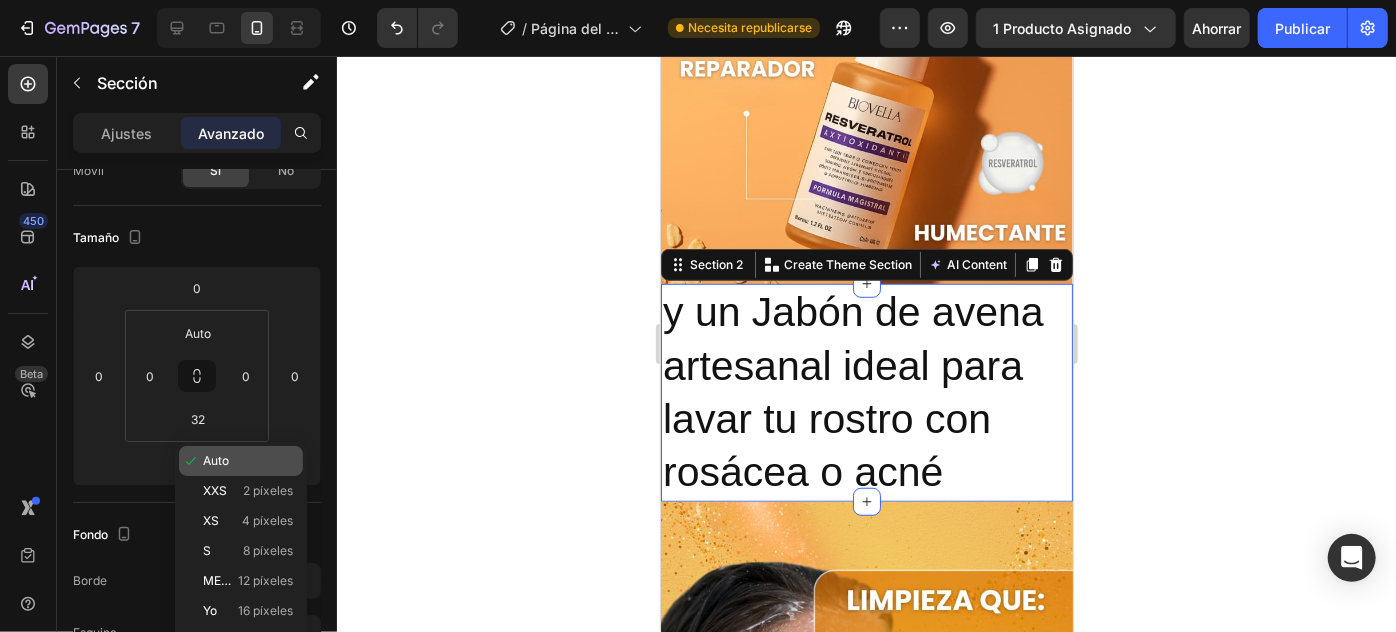 type on "Auto" 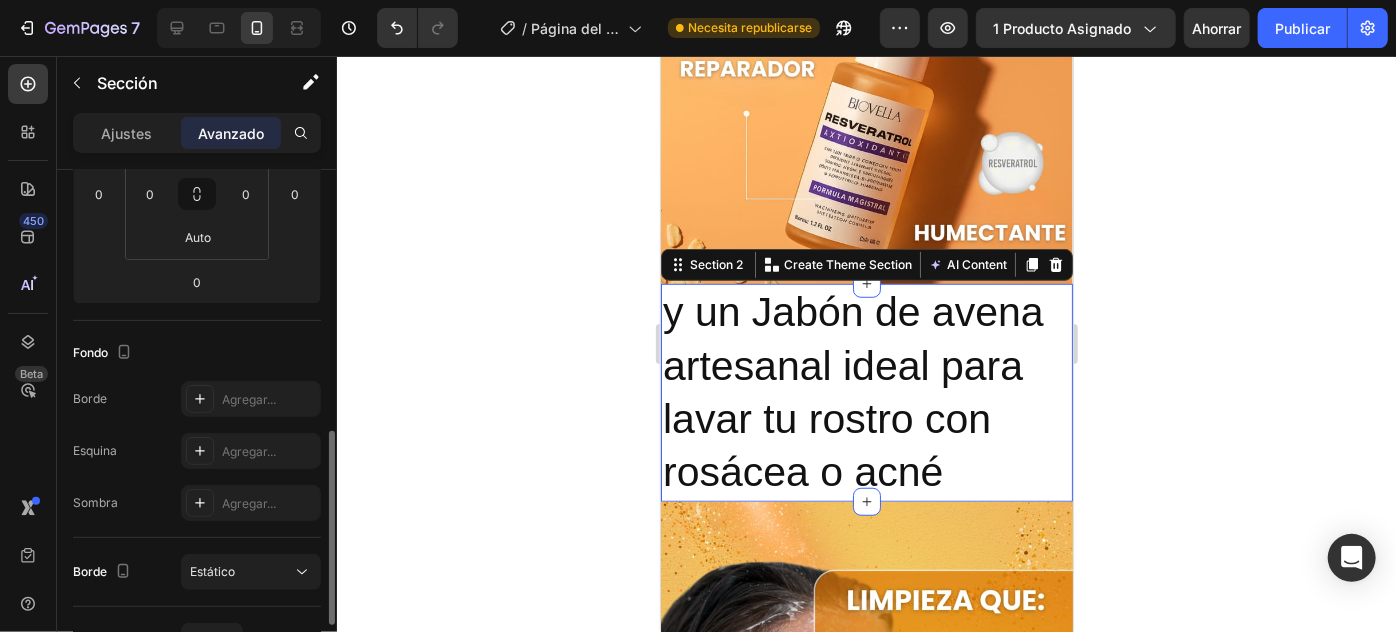 scroll, scrollTop: 454, scrollLeft: 0, axis: vertical 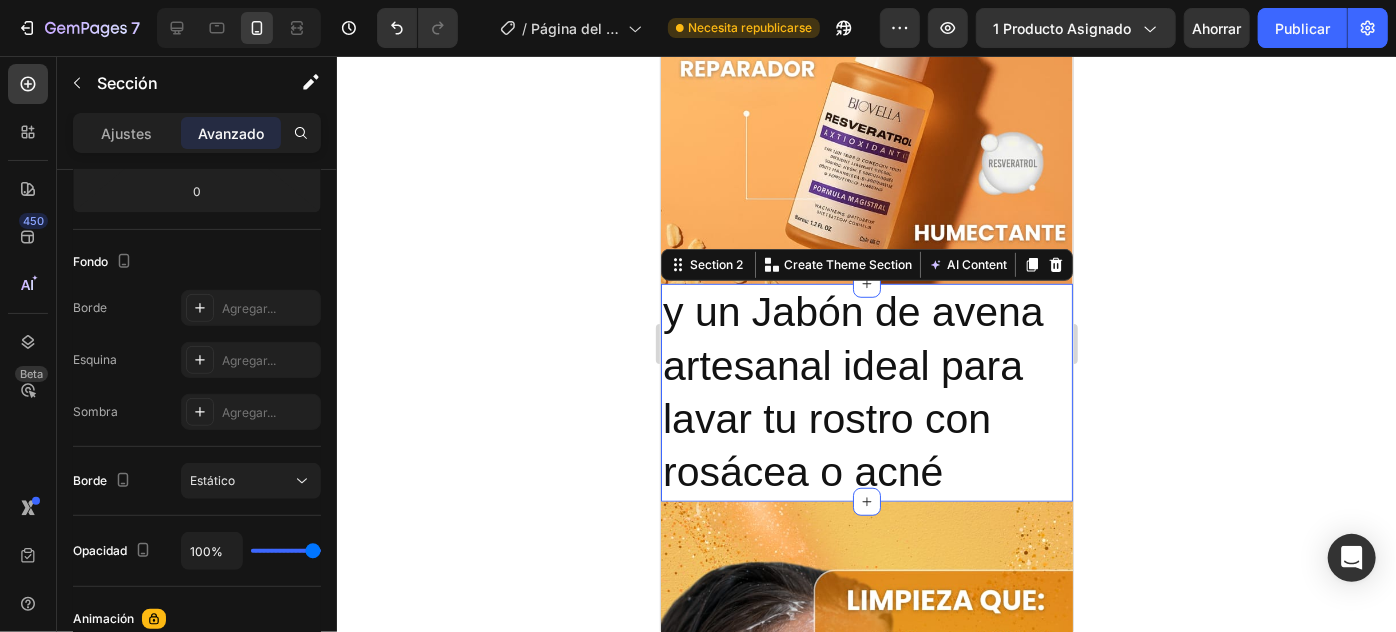 click 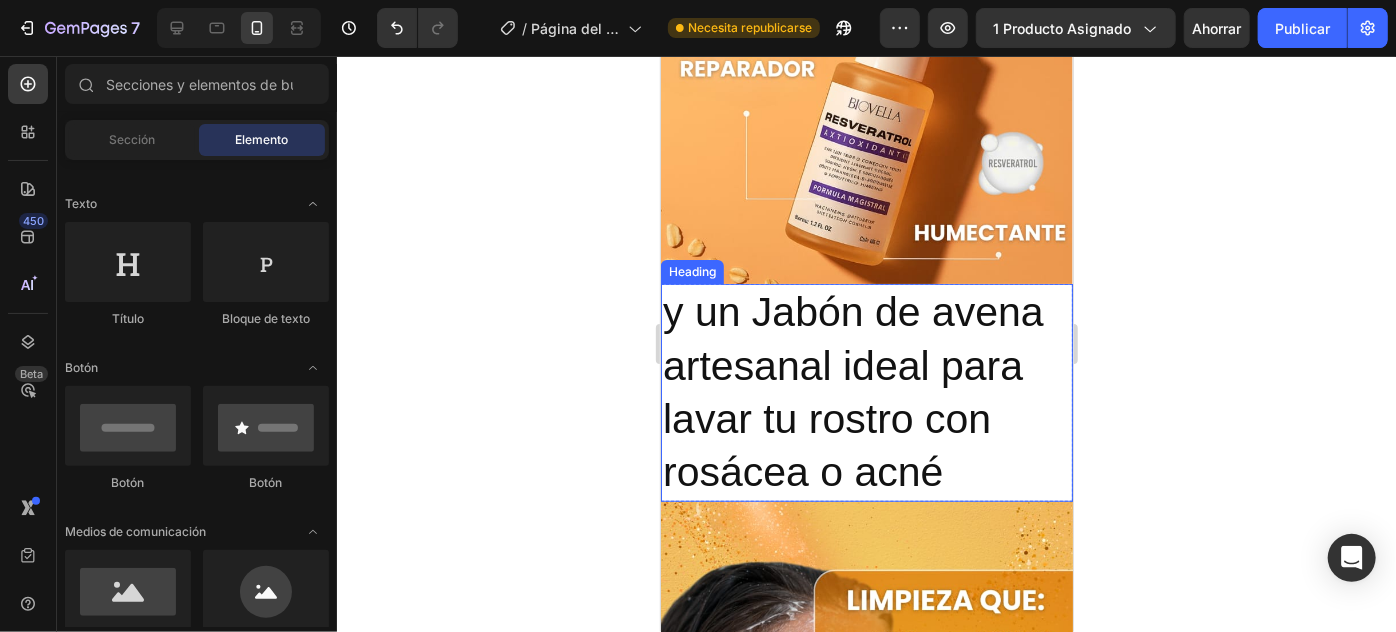 click on "y un Jabón de avena artesanal ideal para lavar tu rostro con rosácea o acné" at bounding box center (866, 391) 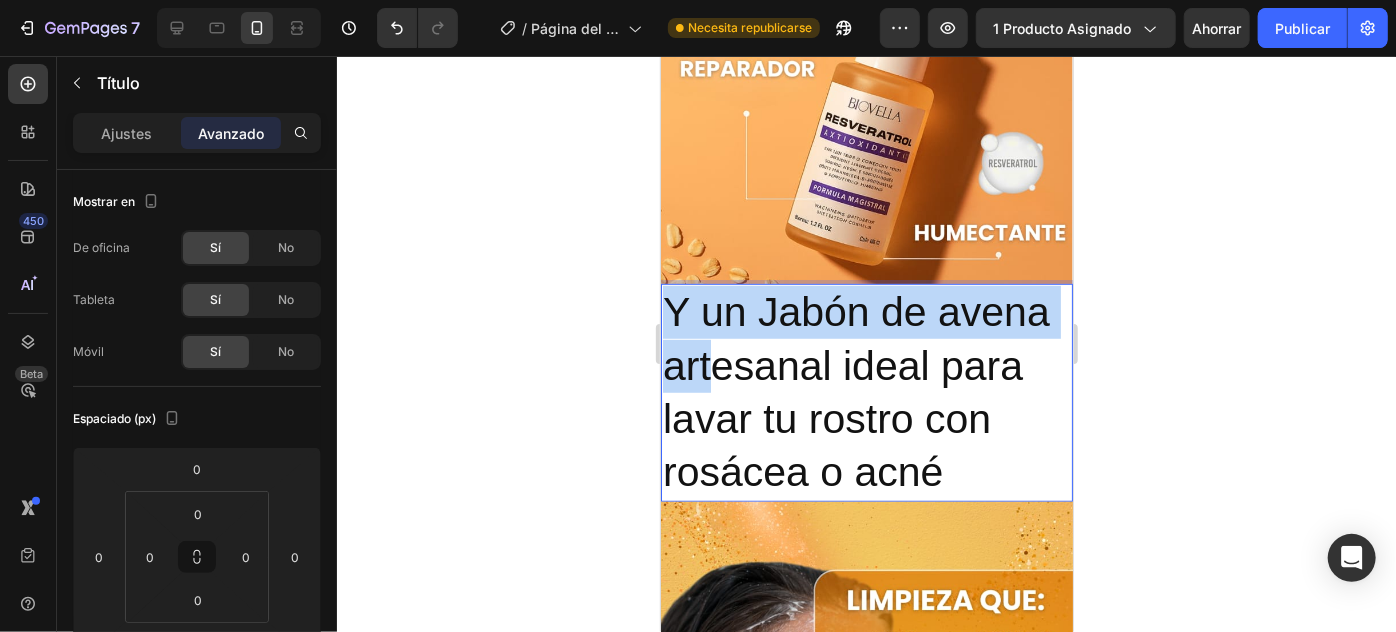 drag, startPoint x: 955, startPoint y: 445, endPoint x: 712, endPoint y: 323, distance: 271.90622 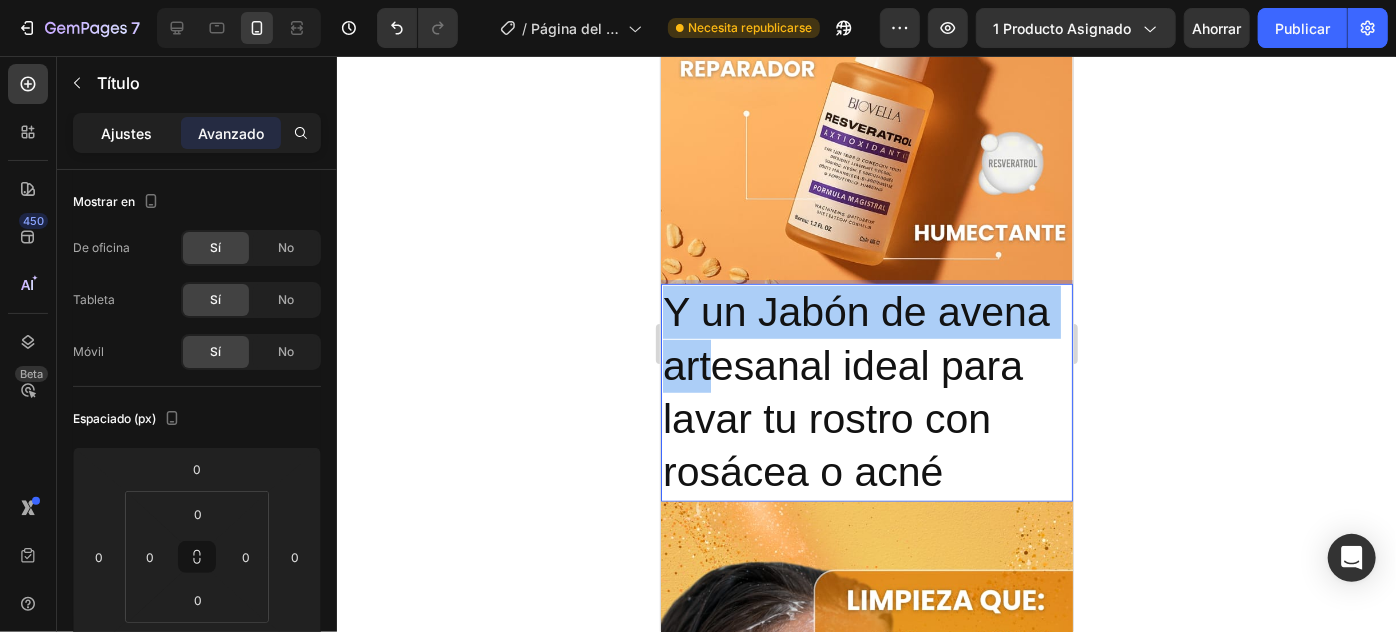 click on "Ajustes" at bounding box center (127, 133) 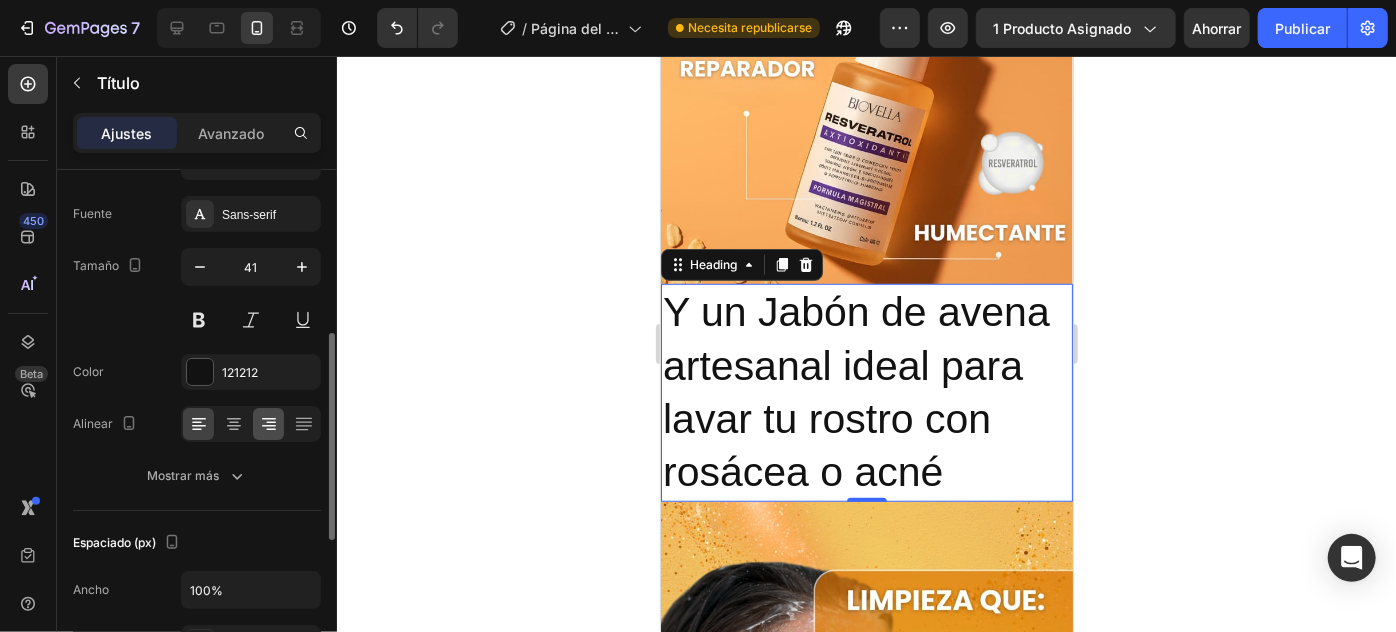scroll, scrollTop: 0, scrollLeft: 0, axis: both 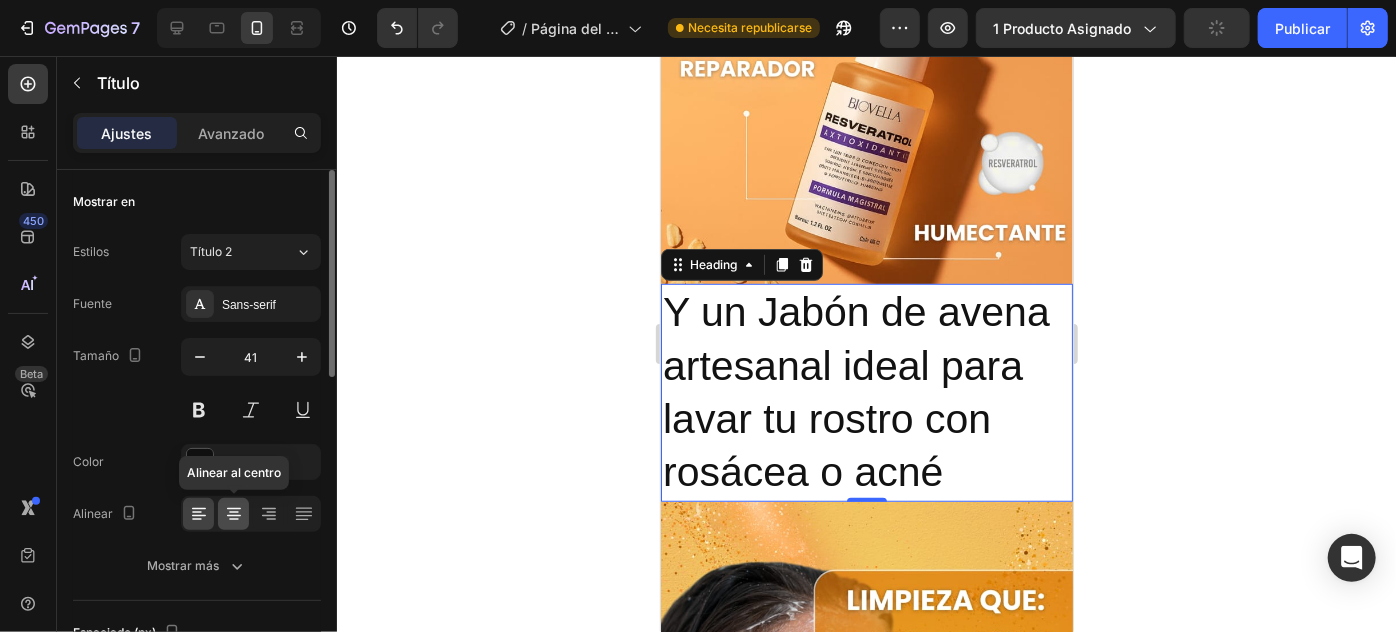 click 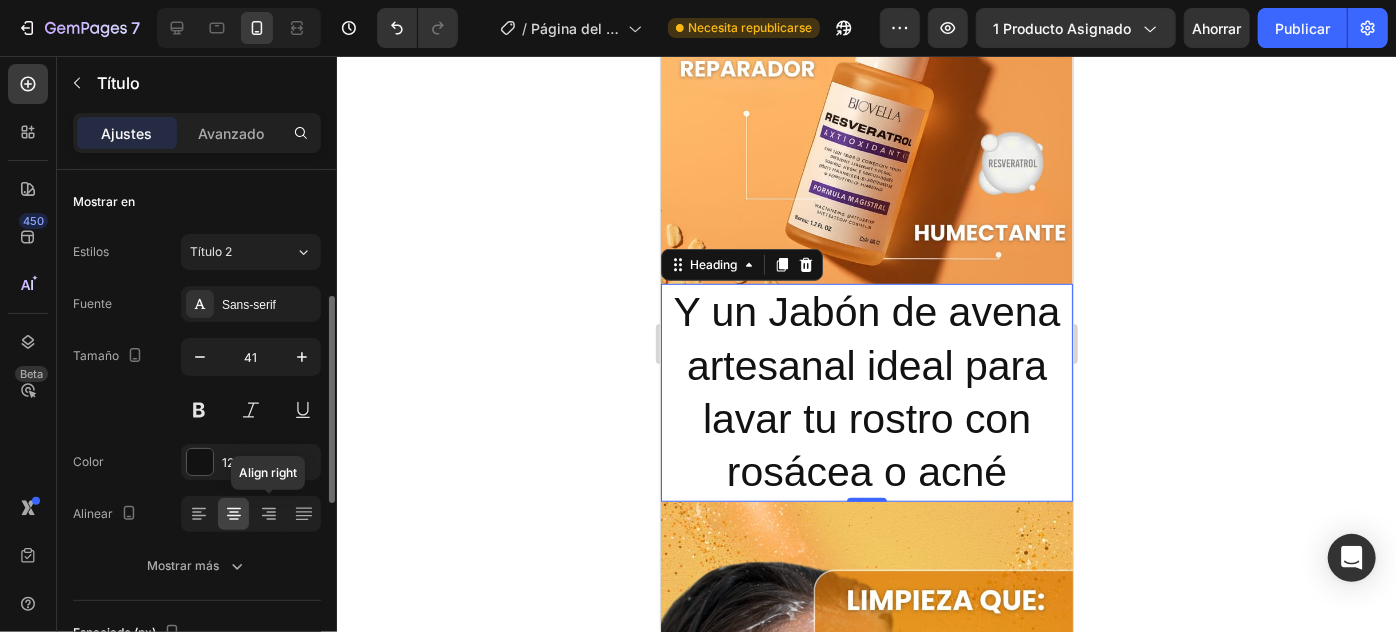 scroll, scrollTop: 90, scrollLeft: 0, axis: vertical 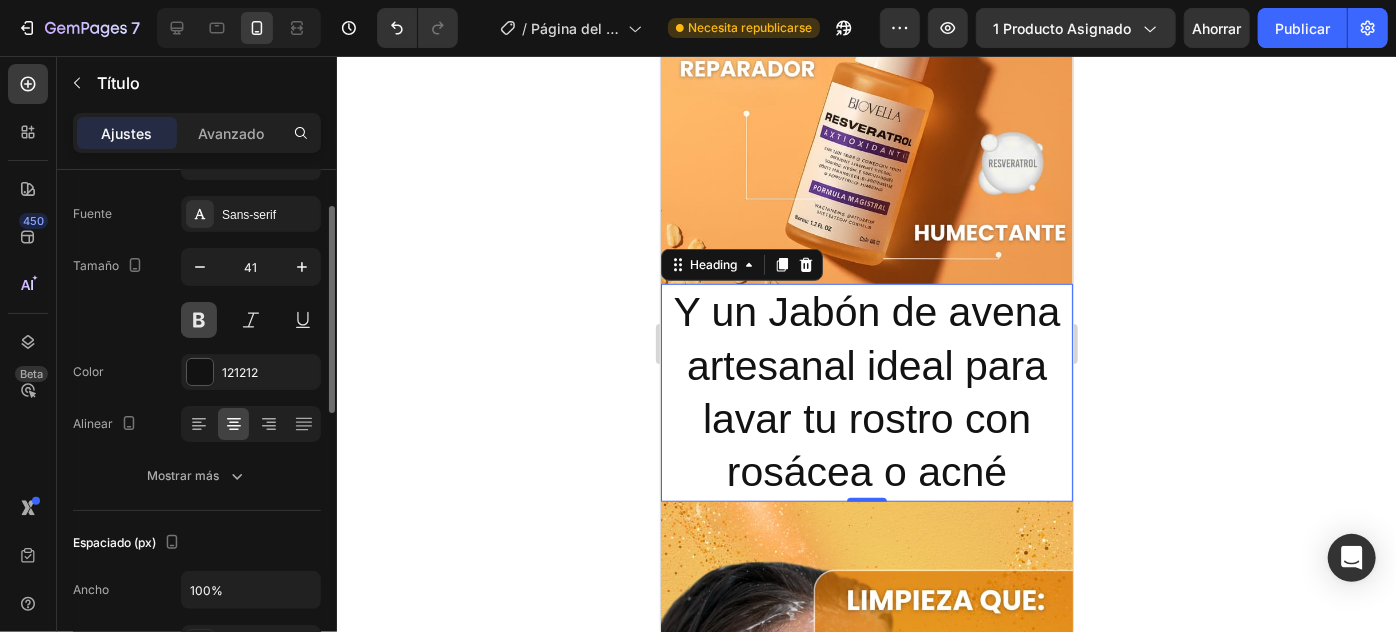 click at bounding box center [199, 320] 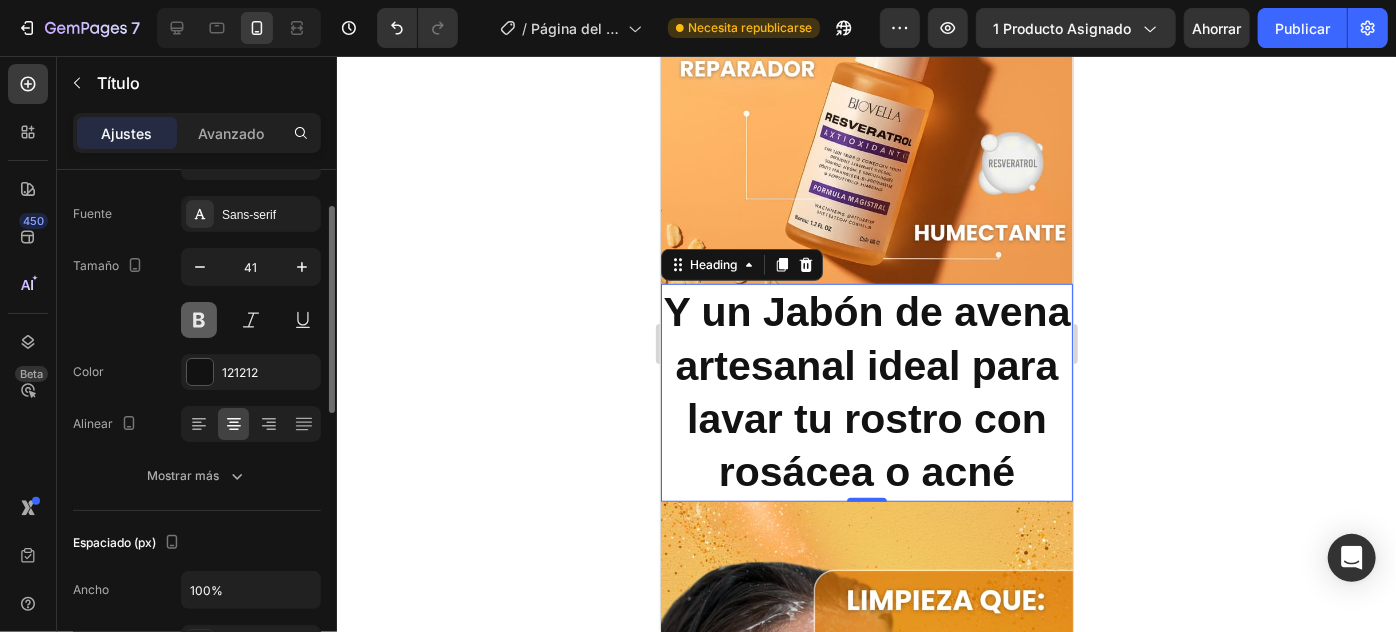 click at bounding box center [199, 320] 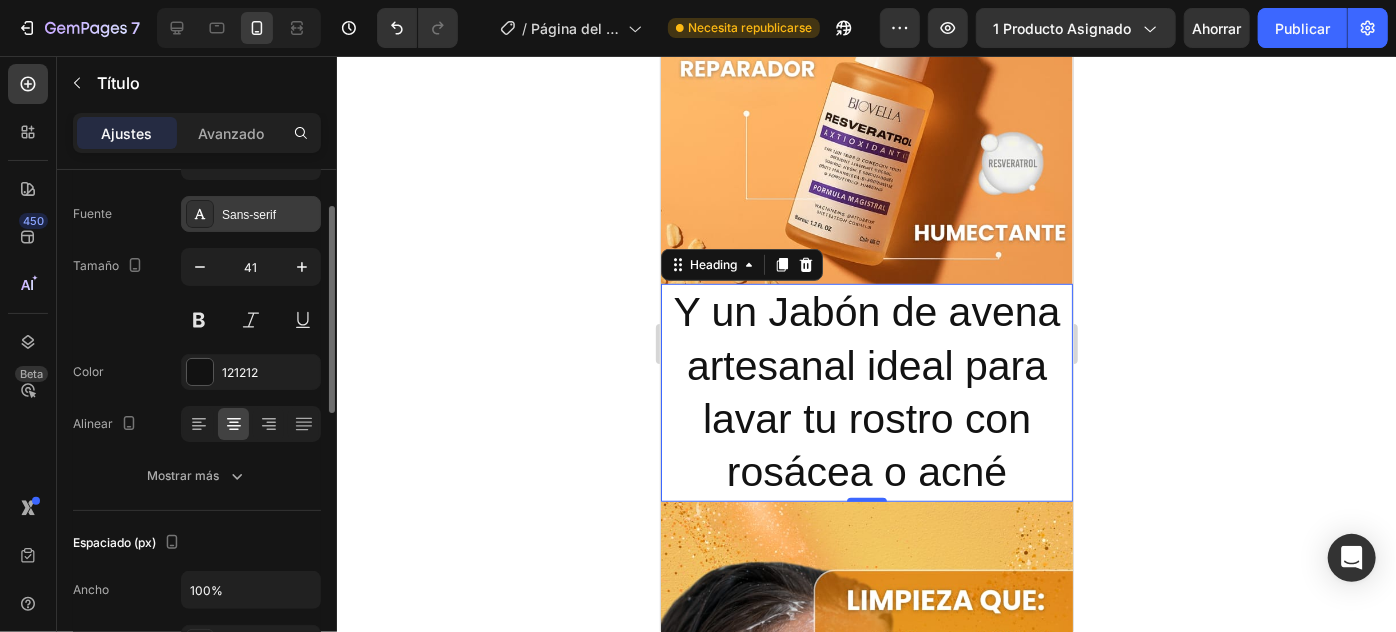 click on "Sans-serif" at bounding box center (249, 215) 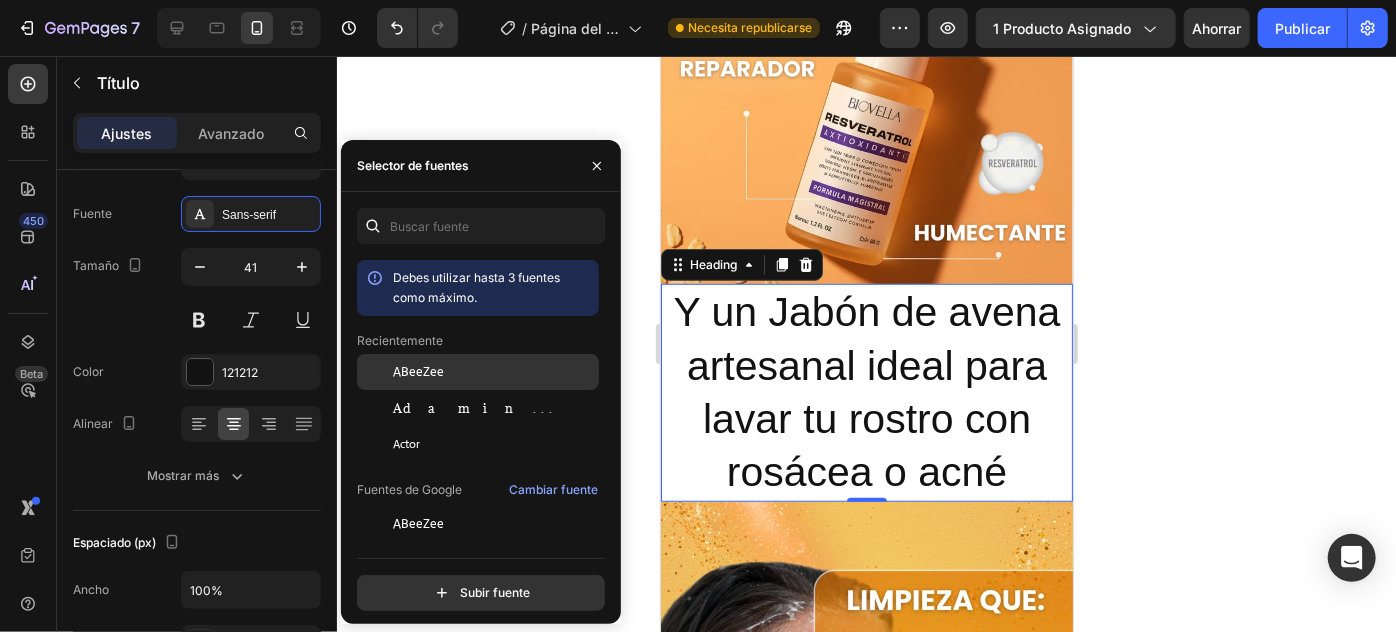 click on "ABeeZee" at bounding box center (418, 372) 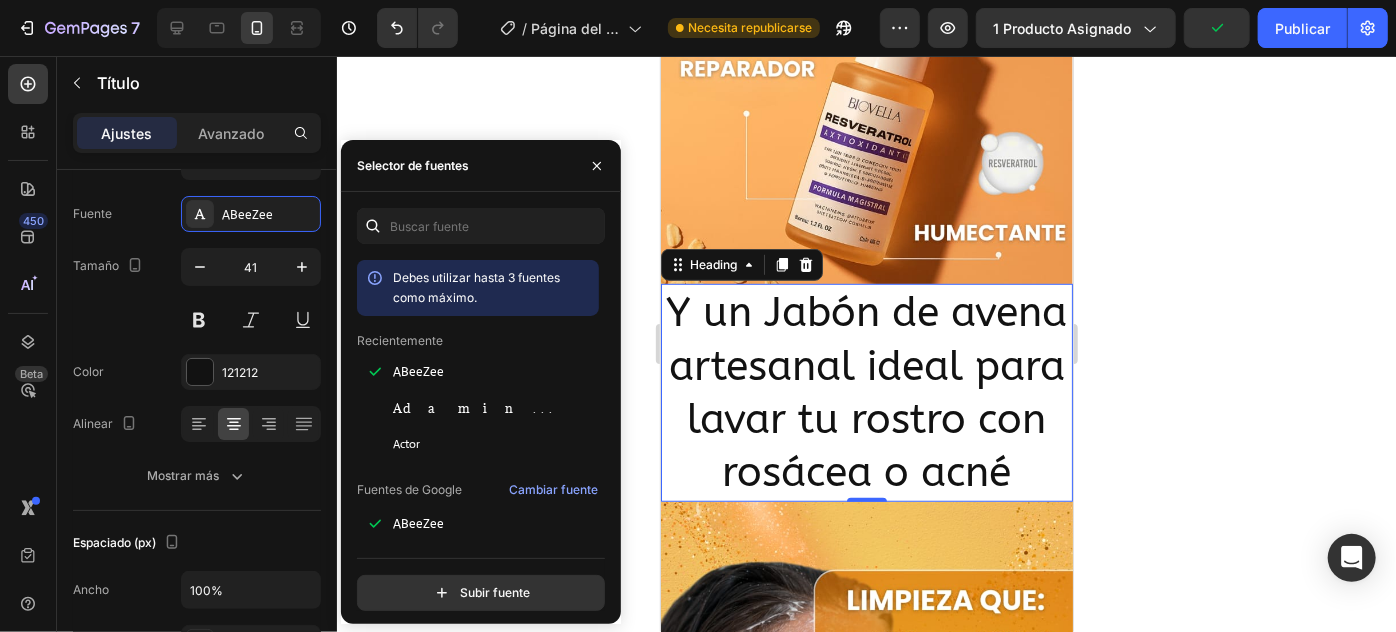 click 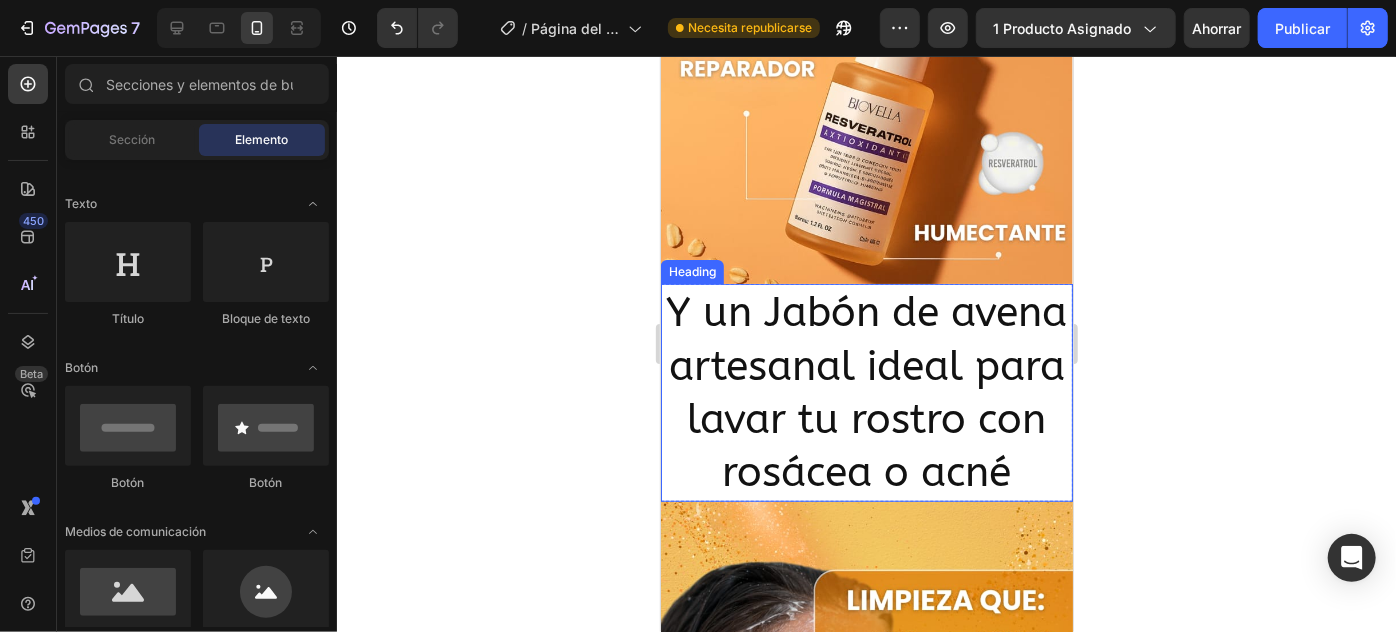 click on "Y un Jabón de avena artesanal ideal para lavar tu rostro con rosácea o acné" at bounding box center [866, 391] 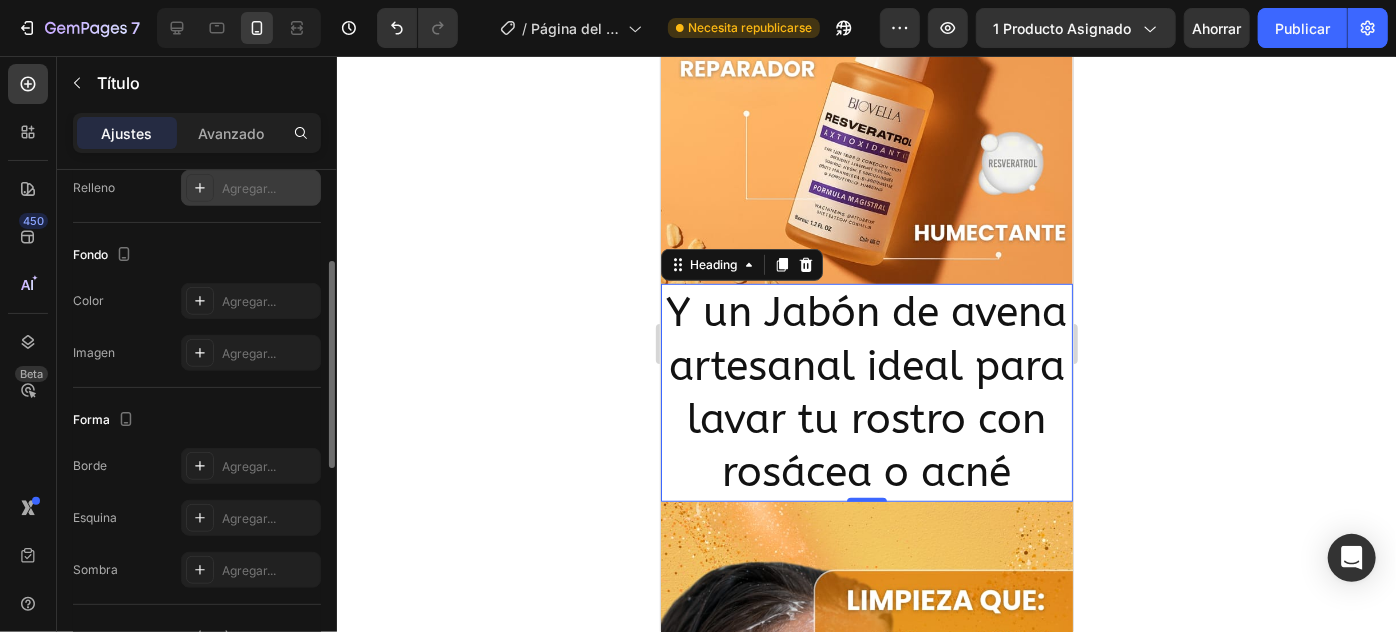 scroll, scrollTop: 454, scrollLeft: 0, axis: vertical 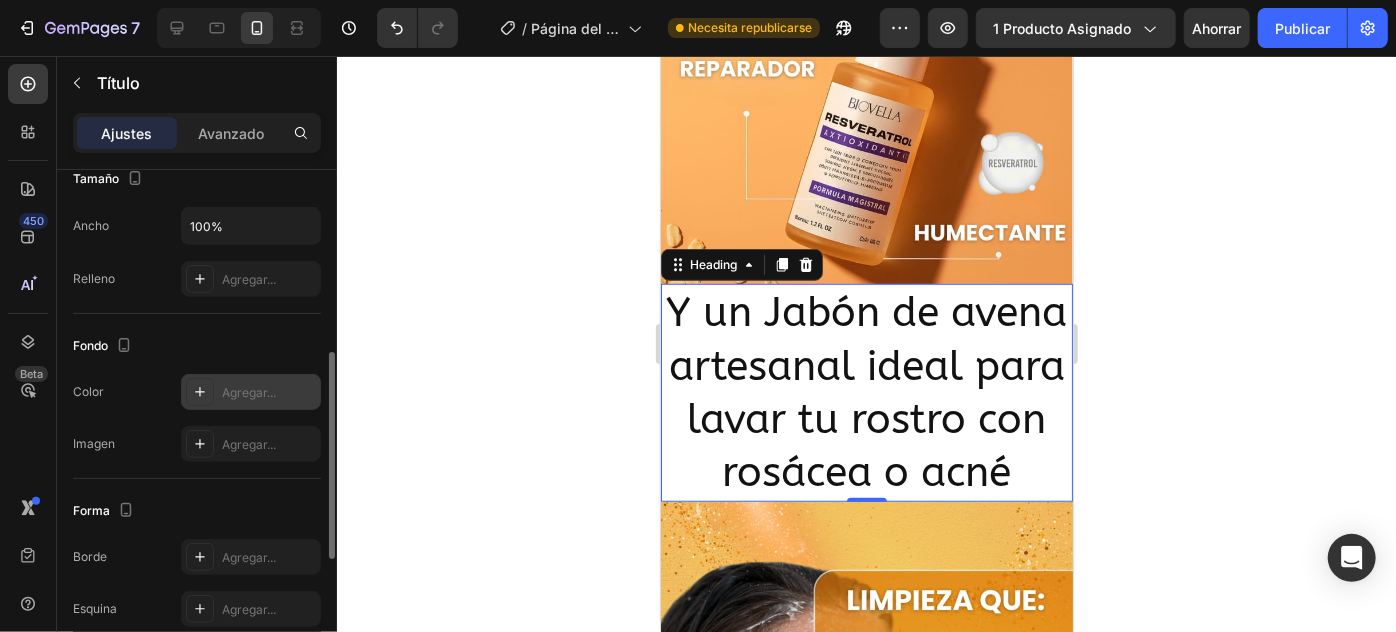 click on "Agregar..." at bounding box center [249, 392] 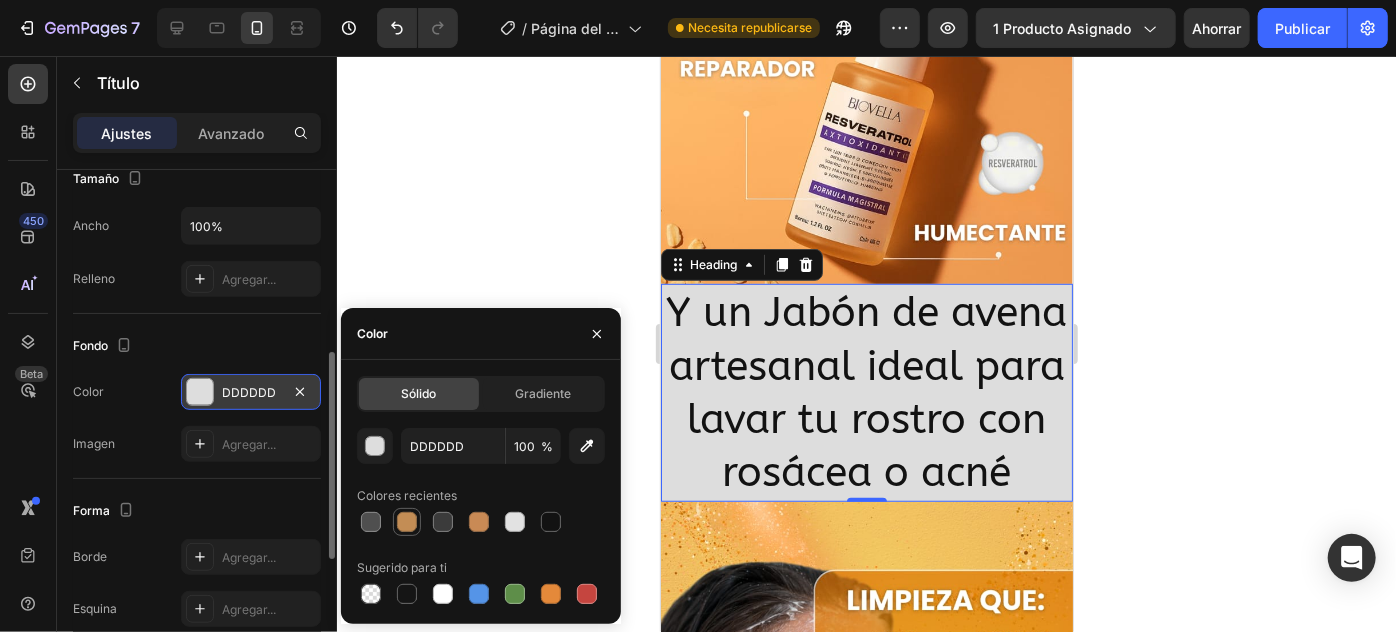 click at bounding box center [407, 522] 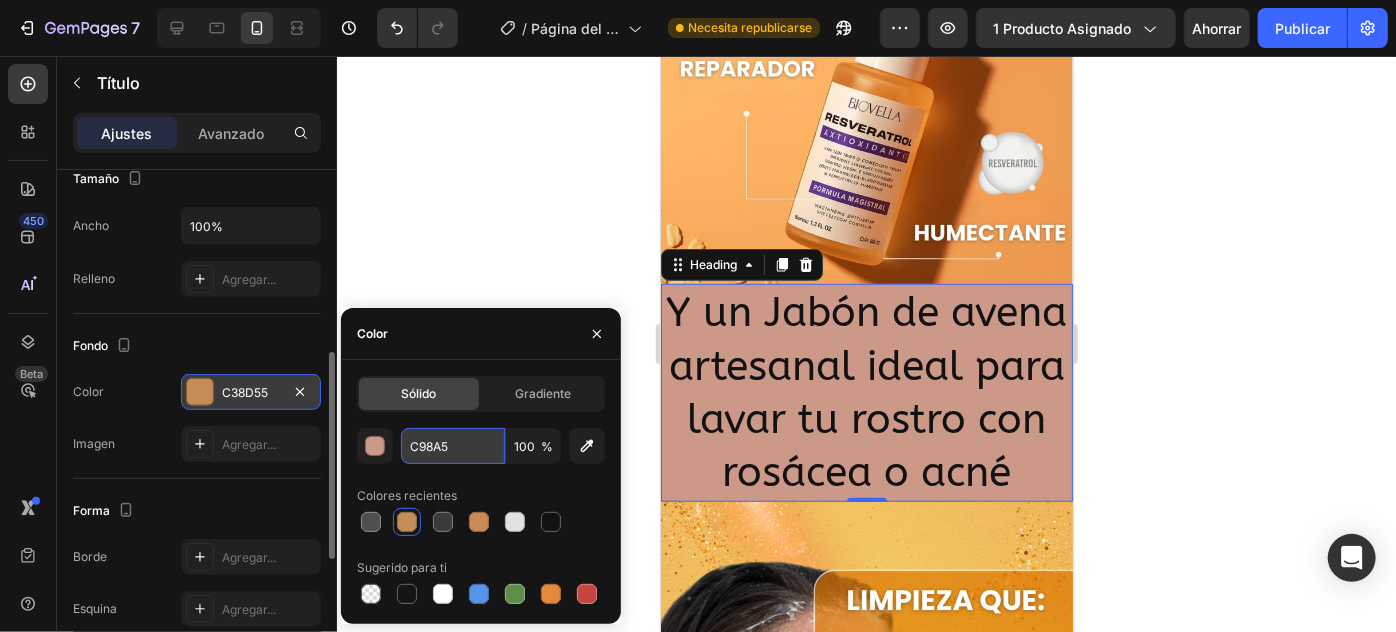 type on "C98A55" 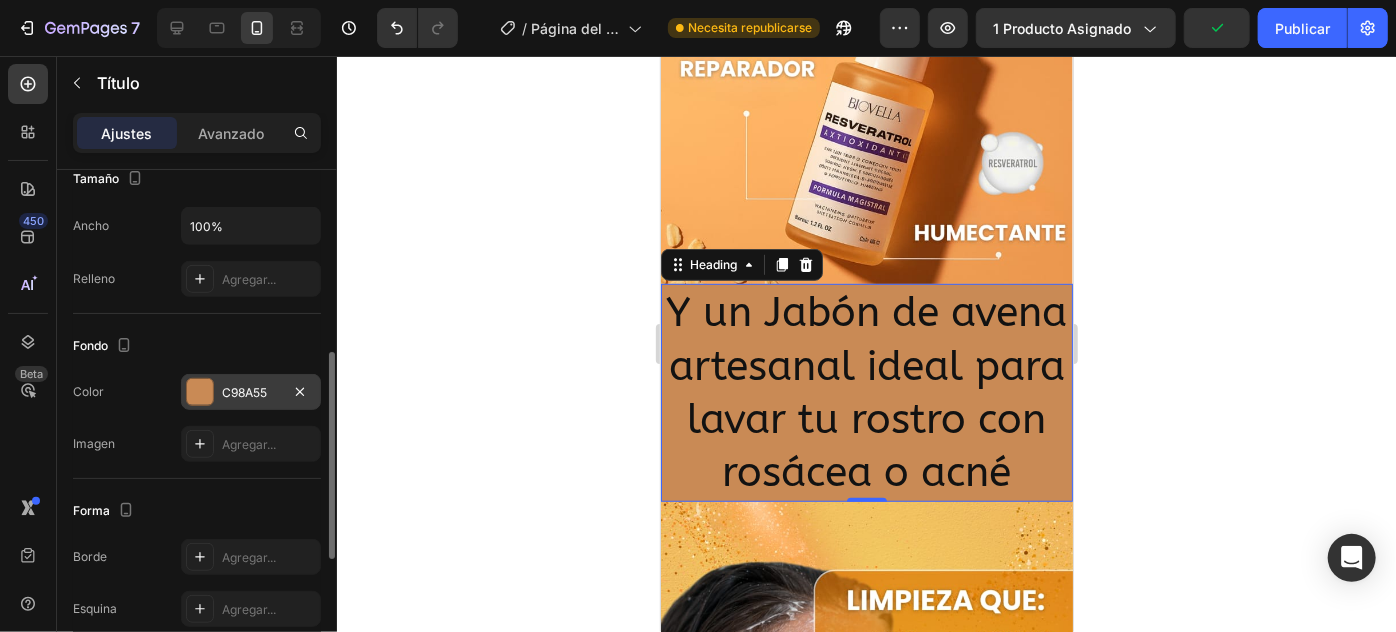 click 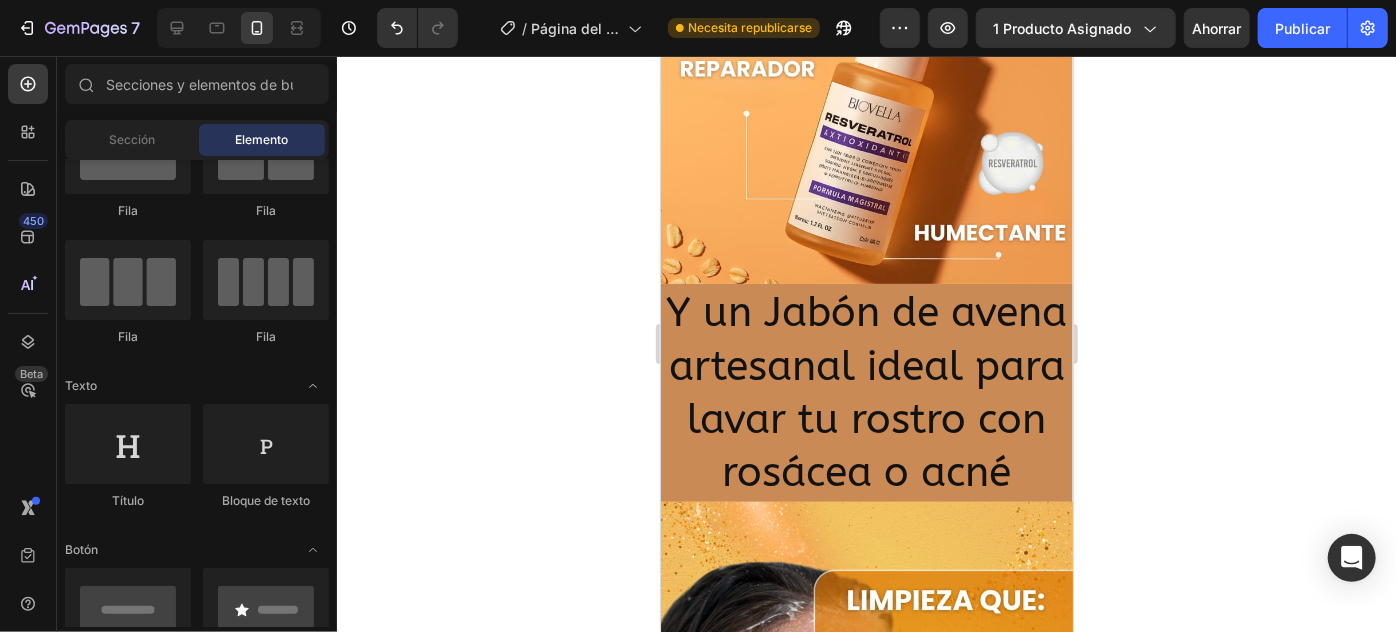 scroll, scrollTop: 0, scrollLeft: 0, axis: both 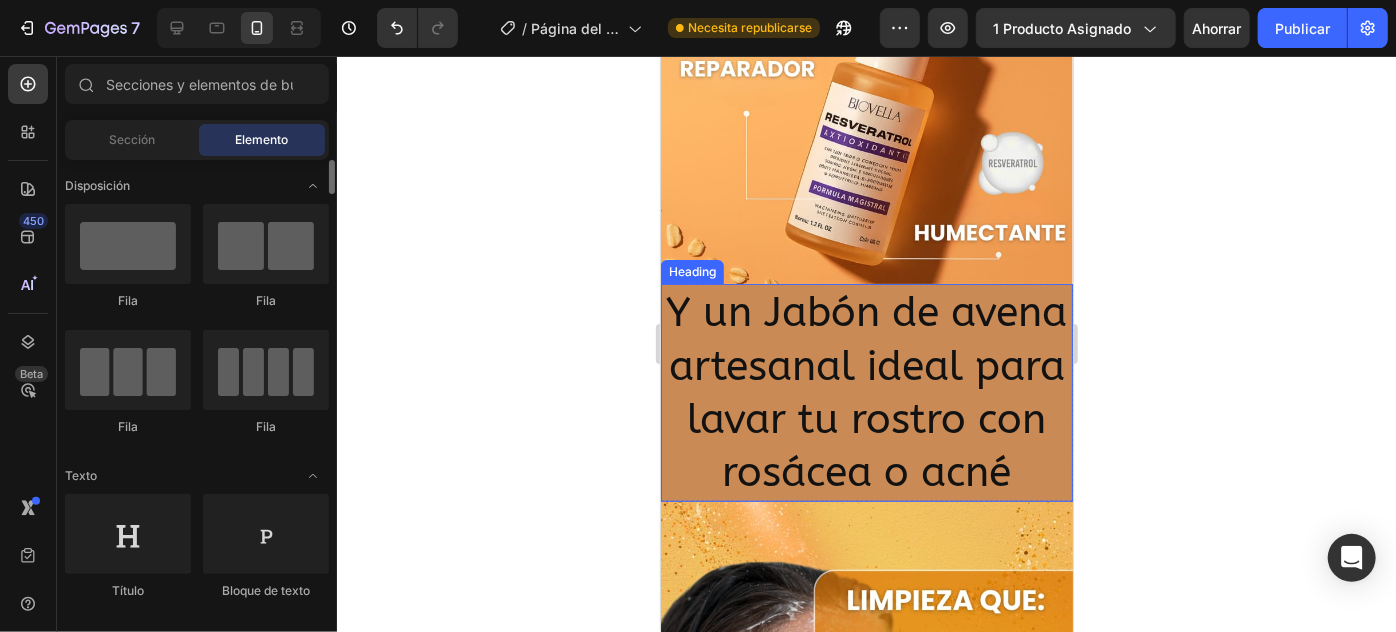 click on "Y un Jabón de avena artesanal ideal para lavar tu rostro con rosácea o acné" at bounding box center [866, 391] 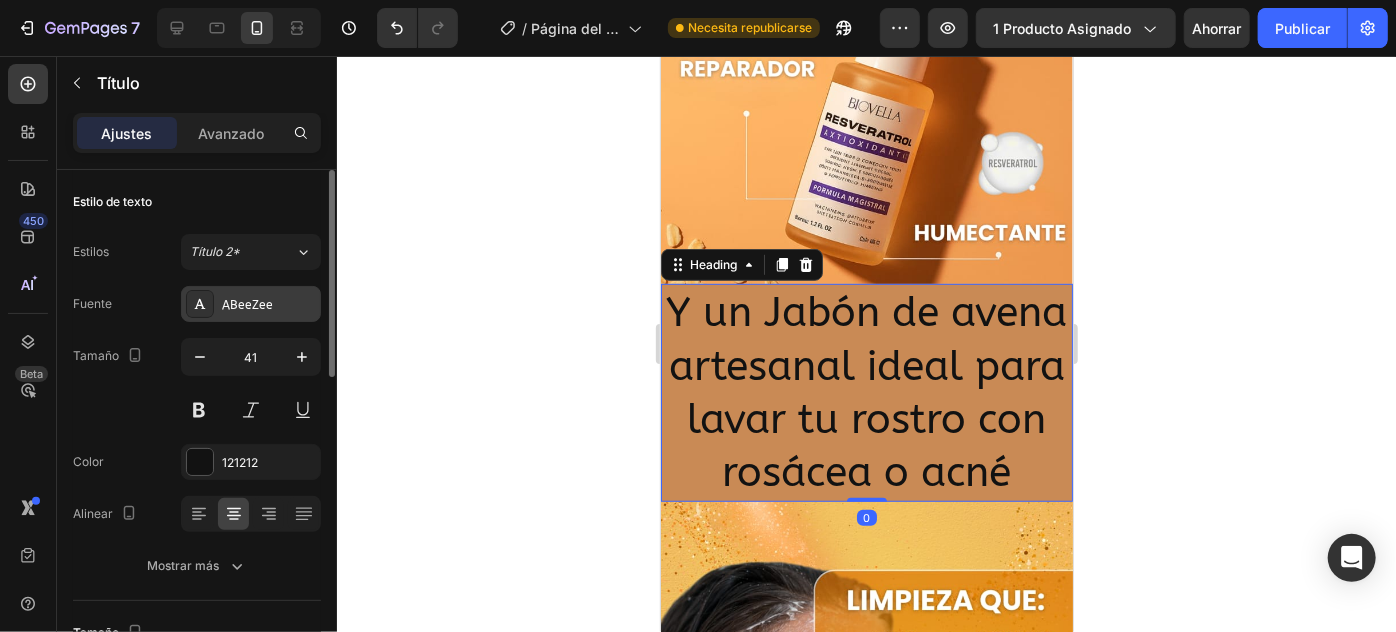 scroll, scrollTop: 90, scrollLeft: 0, axis: vertical 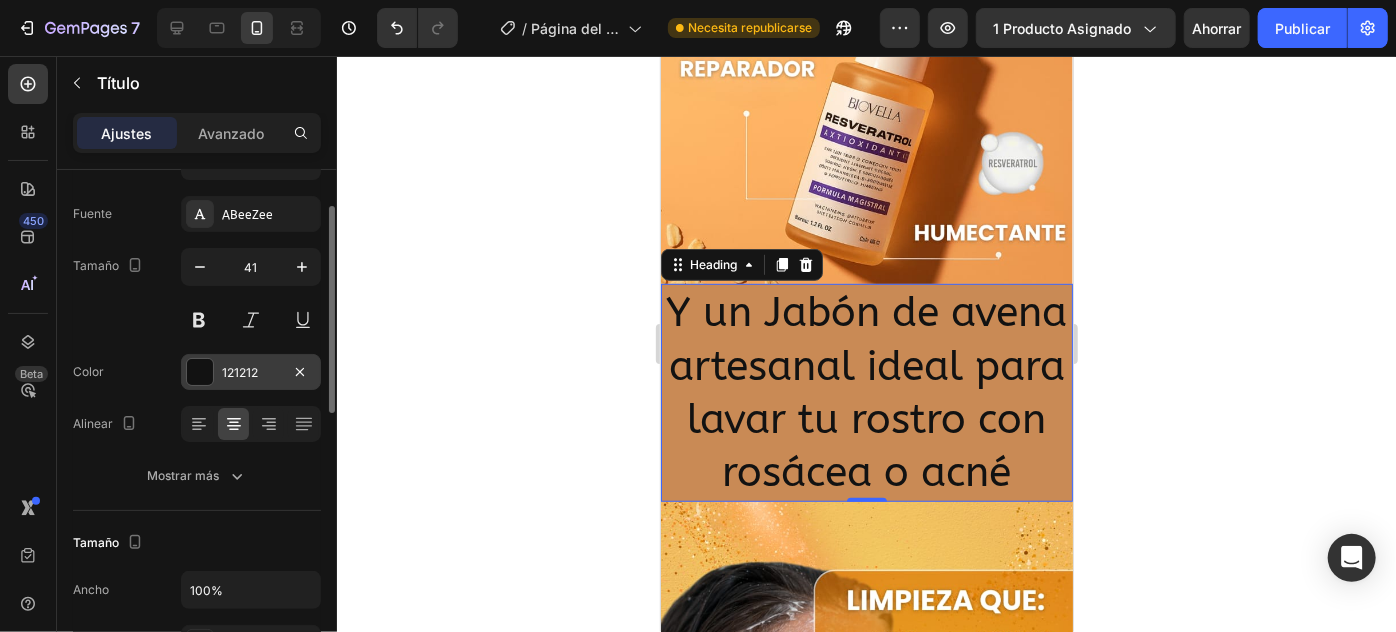 click on "121212" at bounding box center [251, 373] 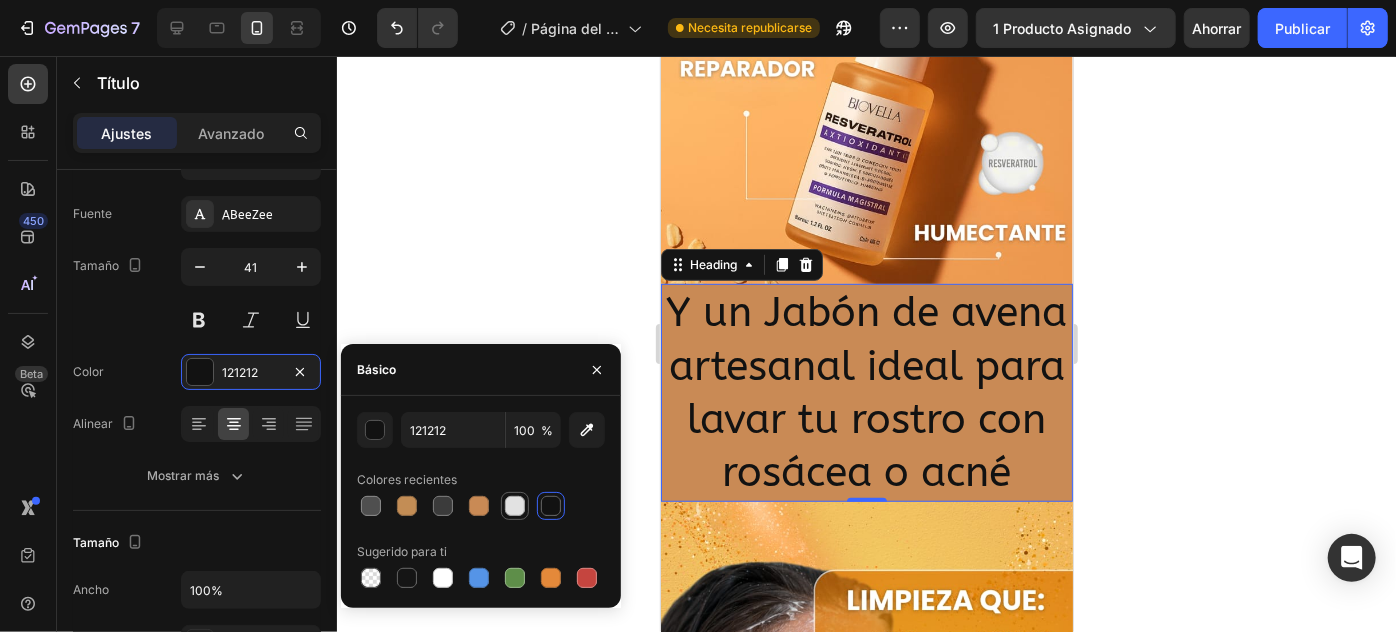 click at bounding box center [515, 506] 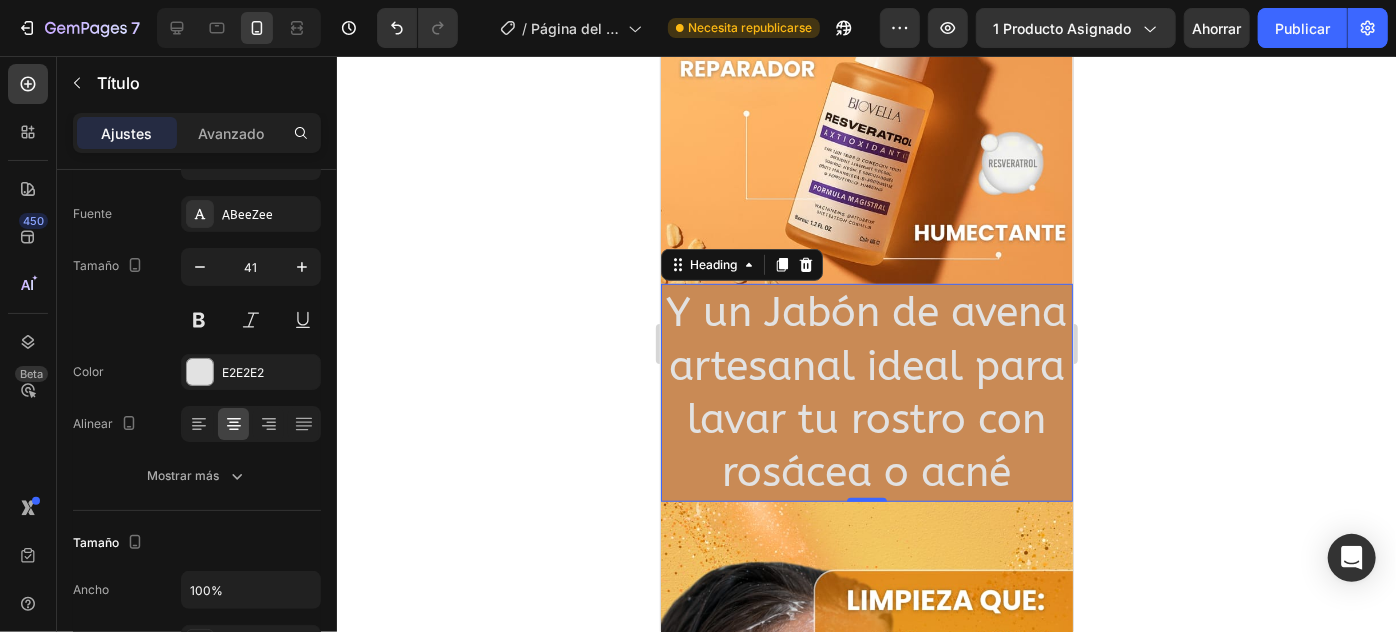 click 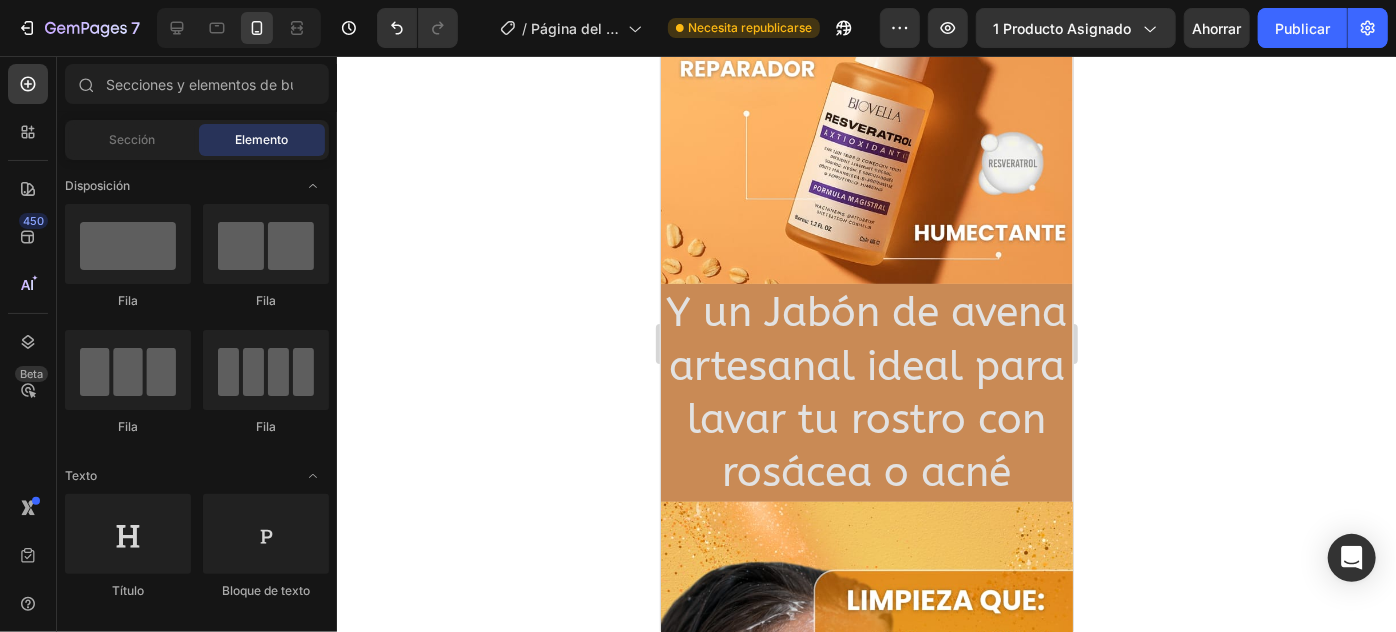 click 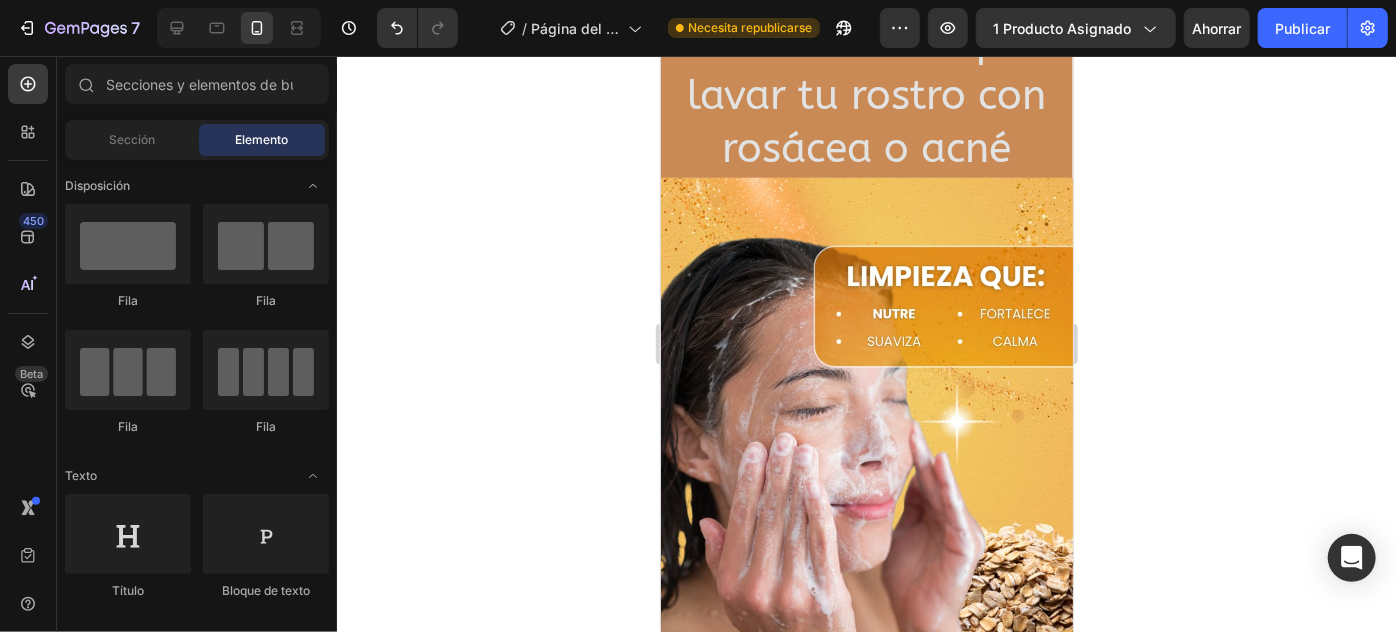 scroll, scrollTop: 727, scrollLeft: 0, axis: vertical 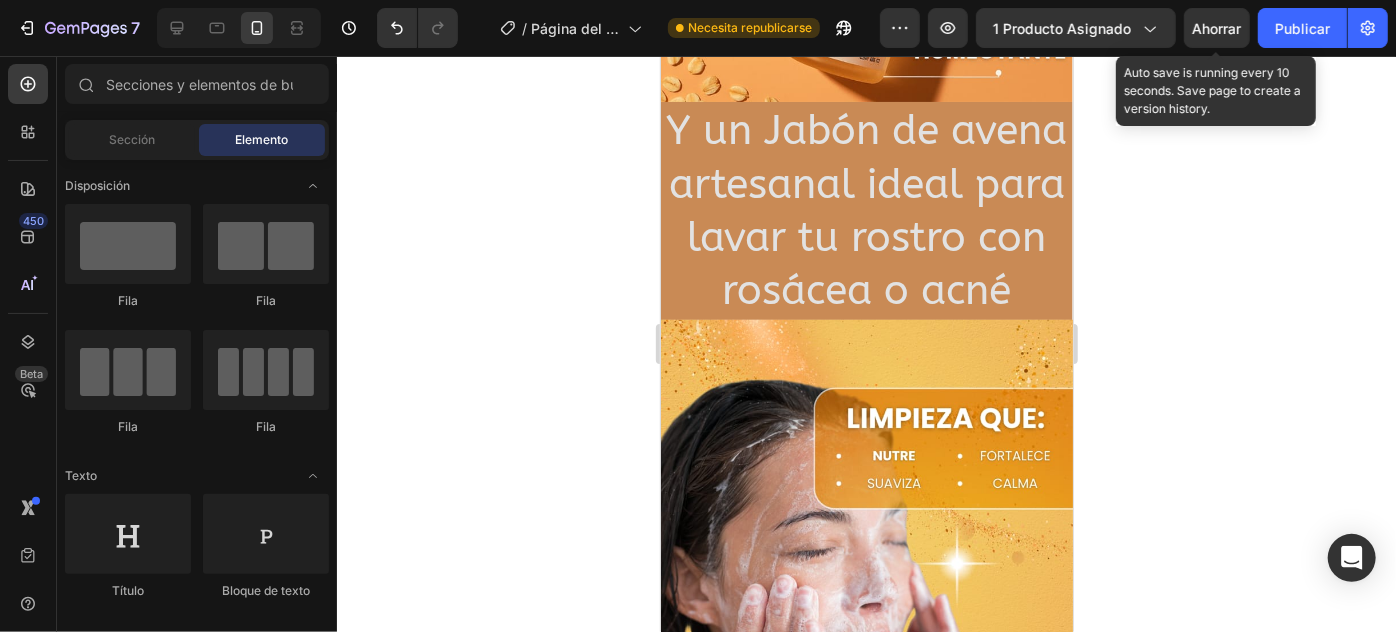 click on "Ahorrar" at bounding box center (1217, 28) 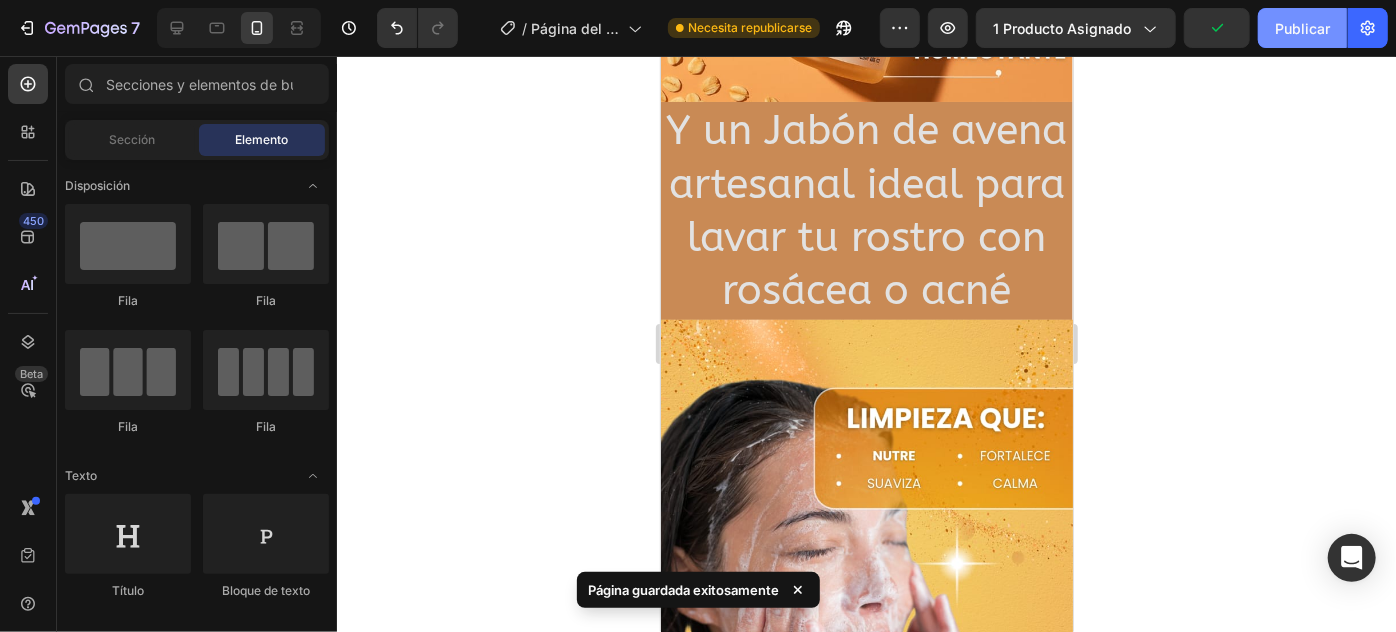 click on "Publicar" 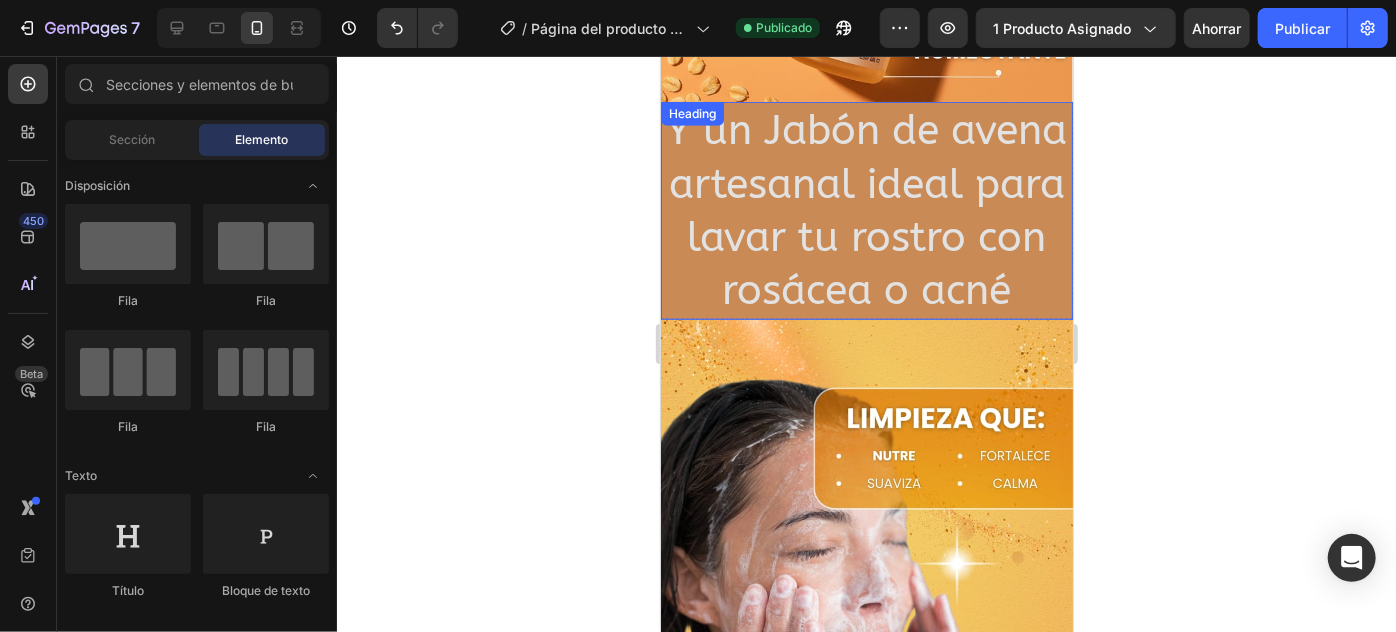 click on "Y un Jabón de avena artesanal ideal para lavar tu rostro con rosácea o acné" at bounding box center (866, 209) 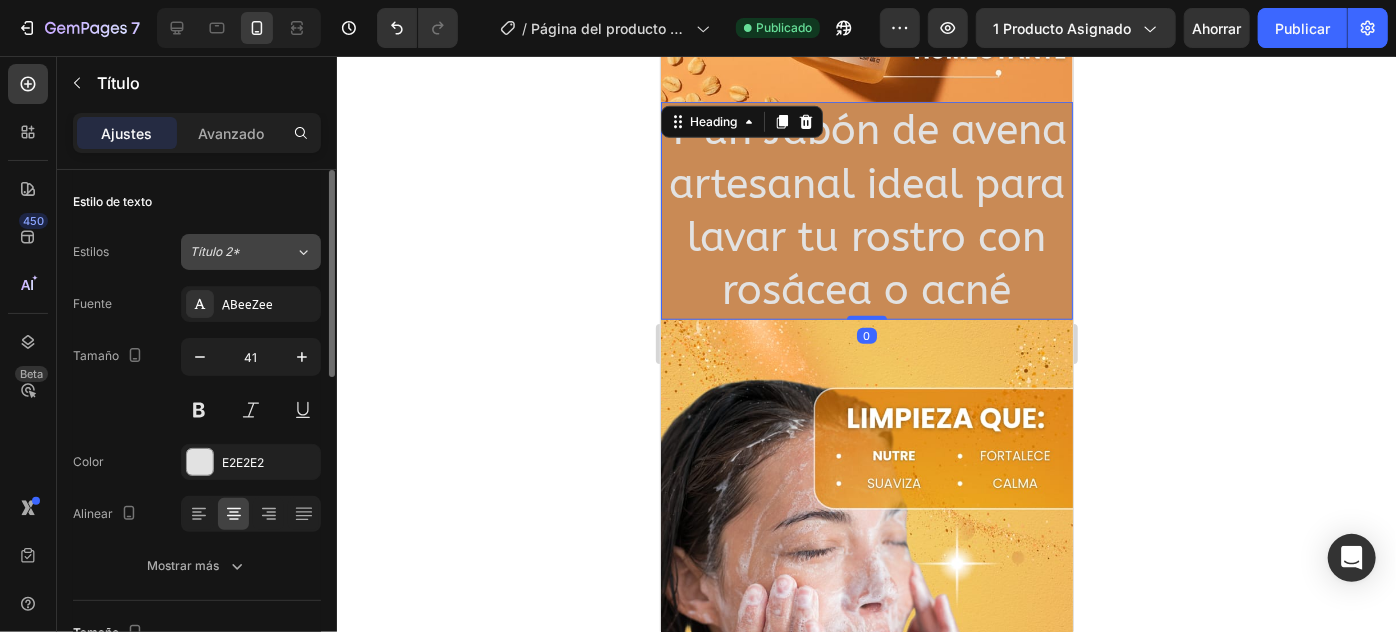 click on "Título 2*" at bounding box center (230, 252) 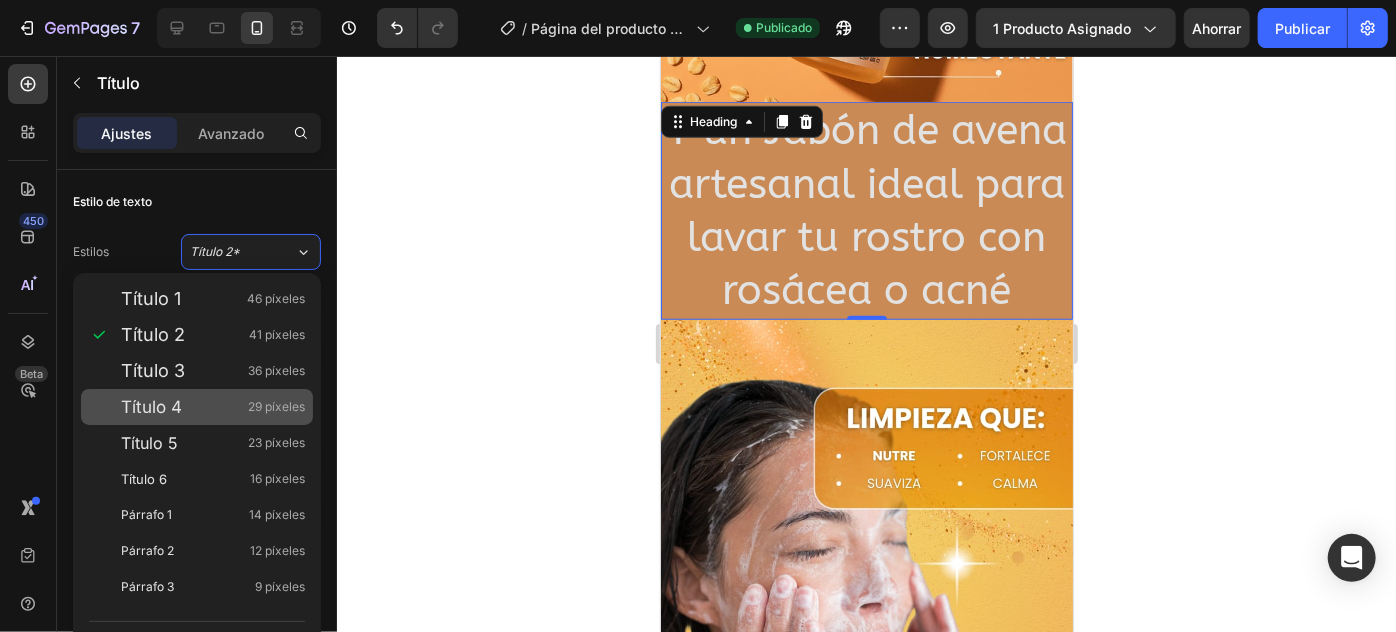 click on "Título 4 29 píxeles" at bounding box center [213, 407] 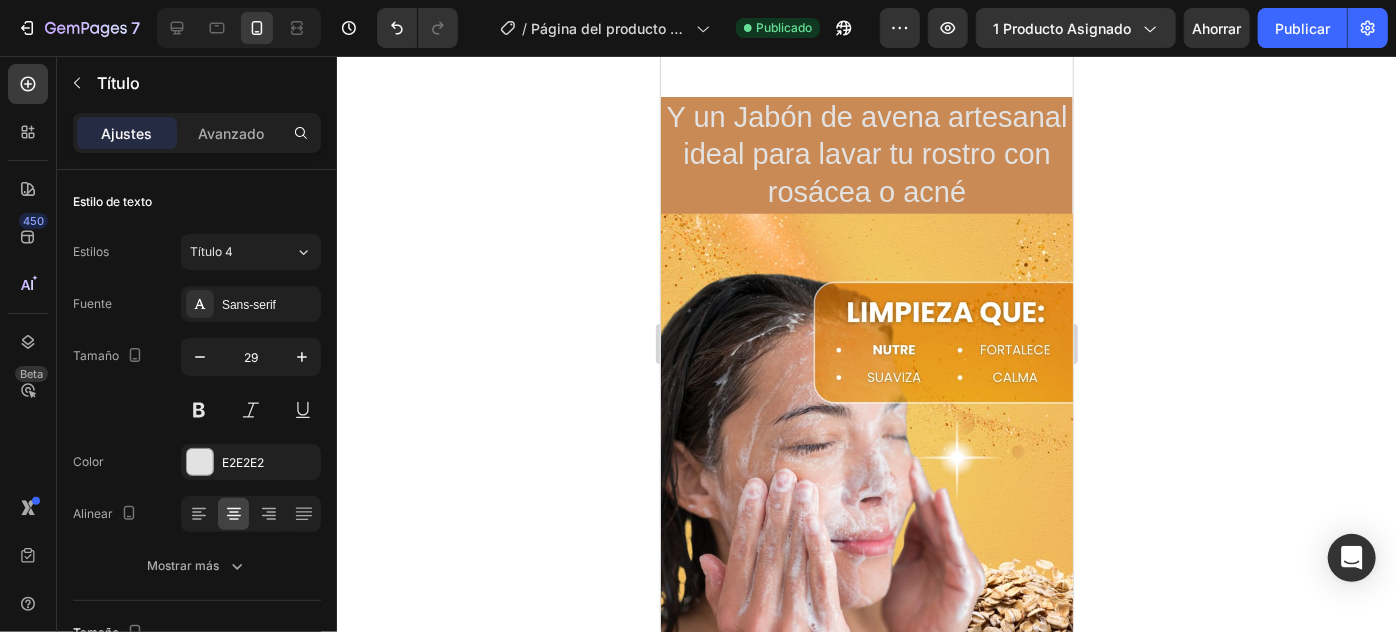 scroll, scrollTop: 545, scrollLeft: 0, axis: vertical 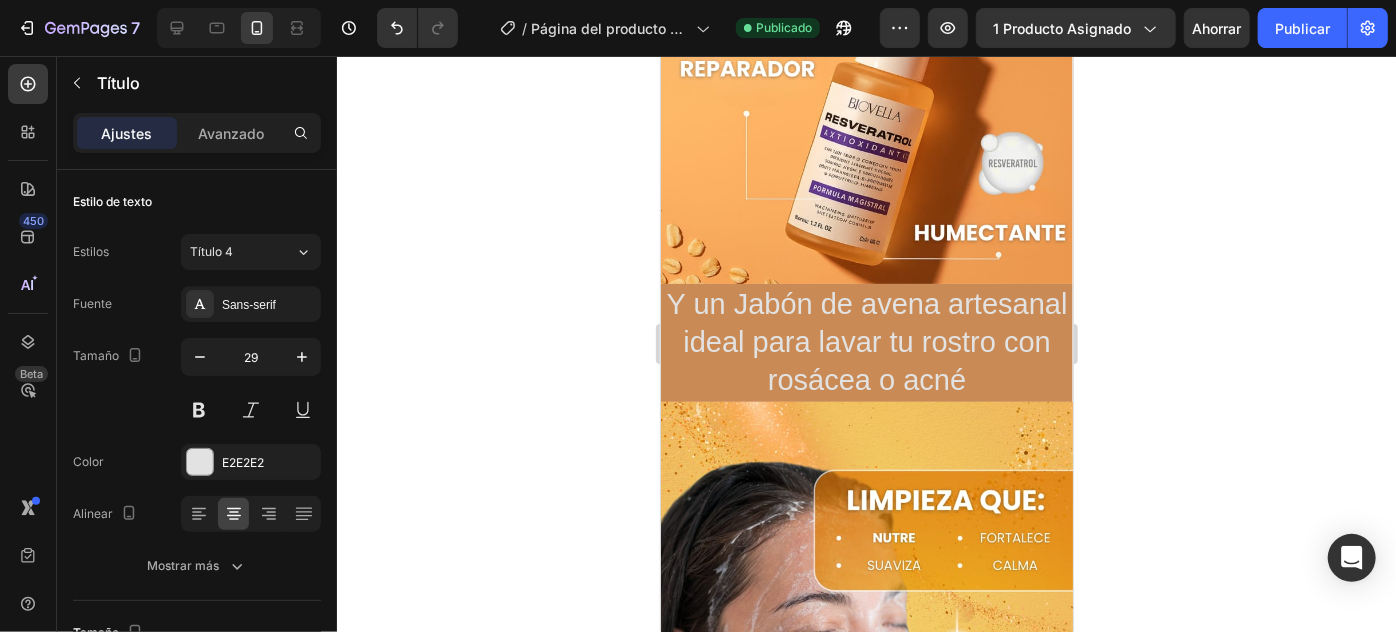 click on "Y un Jabón de avena artesanal ideal para lavar tu rostro con rosácea o acné" at bounding box center (866, 341) 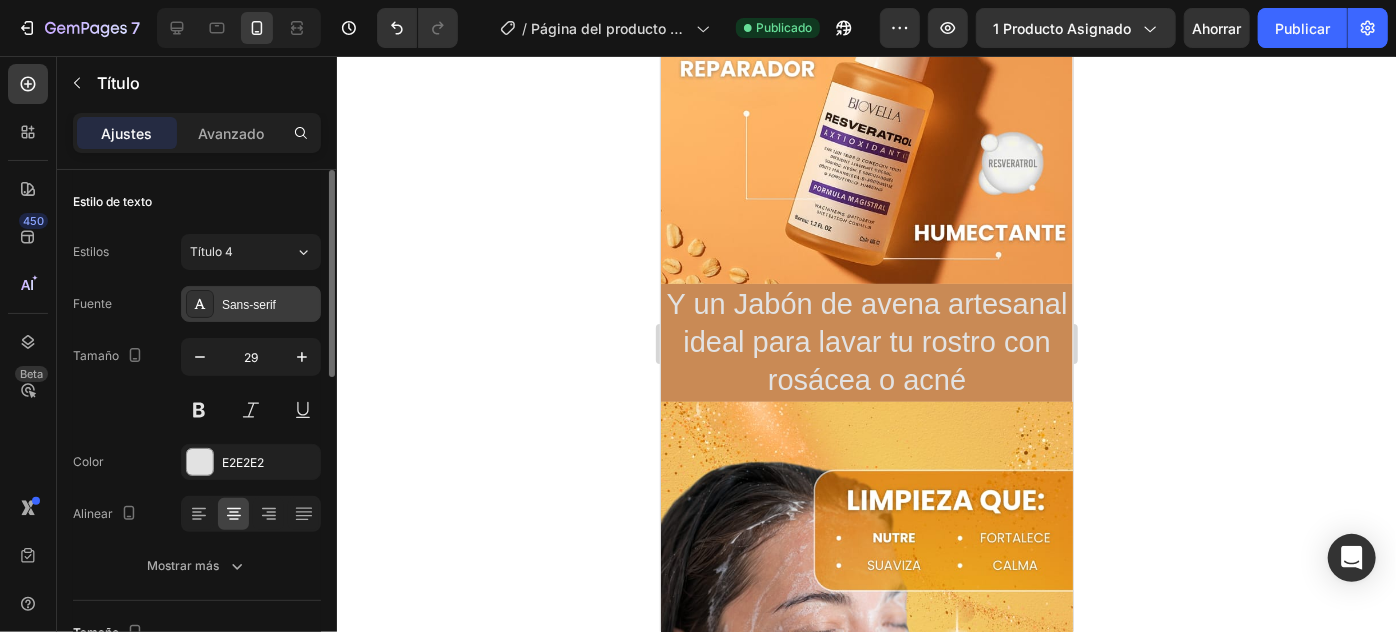click on "Sans-serif" at bounding box center (269, 305) 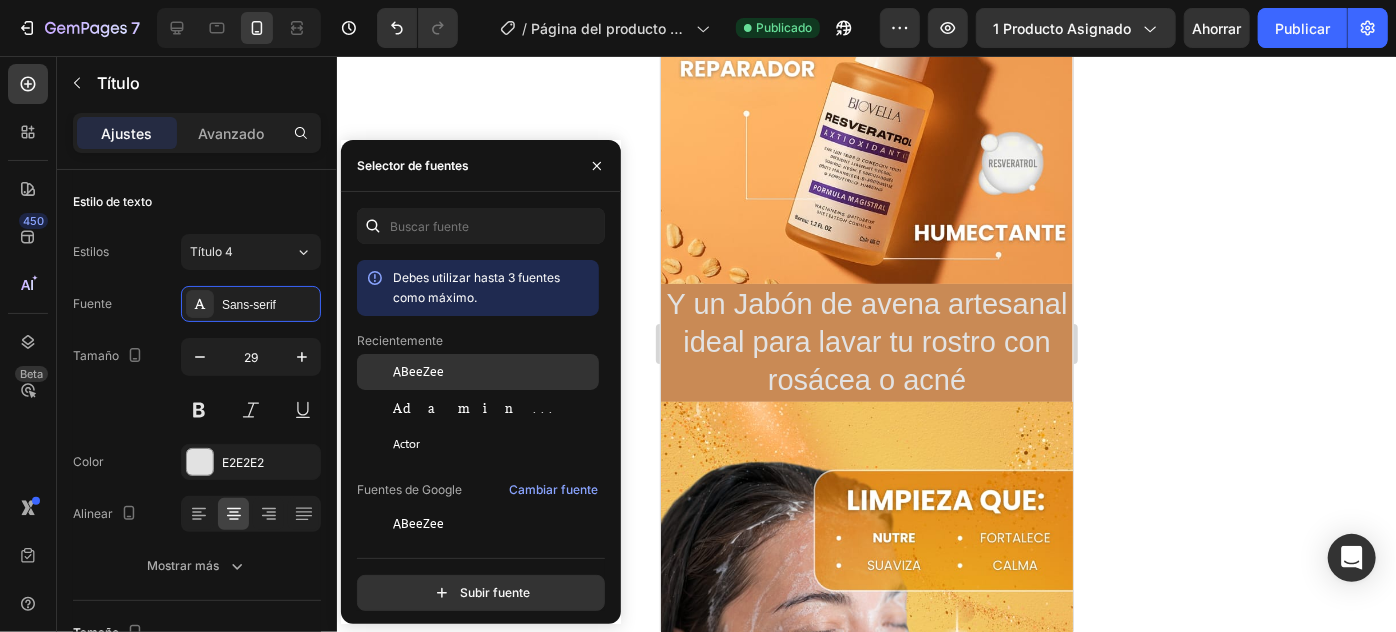 click on "ABeeZee" at bounding box center [418, 372] 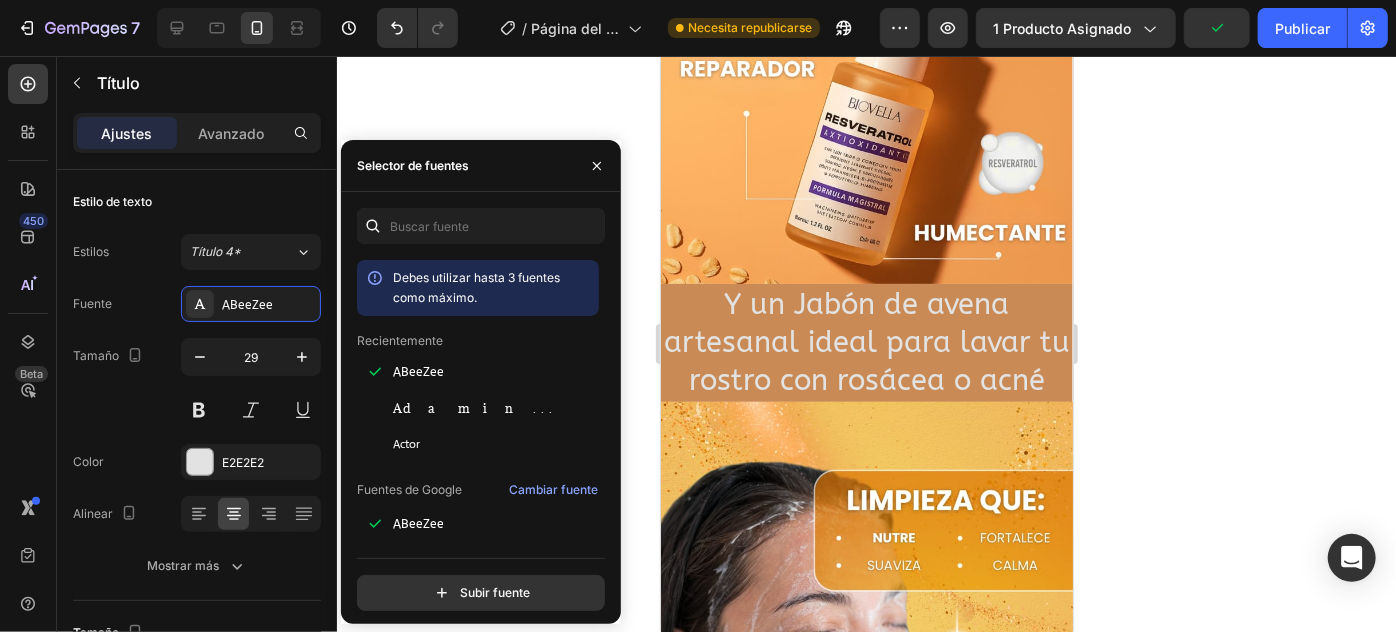 click 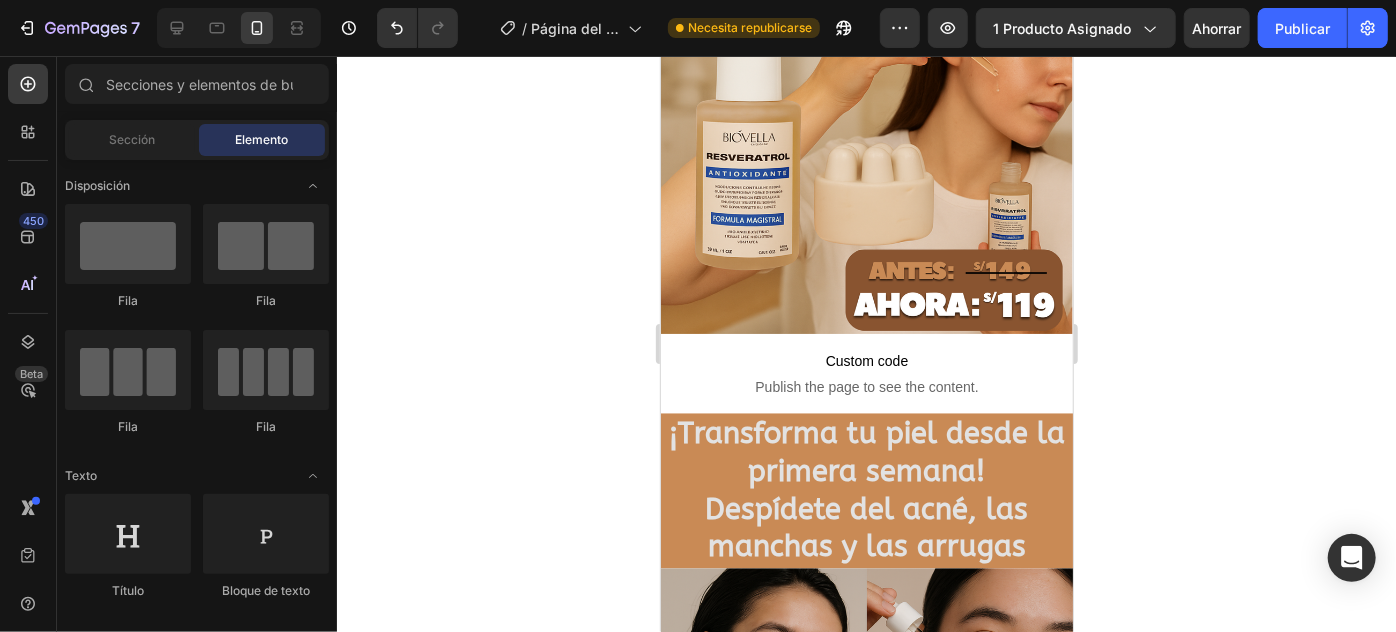 scroll, scrollTop: 1818, scrollLeft: 0, axis: vertical 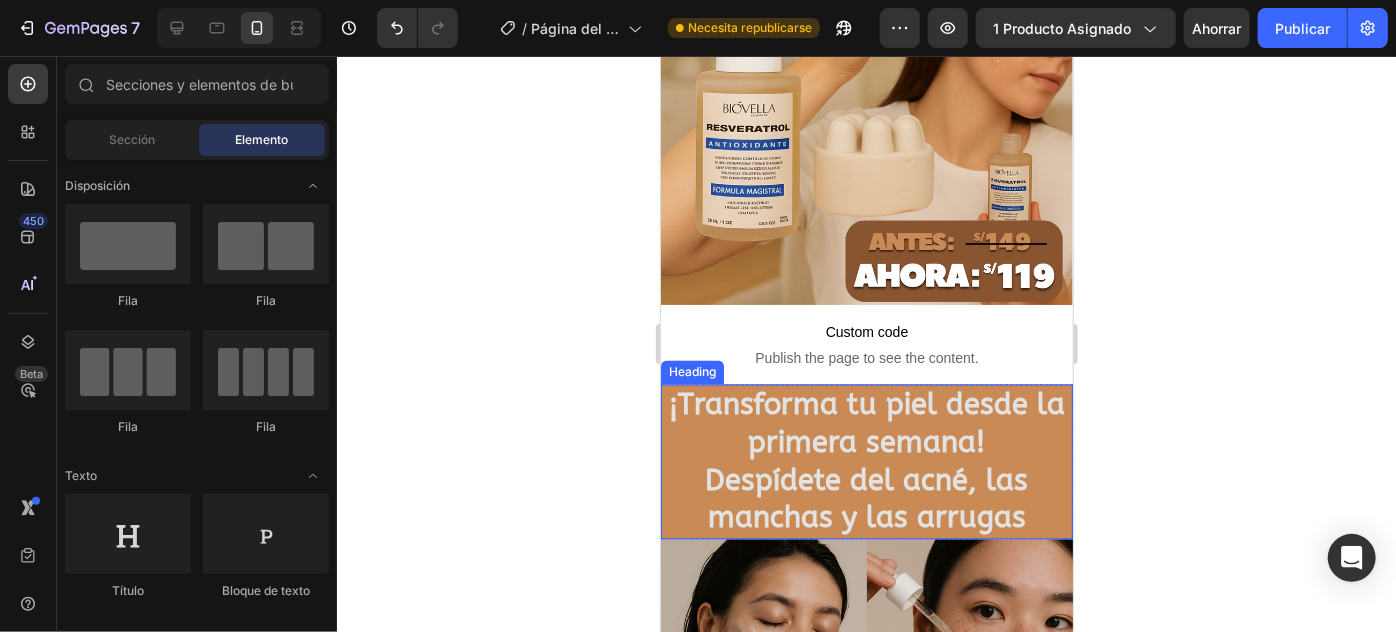 click on "¡Transforma tu piel desde la primera semana! Despídete del acné, las manchas y las arrugas" at bounding box center [866, 461] 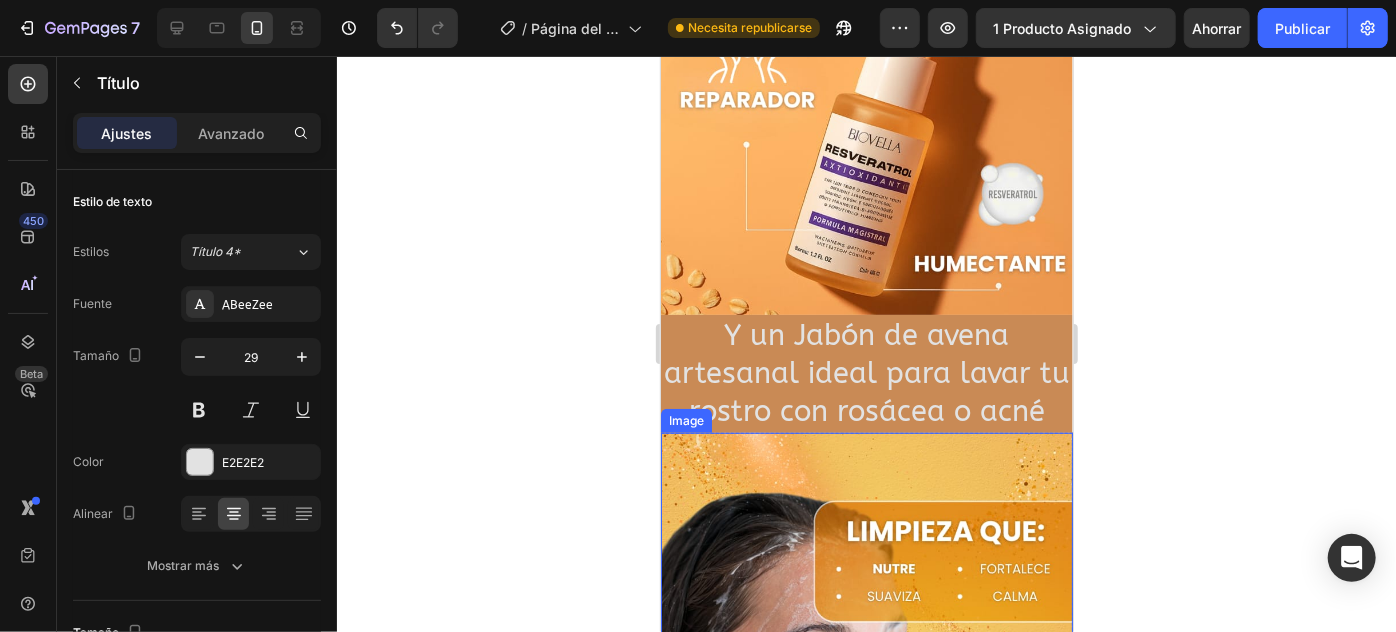 scroll, scrollTop: 545, scrollLeft: 0, axis: vertical 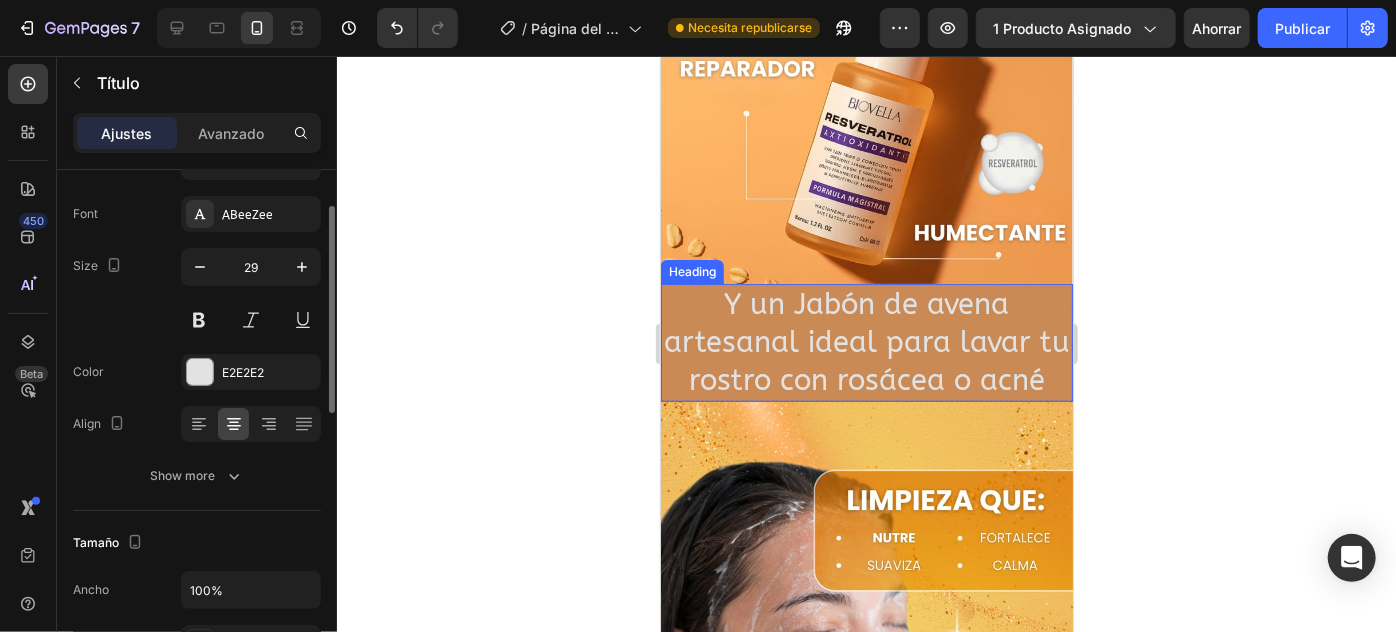 click on "Y un Jabón de avena artesanal ideal para lavar tu rostro con rosácea o acné" at bounding box center [866, 341] 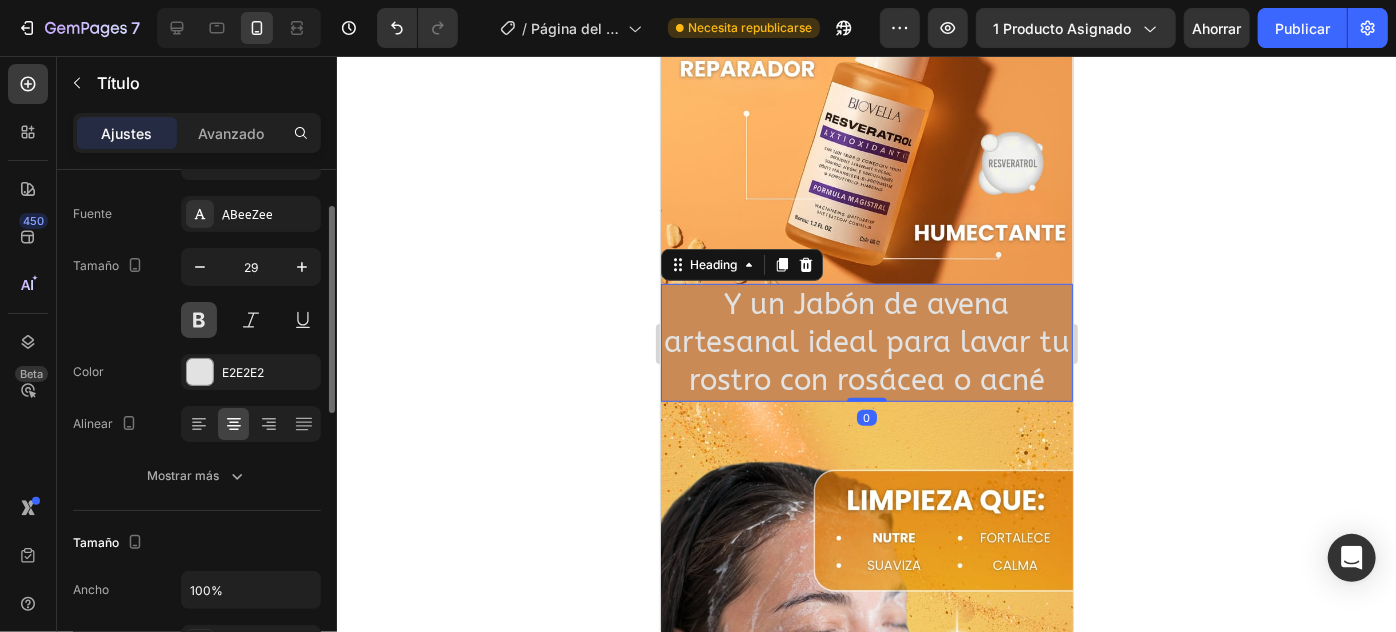 click at bounding box center (199, 320) 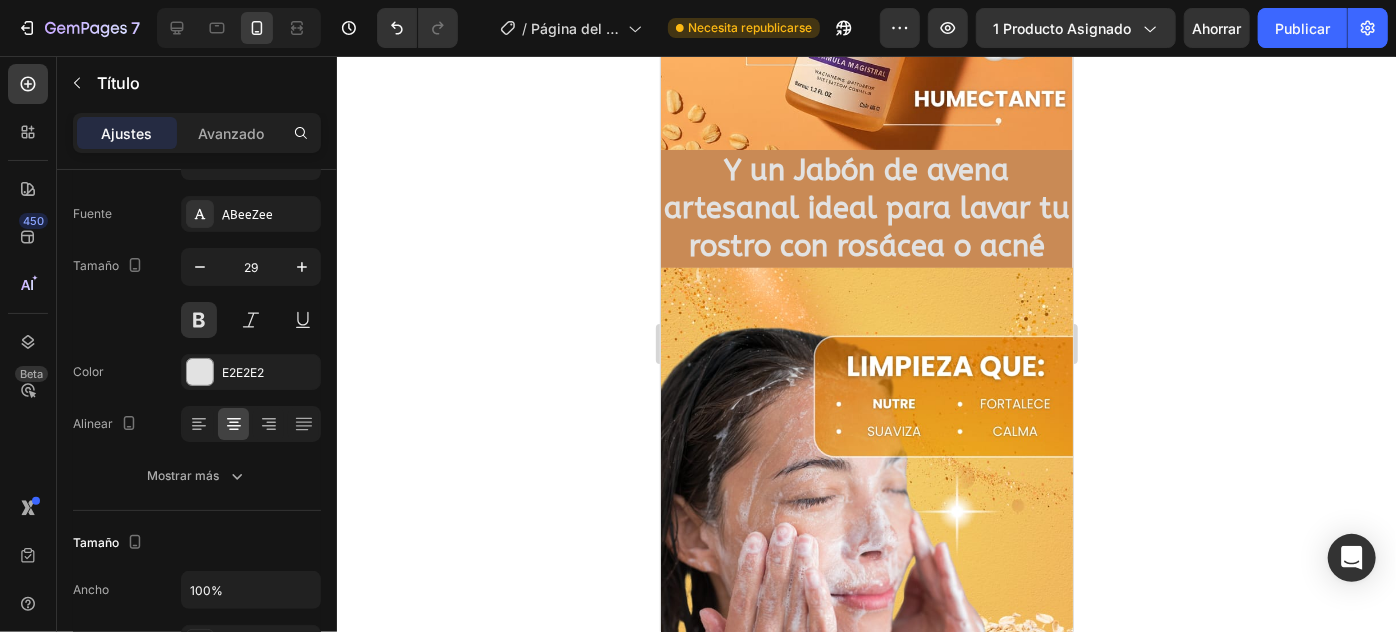 scroll, scrollTop: 545, scrollLeft: 0, axis: vertical 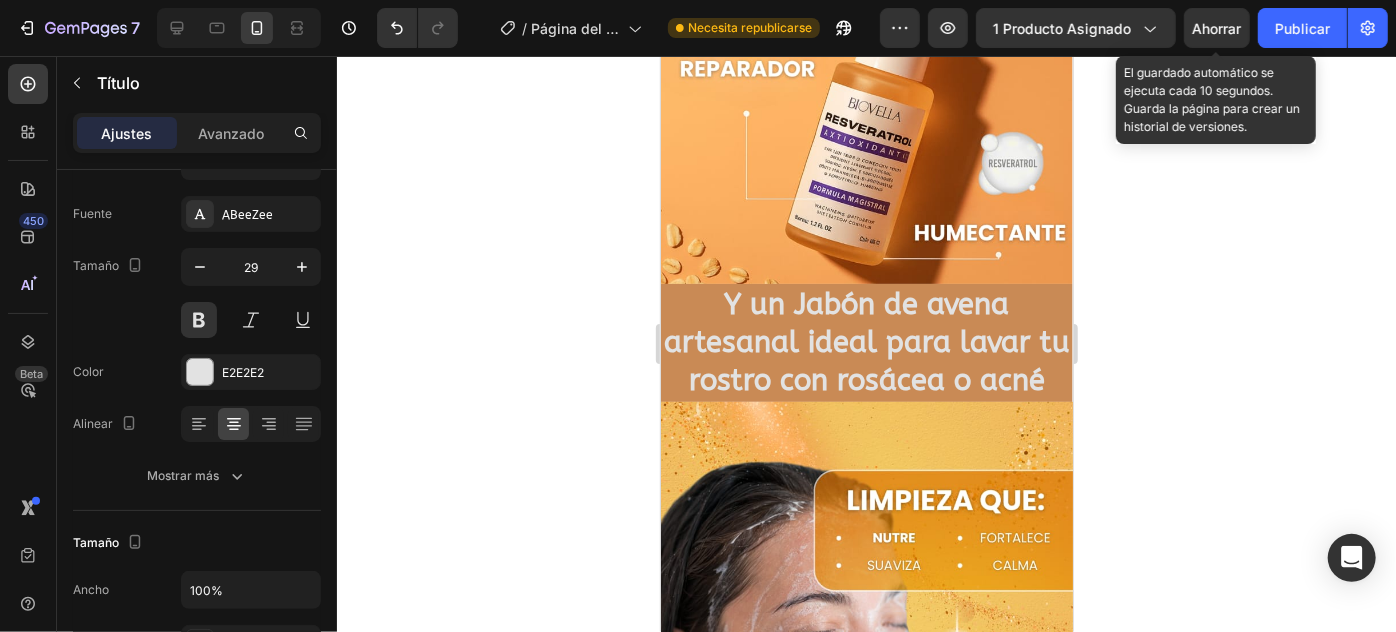 click on "Ahorrar" at bounding box center [1217, 28] 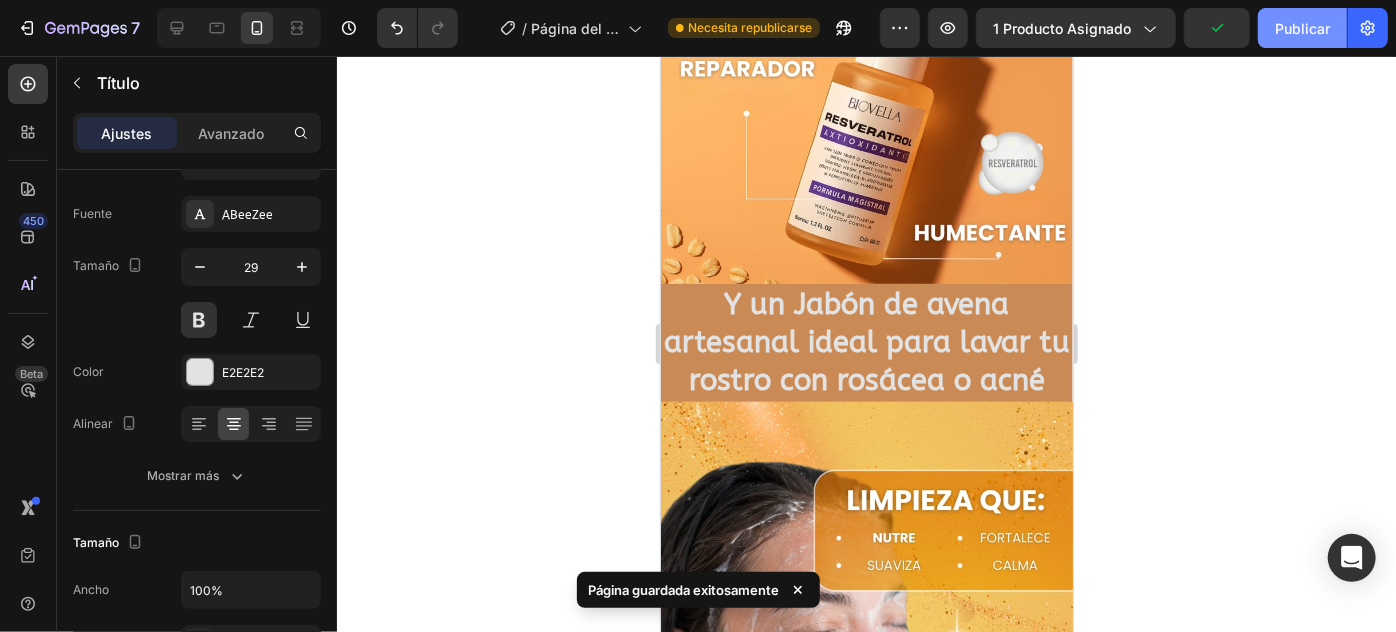 click on "Publicar" at bounding box center (1302, 28) 